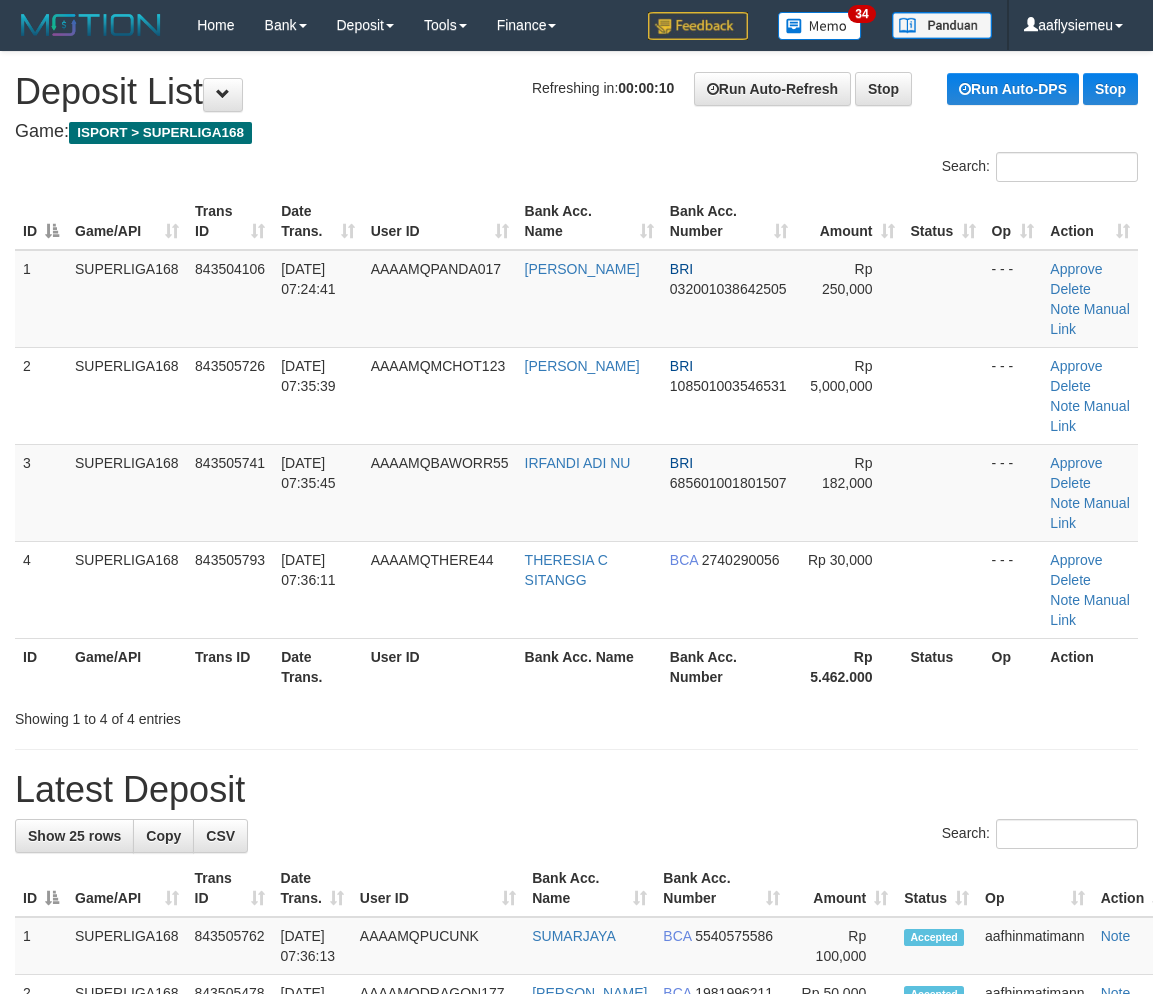 scroll, scrollTop: 0, scrollLeft: 0, axis: both 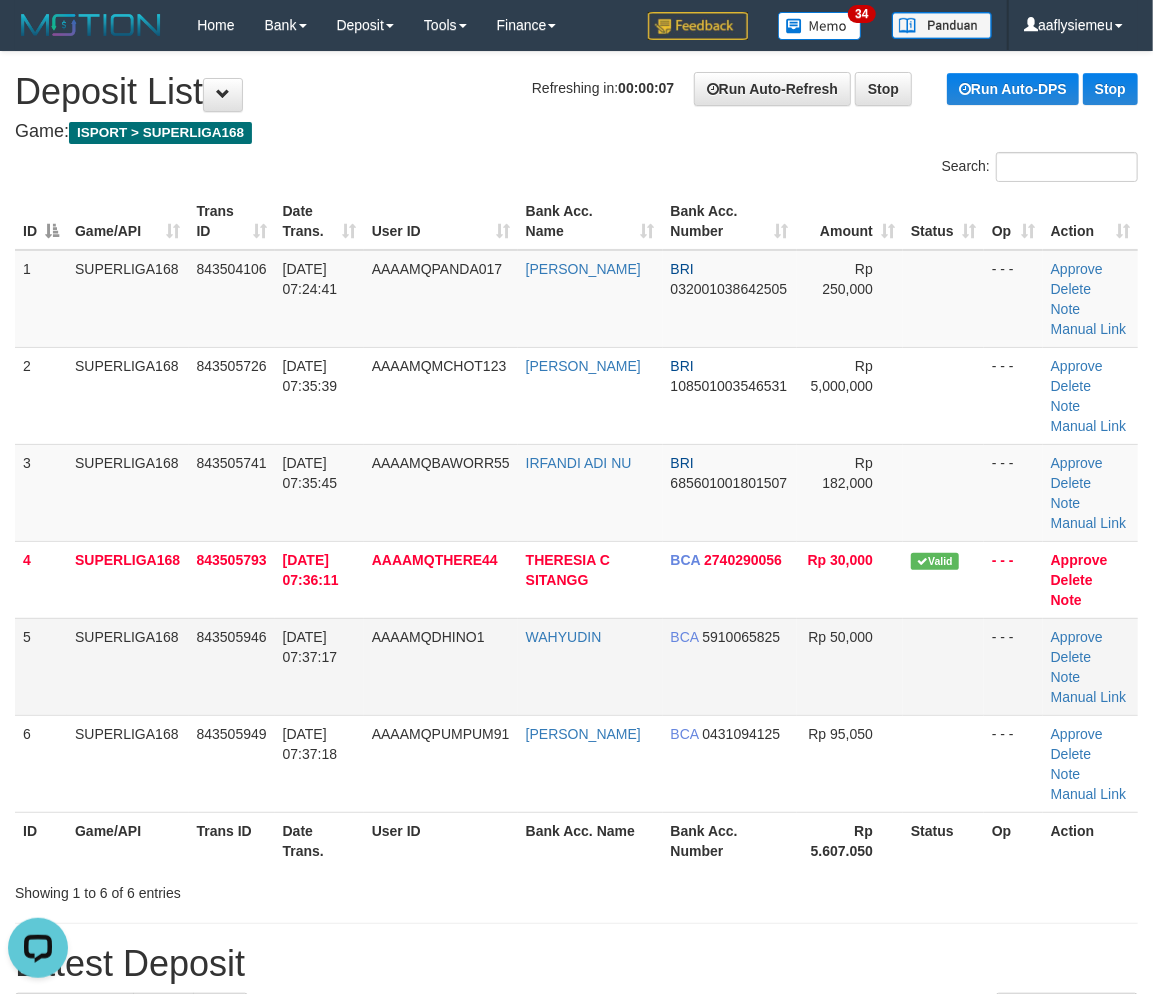 click on "843505946" at bounding box center [232, 666] 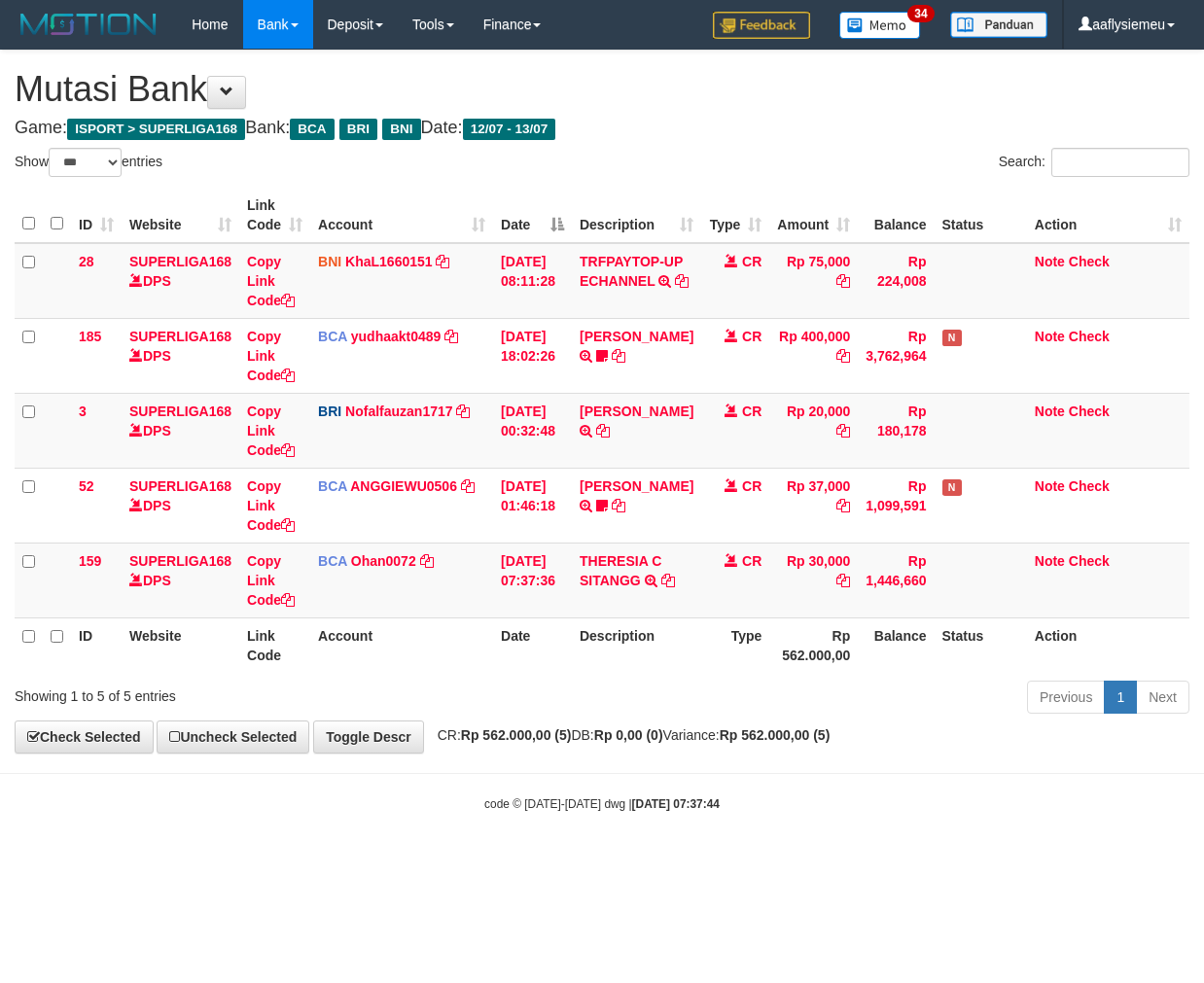 select on "***" 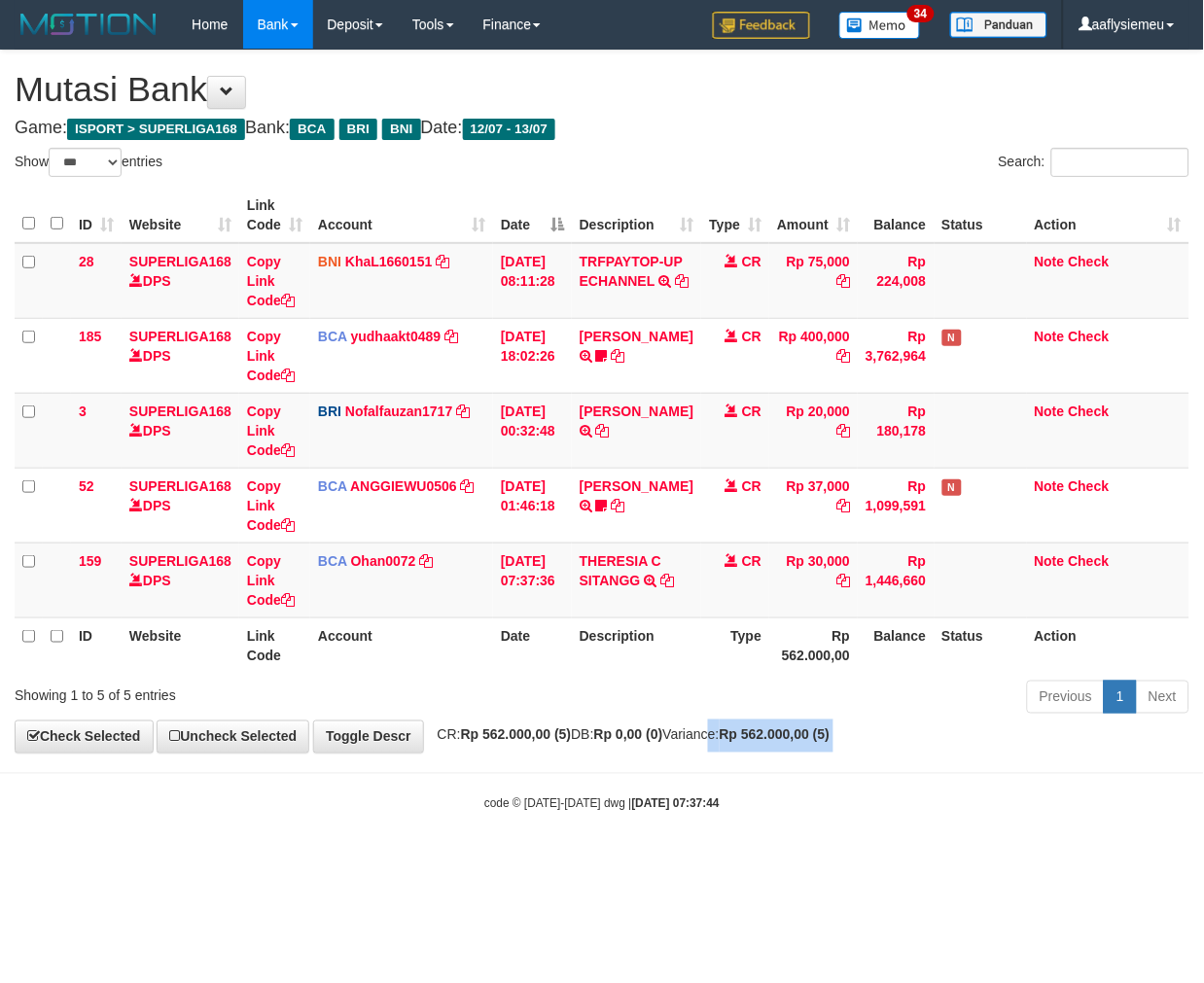 drag, startPoint x: 731, startPoint y: 773, endPoint x: 769, endPoint y: 782, distance: 39.051248 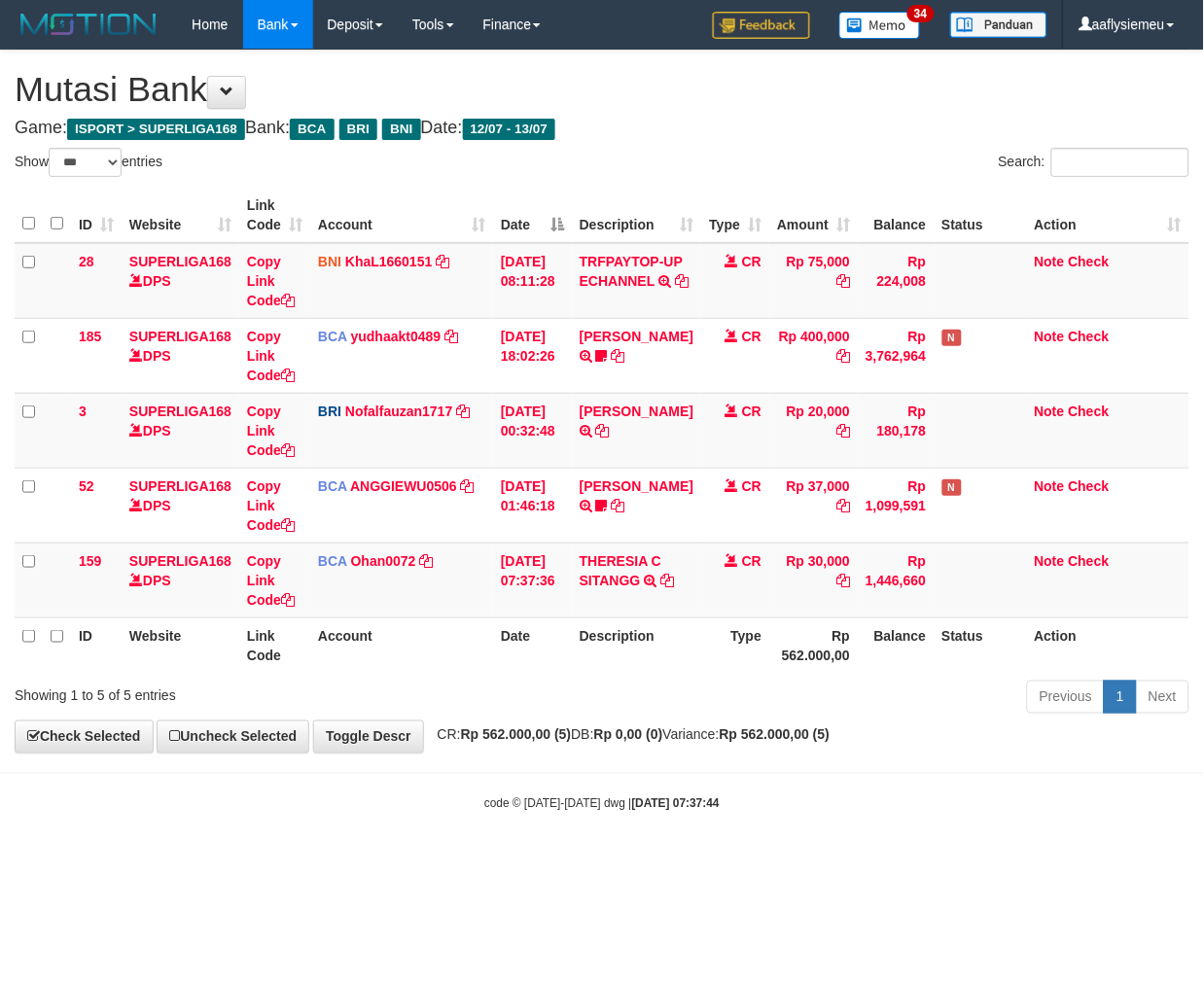 click on "**********" at bounding box center (602, 402) 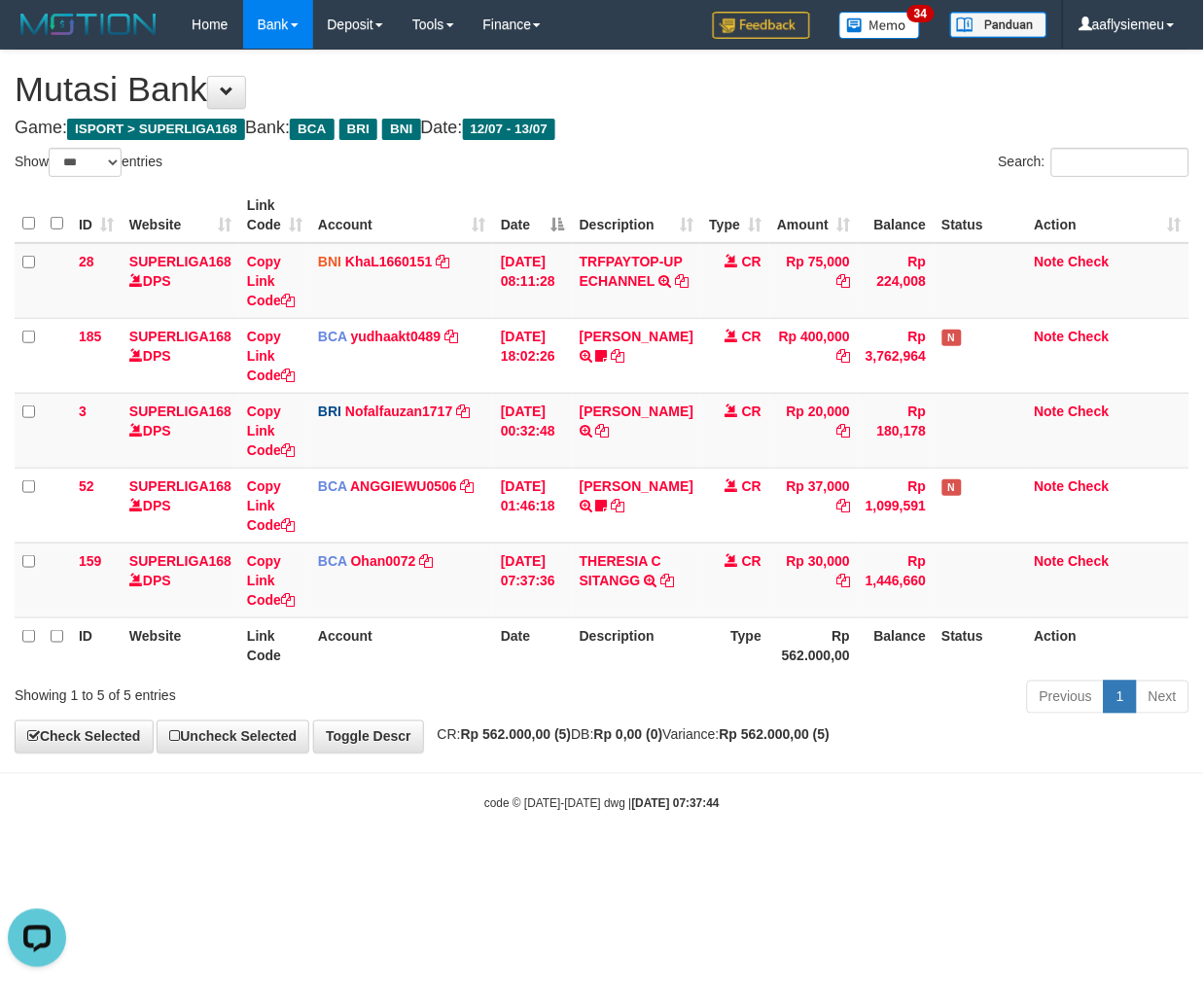 scroll, scrollTop: 0, scrollLeft: 0, axis: both 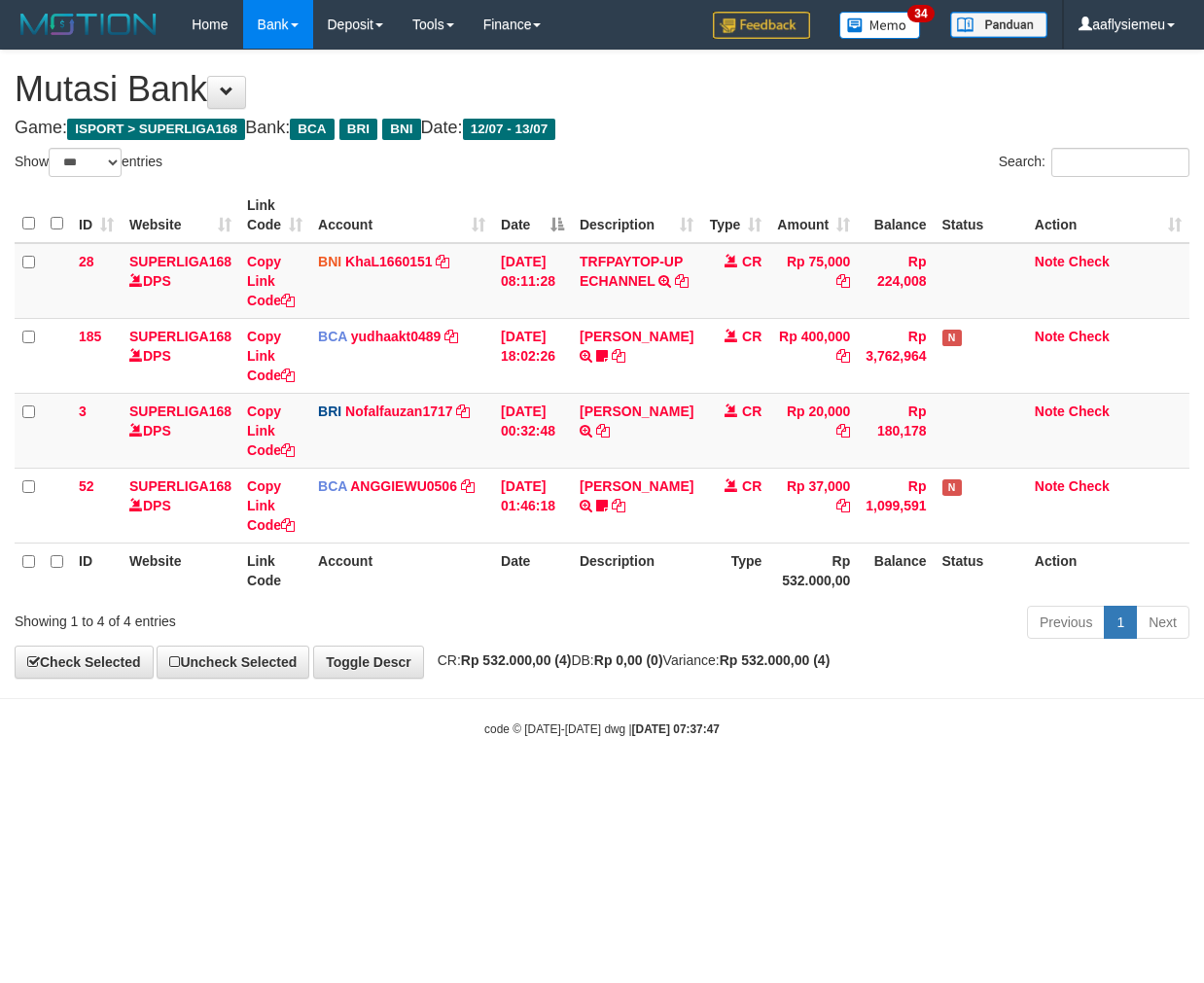 select on "***" 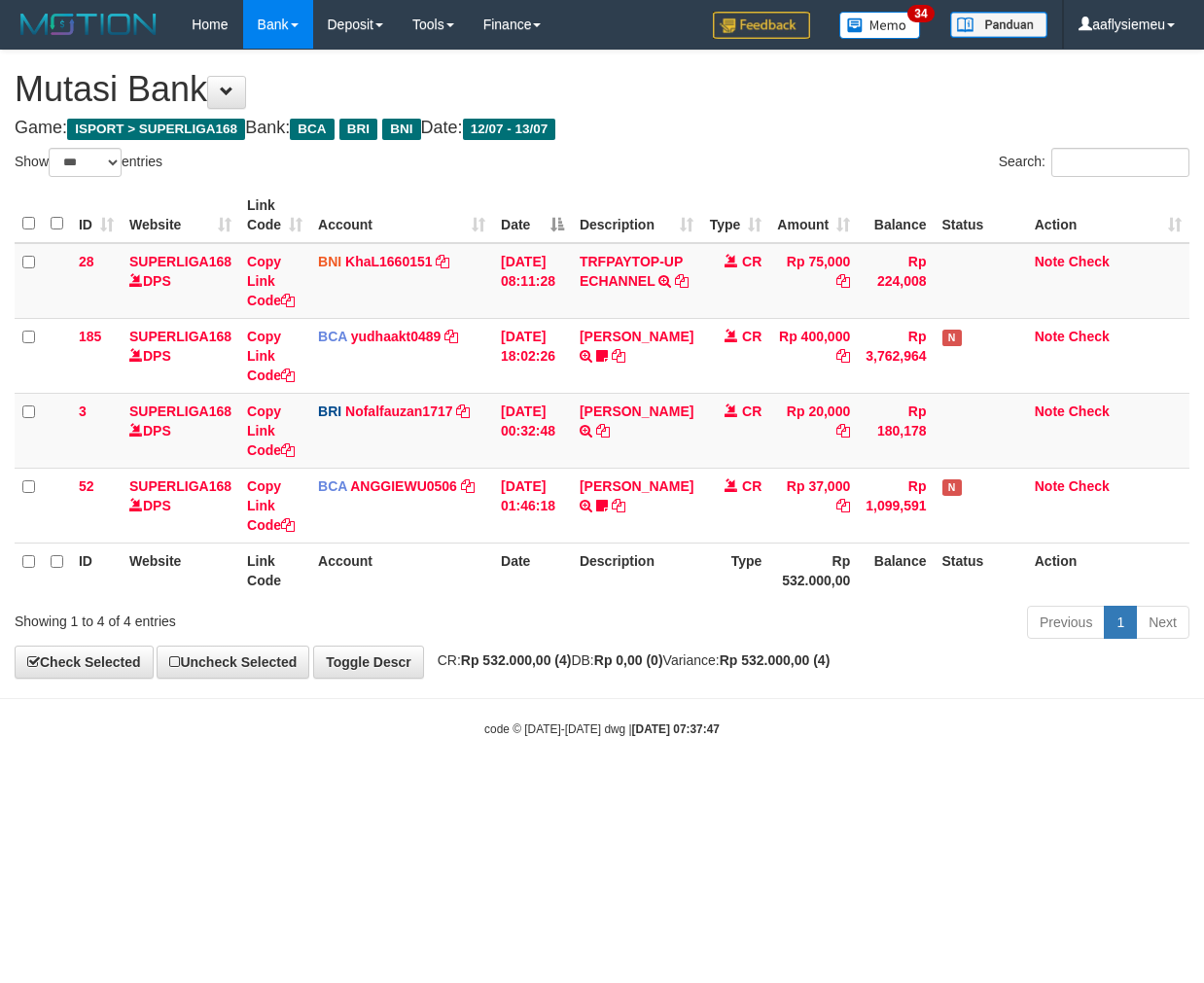 scroll, scrollTop: 0, scrollLeft: 0, axis: both 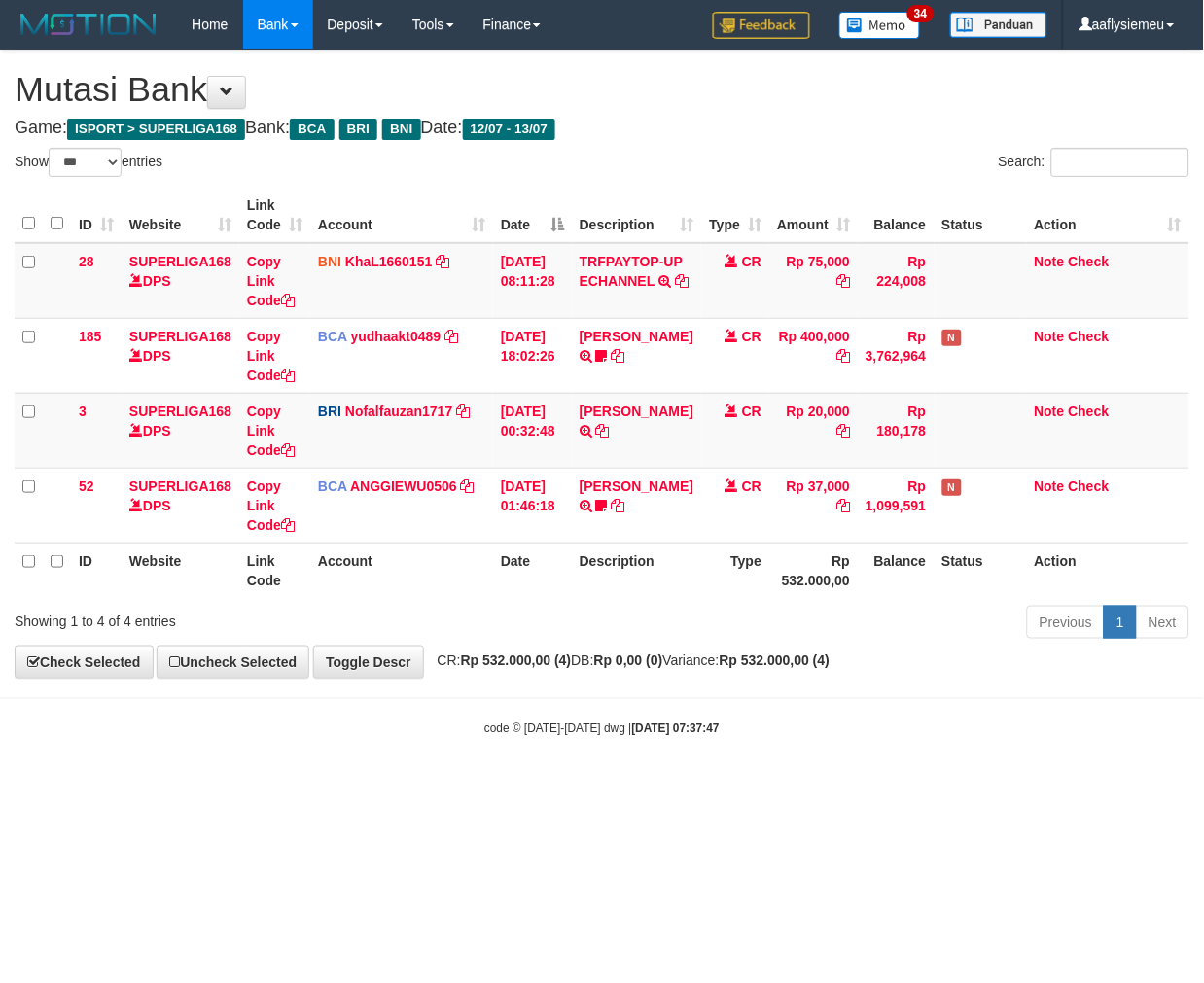 drag, startPoint x: 549, startPoint y: 687, endPoint x: 529, endPoint y: 698, distance: 22.82542 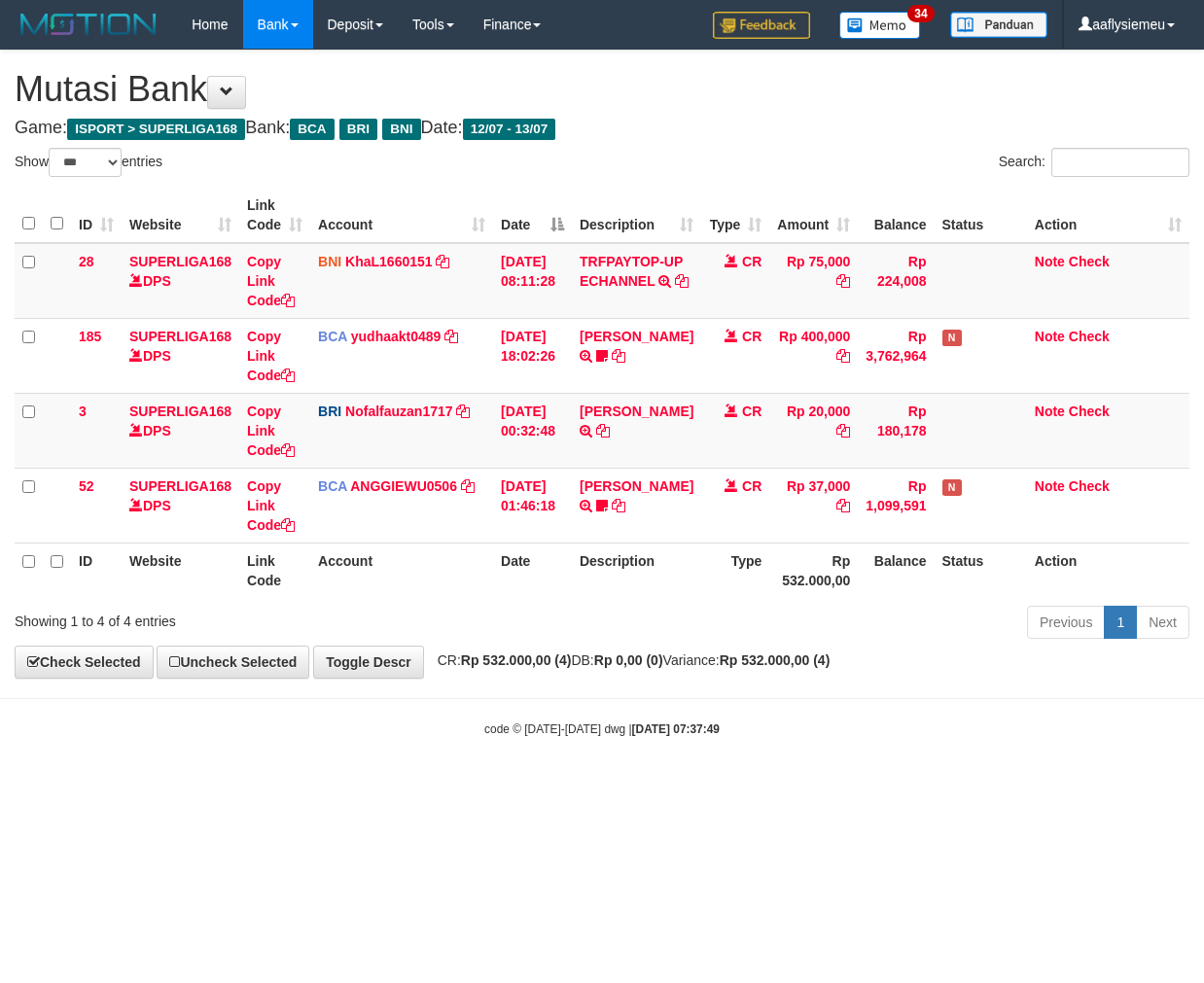 select on "***" 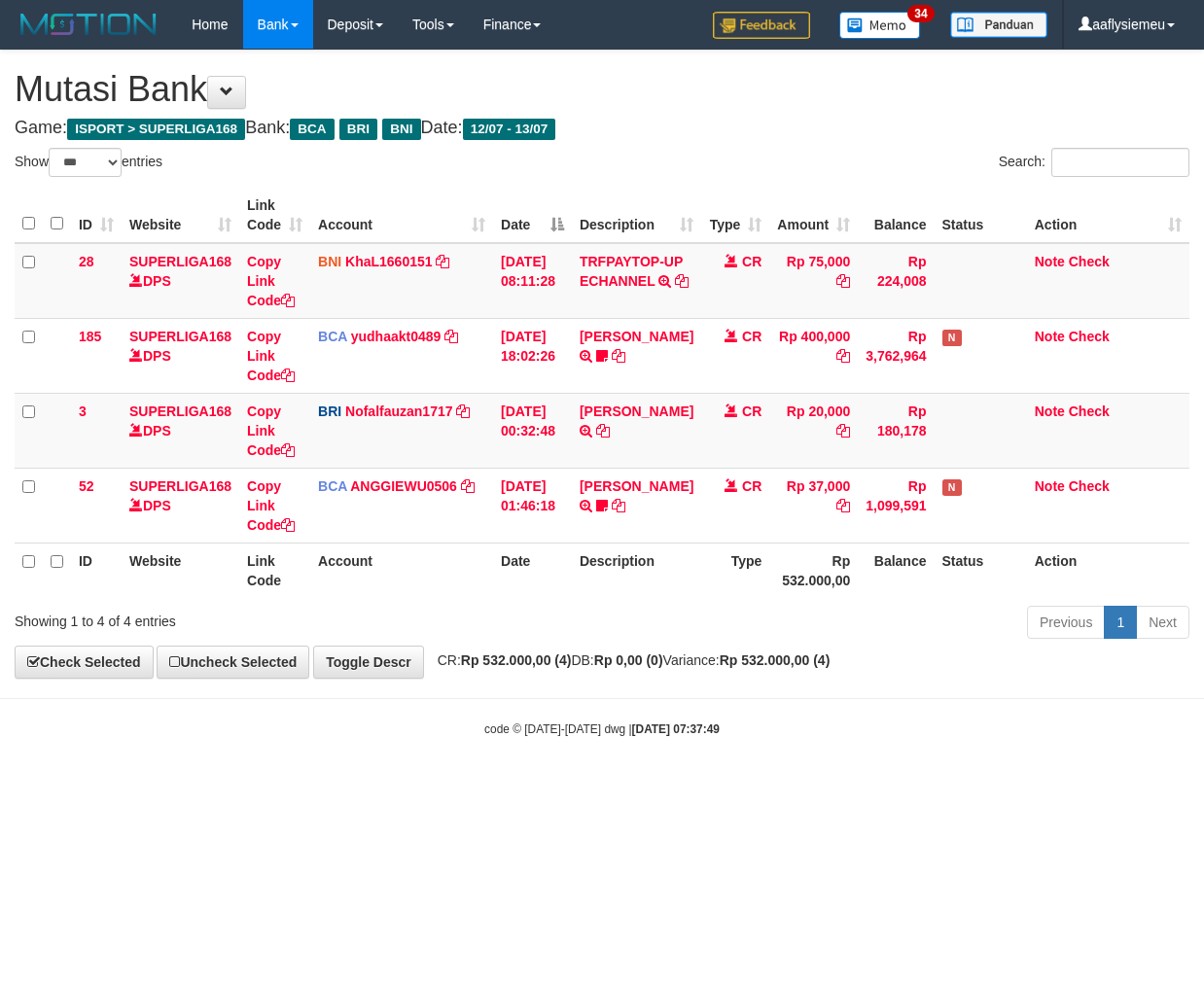 scroll, scrollTop: 0, scrollLeft: 0, axis: both 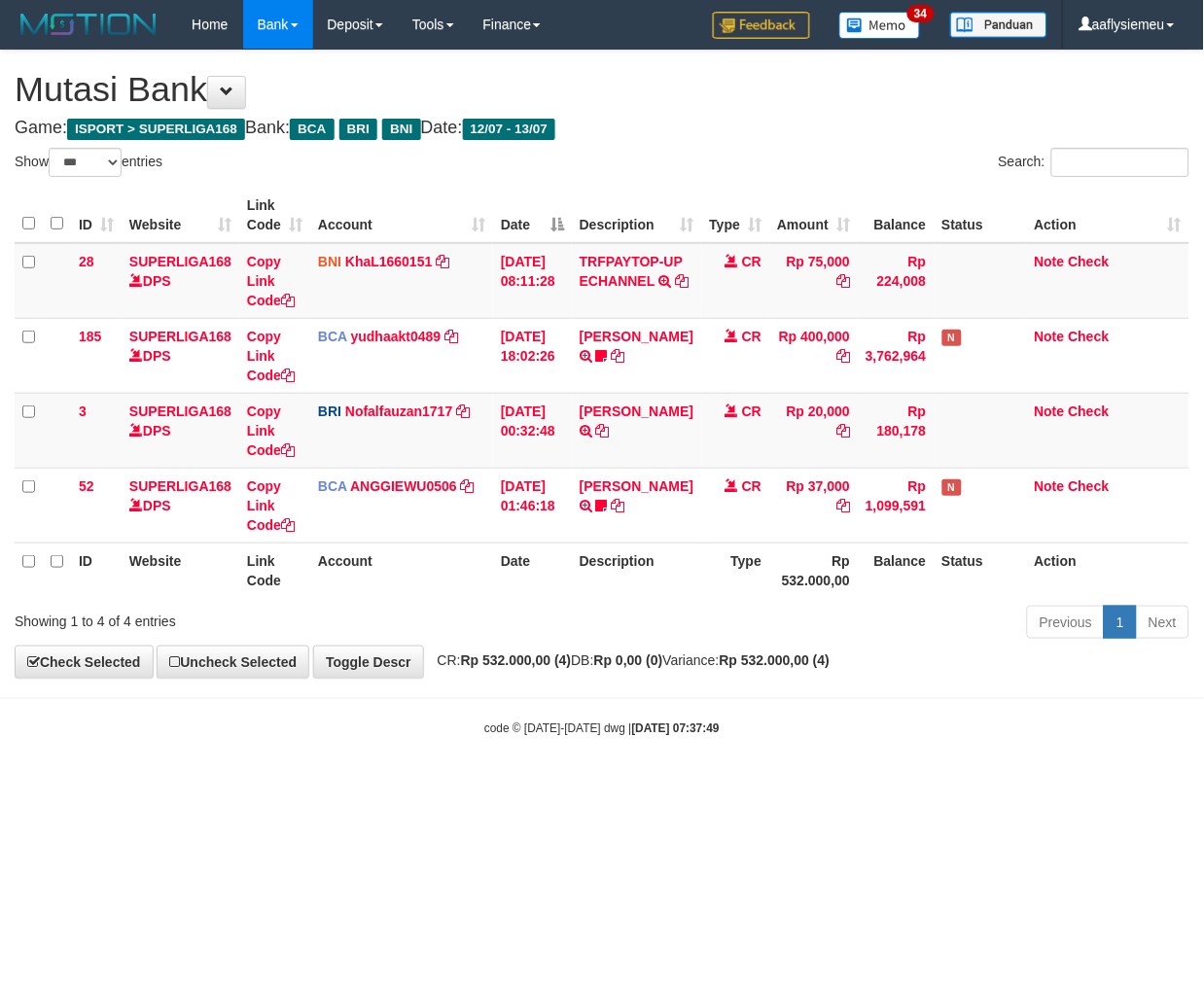 drag, startPoint x: 172, startPoint y: 737, endPoint x: 4, endPoint y: 797, distance: 178.39282 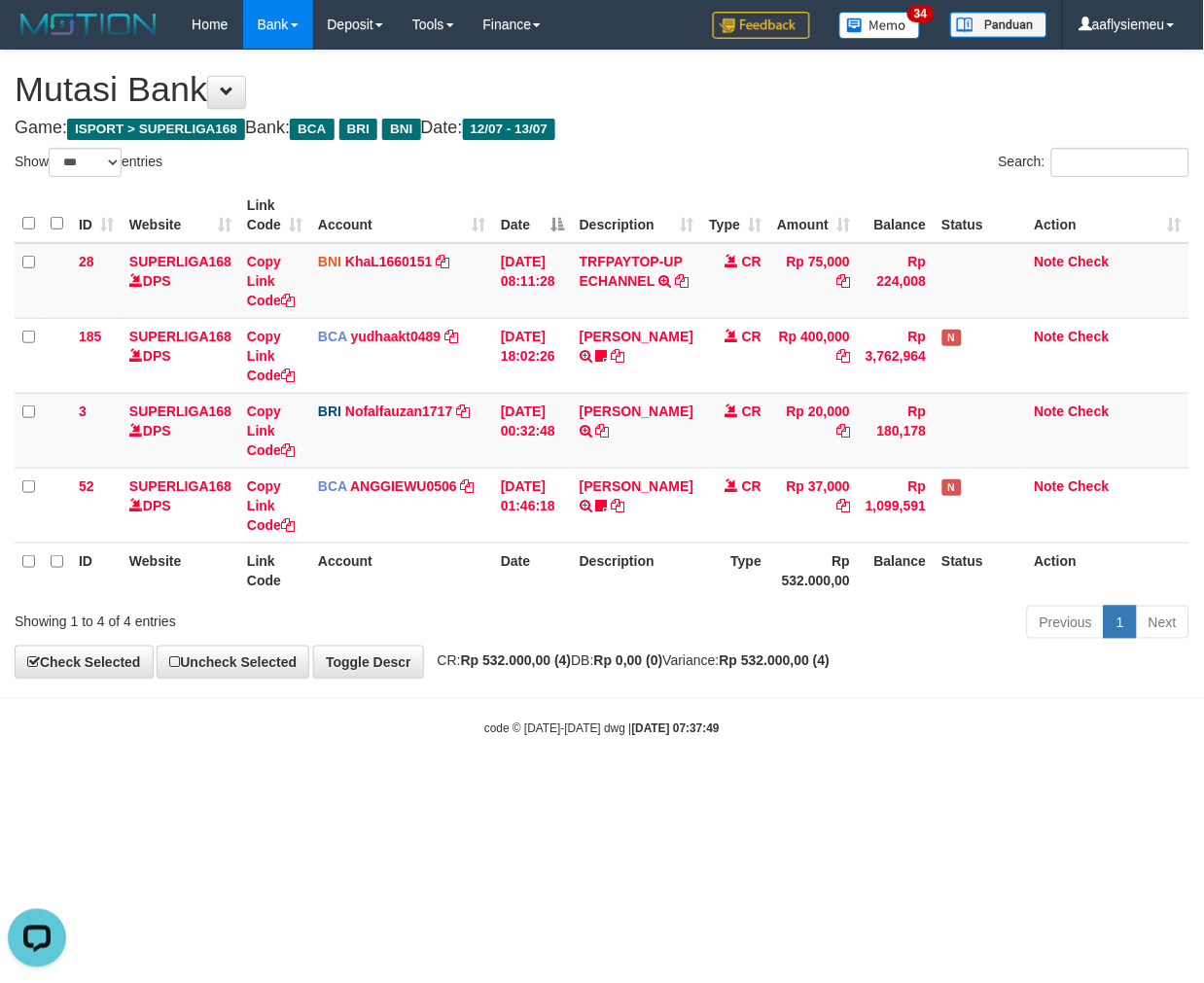 scroll, scrollTop: 0, scrollLeft: 0, axis: both 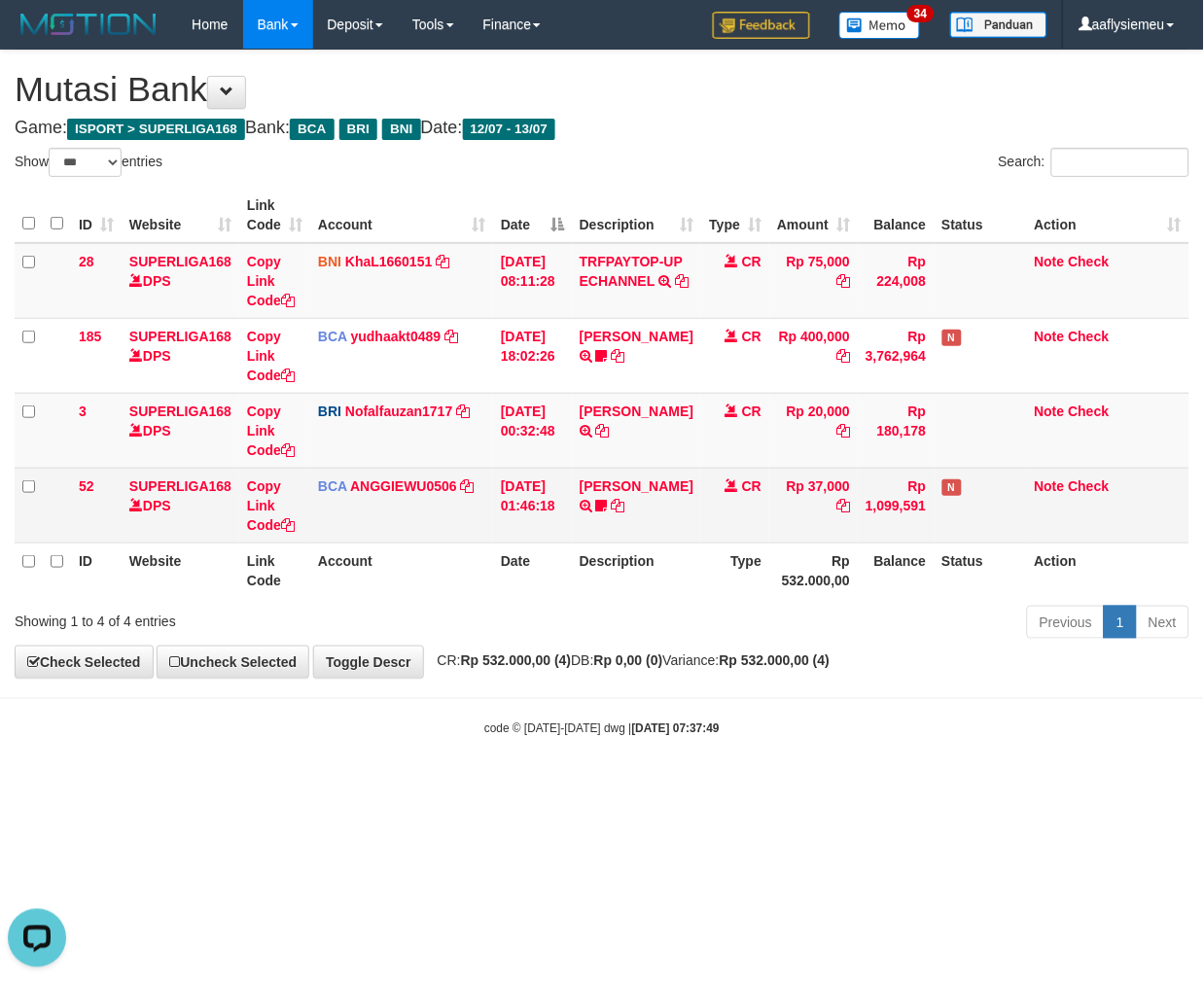 click on "BCA
ANGGIEWU0506
DPS
ANGGIE WULANDARI
mutasi_20250713_4804 | 52
mutasi_20250713_4804 | 52" at bounding box center [402, 505] 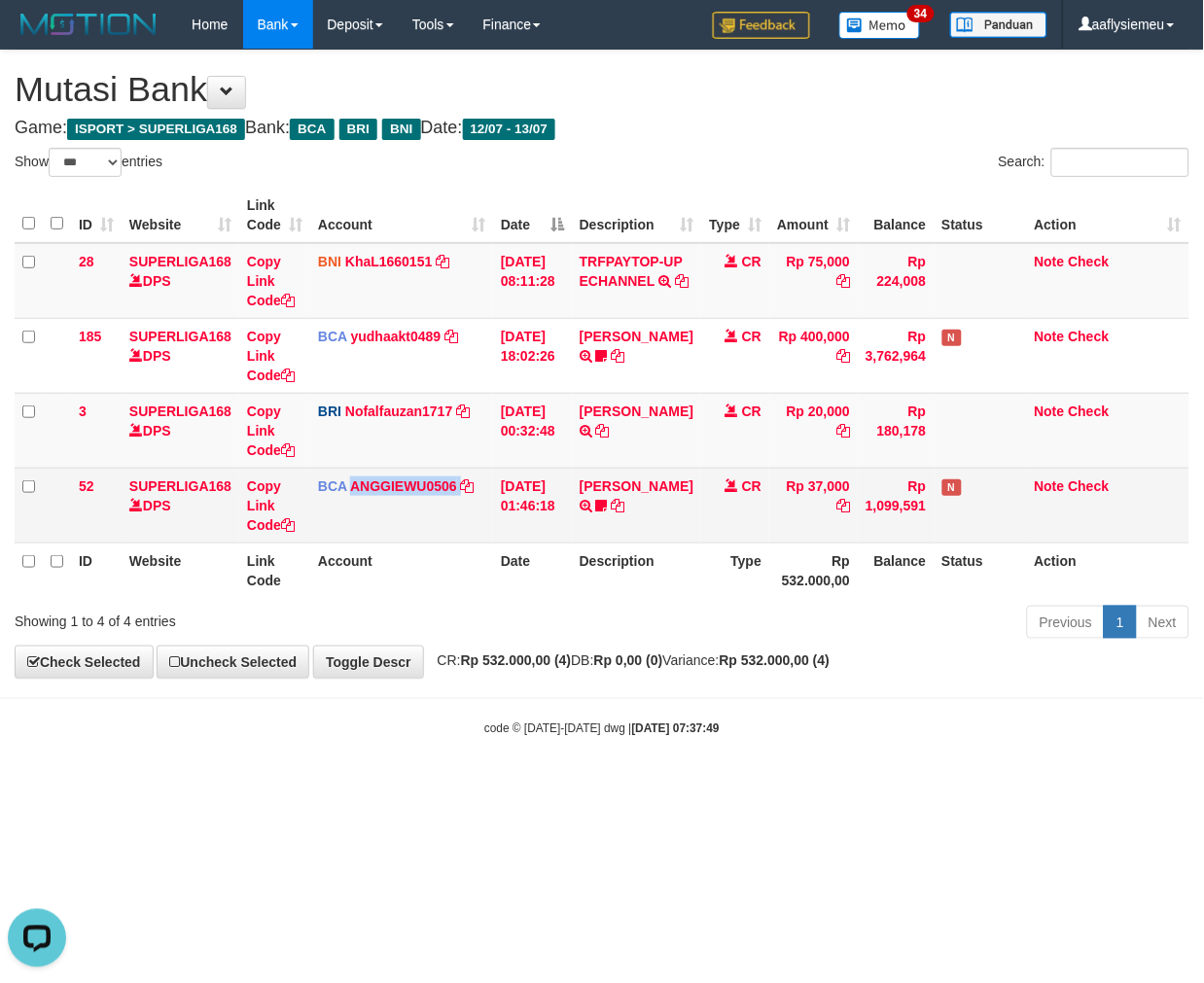 click on "BCA
ANGGIEWU0506
DPS
ANGGIE WULANDARI
mutasi_20250713_4804 | 52
mutasi_20250713_4804 | 52" at bounding box center (402, 505) 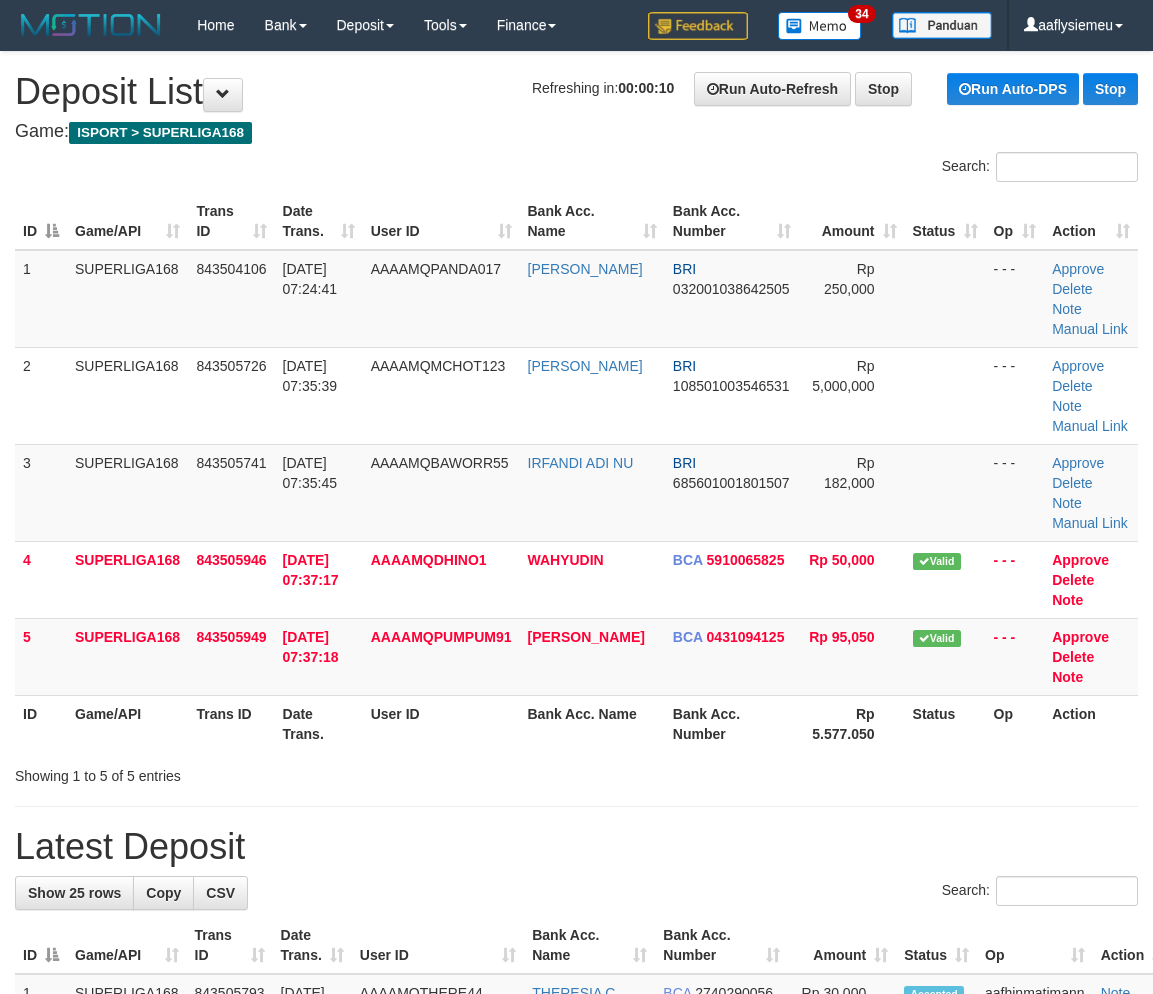 scroll, scrollTop: 0, scrollLeft: 0, axis: both 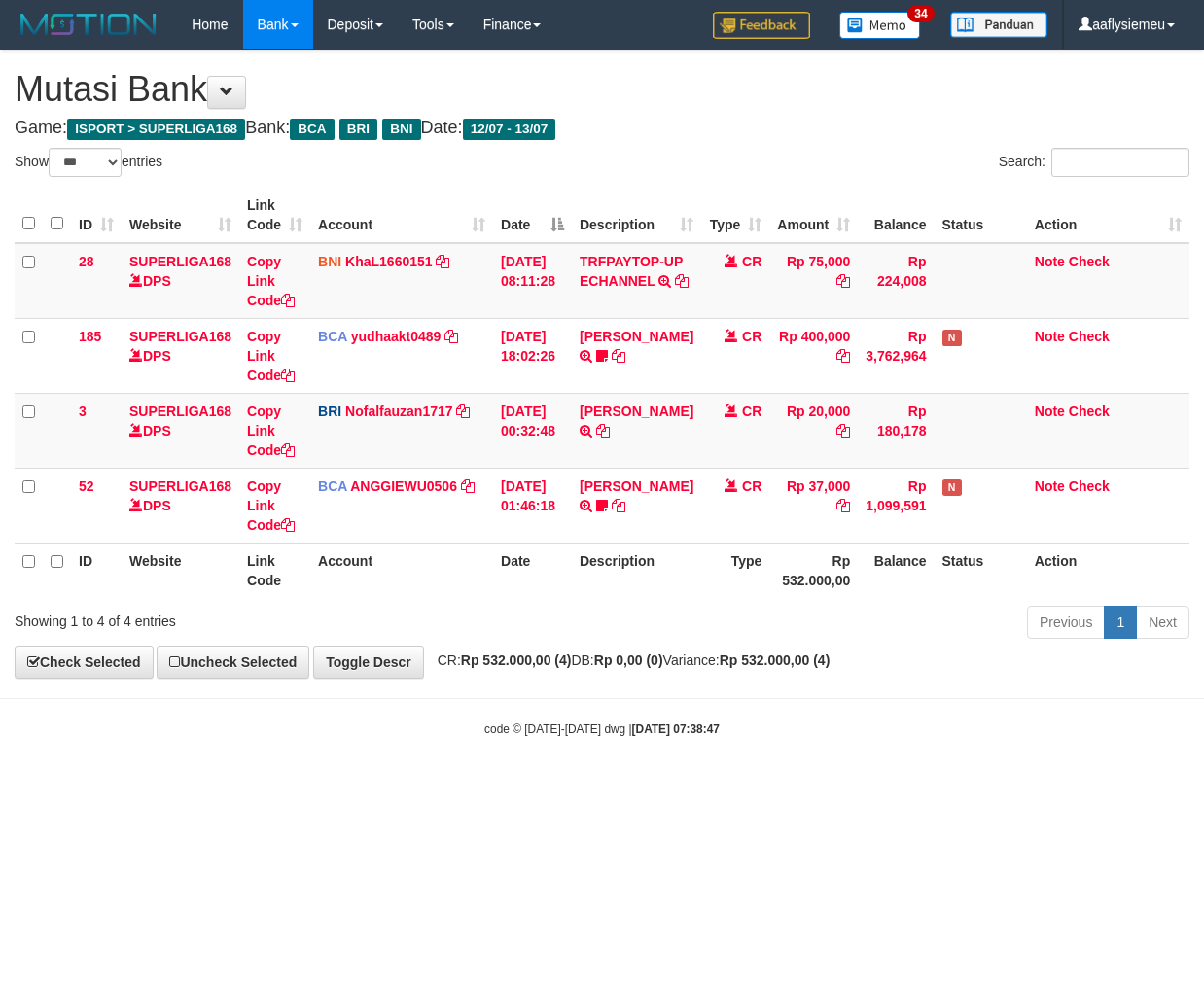 select on "***" 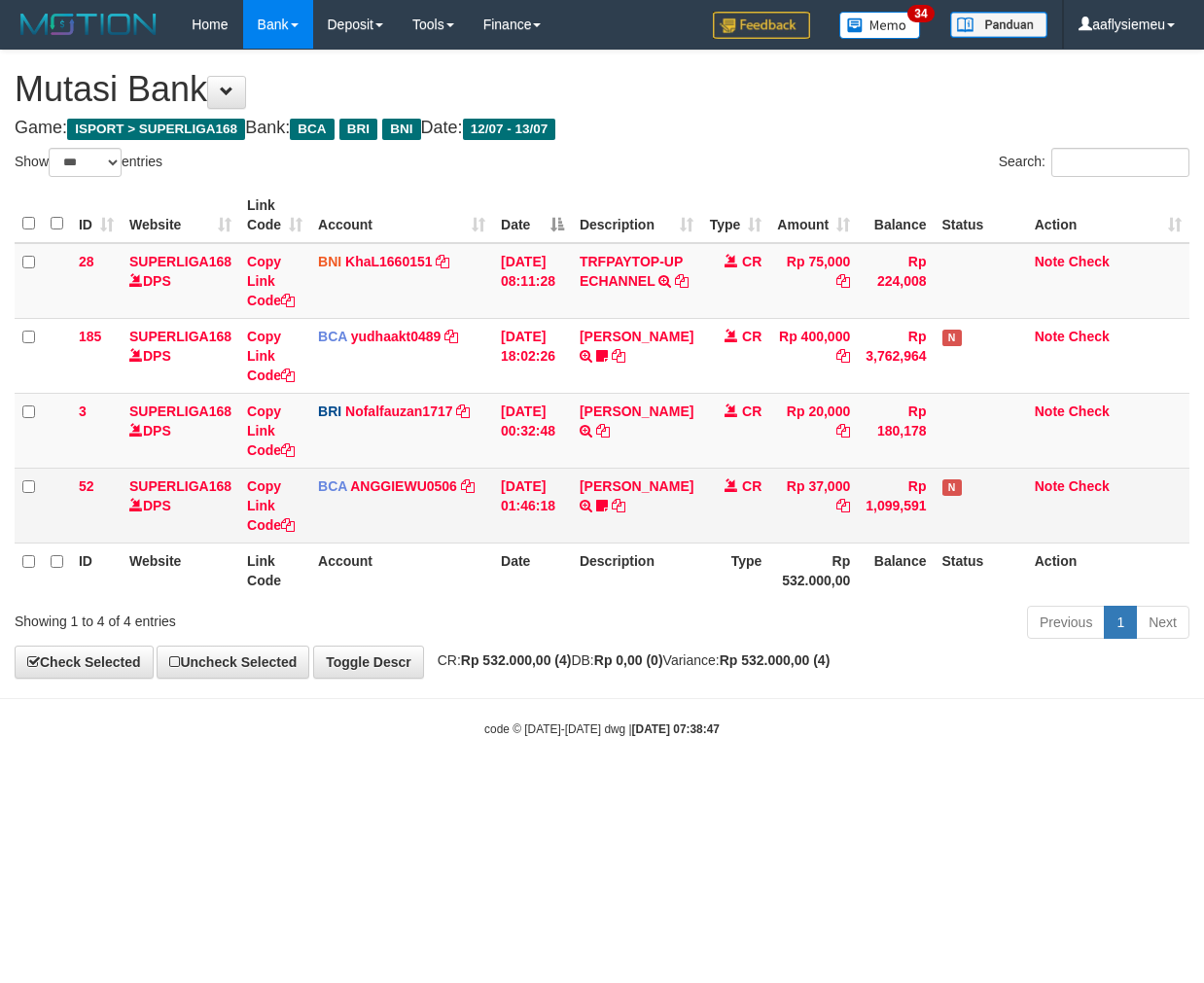 scroll, scrollTop: 0, scrollLeft: 0, axis: both 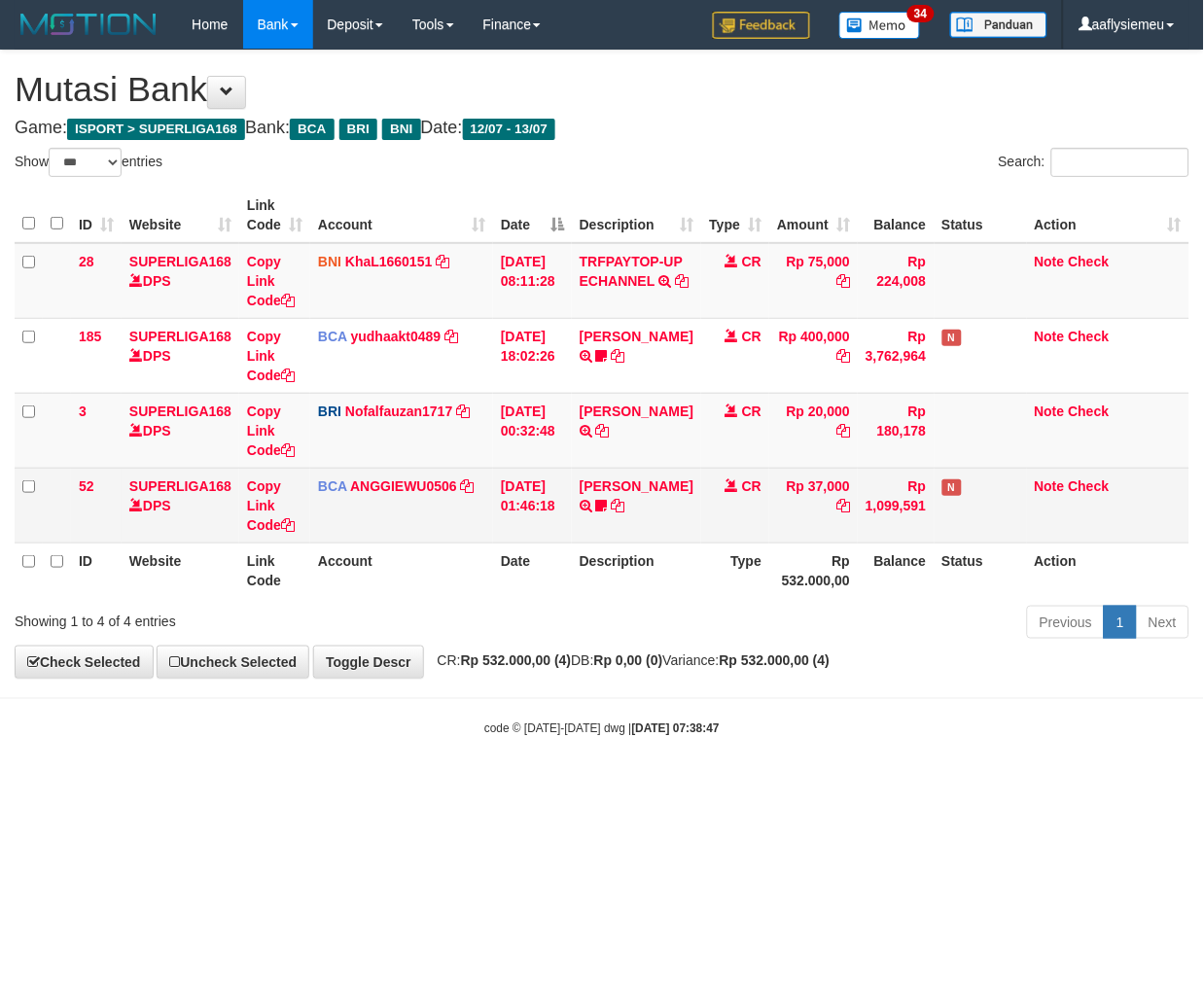 drag, startPoint x: 426, startPoint y: 520, endPoint x: 567, endPoint y: 486, distance: 145.04137 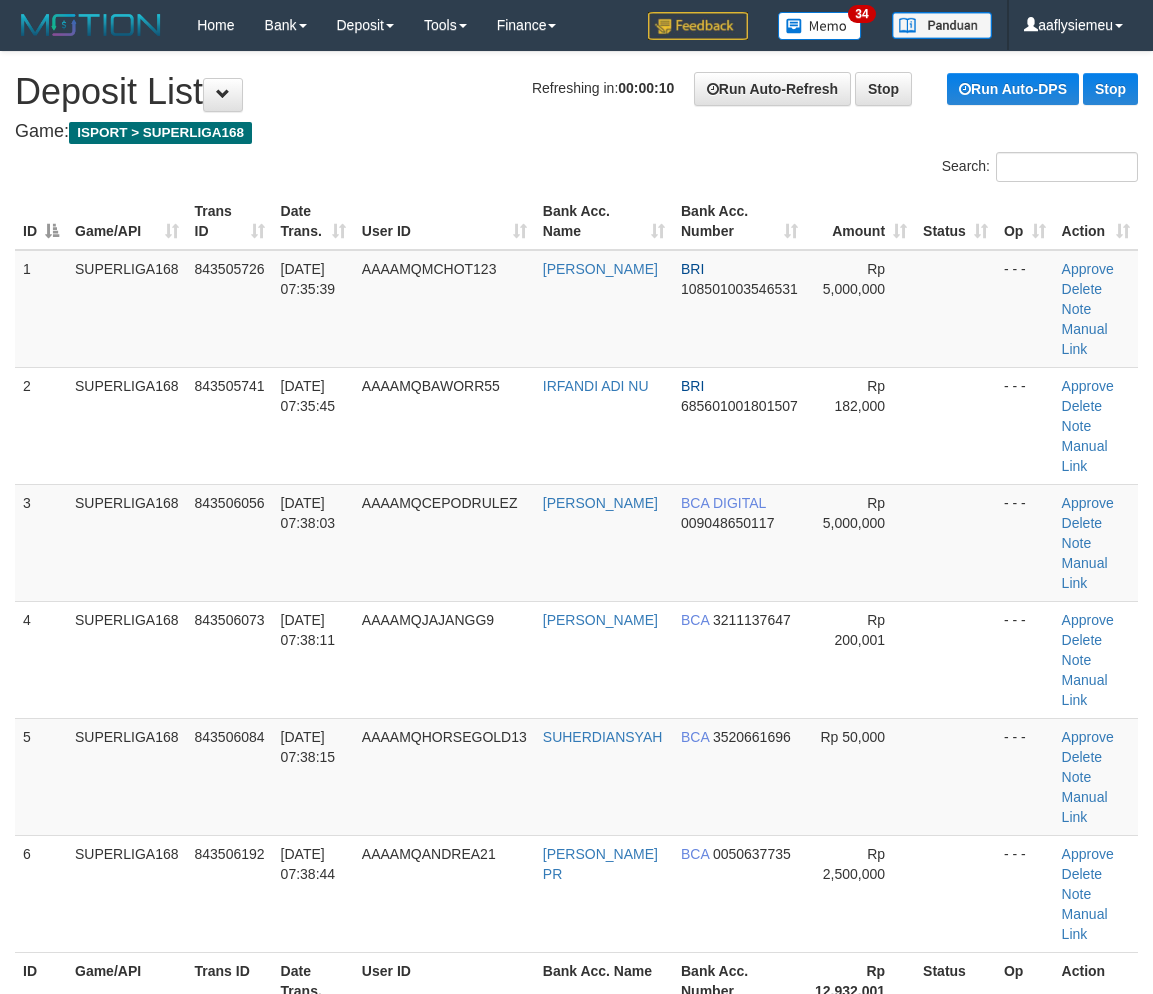 scroll, scrollTop: 0, scrollLeft: 0, axis: both 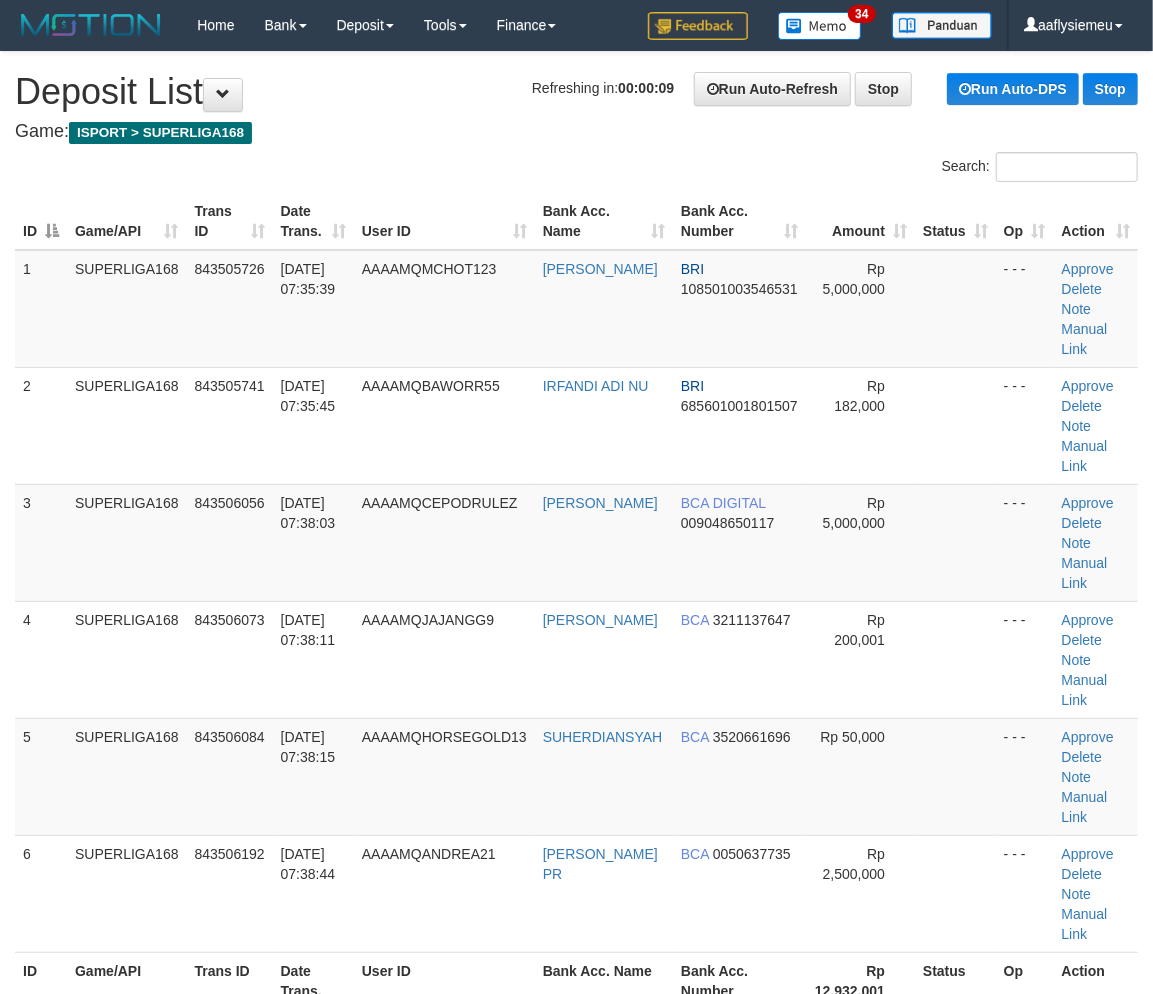 drag, startPoint x: 75, startPoint y: 426, endPoint x: 2, endPoint y: 433, distance: 73.33485 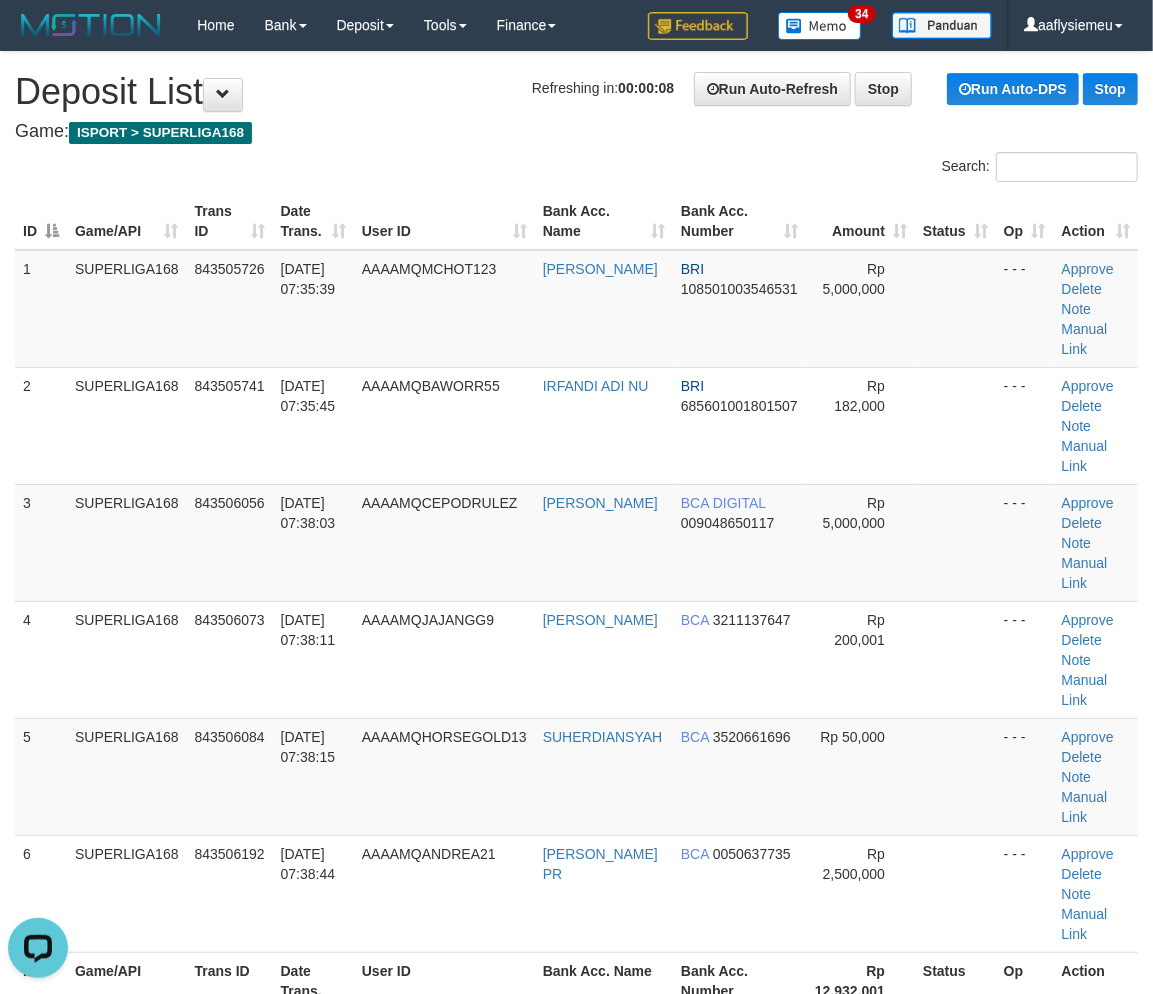 scroll, scrollTop: 0, scrollLeft: 0, axis: both 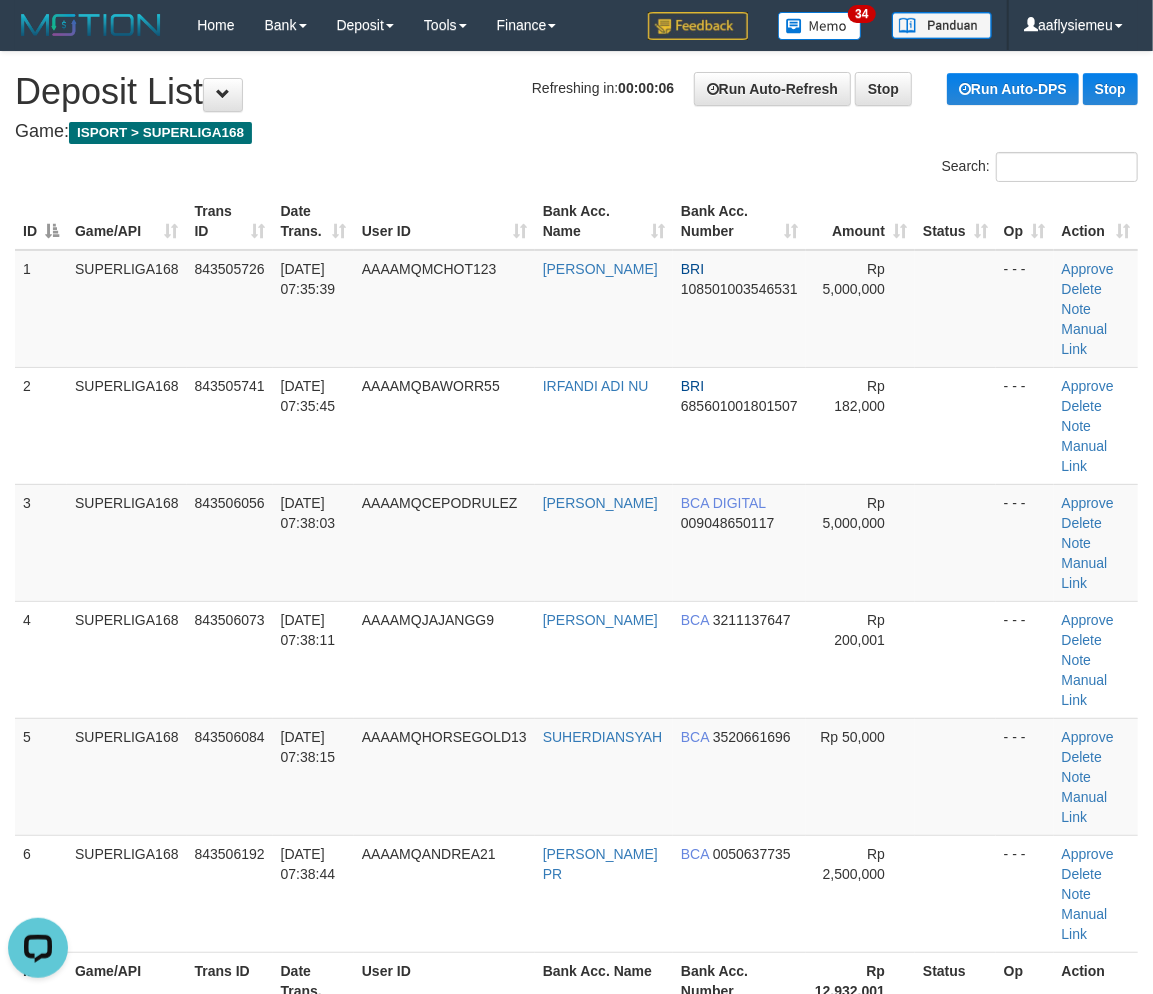drag, startPoint x: 71, startPoint y: 478, endPoint x: 2, endPoint y: 513, distance: 77.36925 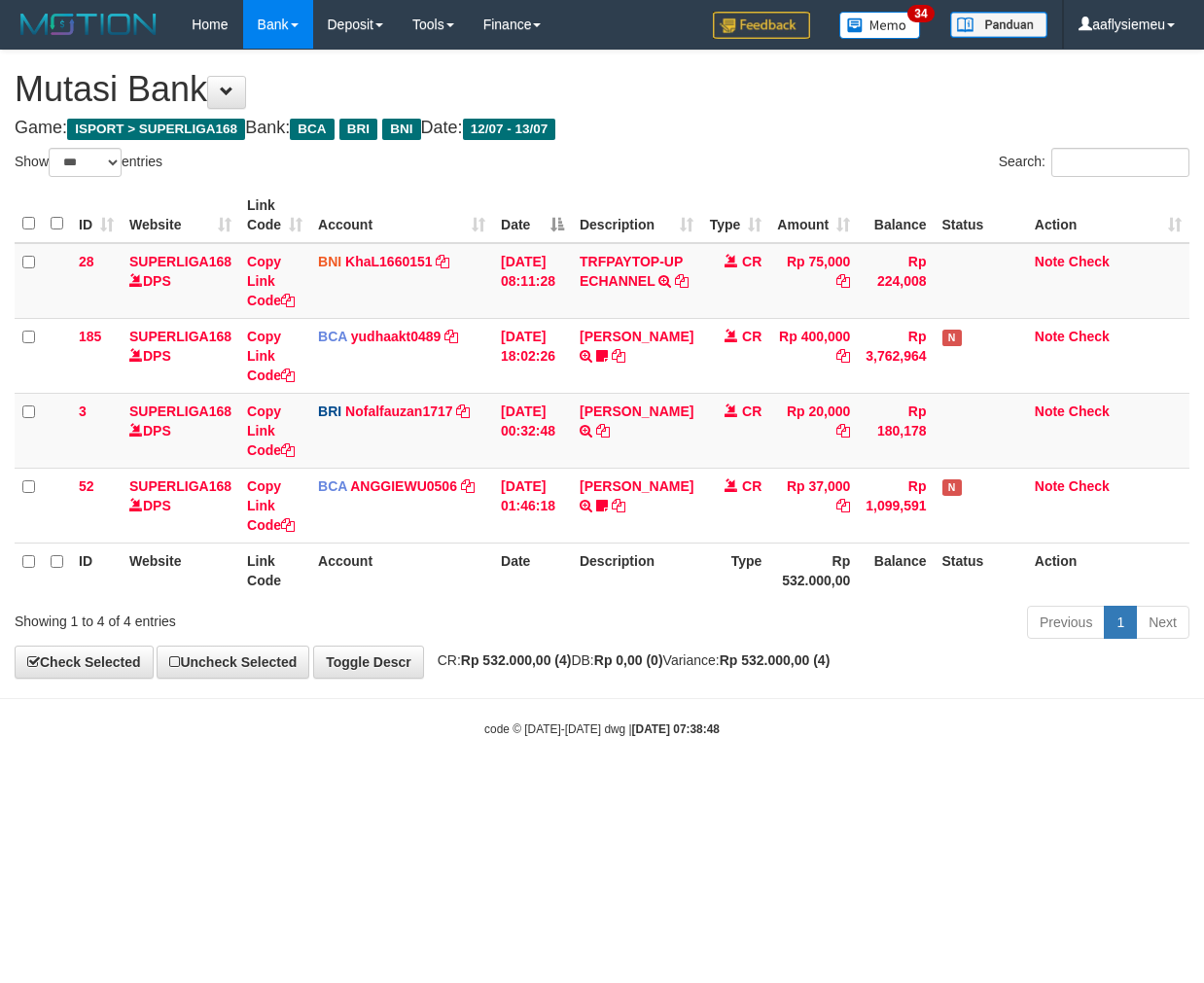 select on "***" 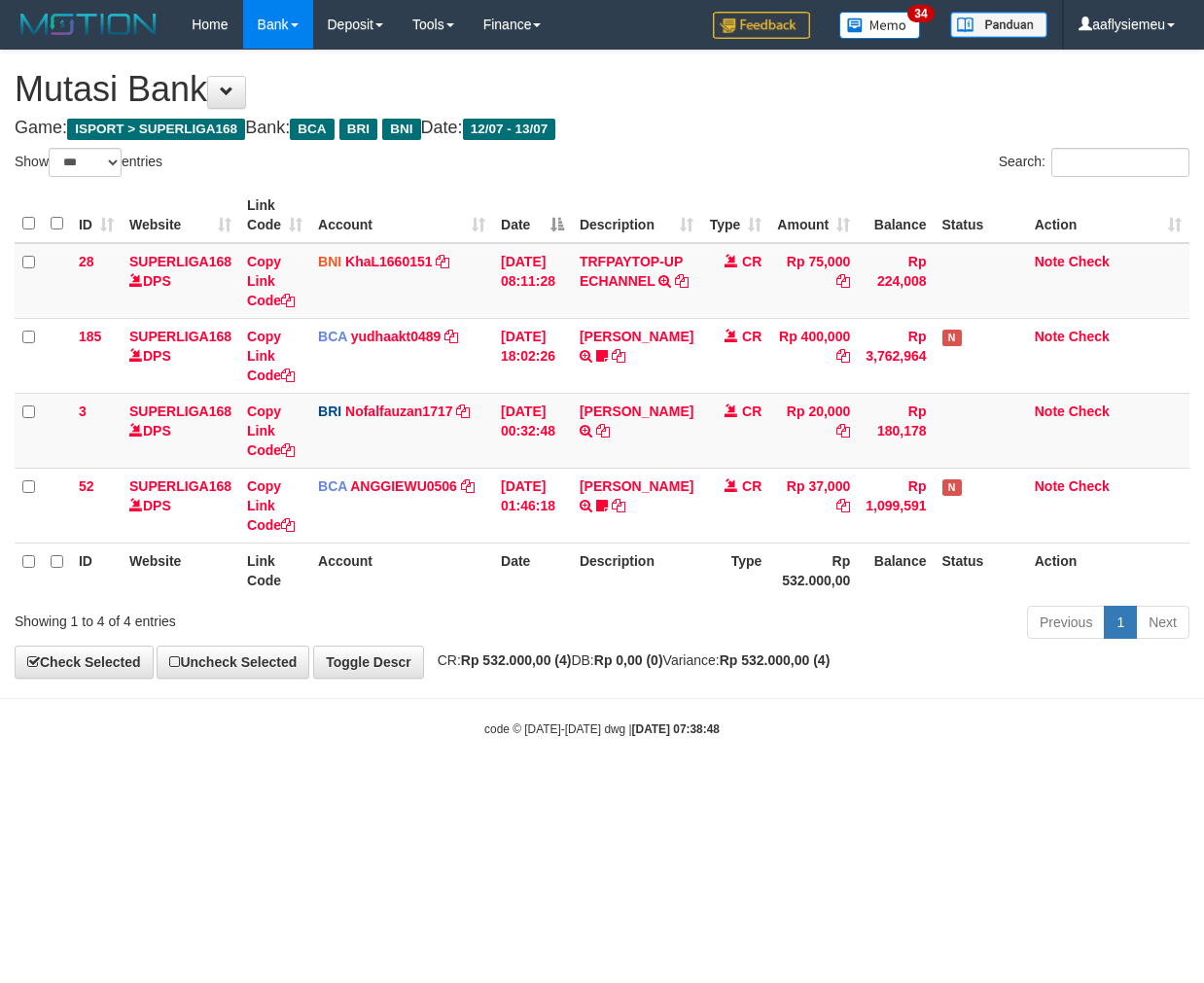 scroll, scrollTop: 0, scrollLeft: 0, axis: both 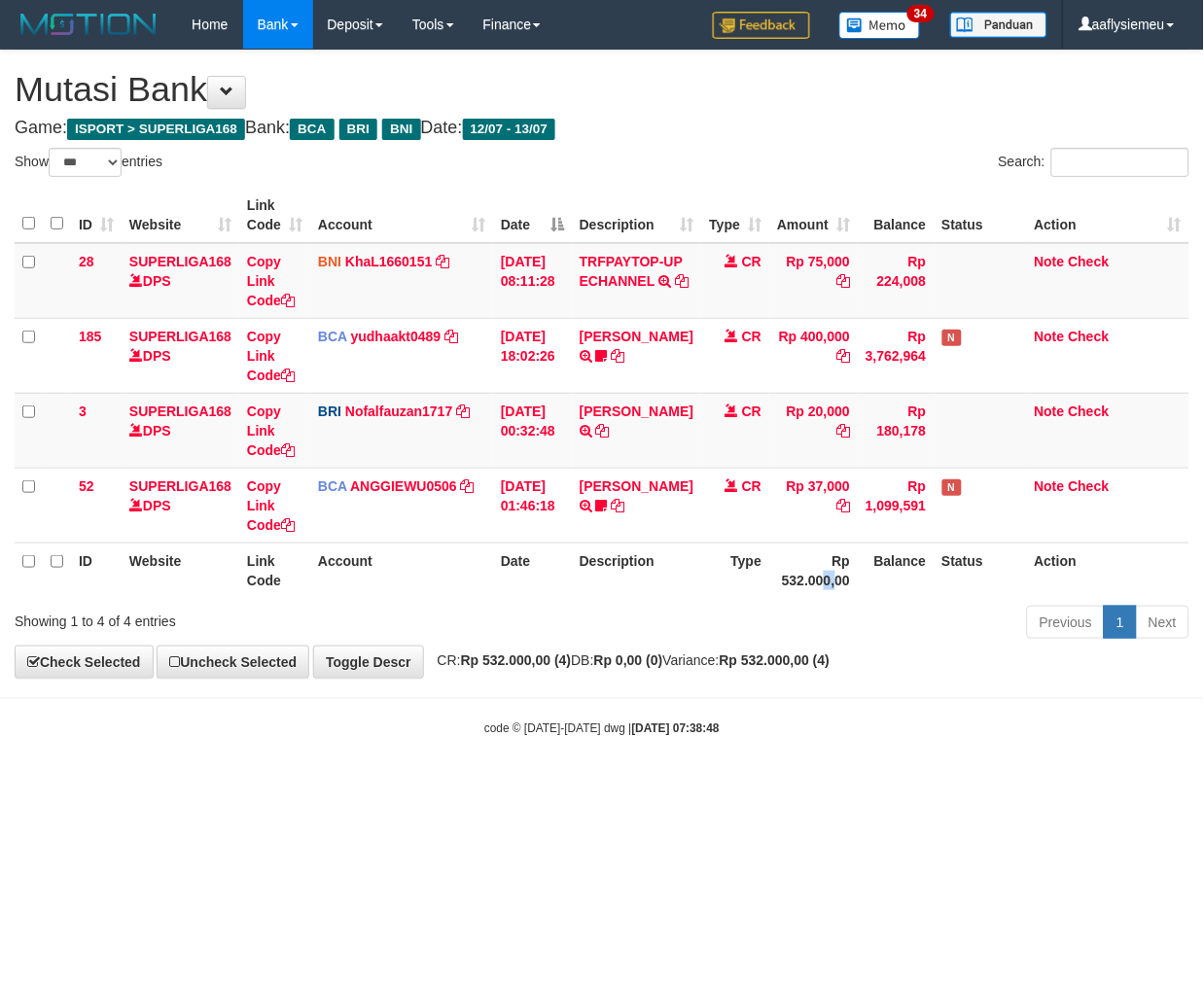 click on "Rp 532.000,00" at bounding box center [813, 570] 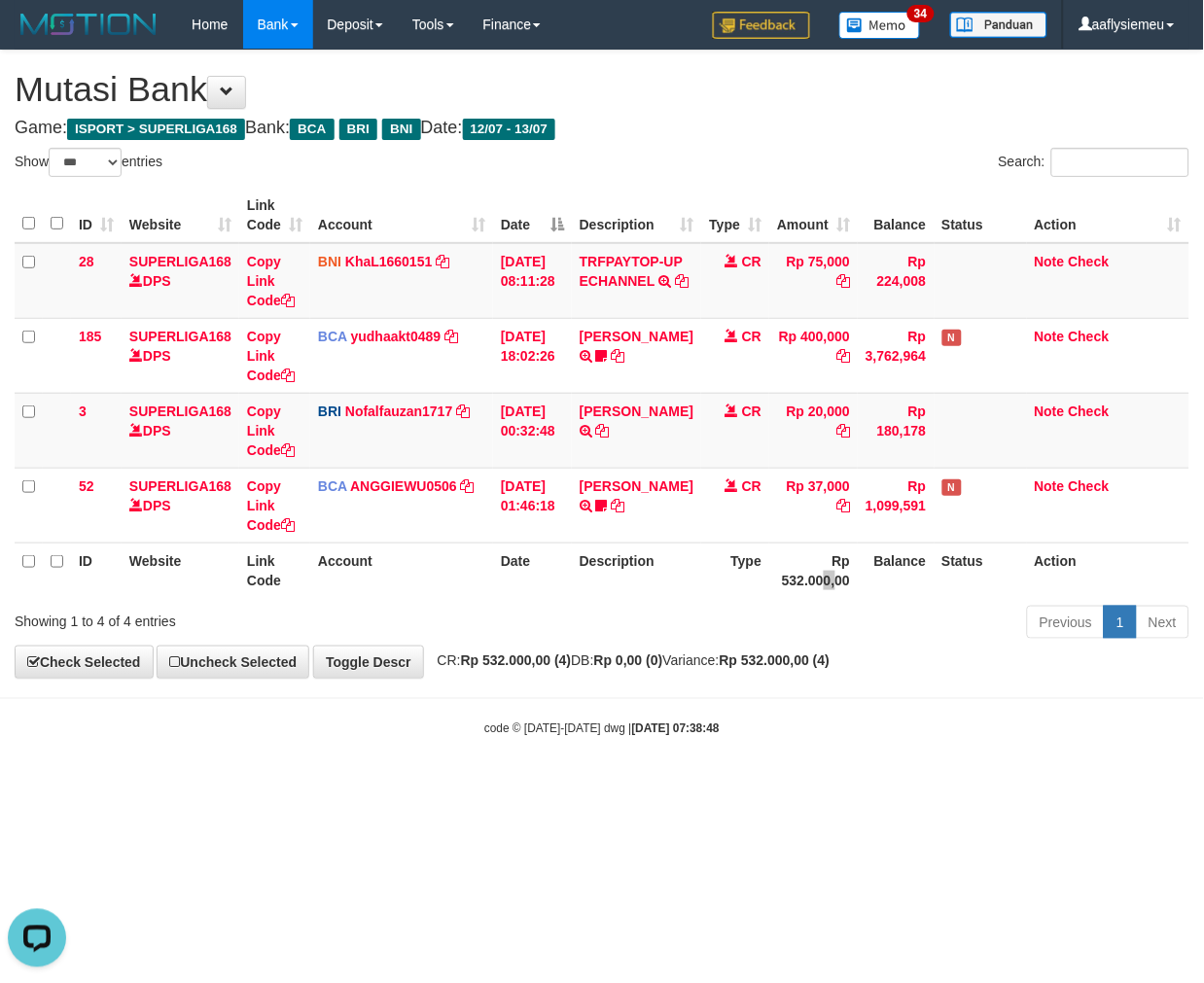 scroll, scrollTop: 0, scrollLeft: 0, axis: both 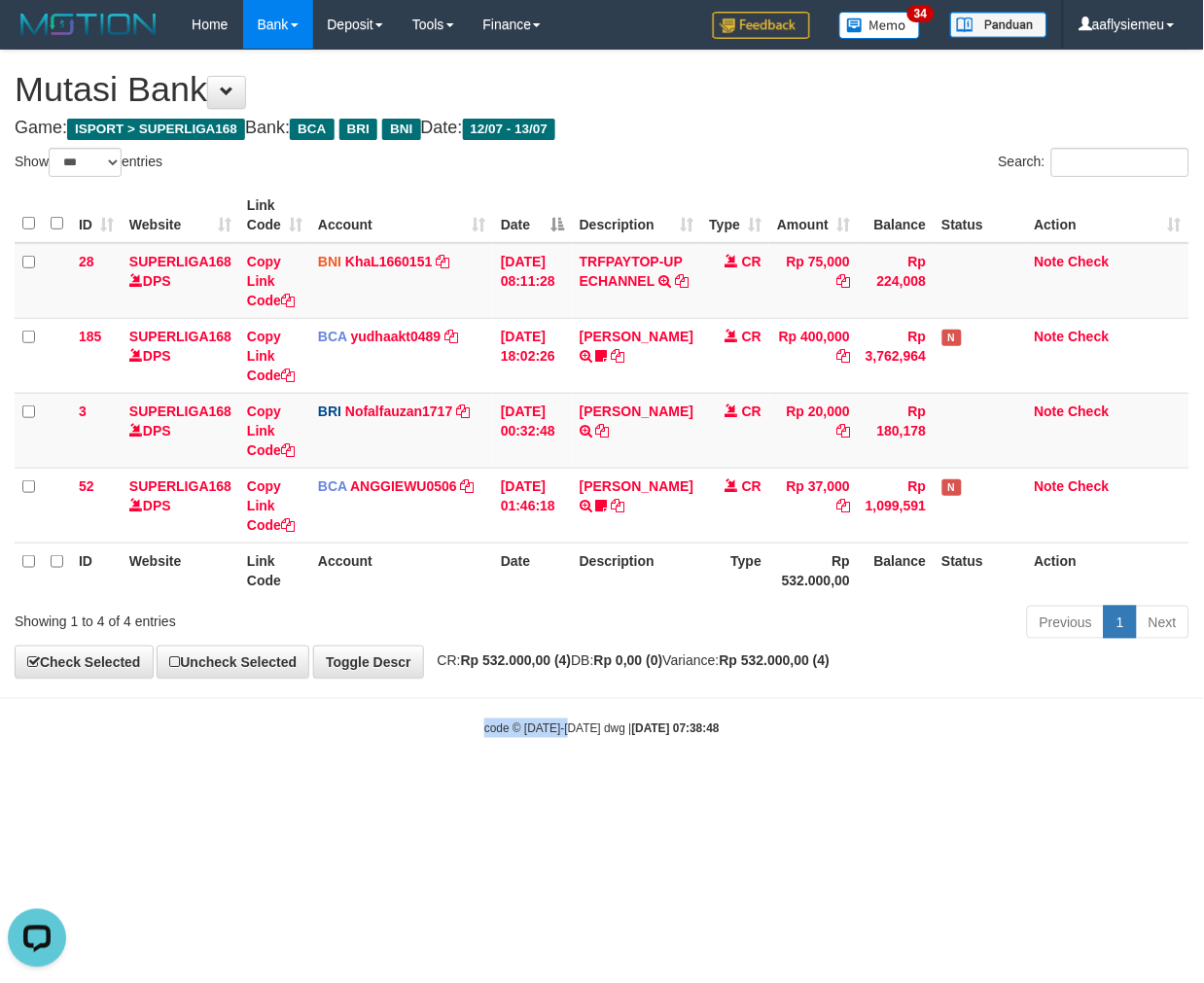 drag, startPoint x: 585, startPoint y: 705, endPoint x: 542, endPoint y: 681, distance: 49.24429 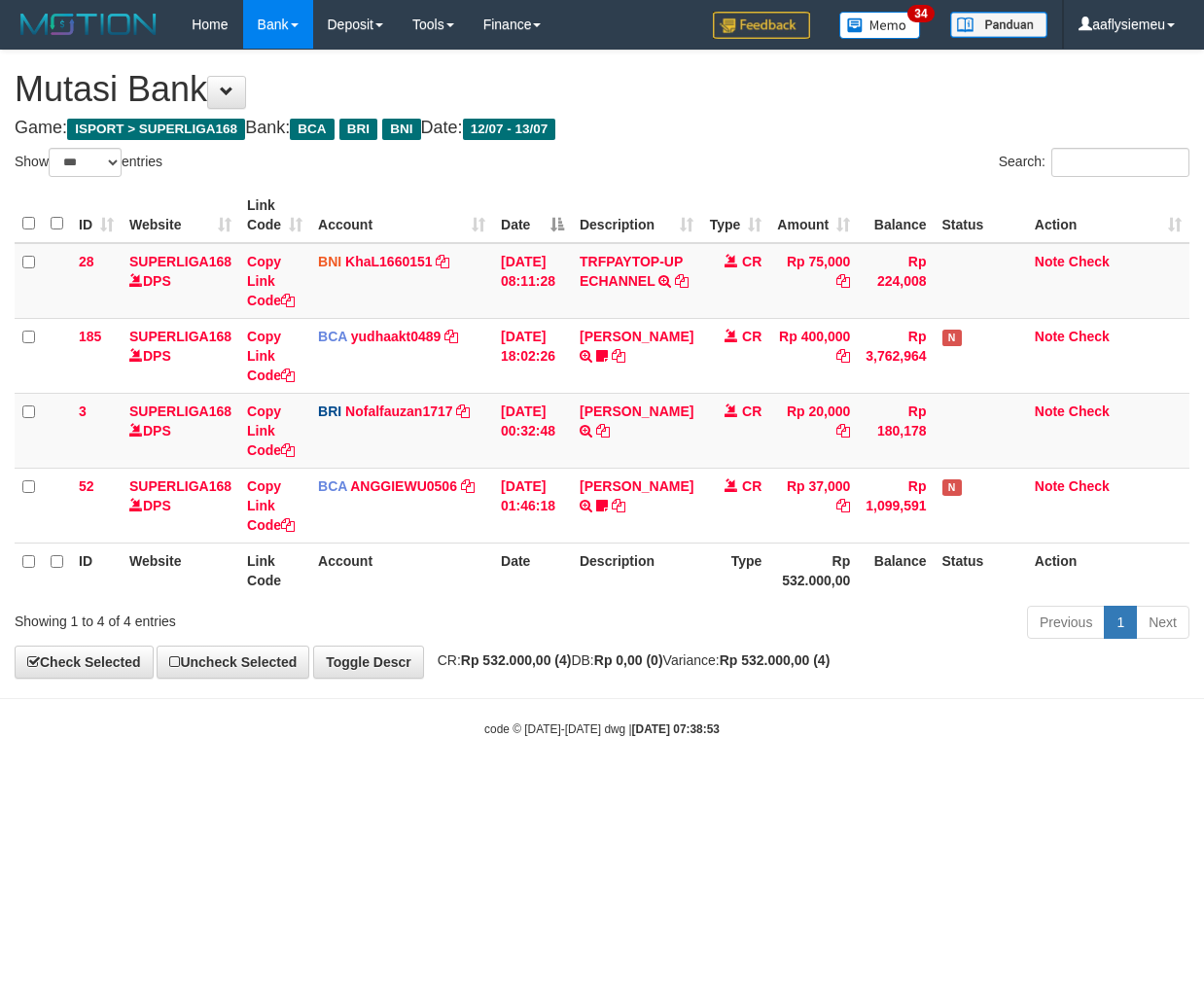 select on "***" 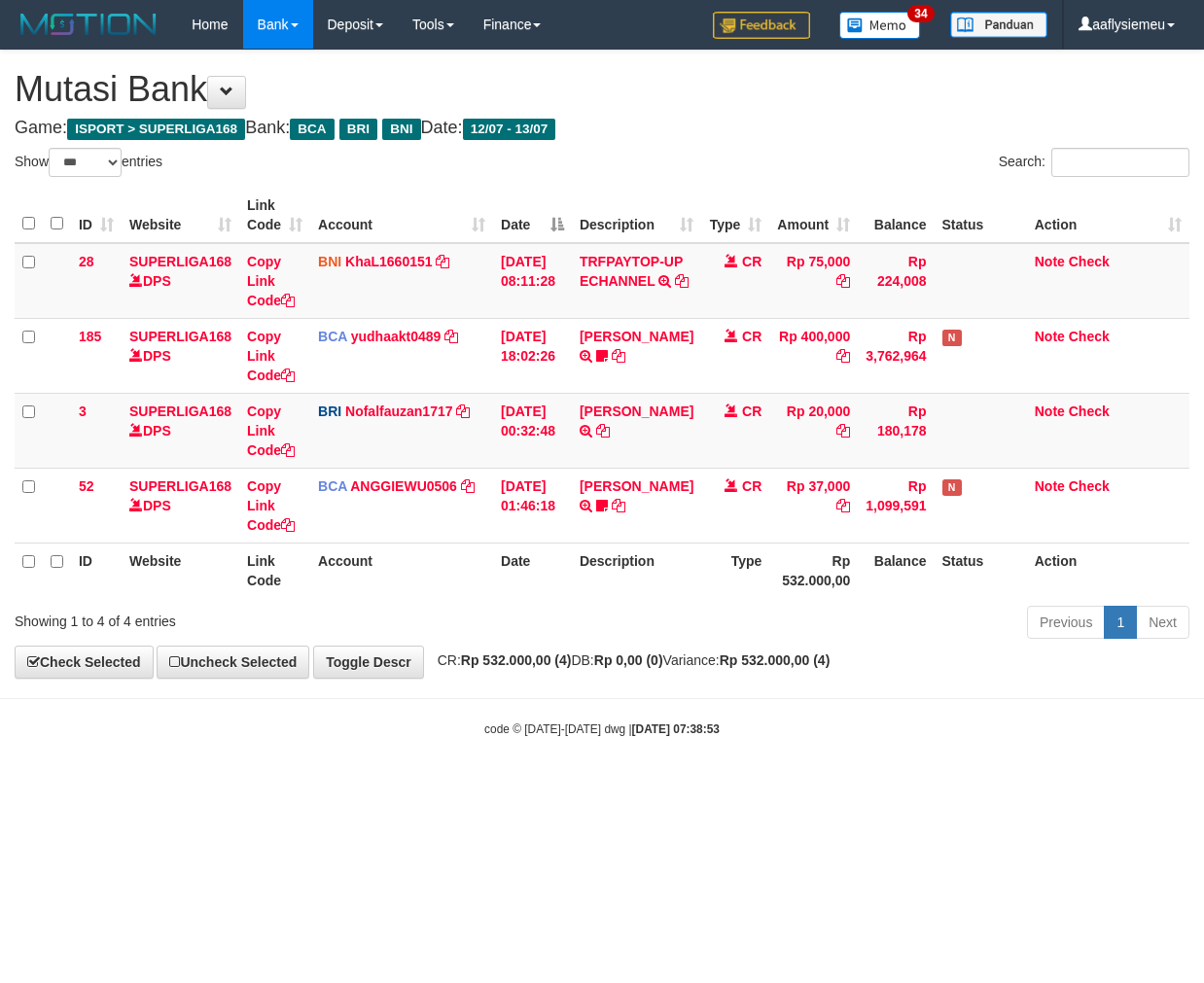 scroll, scrollTop: 0, scrollLeft: 0, axis: both 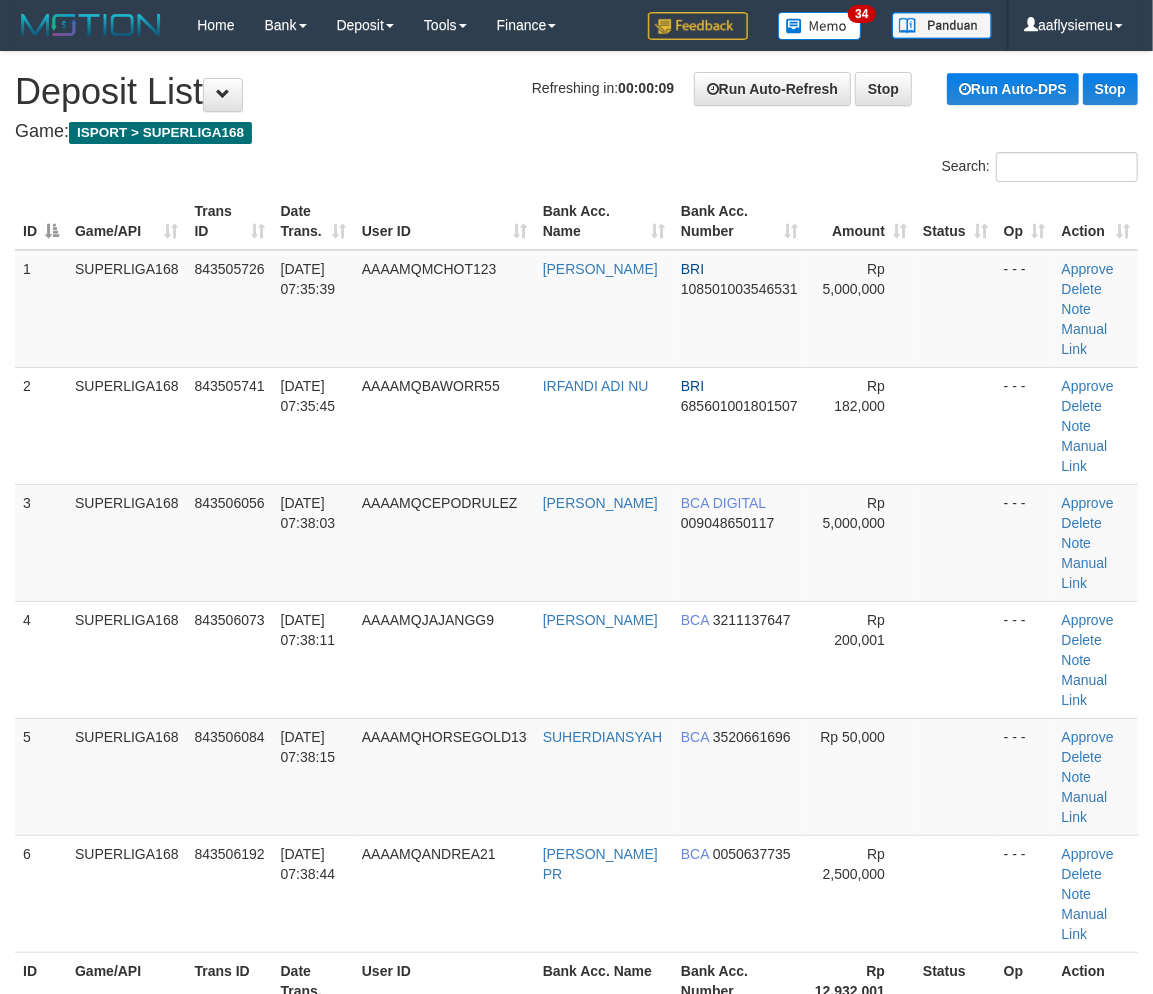 click on "4" at bounding box center [41, 659] 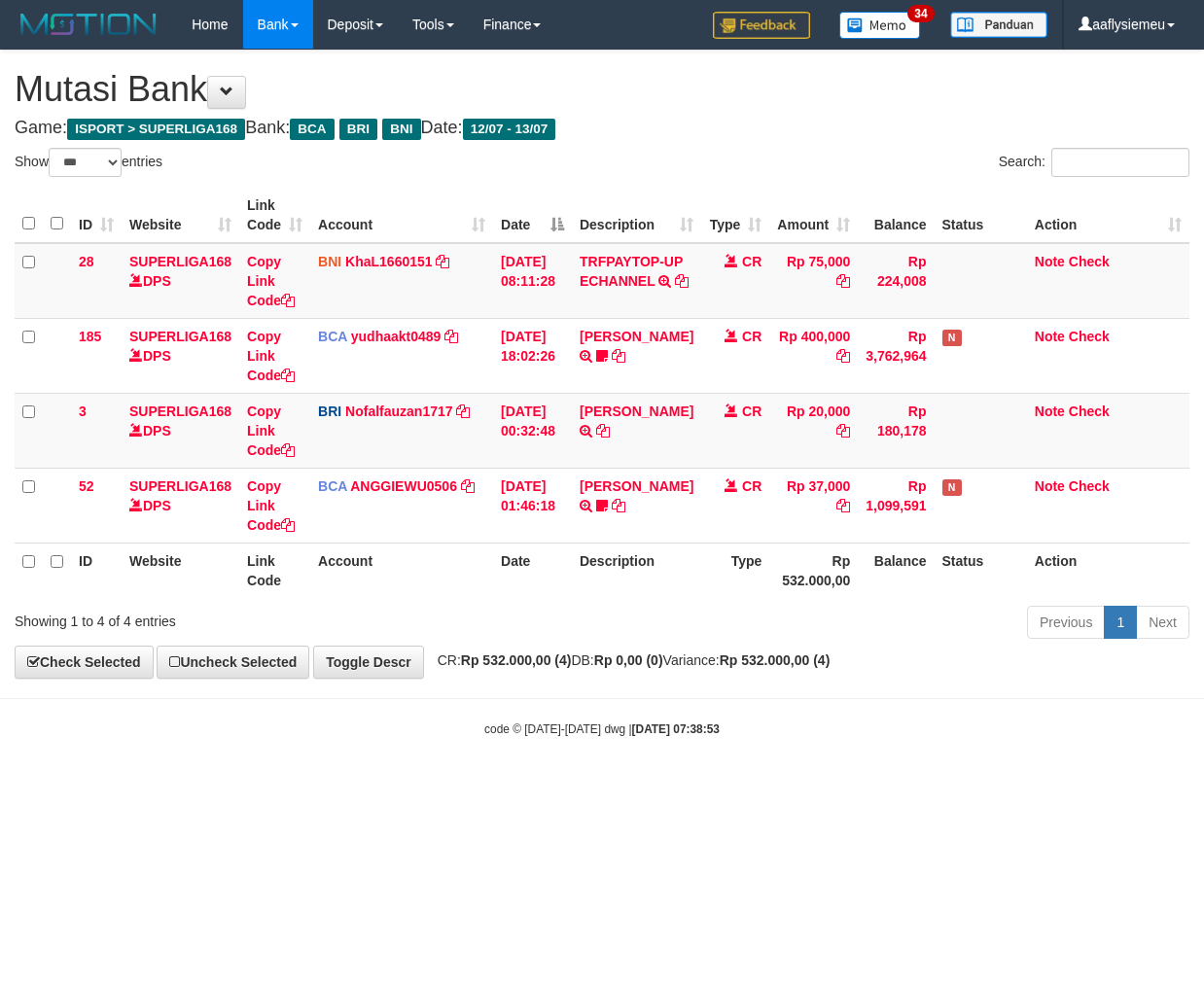 select on "***" 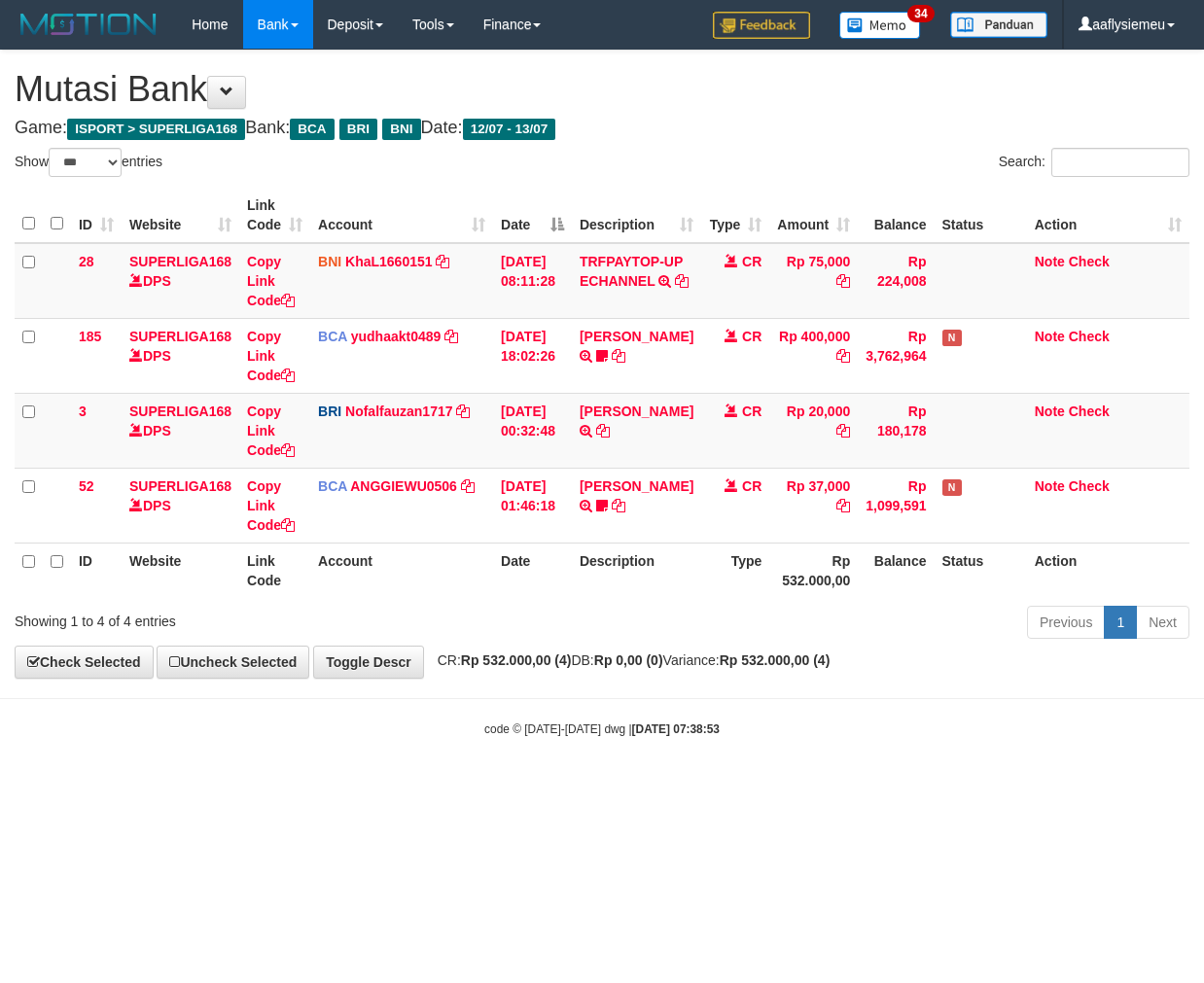 scroll, scrollTop: 0, scrollLeft: 0, axis: both 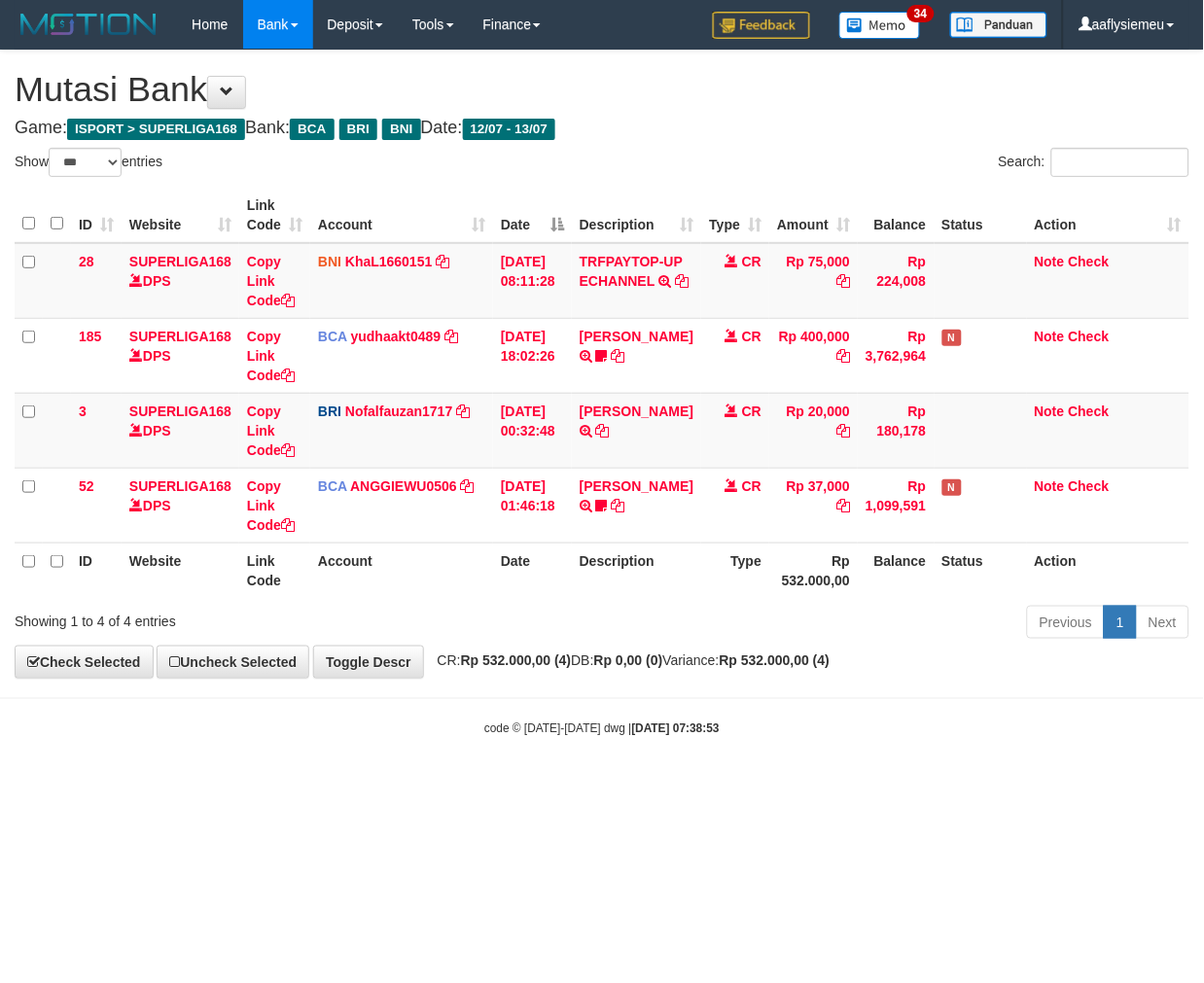 drag, startPoint x: 570, startPoint y: 821, endPoint x: 589, endPoint y: 818, distance: 19.23538 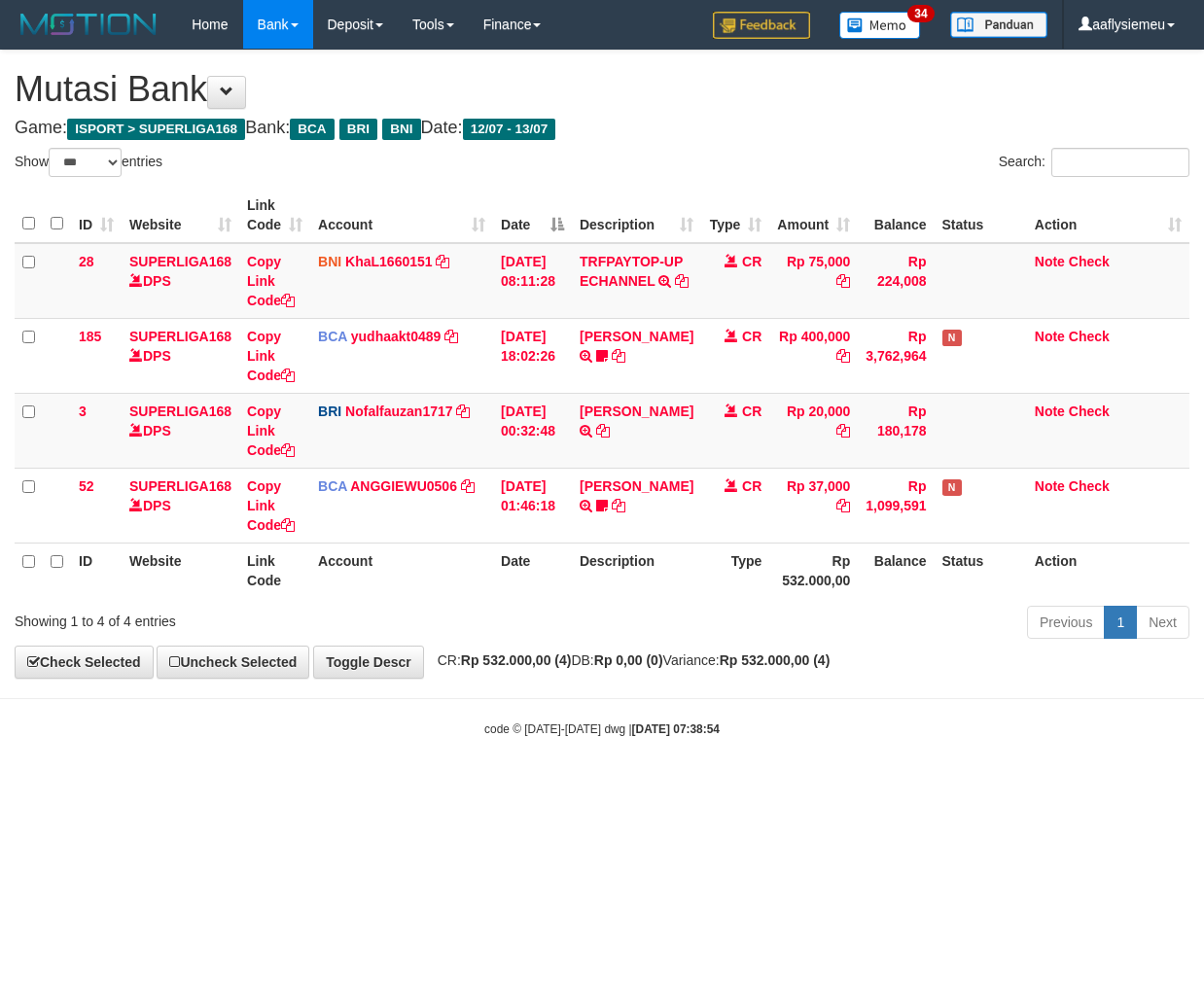 select on "***" 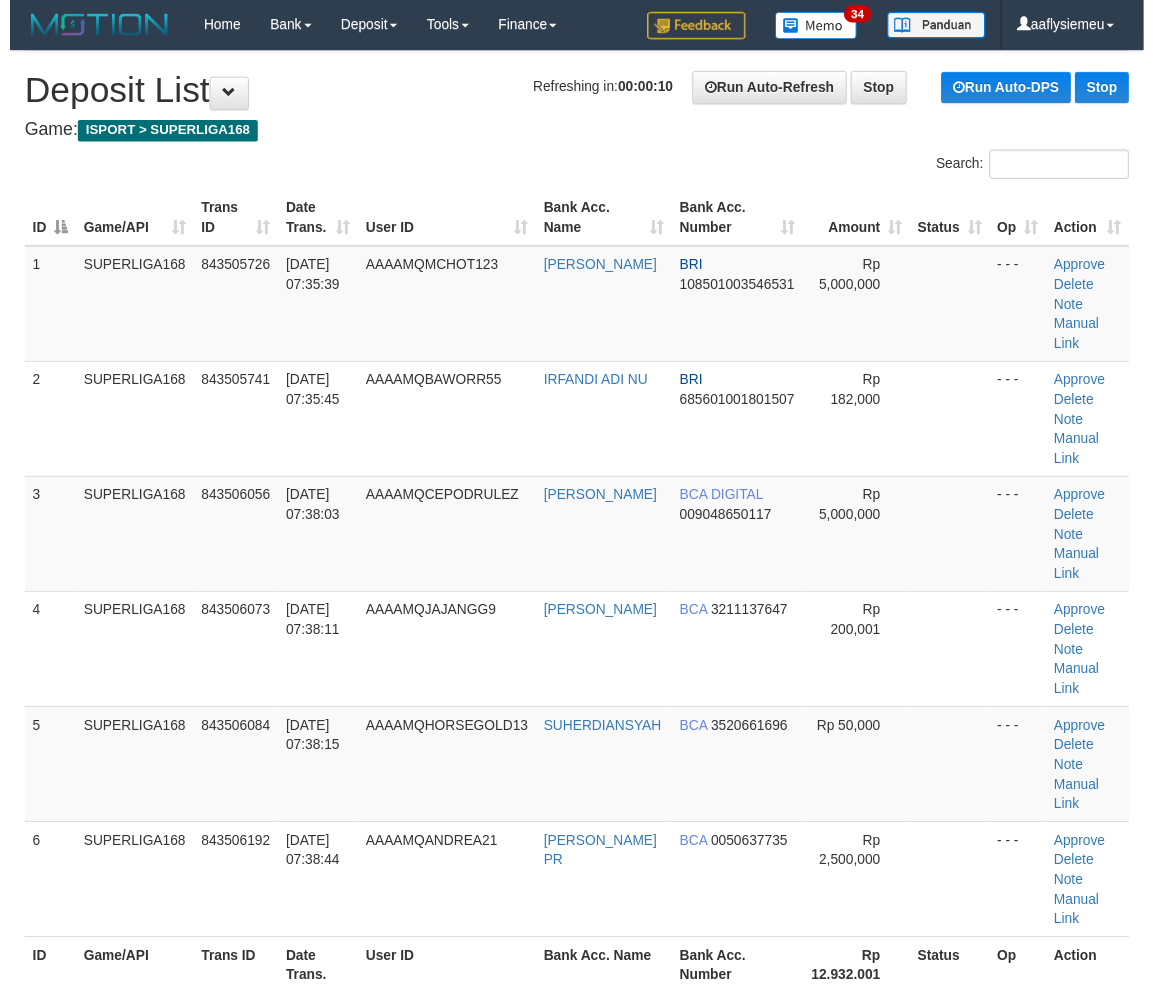 scroll, scrollTop: 0, scrollLeft: 0, axis: both 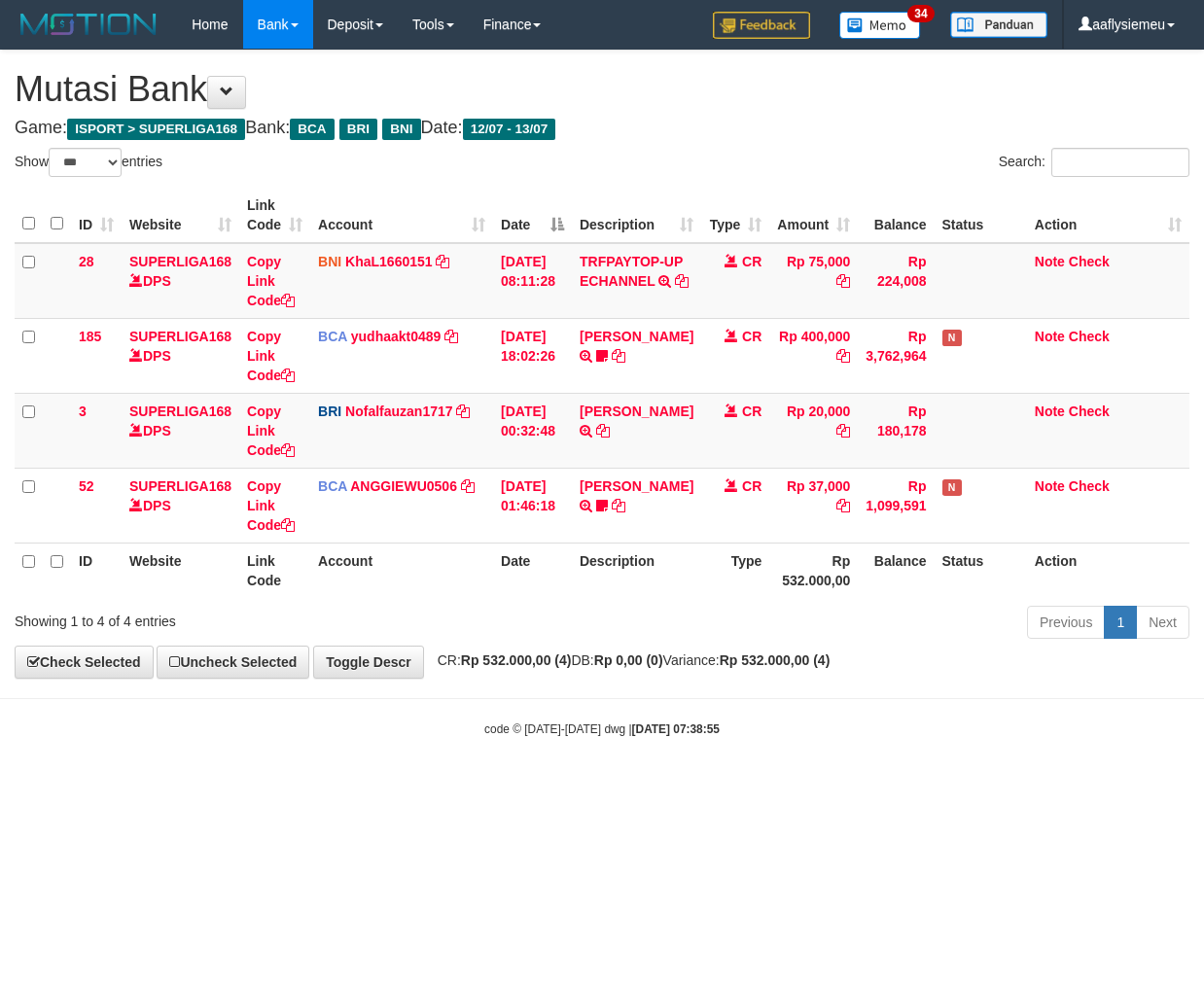 select on "***" 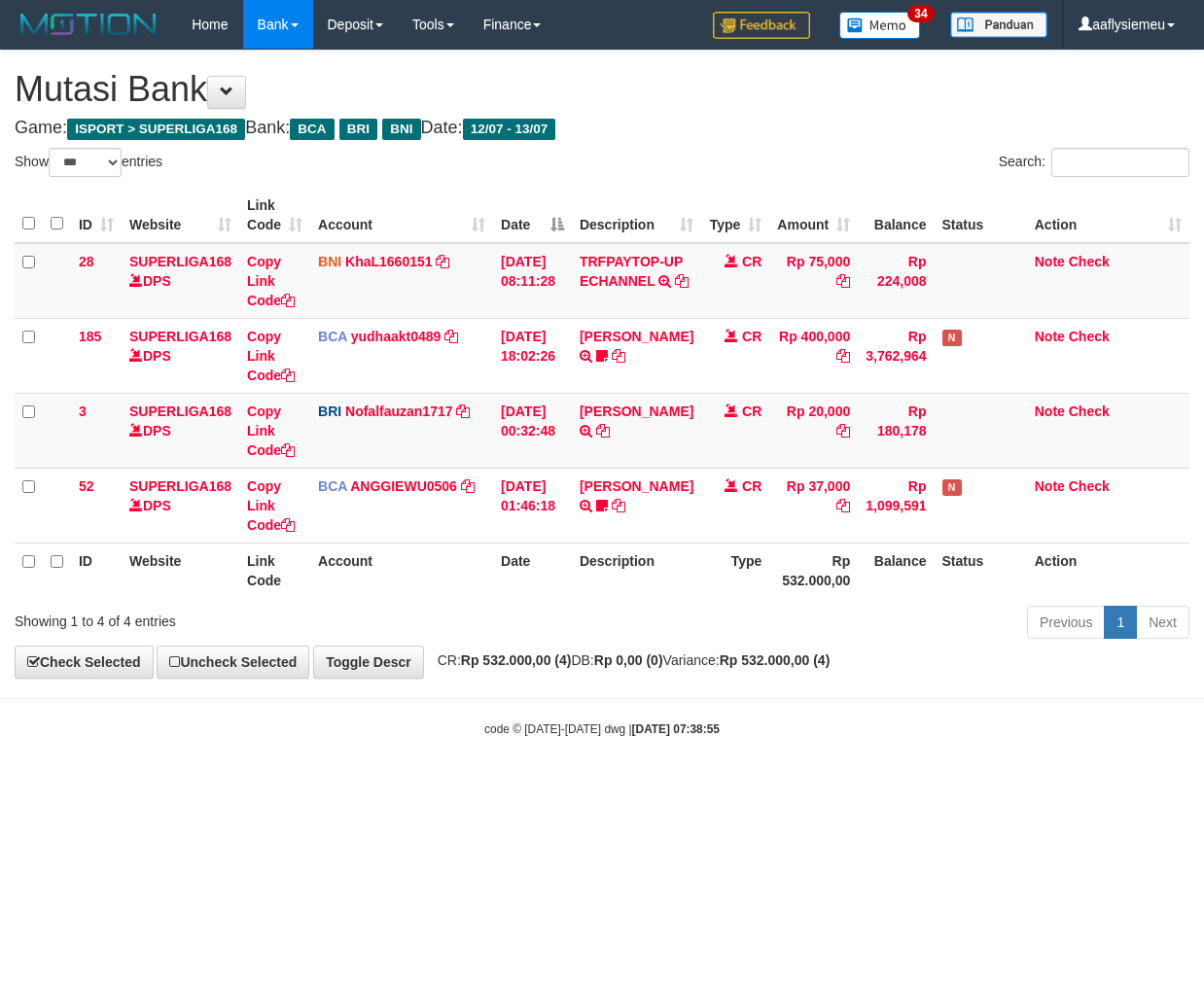 scroll, scrollTop: 0, scrollLeft: 0, axis: both 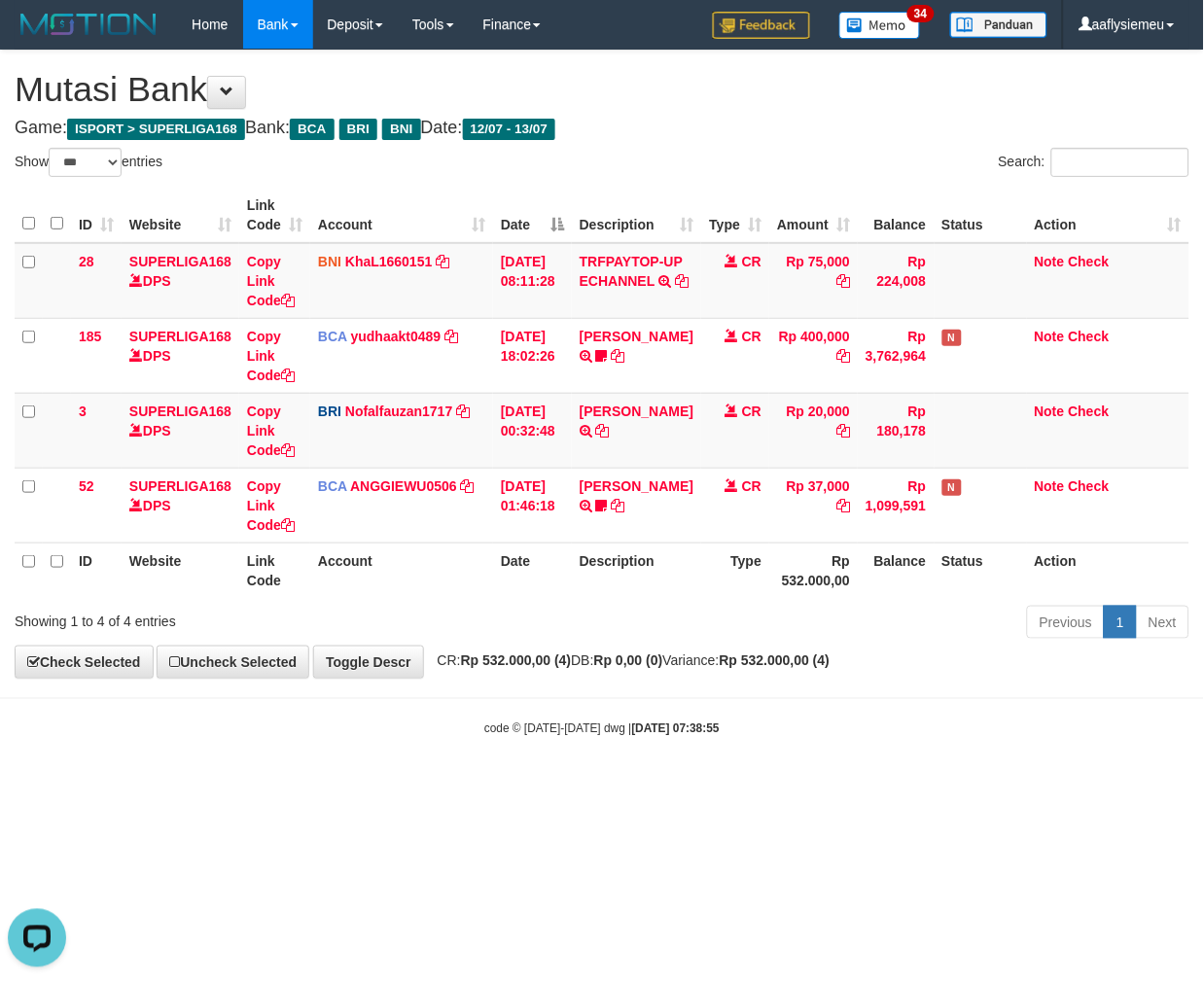 drag, startPoint x: 411, startPoint y: 781, endPoint x: 375, endPoint y: 768, distance: 38.275318 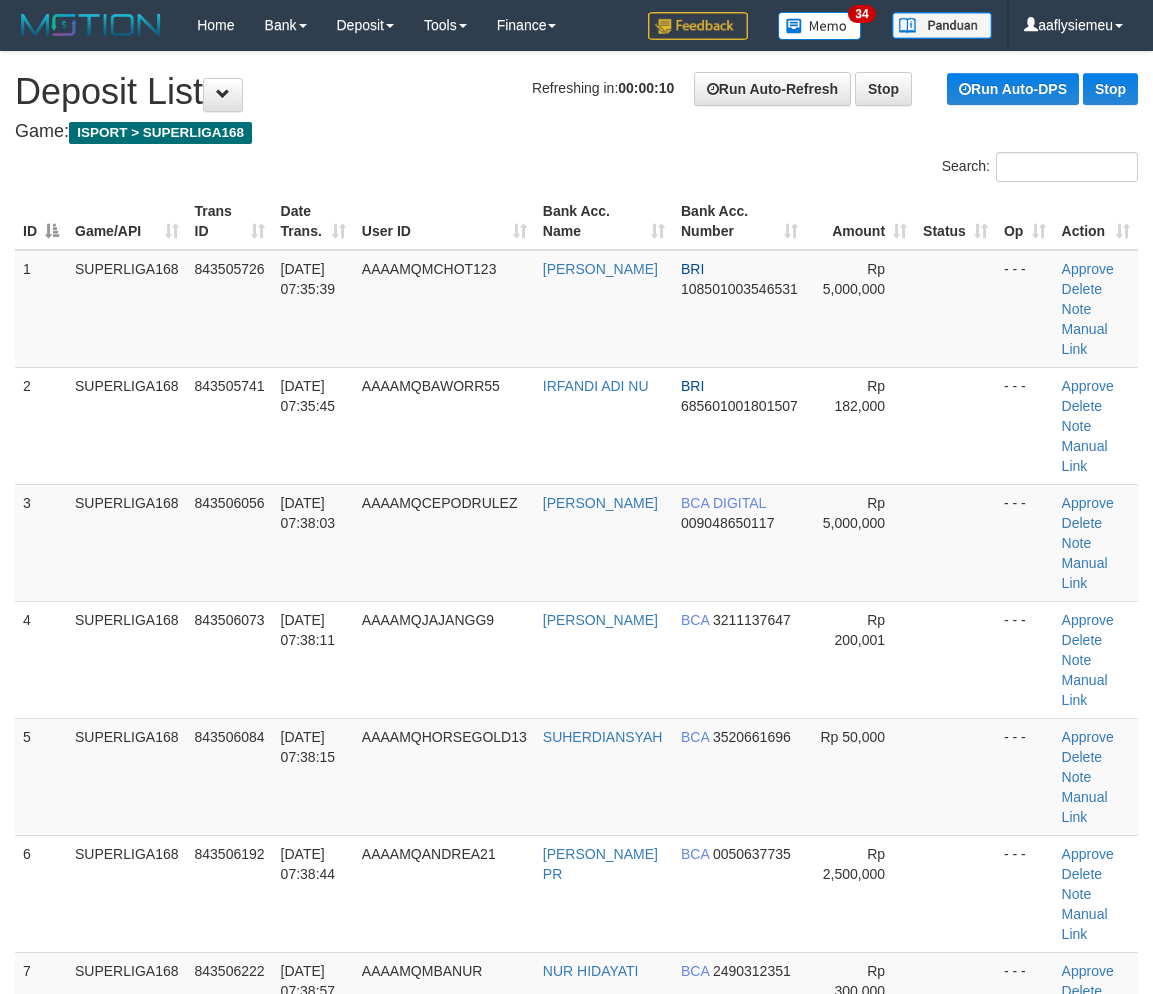 scroll, scrollTop: 0, scrollLeft: 0, axis: both 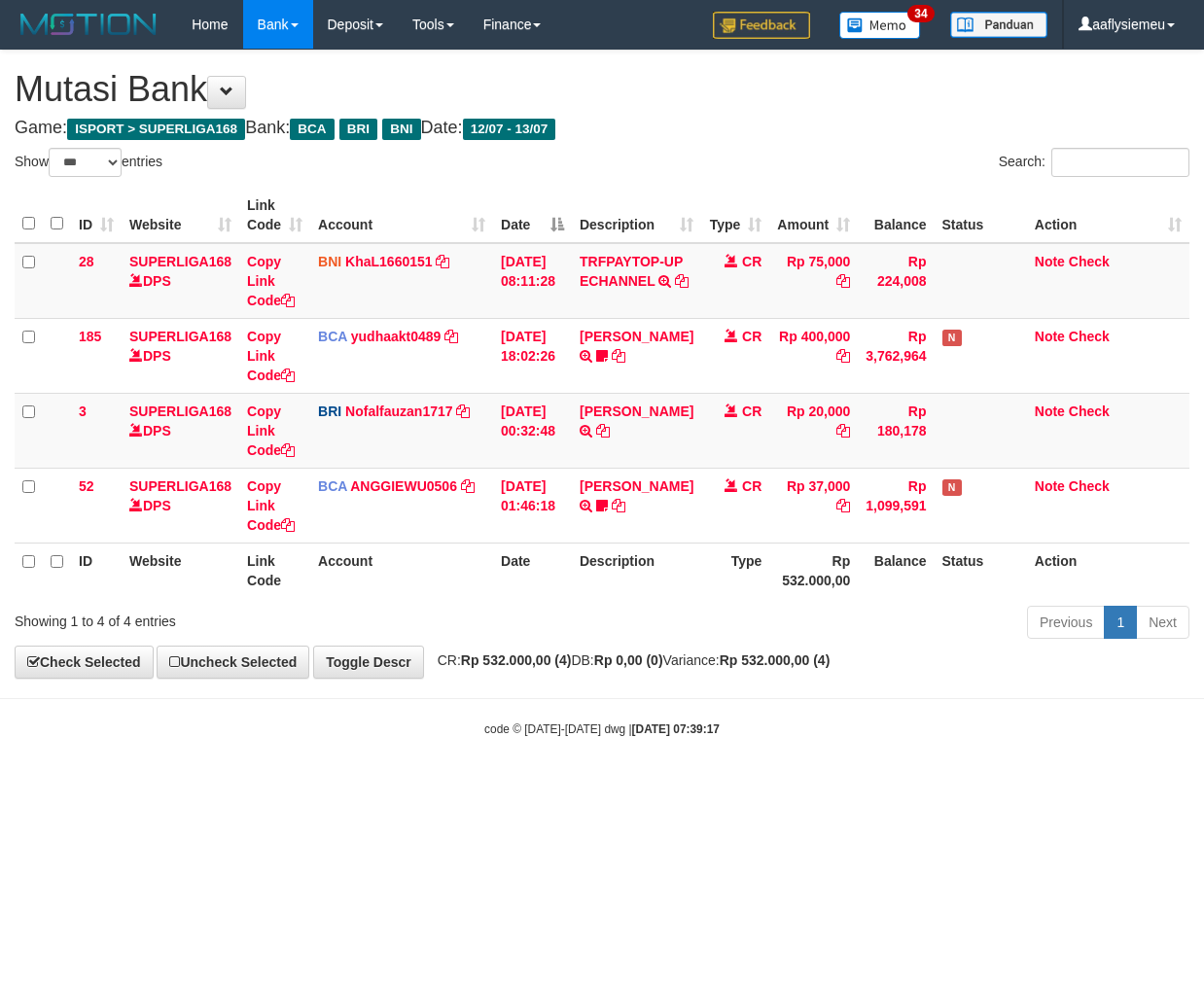 select on "***" 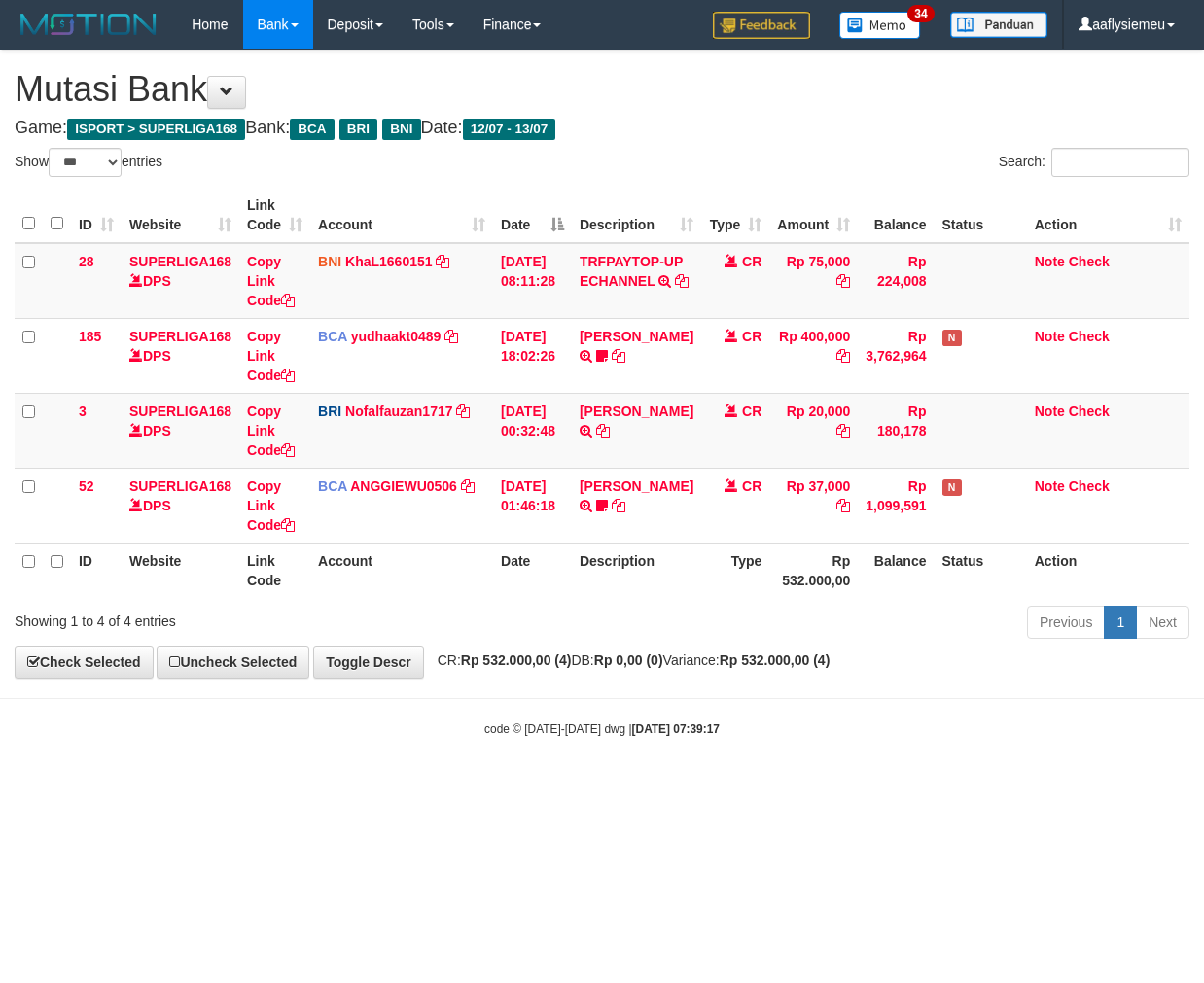 scroll, scrollTop: 0, scrollLeft: 0, axis: both 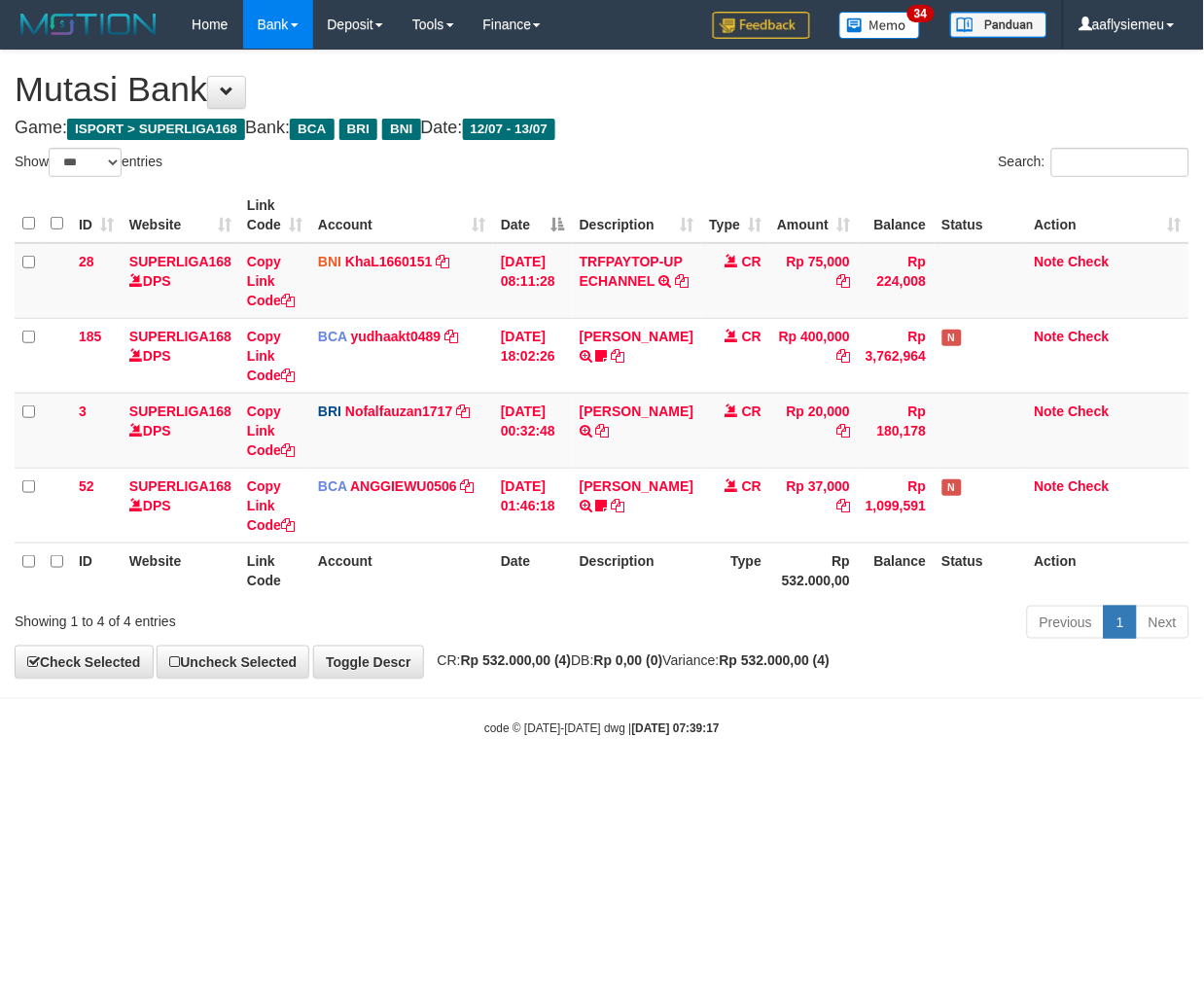 drag, startPoint x: 352, startPoint y: 743, endPoint x: 538, endPoint y: 736, distance: 186.13167 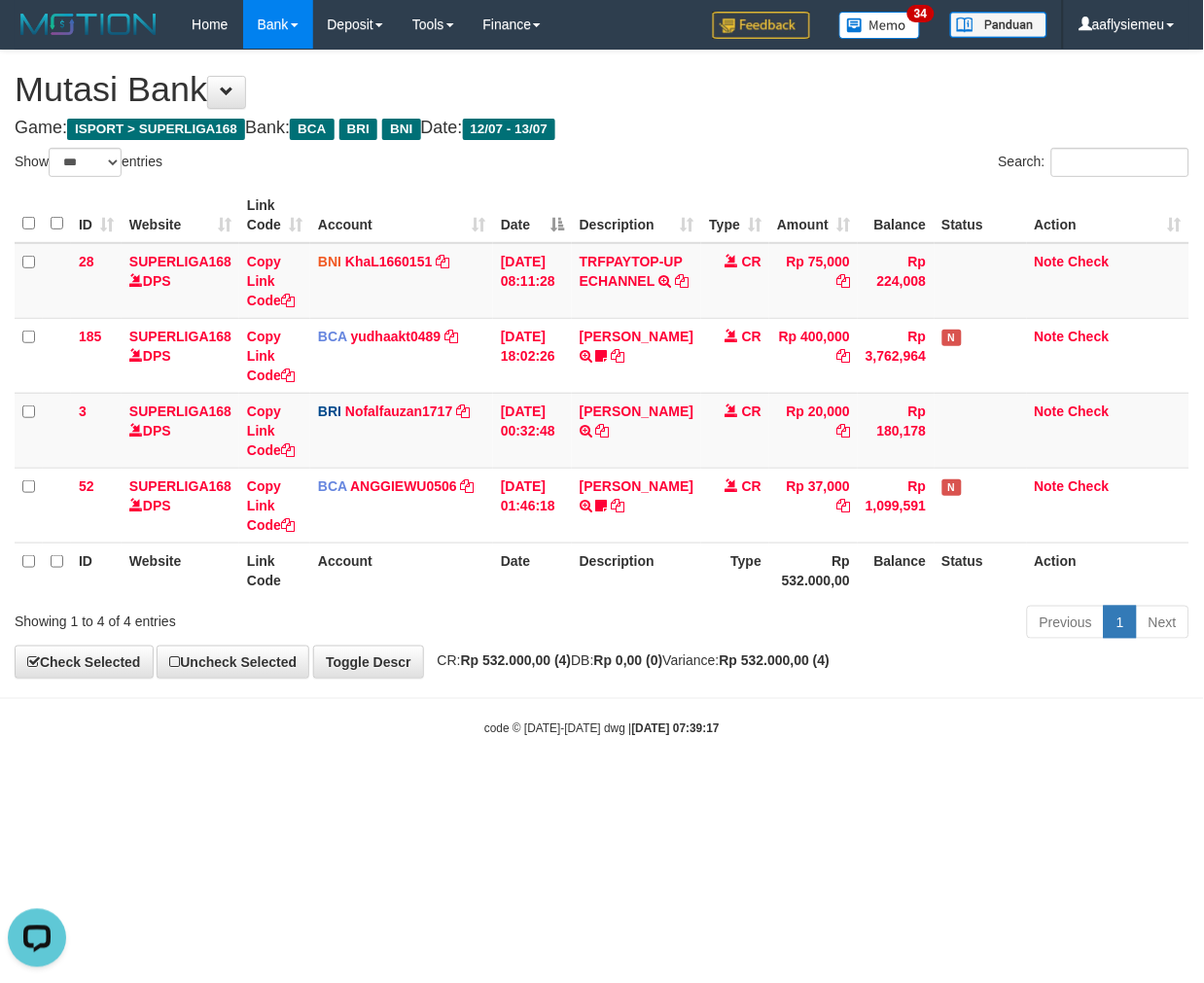 scroll, scrollTop: 0, scrollLeft: 0, axis: both 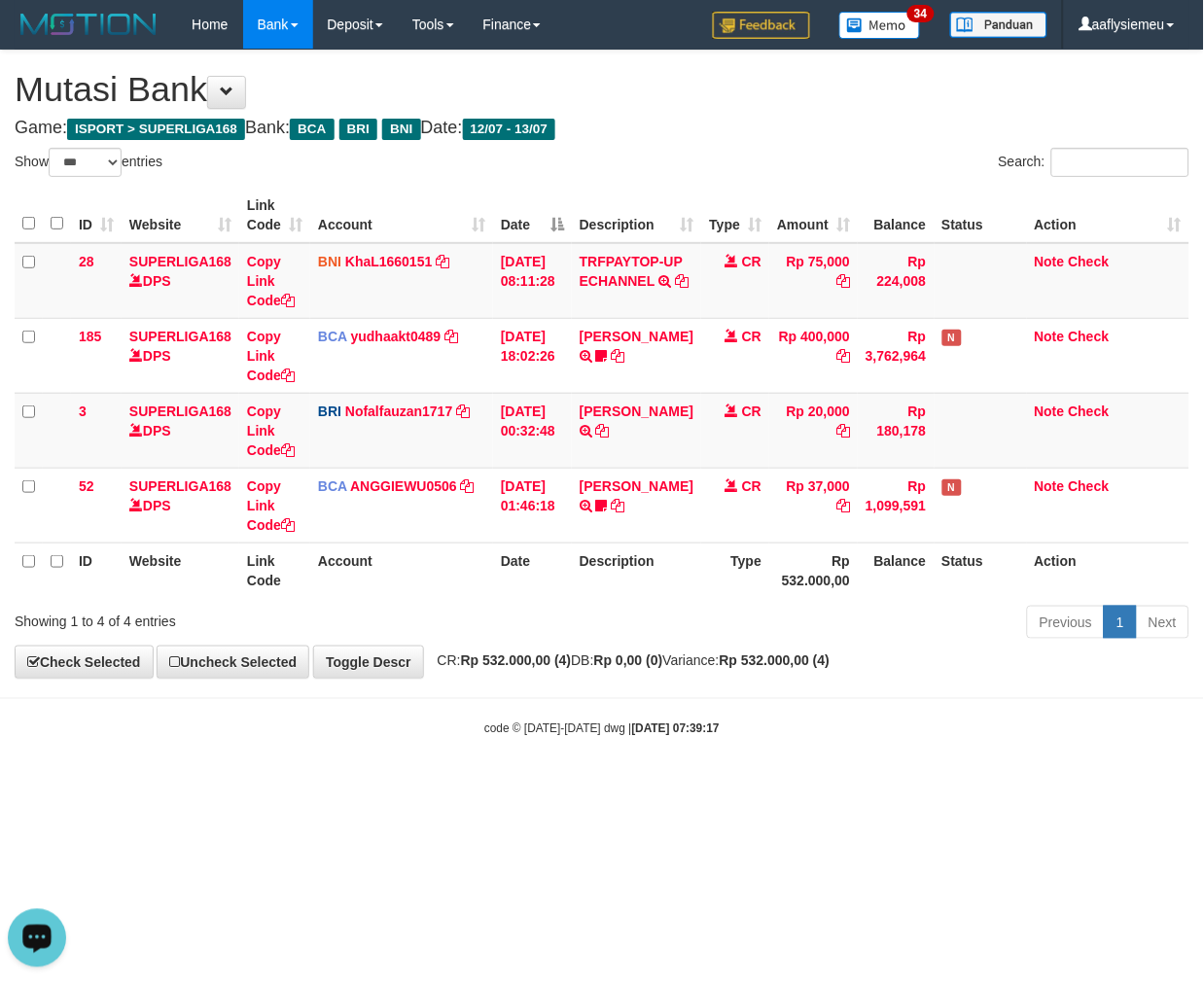 click on "code © 2012-2018 dwg |  2025/07/13 07:39:17" at bounding box center (602, 729) 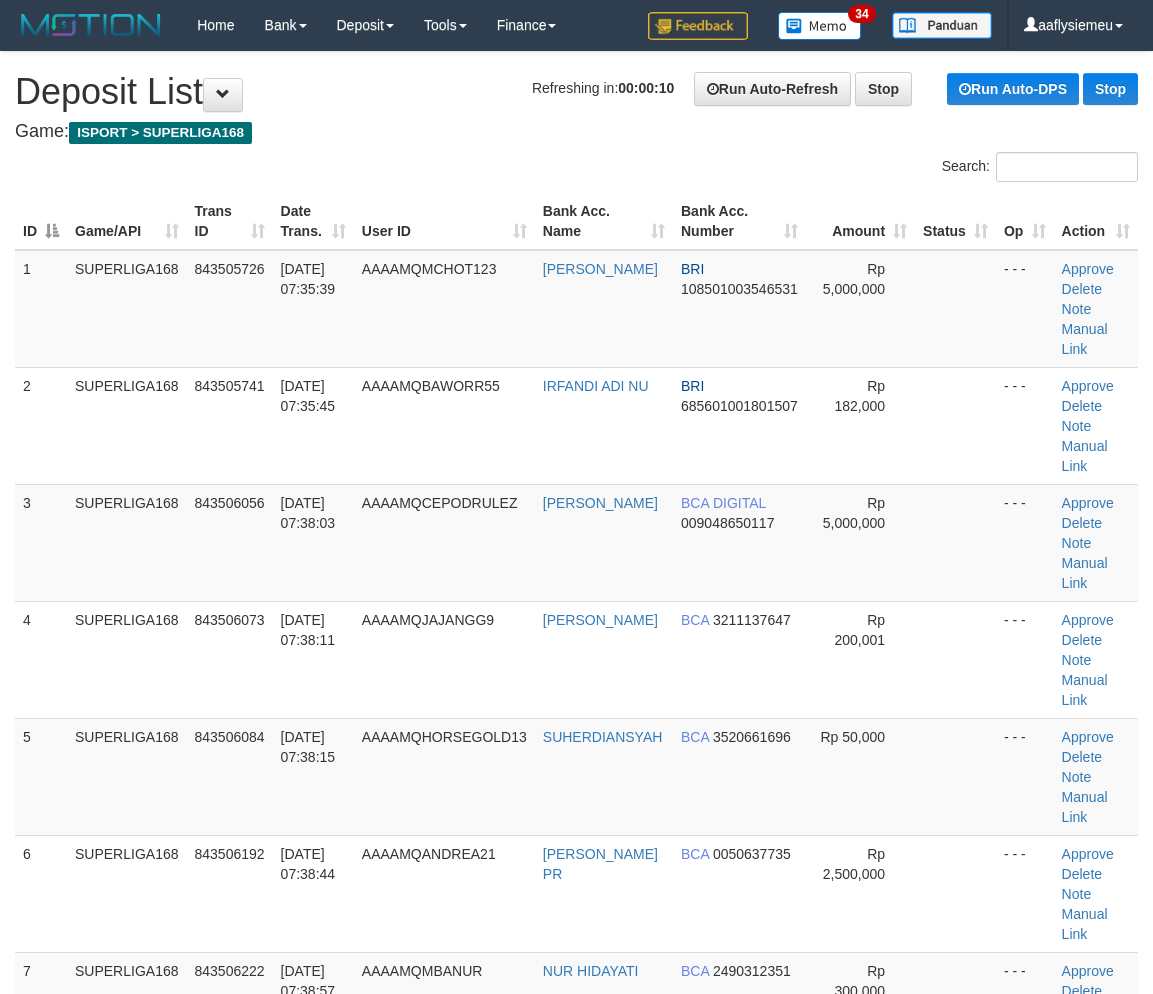scroll, scrollTop: 0, scrollLeft: 0, axis: both 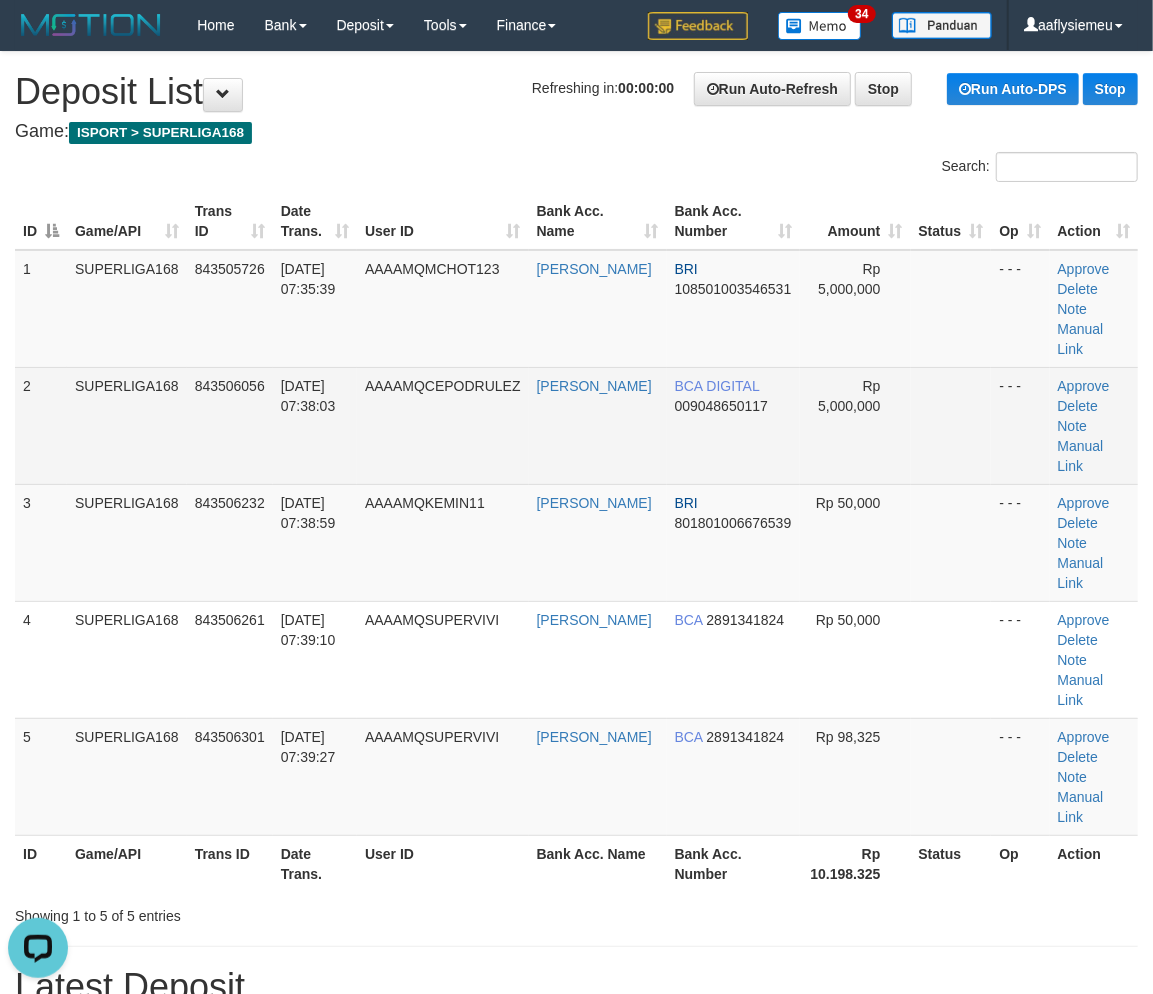 drag, startPoint x: 307, startPoint y: 412, endPoint x: 310, endPoint y: 425, distance: 13.341664 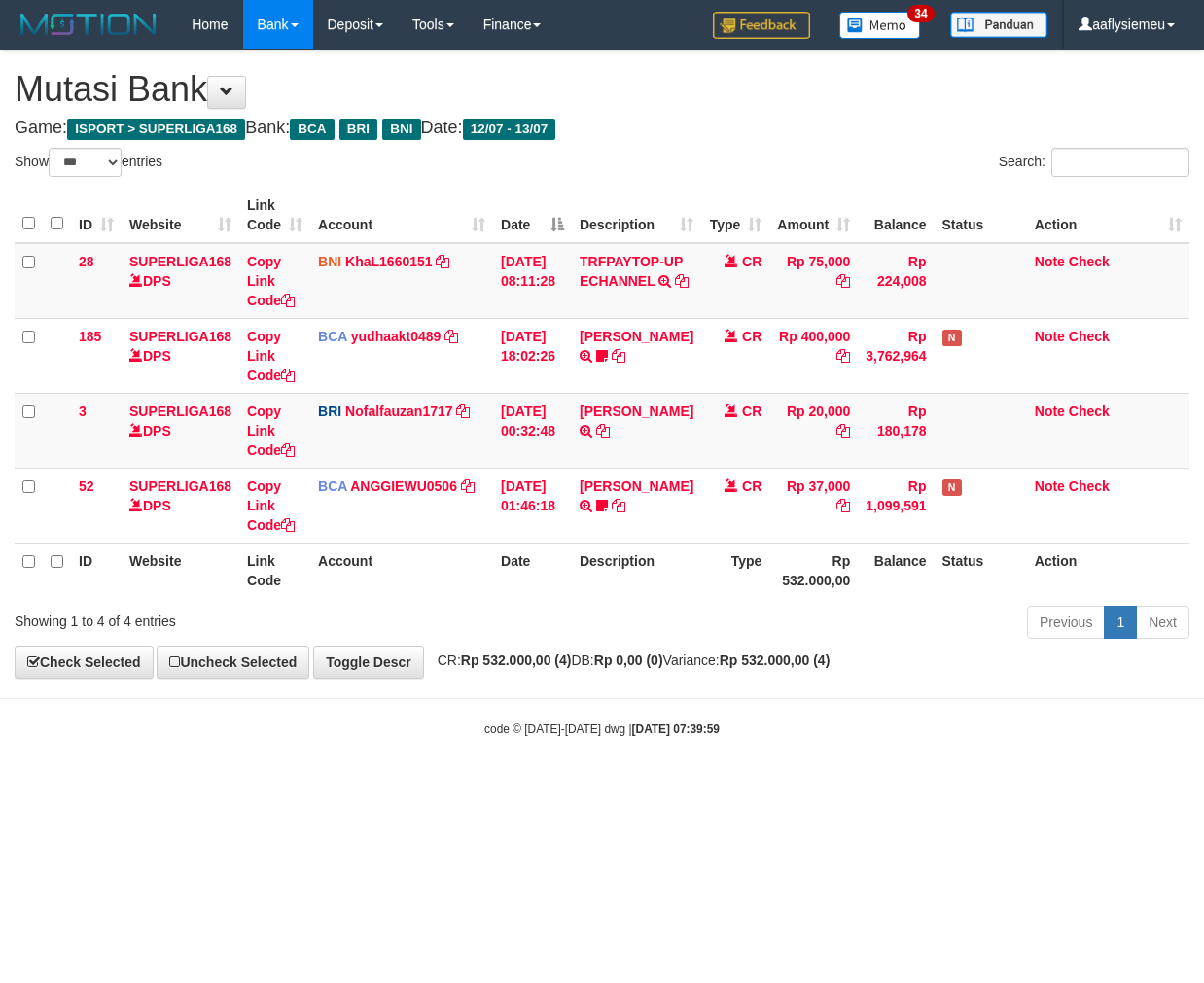 select on "***" 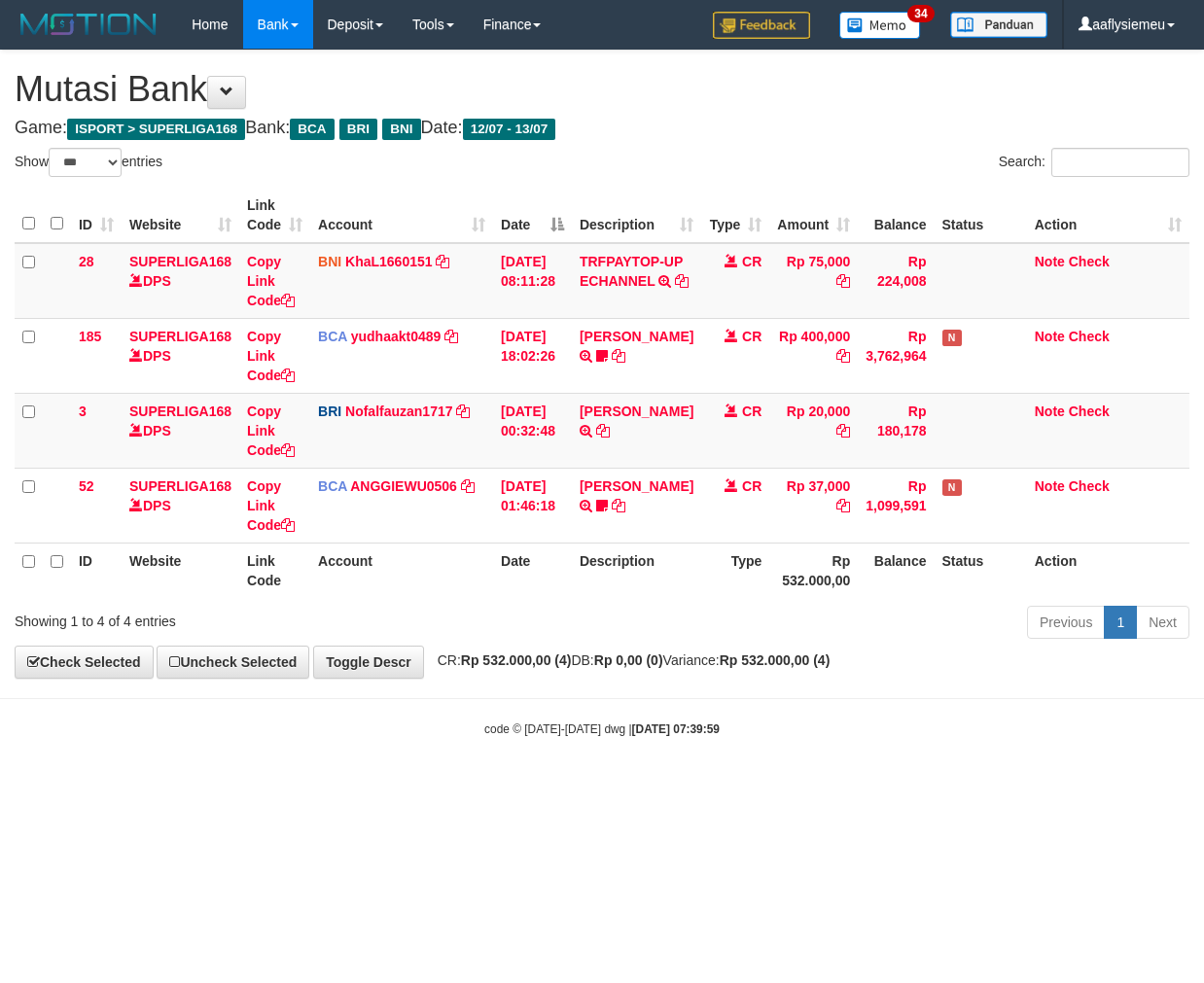 scroll, scrollTop: 0, scrollLeft: 0, axis: both 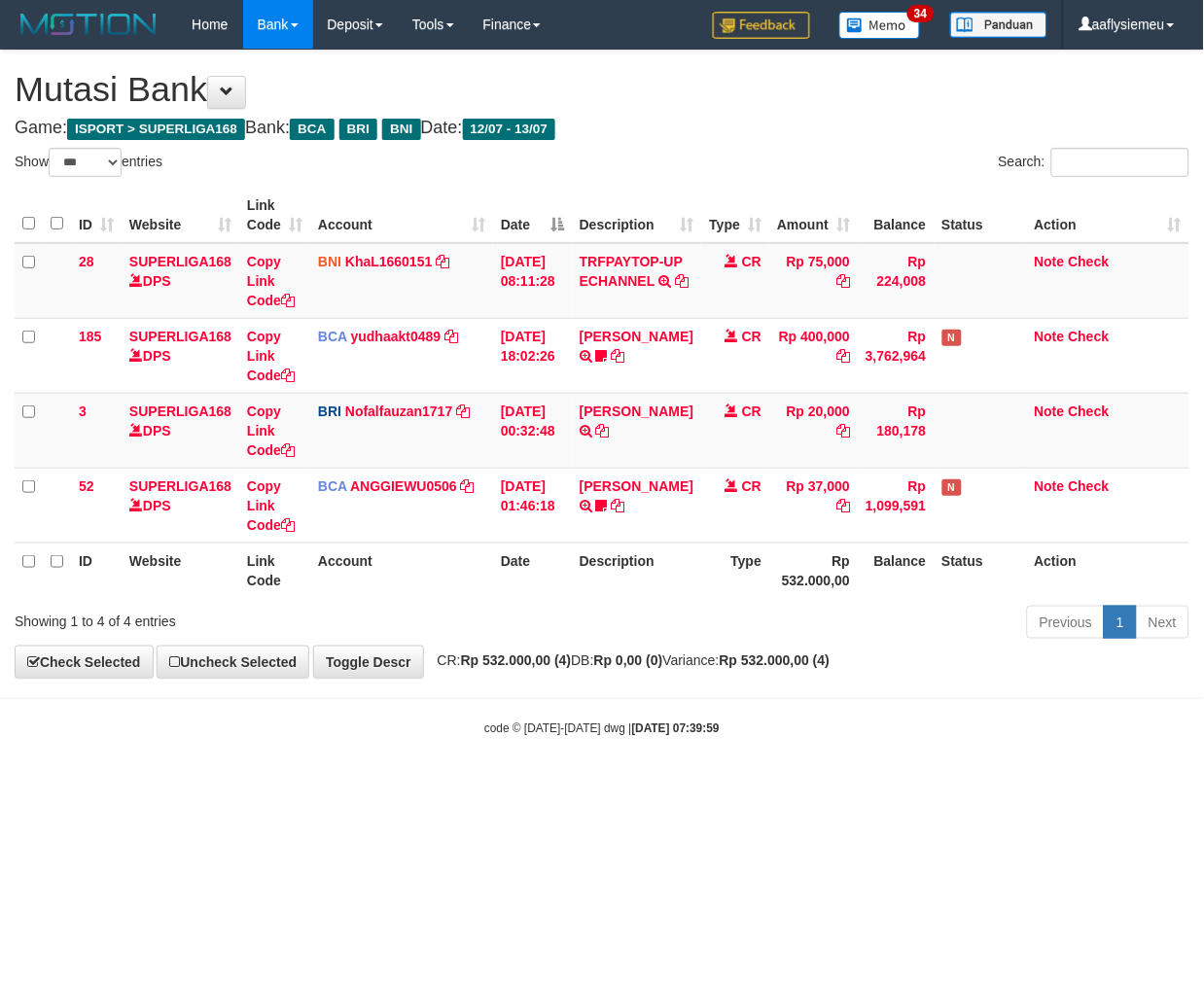 drag, startPoint x: 586, startPoint y: 736, endPoint x: 574, endPoint y: 726, distance: 15.6205 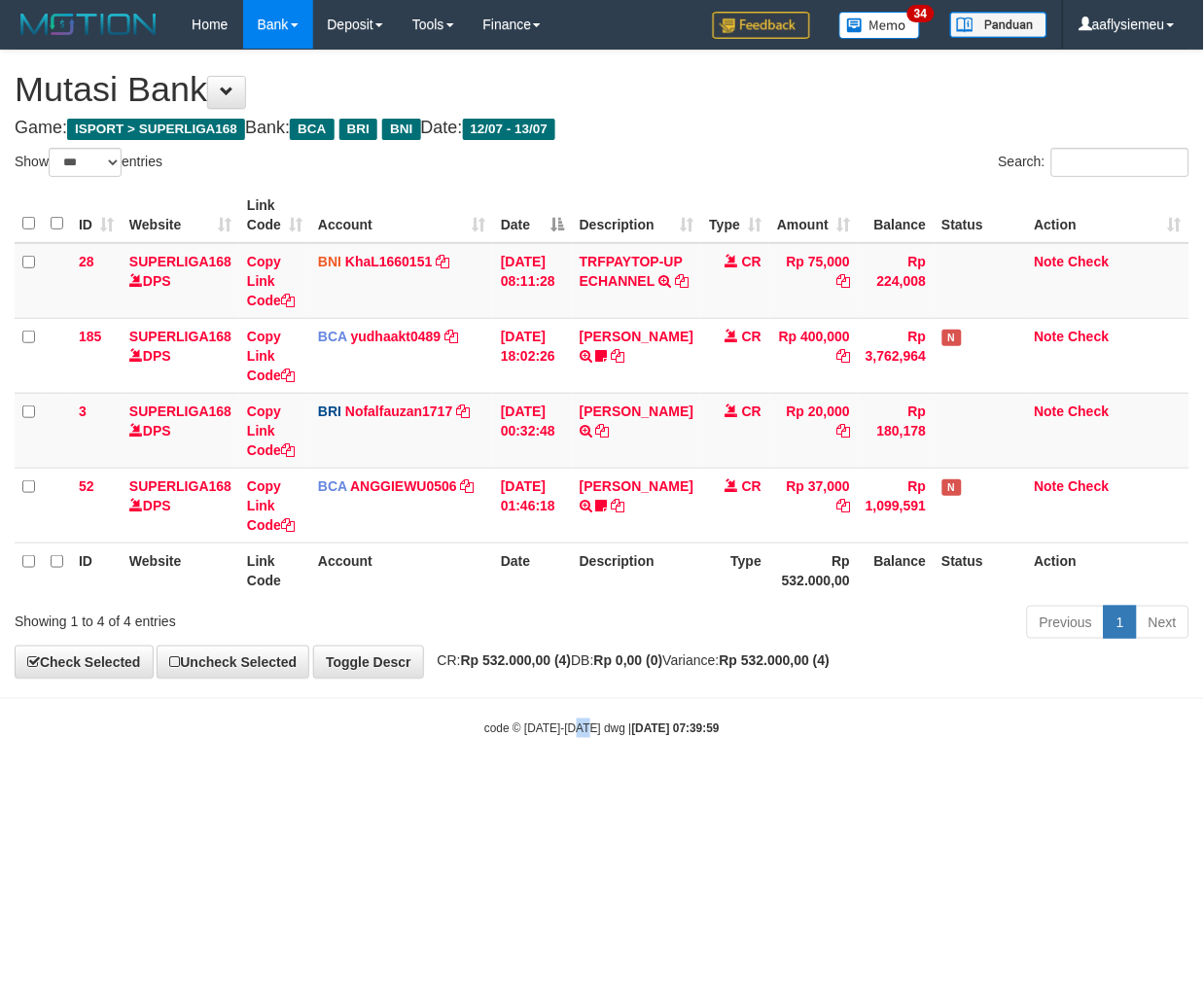 click on "Toggle navigation
Home
Bank
Account List
Load
By Website
Group
[ISPORT]													SUPERLIGA168
By Load Group (DPS)" at bounding box center (602, 393) 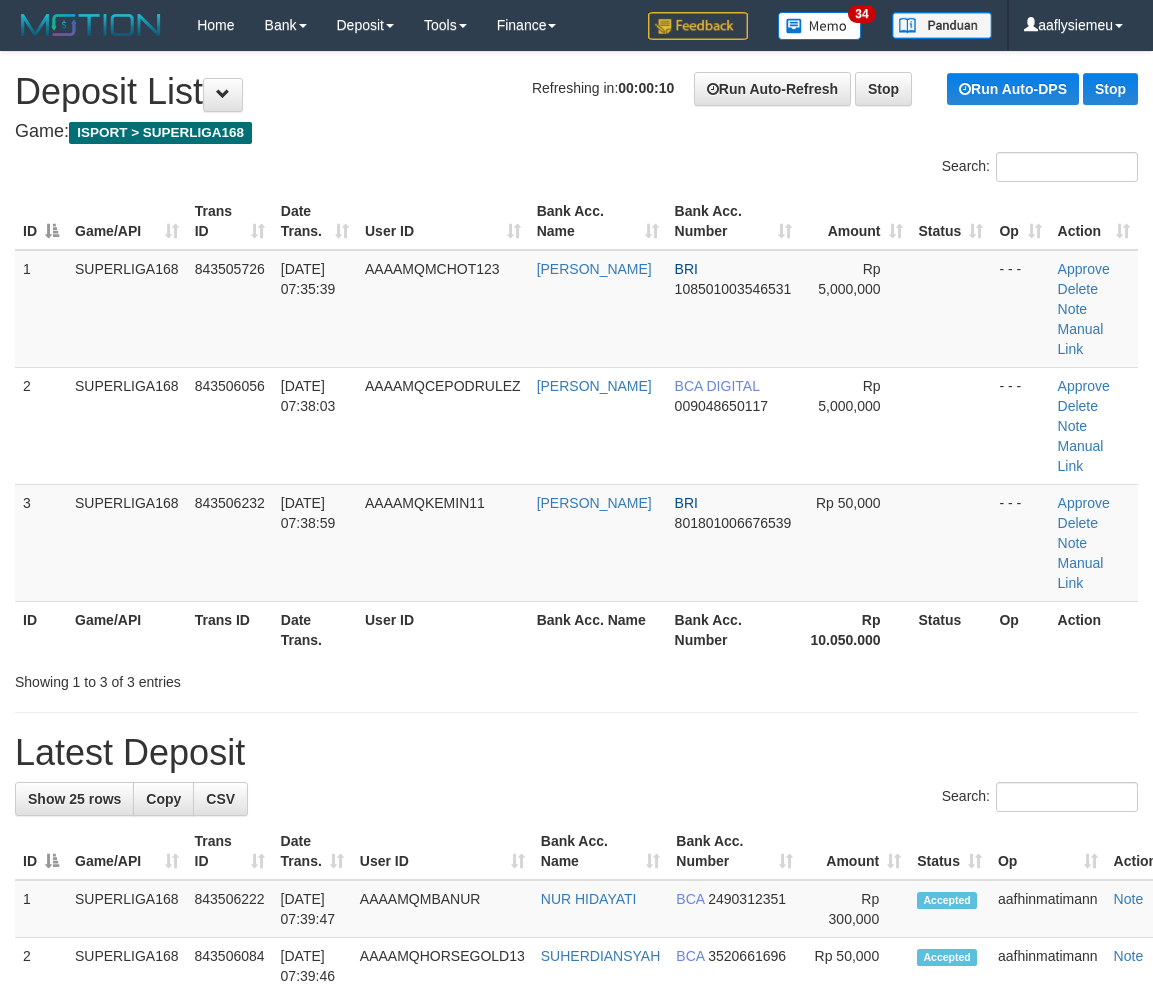 scroll, scrollTop: 0, scrollLeft: 0, axis: both 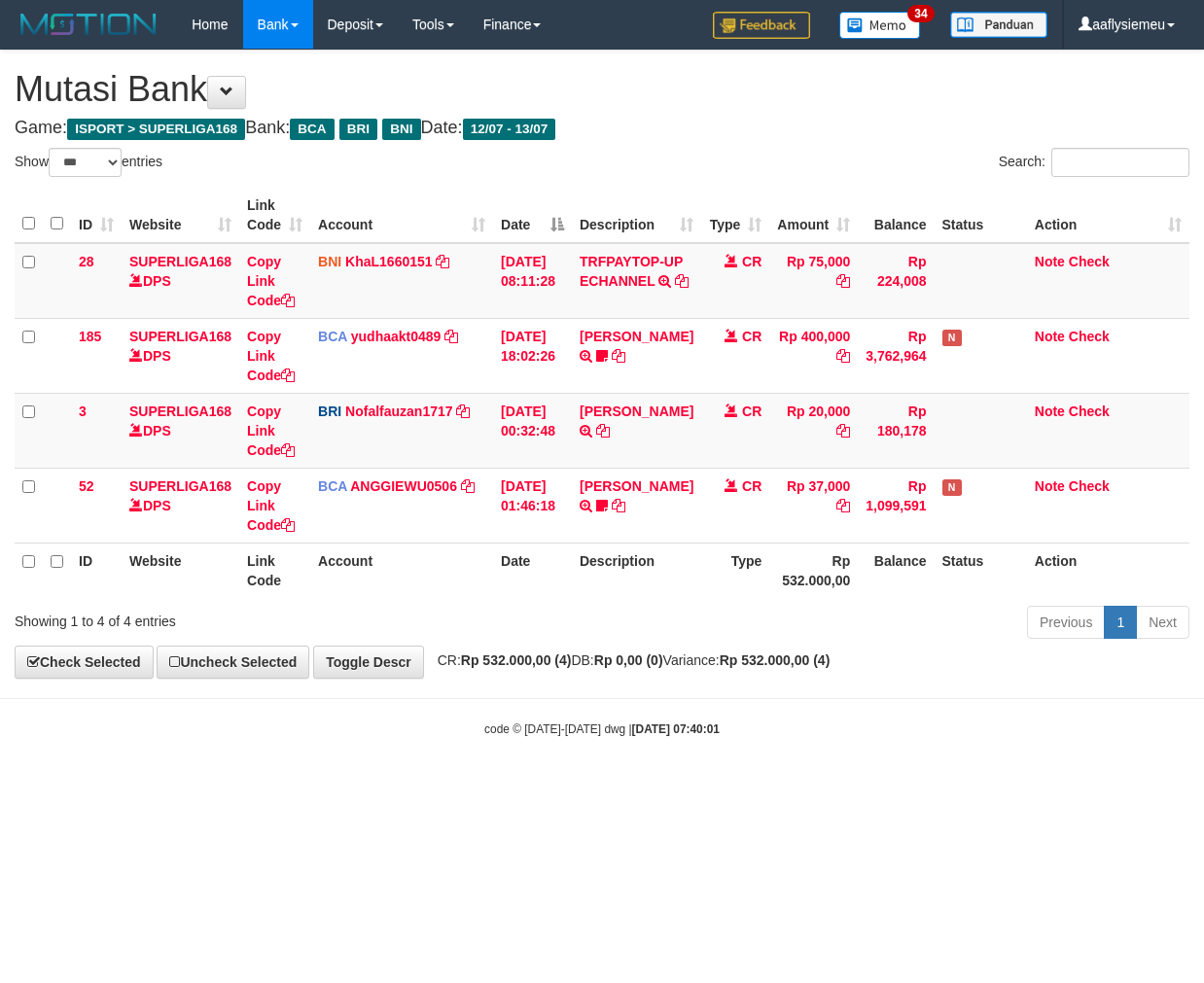 select on "***" 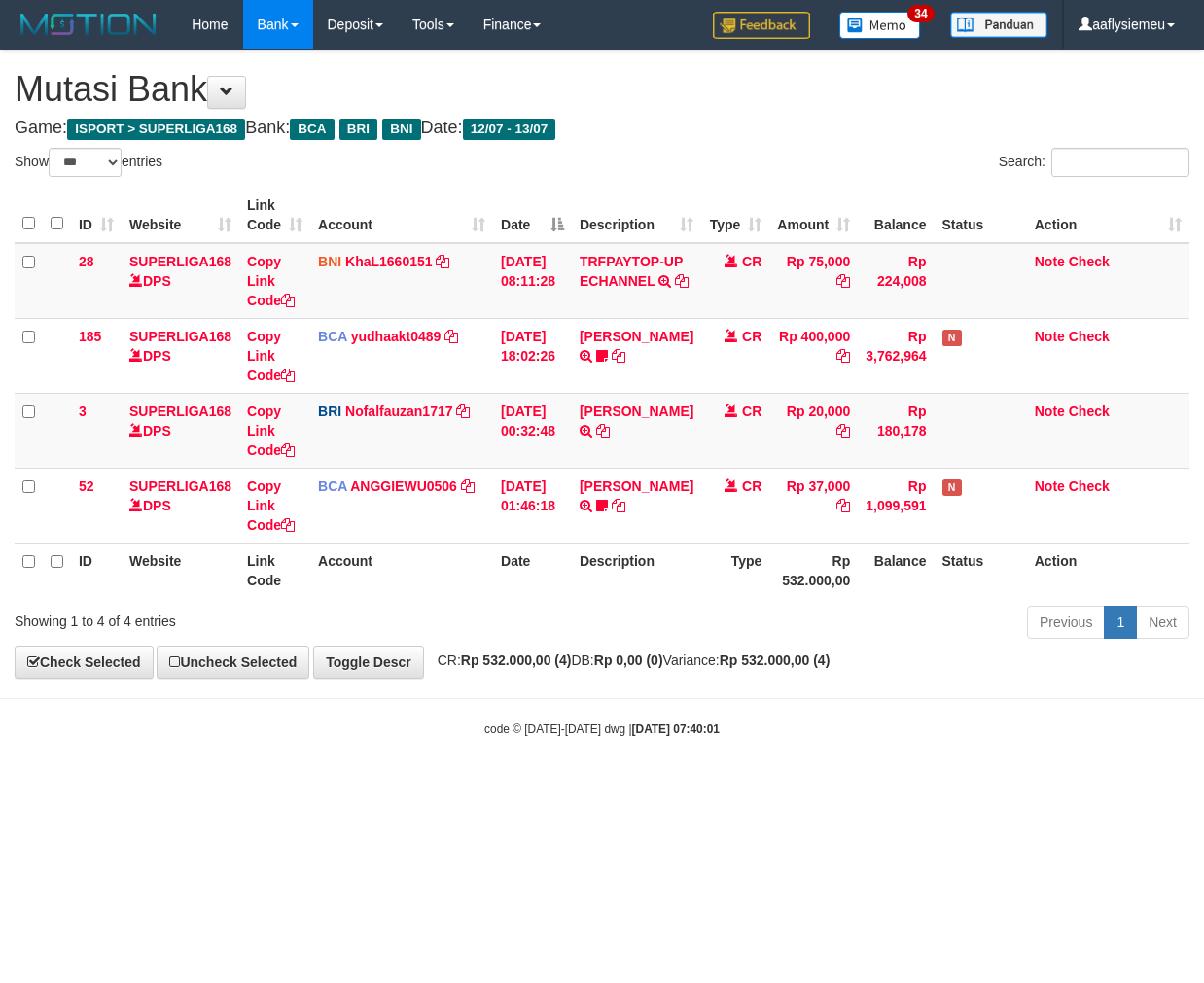 scroll, scrollTop: 0, scrollLeft: 0, axis: both 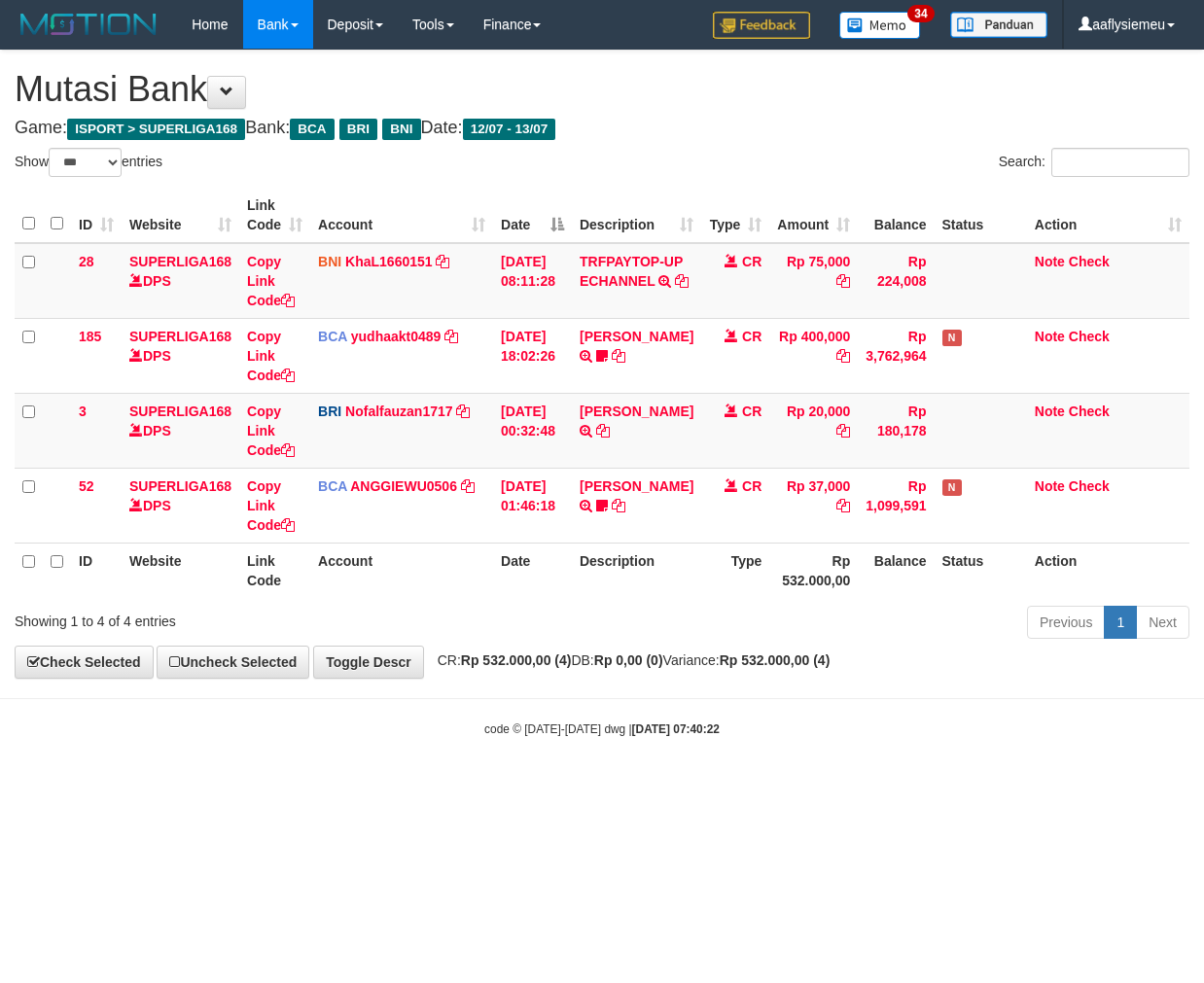 select on "***" 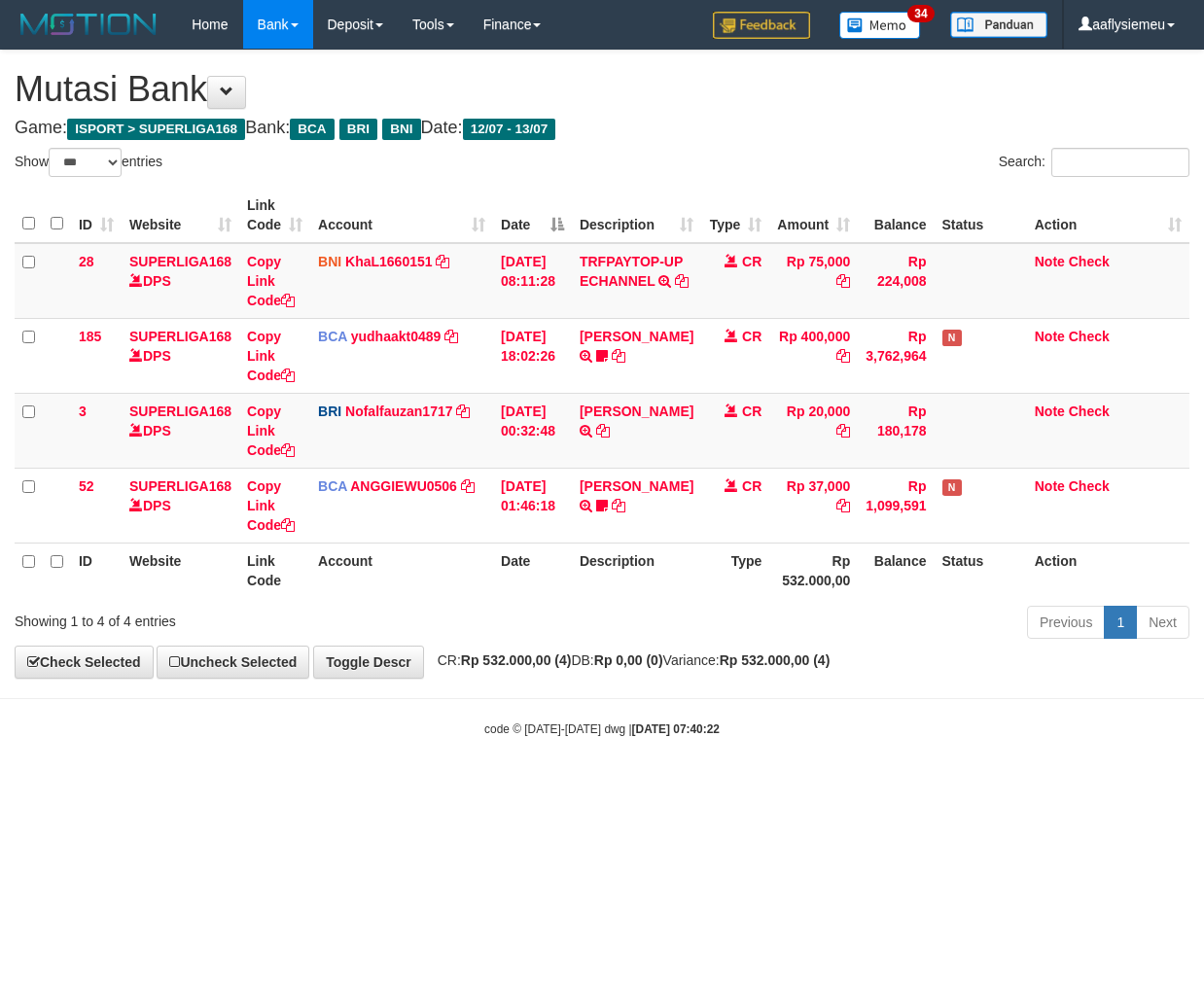 scroll, scrollTop: 0, scrollLeft: 0, axis: both 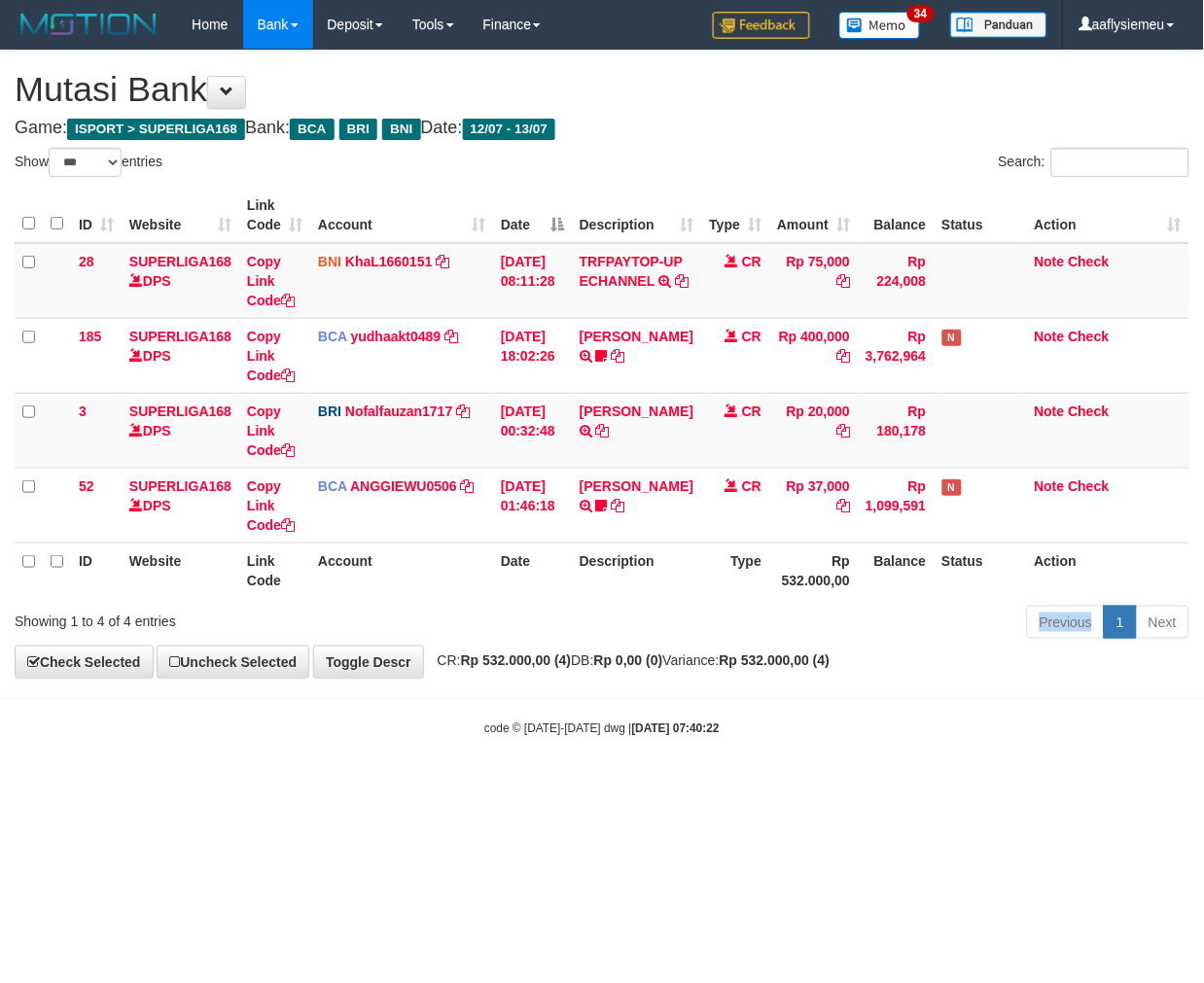 click on "Previous 1 Next" at bounding box center (853, 624) 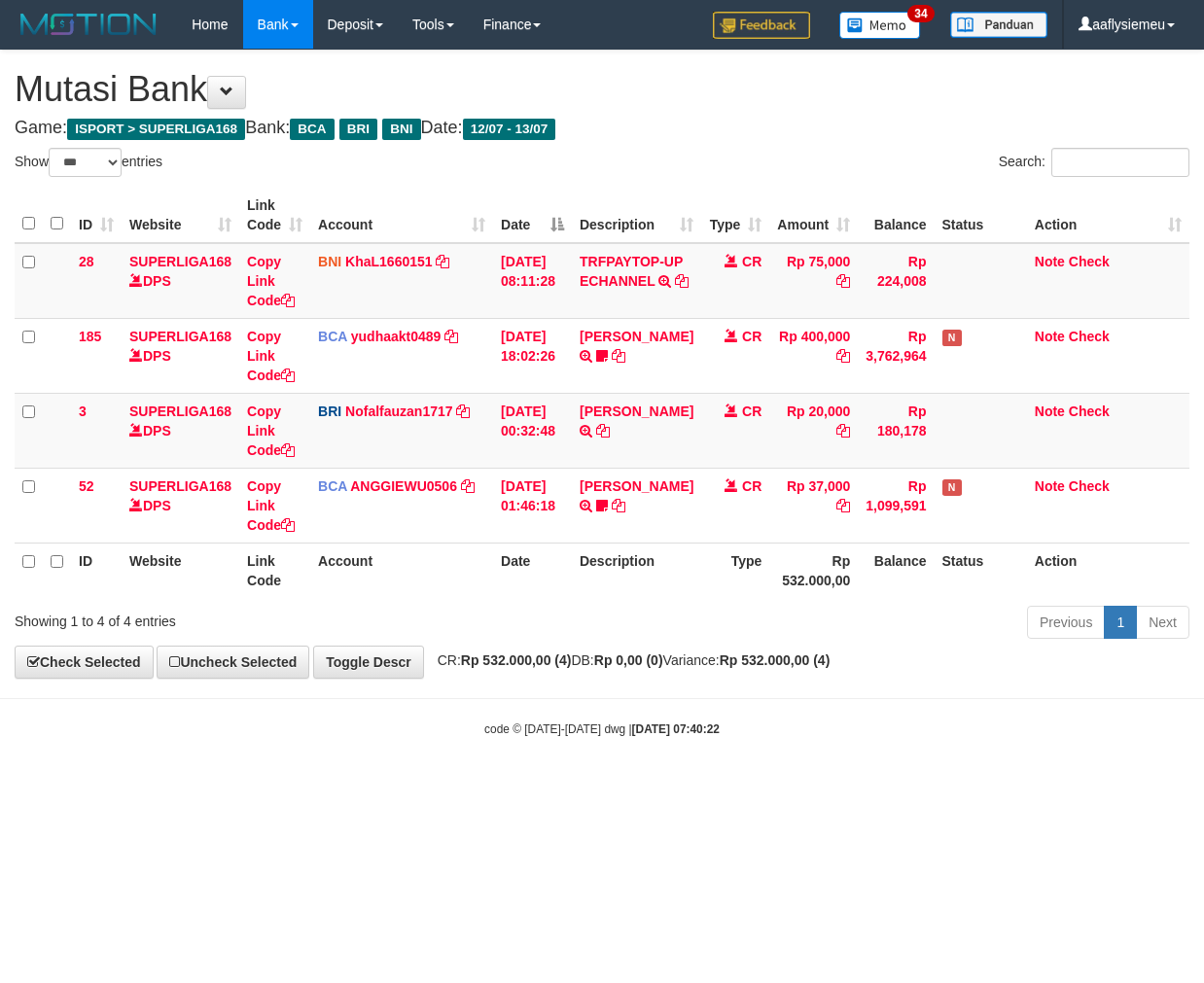 select on "***" 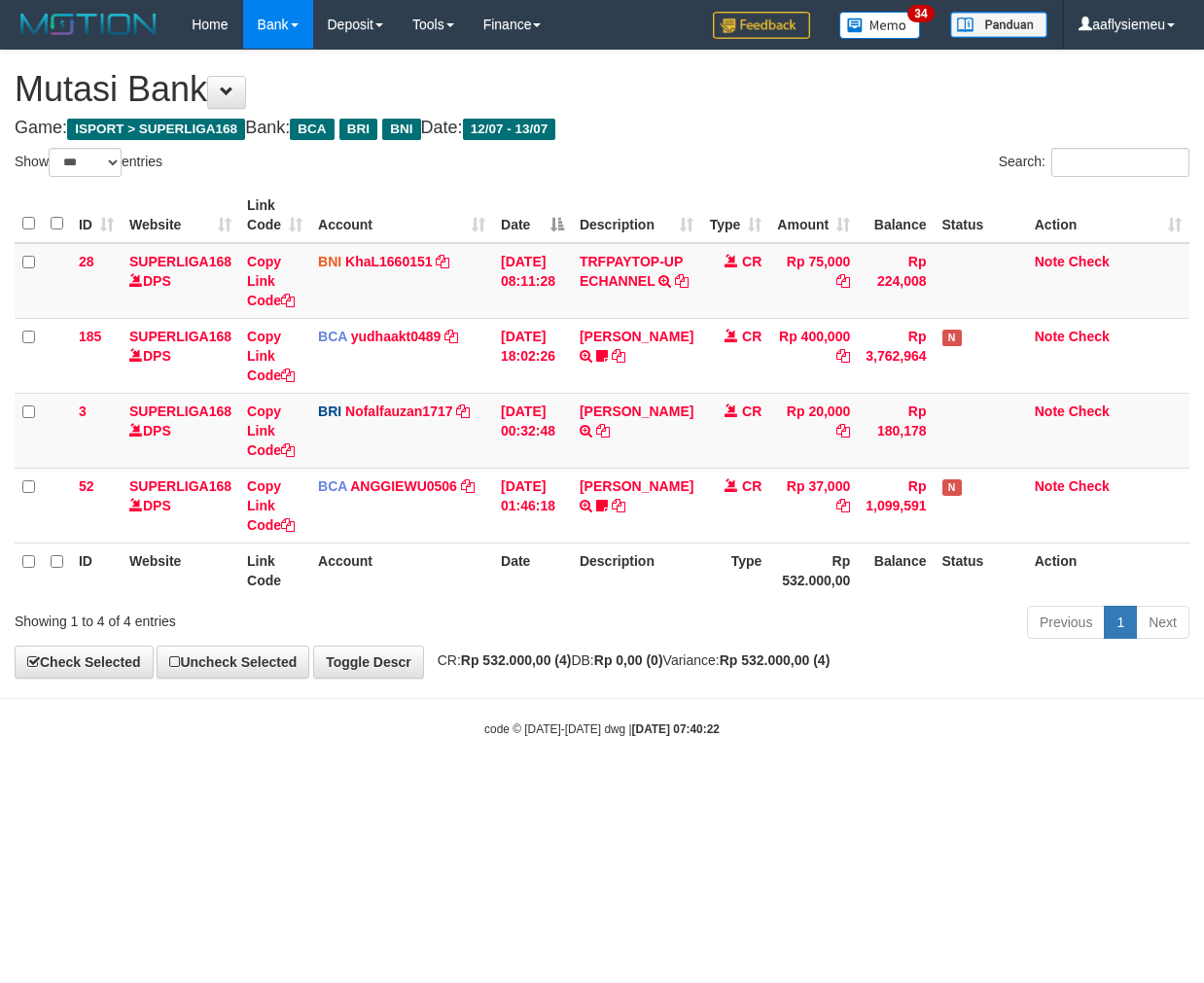 scroll, scrollTop: 0, scrollLeft: 0, axis: both 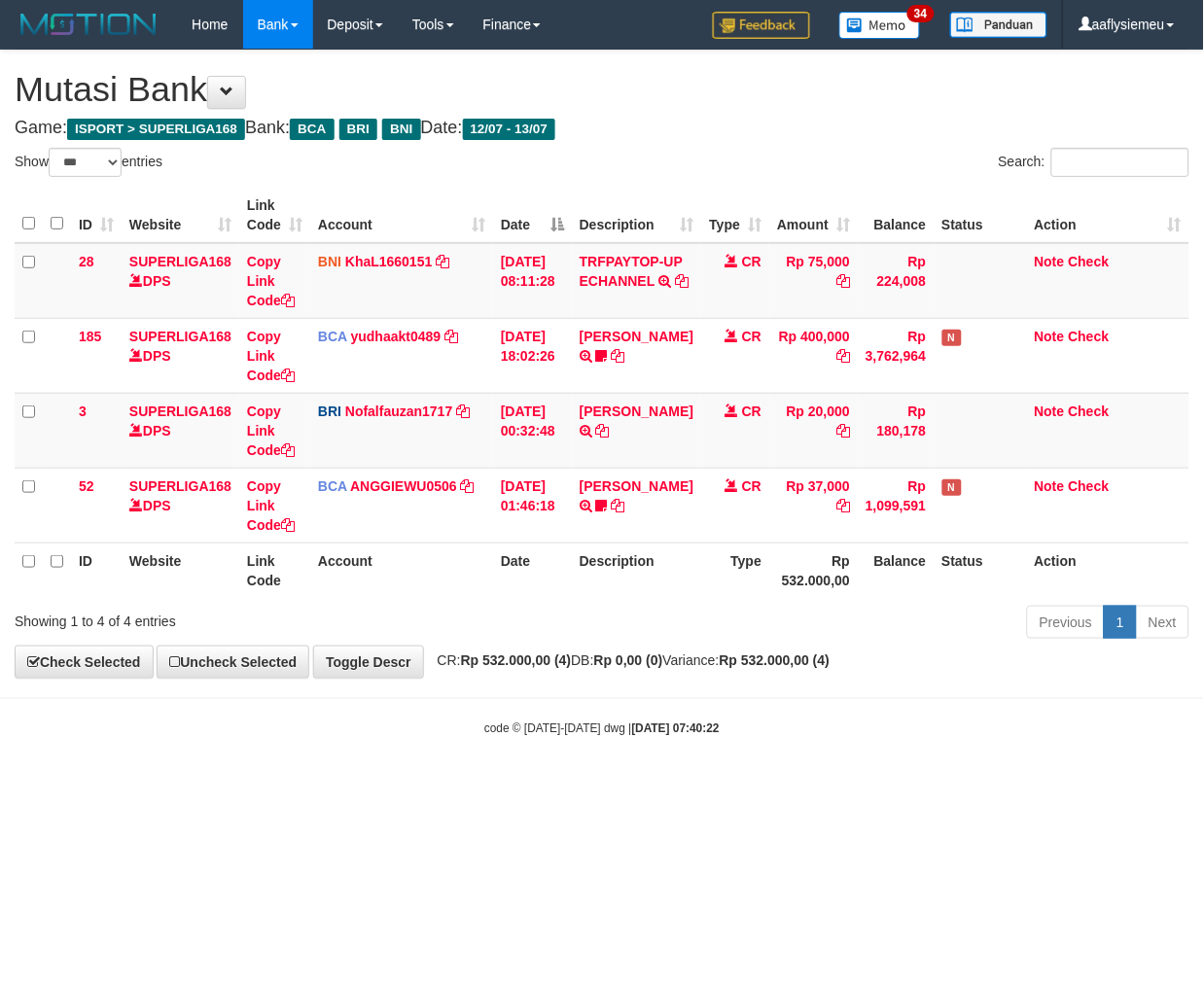 click on "Toggle navigation
Home
Bank
Account List
Load
By Website
Group
[ISPORT]													SUPERLIGA168
By Load Group (DPS)
34" at bounding box center (602, 393) 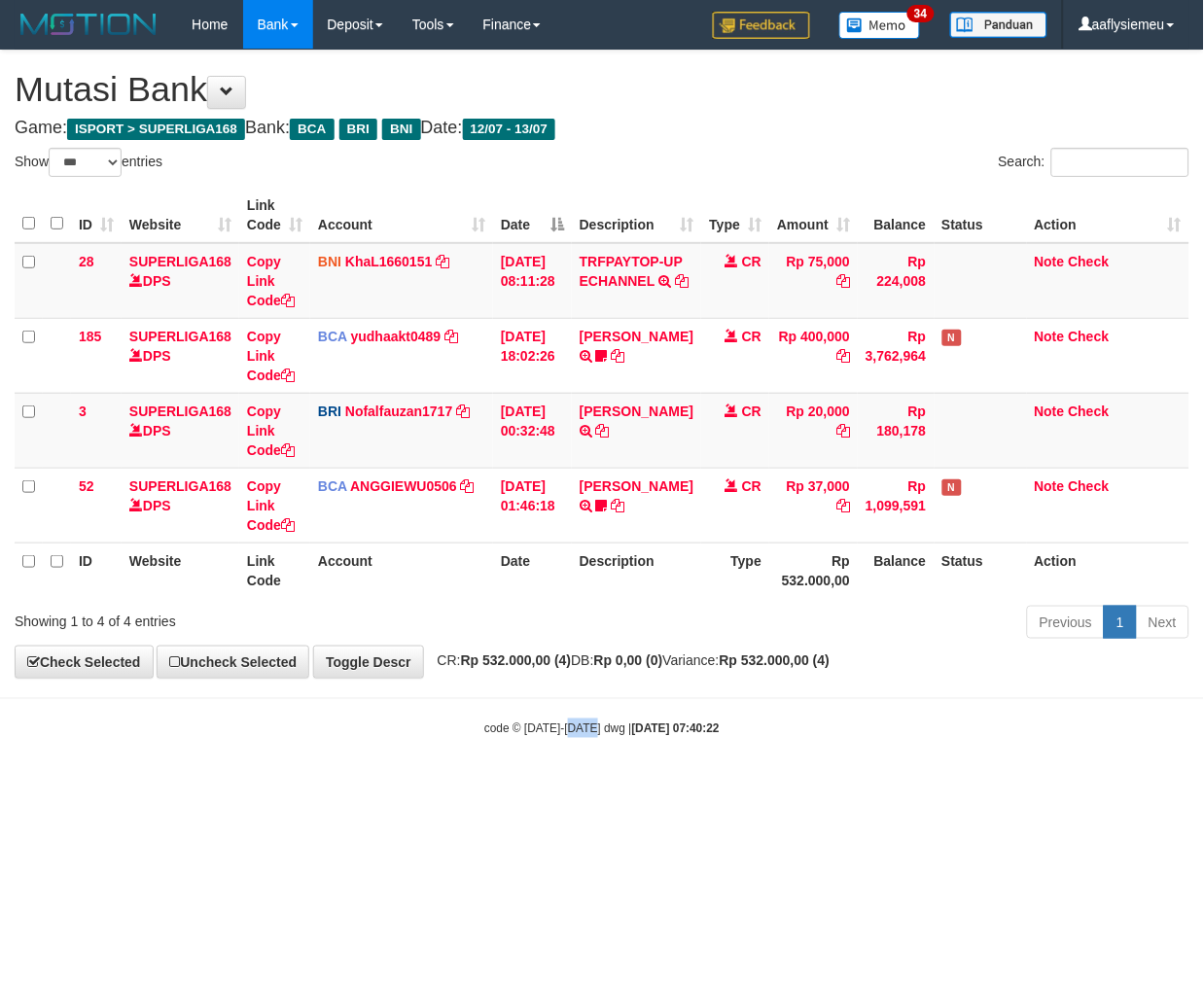 click on "Showing 1 to 4 of 4 entries" at bounding box center [251, 617] 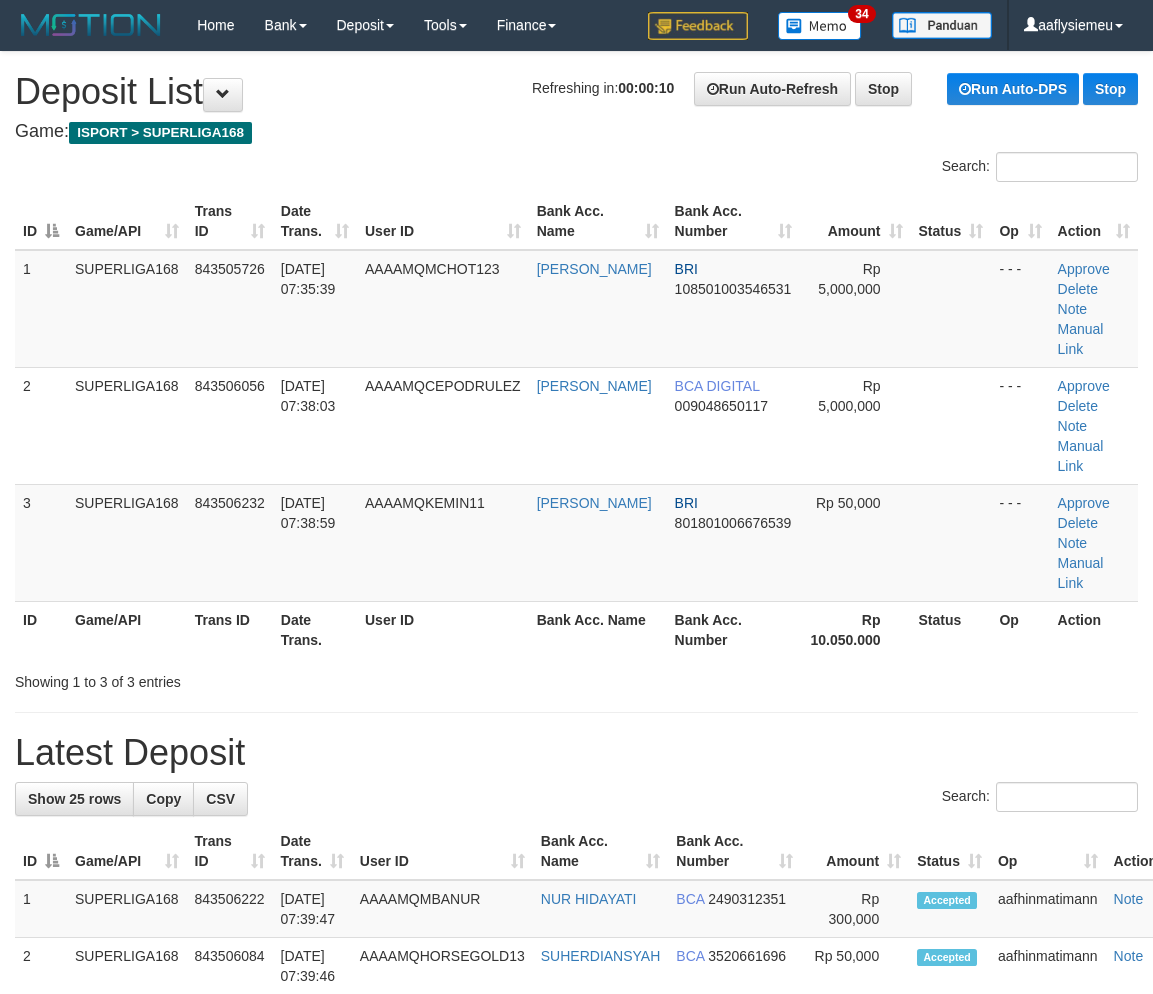 scroll, scrollTop: 0, scrollLeft: 0, axis: both 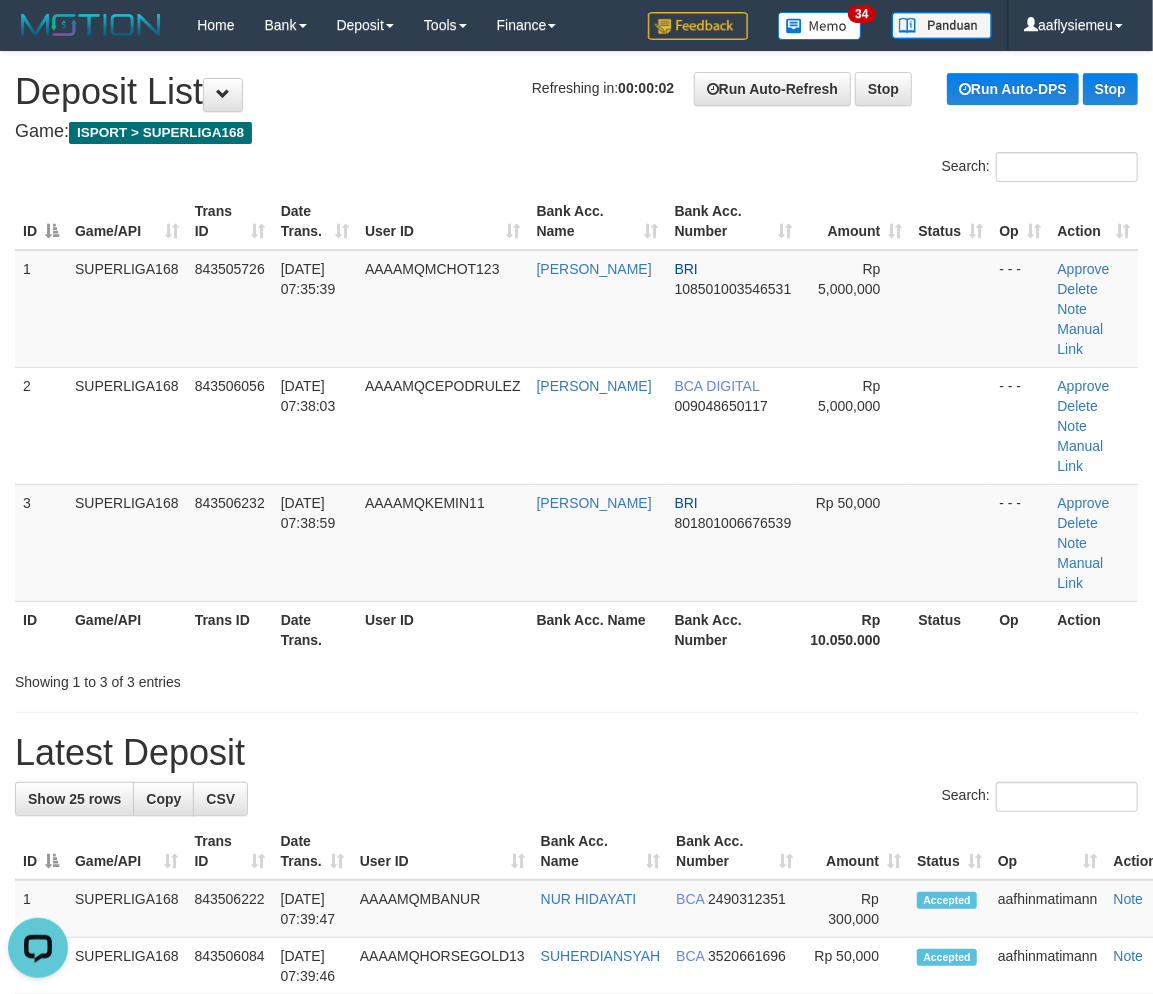 drag, startPoint x: 448, startPoint y: 480, endPoint x: 57, endPoint y: 621, distance: 415.64648 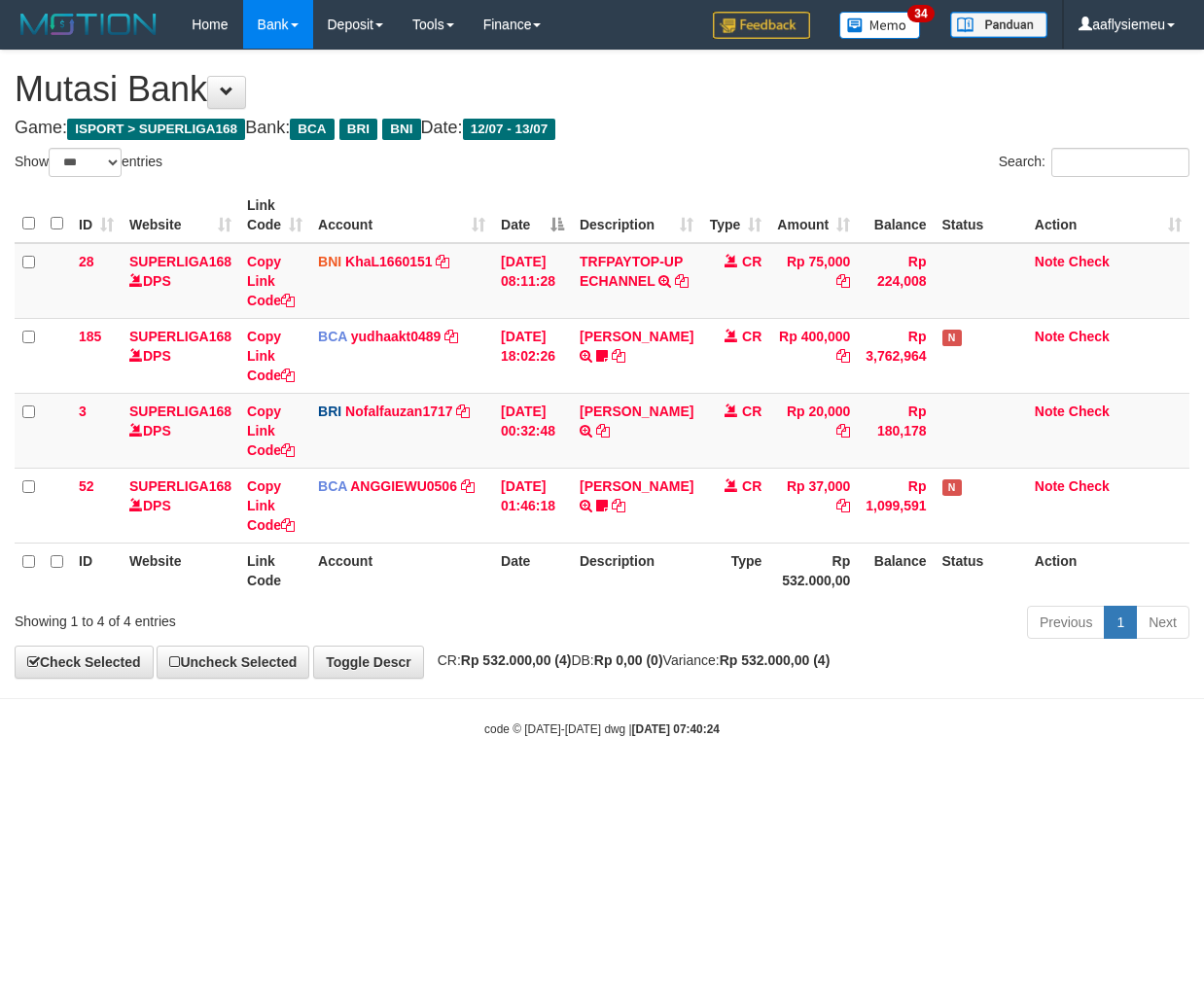 select on "***" 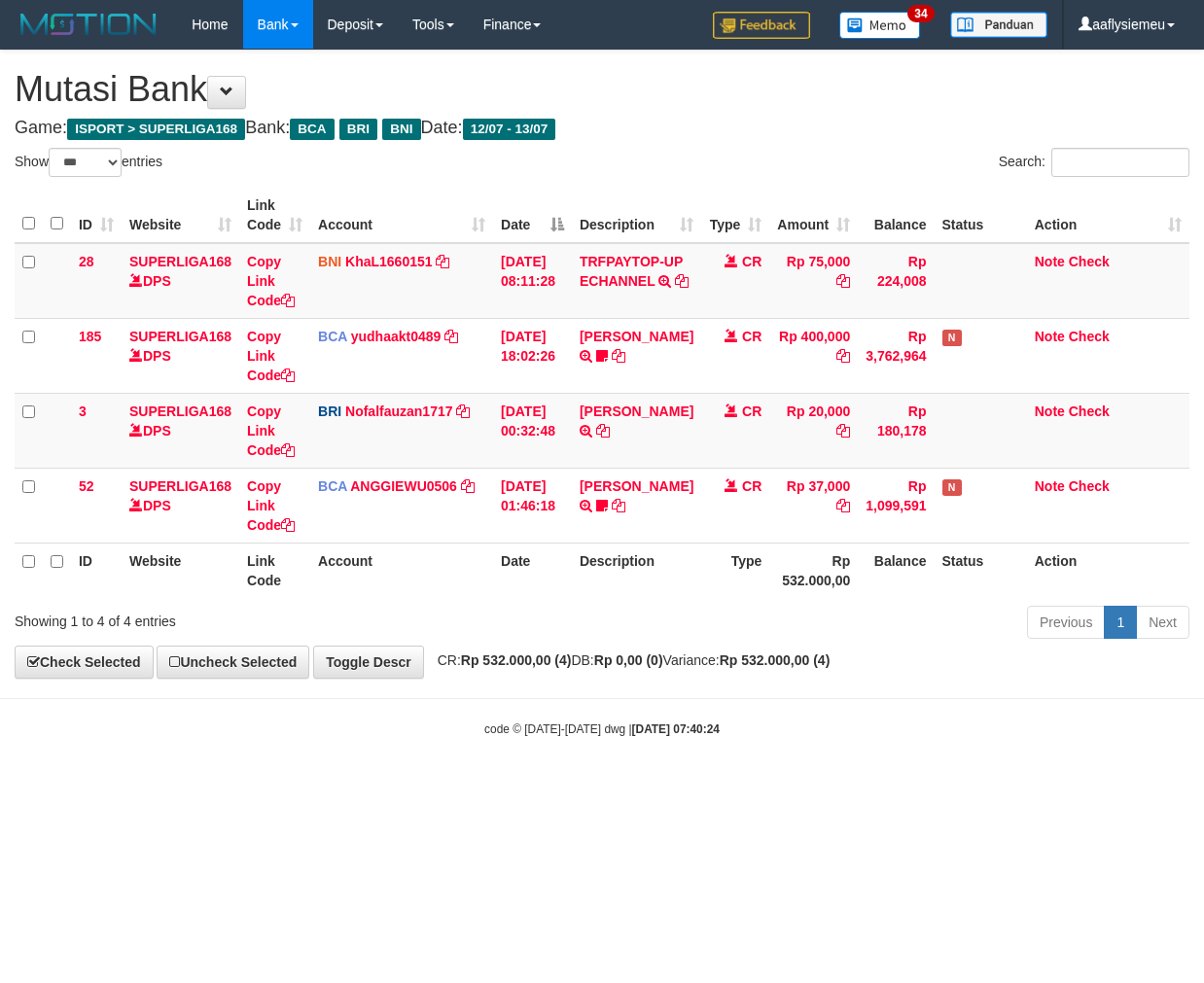 scroll, scrollTop: 0, scrollLeft: 0, axis: both 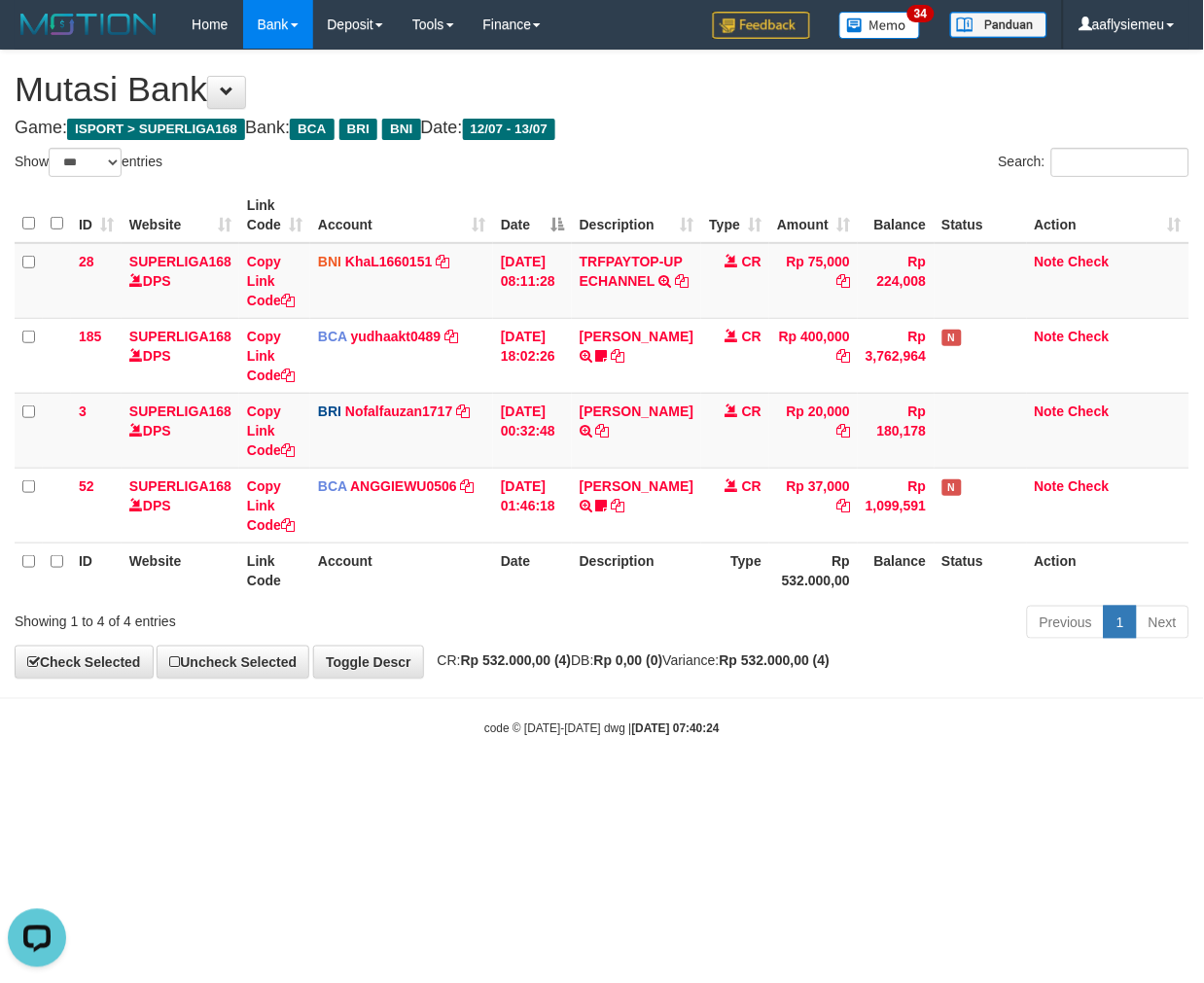 drag, startPoint x: 482, startPoint y: 720, endPoint x: 1194, endPoint y: 676, distance: 713.3583 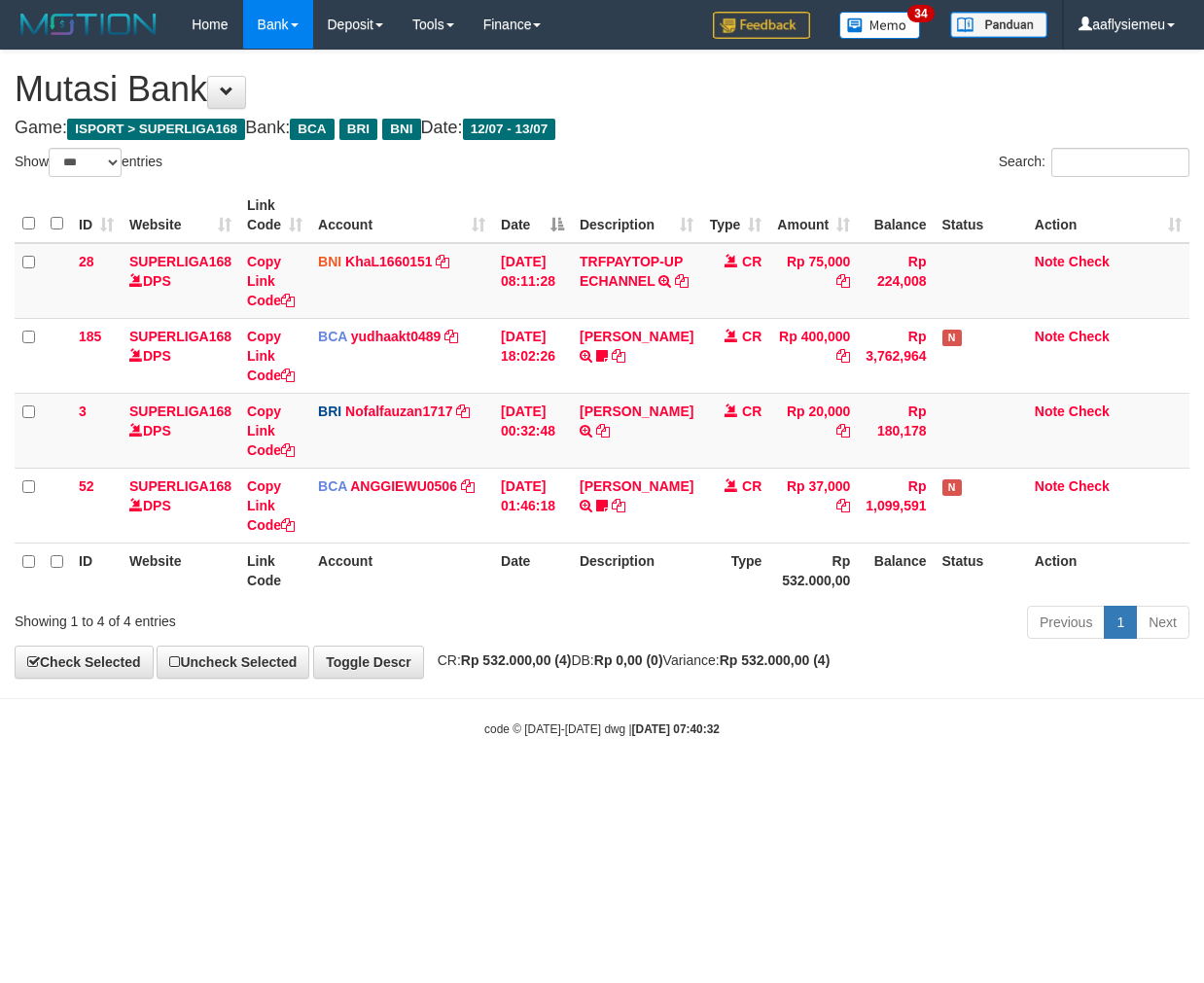 select on "***" 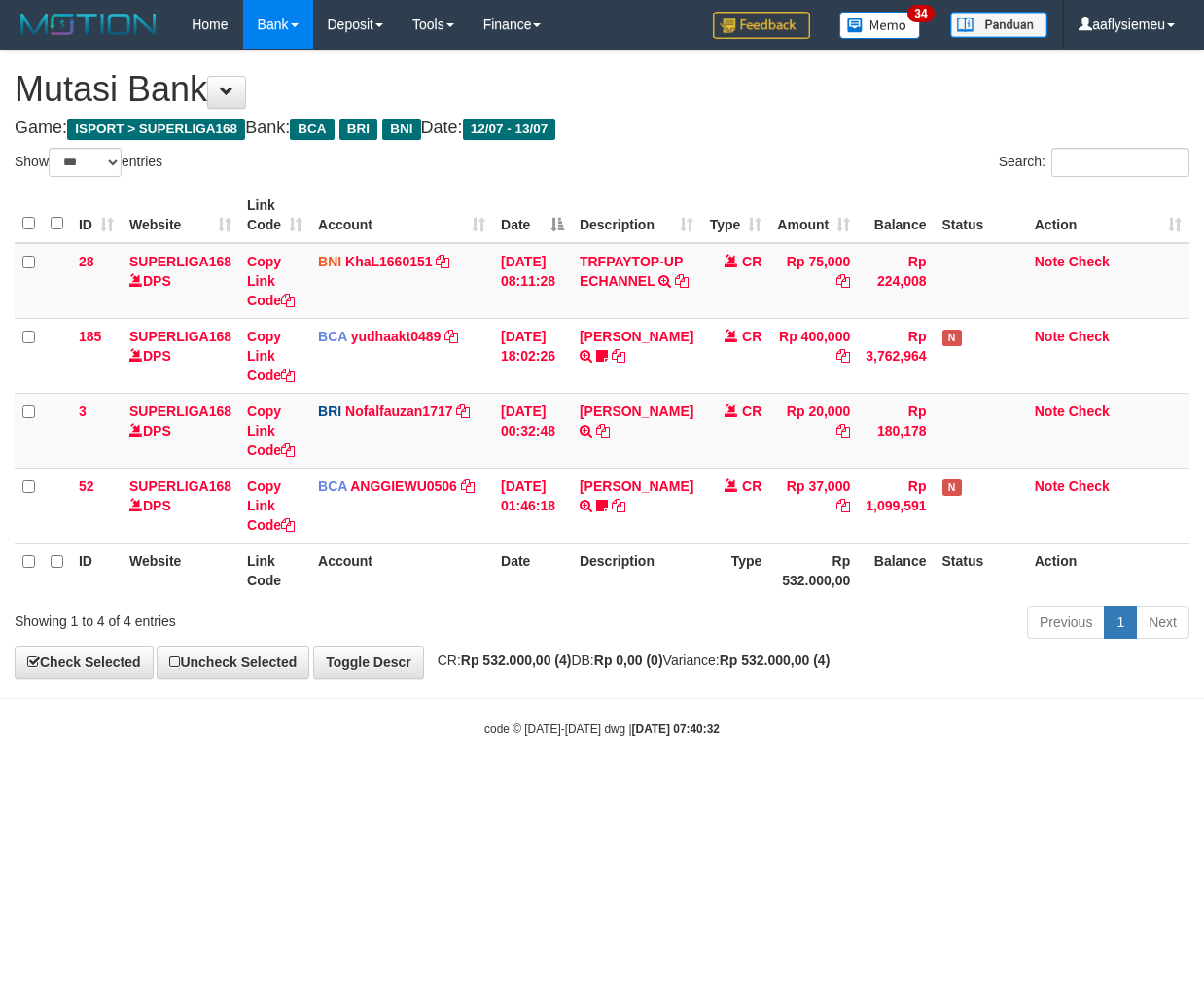 scroll, scrollTop: 0, scrollLeft: 0, axis: both 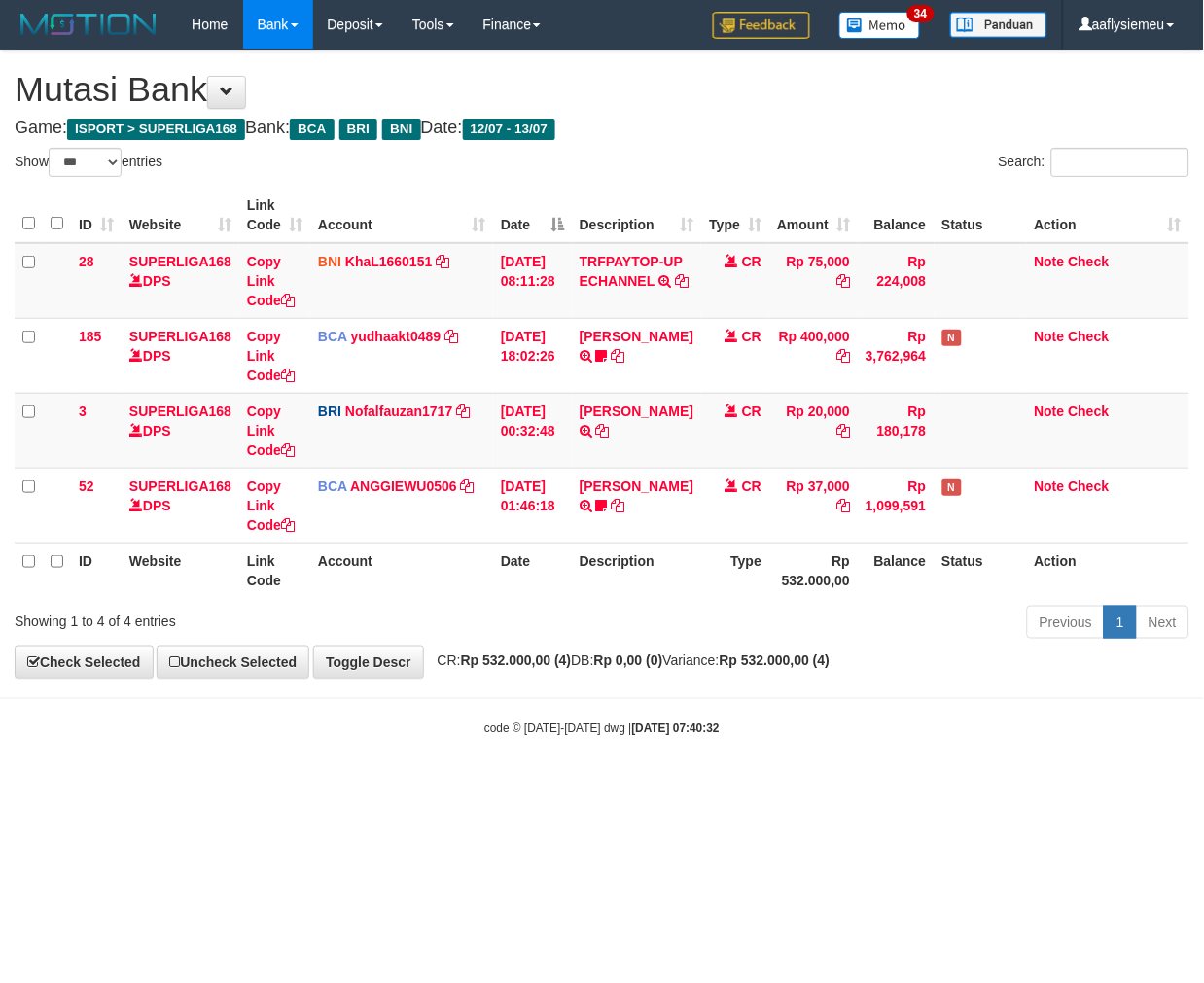 click on "Toggle navigation
Home
Bank
Account List
Load
By Website
Group
[ISPORT]													SUPERLIGA168
By Load Group (DPS)
34" at bounding box center (602, 393) 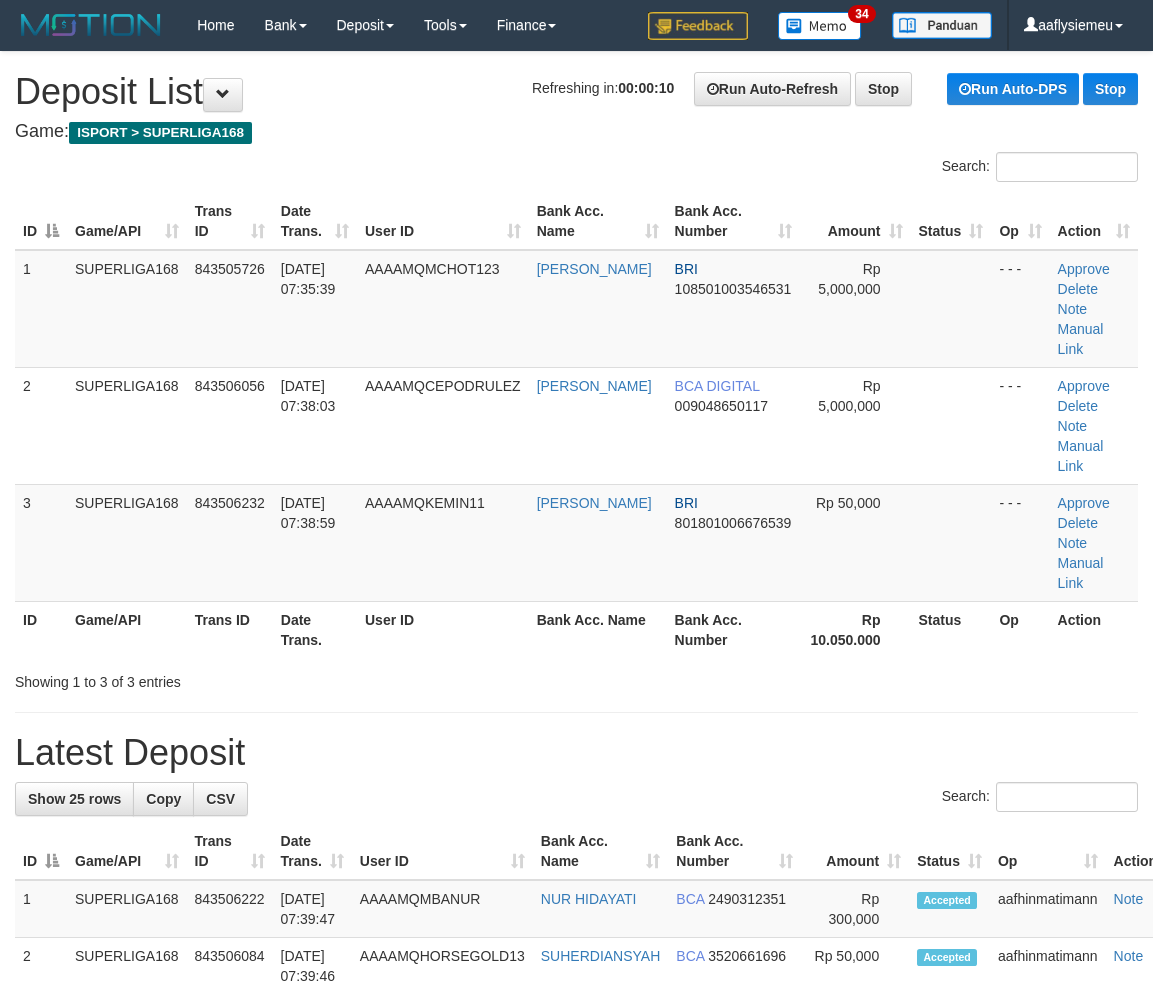 scroll, scrollTop: 0, scrollLeft: 0, axis: both 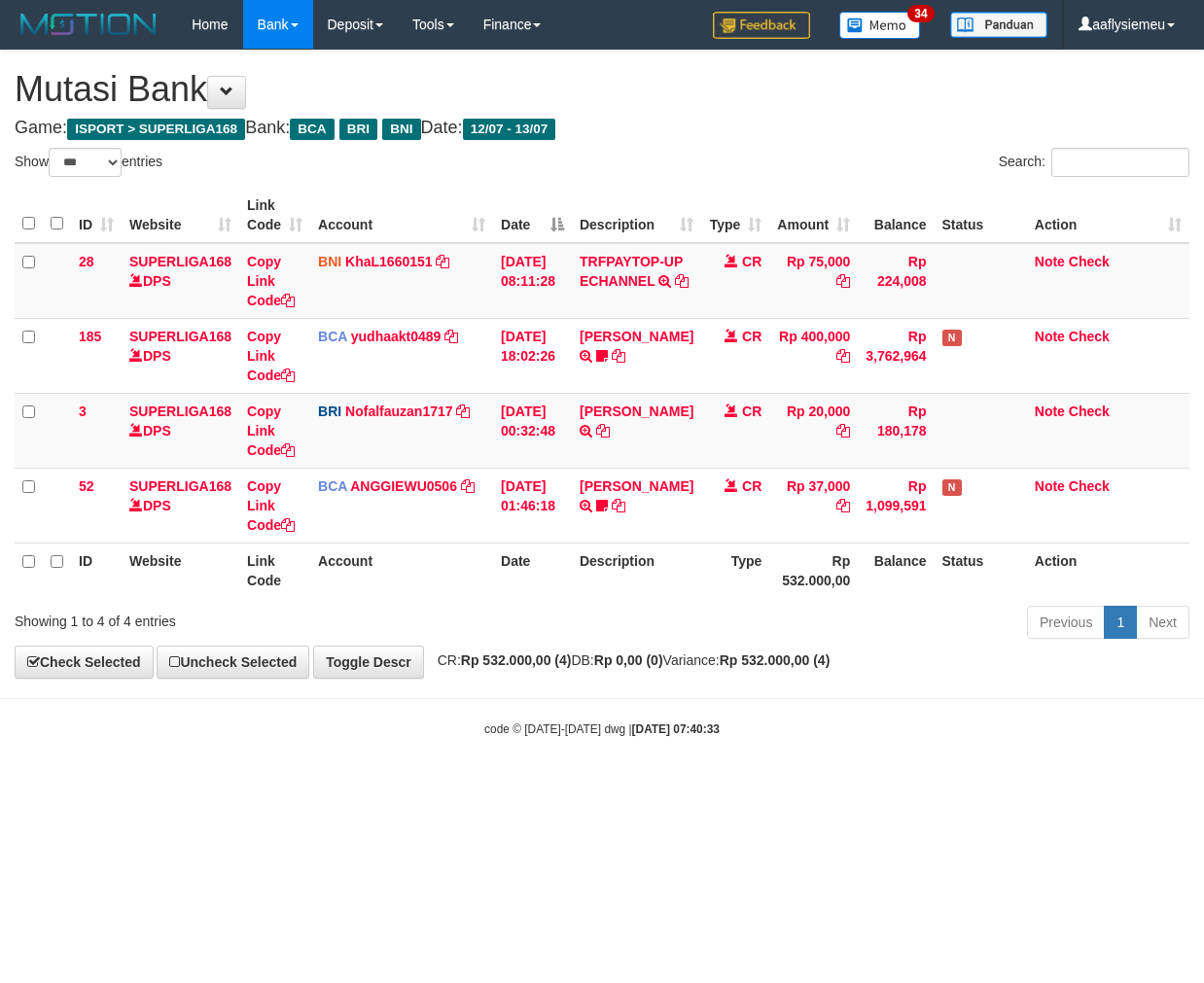 select on "***" 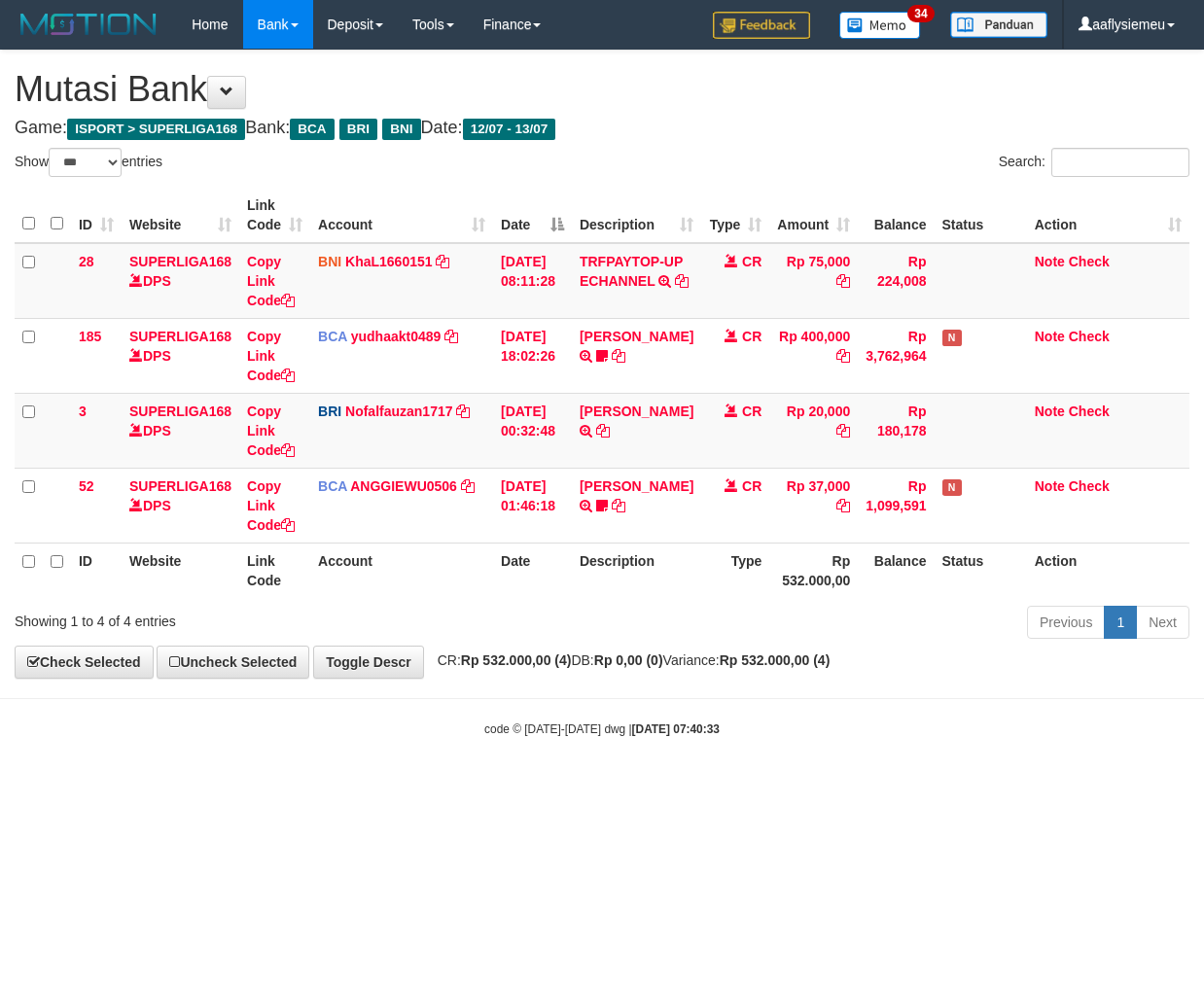 scroll, scrollTop: 0, scrollLeft: 0, axis: both 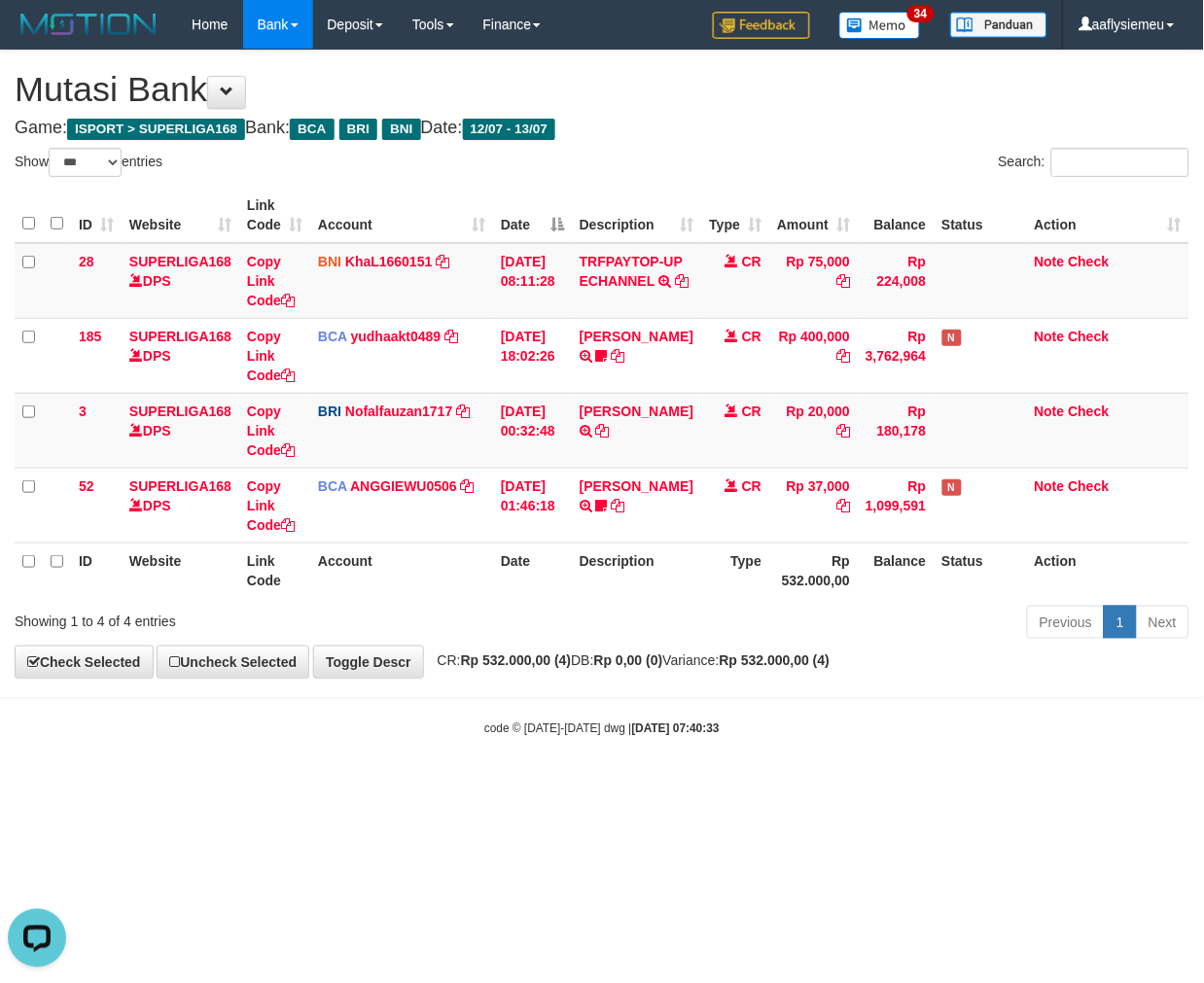 click on "Toggle navigation
Home
Bank
Account List
Load
By Website
Group
[ISPORT]													SUPERLIGA168
By Load Group (DPS)" at bounding box center (602, 393) 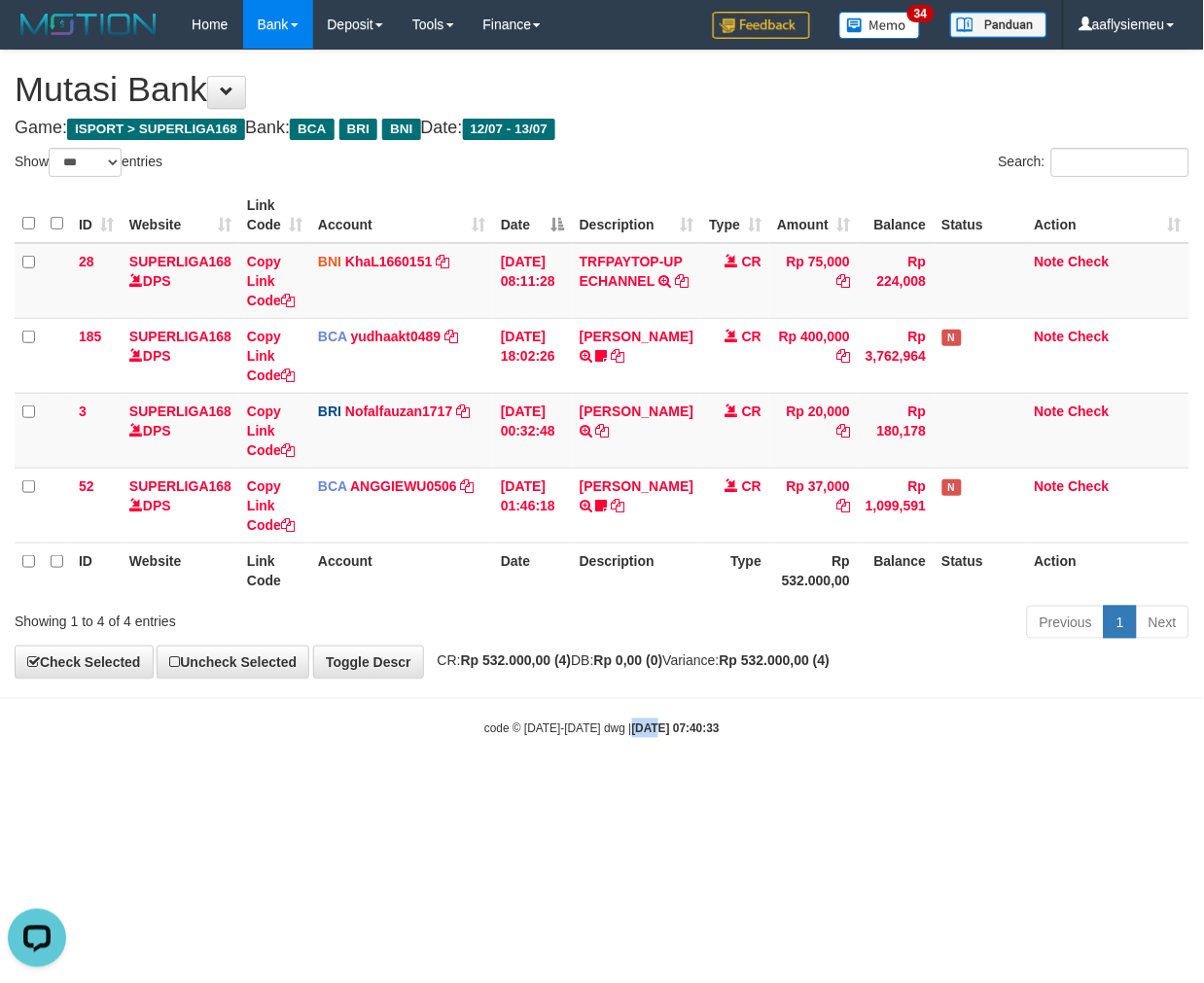 click on "Toggle navigation
Home
Bank
Account List
Load
By Website
Group
[ISPORT]													SUPERLIGA168
By Load Group (DPS)" at bounding box center (602, 393) 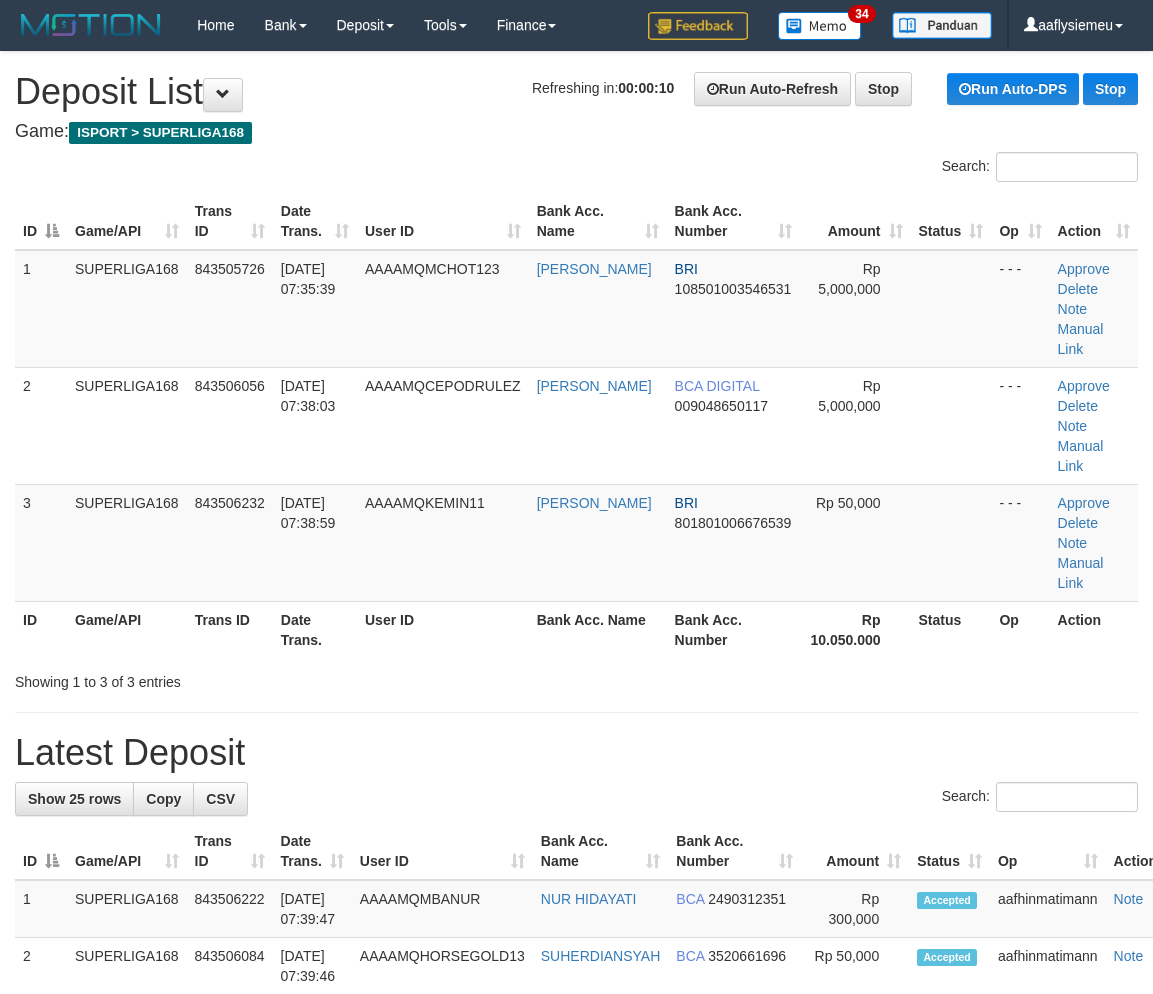 scroll, scrollTop: 0, scrollLeft: 0, axis: both 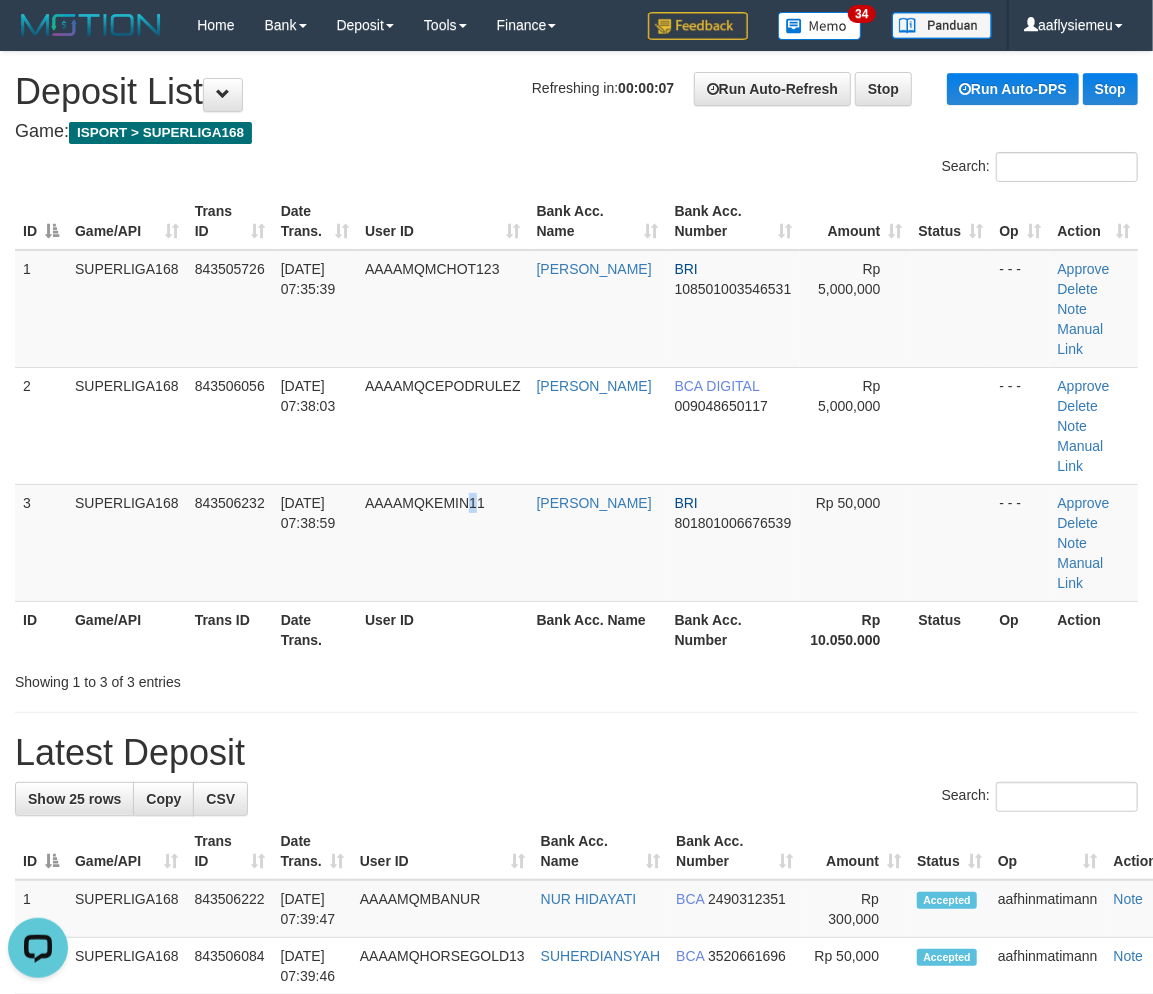 drag, startPoint x: 488, startPoint y: 466, endPoint x: 61, endPoint y: 568, distance: 439.01367 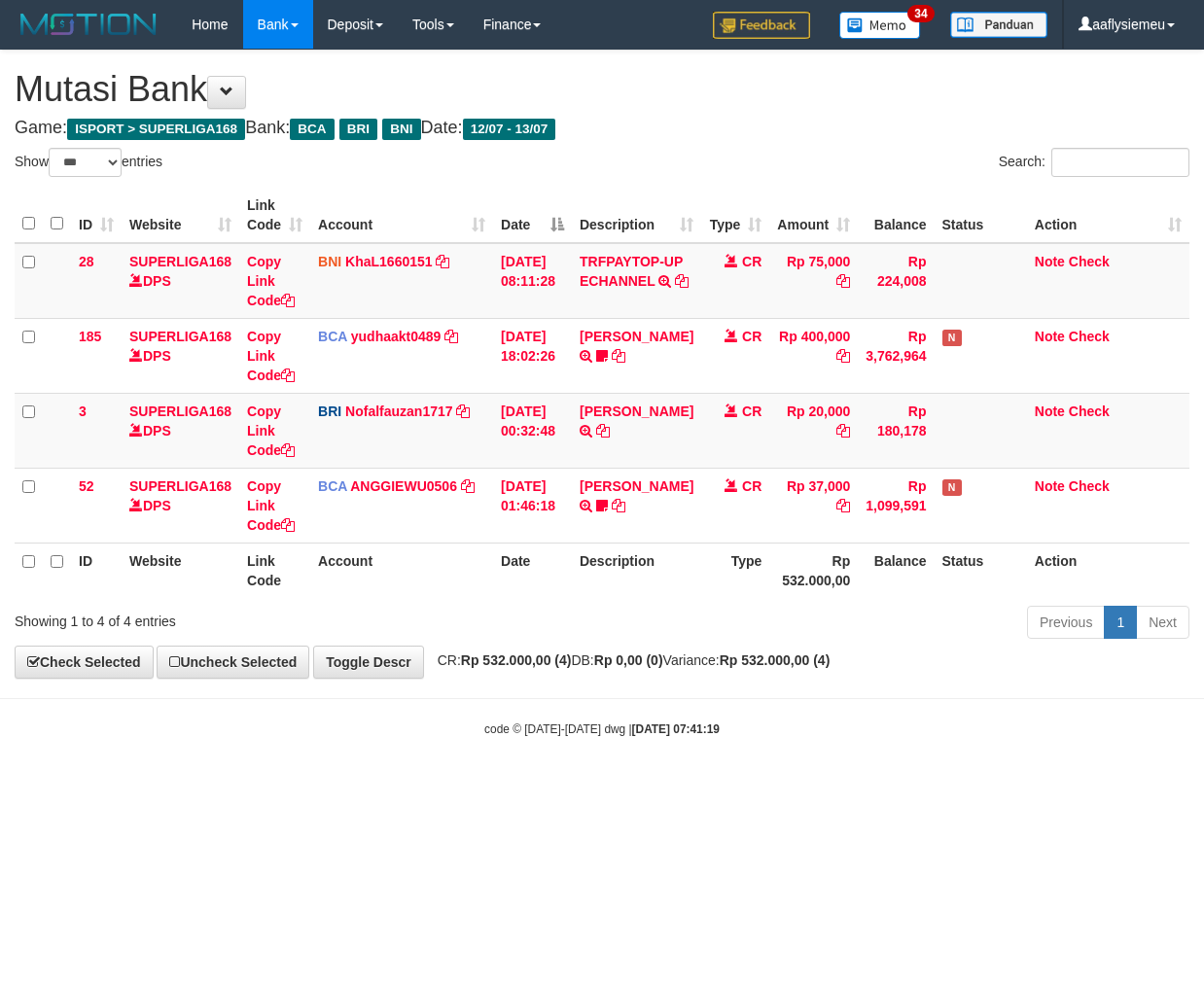select on "***" 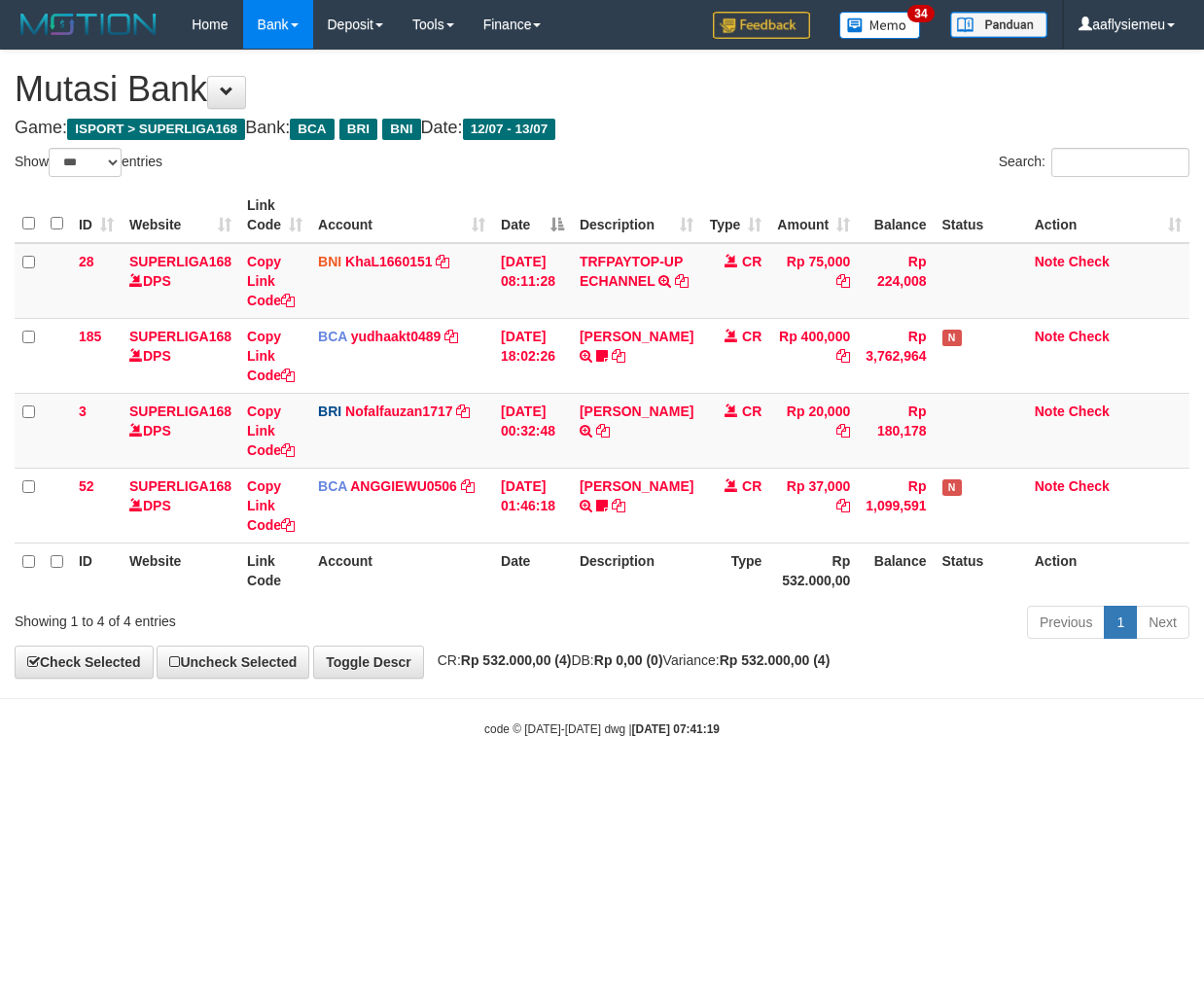 scroll, scrollTop: 0, scrollLeft: 0, axis: both 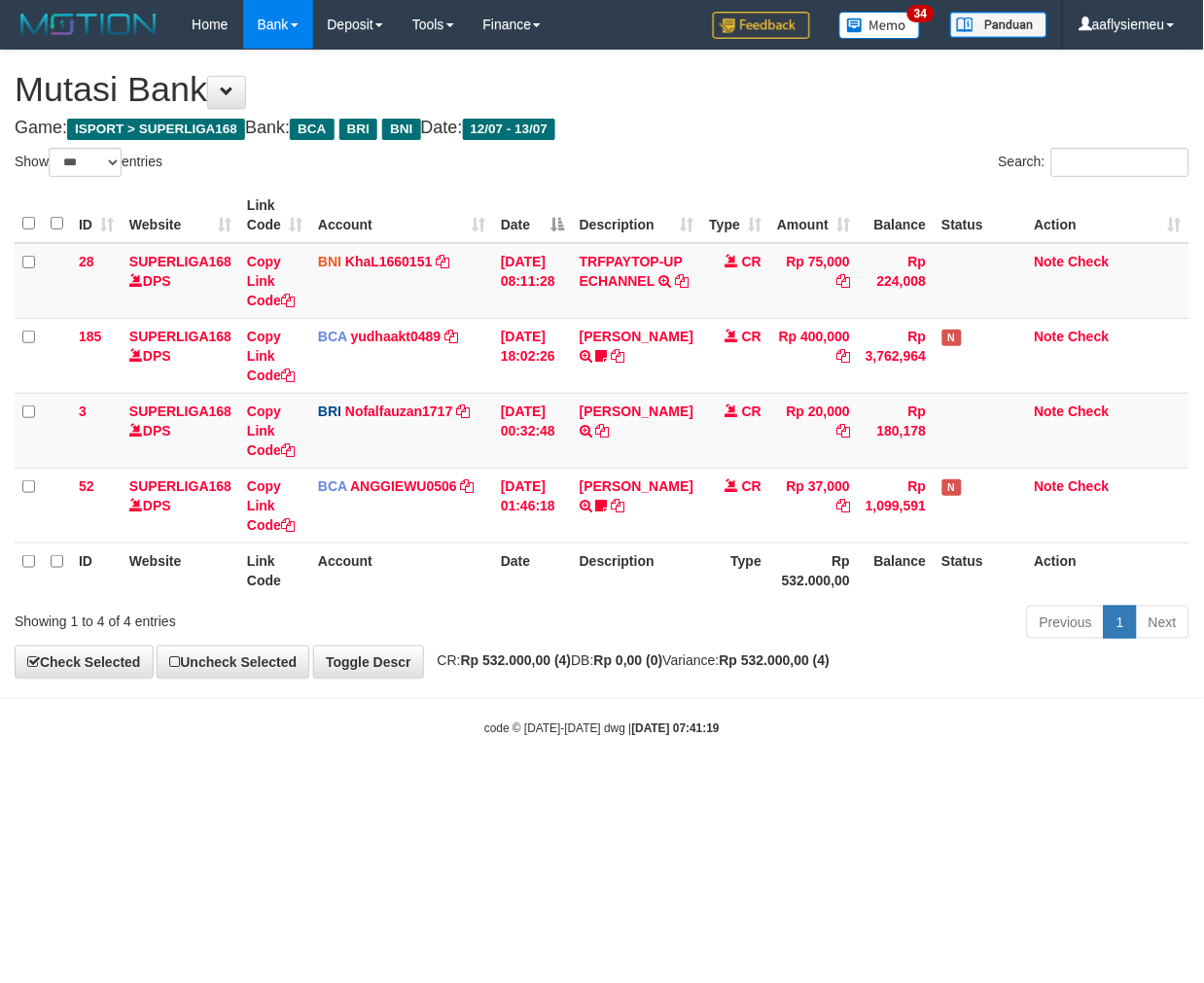 click on "Toggle navigation
Home
Bank
Account List
Load
By Website
Group
[ISPORT]													SUPERLIGA168
By Load Group (DPS)
34" at bounding box center [602, 393] 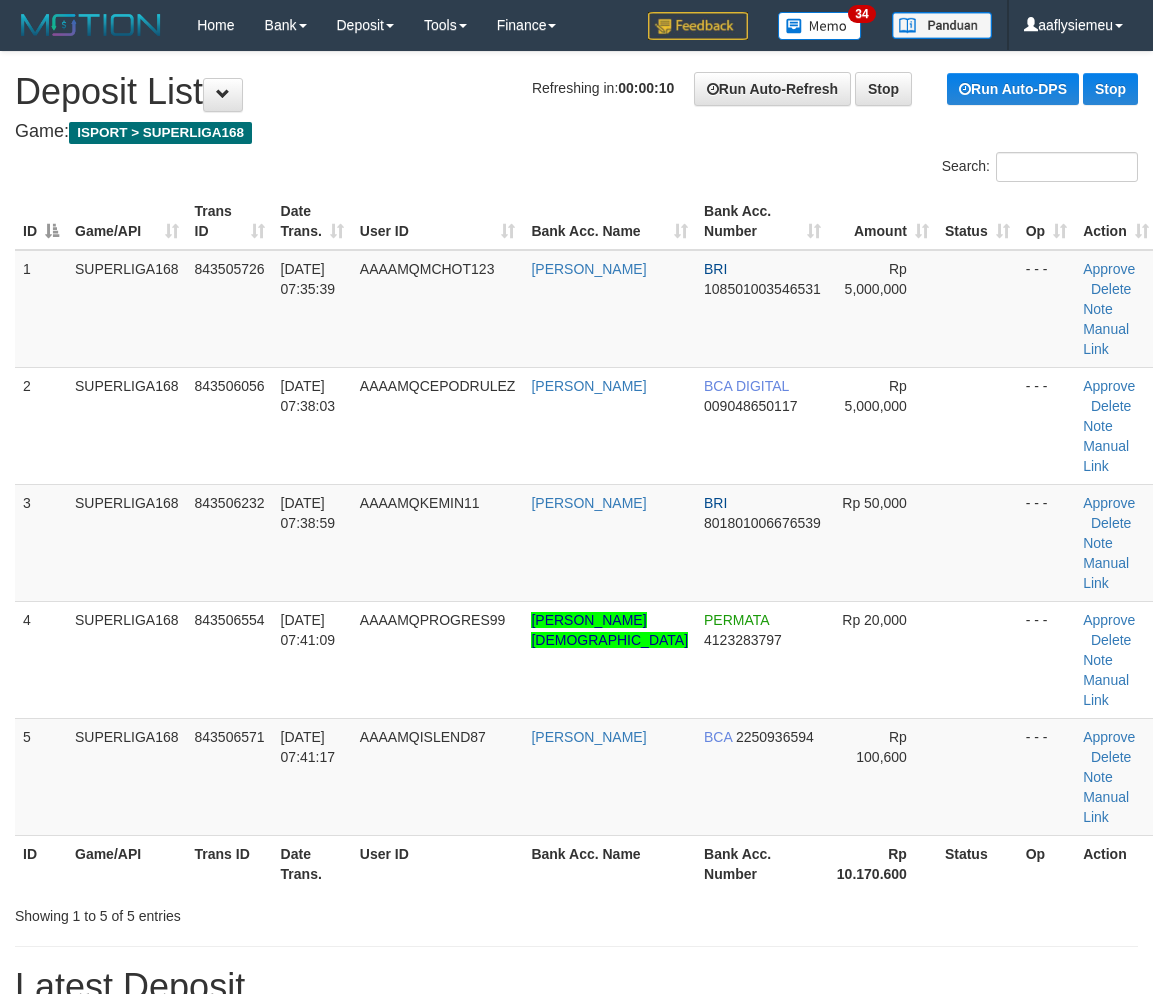 scroll, scrollTop: 0, scrollLeft: 0, axis: both 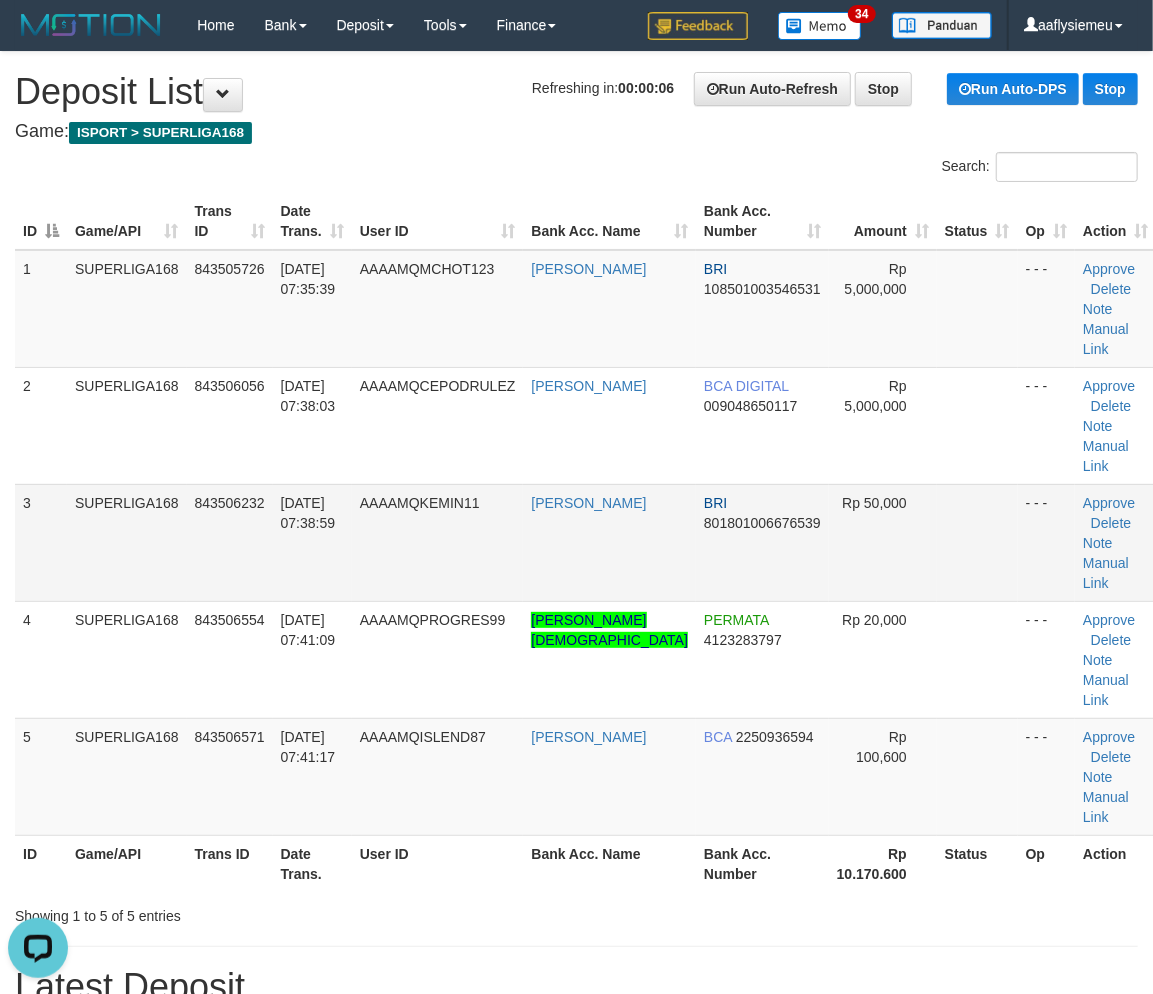 drag, startPoint x: 223, startPoint y: 485, endPoint x: 203, endPoint y: 500, distance: 25 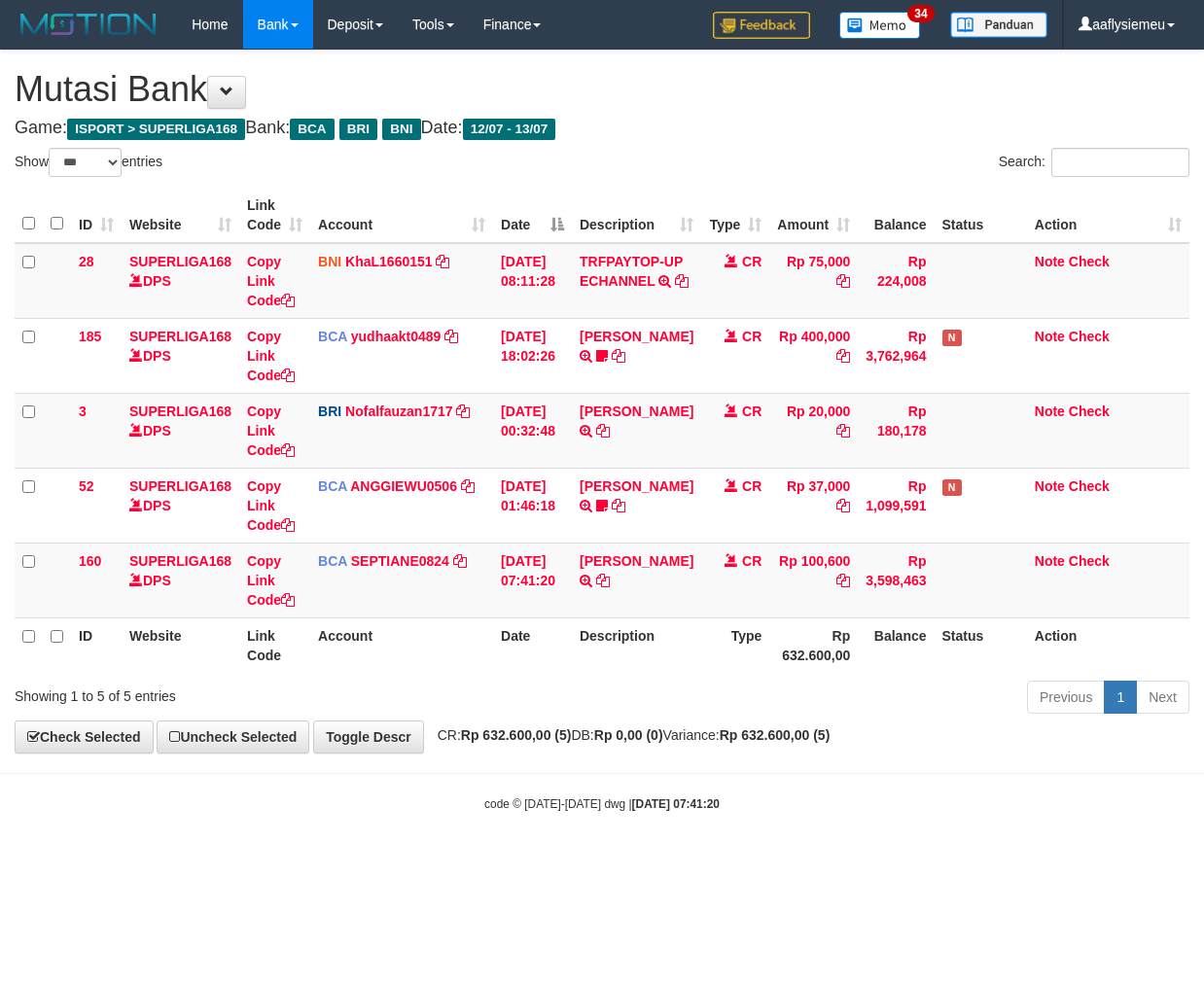 select on "***" 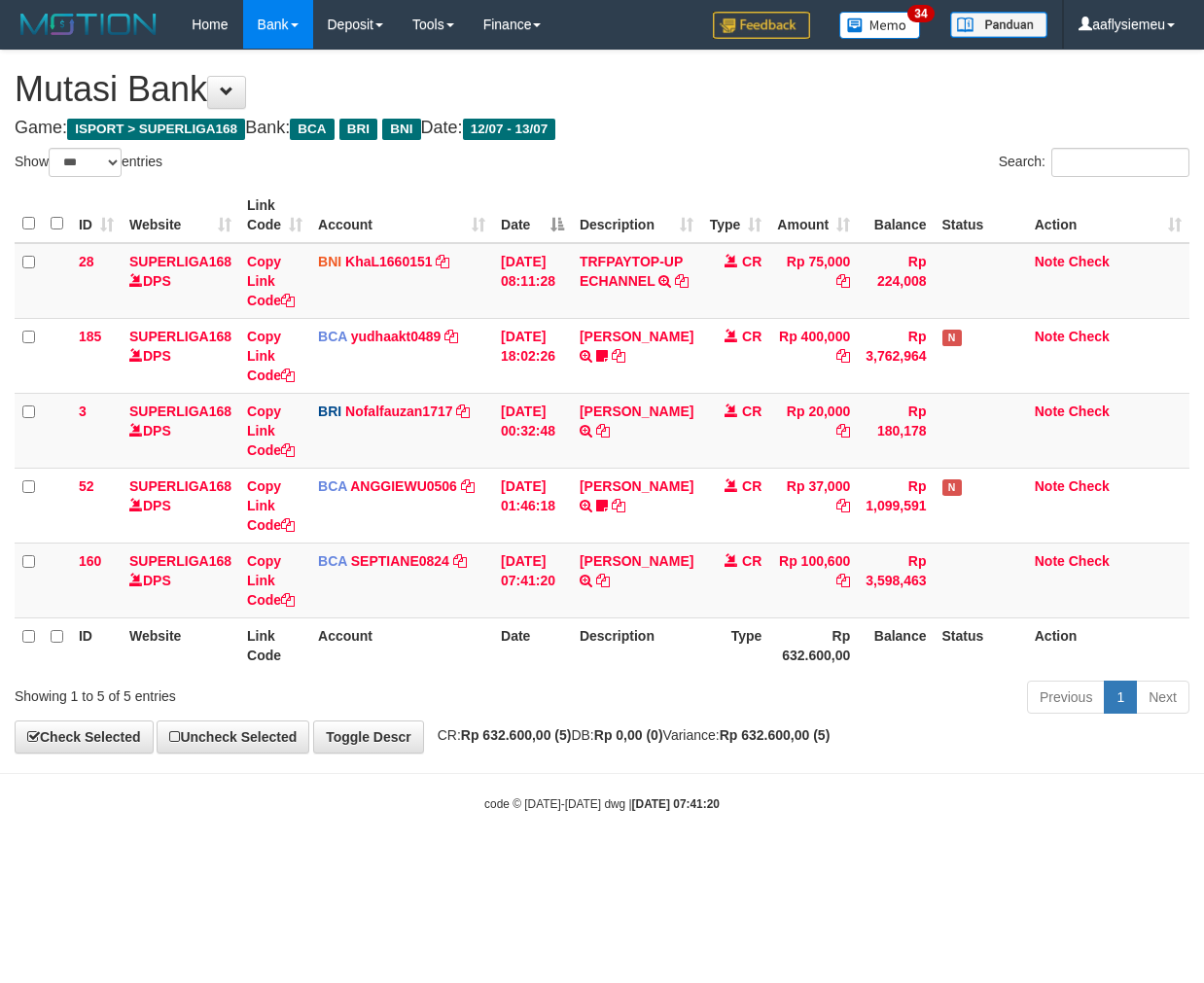 scroll, scrollTop: 0, scrollLeft: 0, axis: both 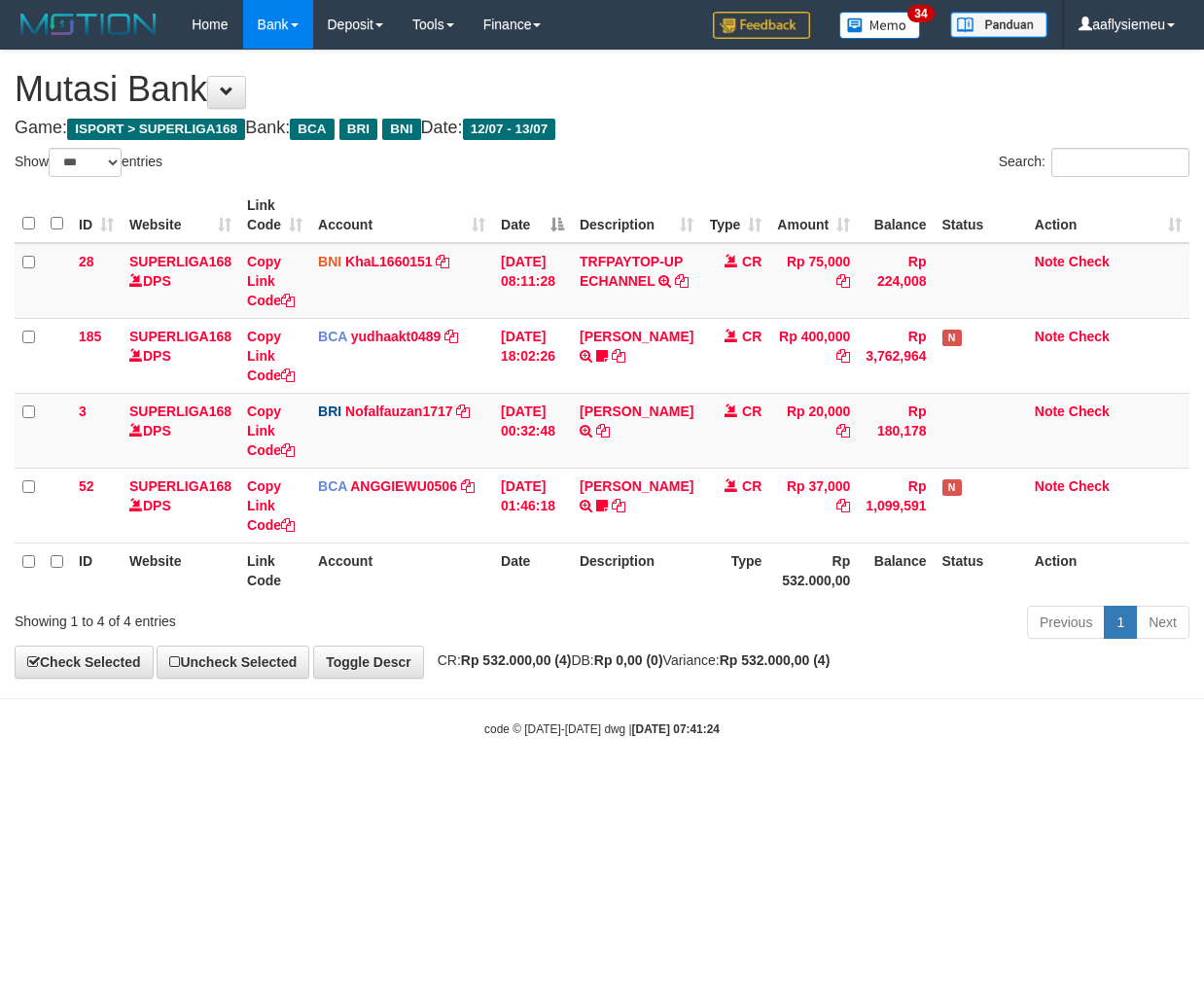 select on "***" 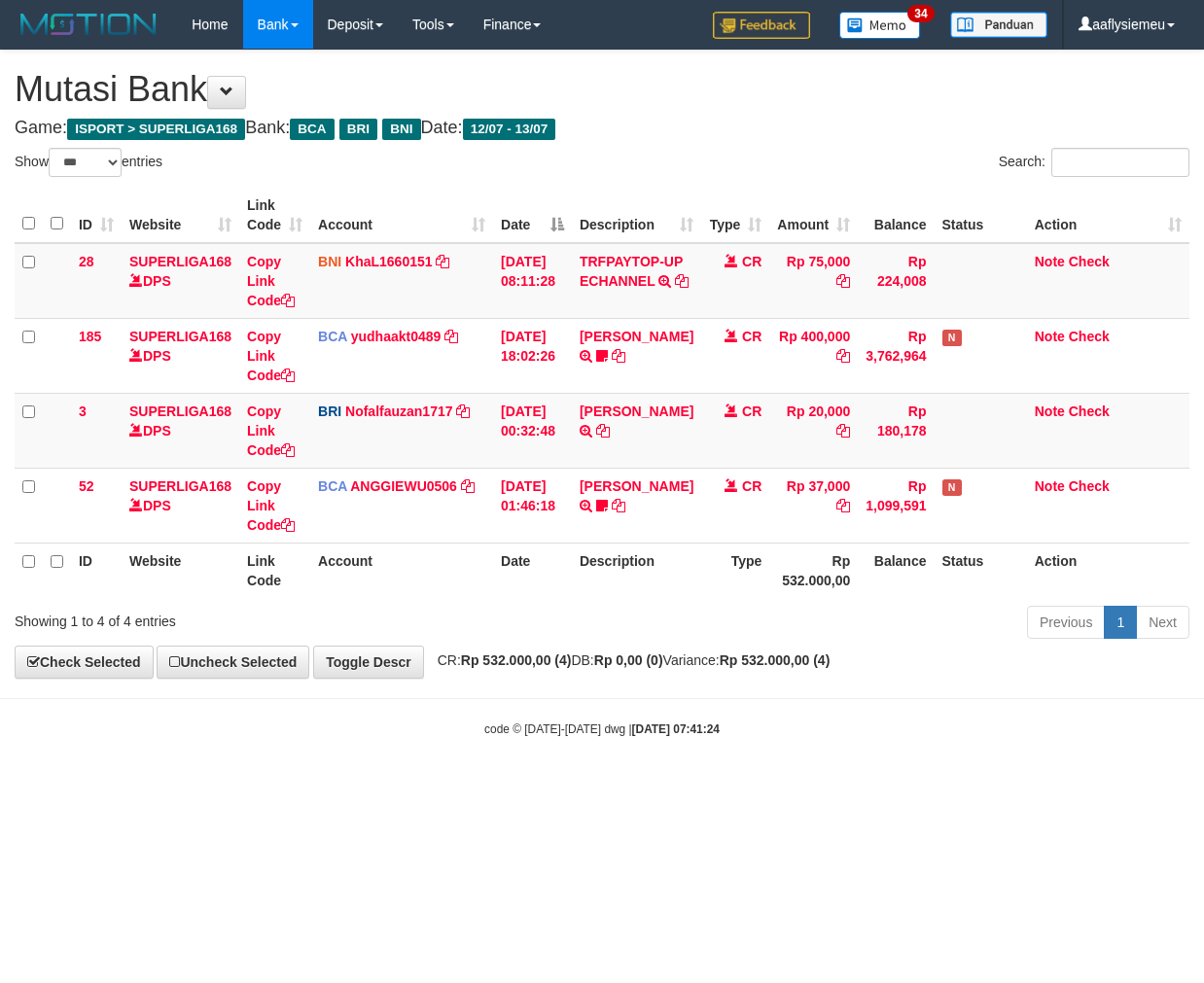 scroll, scrollTop: 0, scrollLeft: 0, axis: both 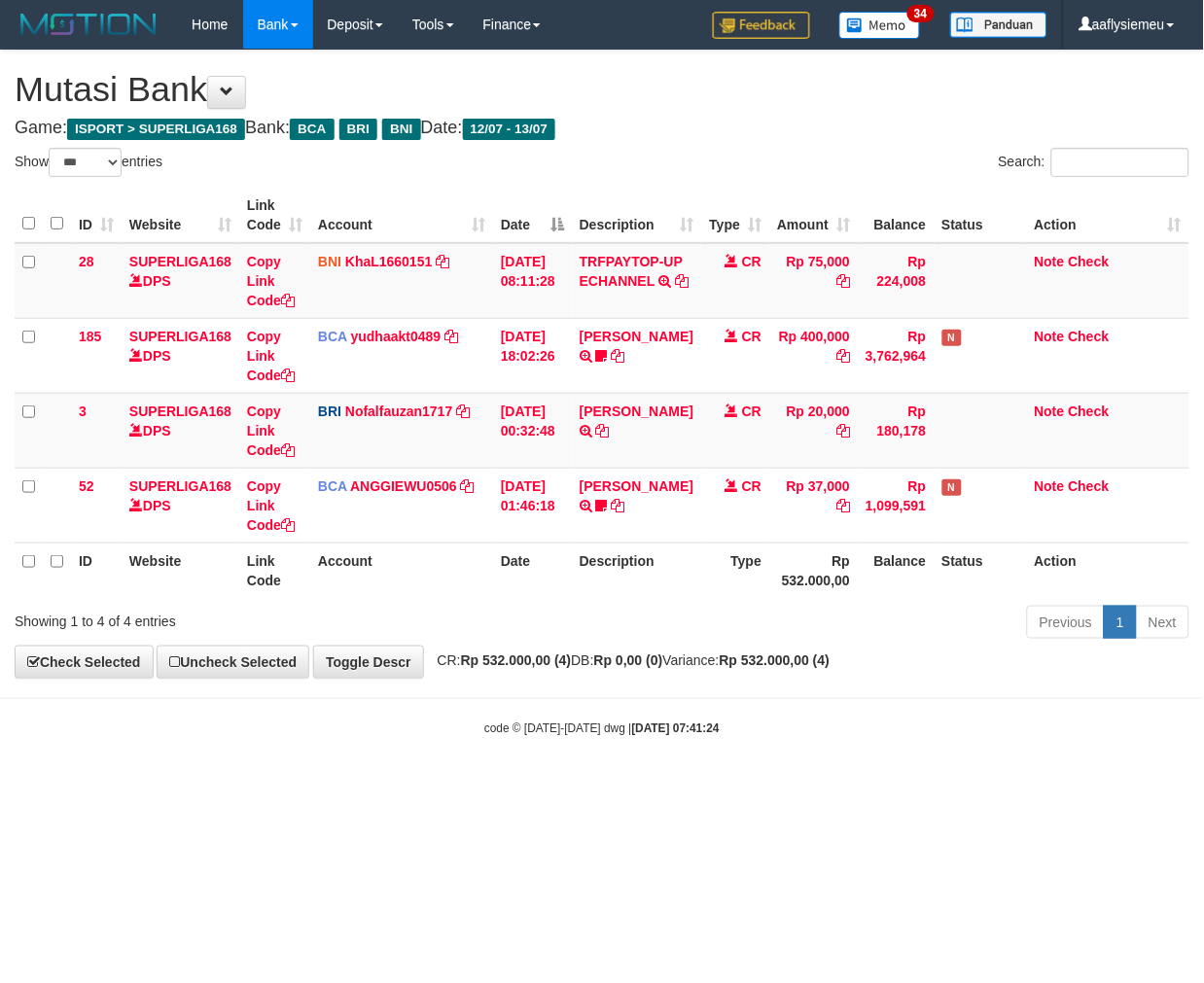 click on "Previous 1 Next" at bounding box center (853, 624) 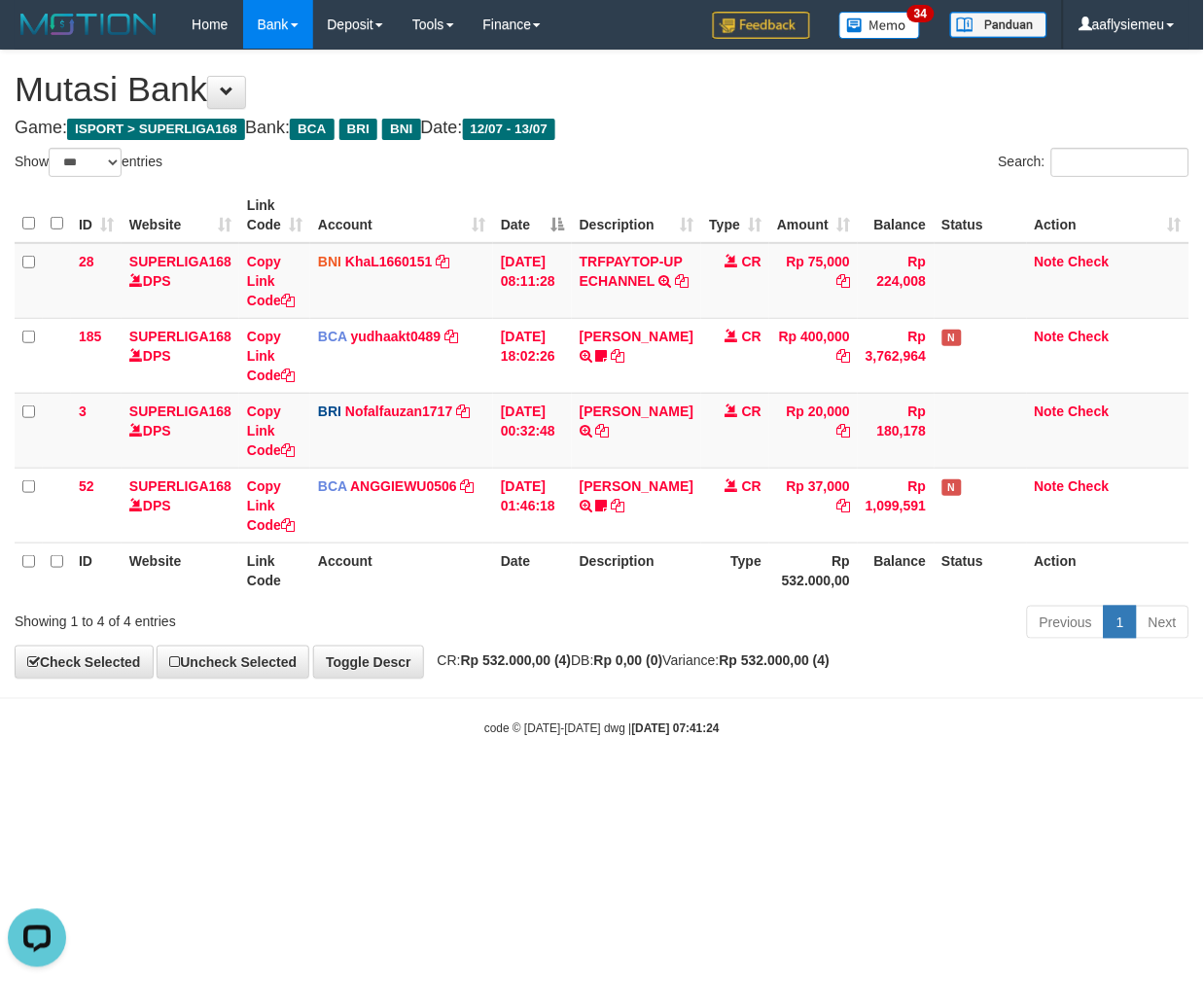 scroll, scrollTop: 0, scrollLeft: 0, axis: both 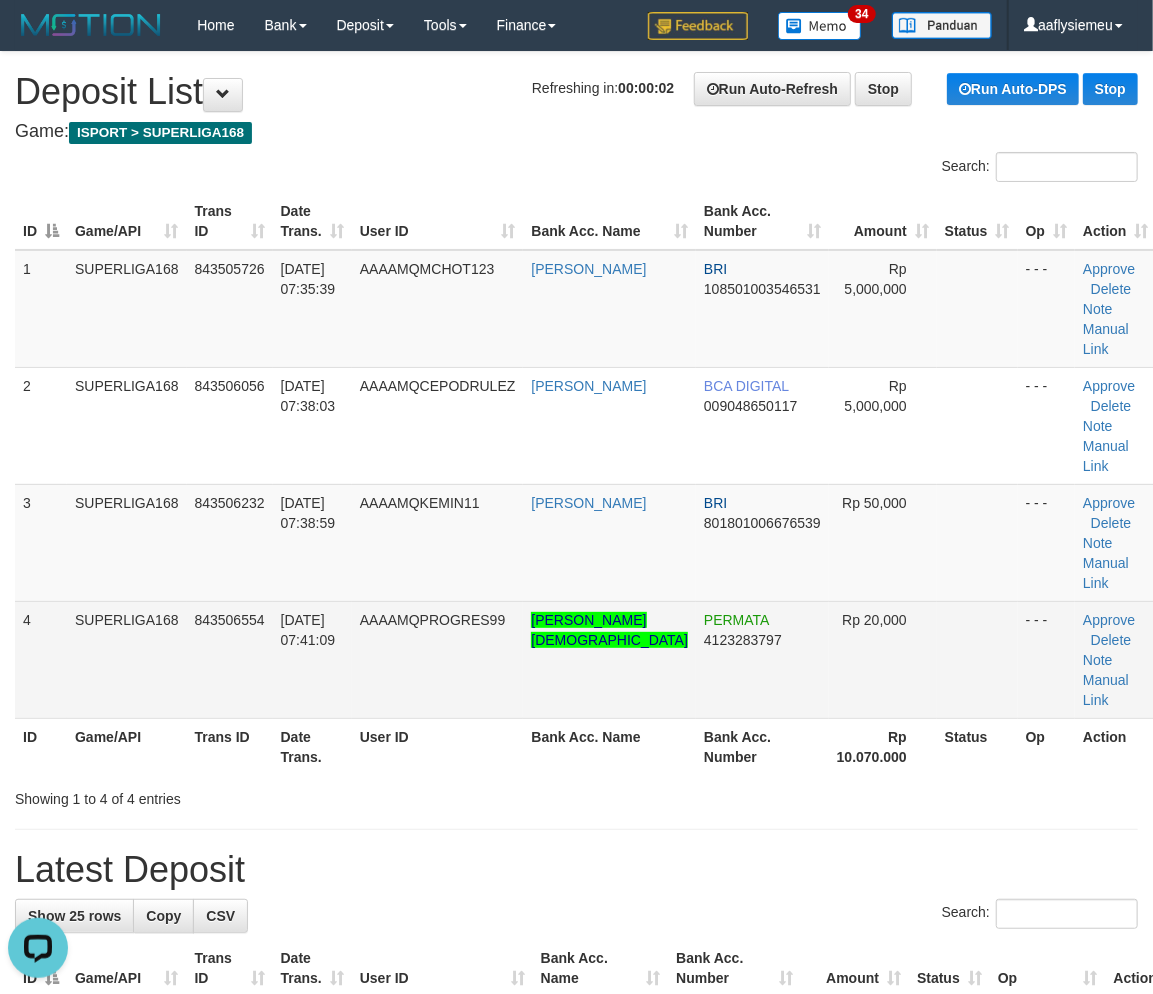click on "SUPERLIGA168" at bounding box center (127, 659) 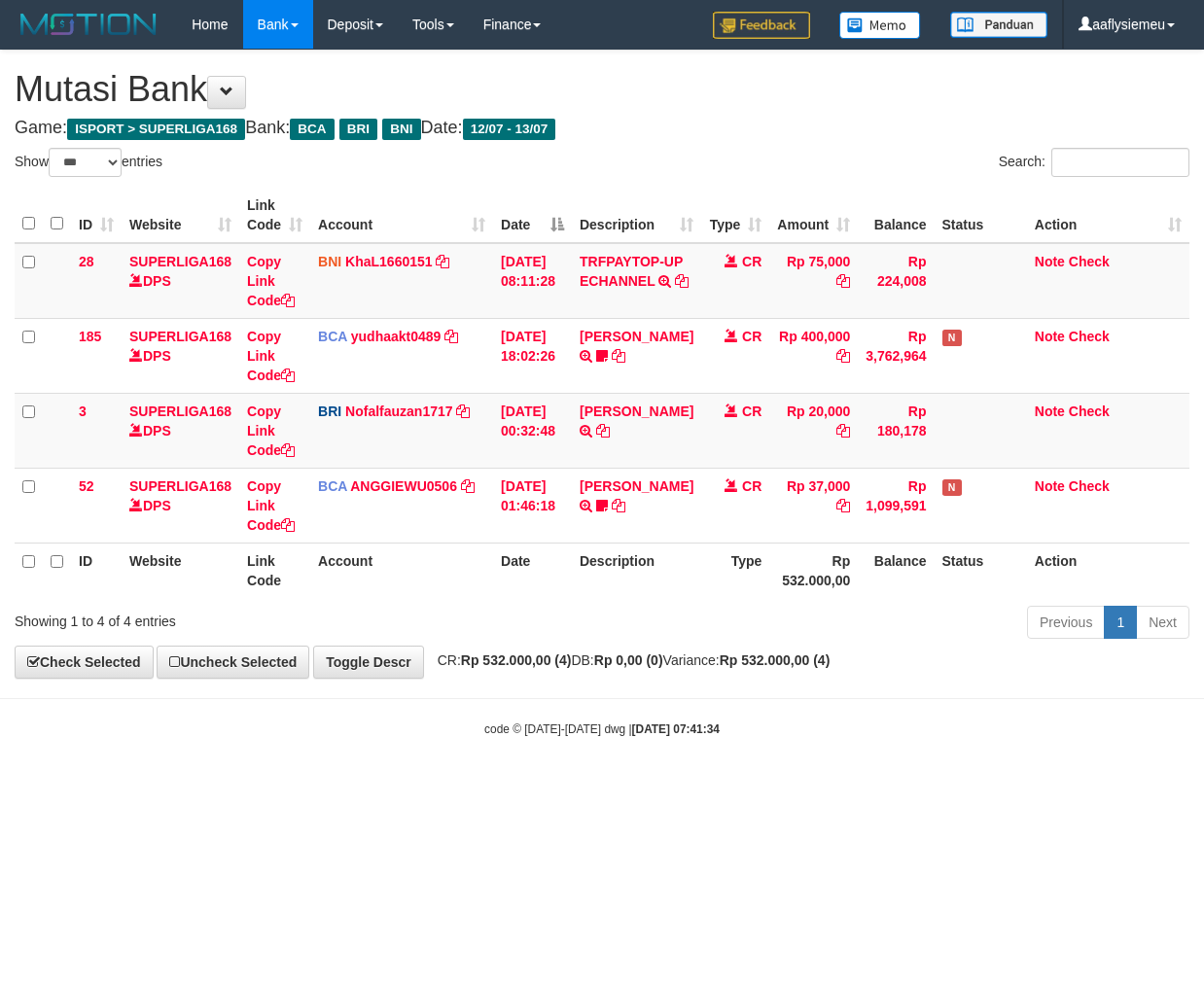 select on "***" 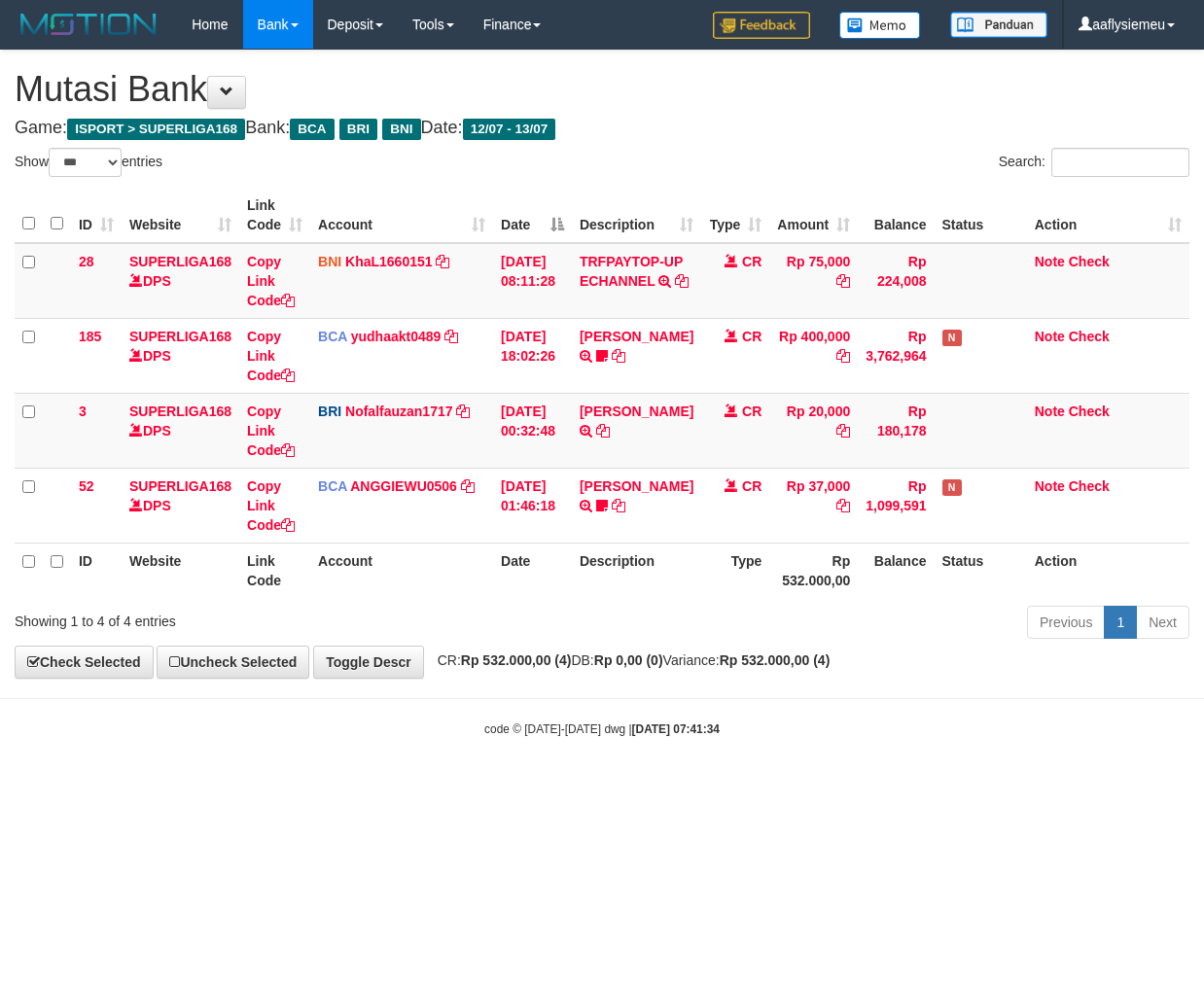 scroll, scrollTop: 0, scrollLeft: 0, axis: both 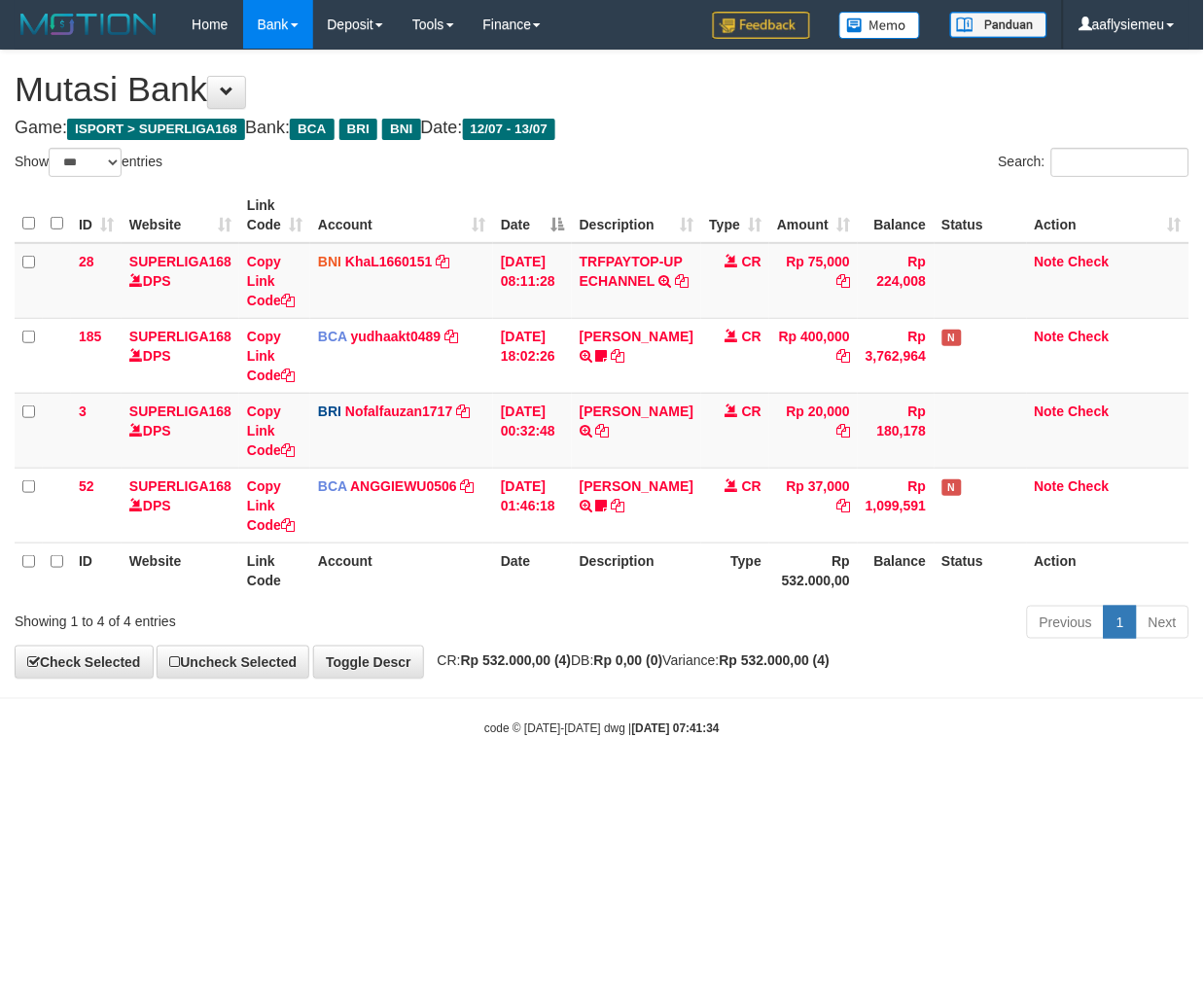 click on "Toggle navigation
Home
Bank
Account List
Load
By Website
Group
[ISPORT]													SUPERLIGA168
By Load Group (DPS)
-" at bounding box center [602, 393] 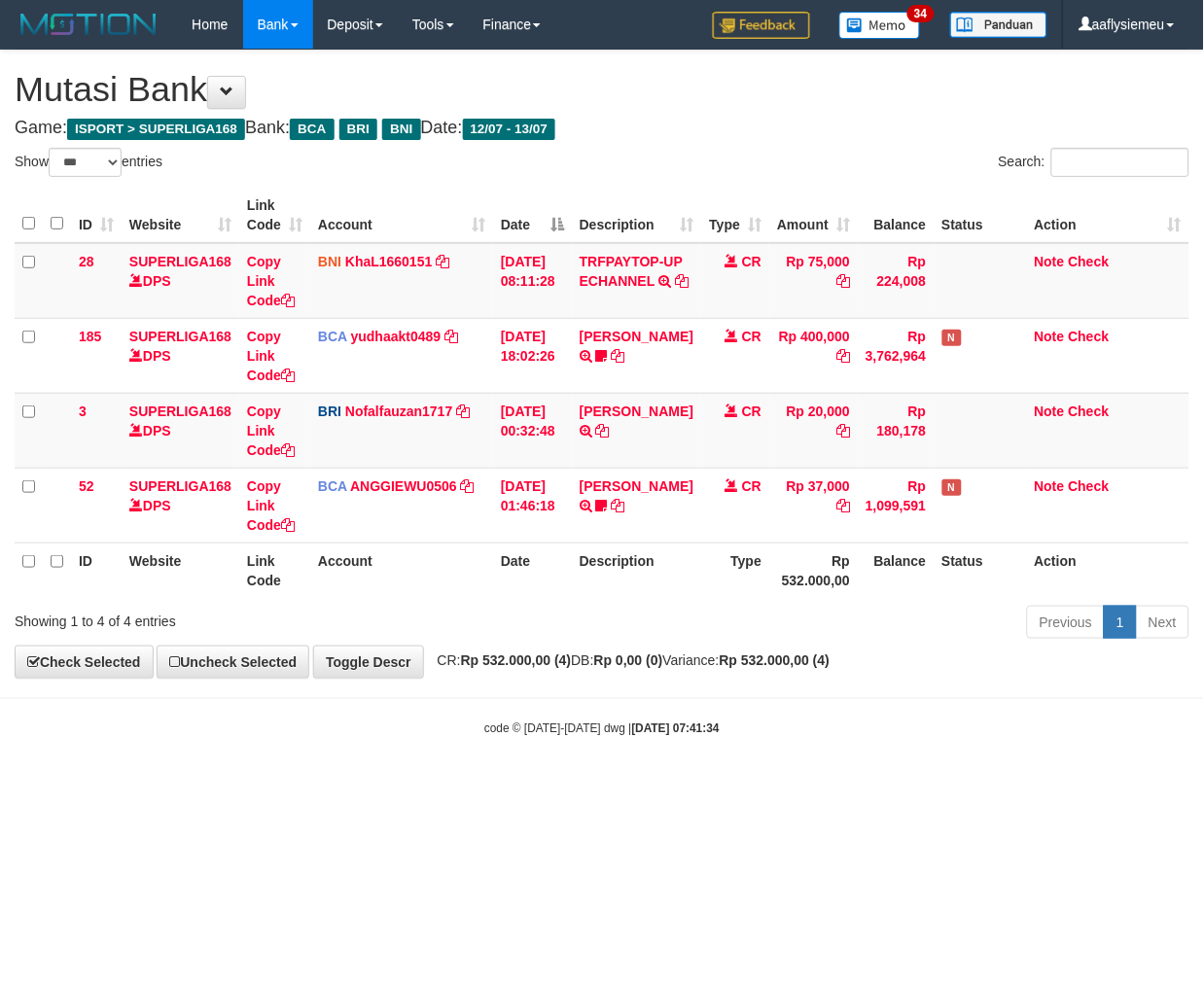 click on "Toggle navigation
Home
Bank
Account List
Load
By Website
Group
[ISPORT]													SUPERLIGA168
By Load Group (DPS)
34" at bounding box center [602, 393] 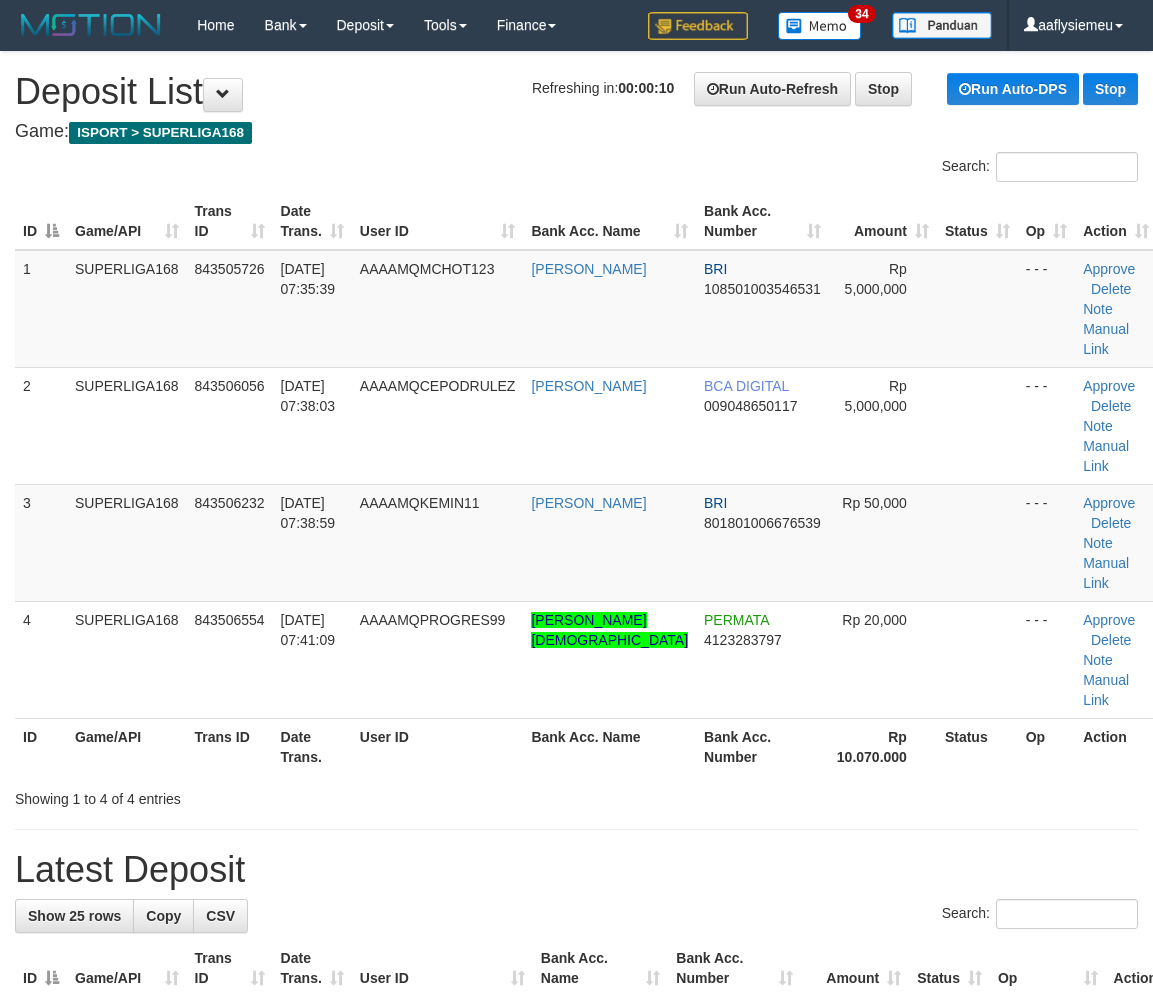 scroll, scrollTop: 0, scrollLeft: 0, axis: both 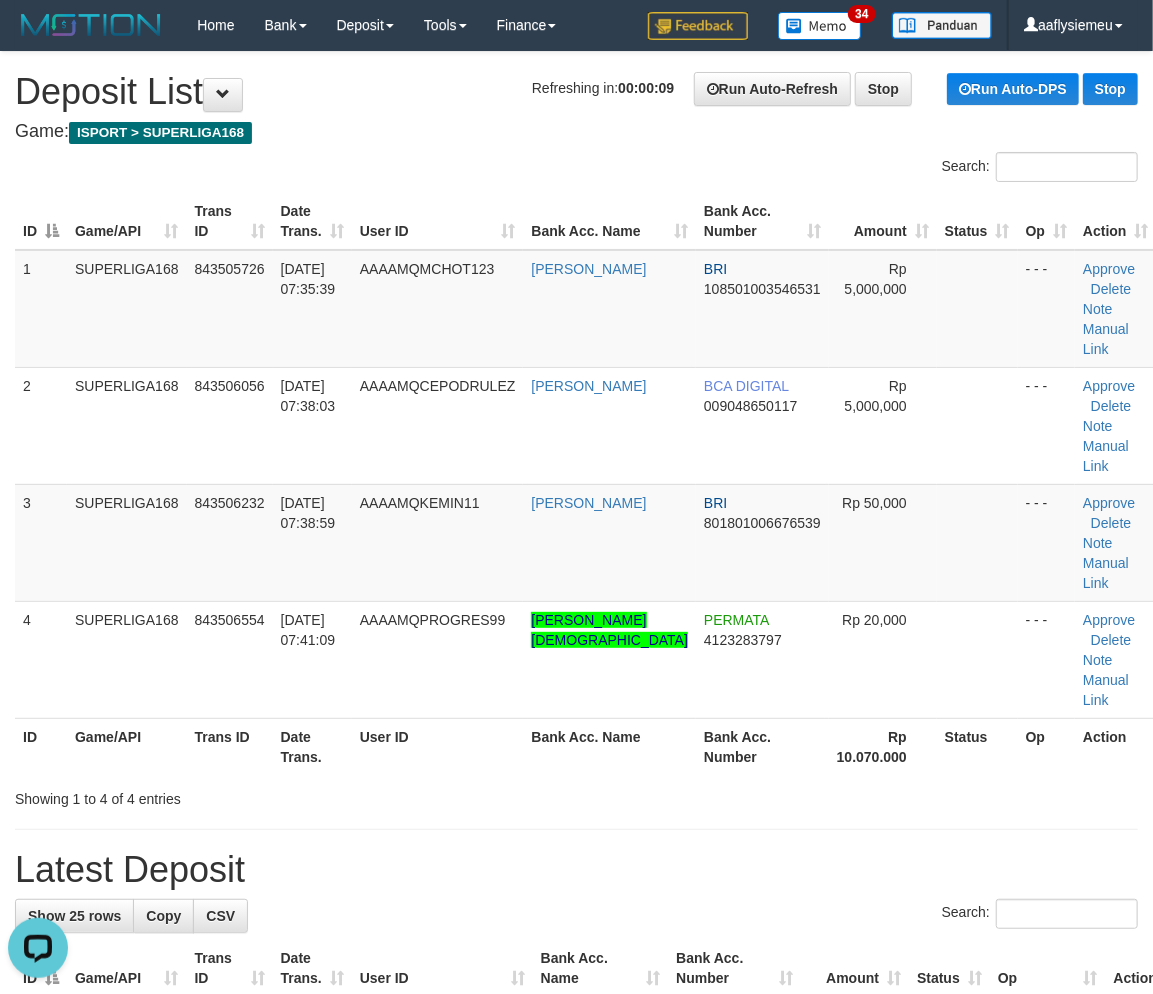click on "Game/API" at bounding box center (127, 746) 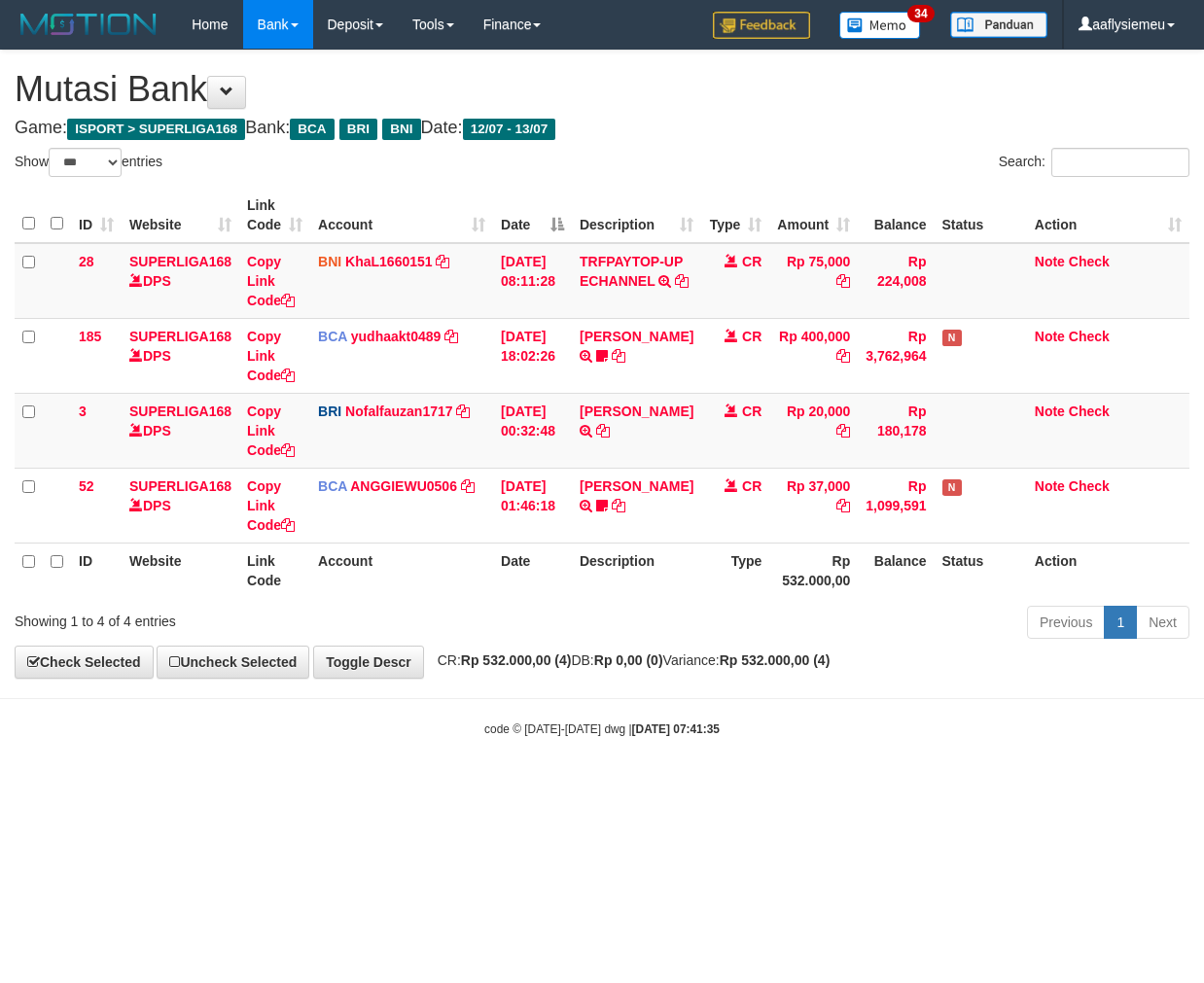 select on "***" 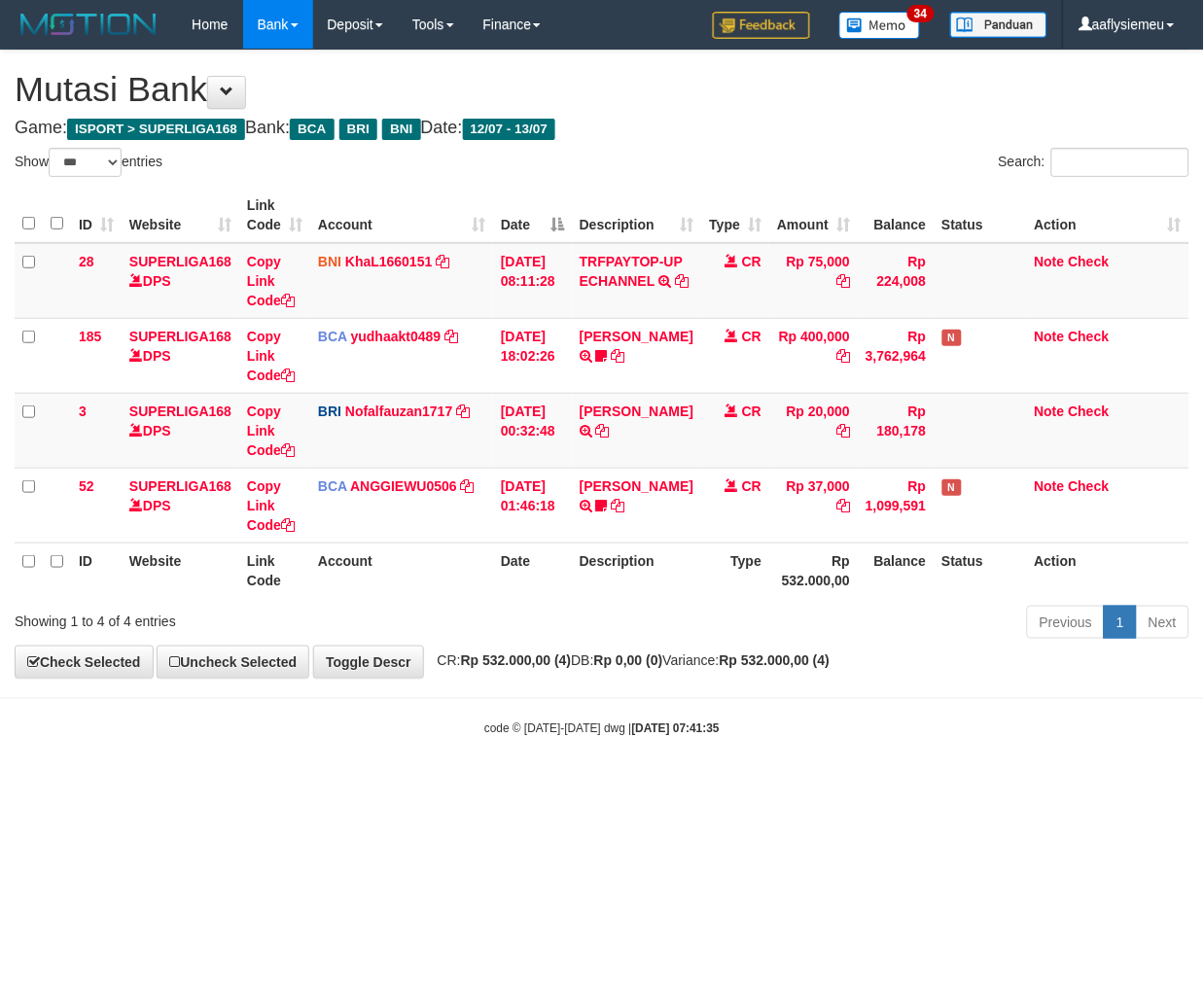 click on "Toggle navigation
Home
Bank
Account List
Load
By Website
Group
[ISPORT]													SUPERLIGA168
By Load Group (DPS)
34" at bounding box center (602, 393) 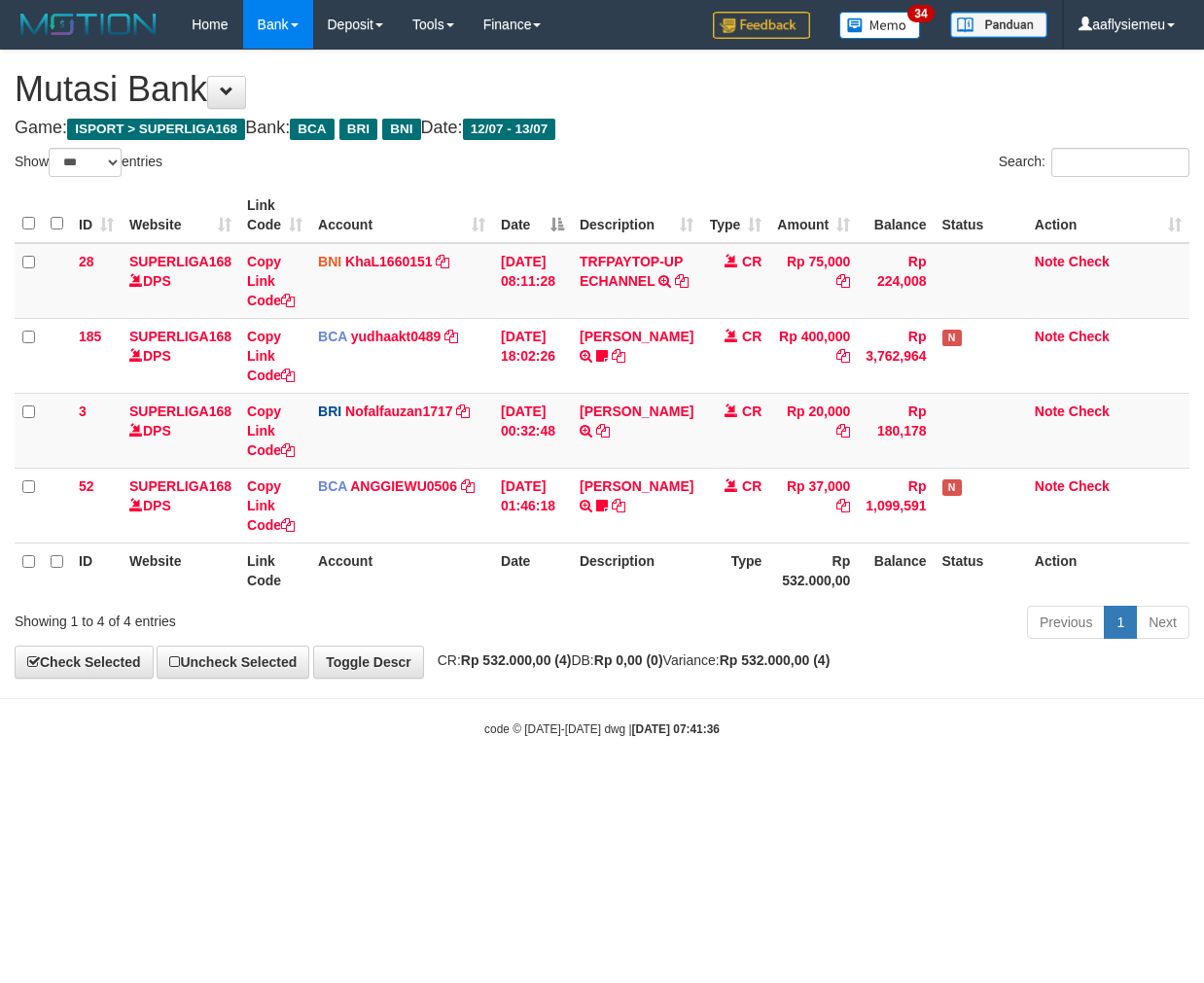 select on "***" 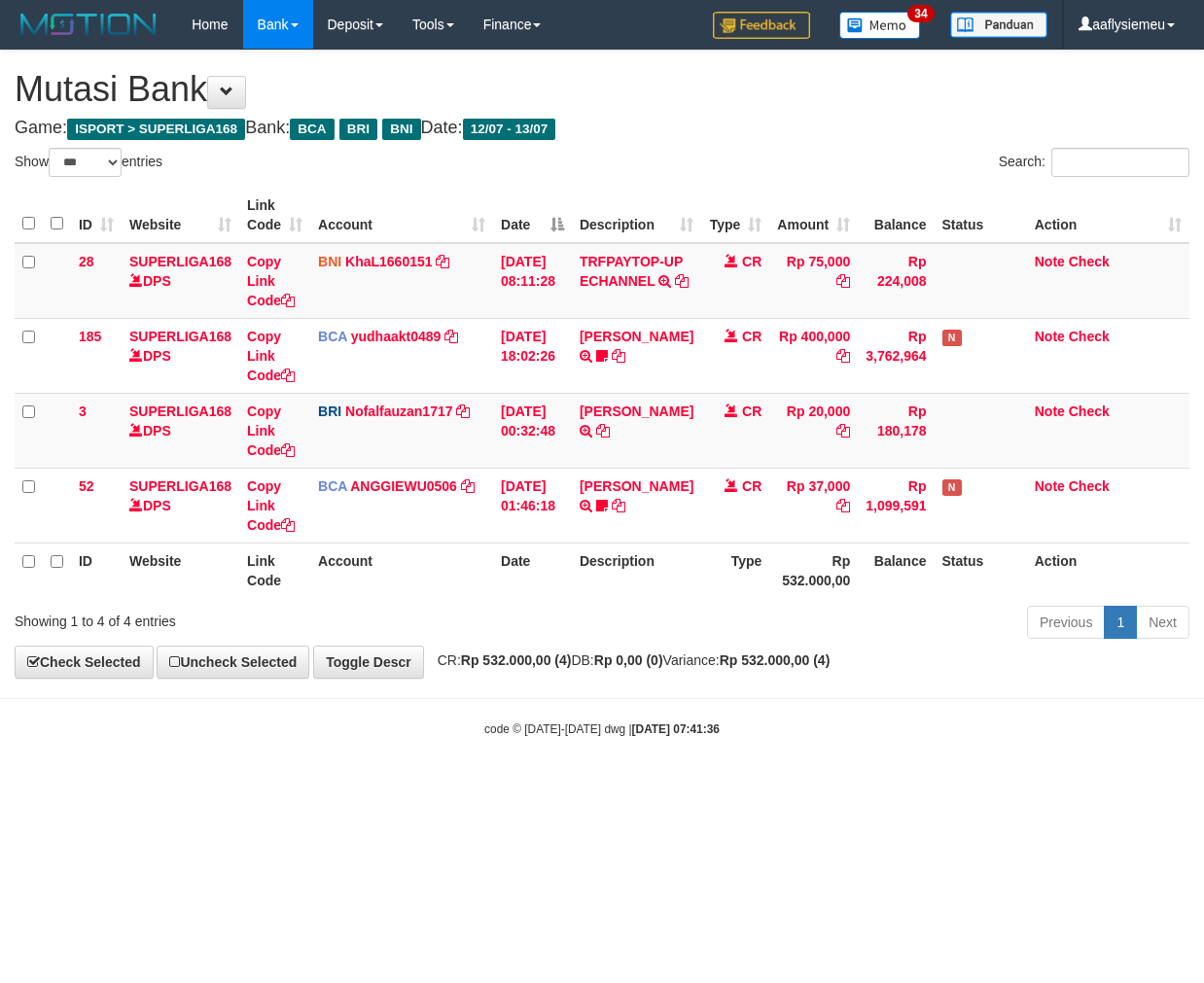 scroll, scrollTop: 0, scrollLeft: 0, axis: both 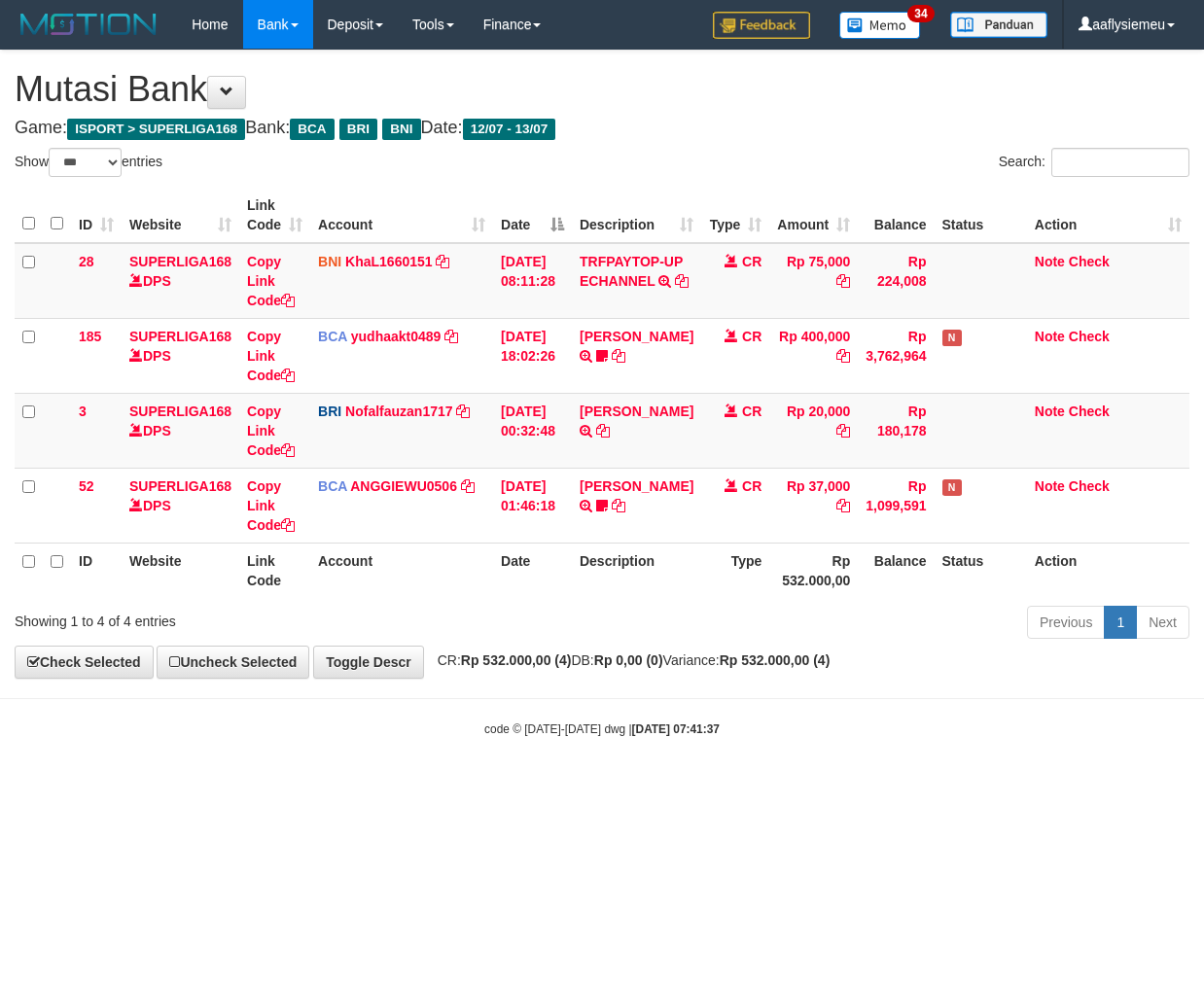 select on "***" 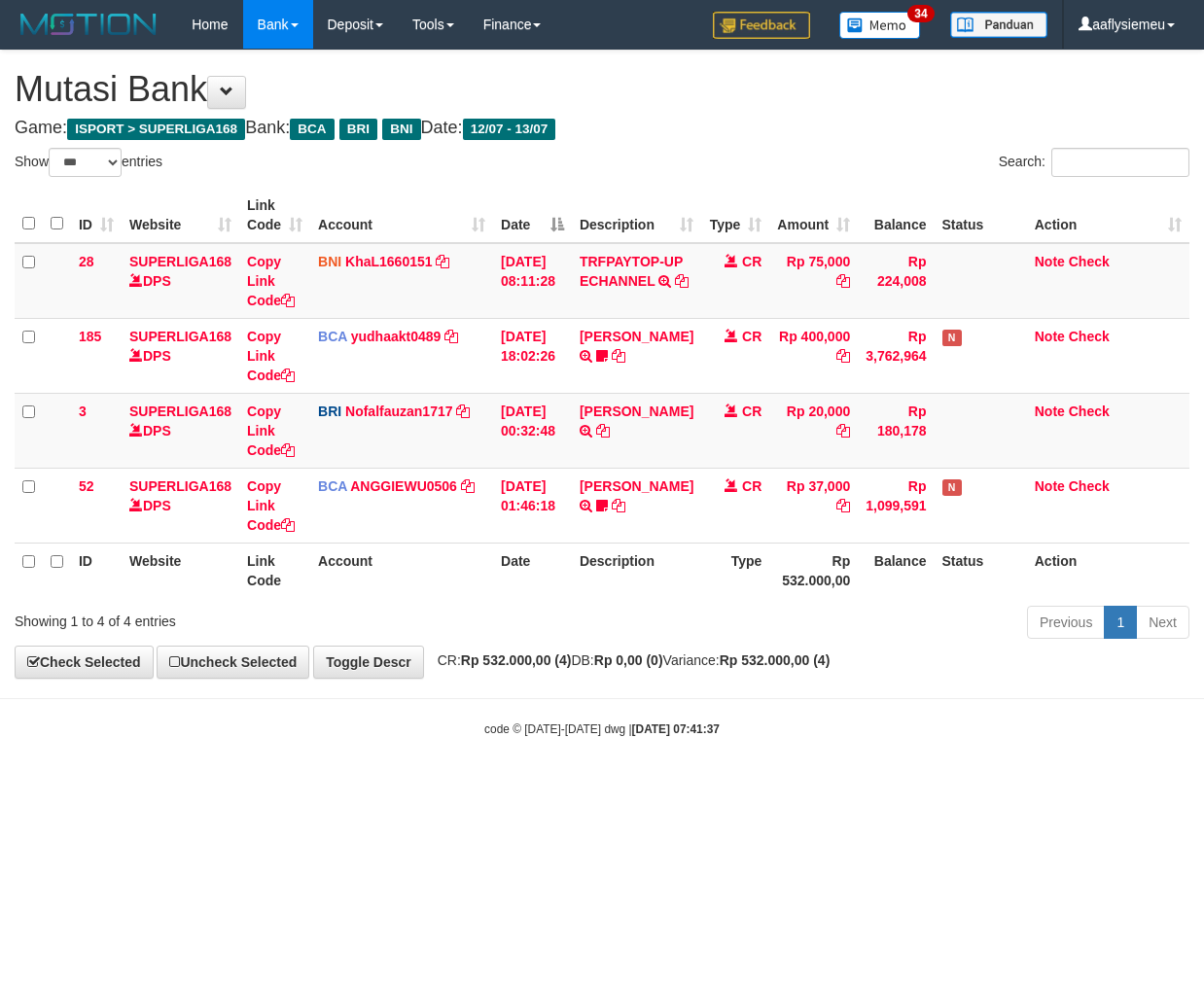 scroll, scrollTop: 0, scrollLeft: 0, axis: both 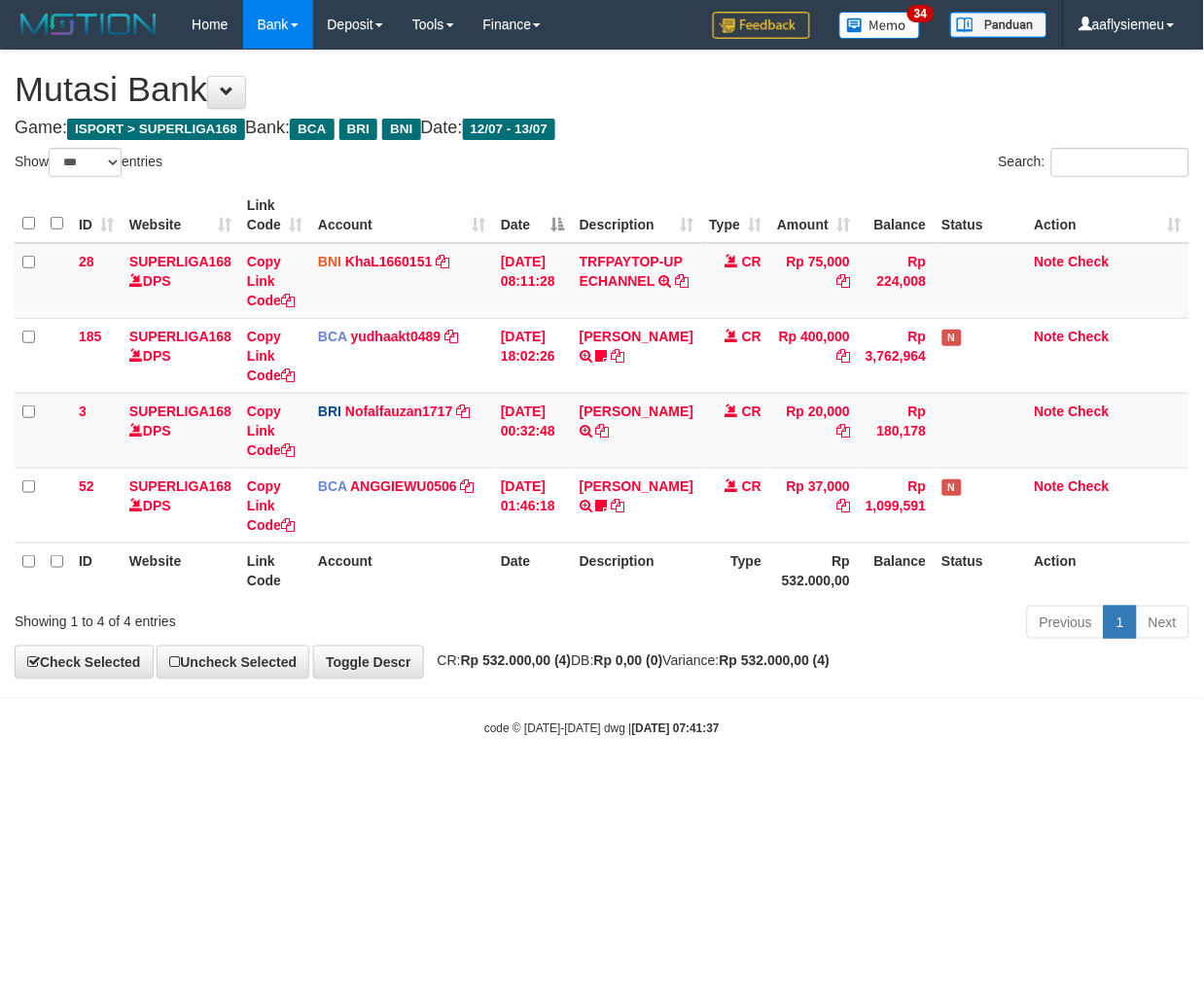 drag, startPoint x: 508, startPoint y: 774, endPoint x: 5, endPoint y: 860, distance: 510.2989 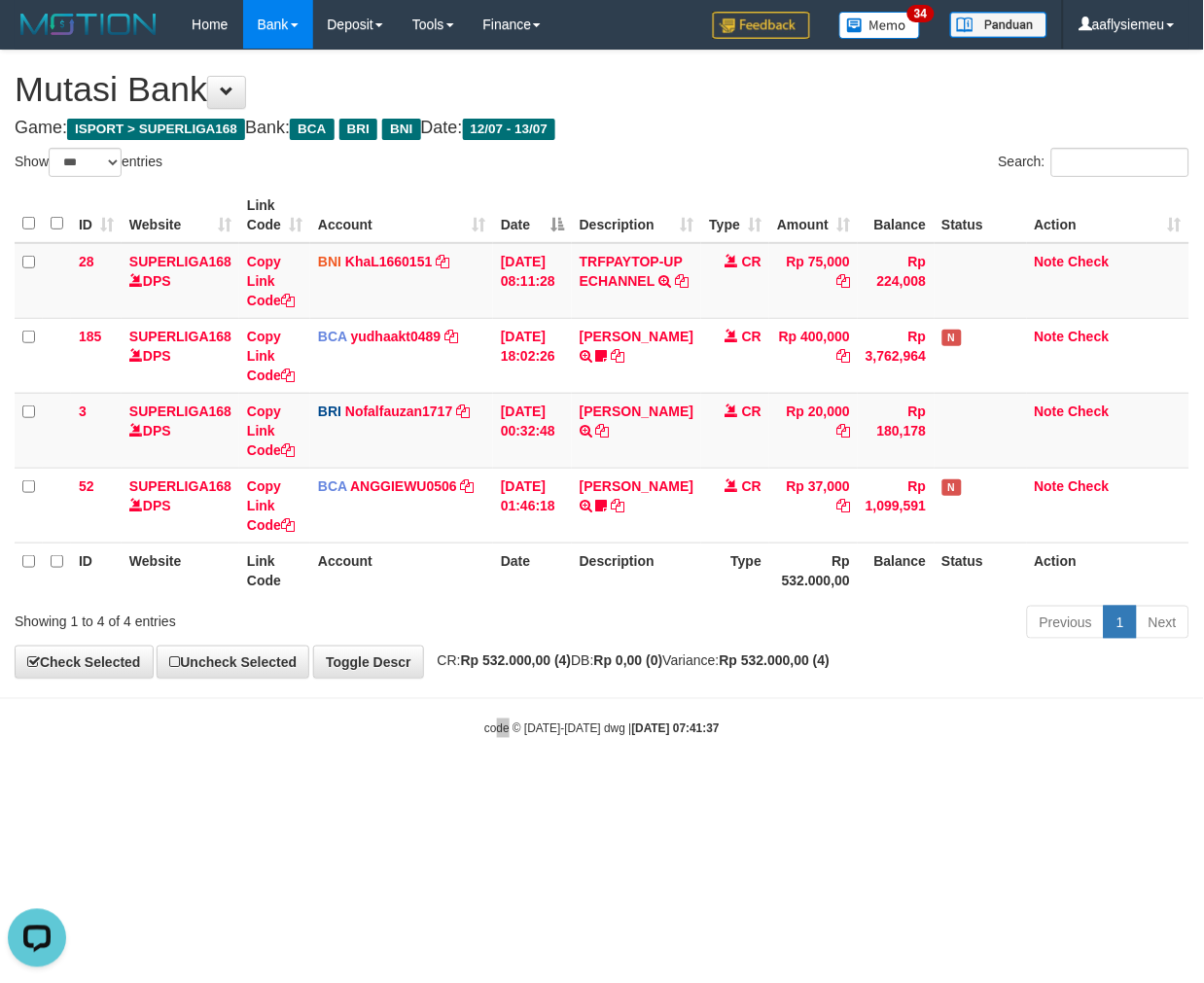 scroll, scrollTop: 0, scrollLeft: 0, axis: both 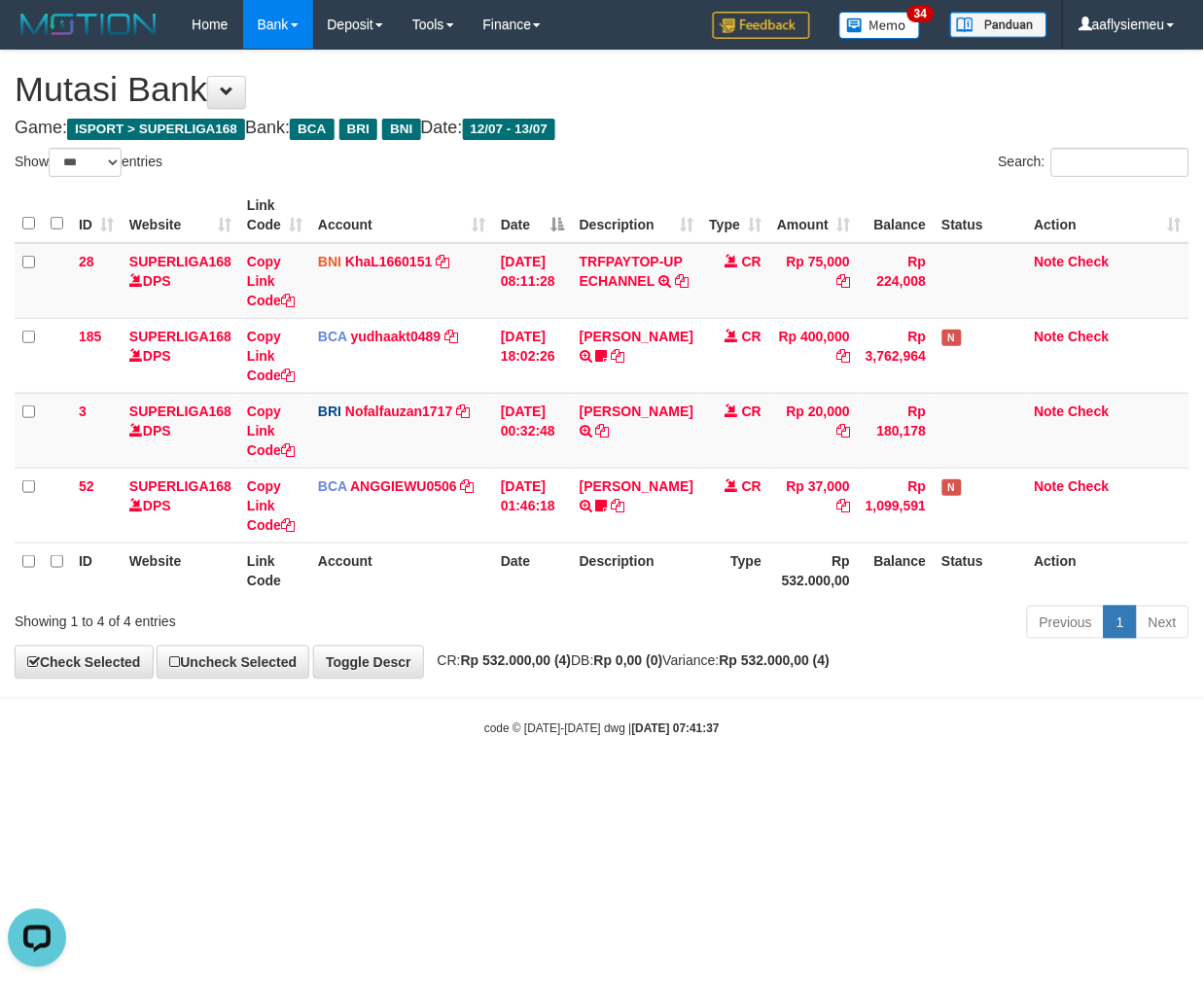 click on "CR:  Rp 532.000,00 (4)      DB:  Rp 0,00 (0)      Variance:  Rp 532.000,00 (4)" at bounding box center (629, 660) 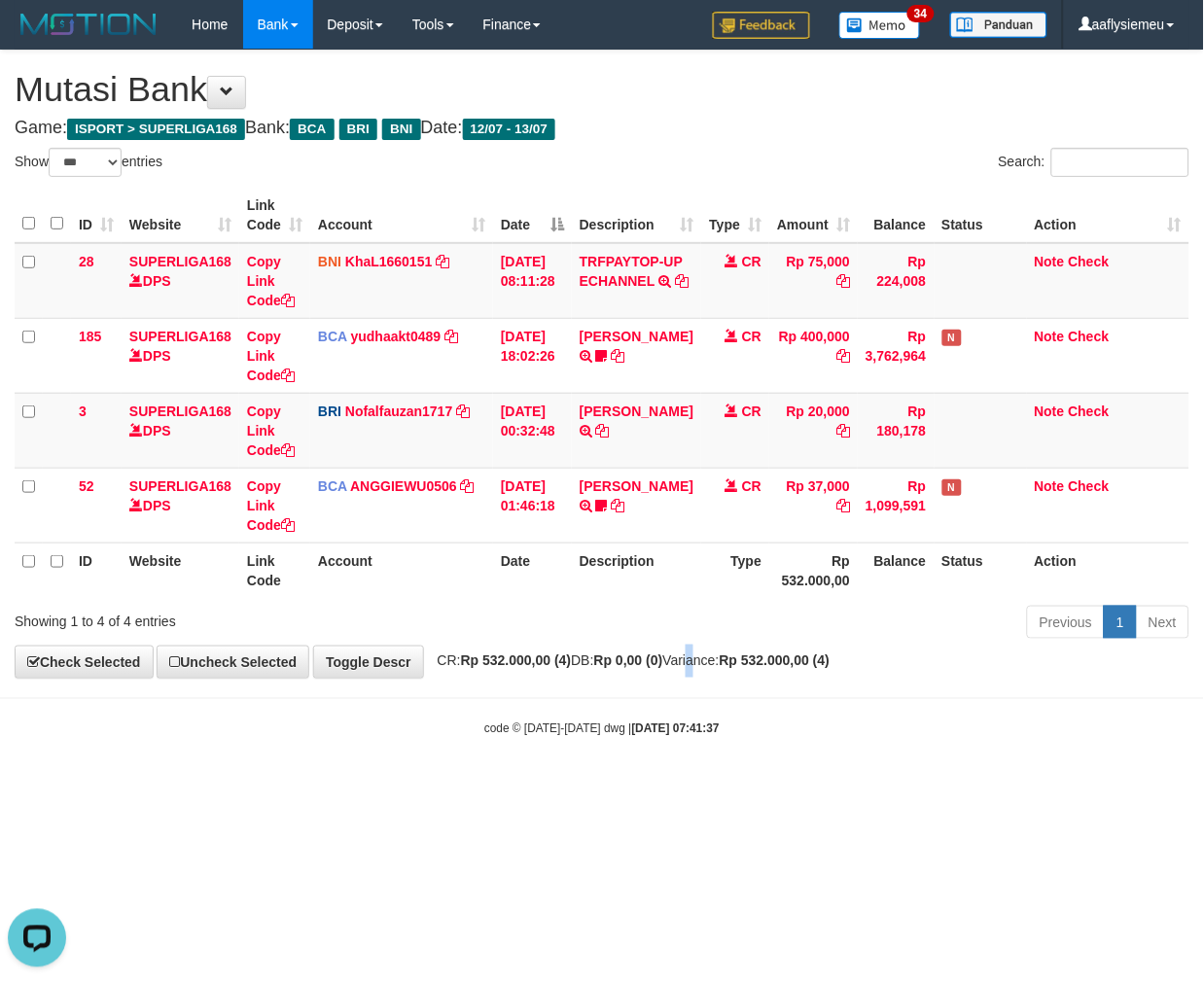 click on "CR:  Rp 532.000,00 (4)      DB:  Rp 0,00 (0)      Variance:  Rp 532.000,00 (4)" at bounding box center (629, 660) 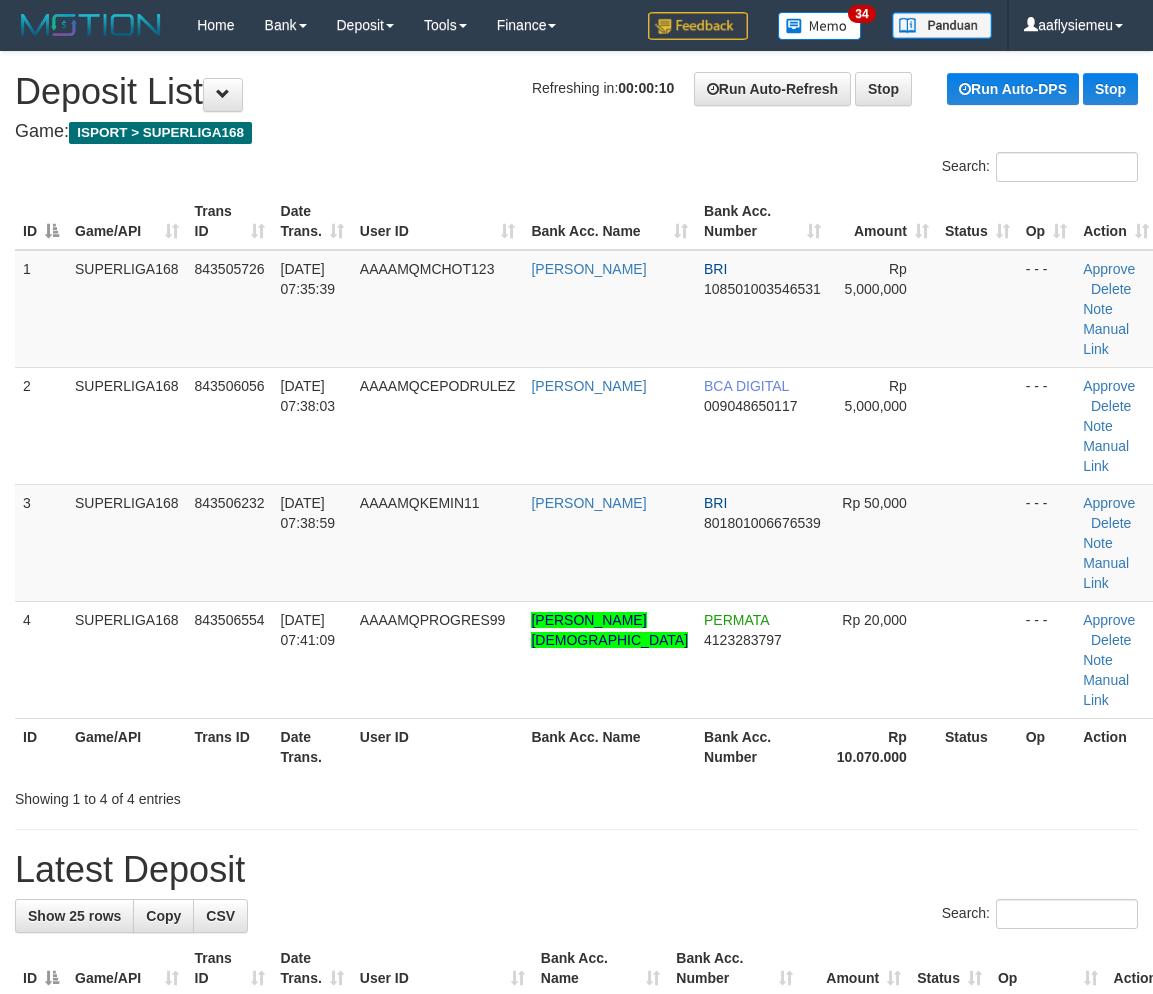 scroll, scrollTop: 0, scrollLeft: 0, axis: both 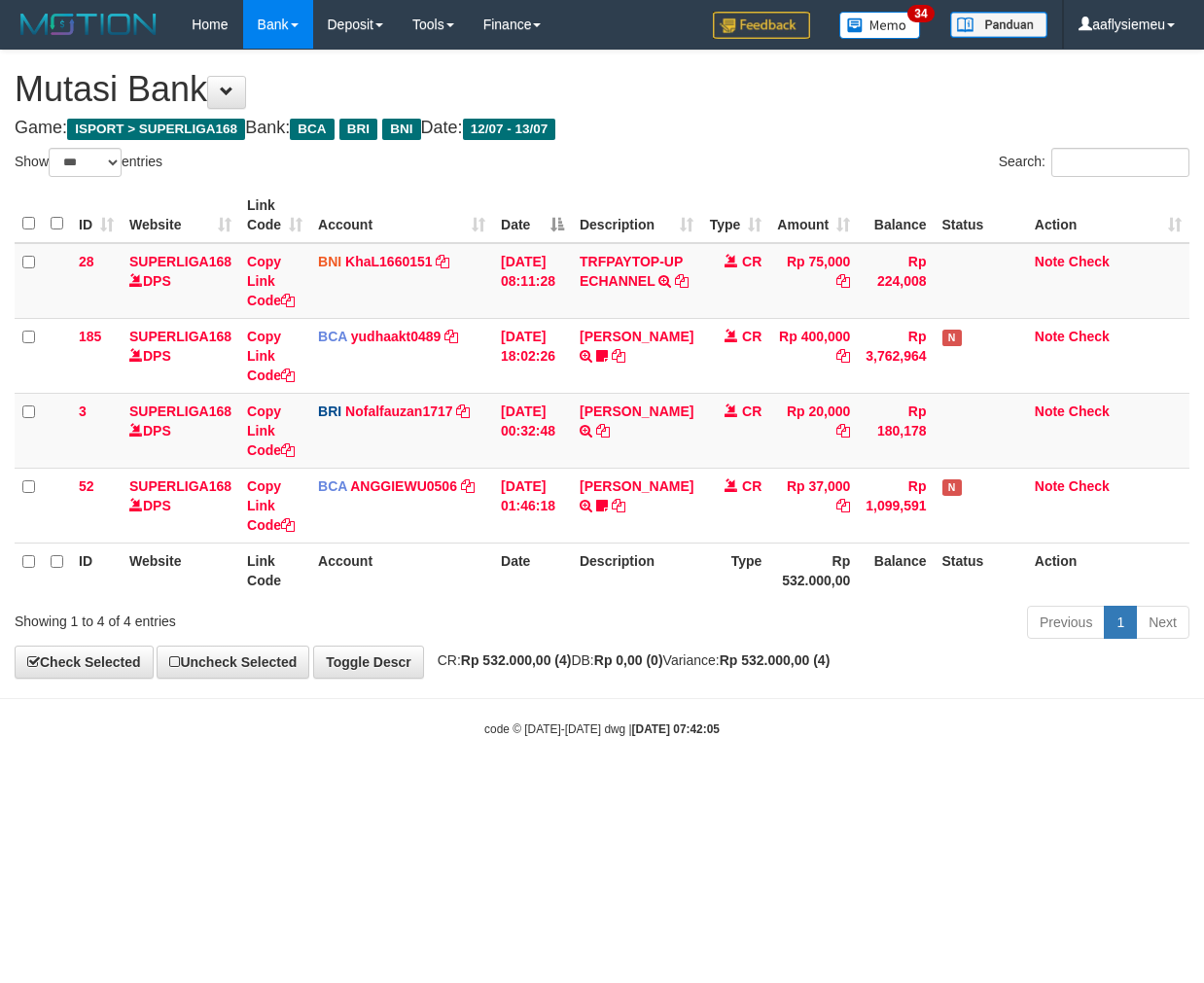 select on "***" 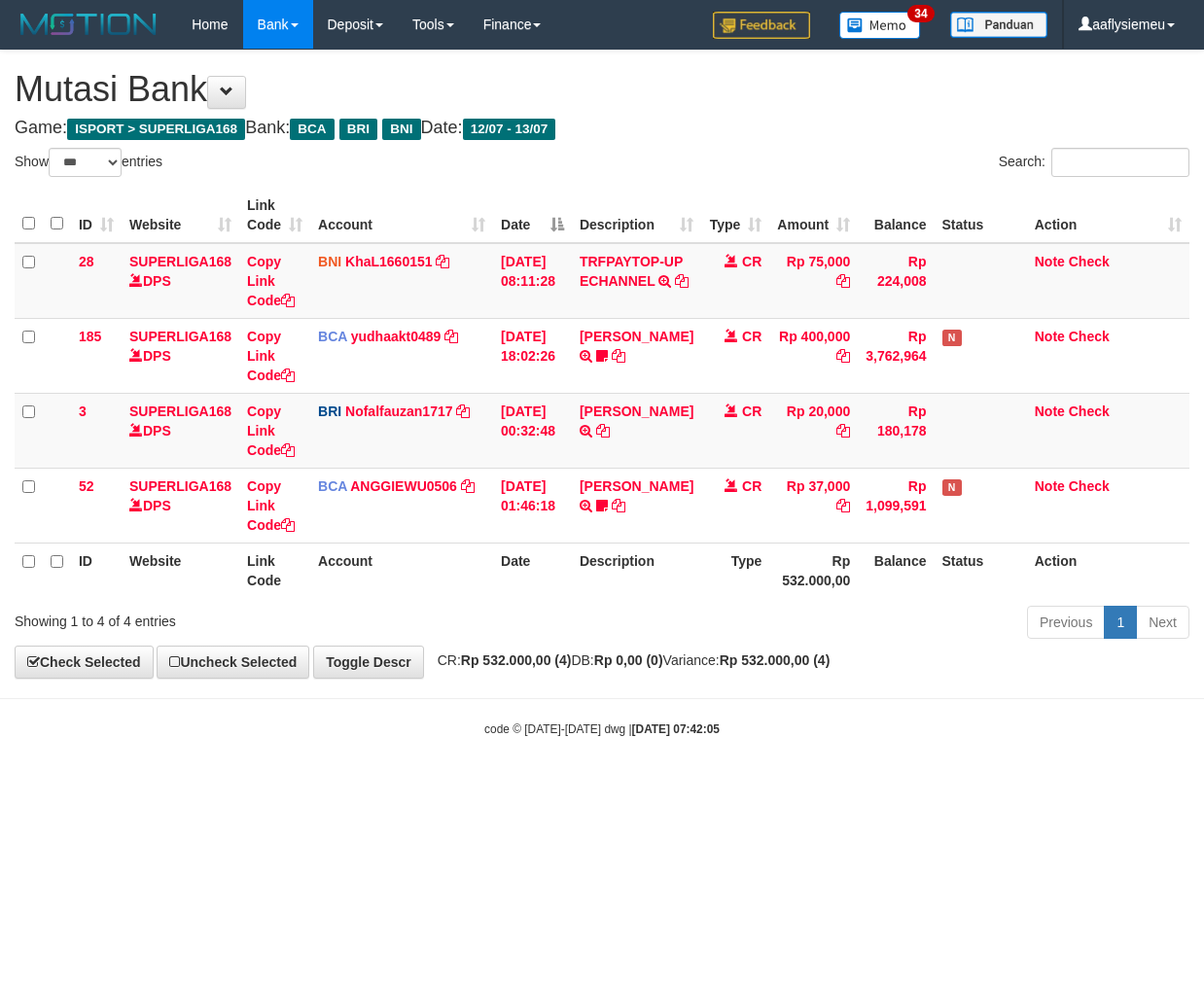scroll, scrollTop: 0, scrollLeft: 0, axis: both 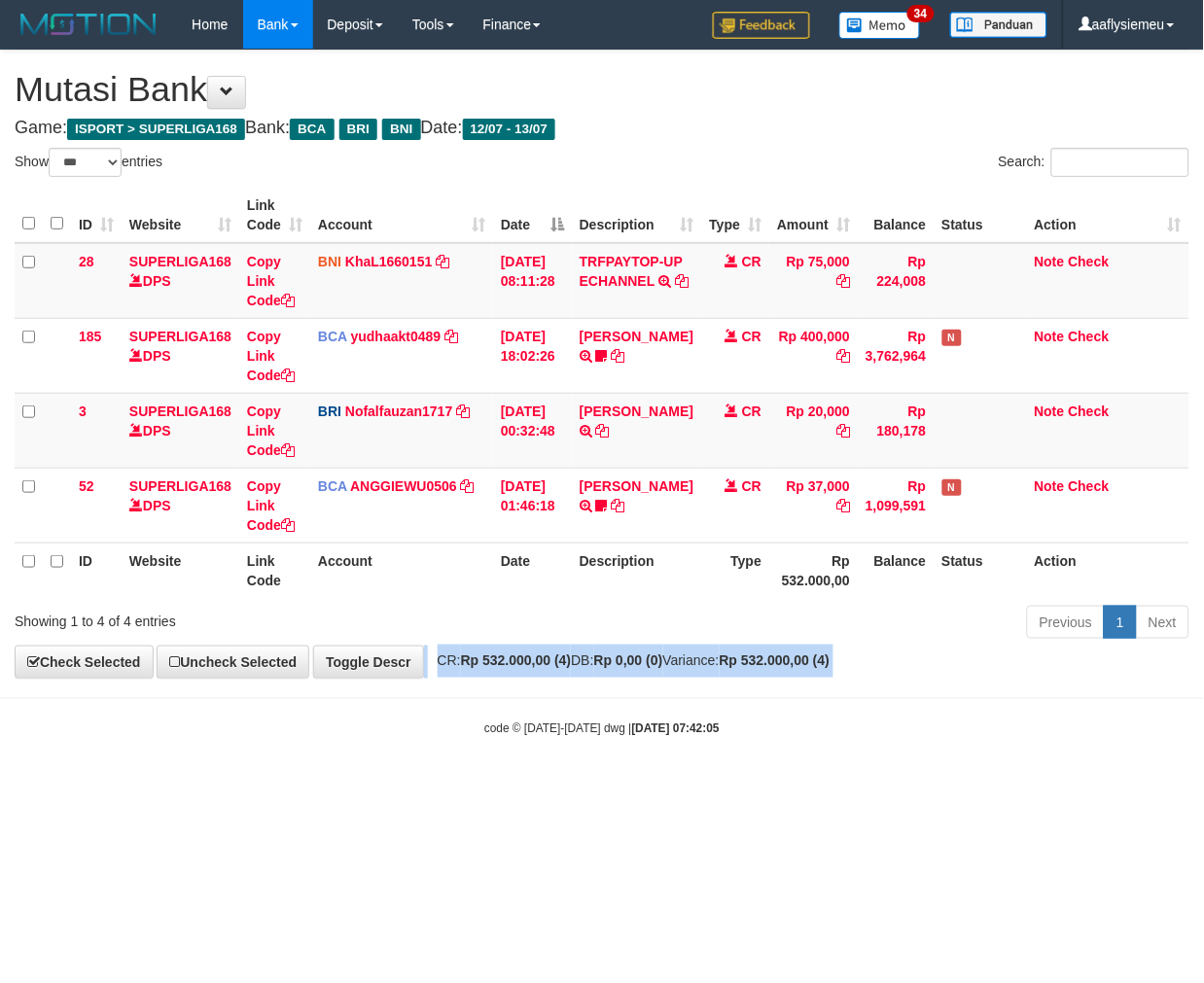 click on "CR:  Rp 532.000,00 (4)      DB:  Rp 0,00 (0)      Variance:  Rp 532.000,00 (4)" at bounding box center (629, 660) 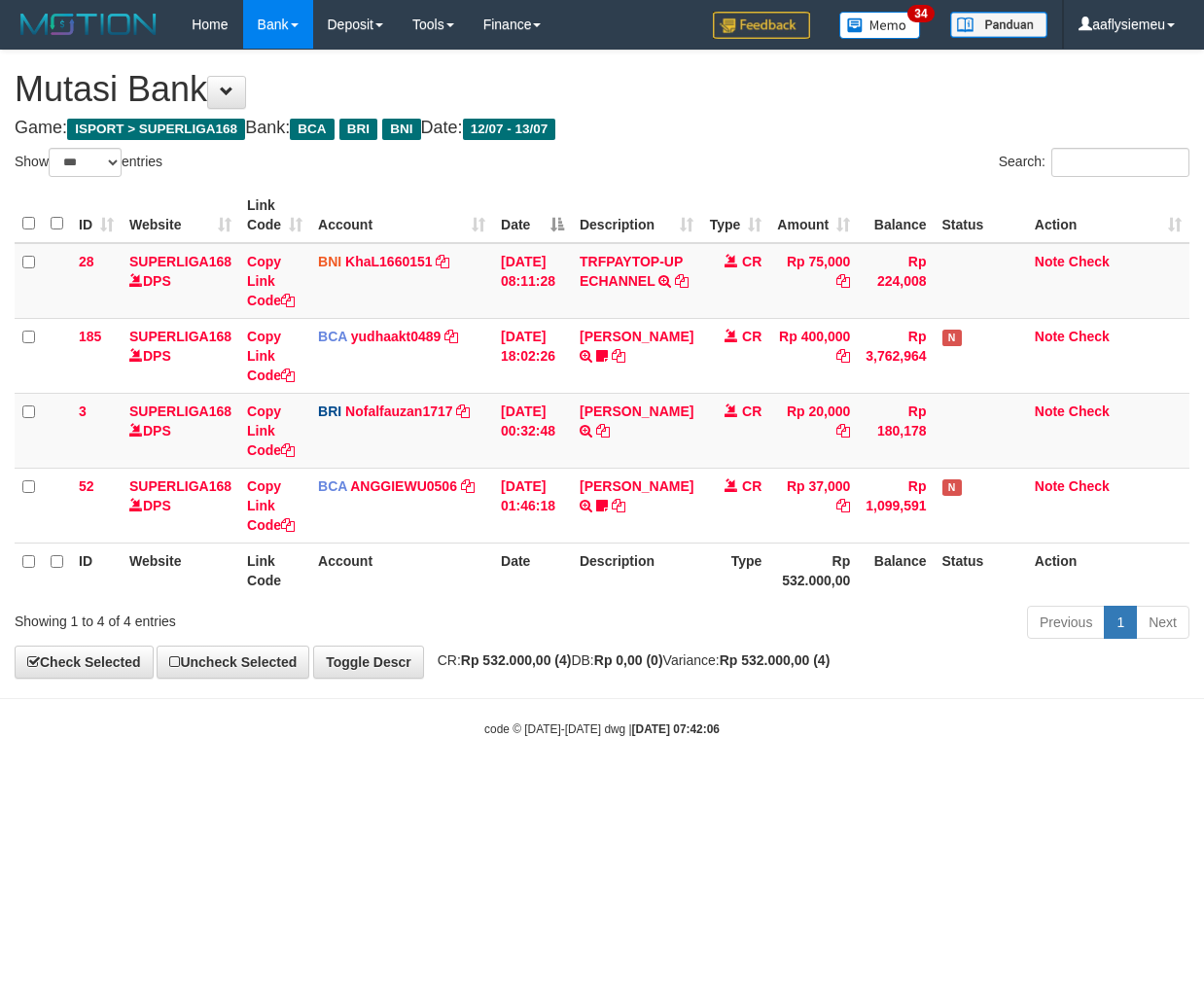 select on "***" 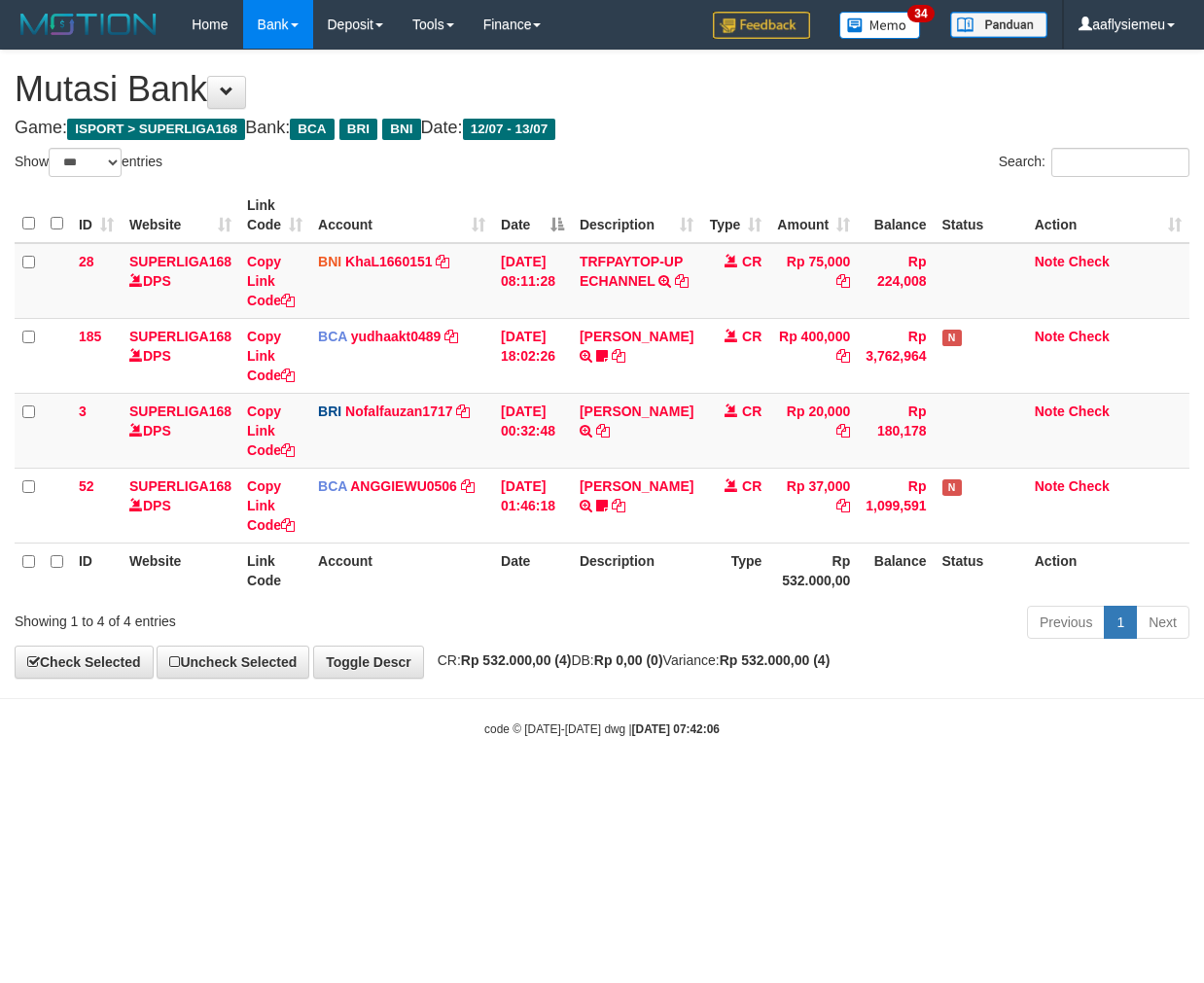 scroll, scrollTop: 0, scrollLeft: 0, axis: both 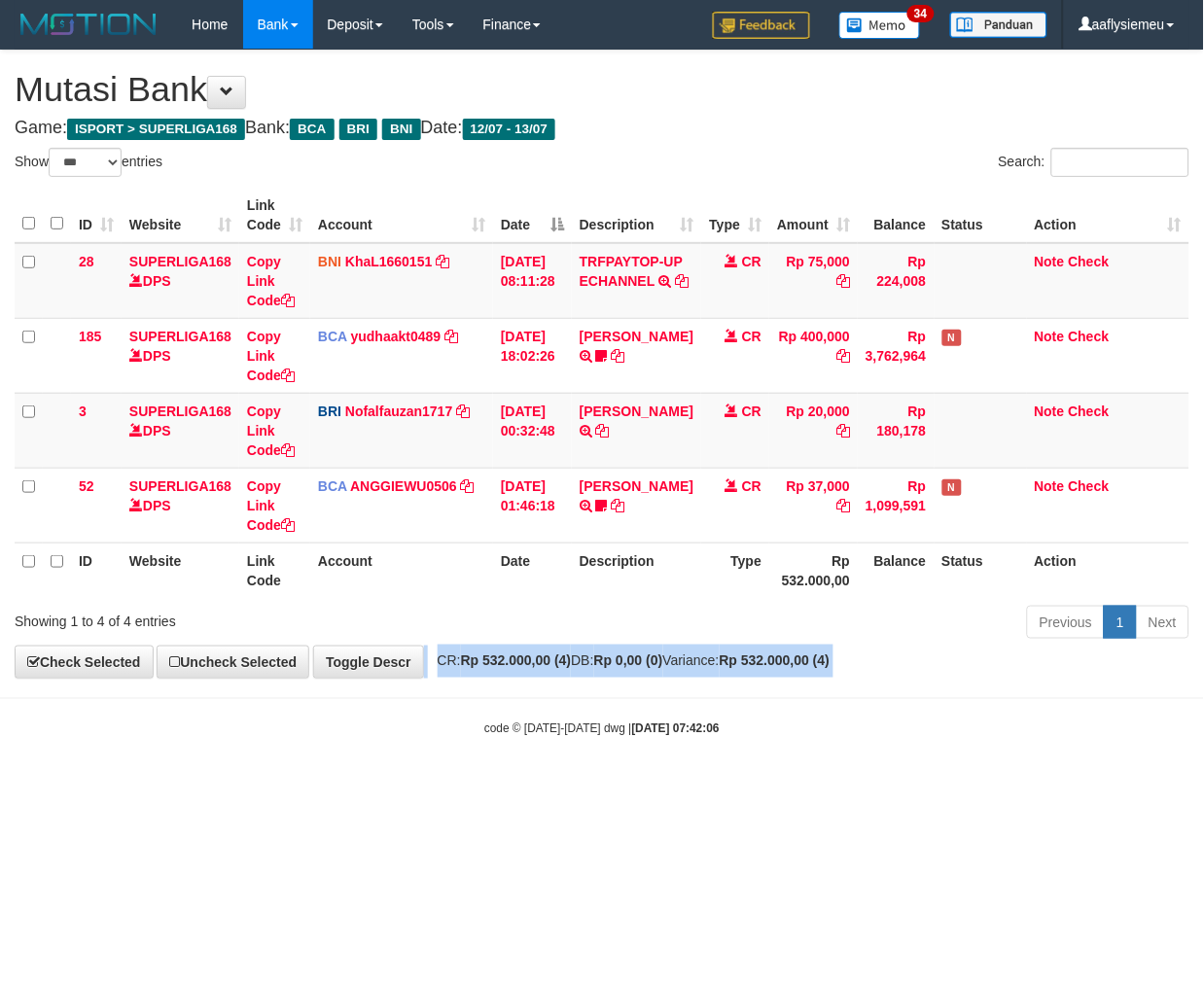 click on "CR:  Rp 532.000,00 (4)      DB:  Rp 0,00 (0)      Variance:  Rp 532.000,00 (4)" at bounding box center (629, 660) 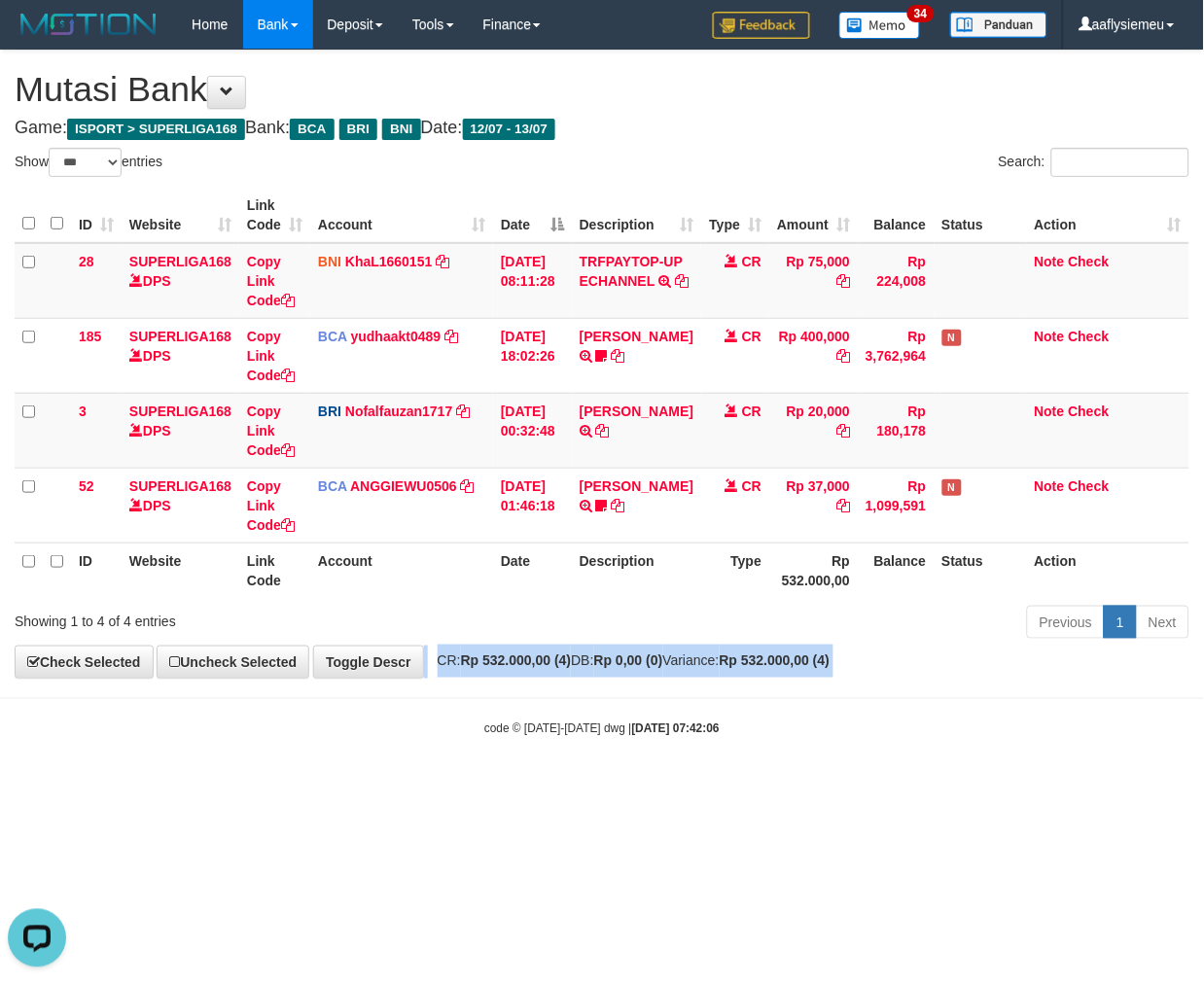 scroll, scrollTop: 0, scrollLeft: 0, axis: both 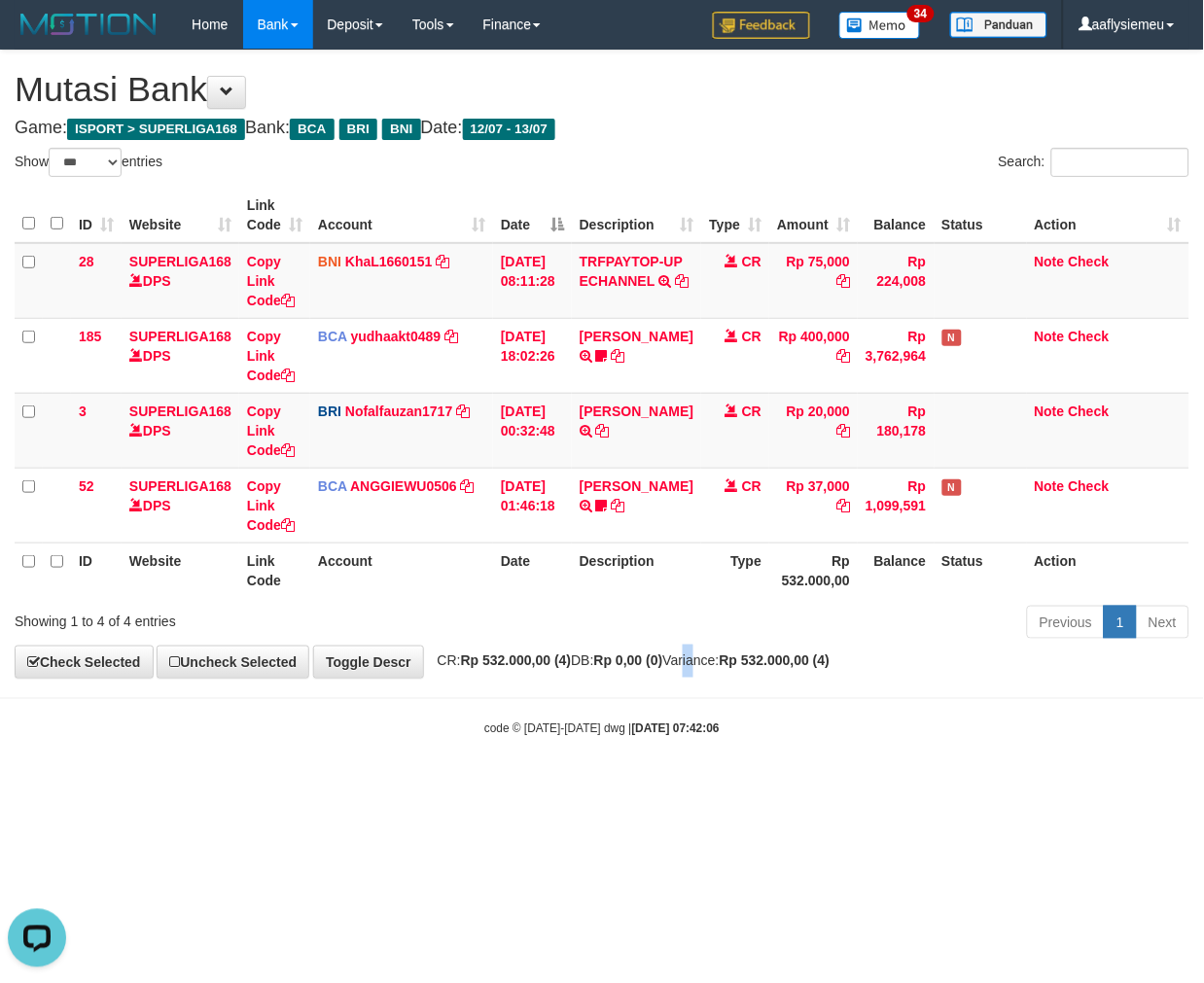 click on "CR:  Rp 532.000,00 (4)      DB:  Rp 0,00 (0)      Variance:  Rp 532.000,00 (4)" at bounding box center [629, 660] 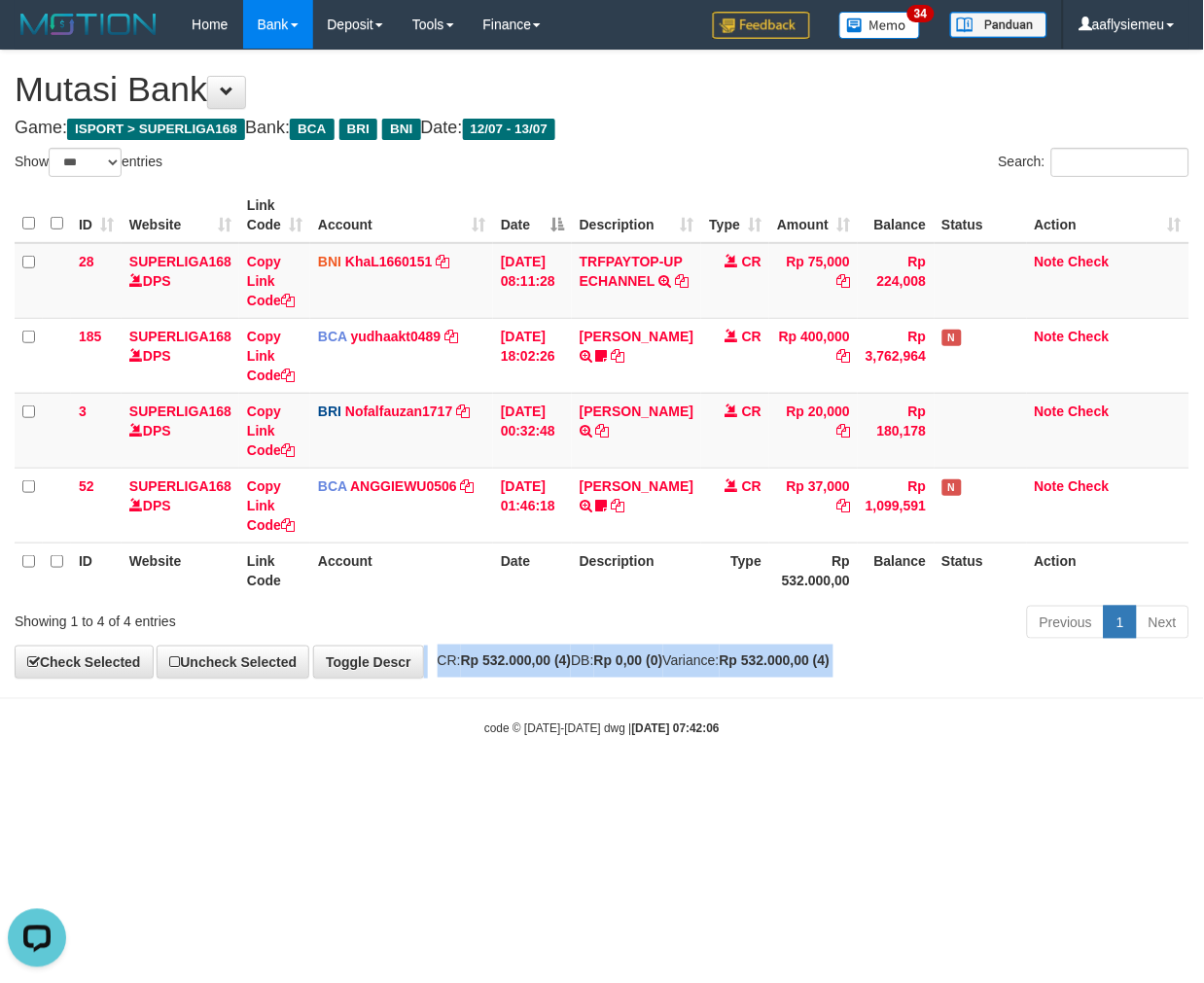 click on "CR:  Rp 532.000,00 (4)      DB:  Rp 0,00 (0)      Variance:  Rp 532.000,00 (4)" at bounding box center [629, 660] 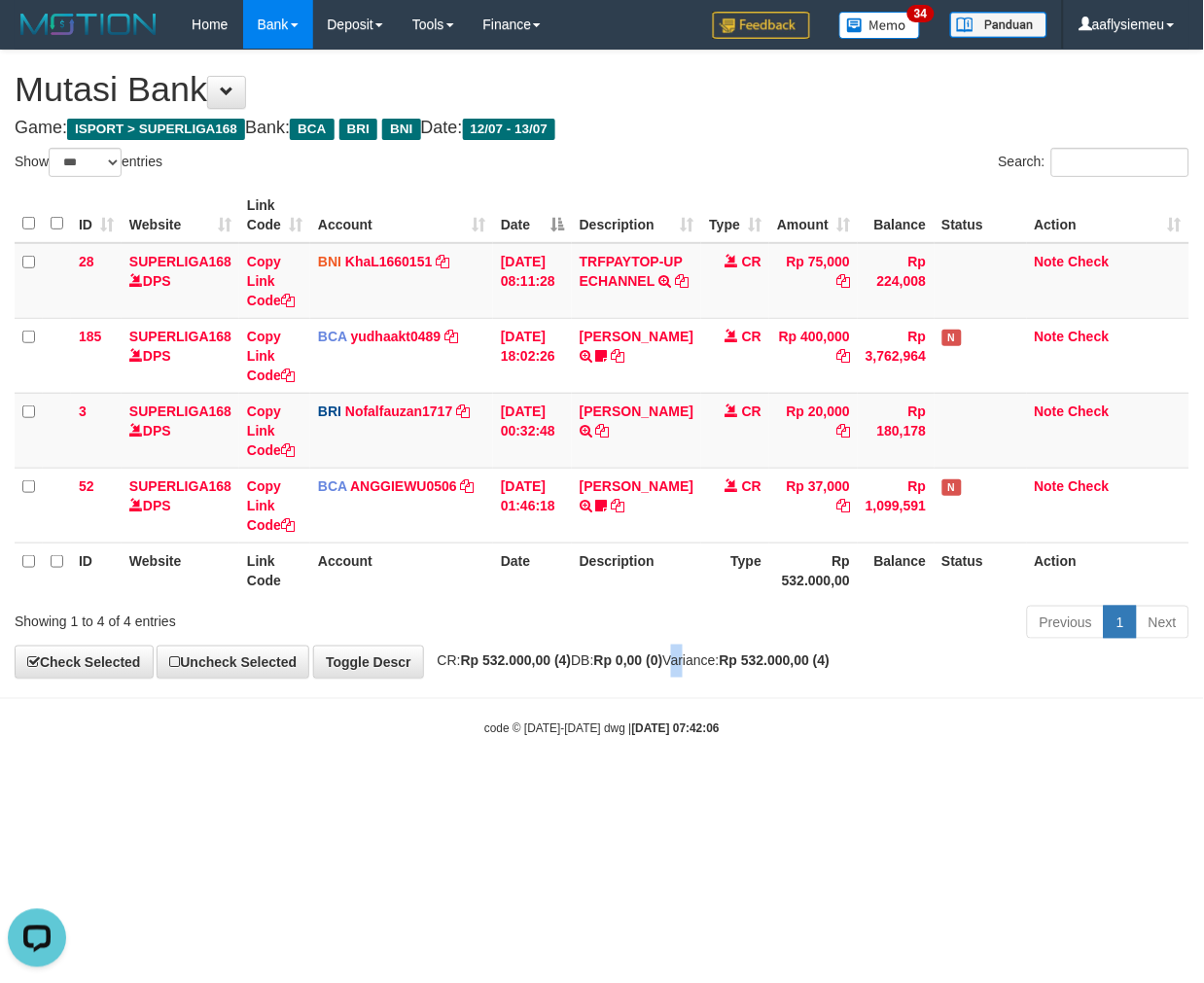 click on "CR:  Rp 532.000,00 (4)      DB:  Rp 0,00 (0)      Variance:  Rp 532.000,00 (4)" at bounding box center (629, 660) 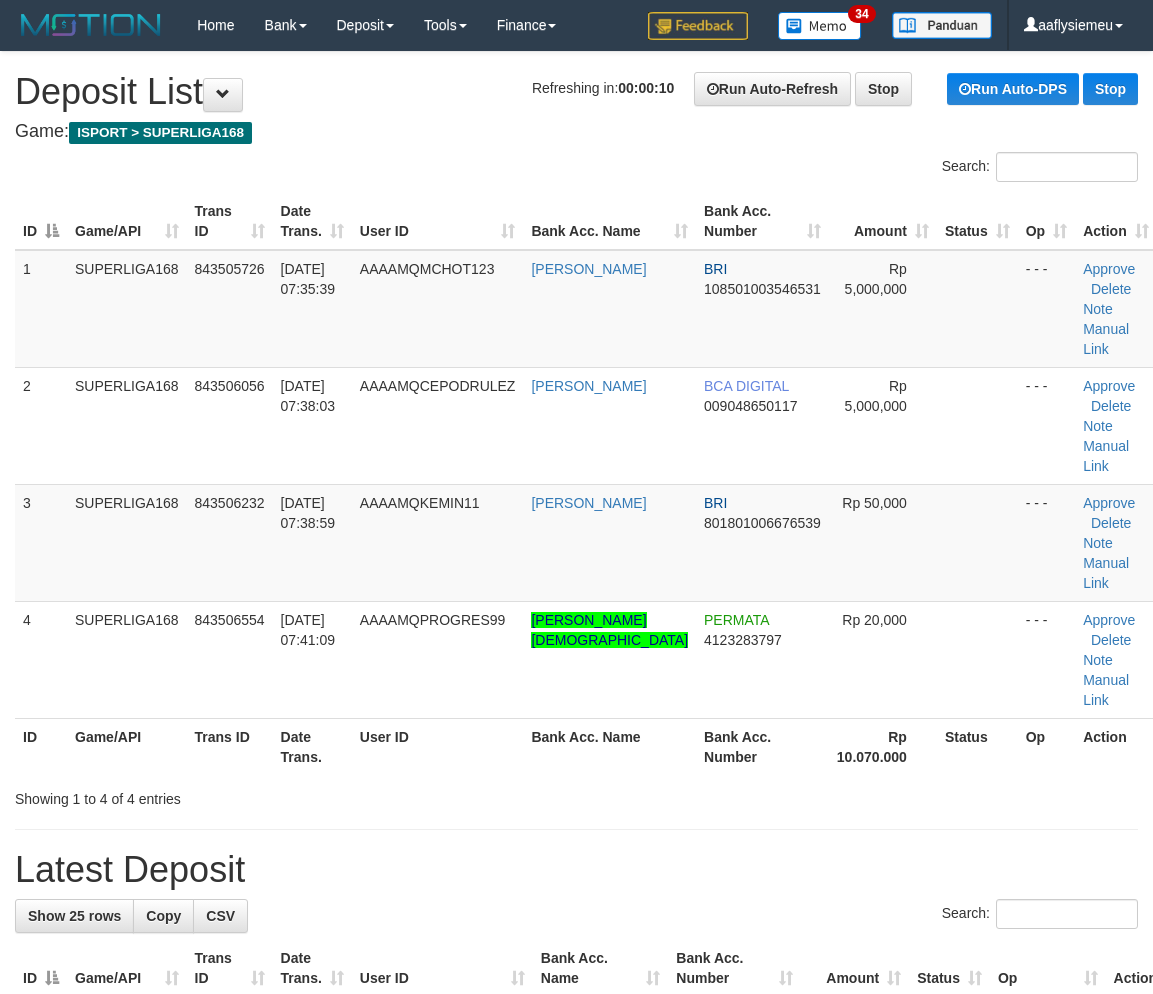 scroll, scrollTop: 0, scrollLeft: 0, axis: both 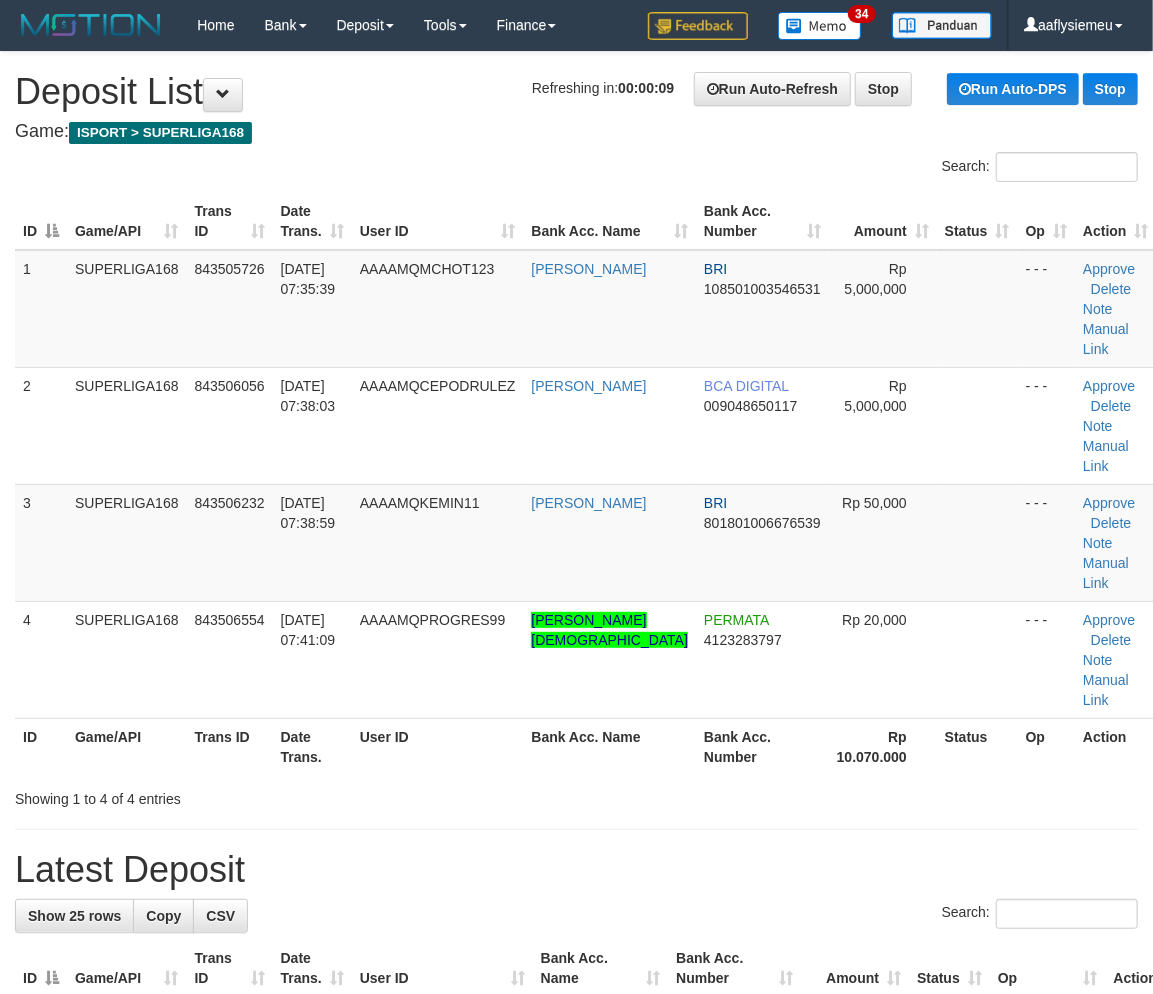 drag, startPoint x: 212, startPoint y: 528, endPoint x: 11, endPoint y: 598, distance: 212.84032 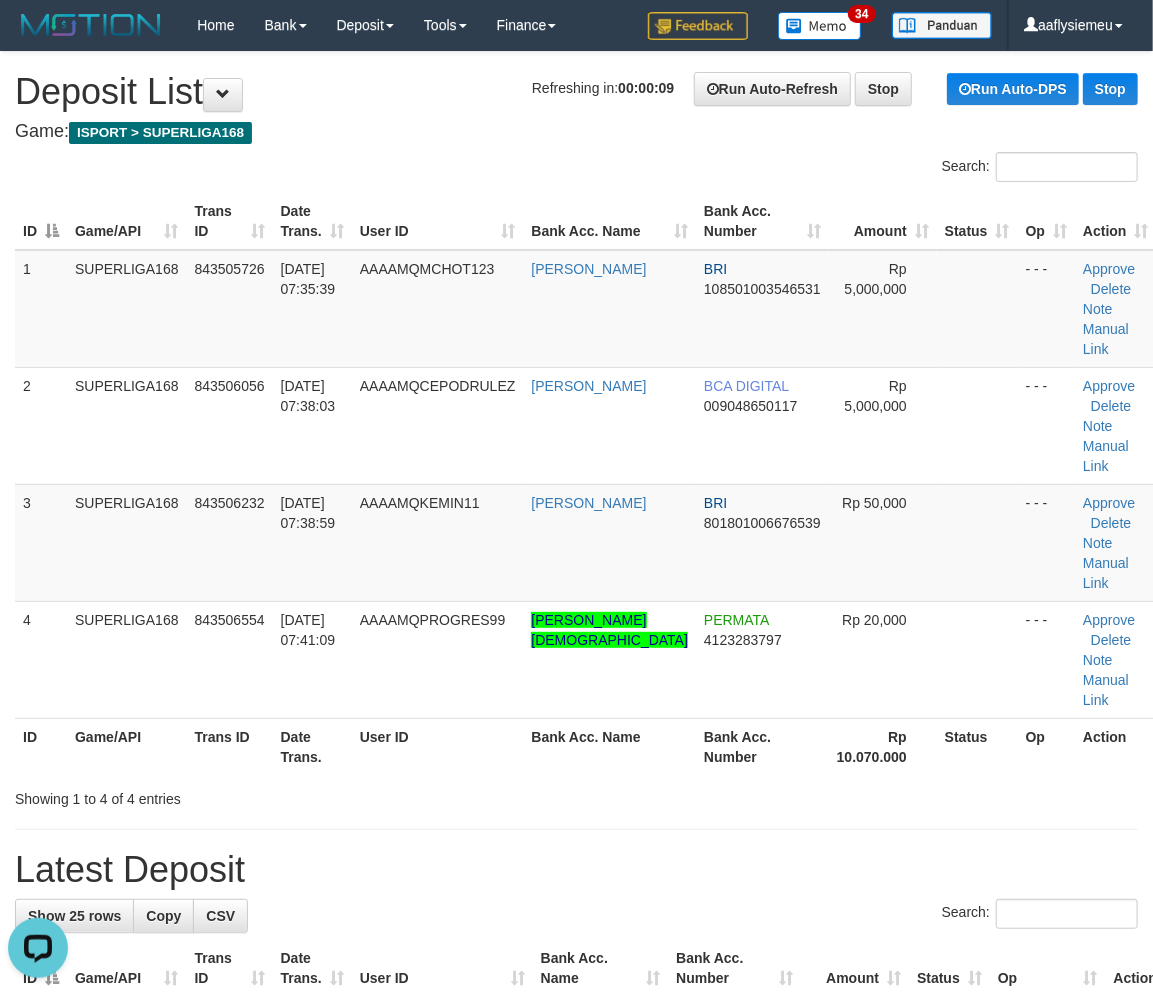scroll, scrollTop: 0, scrollLeft: 0, axis: both 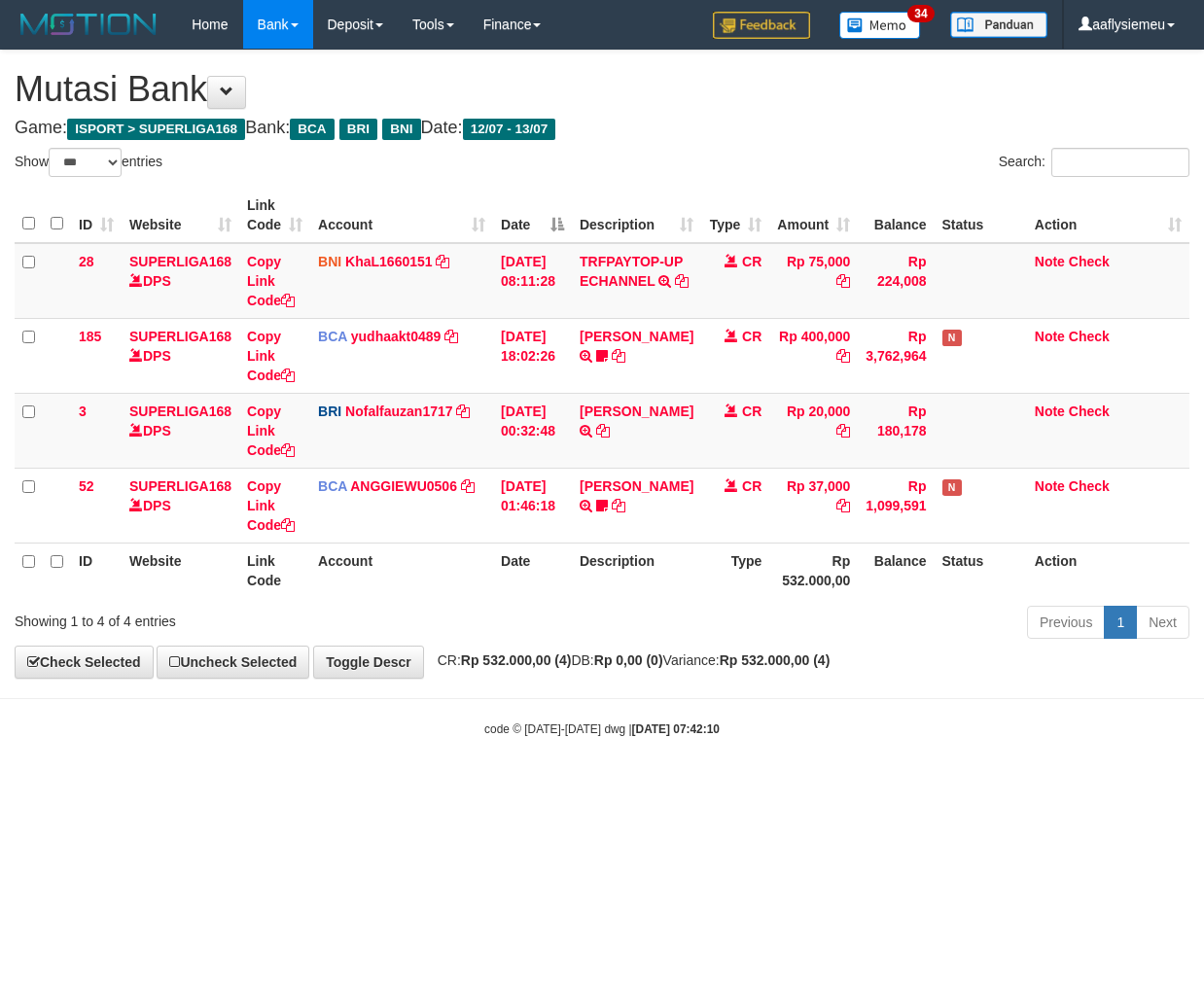 select on "***" 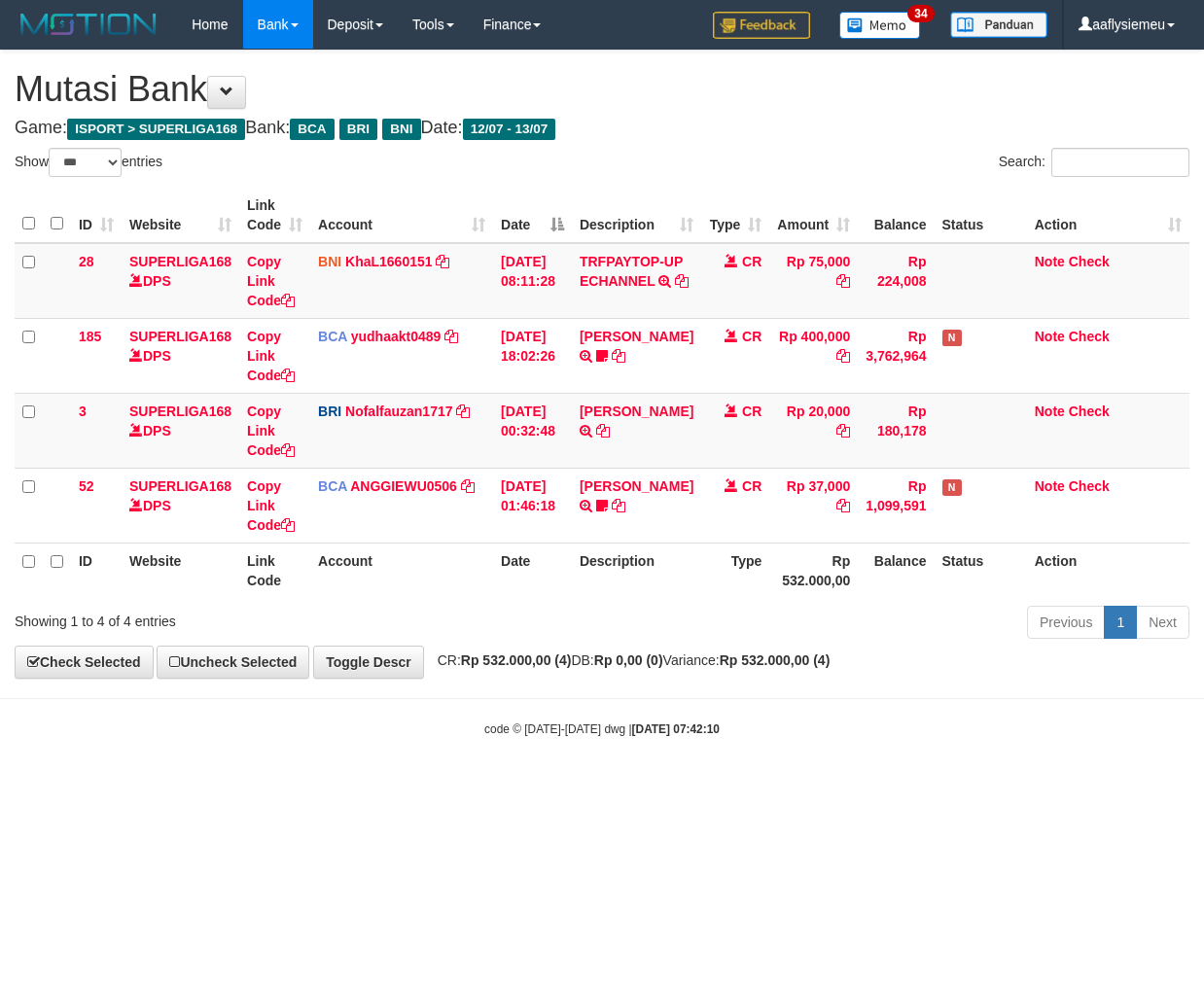 scroll, scrollTop: 0, scrollLeft: 0, axis: both 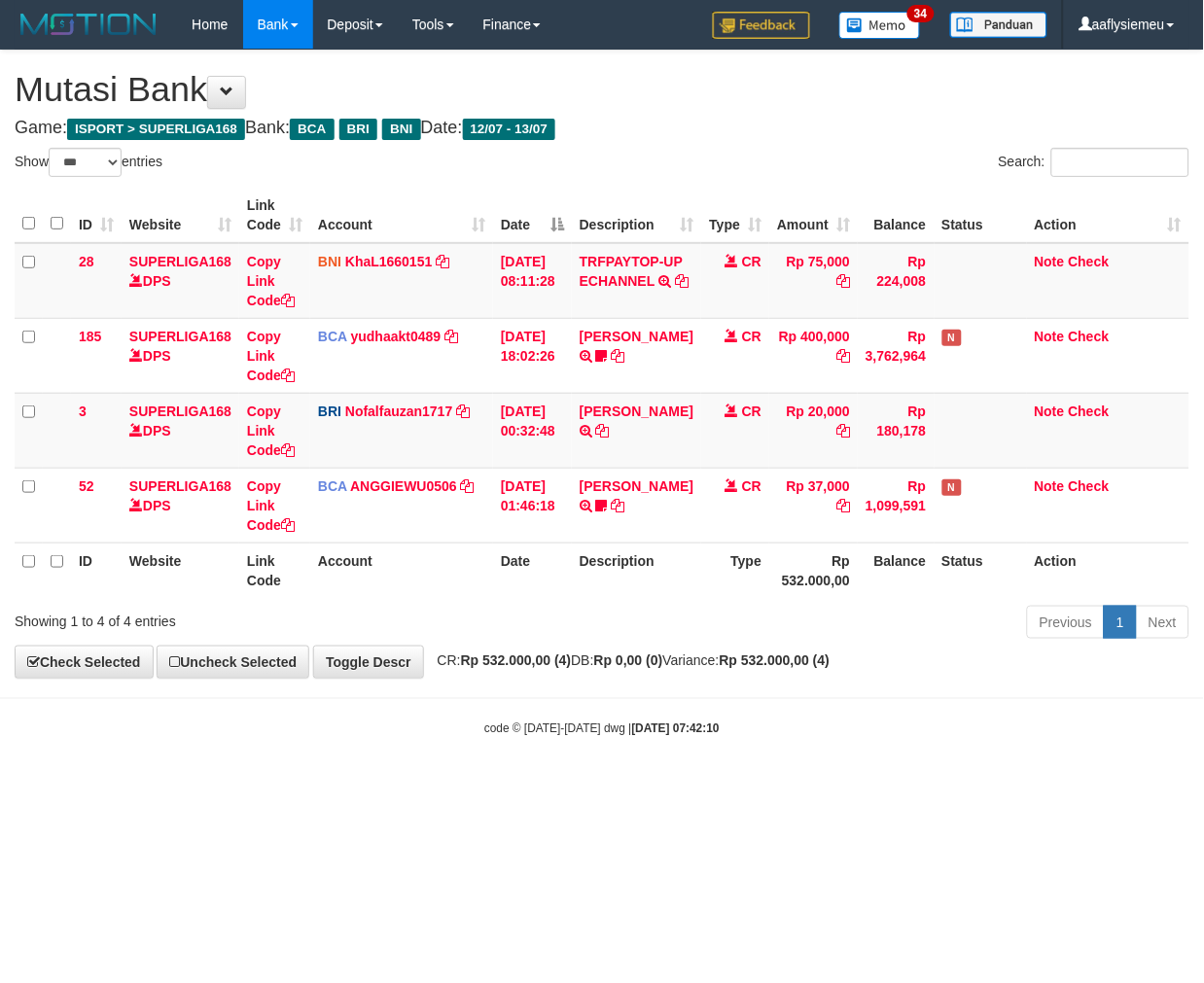 click on "Toggle navigation
Home
Bank
Account List
Load
By Website
Group
[ISPORT]													SUPERLIGA168
By Load Group (DPS)
34" at bounding box center [602, 393] 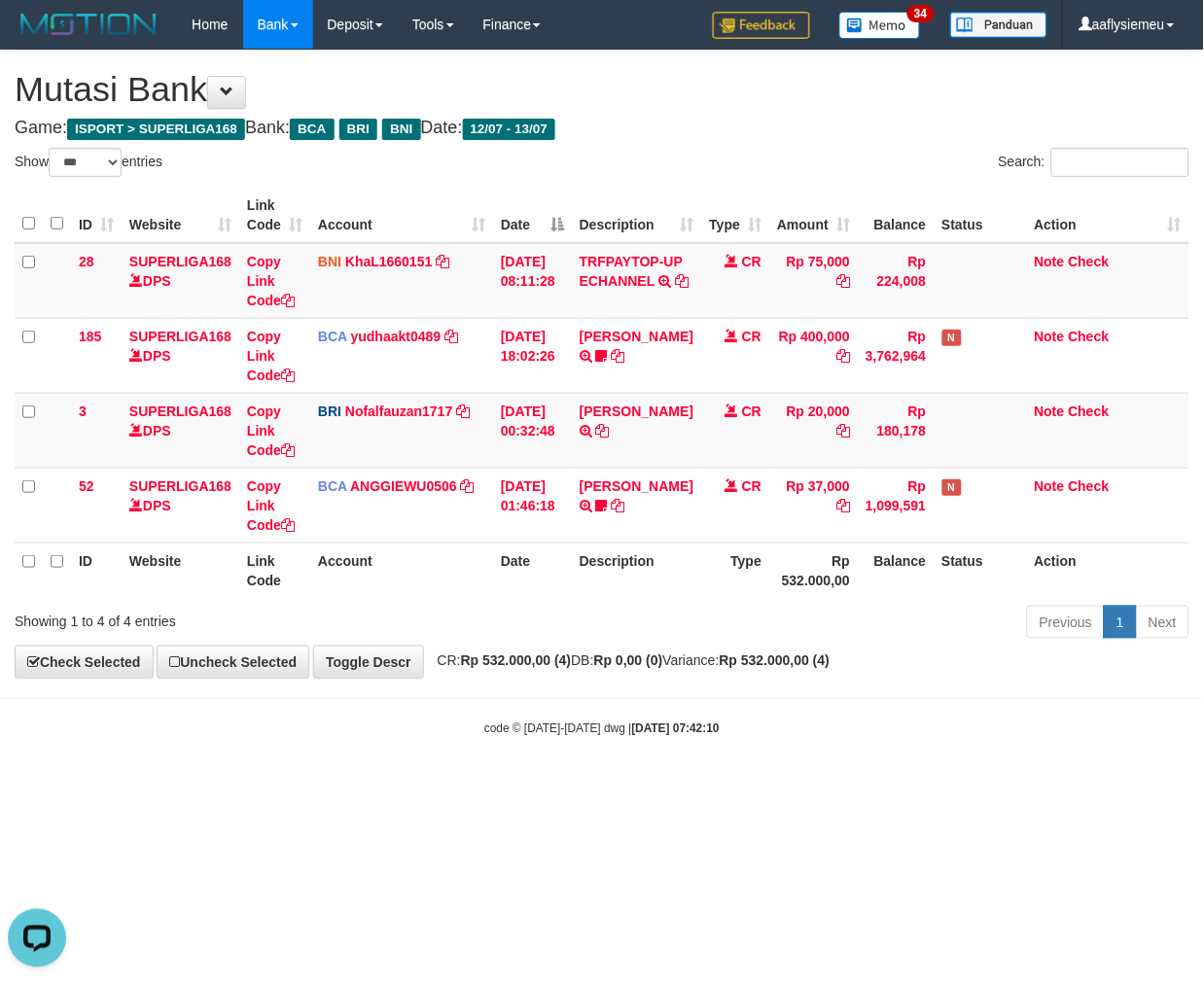 scroll, scrollTop: 0, scrollLeft: 0, axis: both 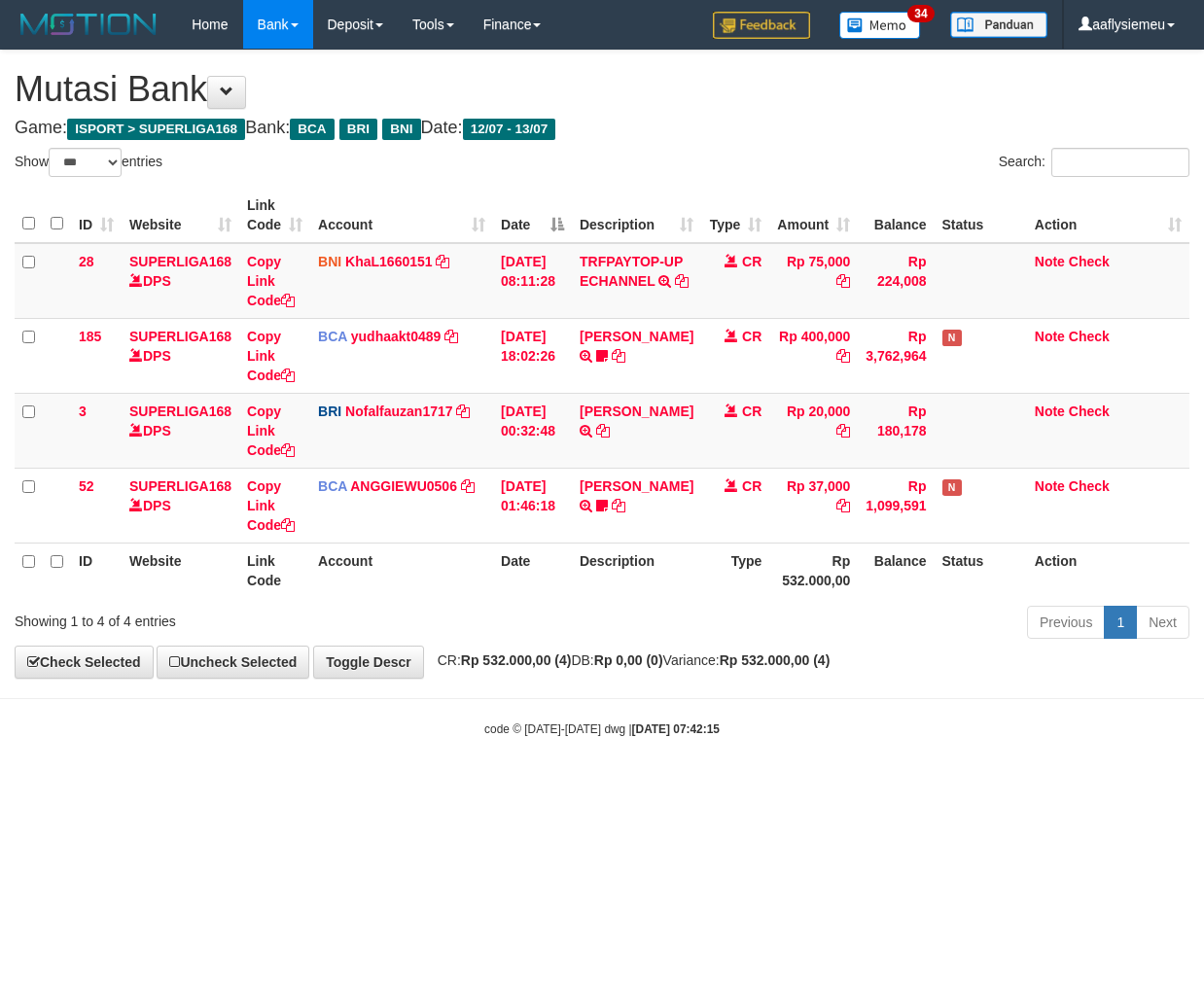 select on "***" 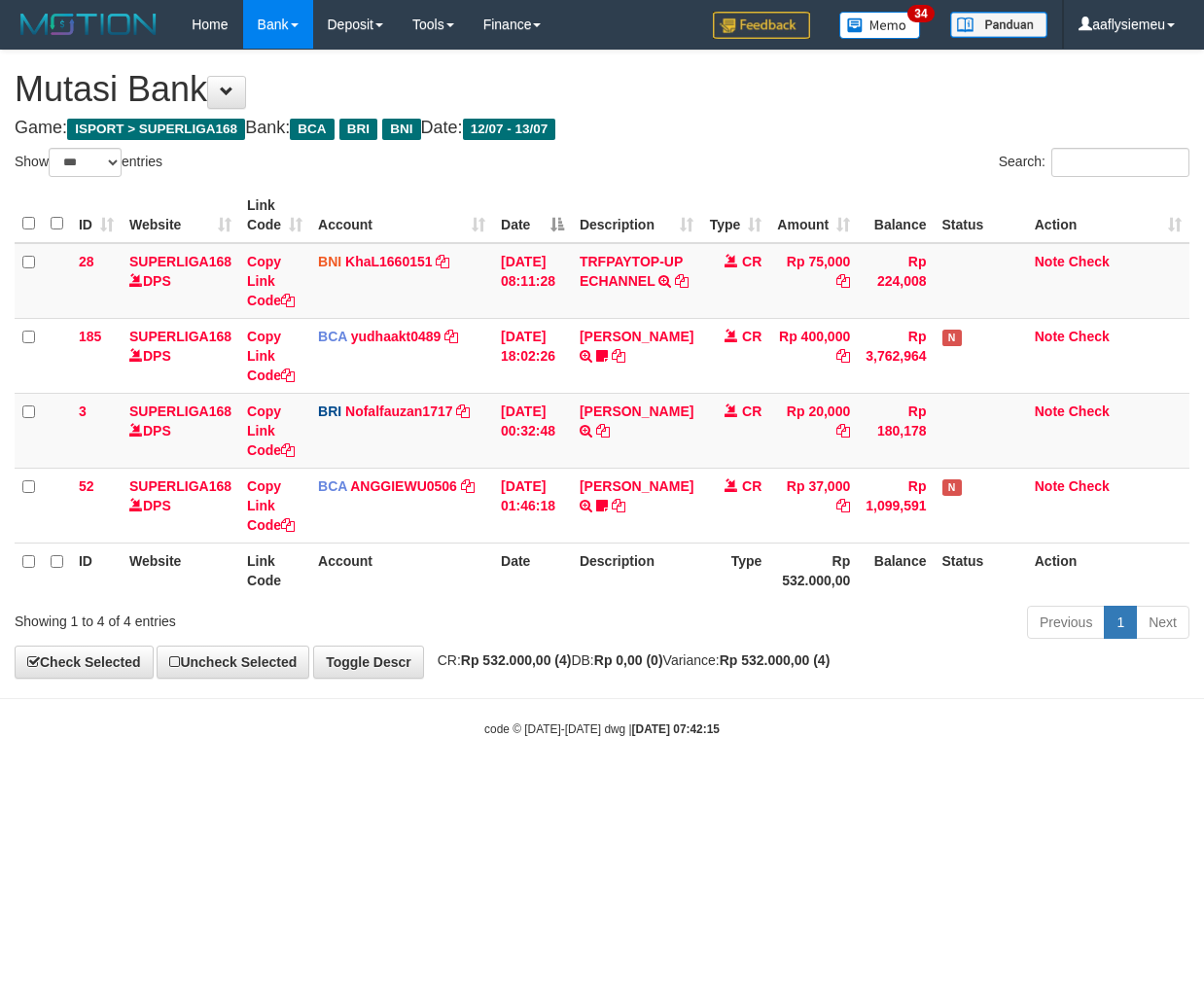 scroll, scrollTop: 0, scrollLeft: 0, axis: both 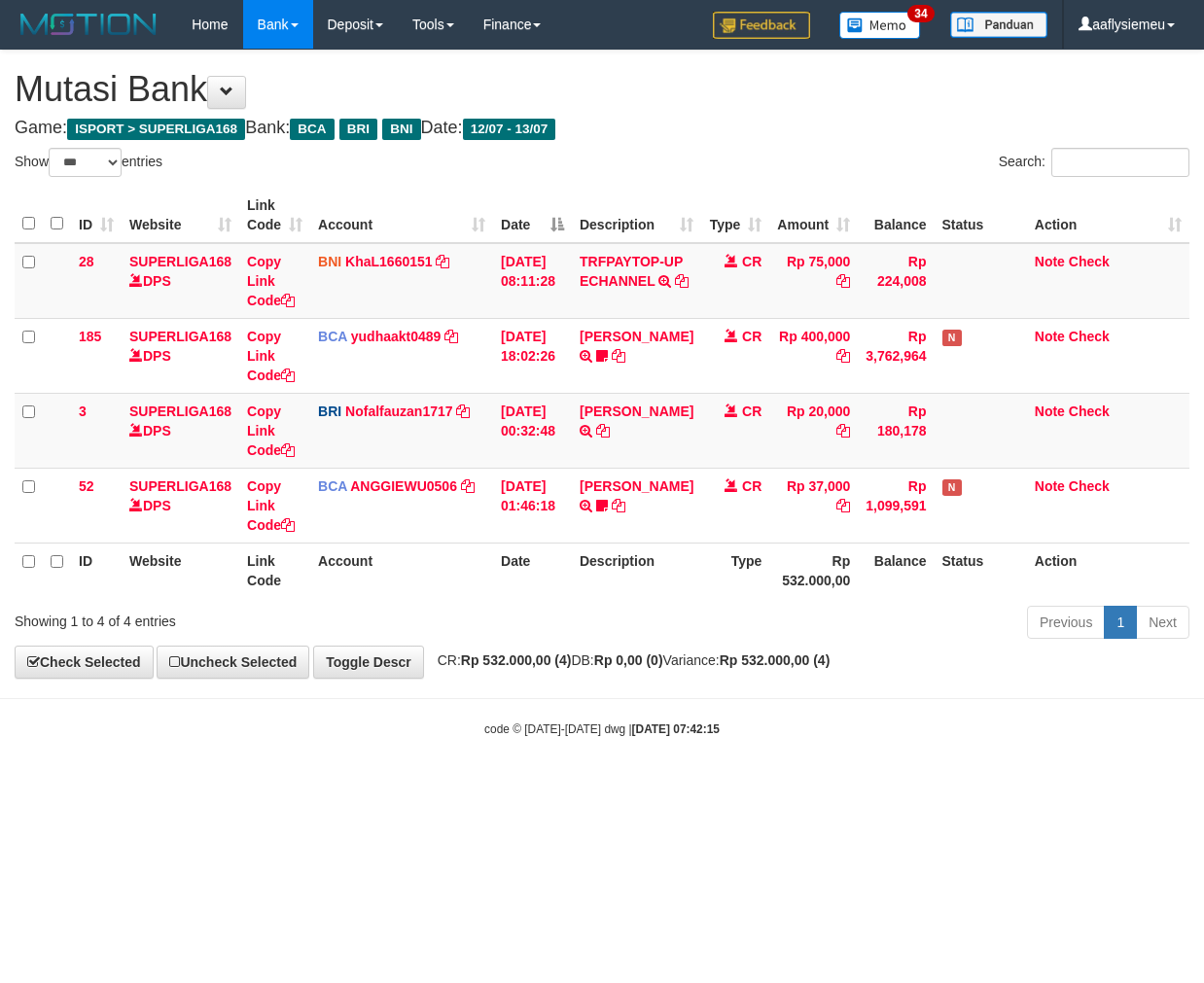 select on "***" 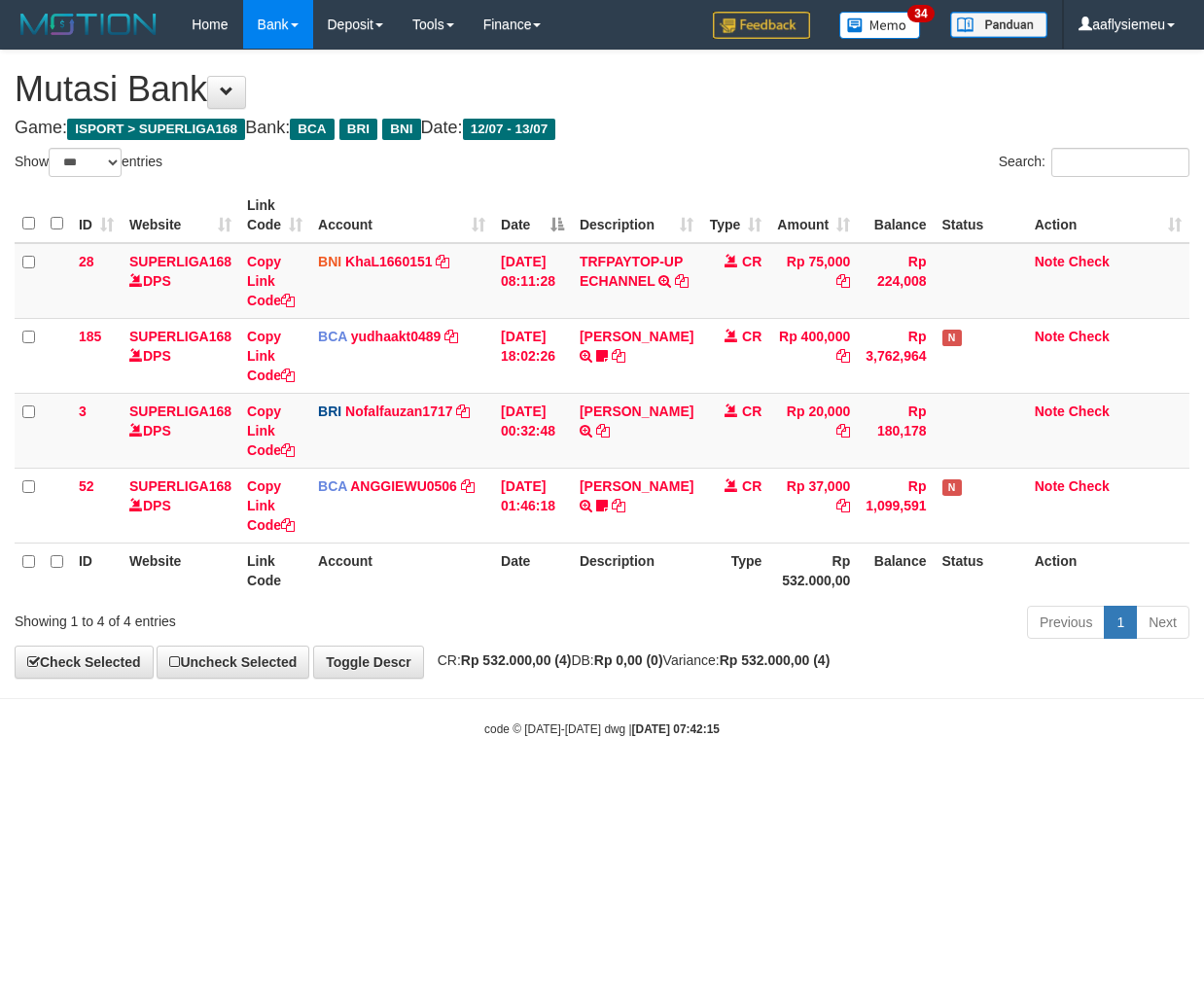 scroll, scrollTop: 0, scrollLeft: 0, axis: both 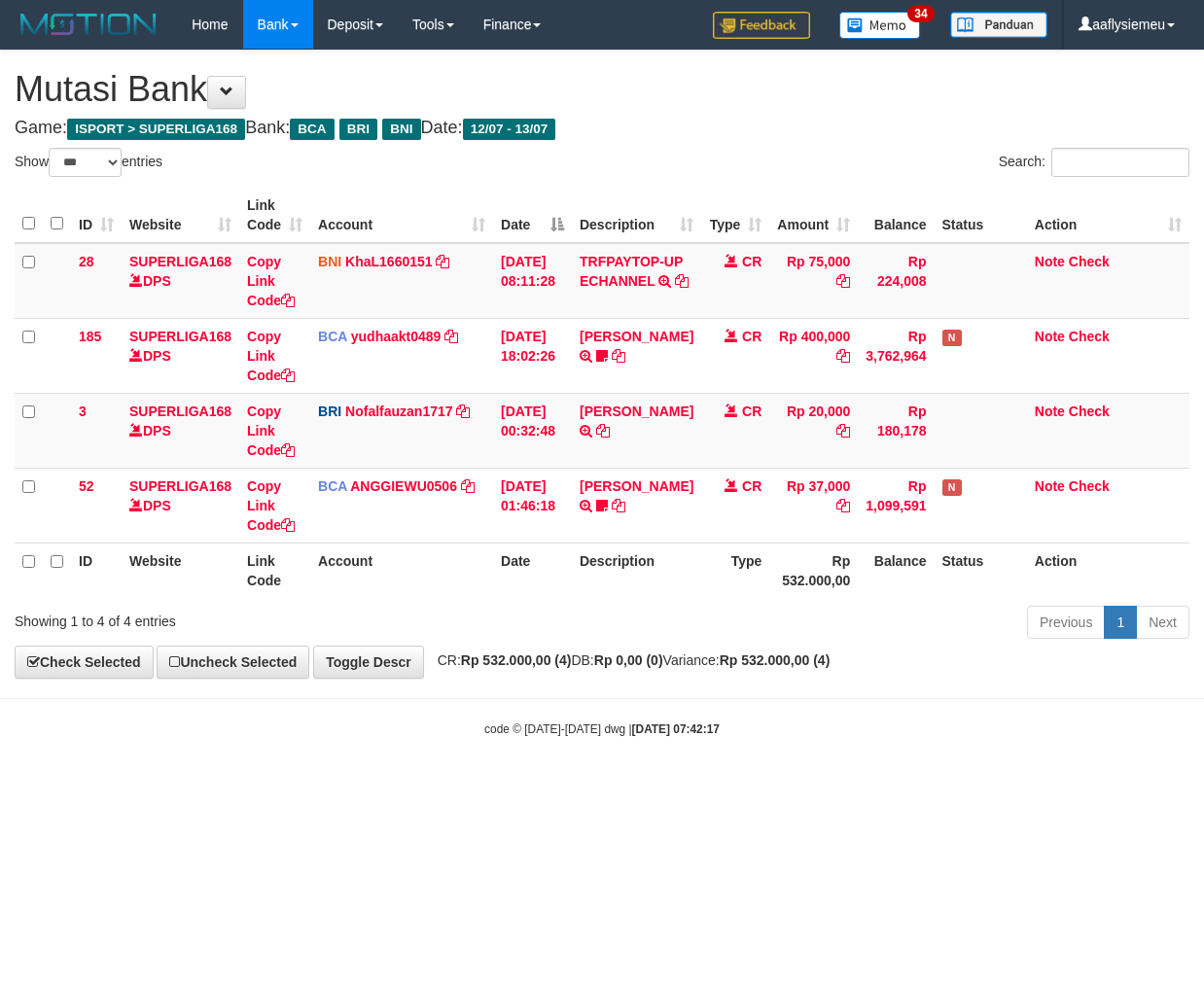 select on "***" 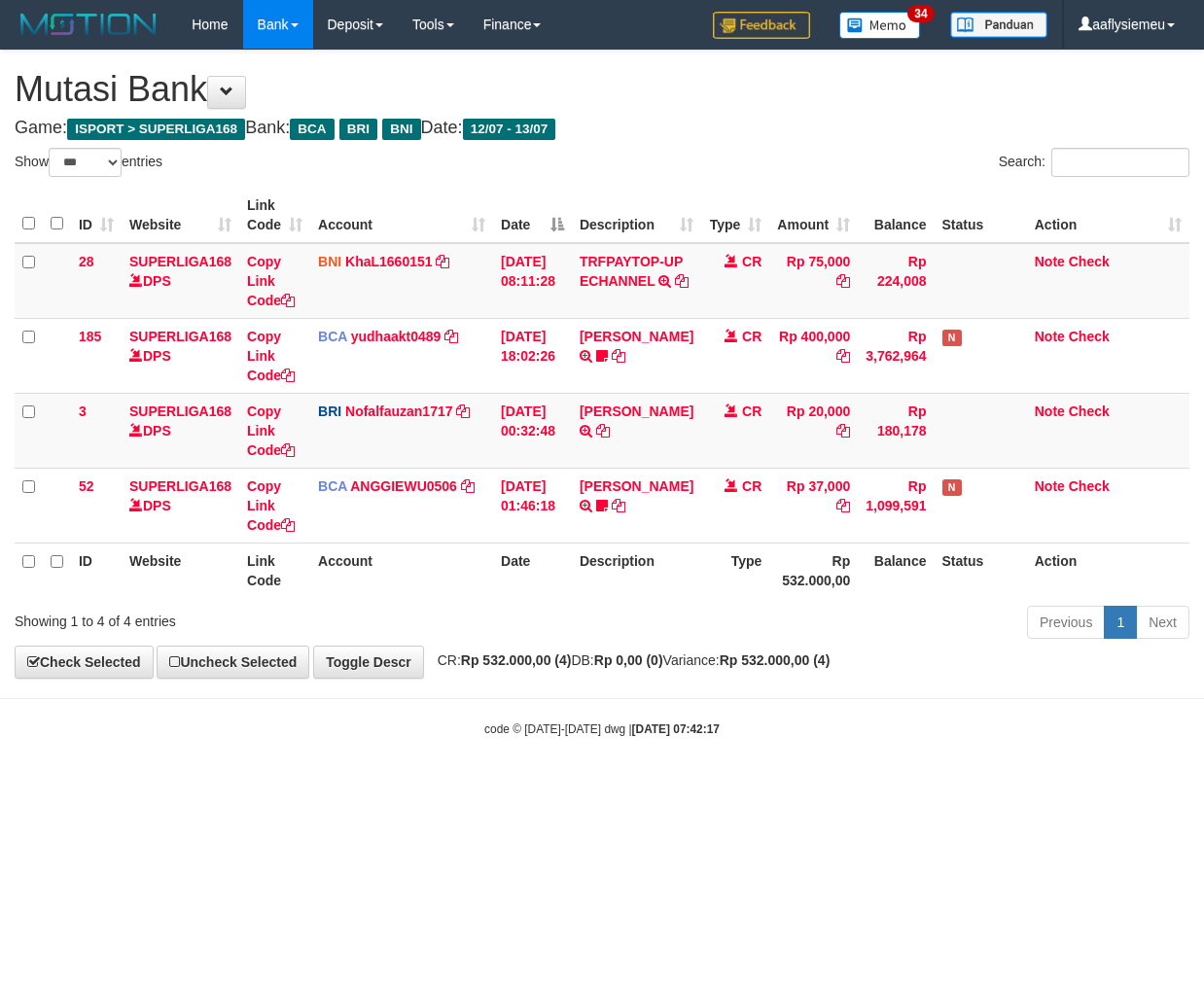 scroll, scrollTop: 0, scrollLeft: 0, axis: both 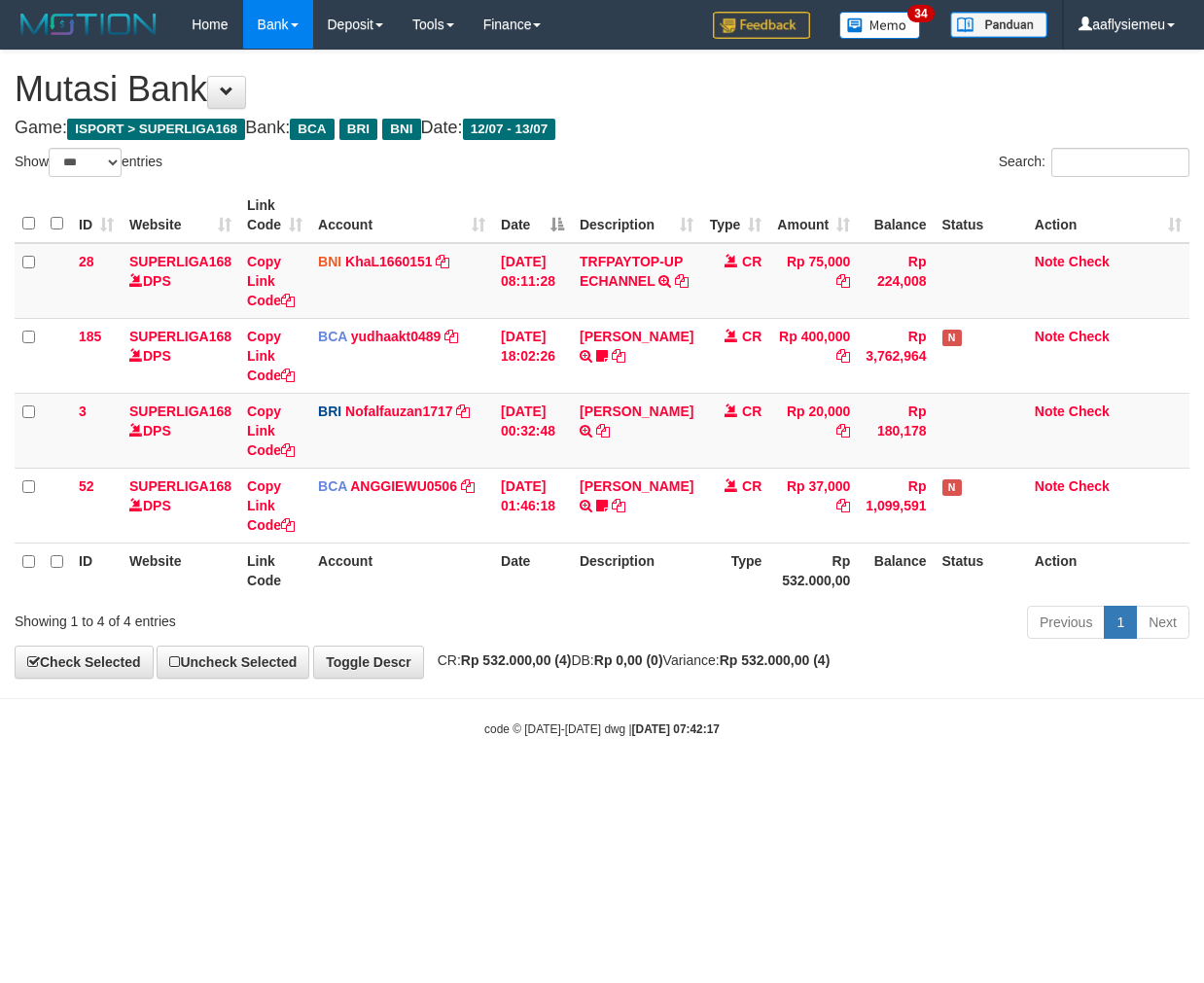 select on "***" 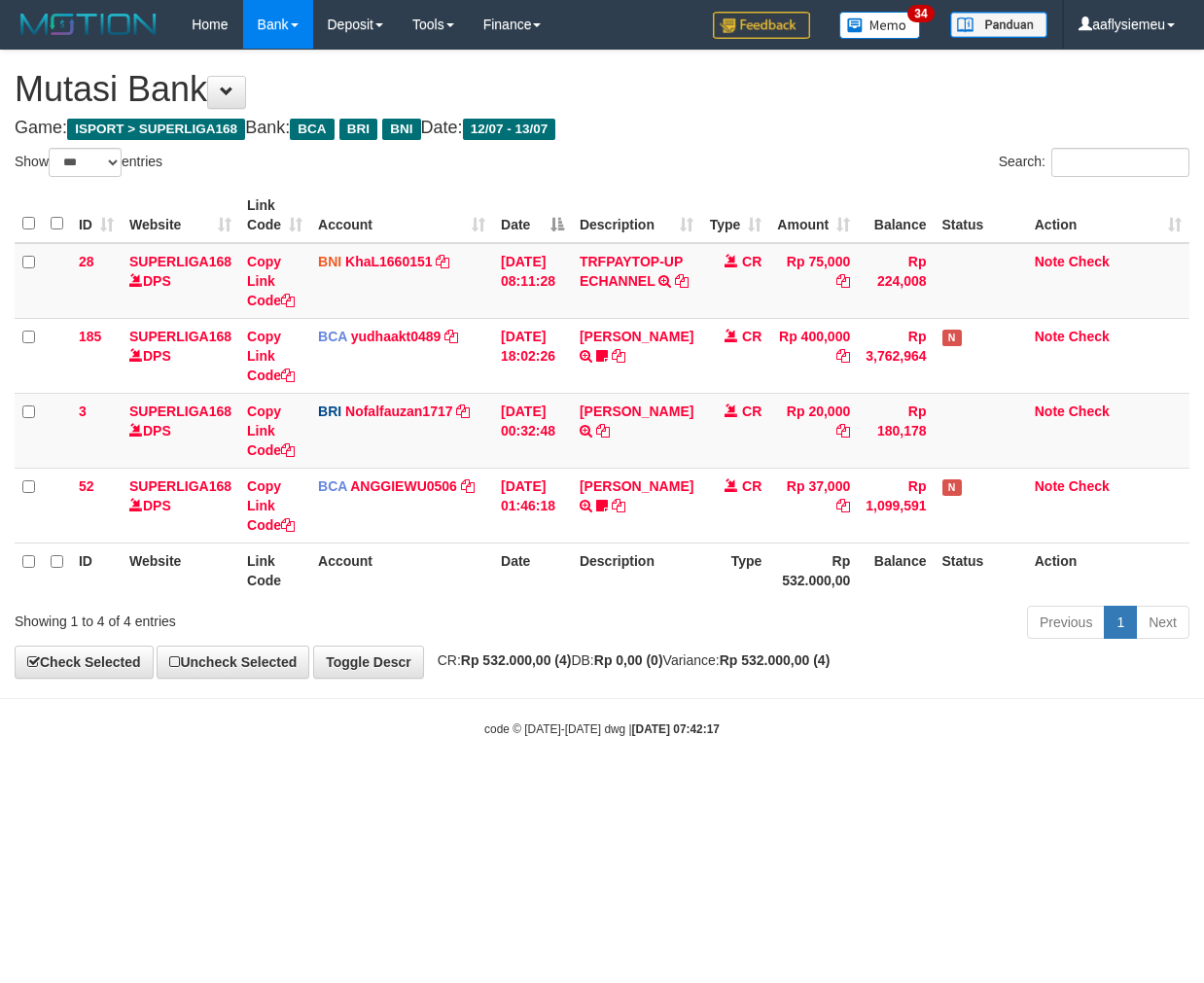 scroll, scrollTop: 0, scrollLeft: 0, axis: both 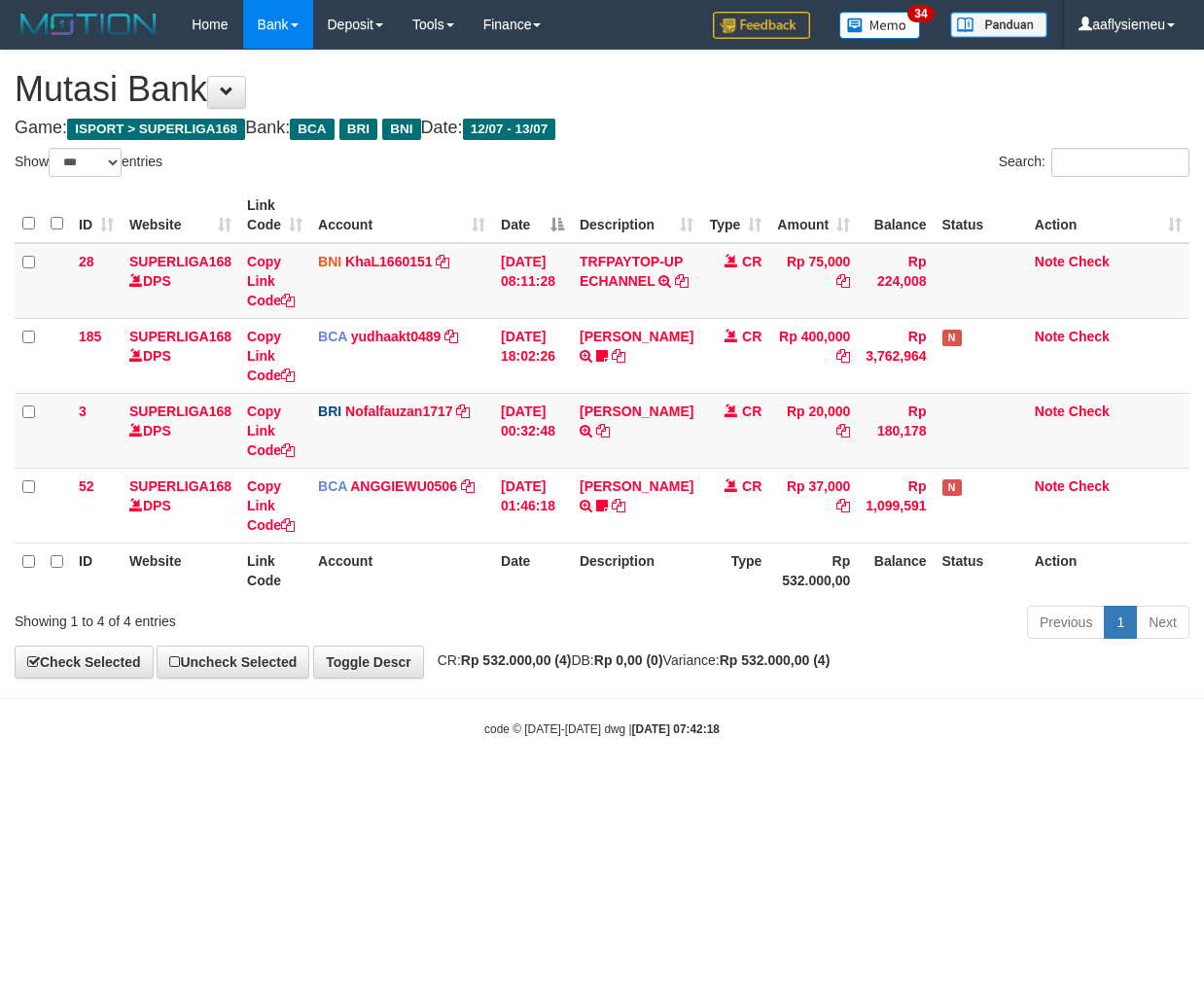 select on "***" 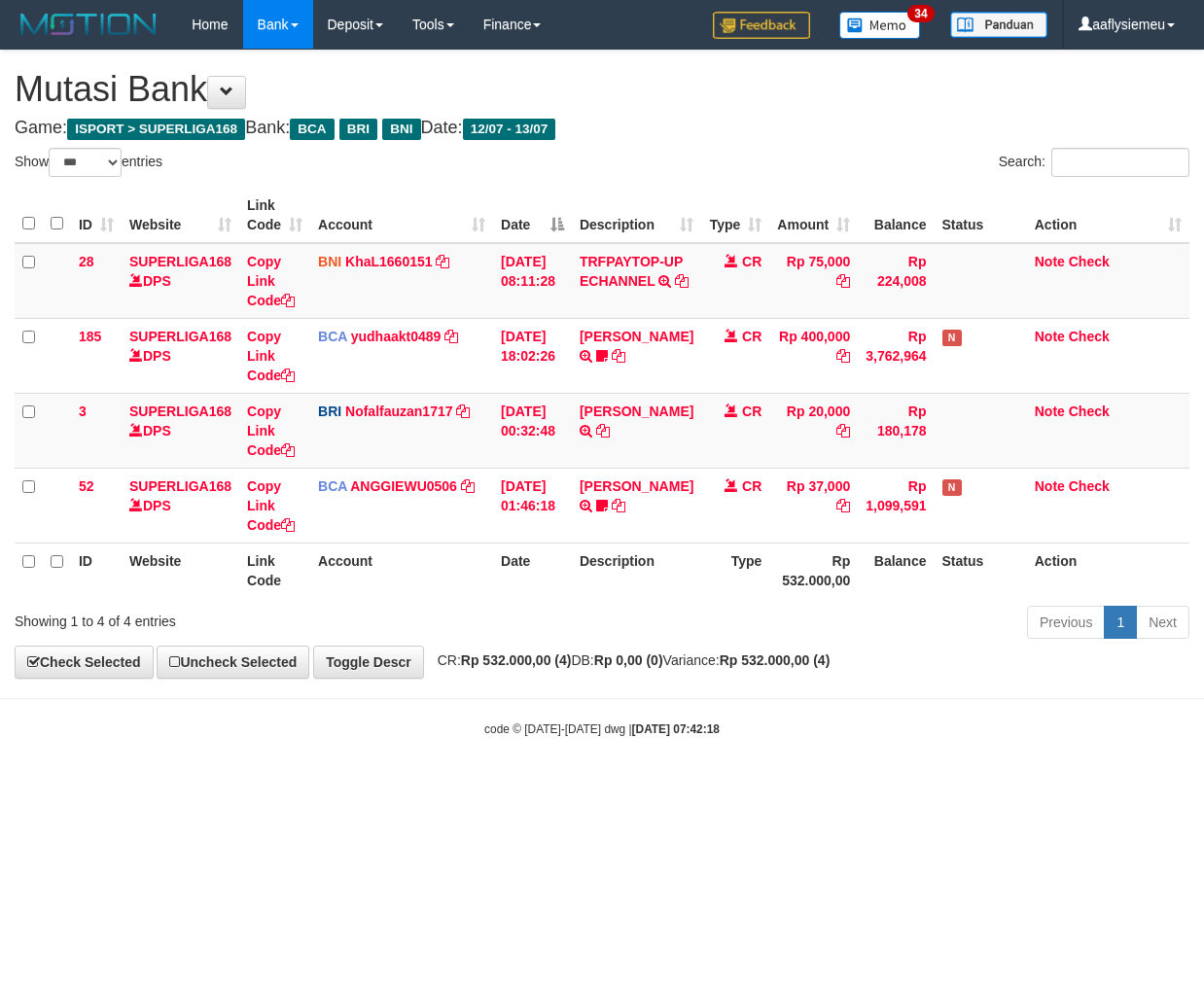 scroll, scrollTop: 0, scrollLeft: 0, axis: both 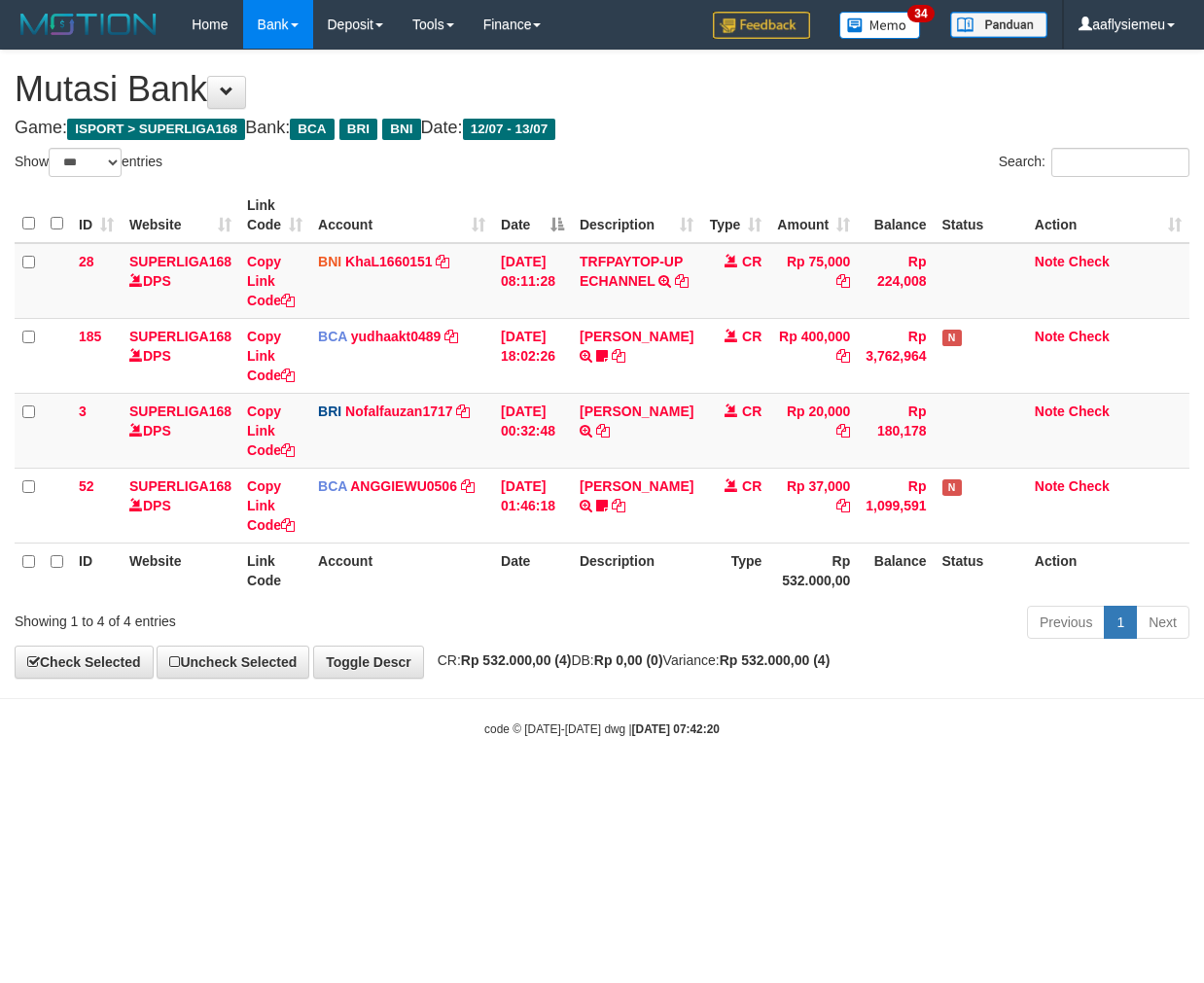 select on "***" 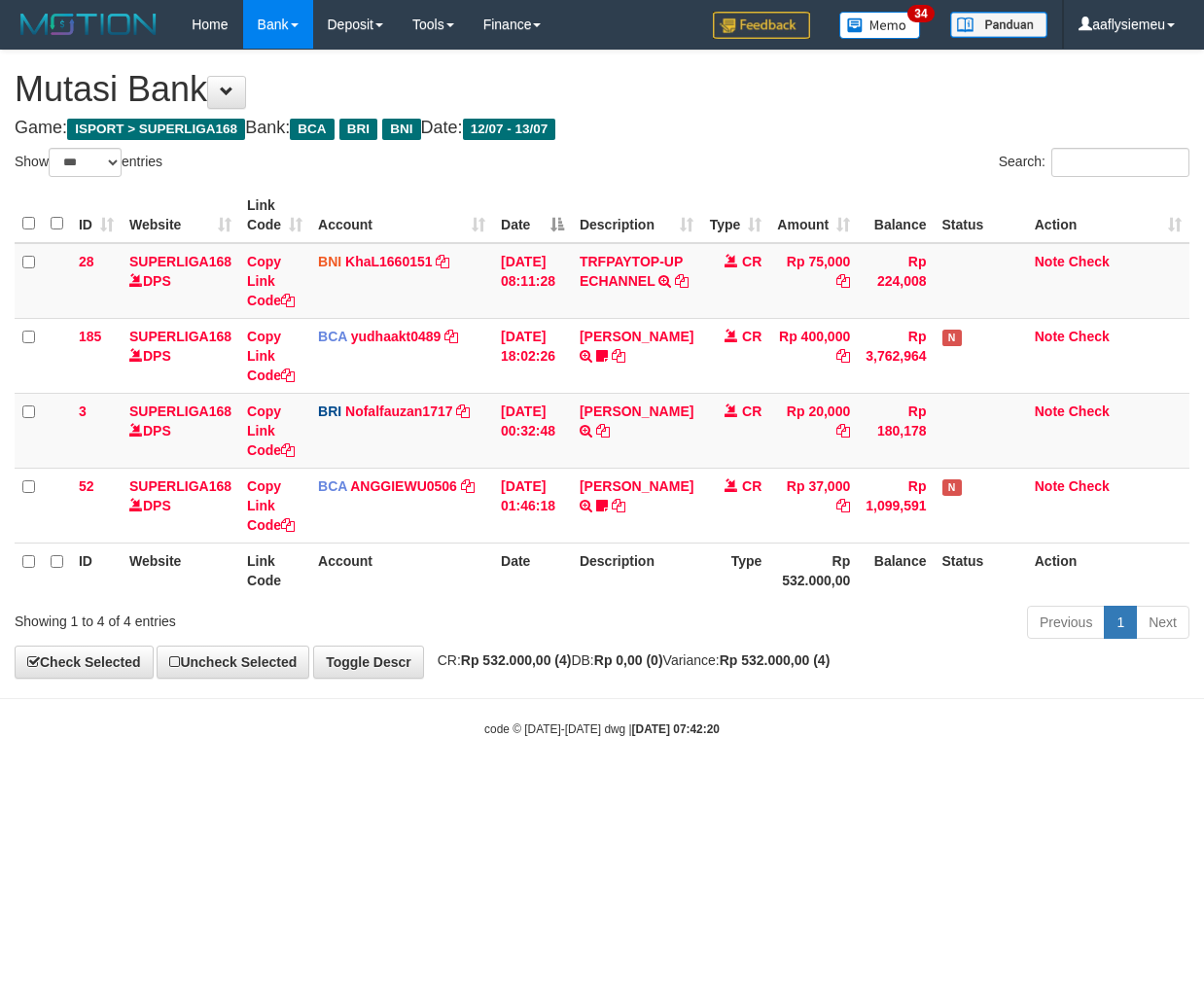scroll, scrollTop: 0, scrollLeft: 0, axis: both 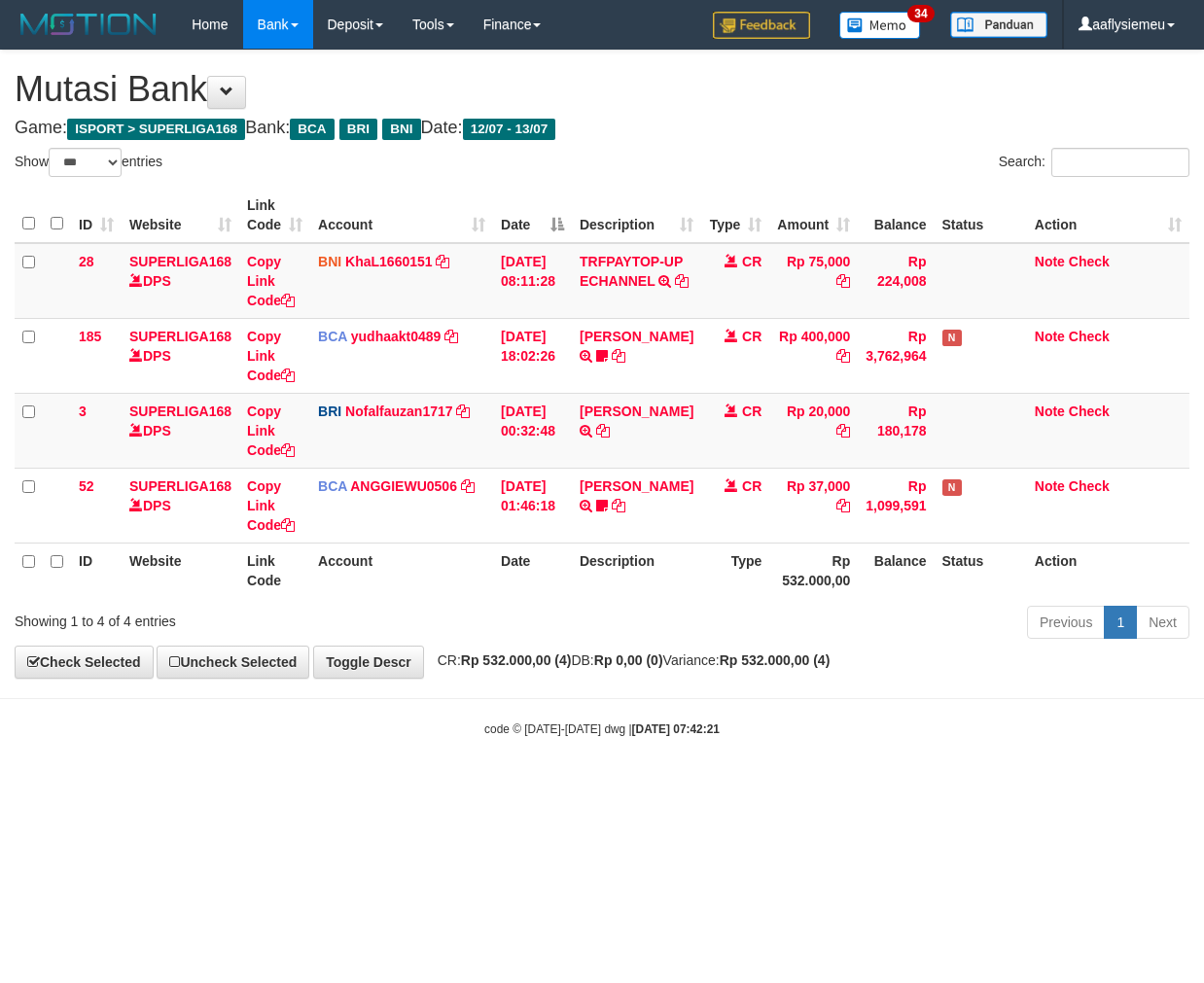 select on "***" 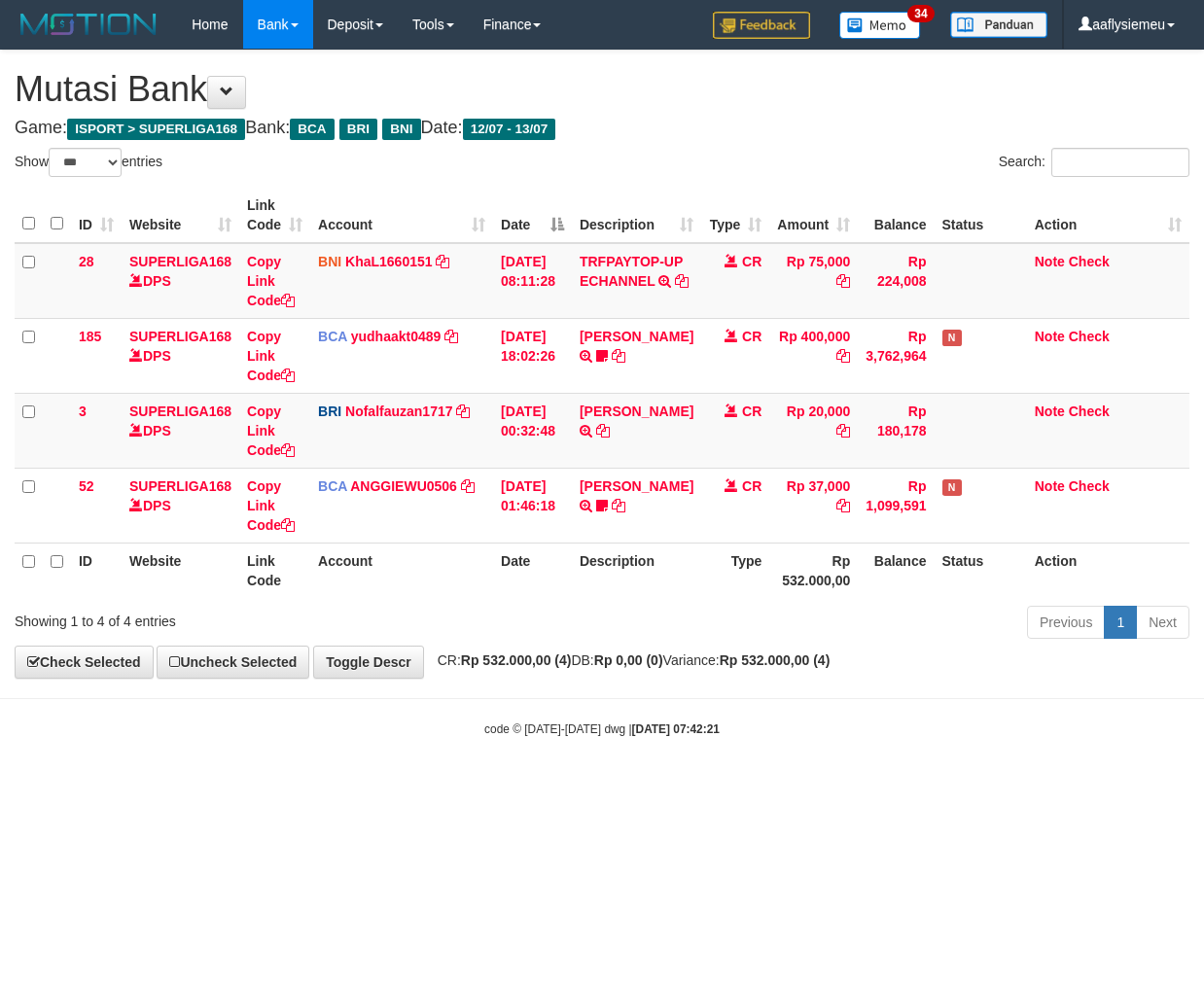 scroll, scrollTop: 0, scrollLeft: 0, axis: both 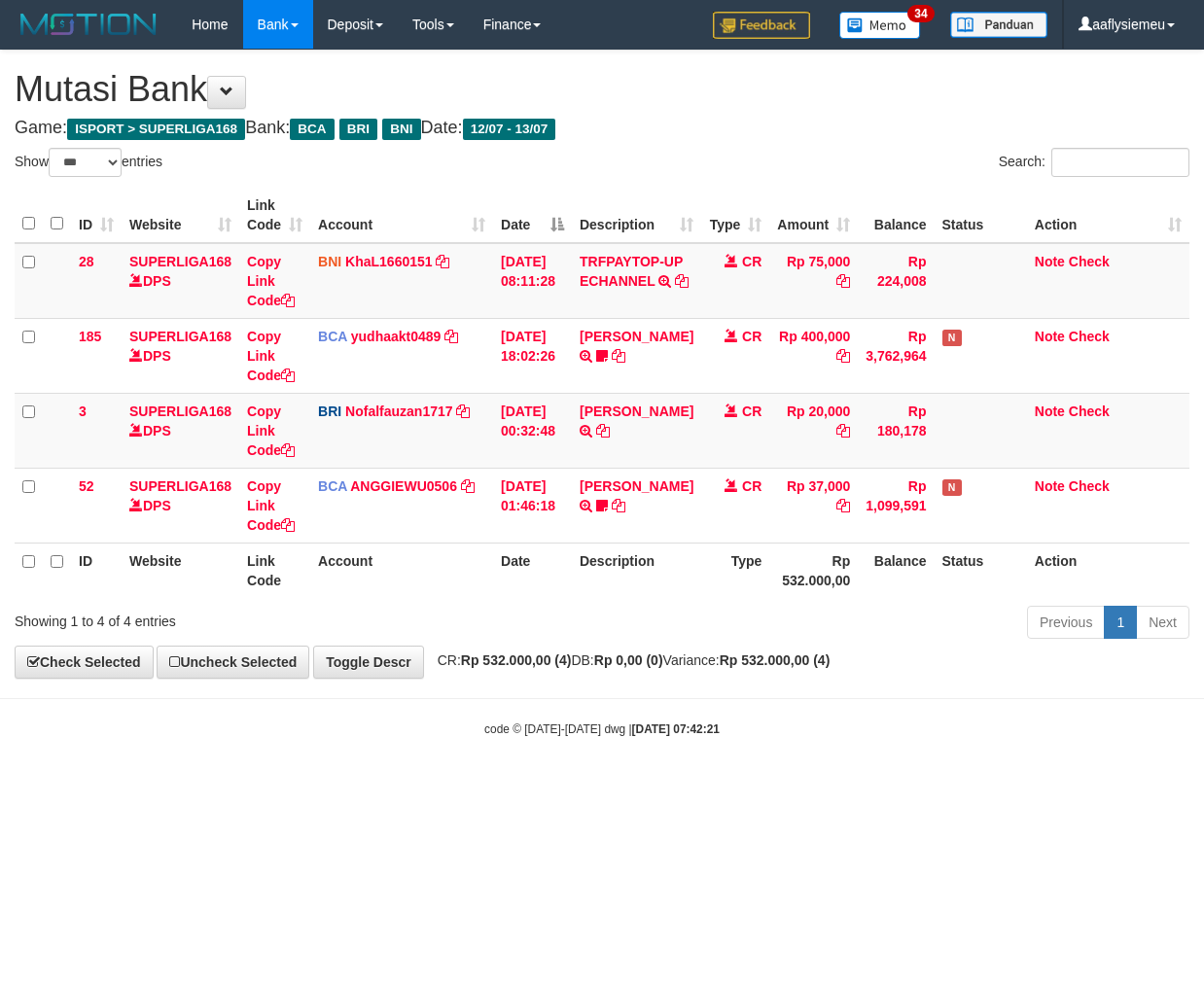 select on "***" 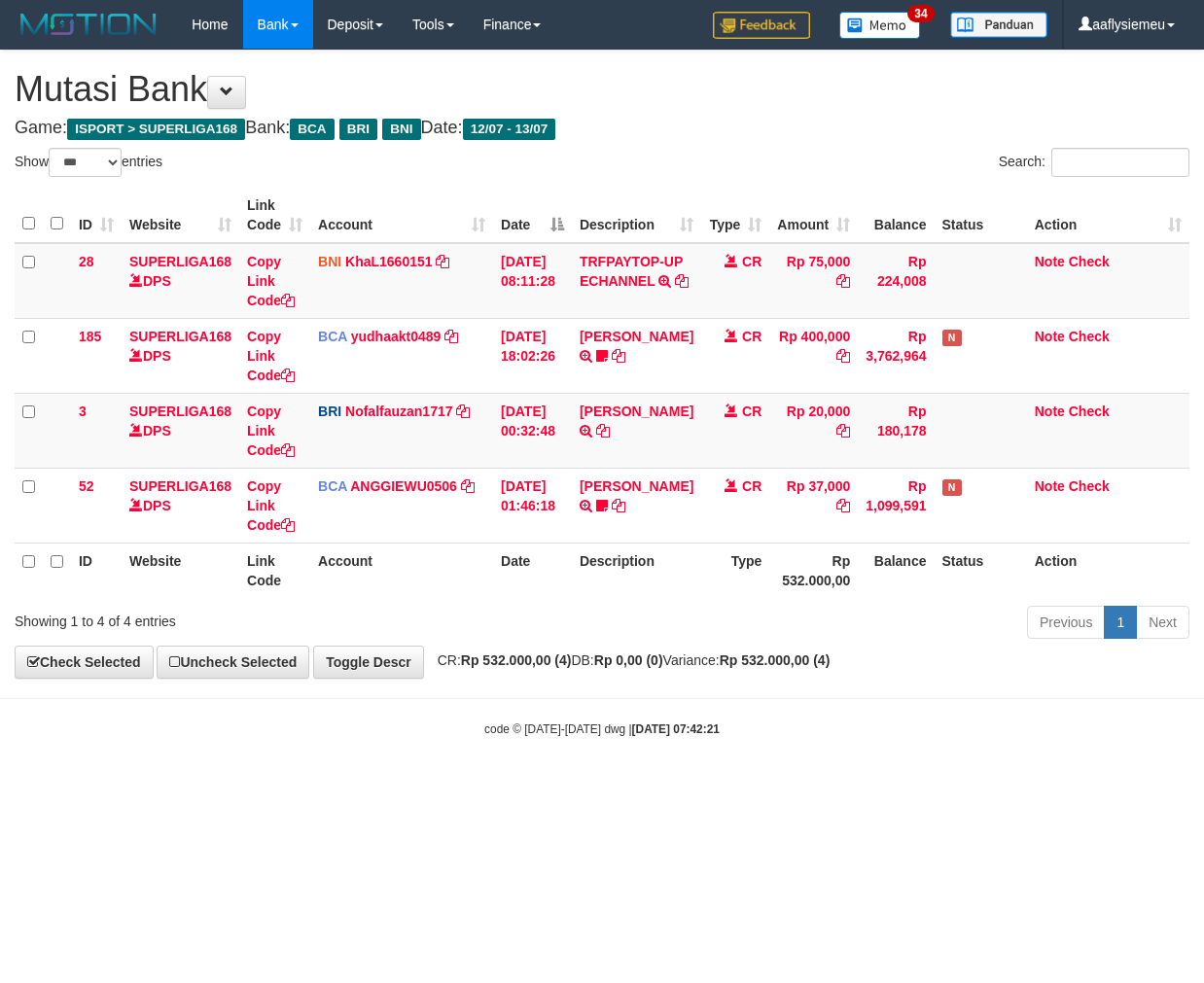 scroll, scrollTop: 0, scrollLeft: 0, axis: both 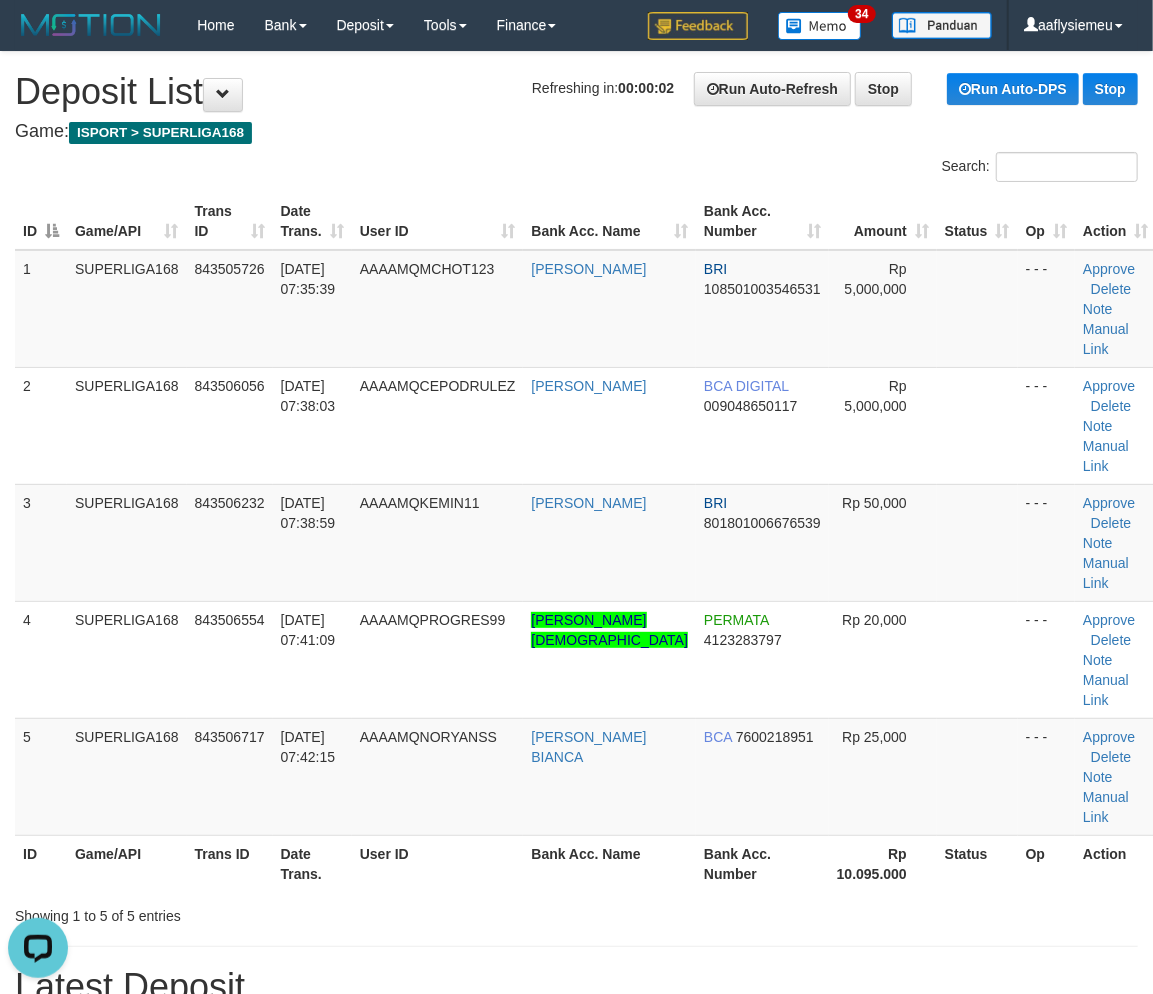 drag, startPoint x: 95, startPoint y: 563, endPoint x: 1, endPoint y: 597, distance: 99.95999 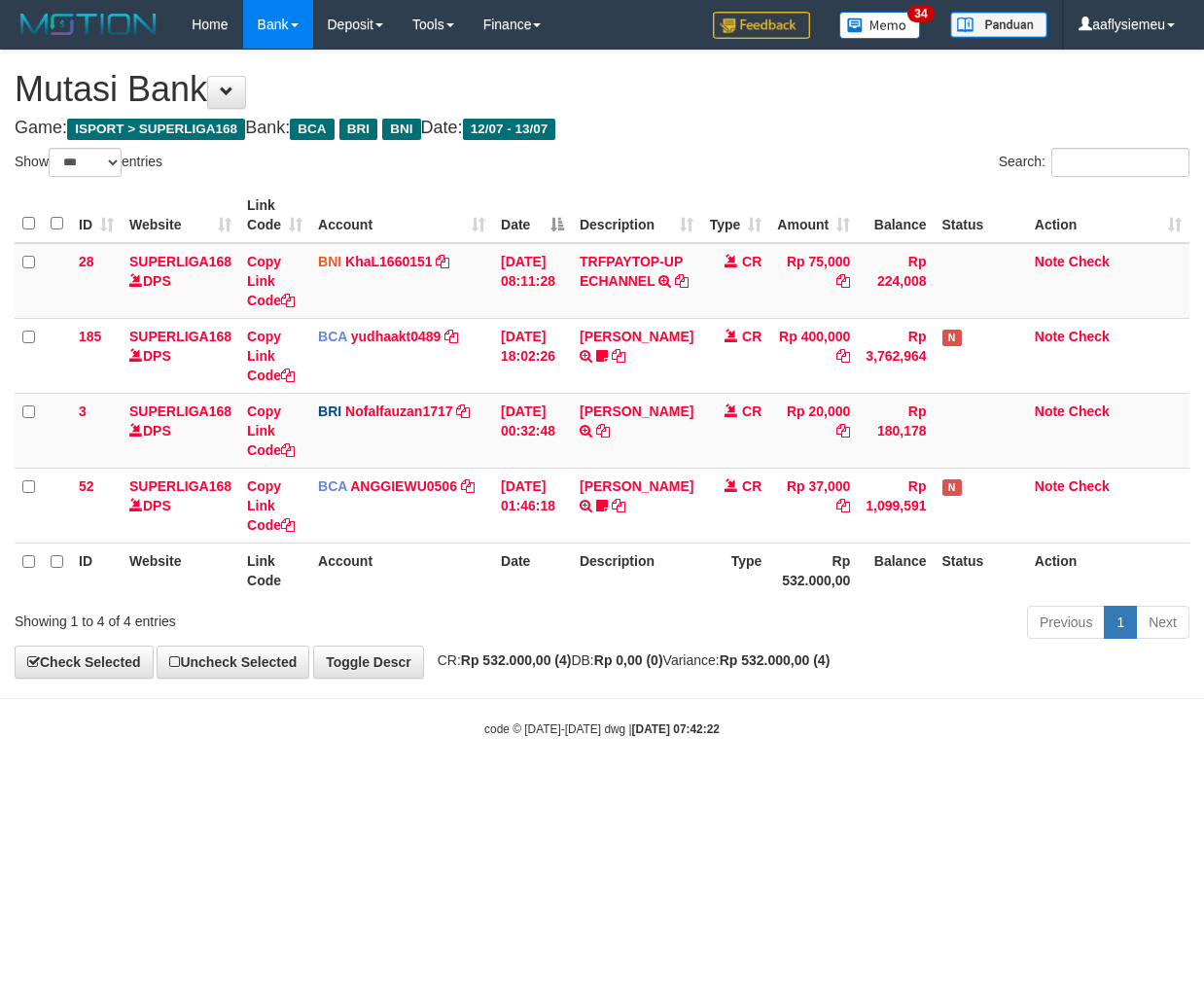 select on "***" 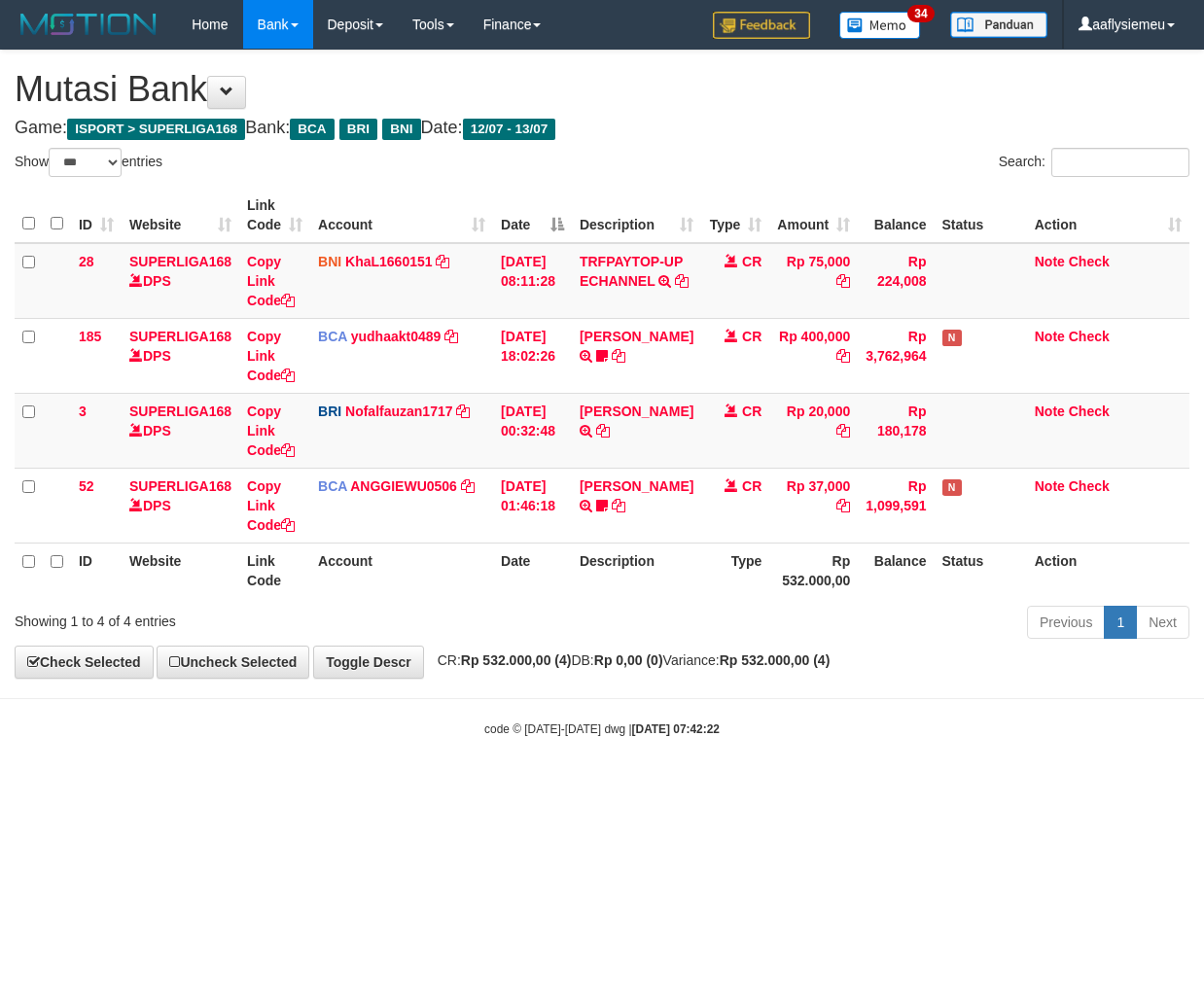 scroll, scrollTop: 0, scrollLeft: 0, axis: both 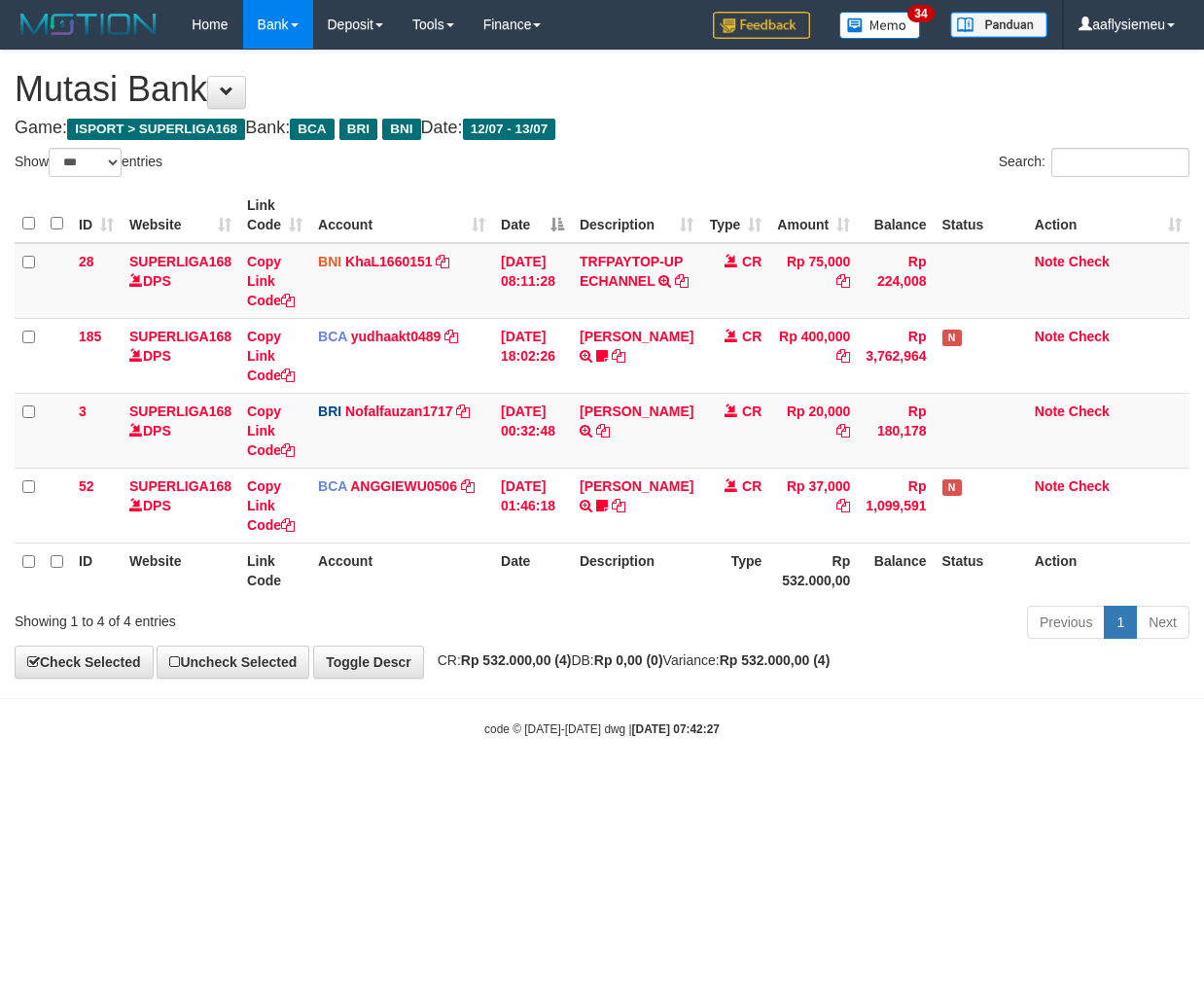 select on "***" 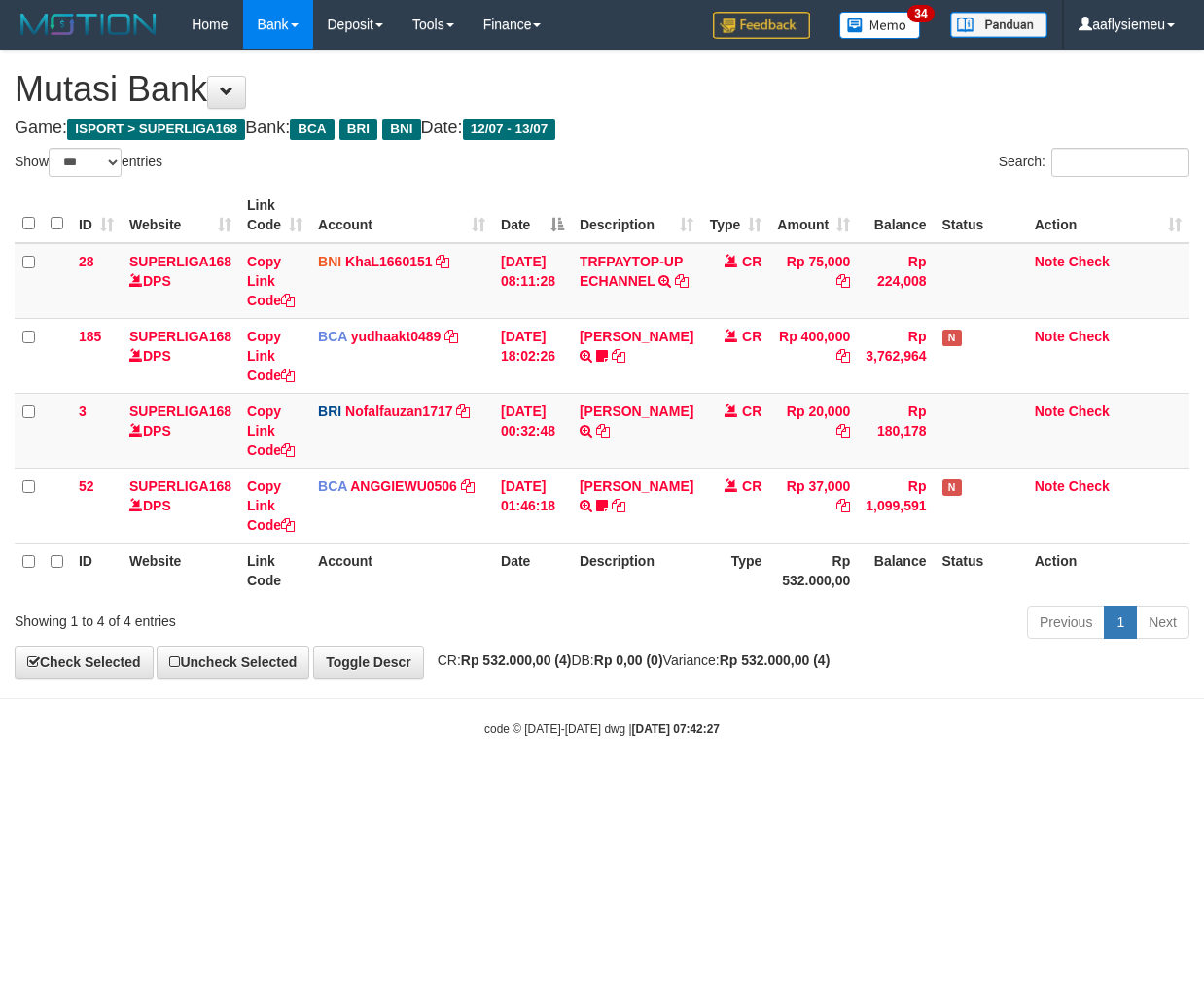 scroll, scrollTop: 0, scrollLeft: 0, axis: both 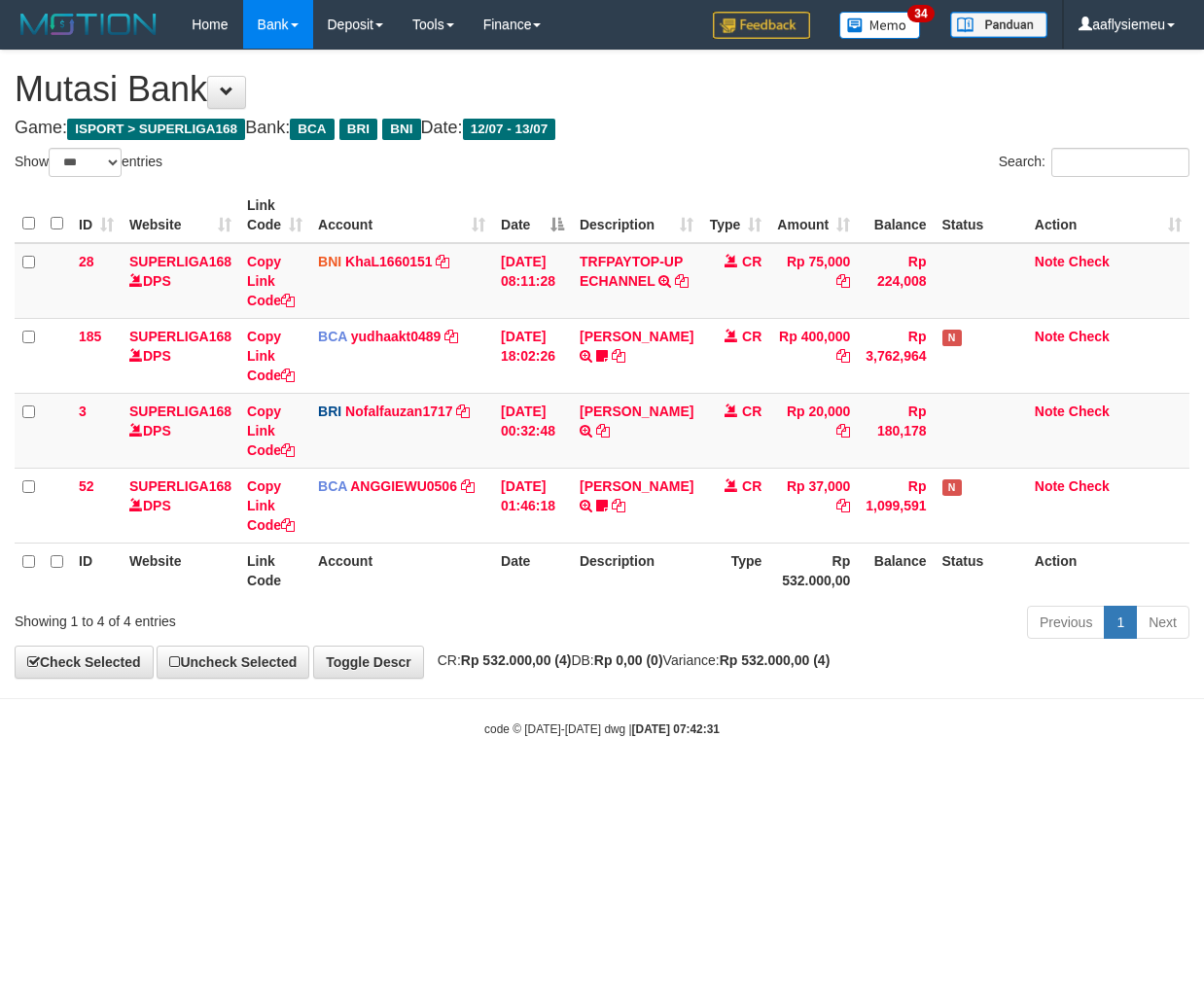 select on "***" 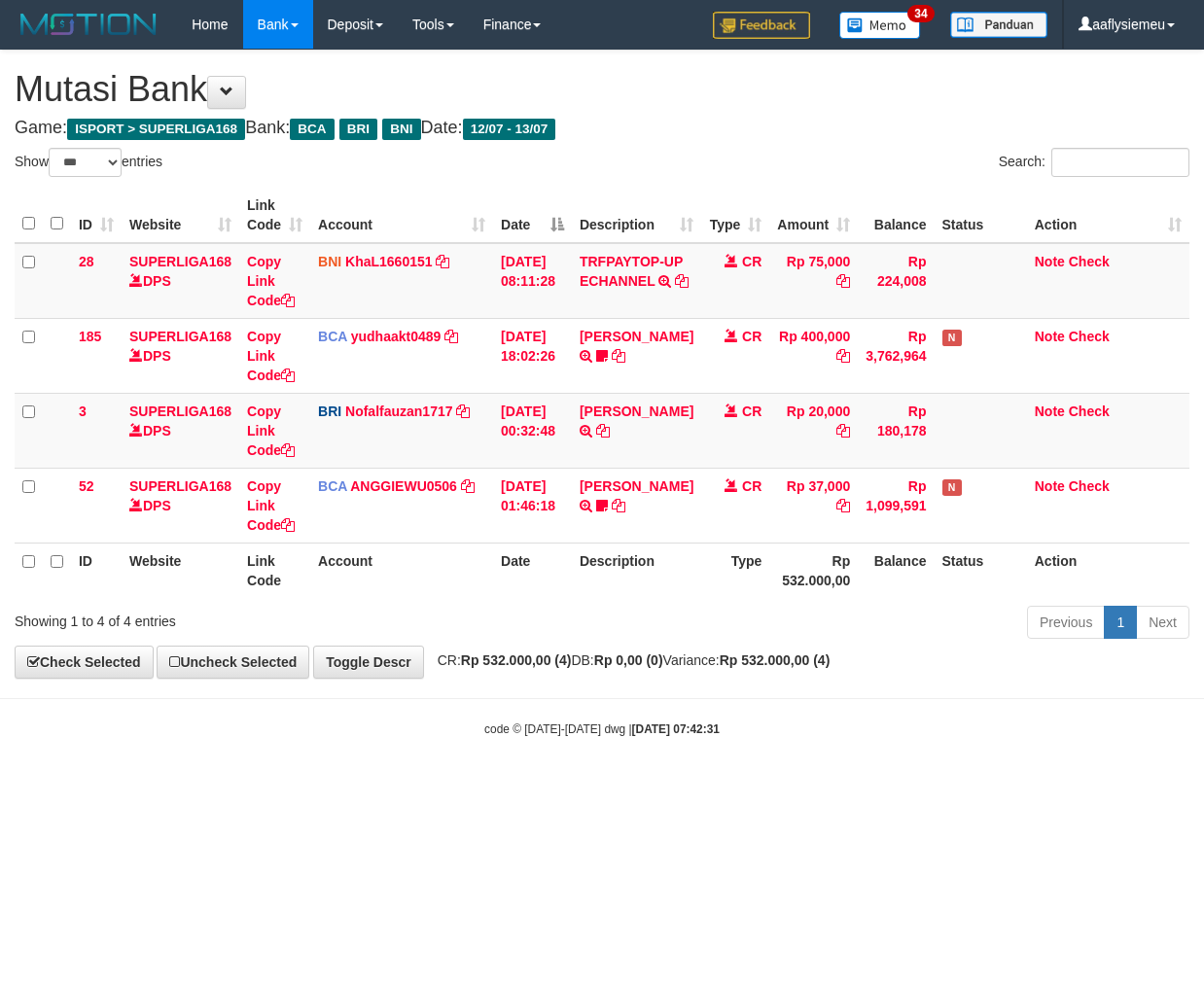 scroll, scrollTop: 0, scrollLeft: 0, axis: both 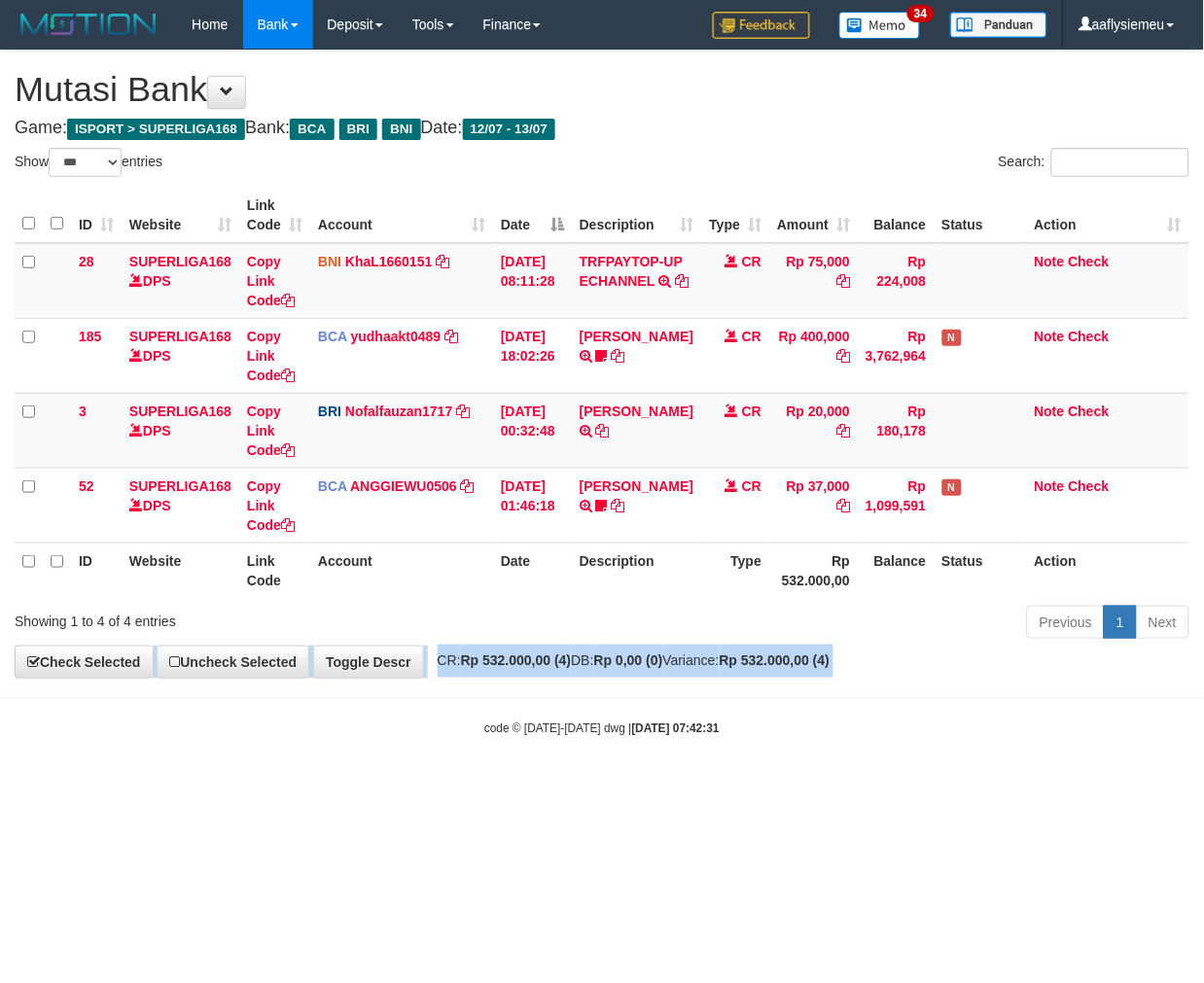 click on "**********" at bounding box center (602, 364) 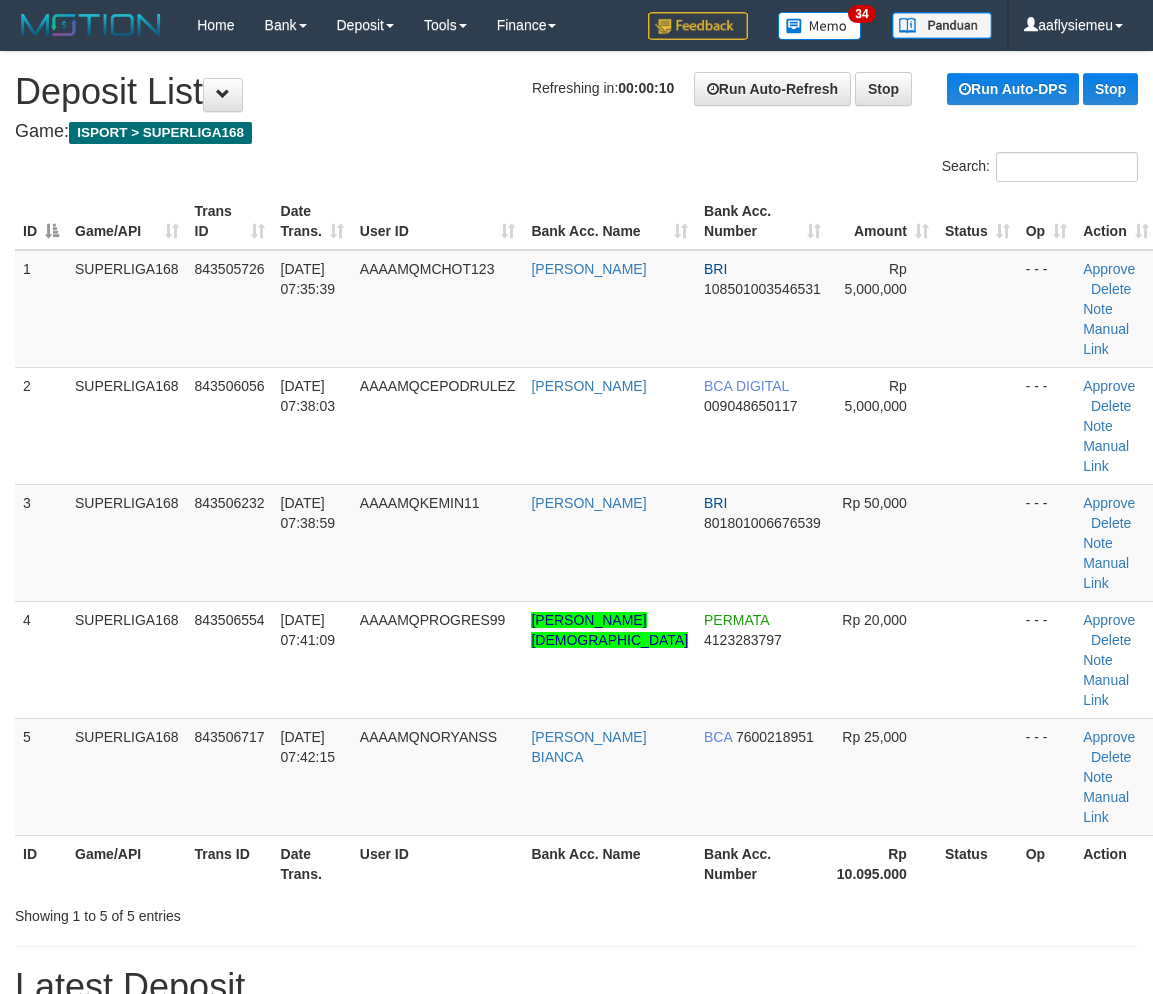 scroll, scrollTop: 0, scrollLeft: 0, axis: both 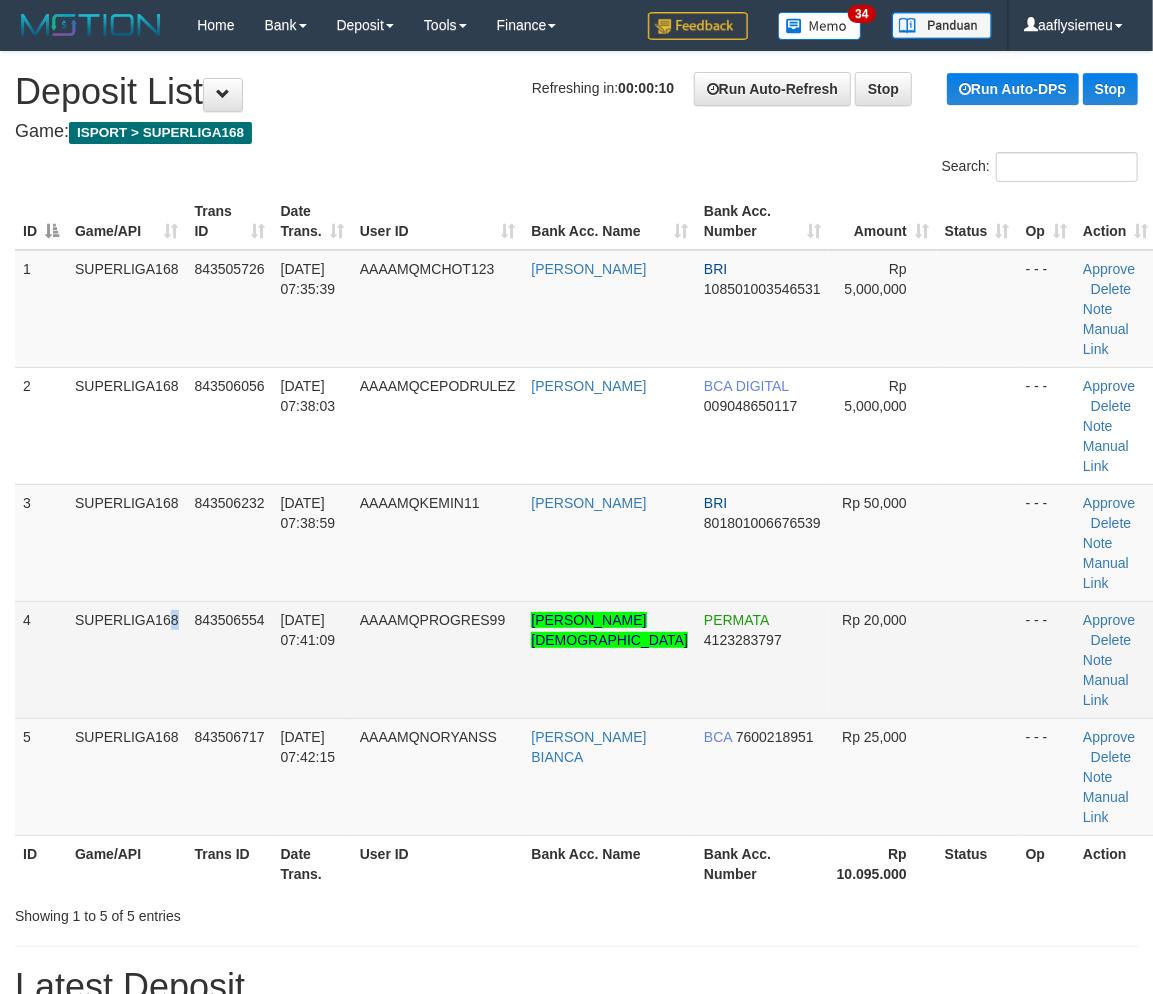 click on "SUPERLIGA168" at bounding box center (127, 659) 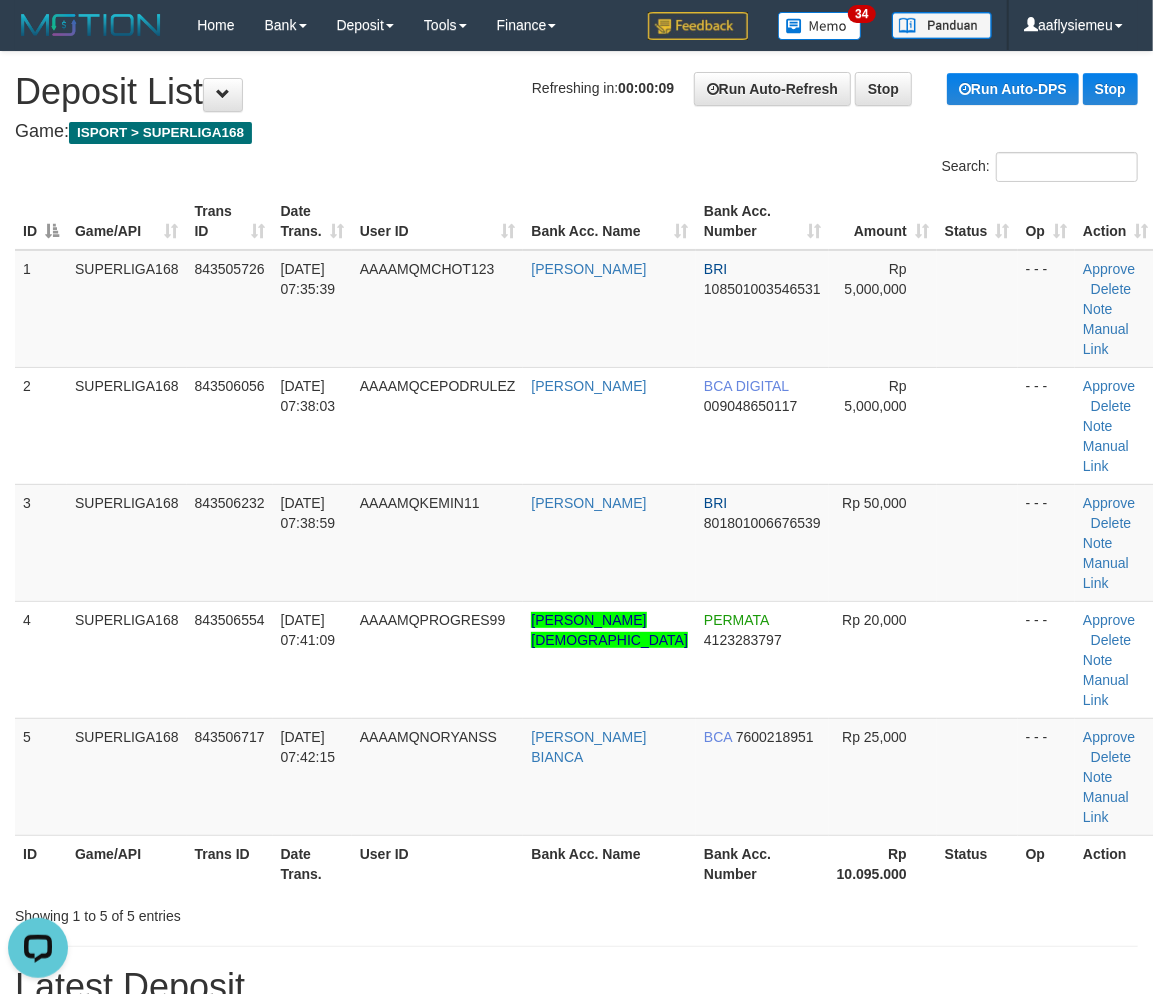 scroll, scrollTop: 0, scrollLeft: 0, axis: both 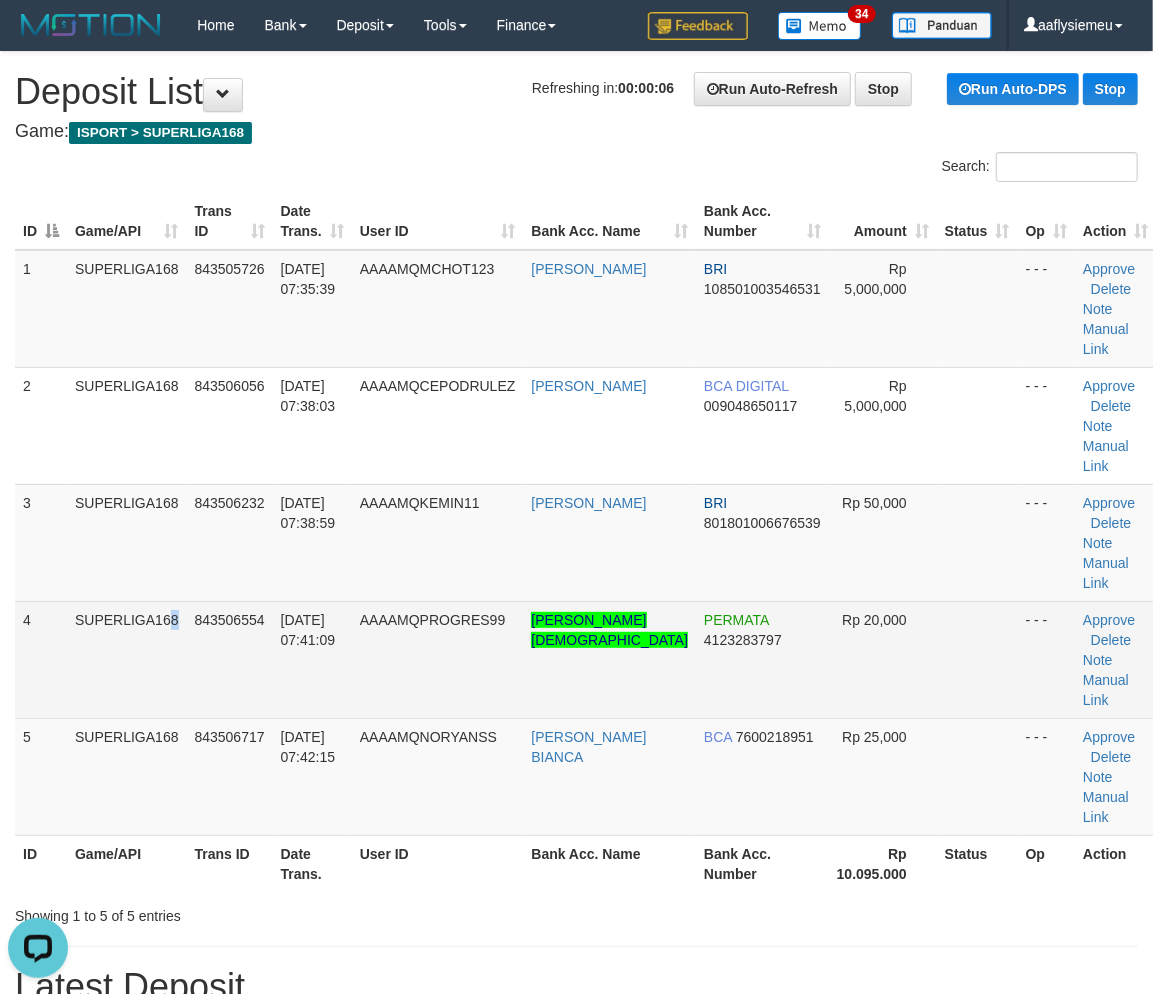 click on "SUPERLIGA168" at bounding box center (127, 659) 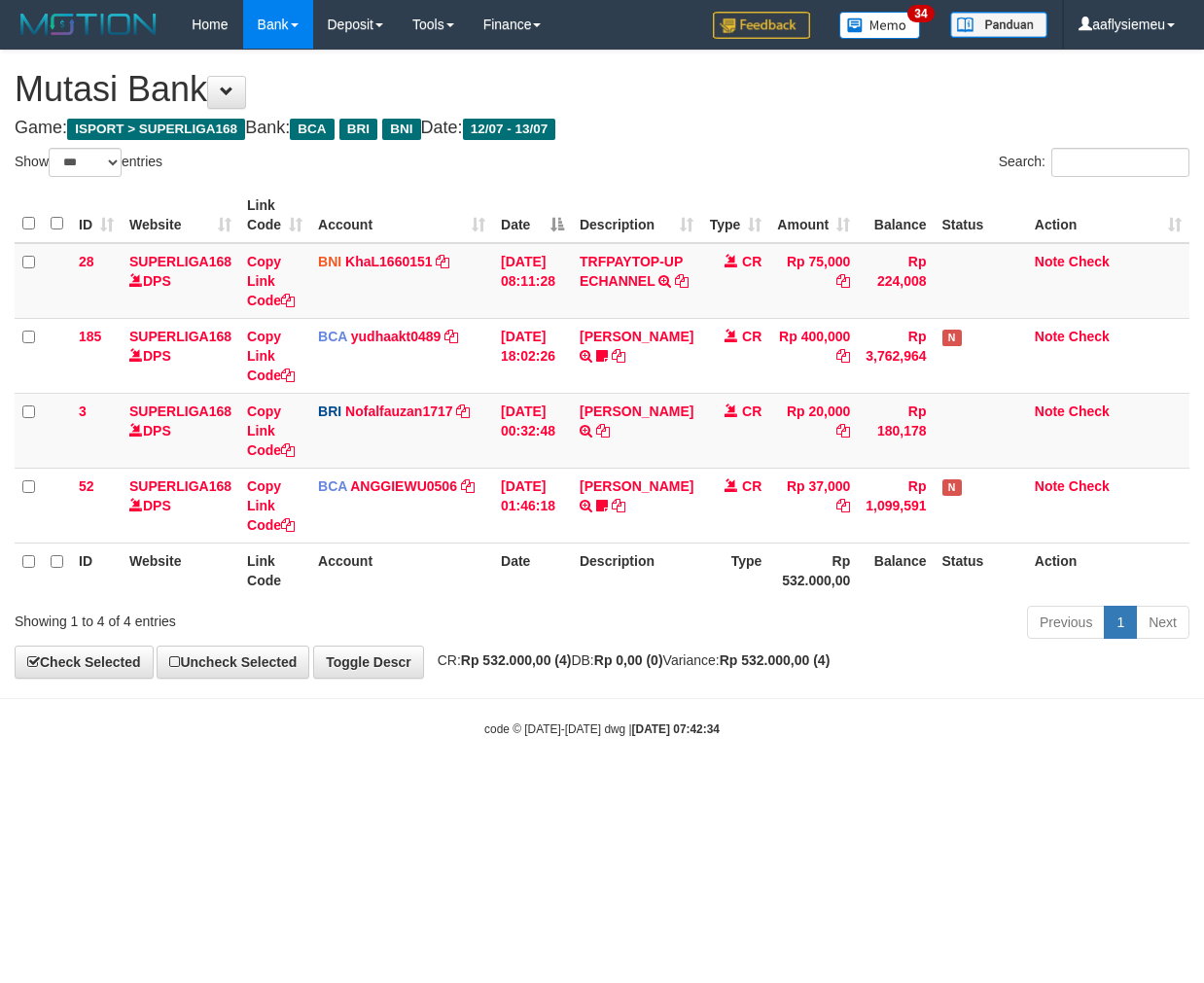 select on "***" 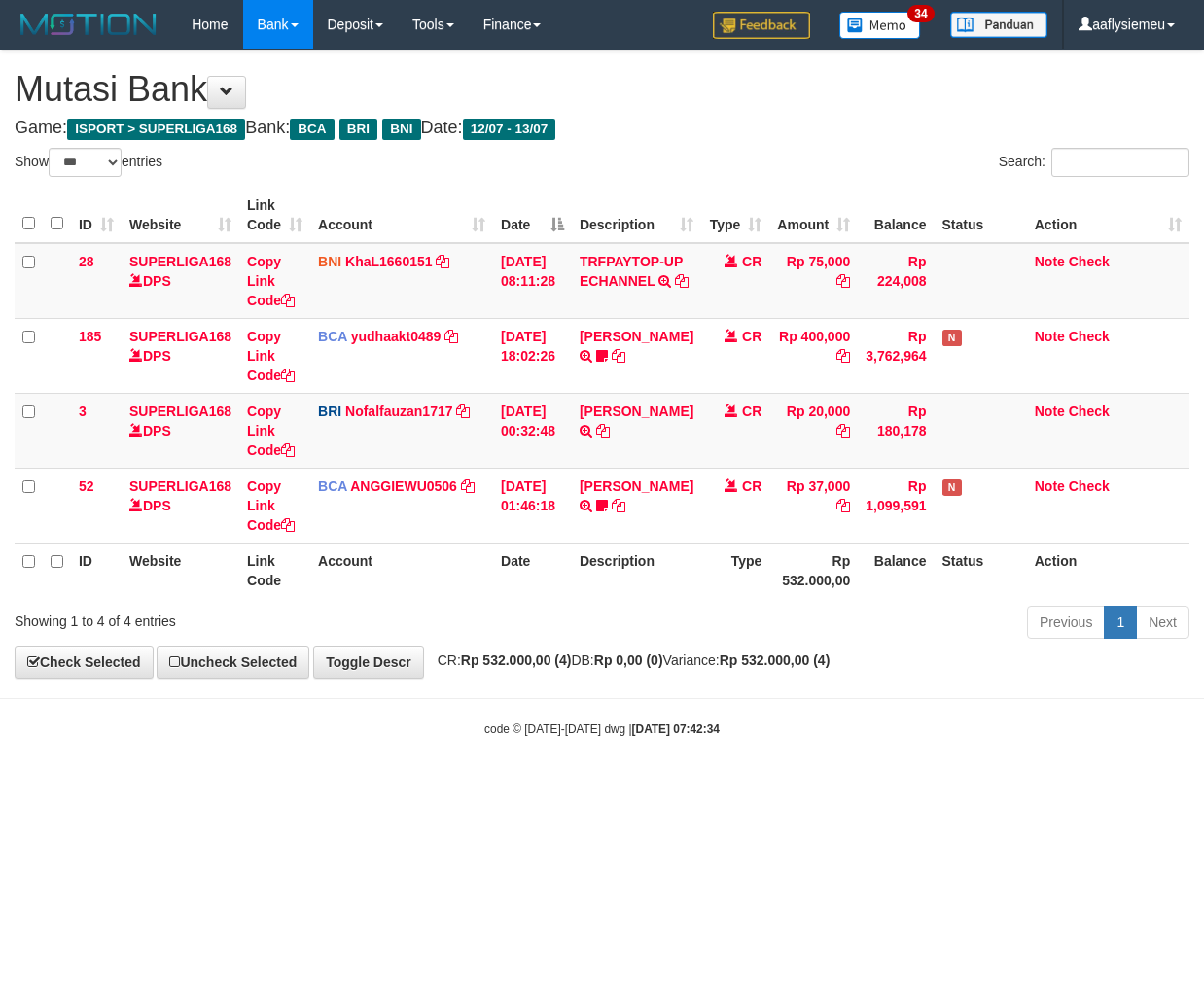 scroll, scrollTop: 0, scrollLeft: 0, axis: both 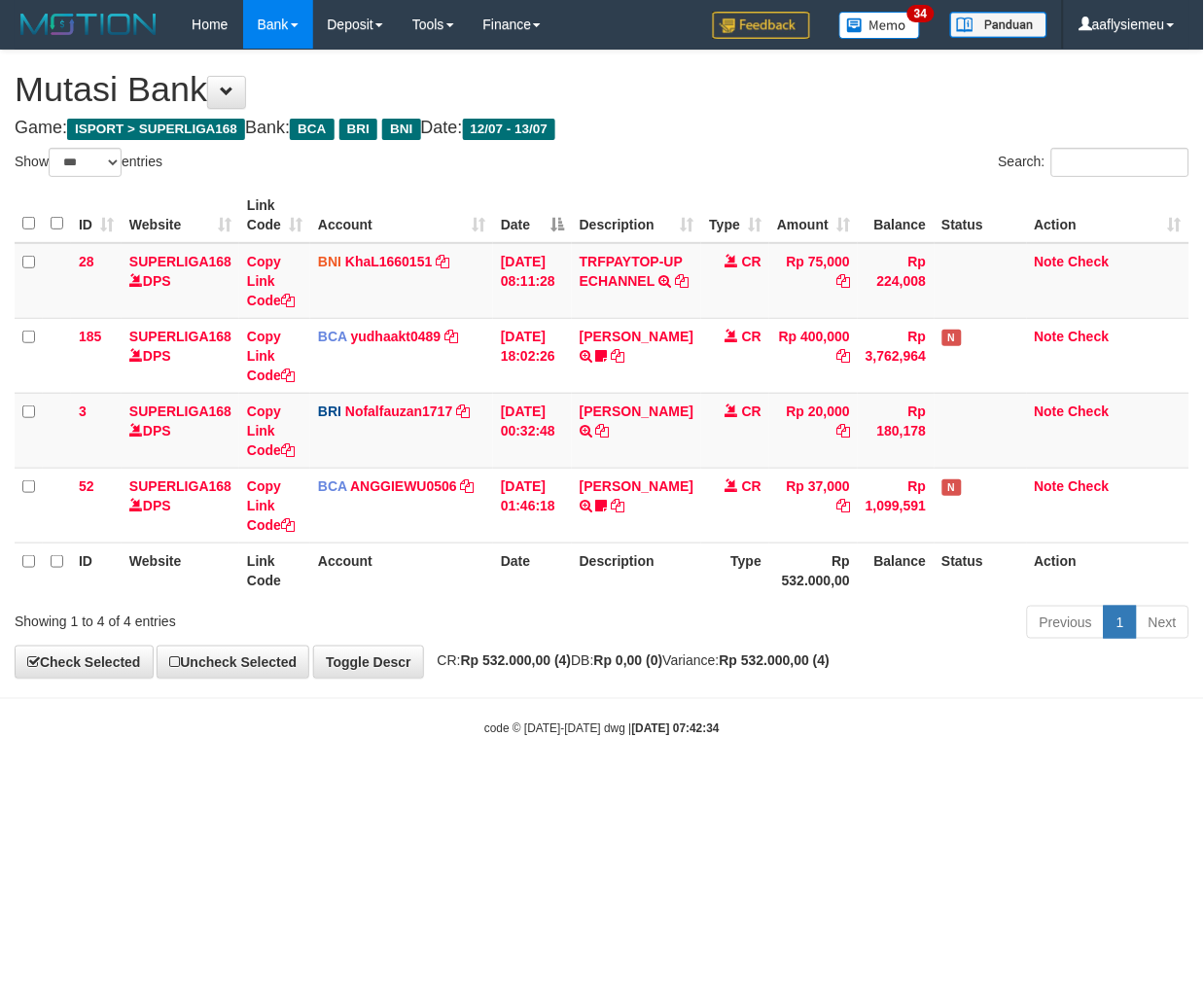 click on "Toggle navigation
Home
Bank
Account List
Load
By Website
Group
[ISPORT]													SUPERLIGA168
By Load Group (DPS)
34" at bounding box center (602, 393) 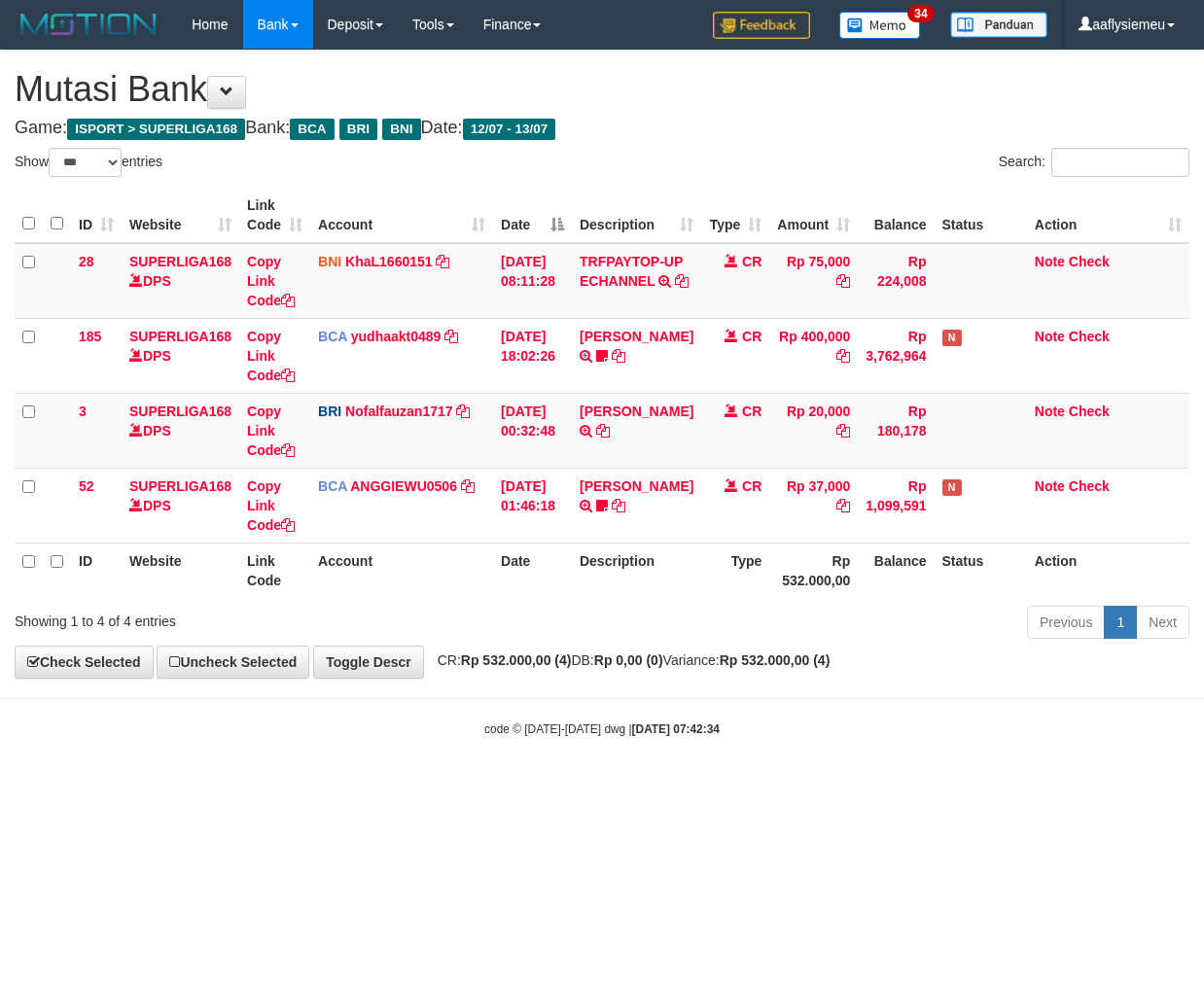 select on "***" 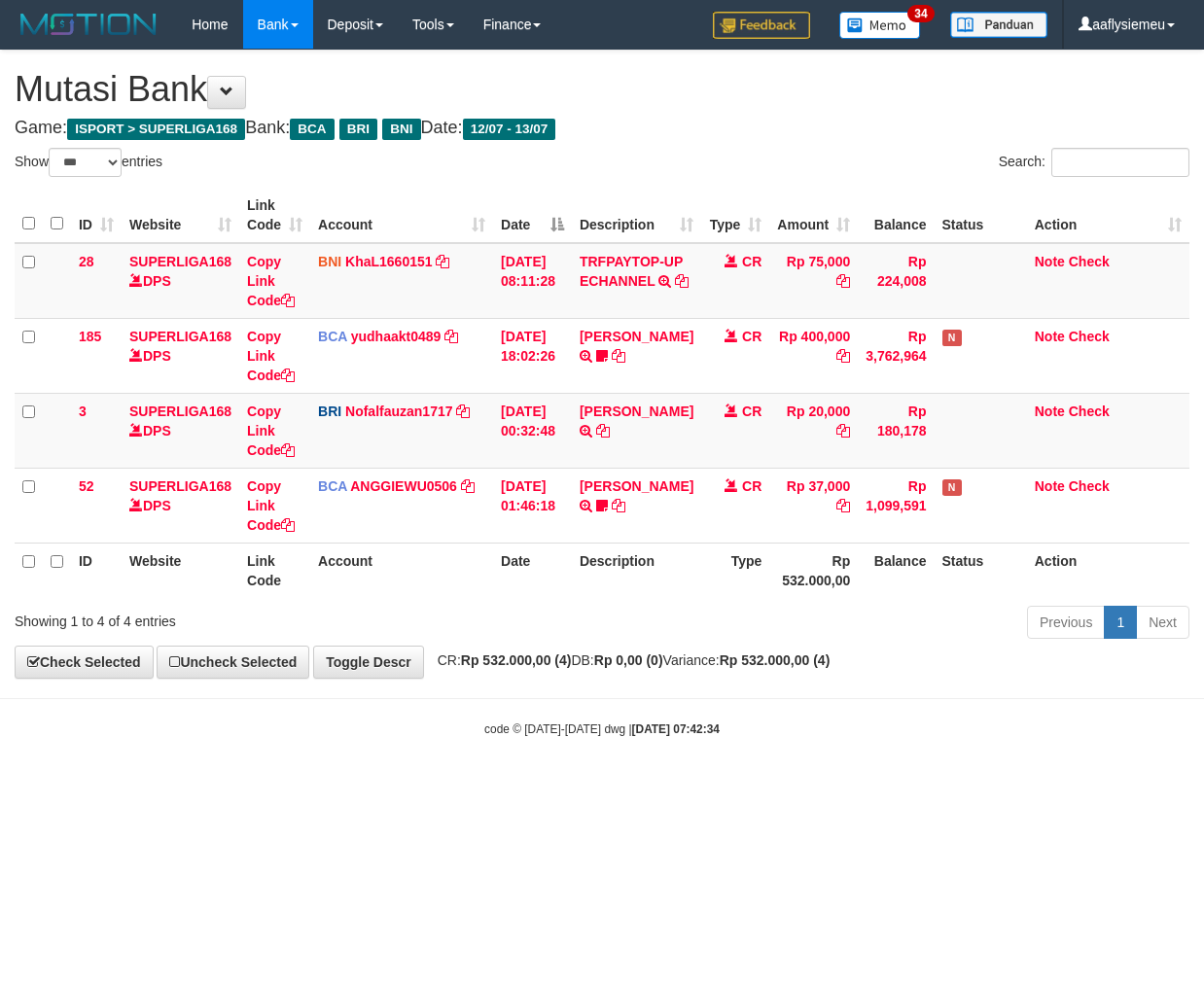 scroll, scrollTop: 0, scrollLeft: 0, axis: both 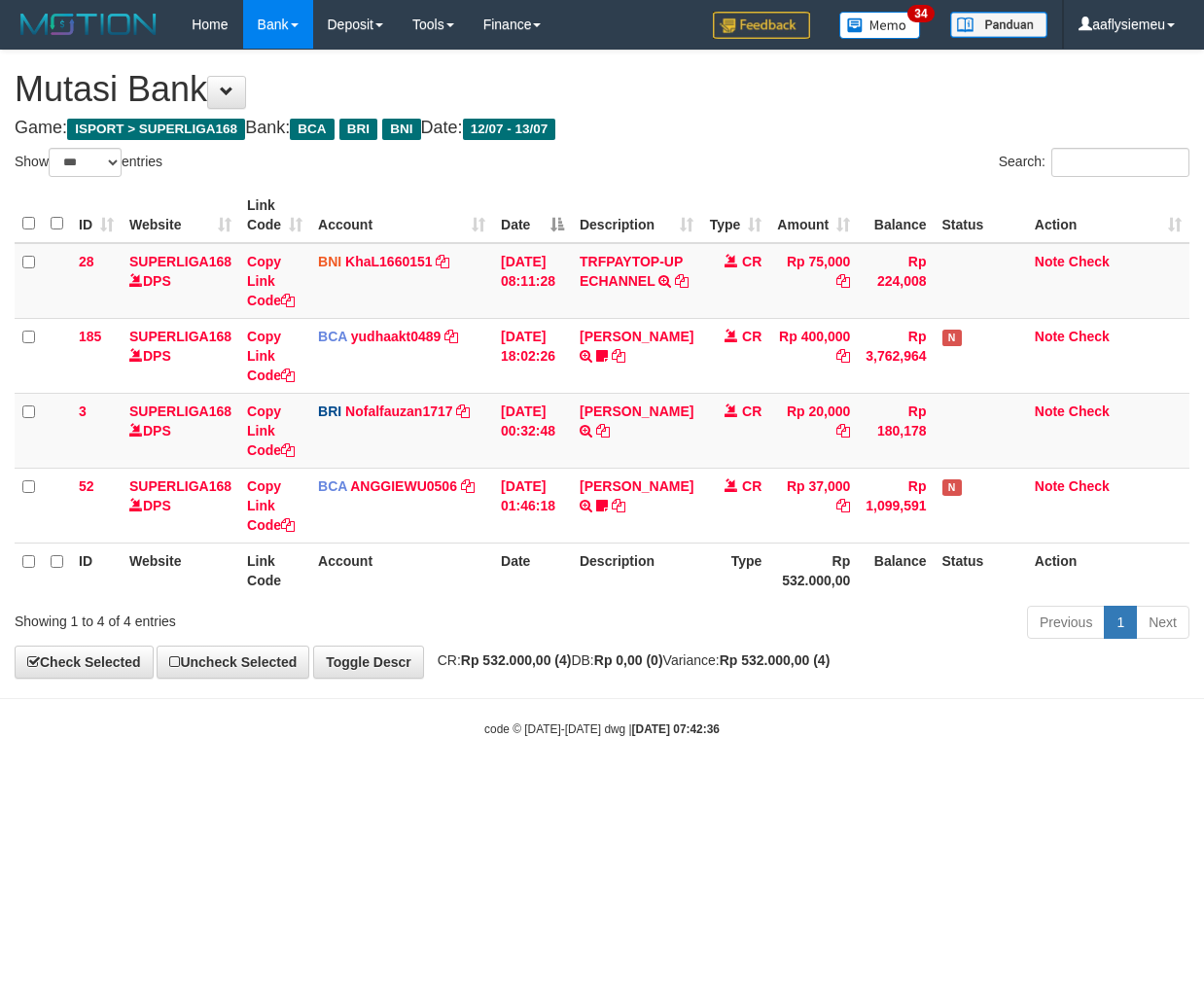 select on "***" 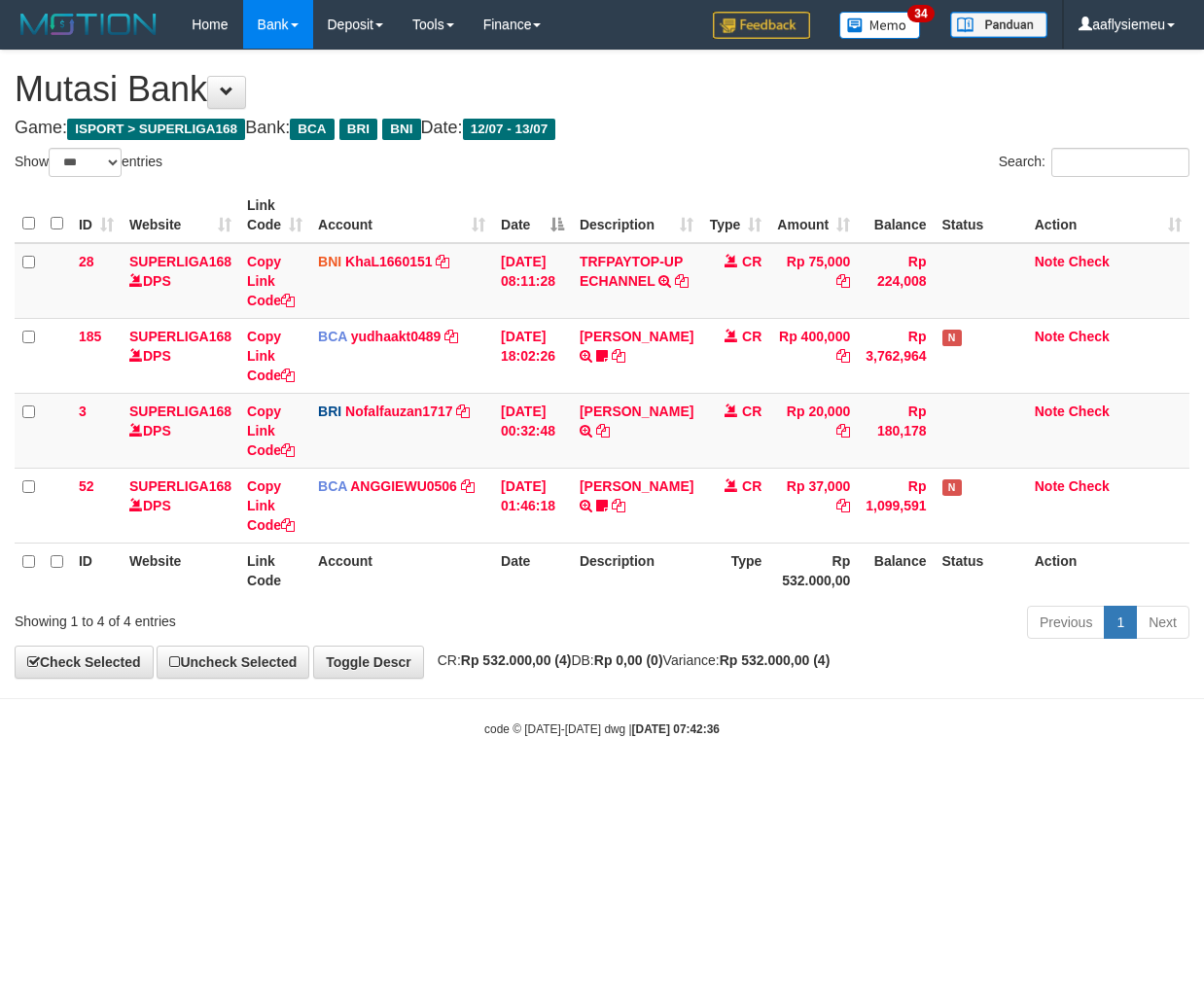scroll, scrollTop: 0, scrollLeft: 0, axis: both 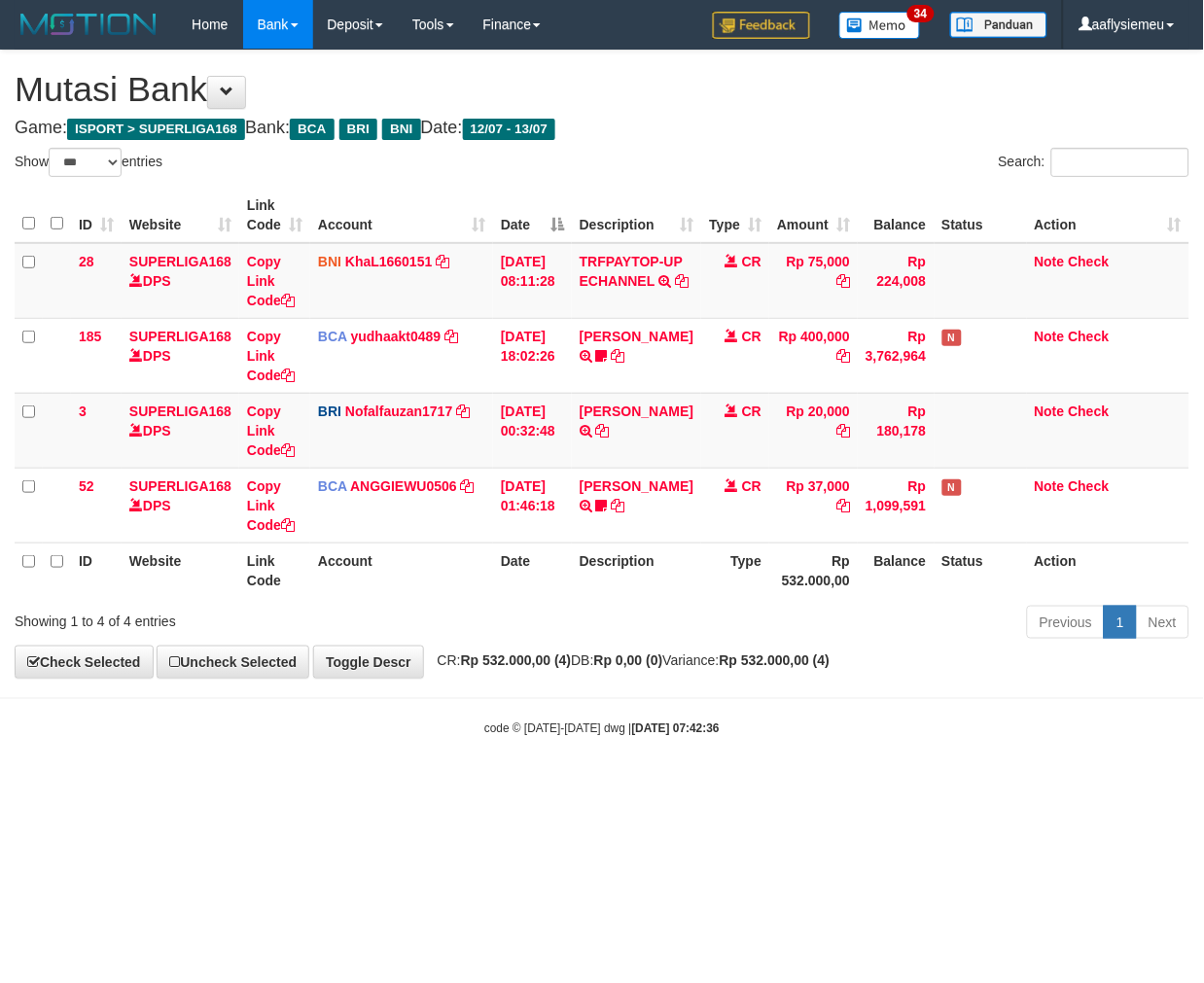 click on "Toggle navigation
Home
Bank
Account List
Load
By Website
Group
[ISPORT]													SUPERLIGA168
By Load Group (DPS)
34" at bounding box center (602, 393) 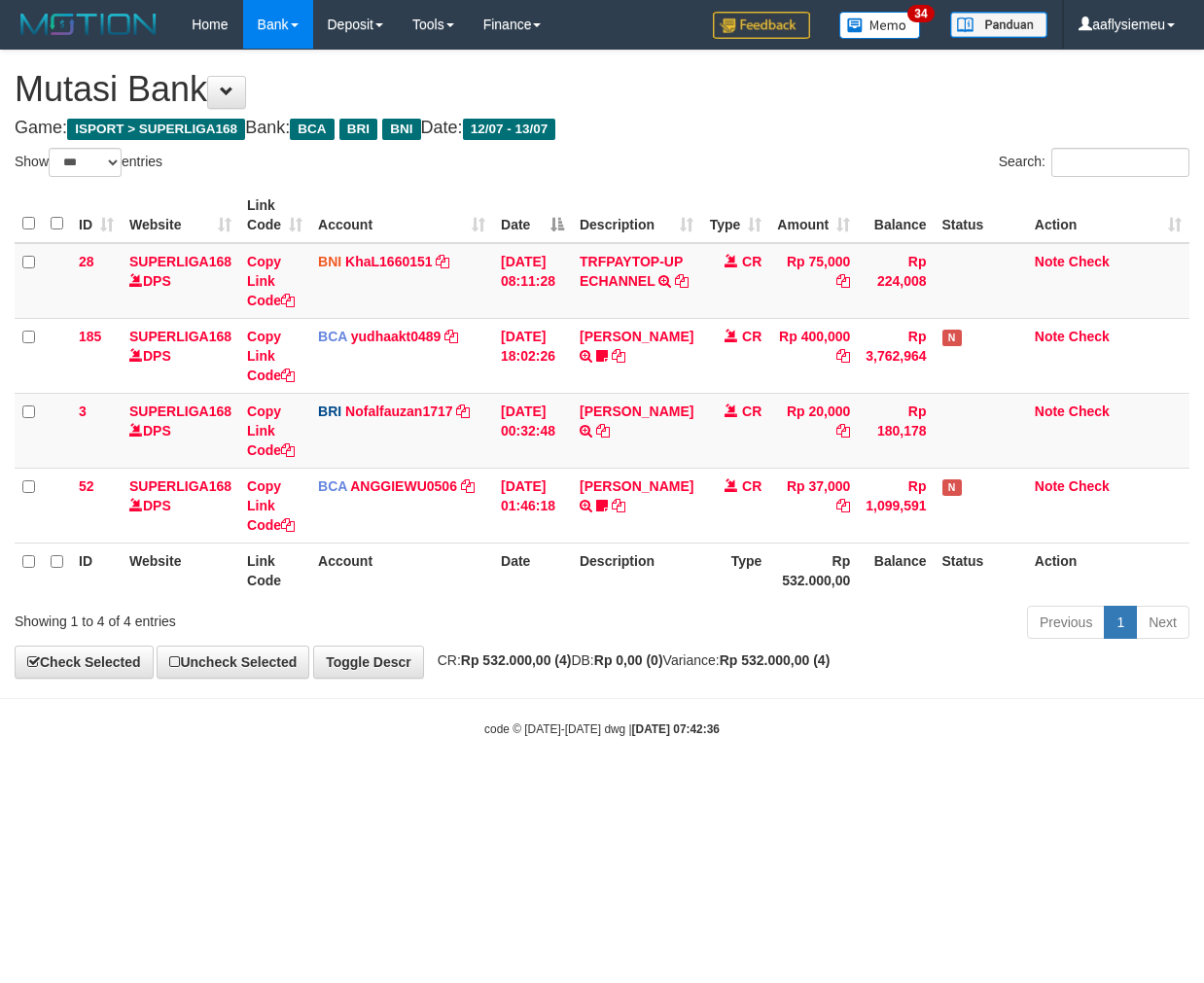 select on "***" 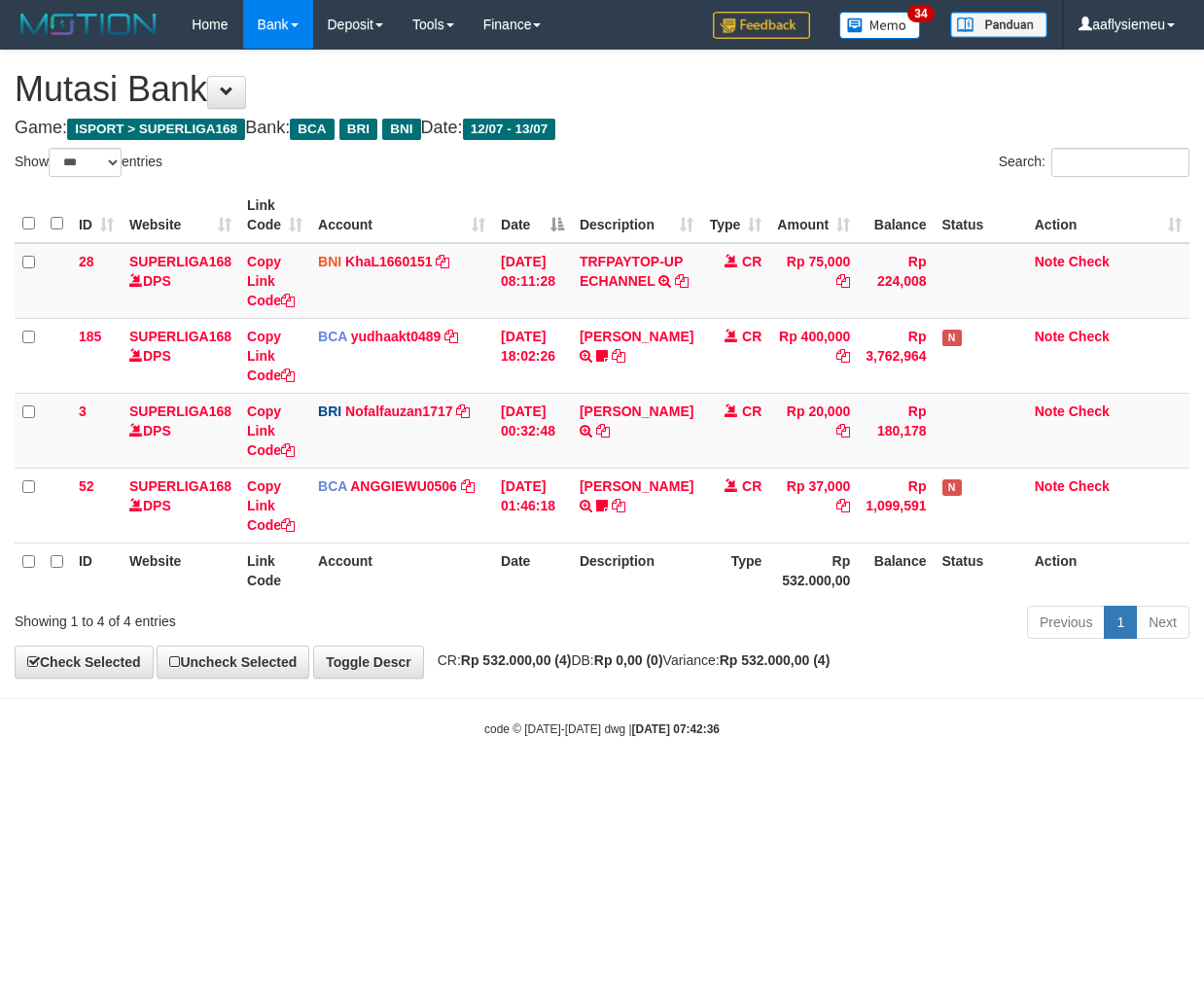 scroll, scrollTop: 0, scrollLeft: 0, axis: both 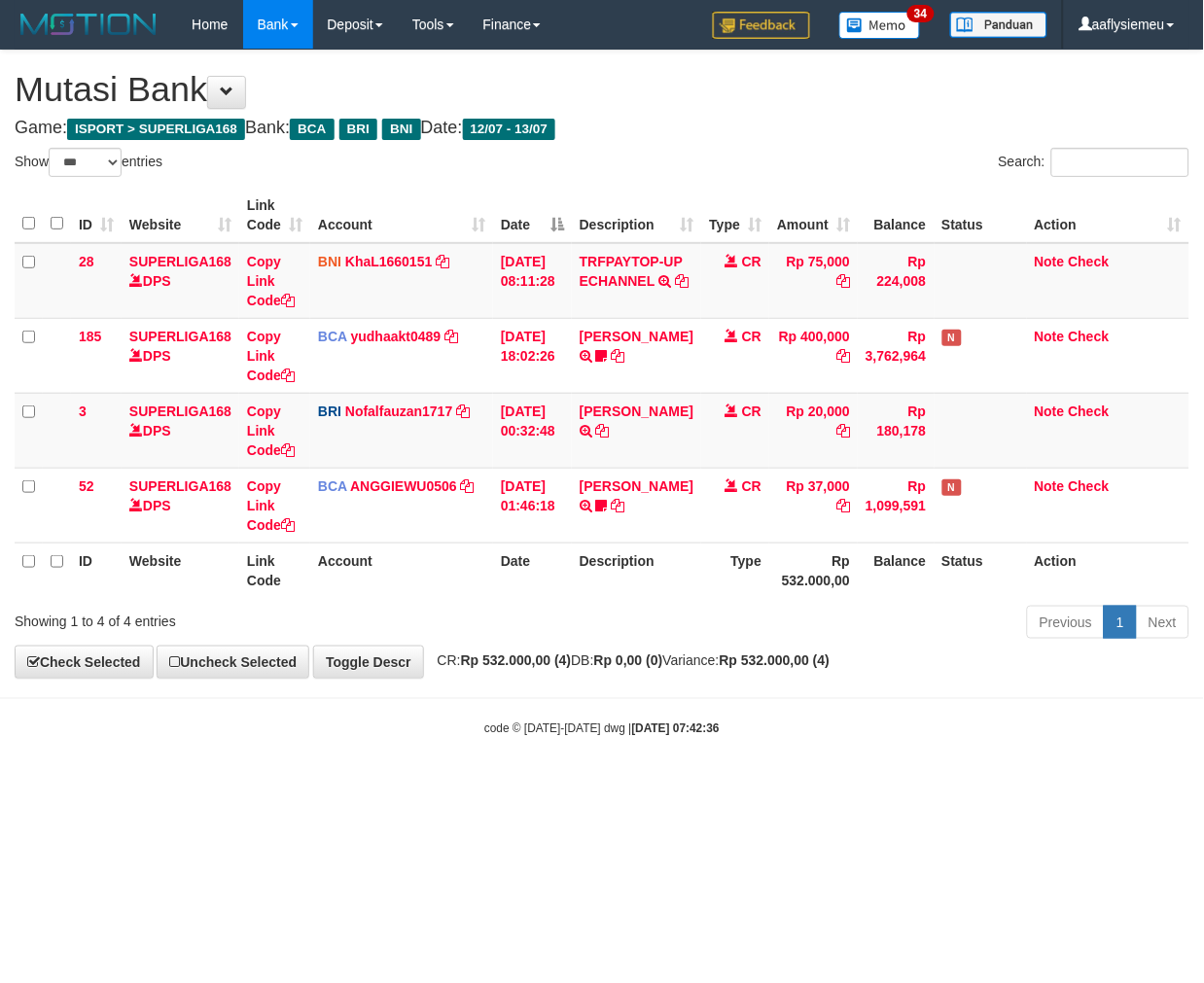click on "Toggle navigation
Home
Bank
Account List
Load
By Website
Group
[ISPORT]													SUPERLIGA168
By Load Group (DPS)
34" at bounding box center [602, 393] 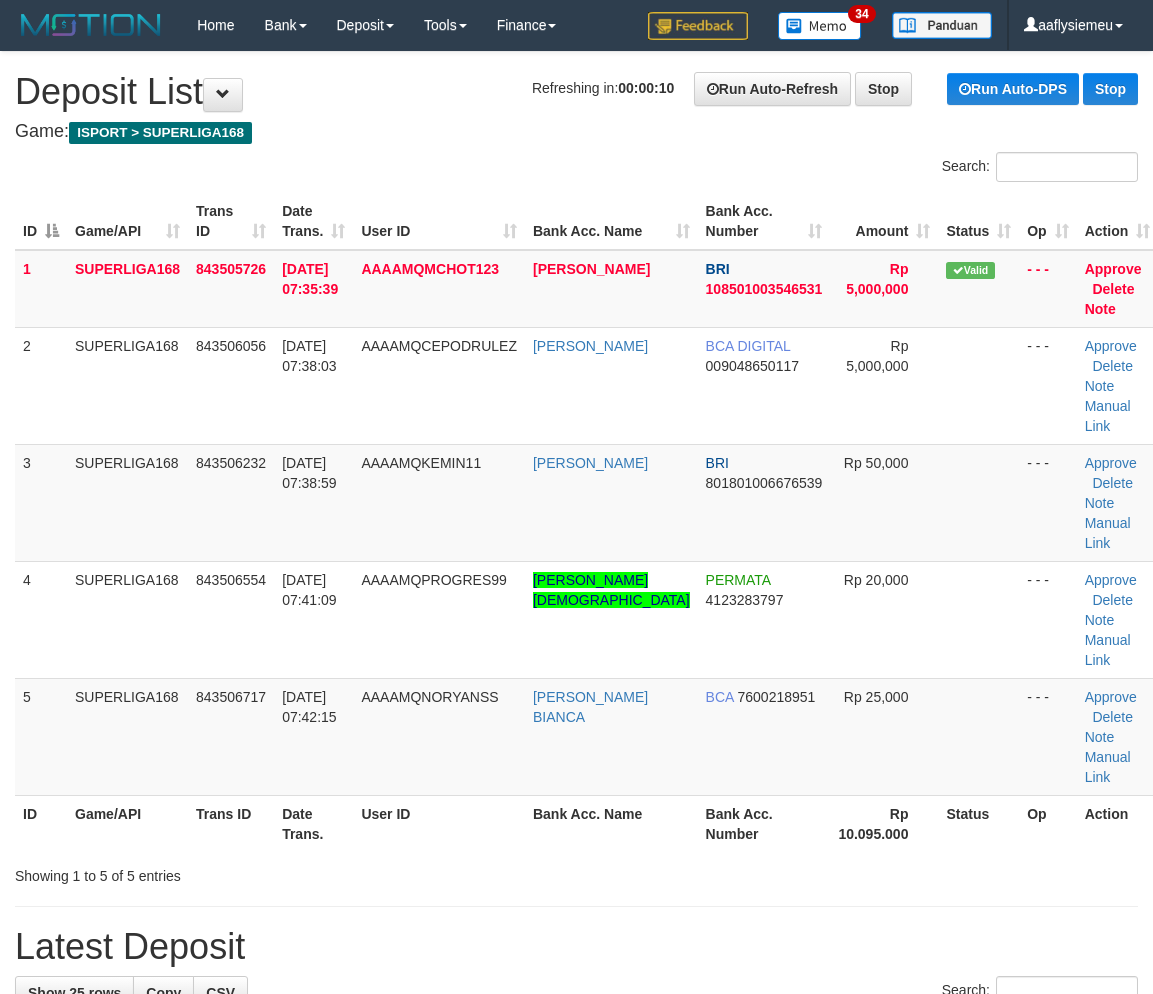 scroll, scrollTop: 0, scrollLeft: 0, axis: both 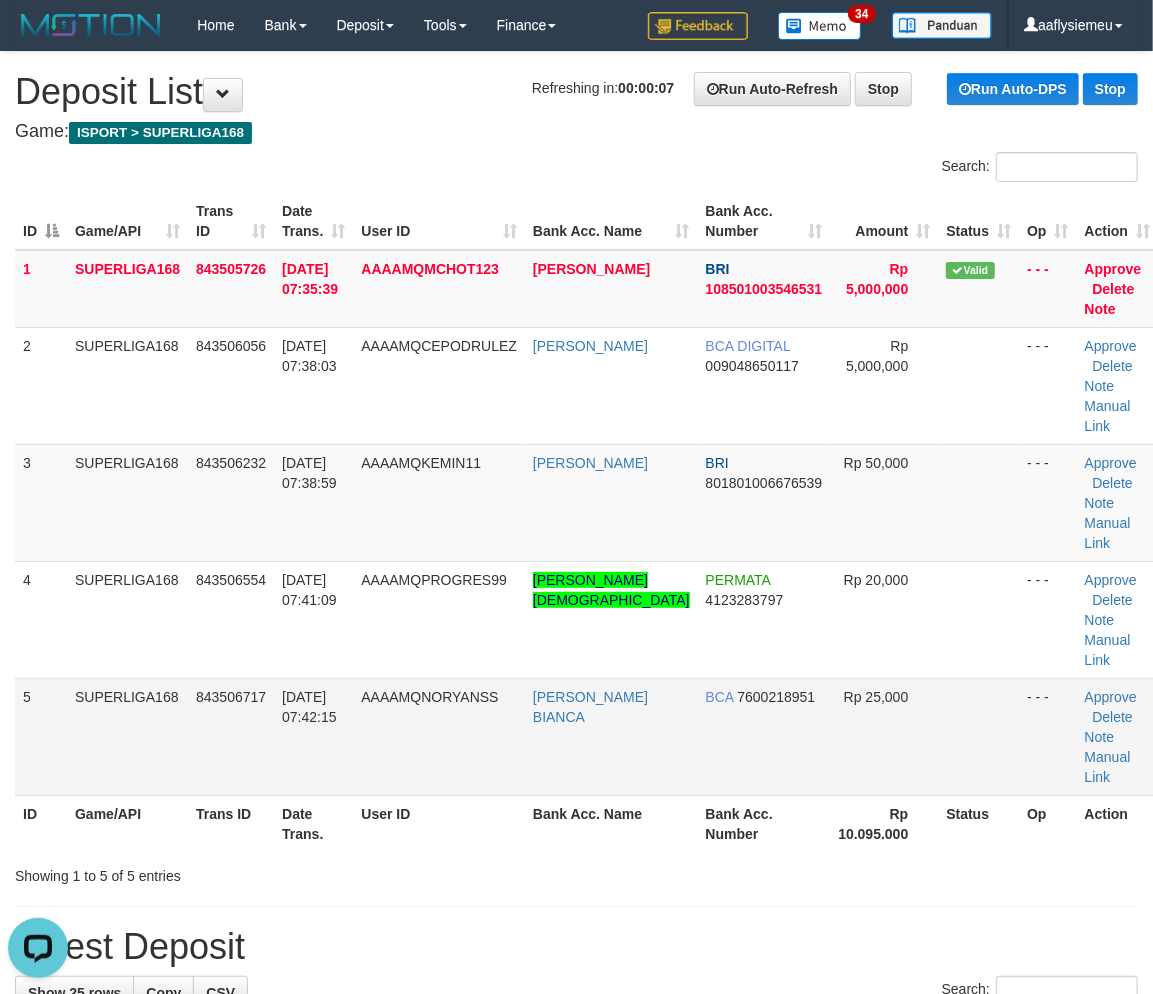 drag, startPoint x: 112, startPoint y: 601, endPoint x: 53, endPoint y: 631, distance: 66.189125 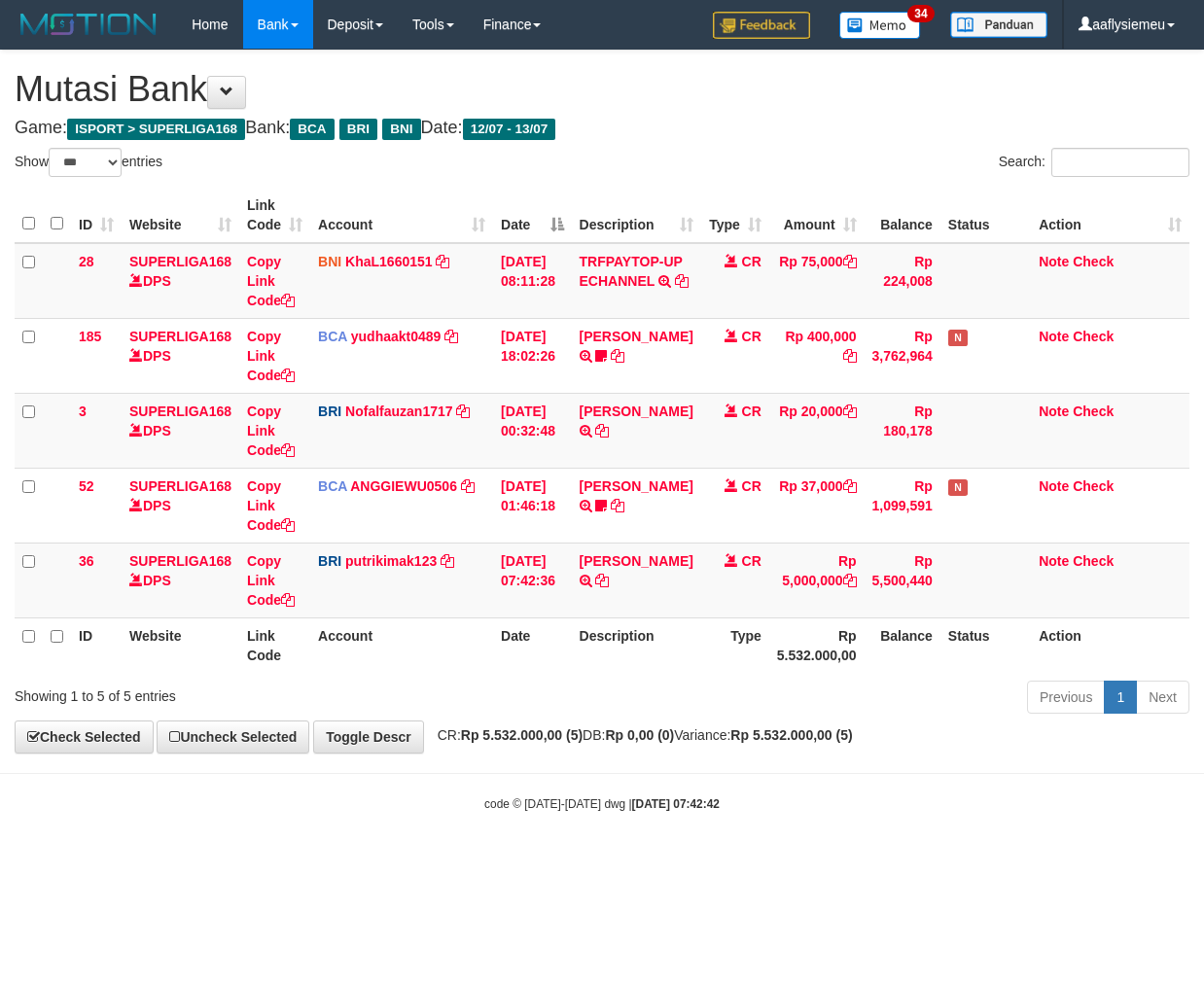 select on "***" 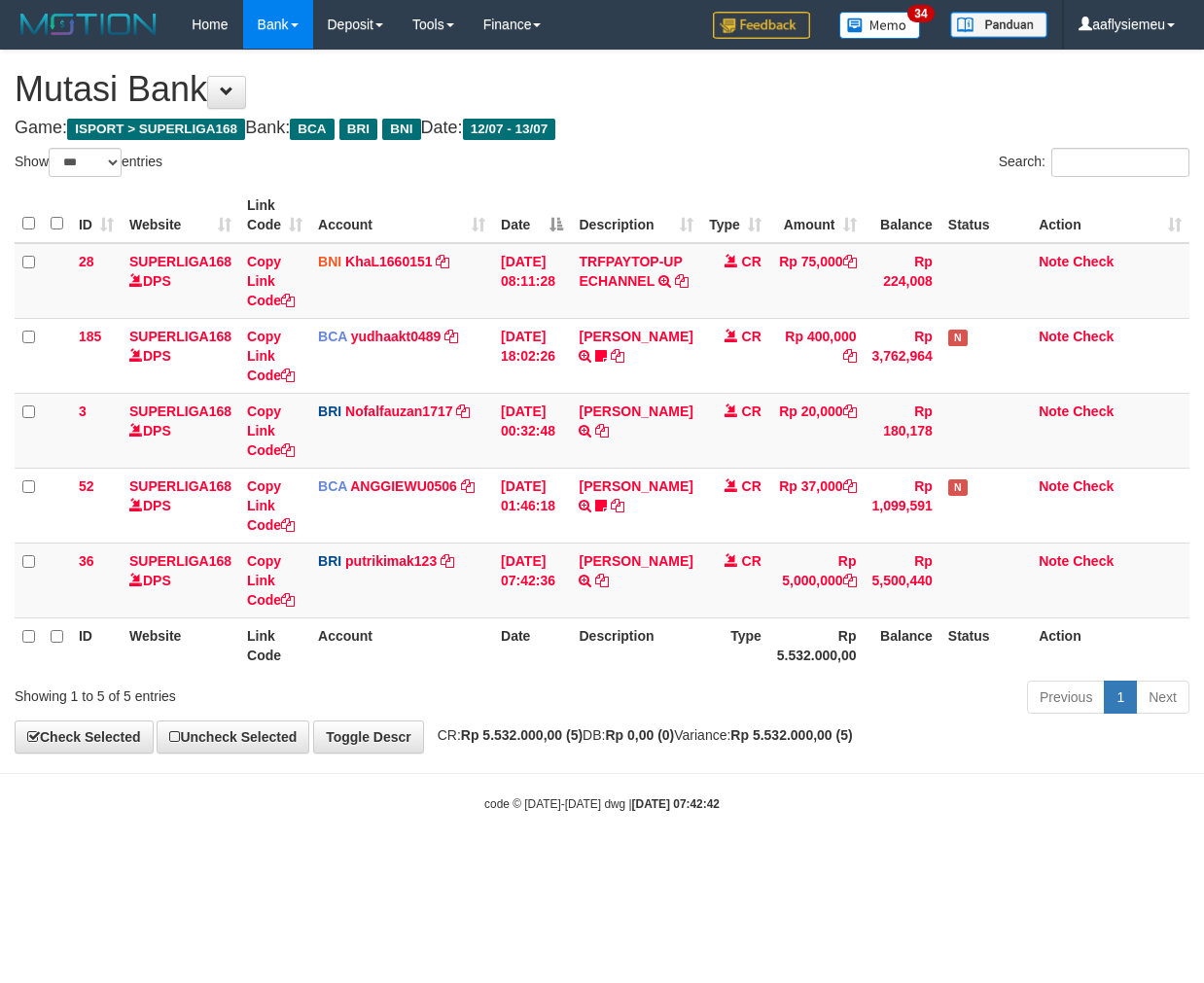 scroll, scrollTop: 0, scrollLeft: 0, axis: both 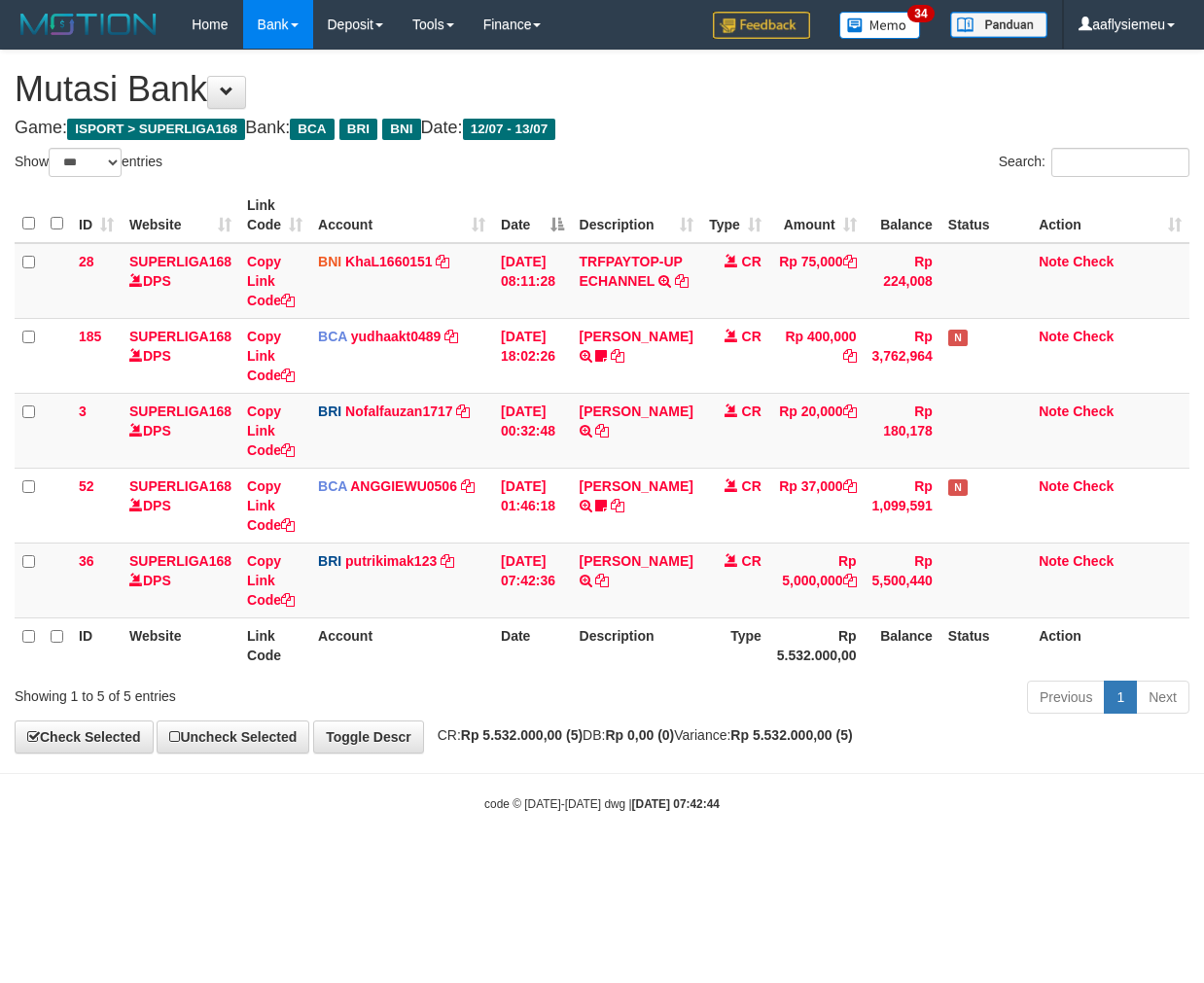 select on "***" 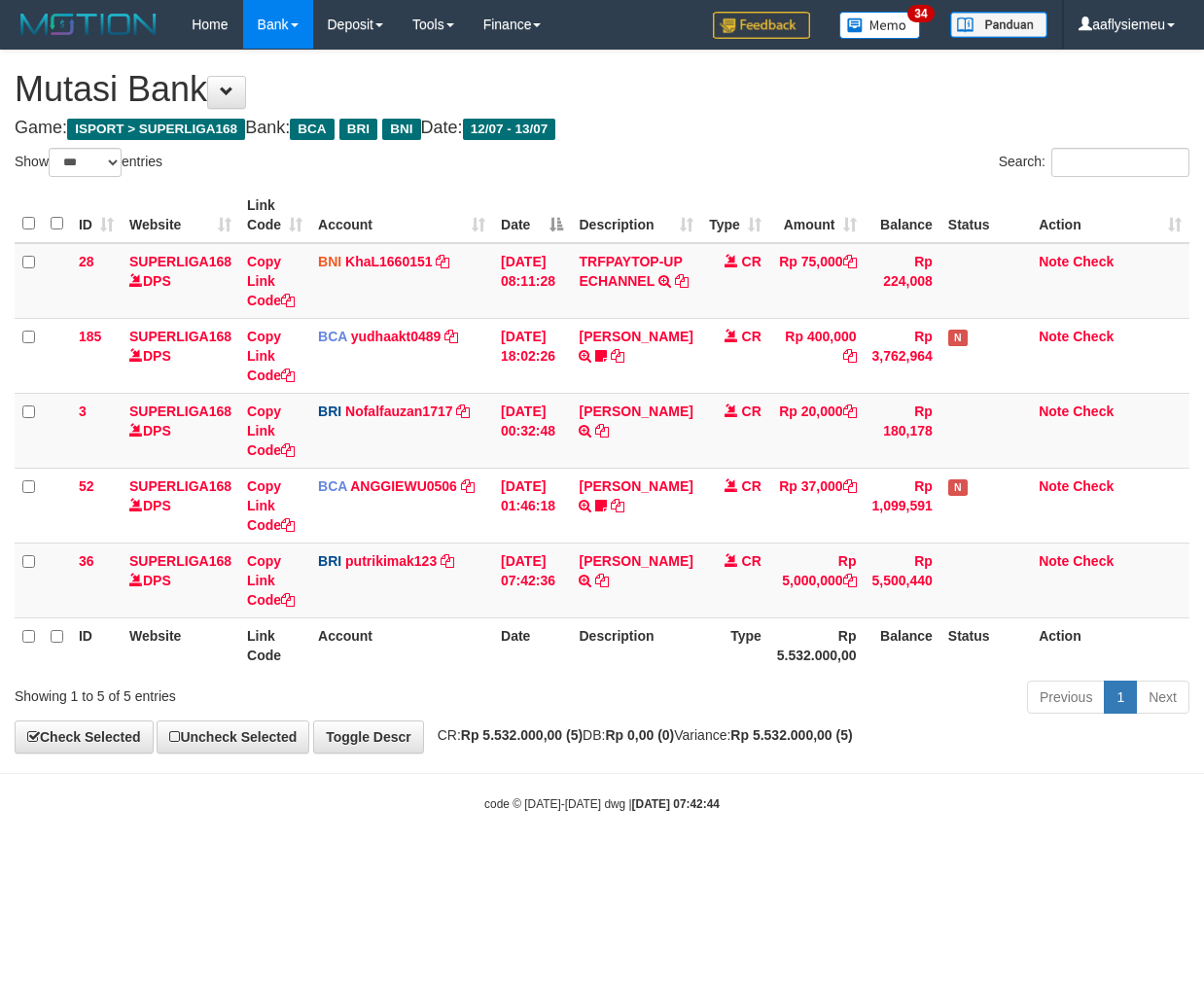 scroll, scrollTop: 0, scrollLeft: 0, axis: both 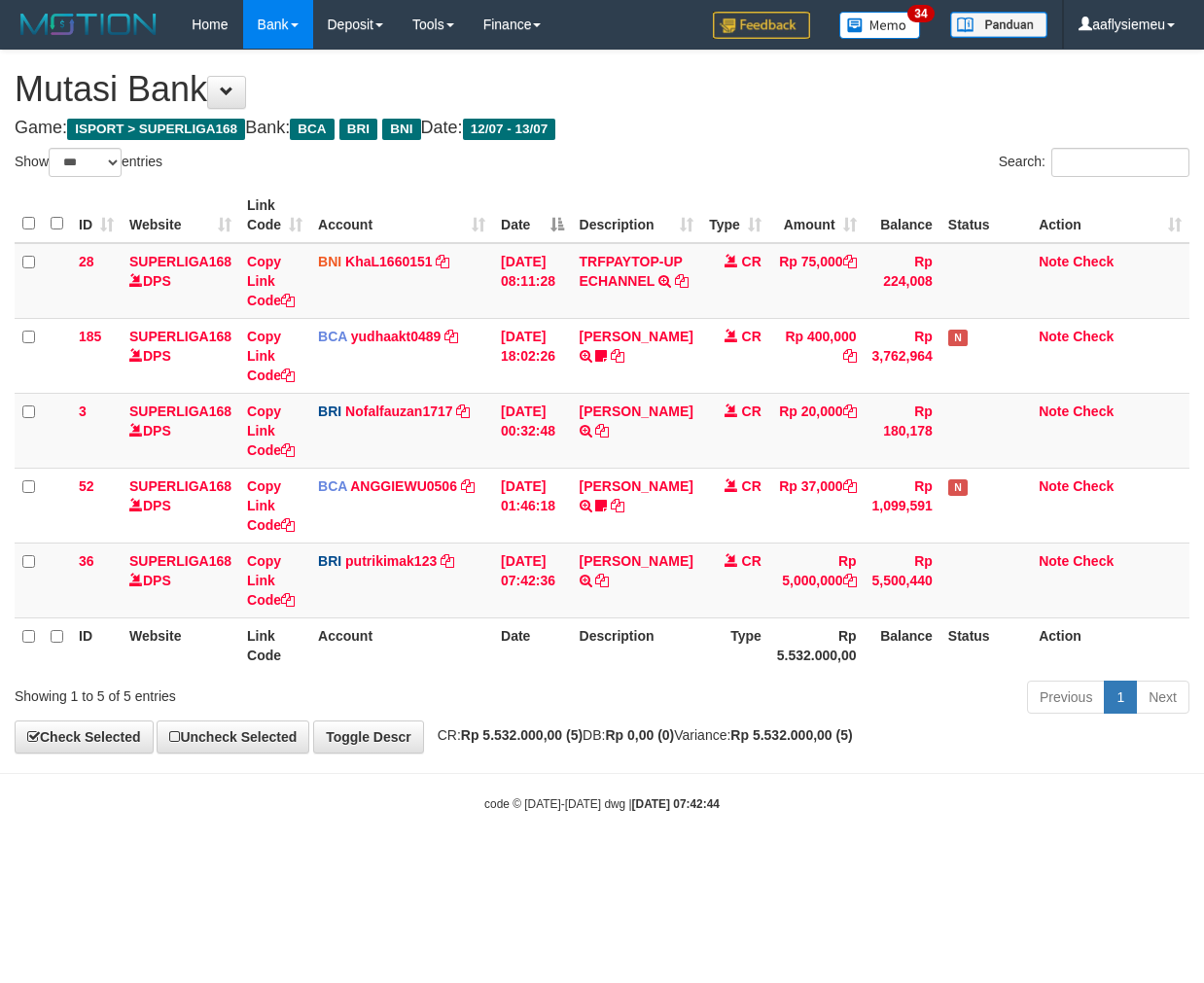 select on "***" 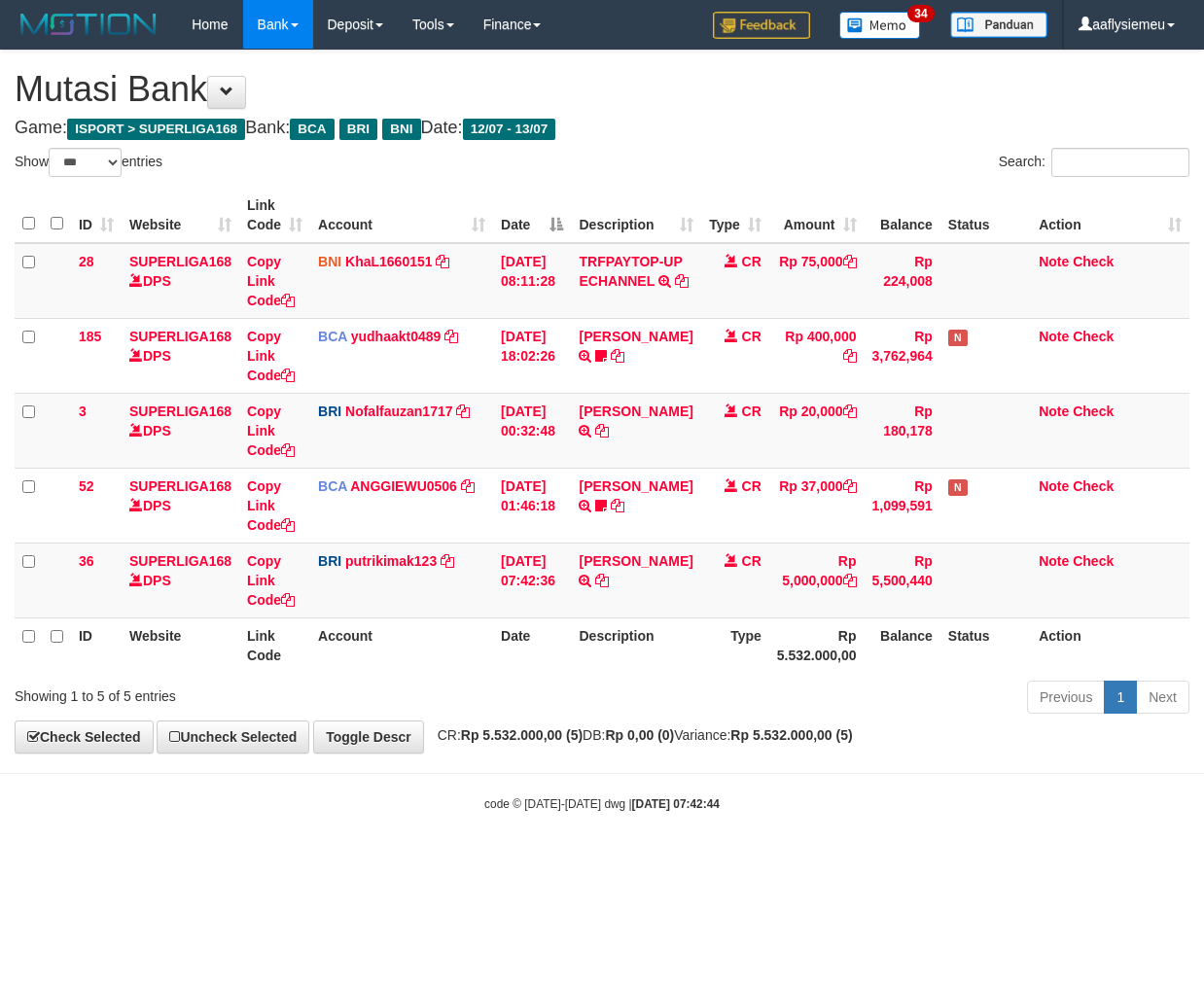 scroll, scrollTop: 0, scrollLeft: 0, axis: both 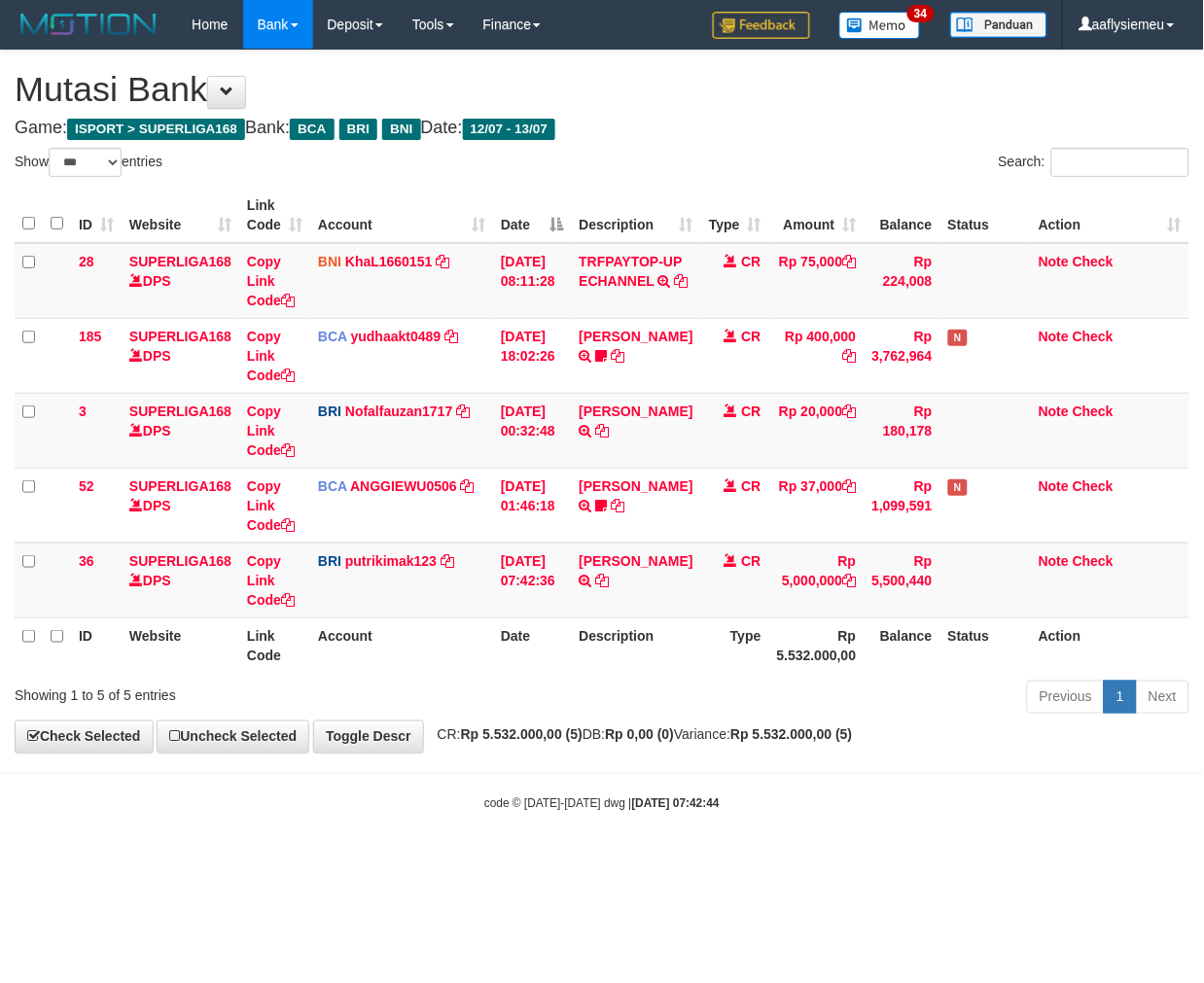click on "Previous 1 Next" at bounding box center (853, 699) 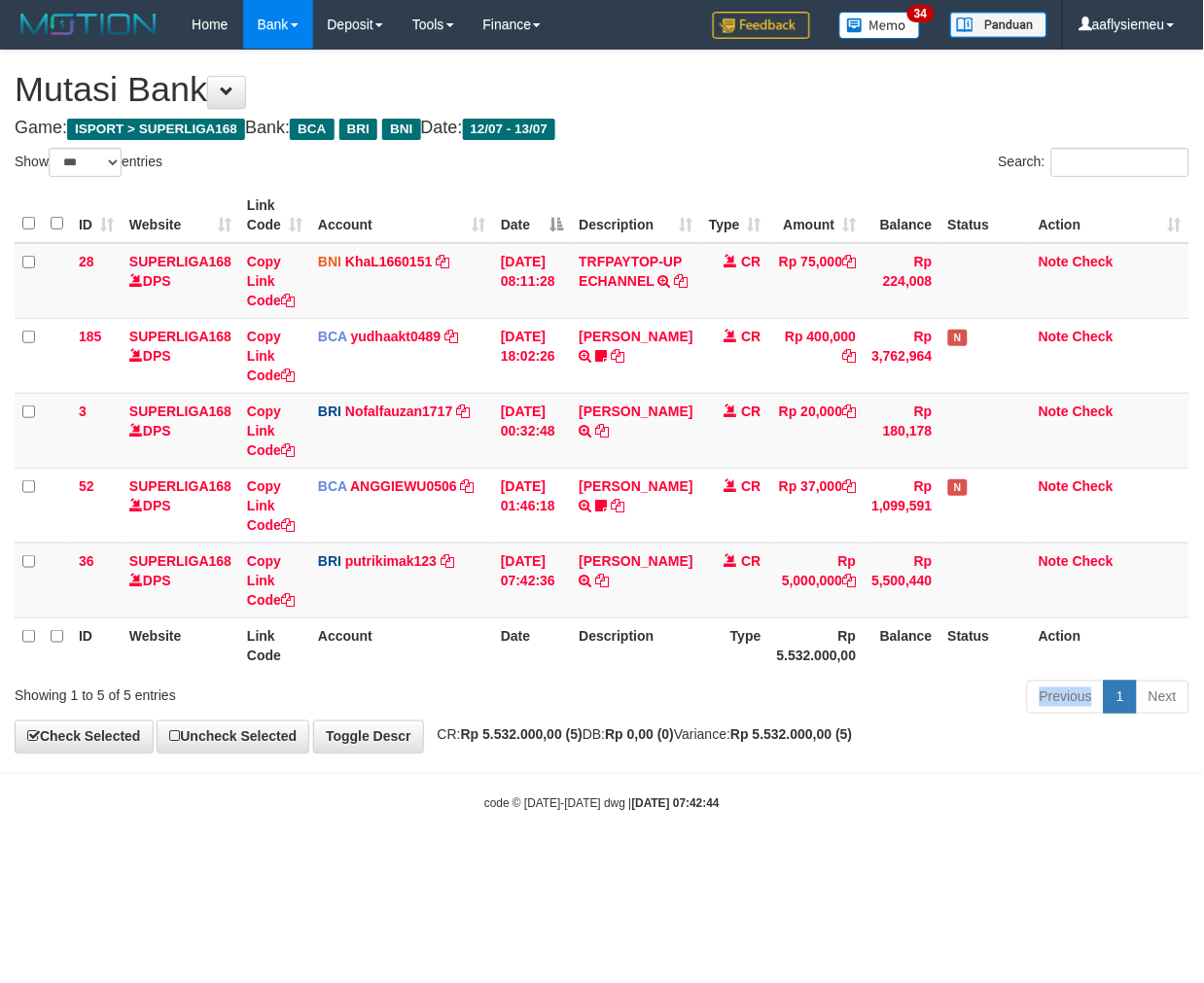 click on "Previous 1 Next" at bounding box center [853, 699] 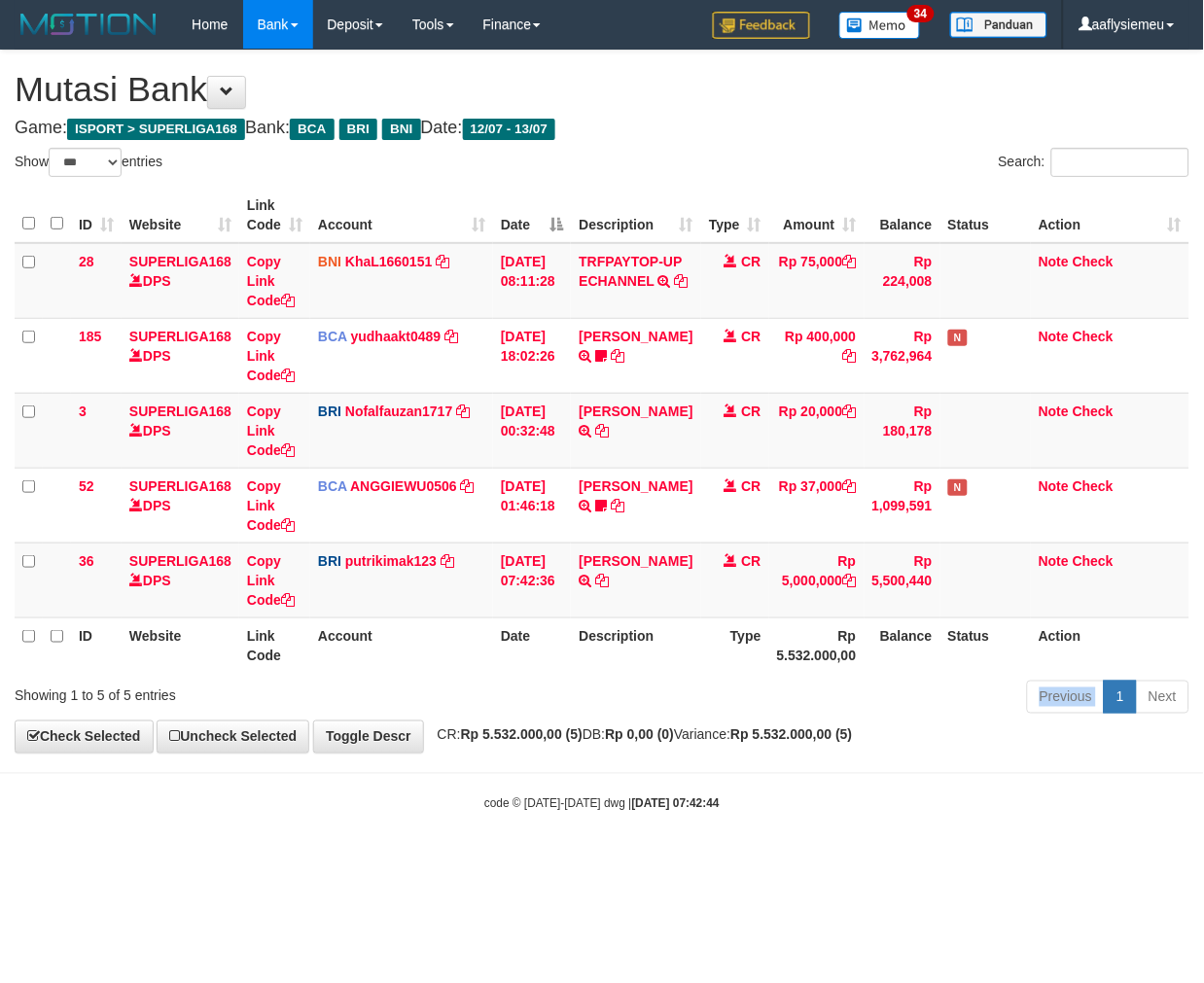 click on "Previous 1 Next" at bounding box center [853, 699] 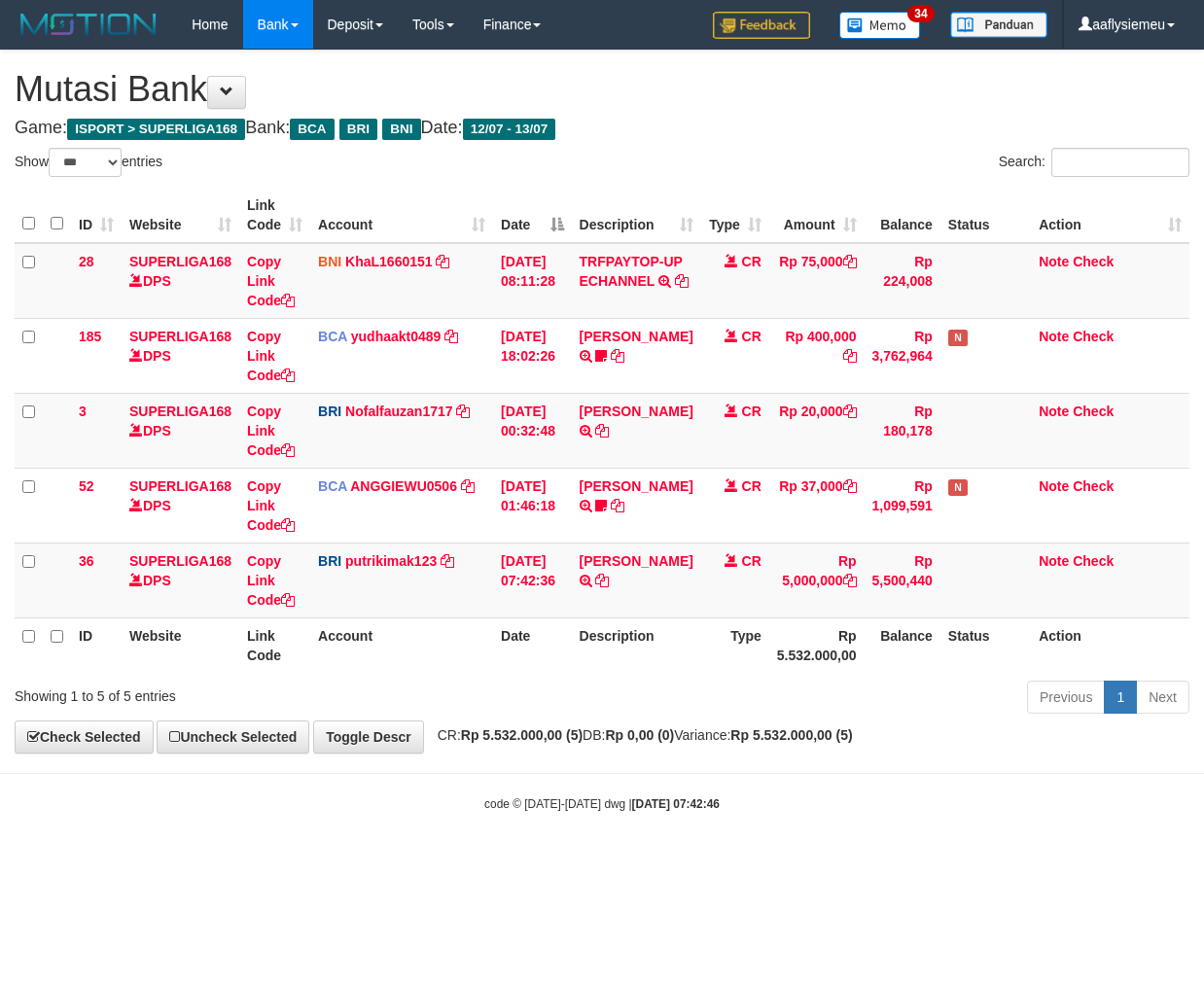select on "***" 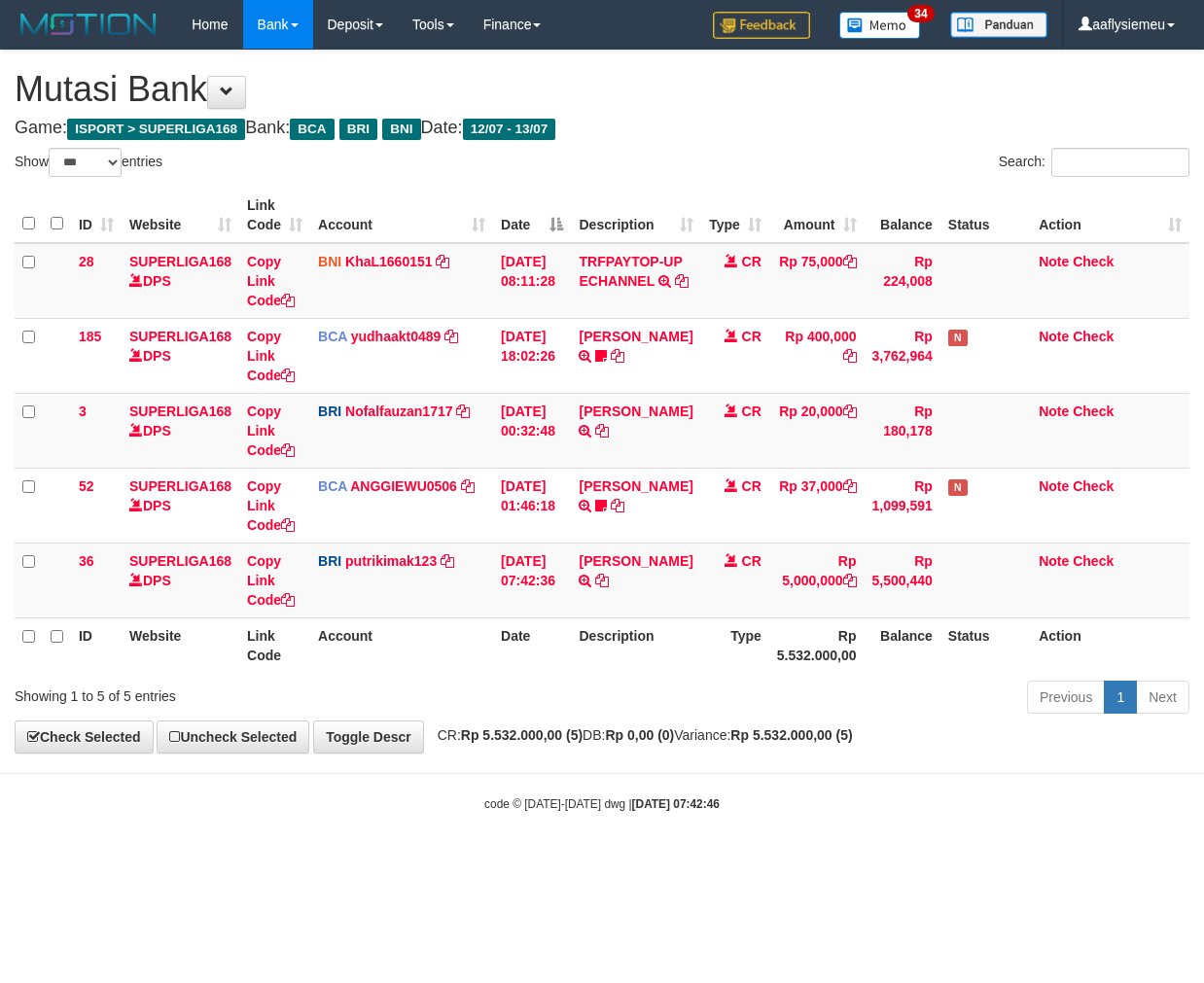 scroll, scrollTop: 0, scrollLeft: 0, axis: both 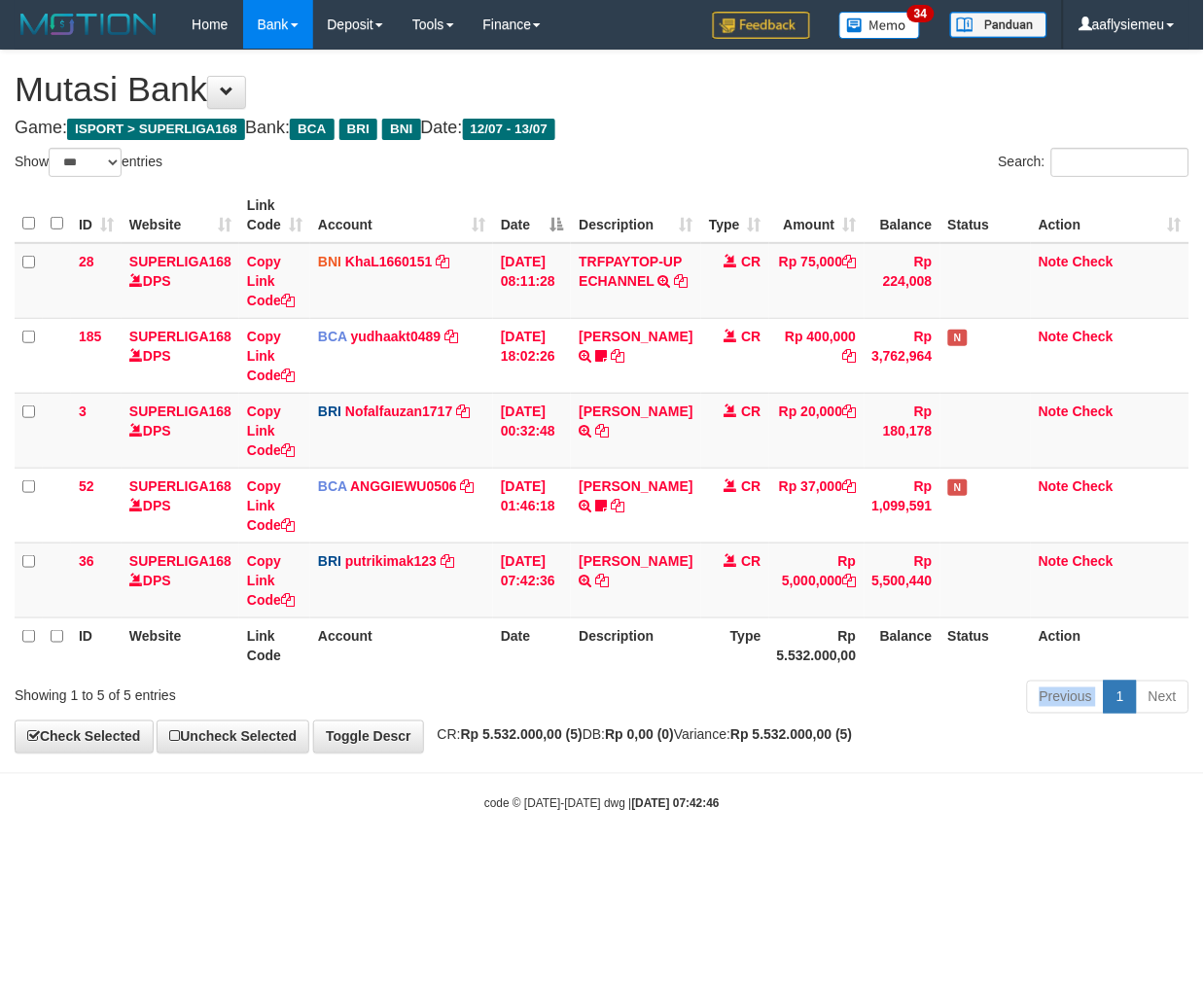 click on "Previous 1 Next" at bounding box center [853, 699] 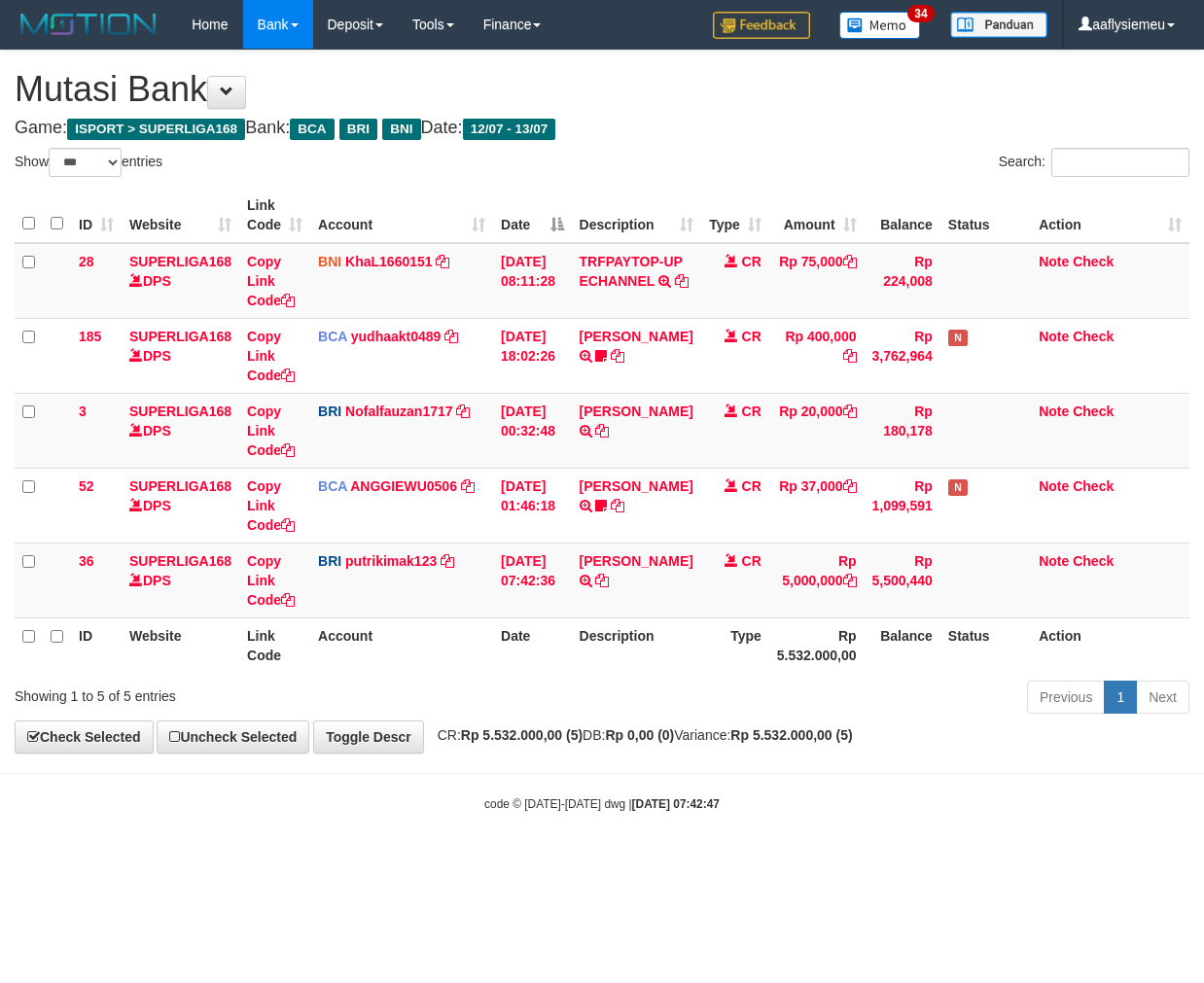 select on "***" 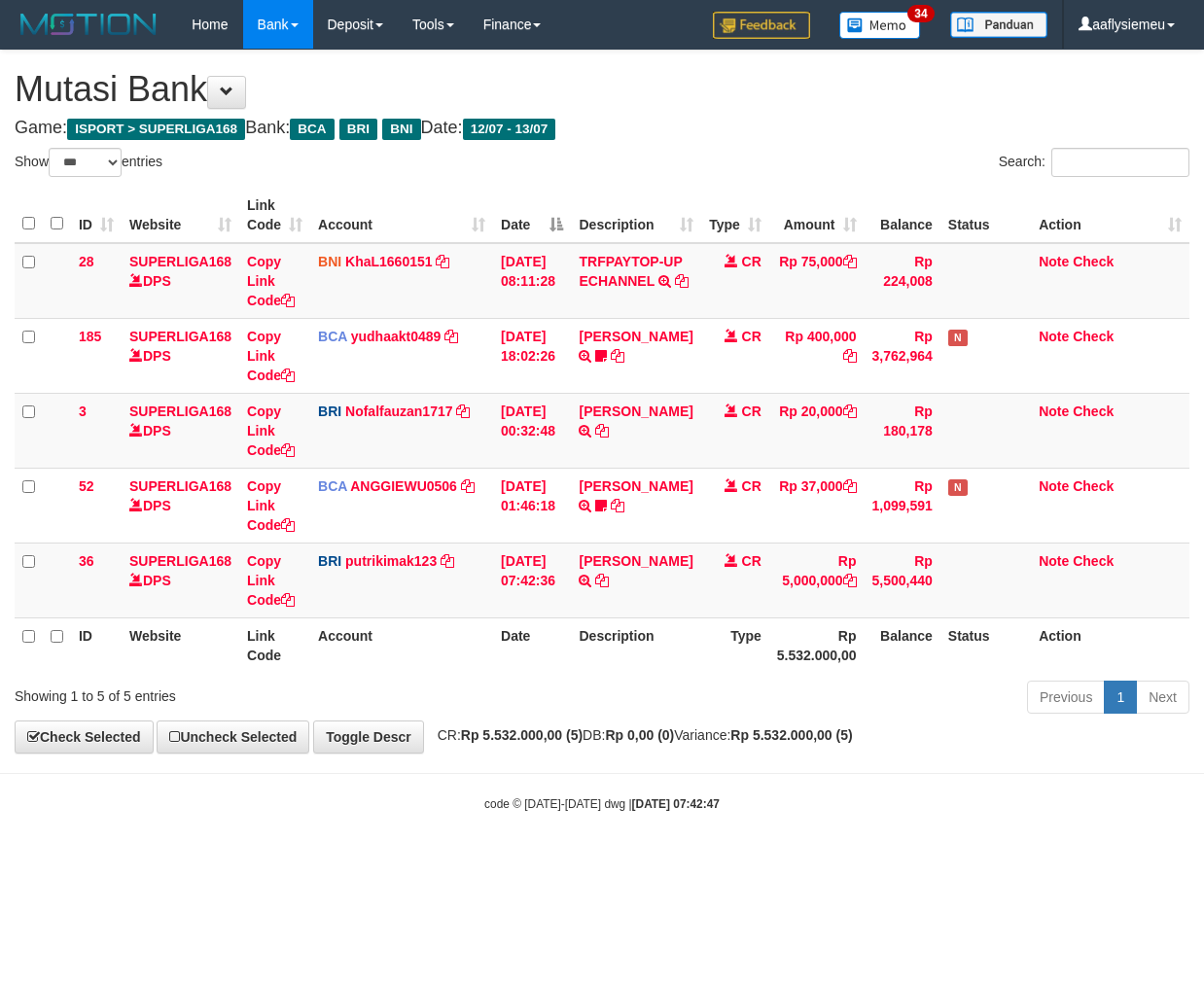 scroll, scrollTop: 0, scrollLeft: 0, axis: both 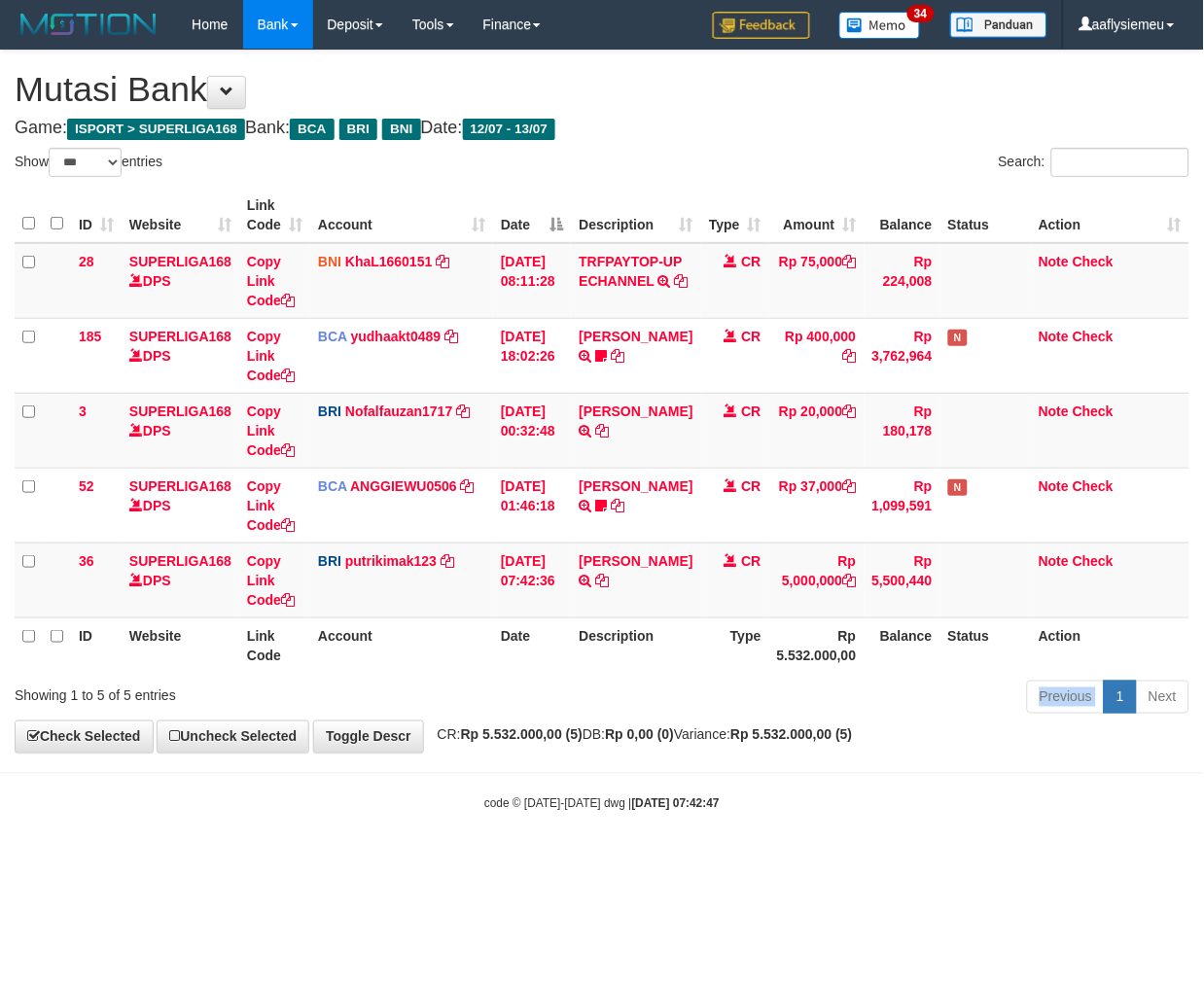 click on "Previous 1 Next" at bounding box center (853, 699) 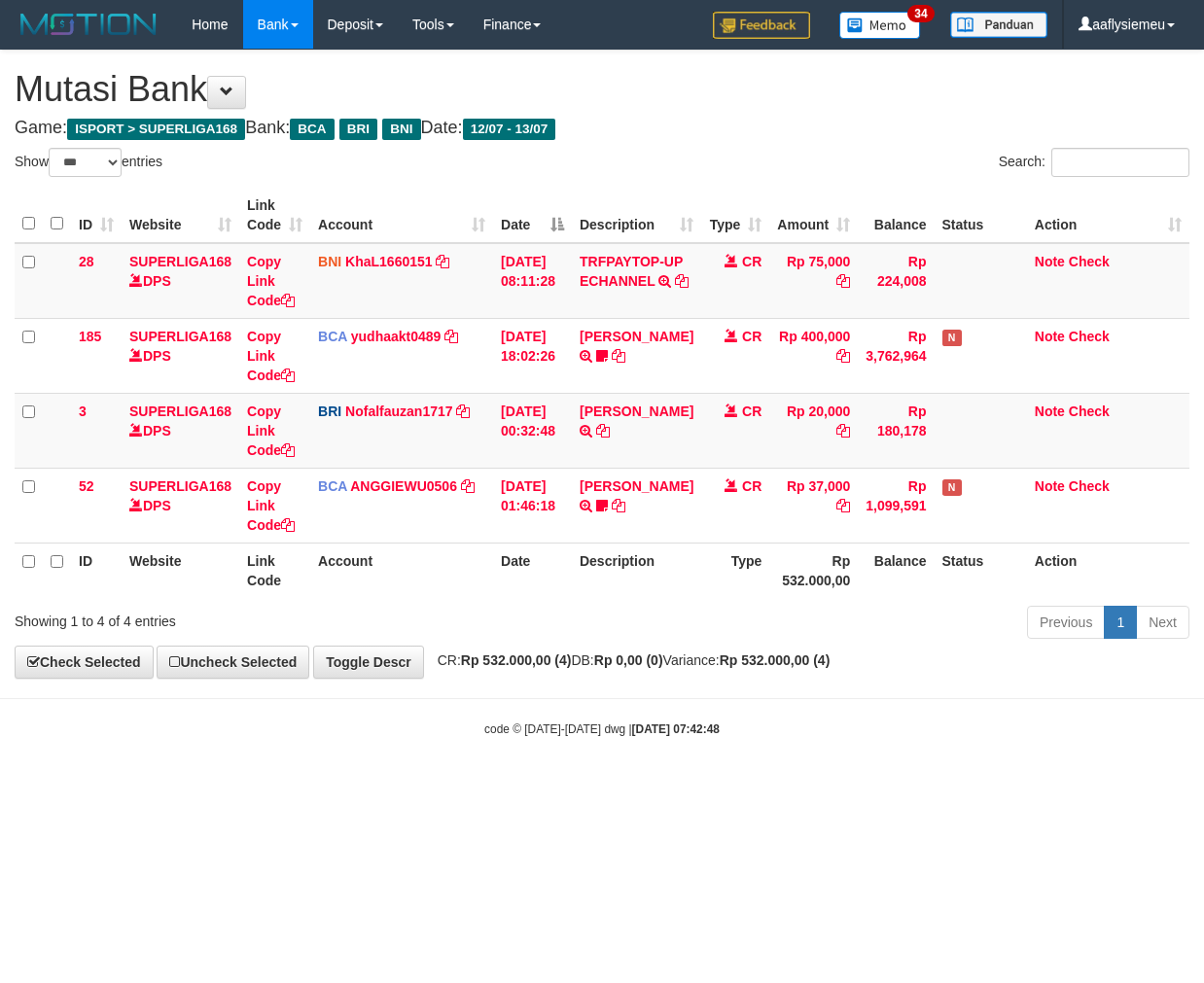 select on "***" 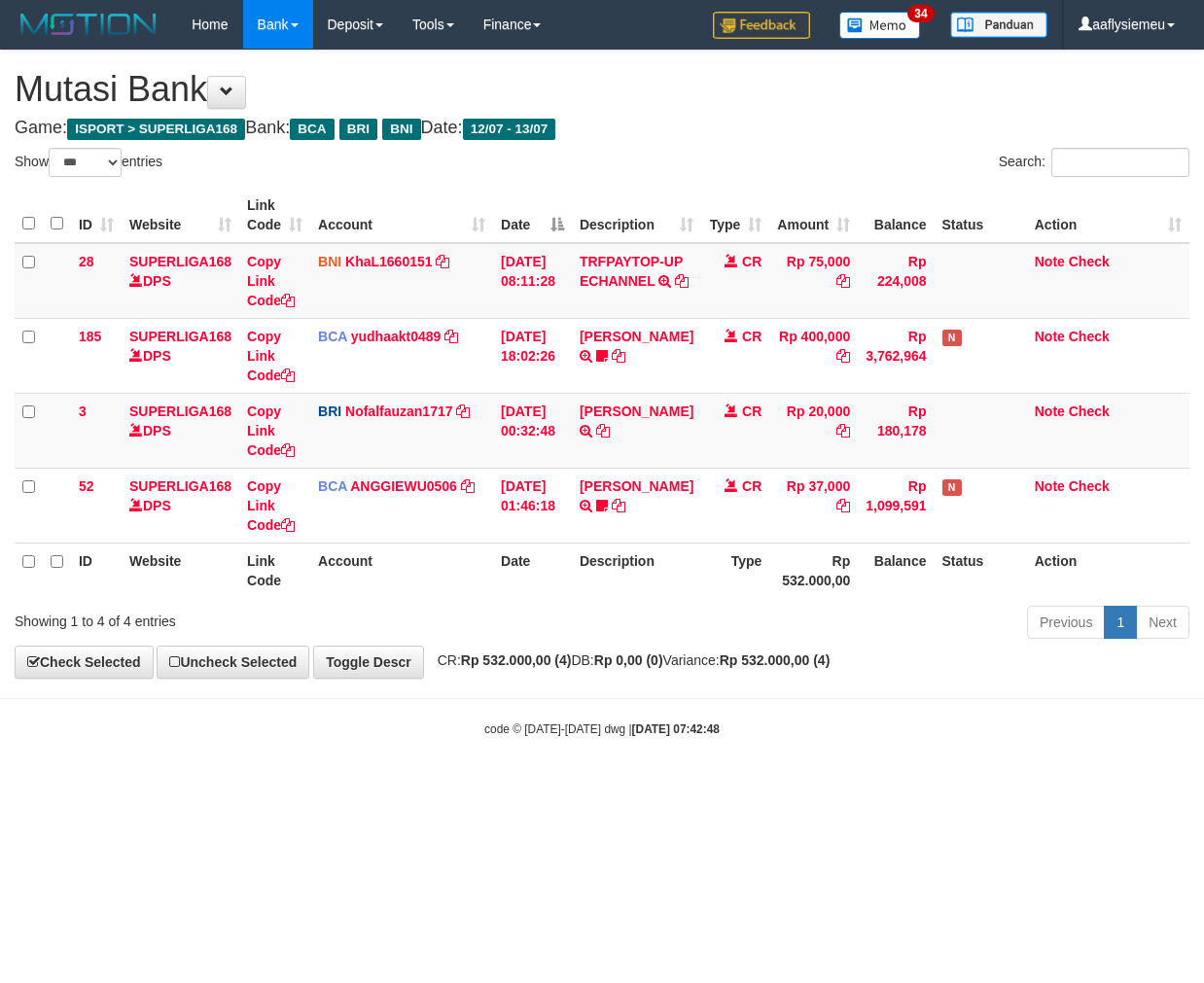 scroll, scrollTop: 0, scrollLeft: 0, axis: both 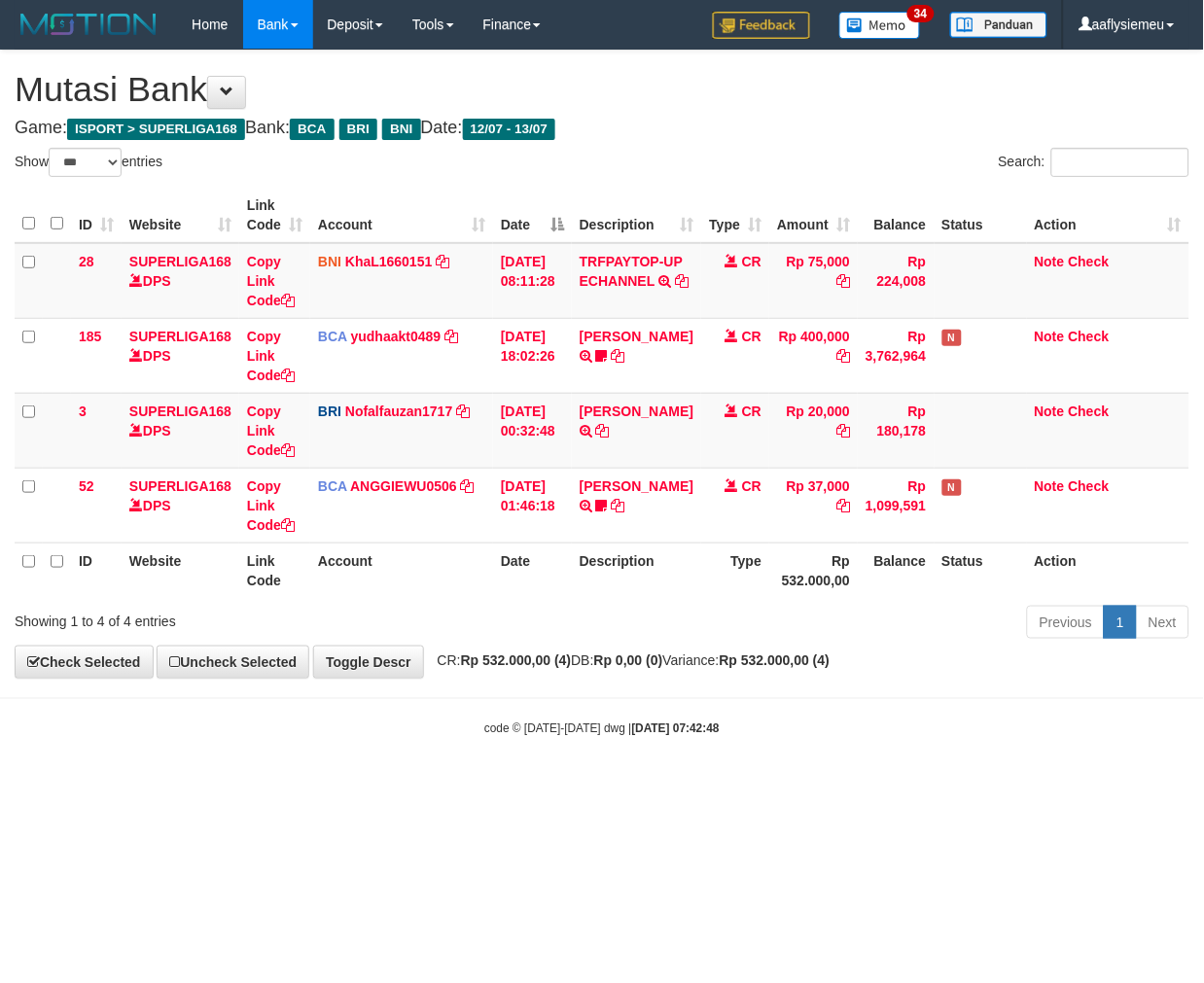 click on "Toggle navigation
Home
Bank
Account List
Load
By Website
Group
[ISPORT]													SUPERLIGA168
By Load Group (DPS)
34" at bounding box center (602, 393) 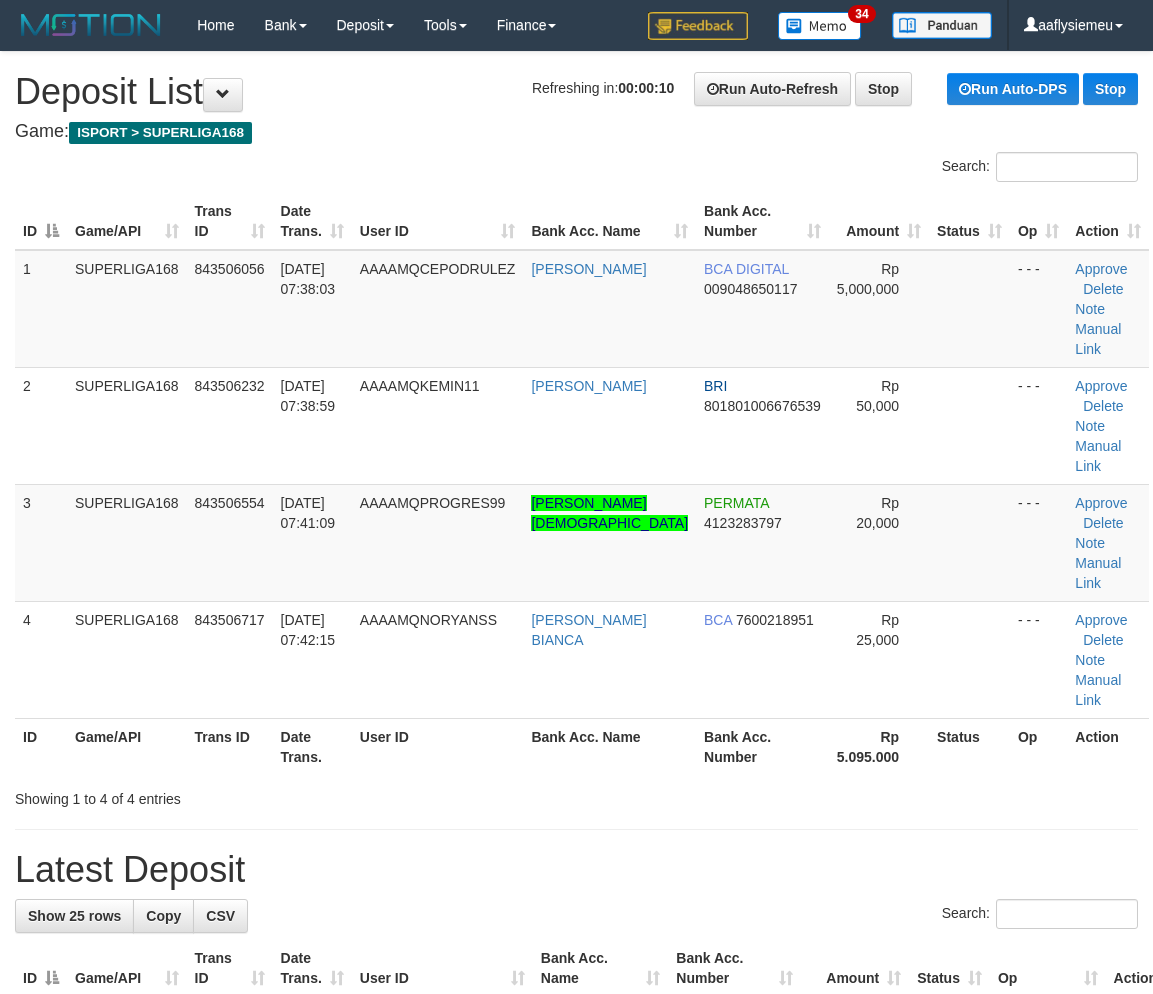 scroll, scrollTop: 0, scrollLeft: 0, axis: both 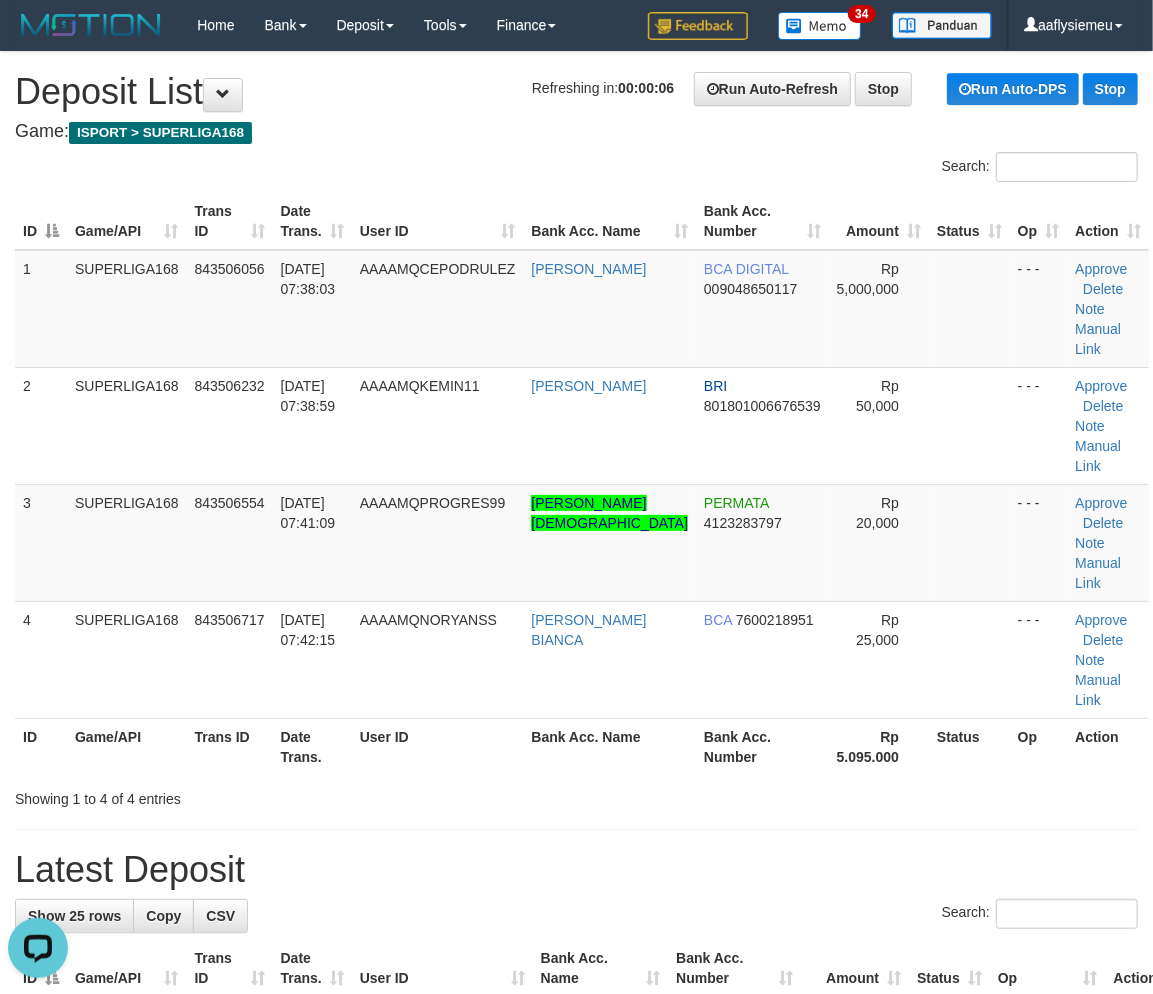 click on "4" at bounding box center [41, 659] 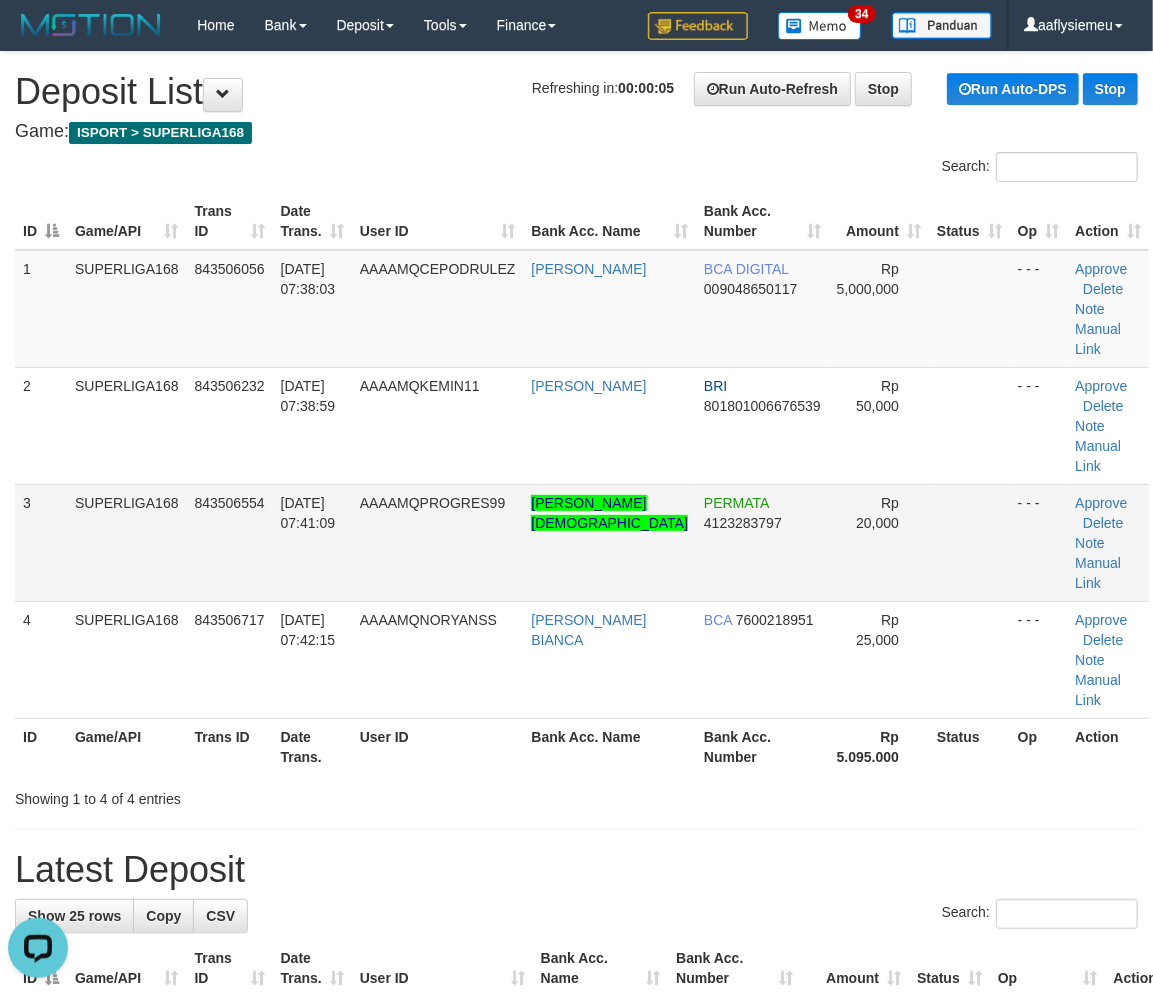 drag, startPoint x: 116, startPoint y: 467, endPoint x: 32, endPoint y: 517, distance: 97.7548 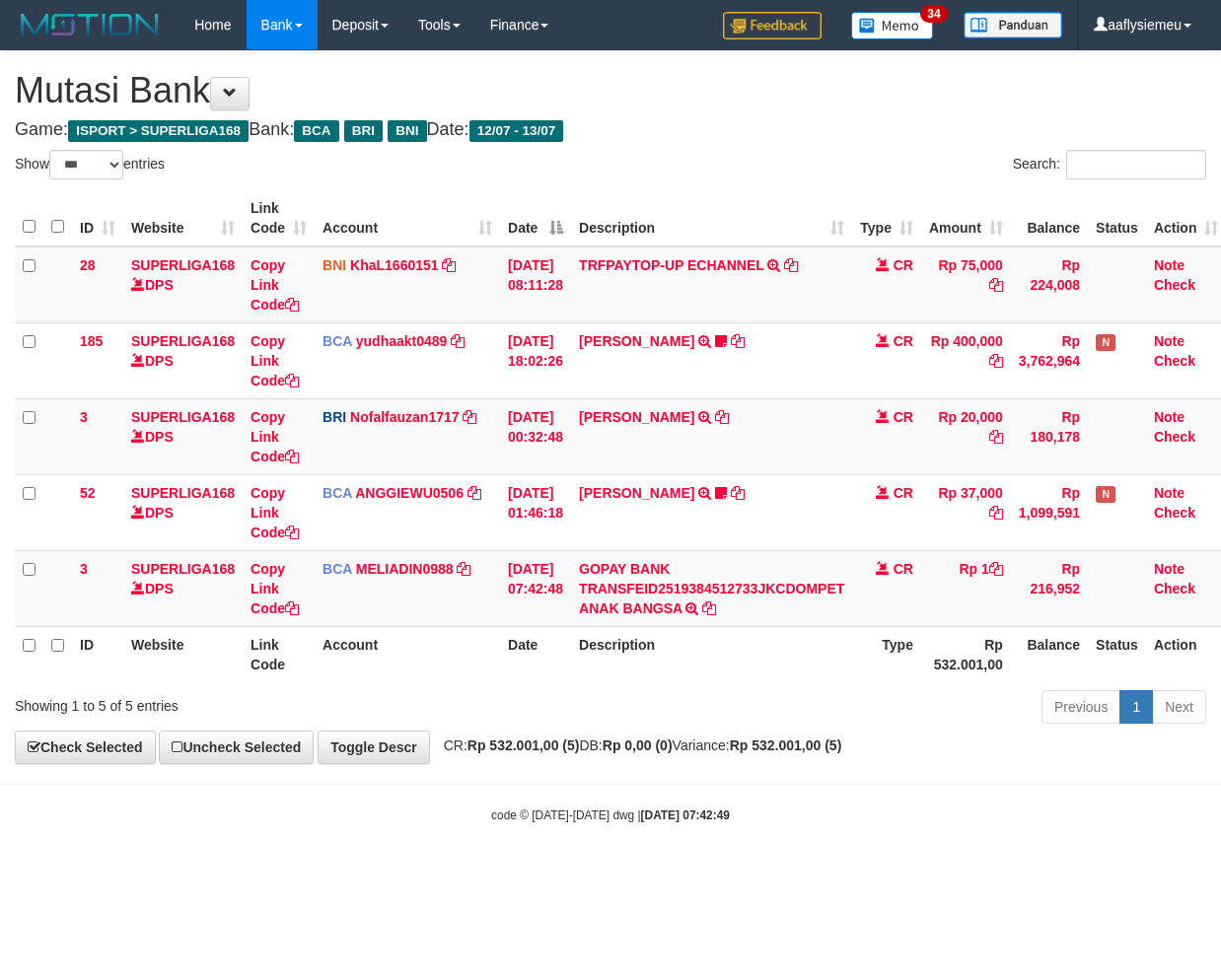 select on "***" 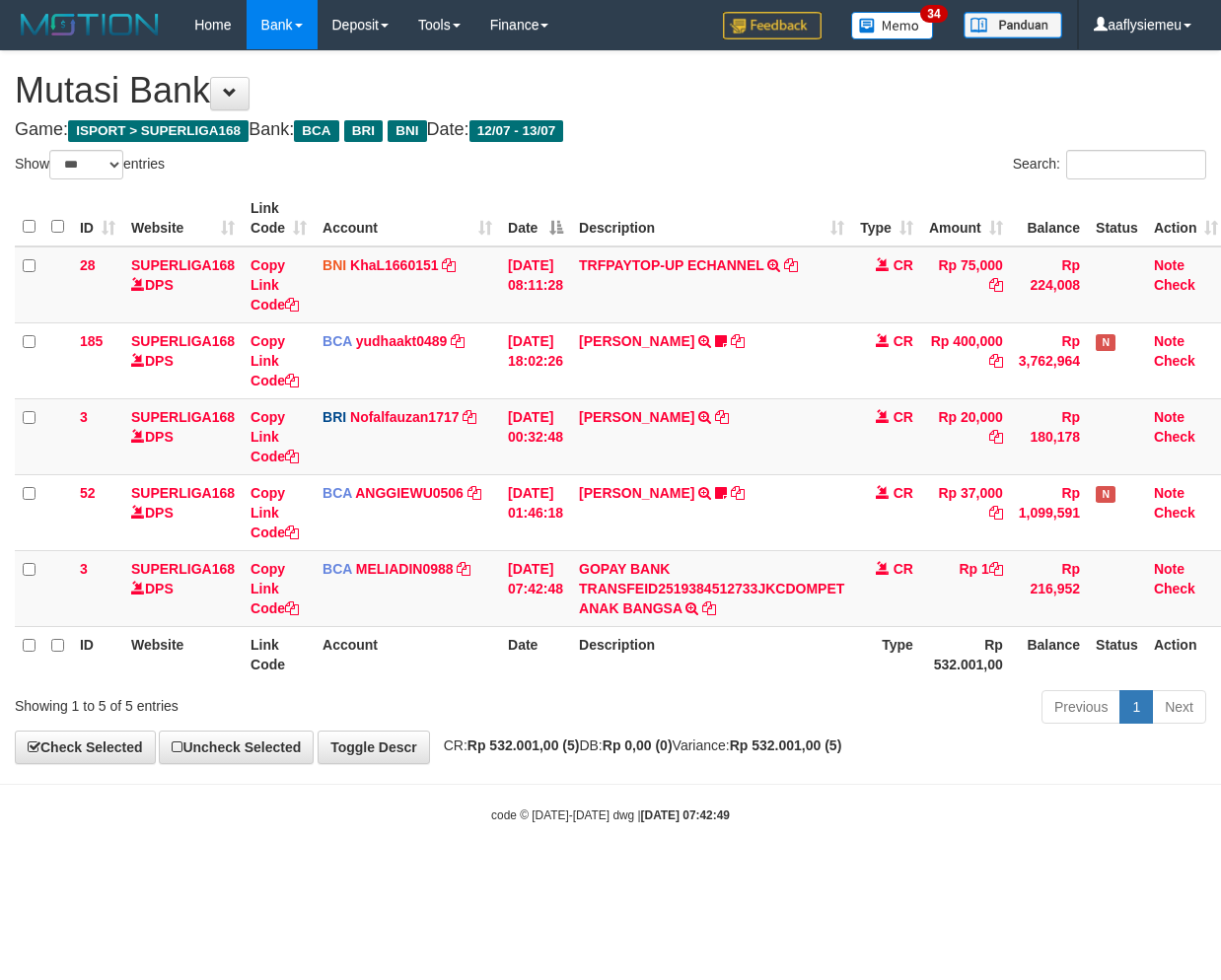 scroll, scrollTop: 0, scrollLeft: 0, axis: both 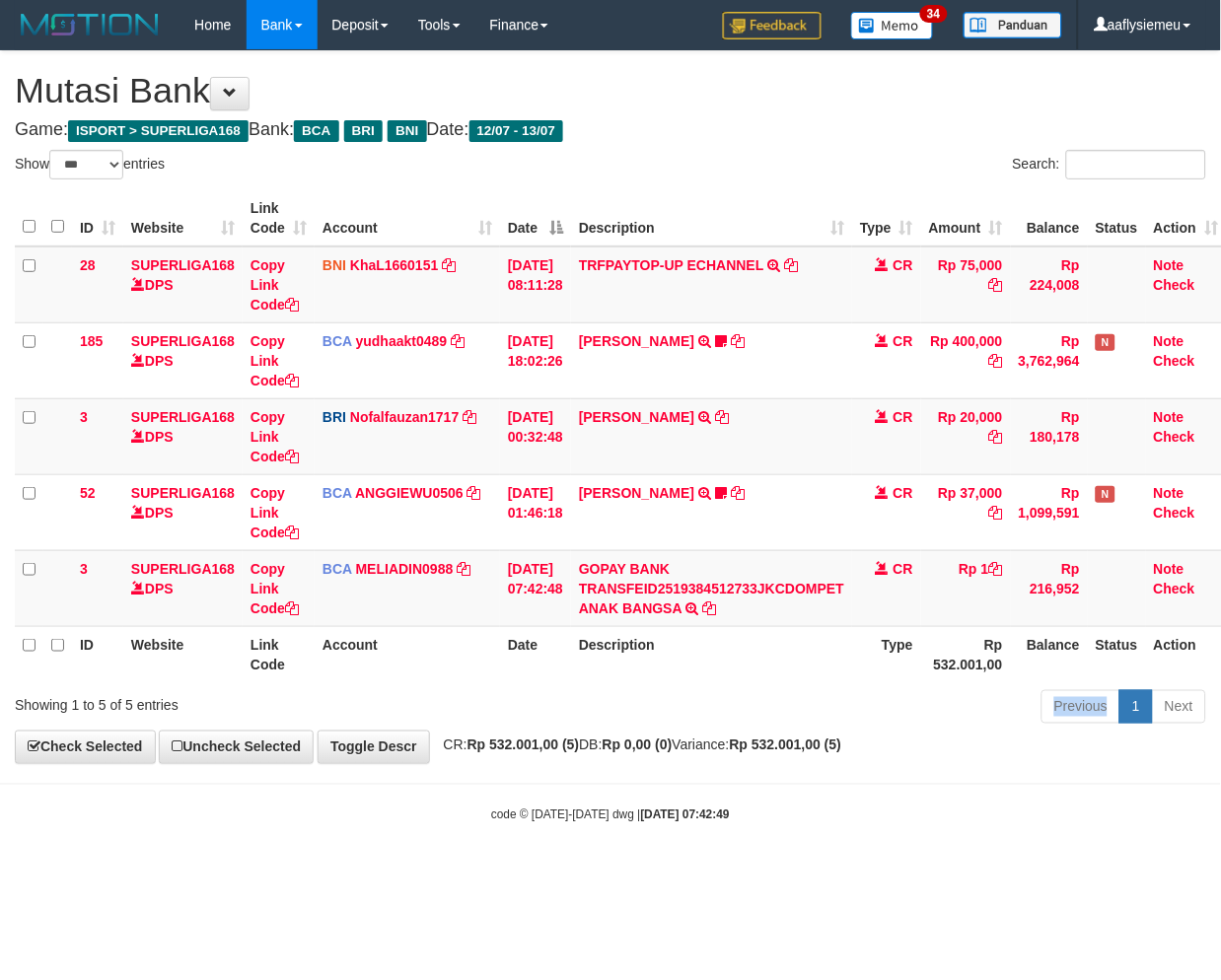 click on "Previous 1 Next" at bounding box center (865, 709) 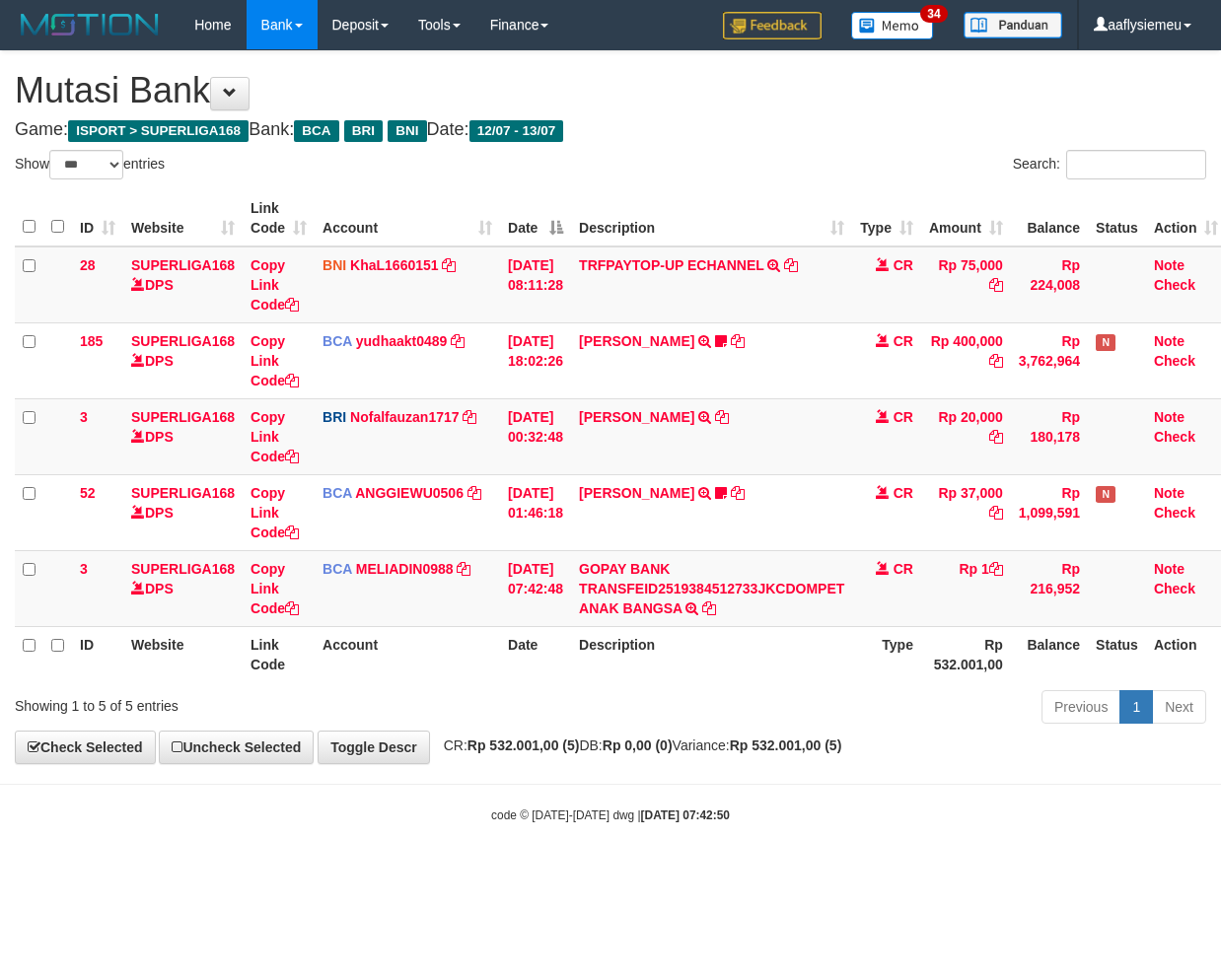 select on "***" 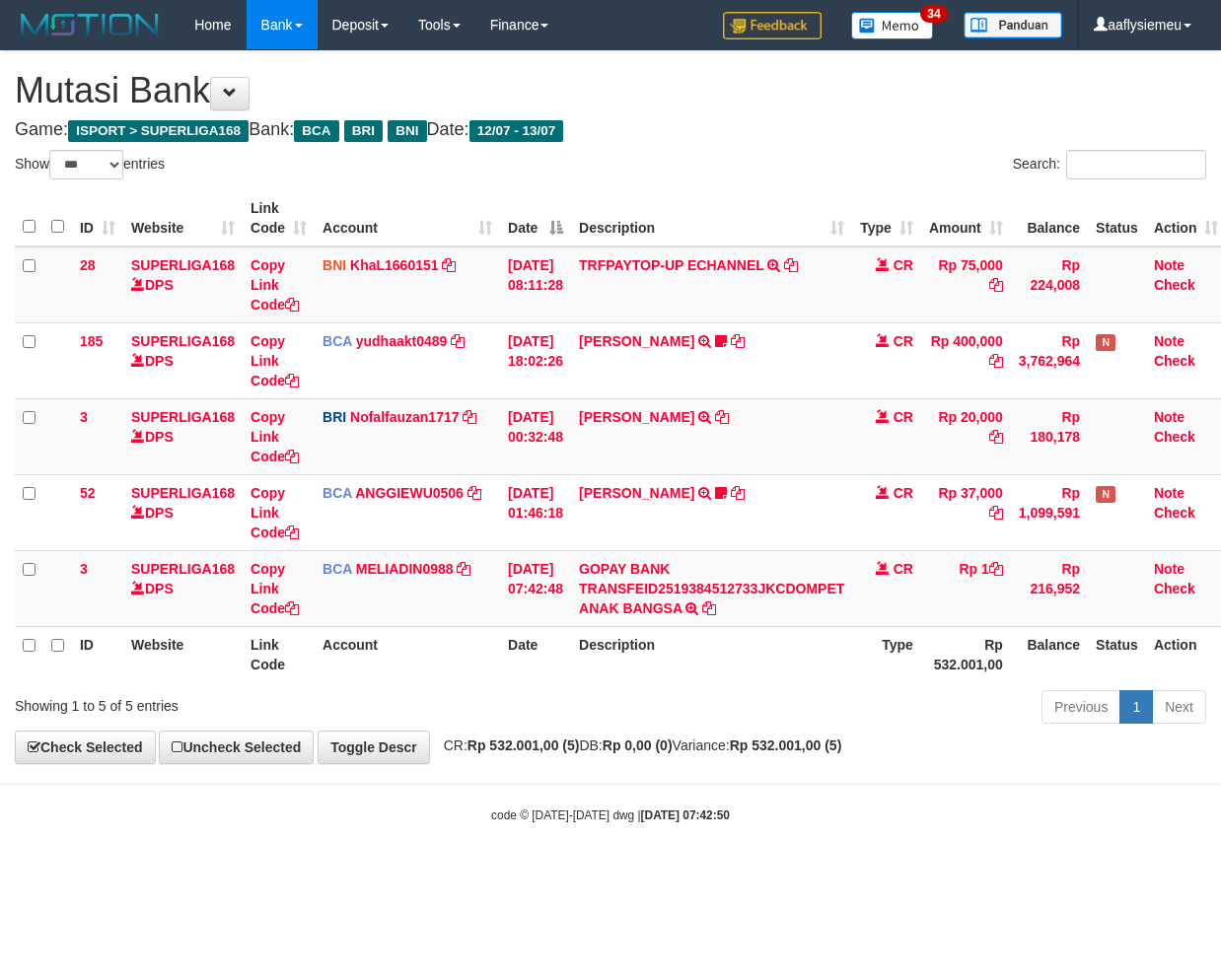 scroll, scrollTop: 0, scrollLeft: 0, axis: both 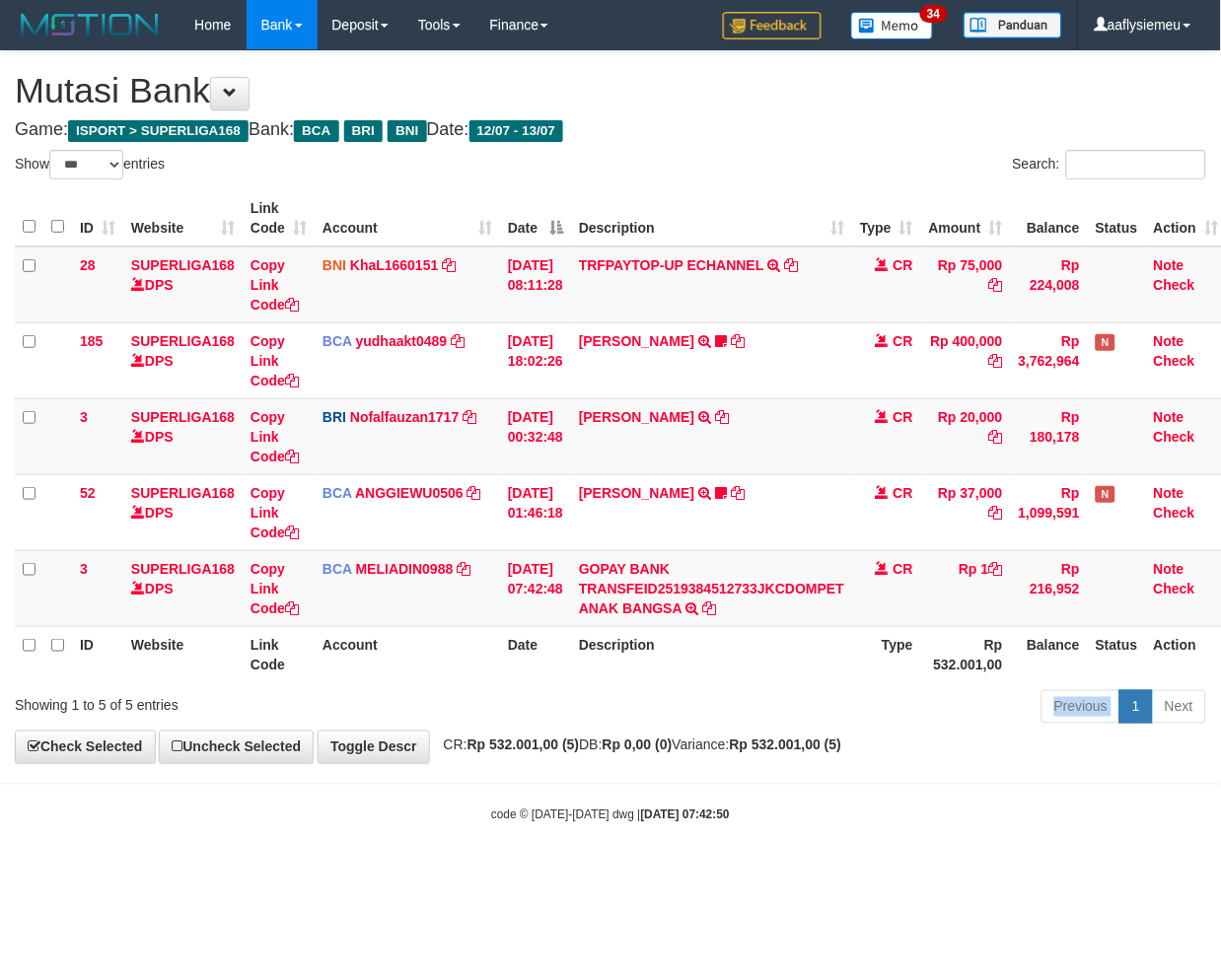 click on "Previous 1 Next" at bounding box center (865, 709) 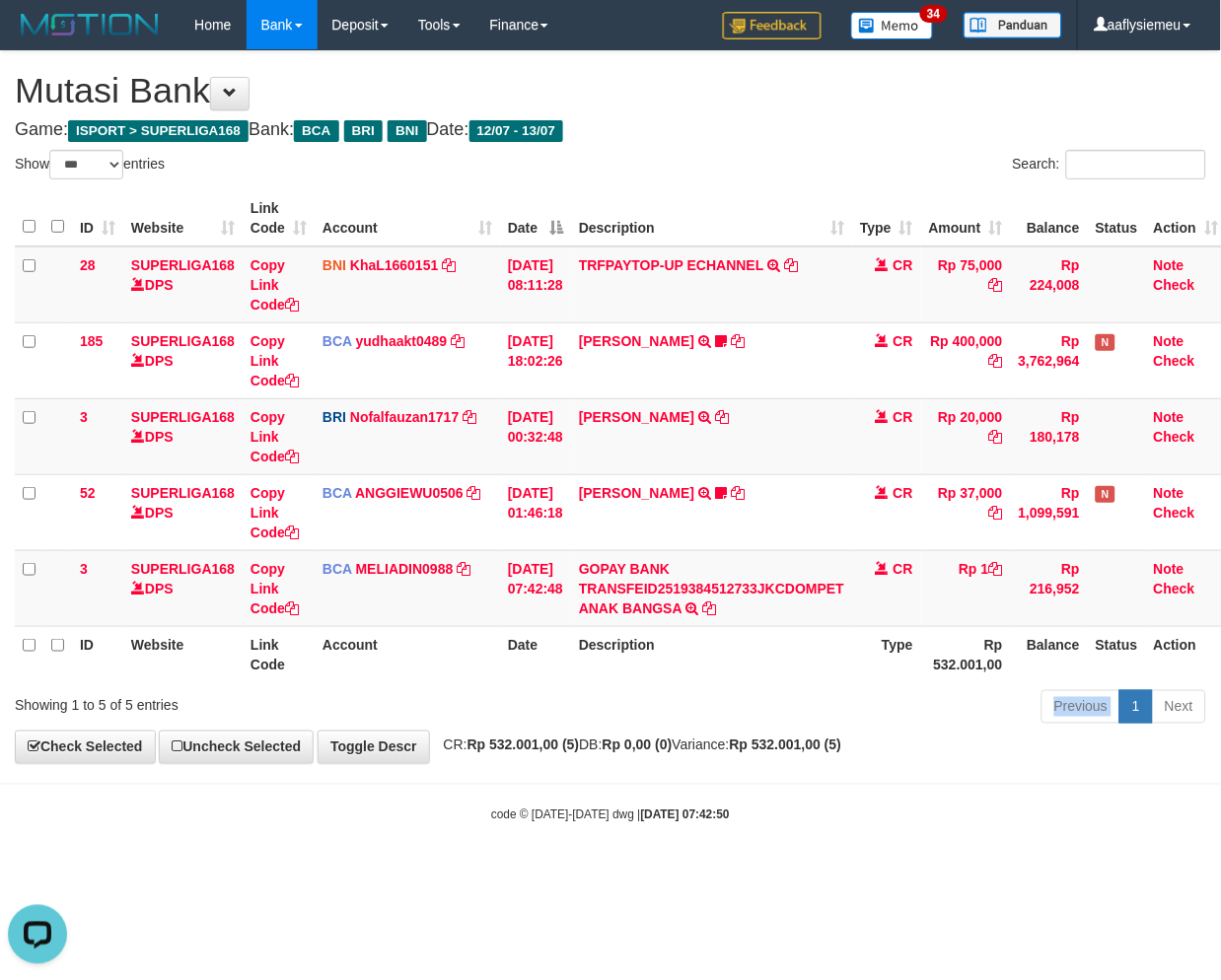 scroll, scrollTop: 0, scrollLeft: 0, axis: both 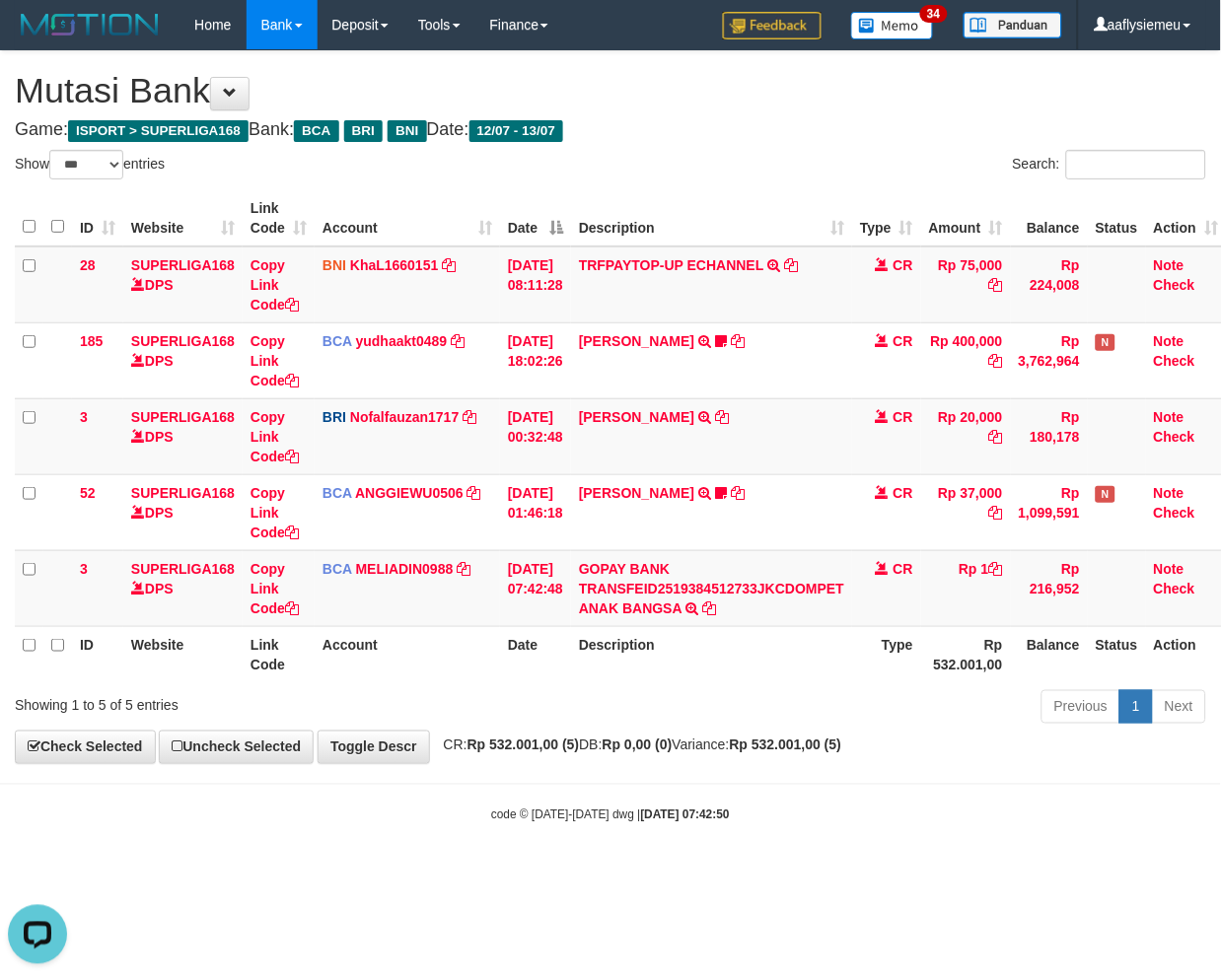 drag, startPoint x: 608, startPoint y: 740, endPoint x: 635, endPoint y: 727, distance: 29.966648 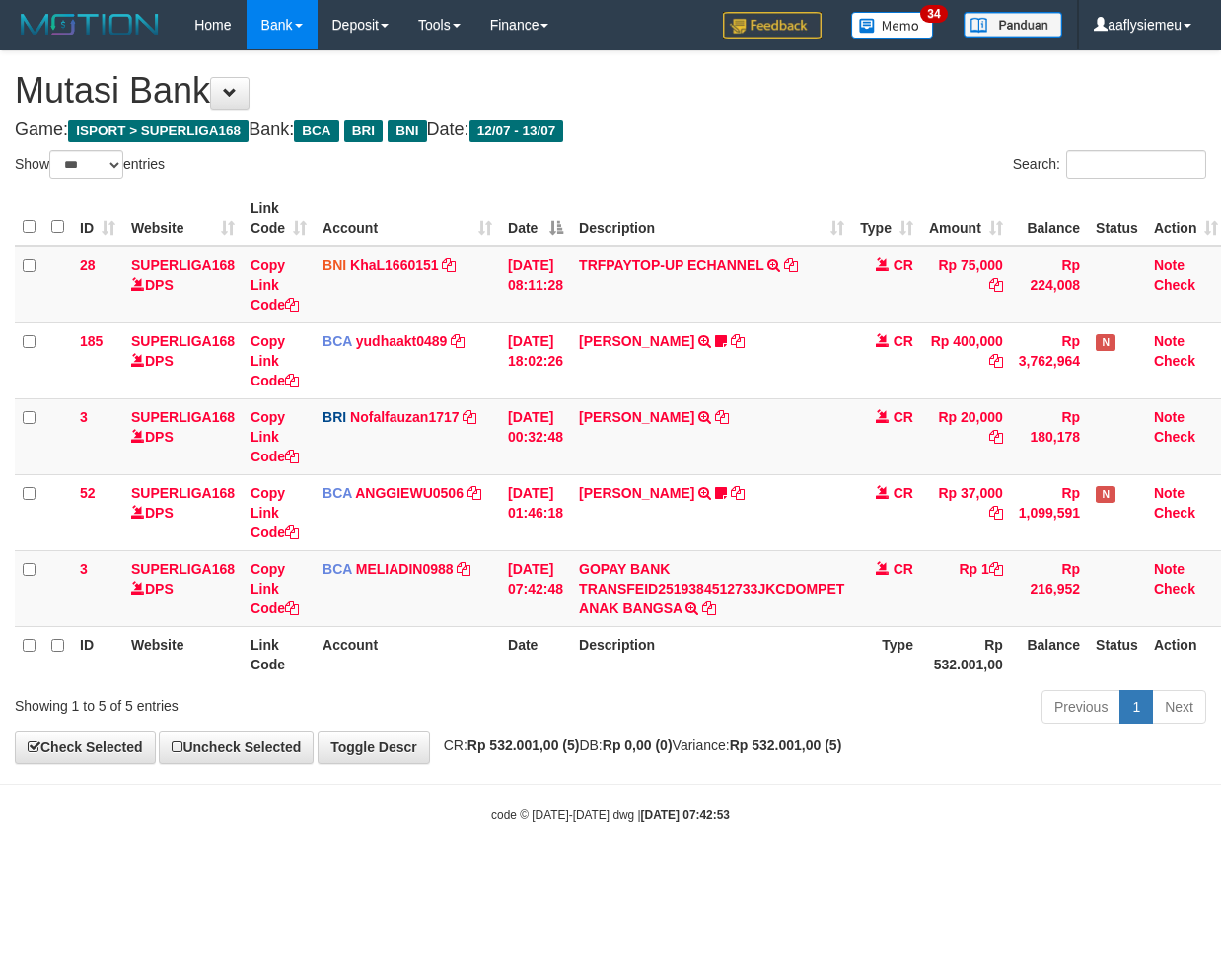 select on "***" 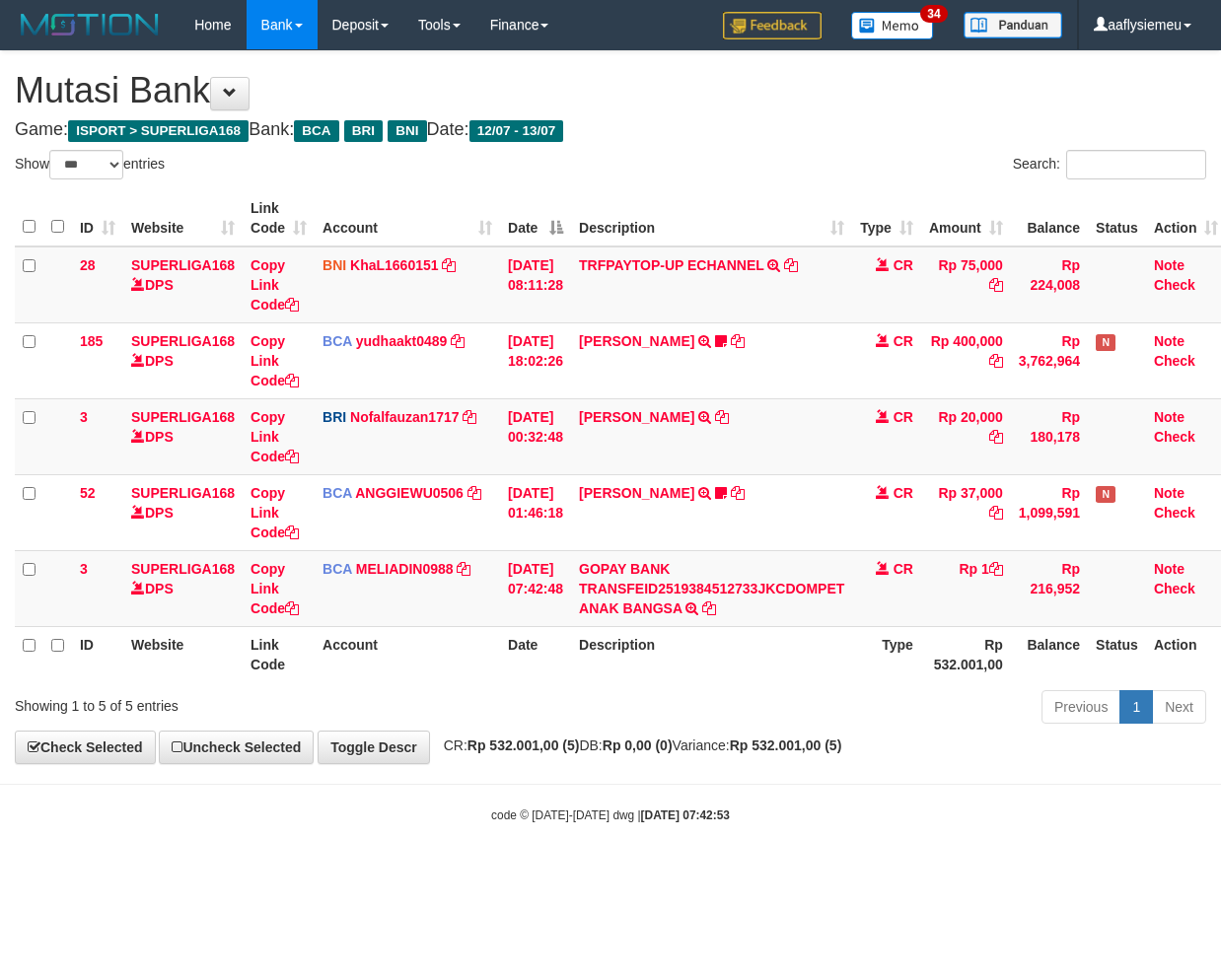 scroll, scrollTop: 0, scrollLeft: 0, axis: both 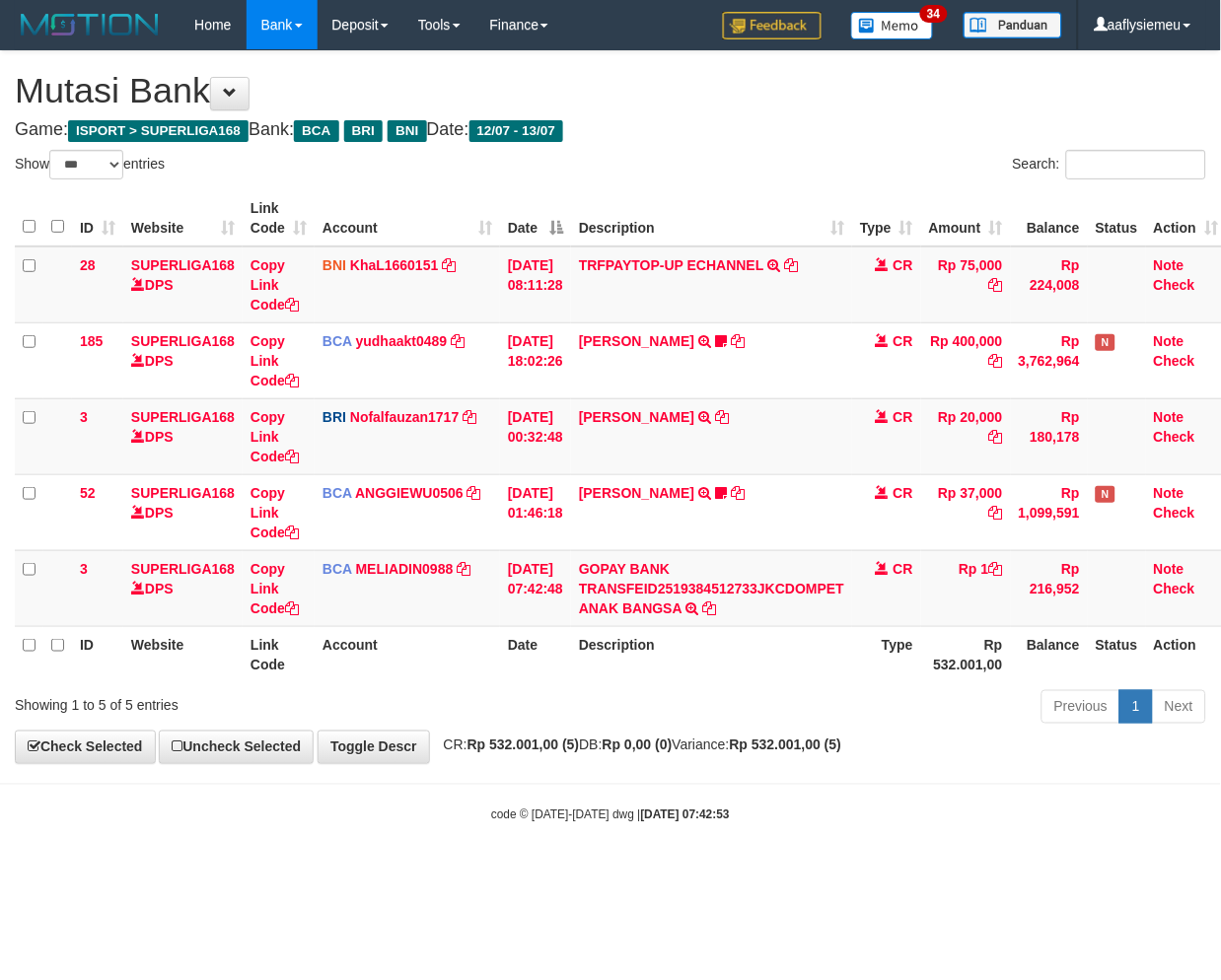 click on "Previous 1 Next" at bounding box center (865, 709) 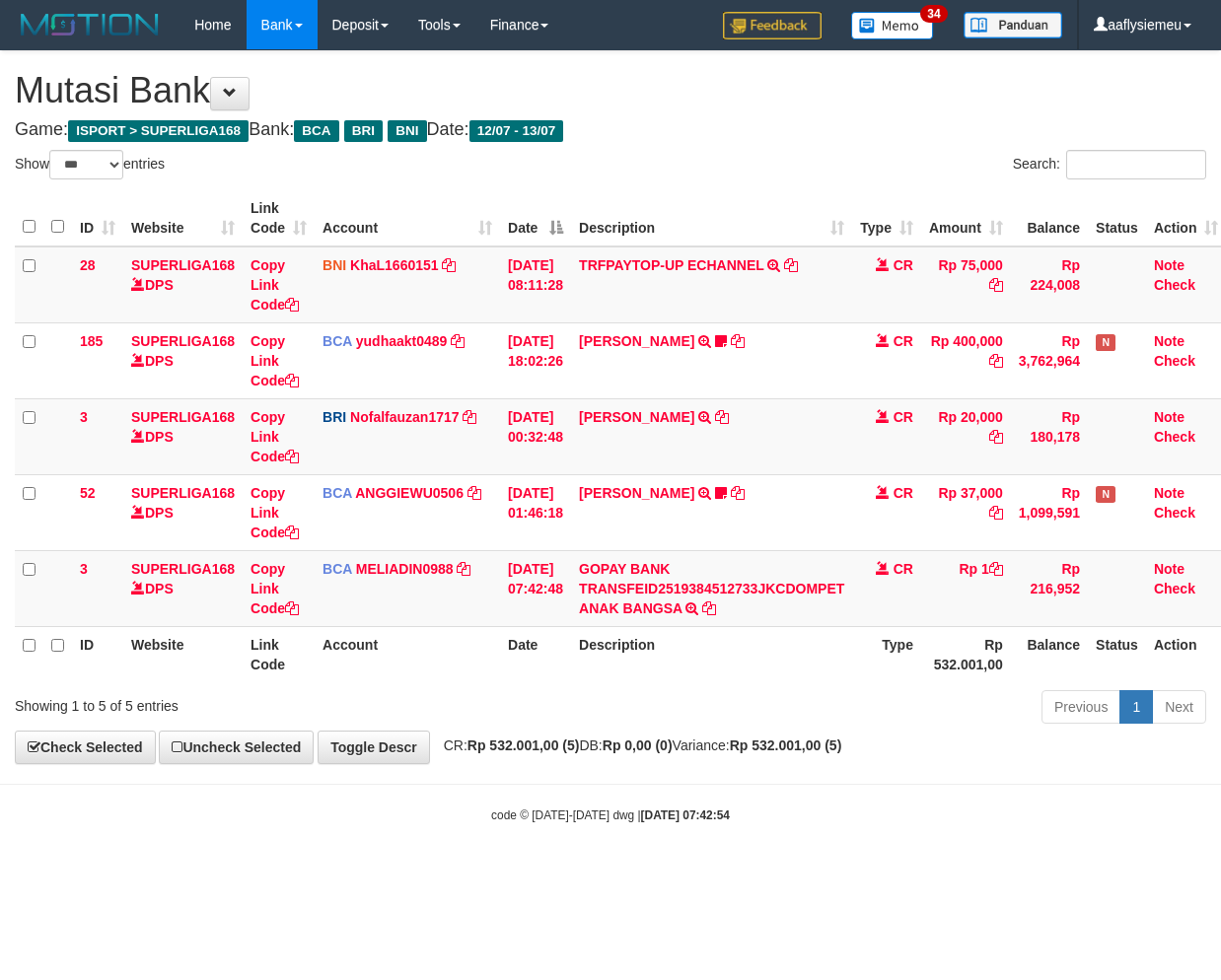 select on "***" 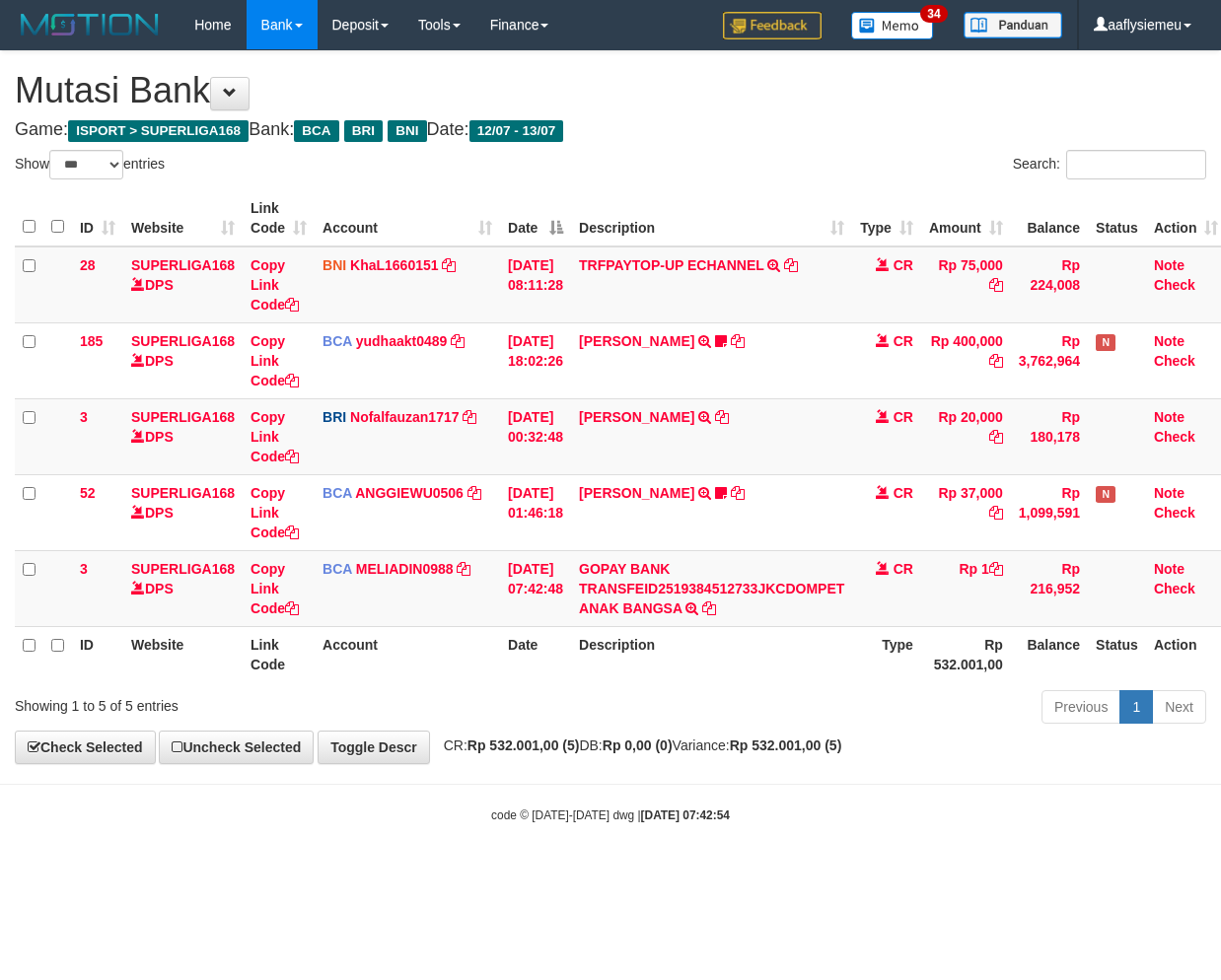 scroll, scrollTop: 0, scrollLeft: 0, axis: both 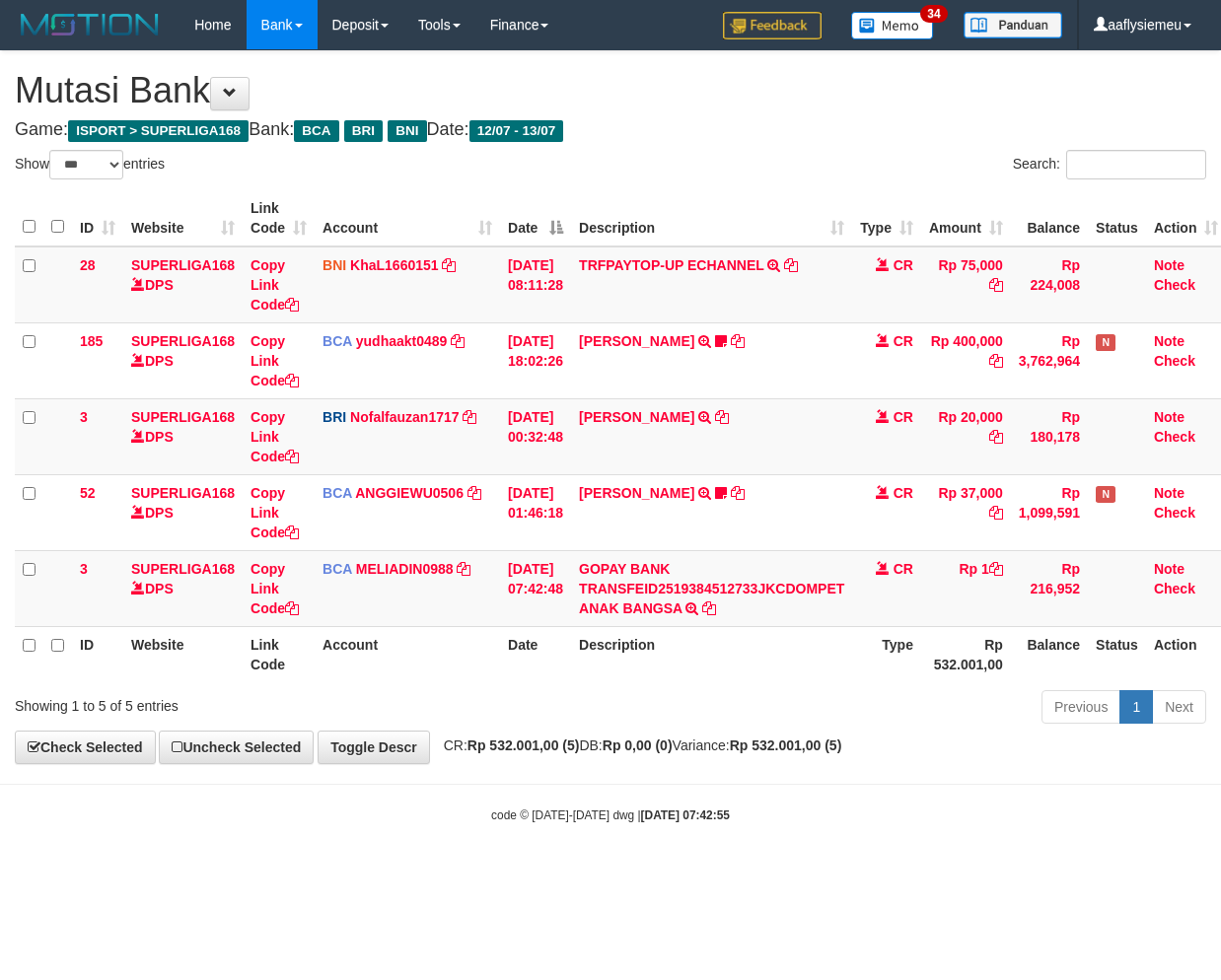 select on "***" 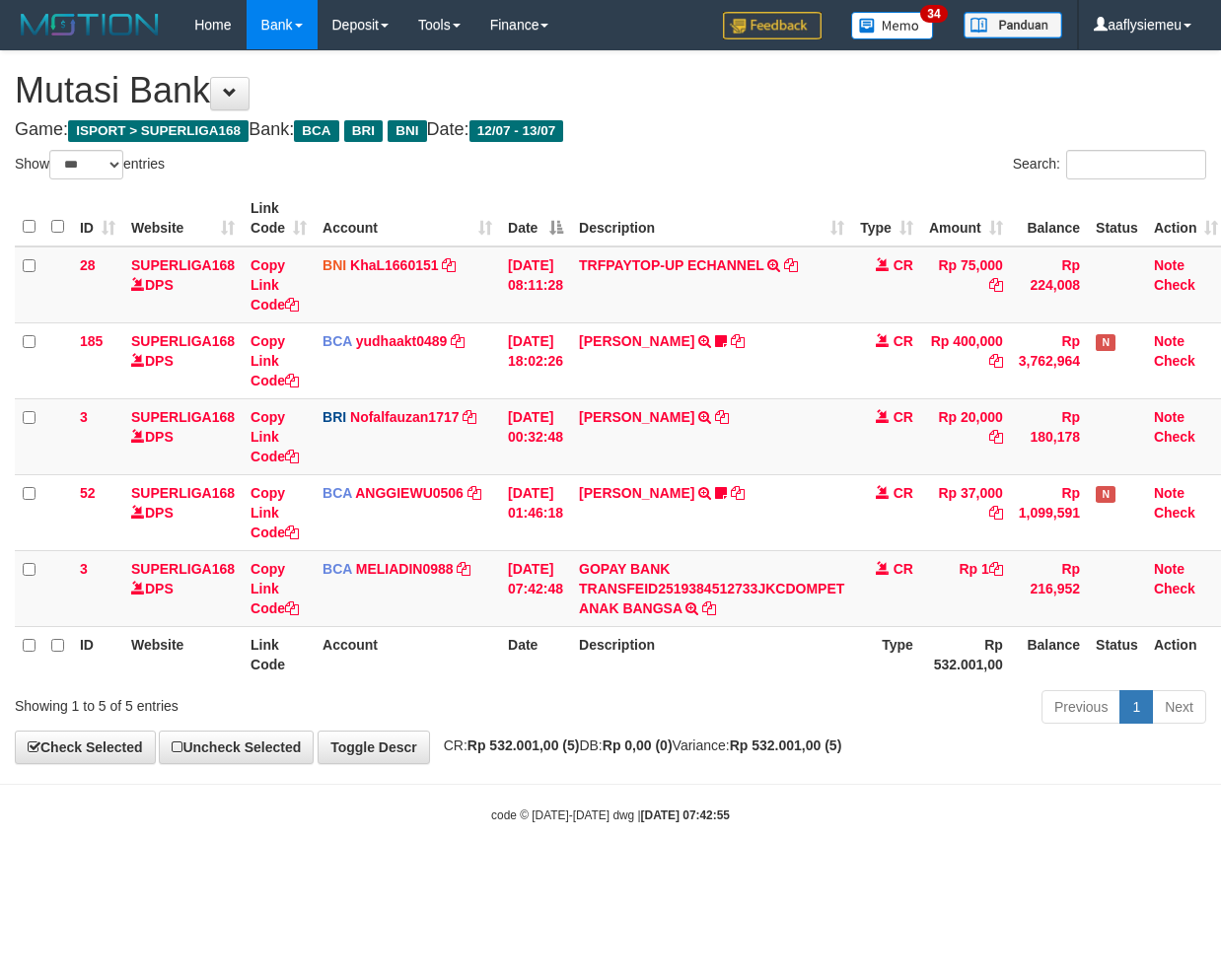 scroll, scrollTop: 0, scrollLeft: 0, axis: both 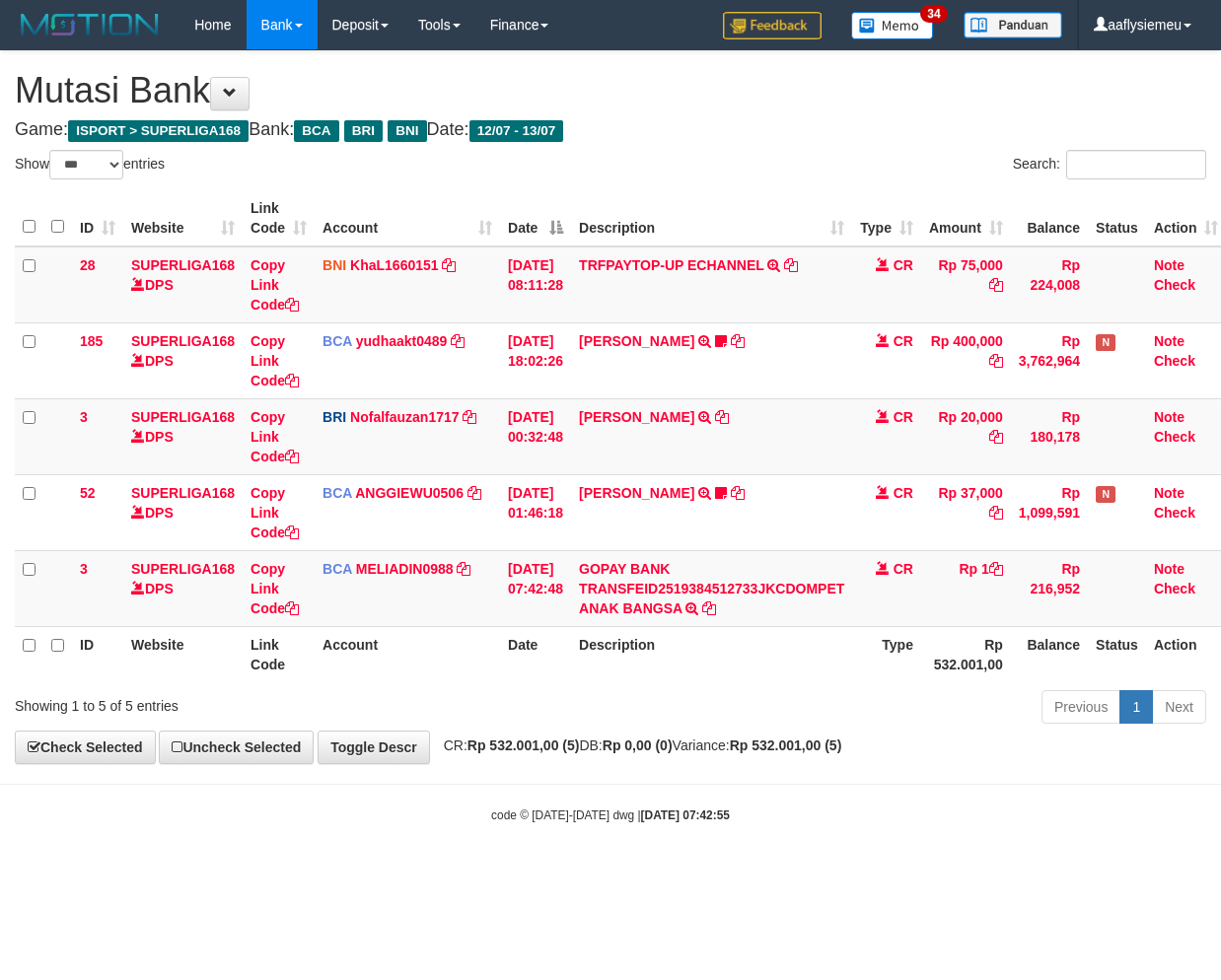 select on "***" 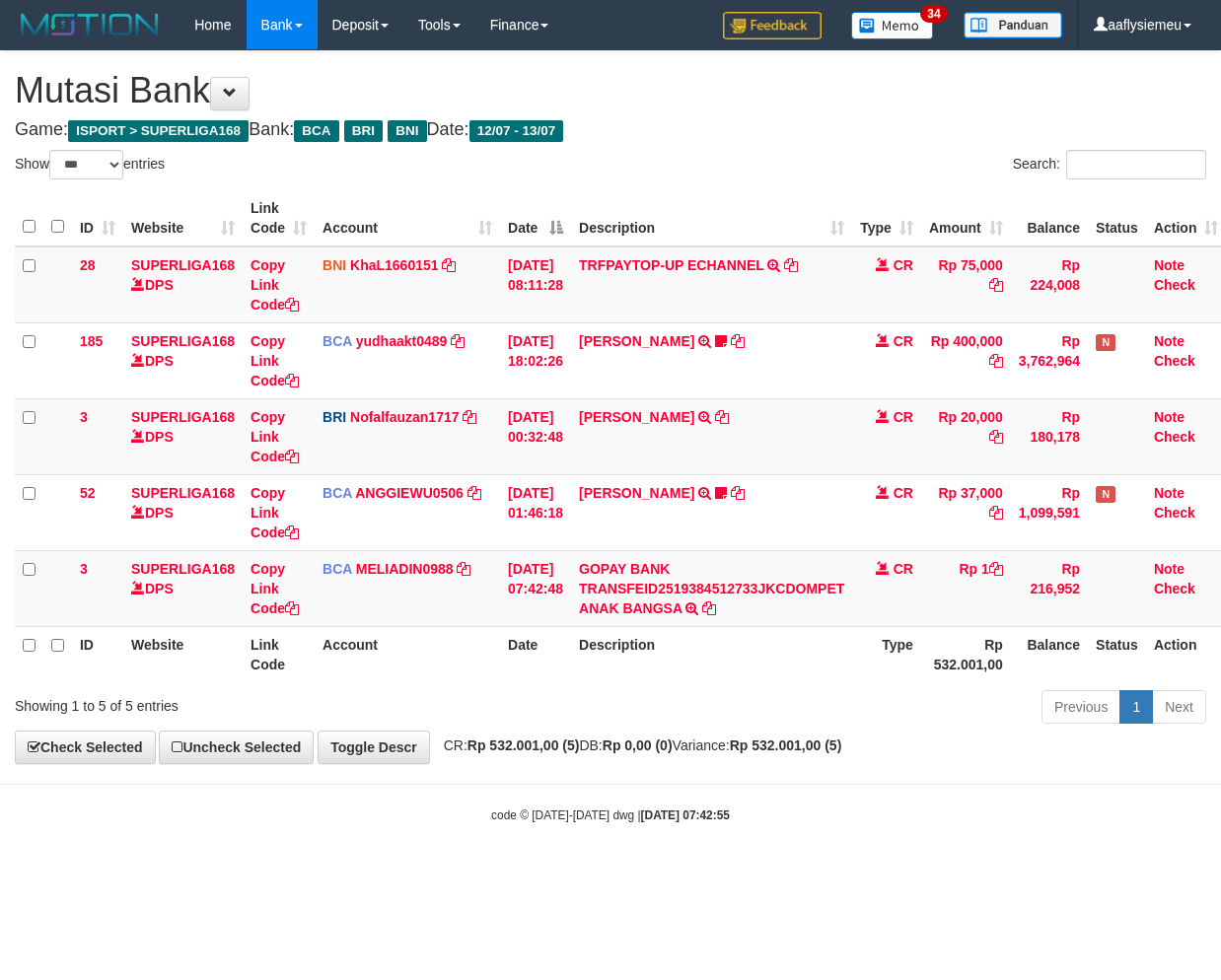 click on "Description" at bounding box center (711, 654) 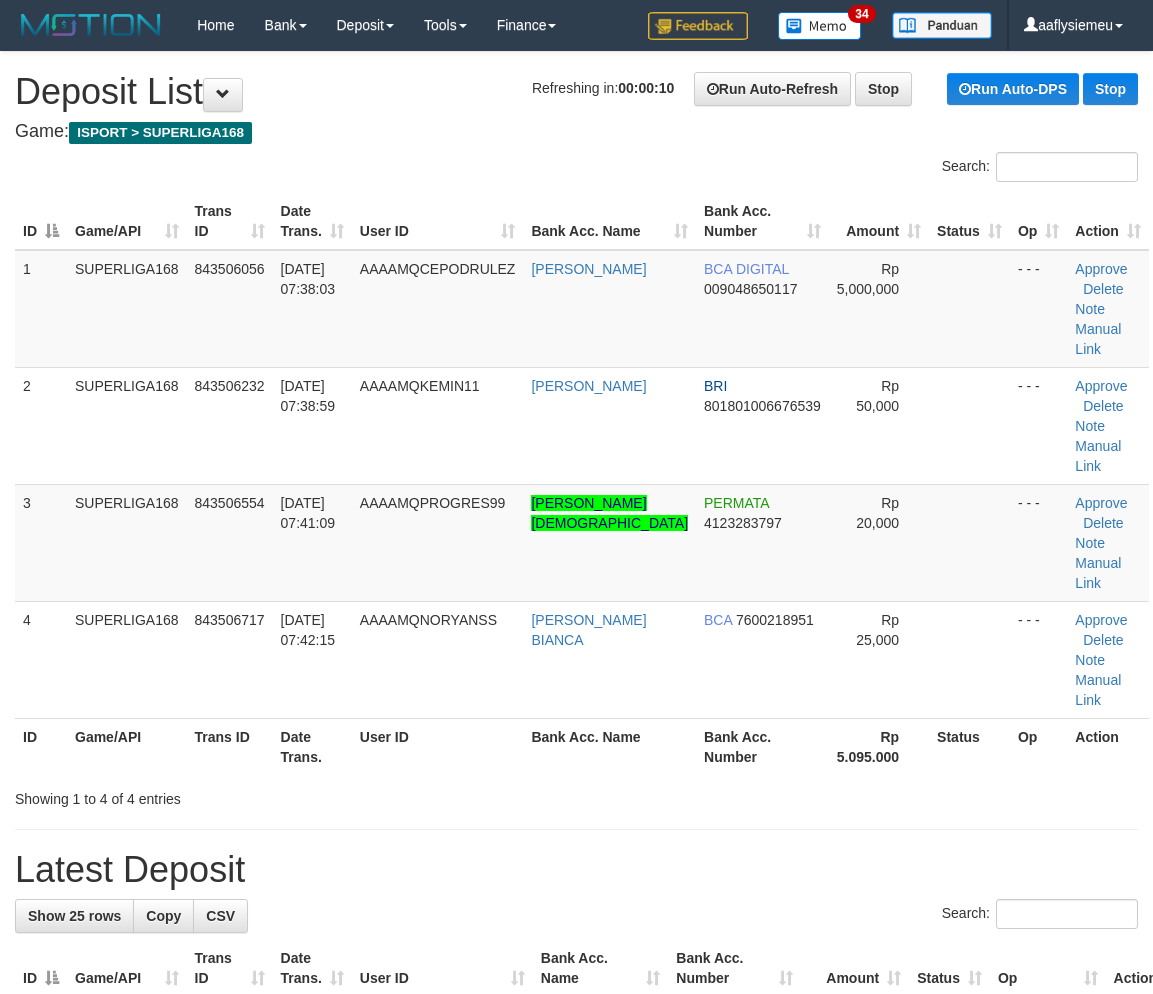 scroll, scrollTop: 0, scrollLeft: 0, axis: both 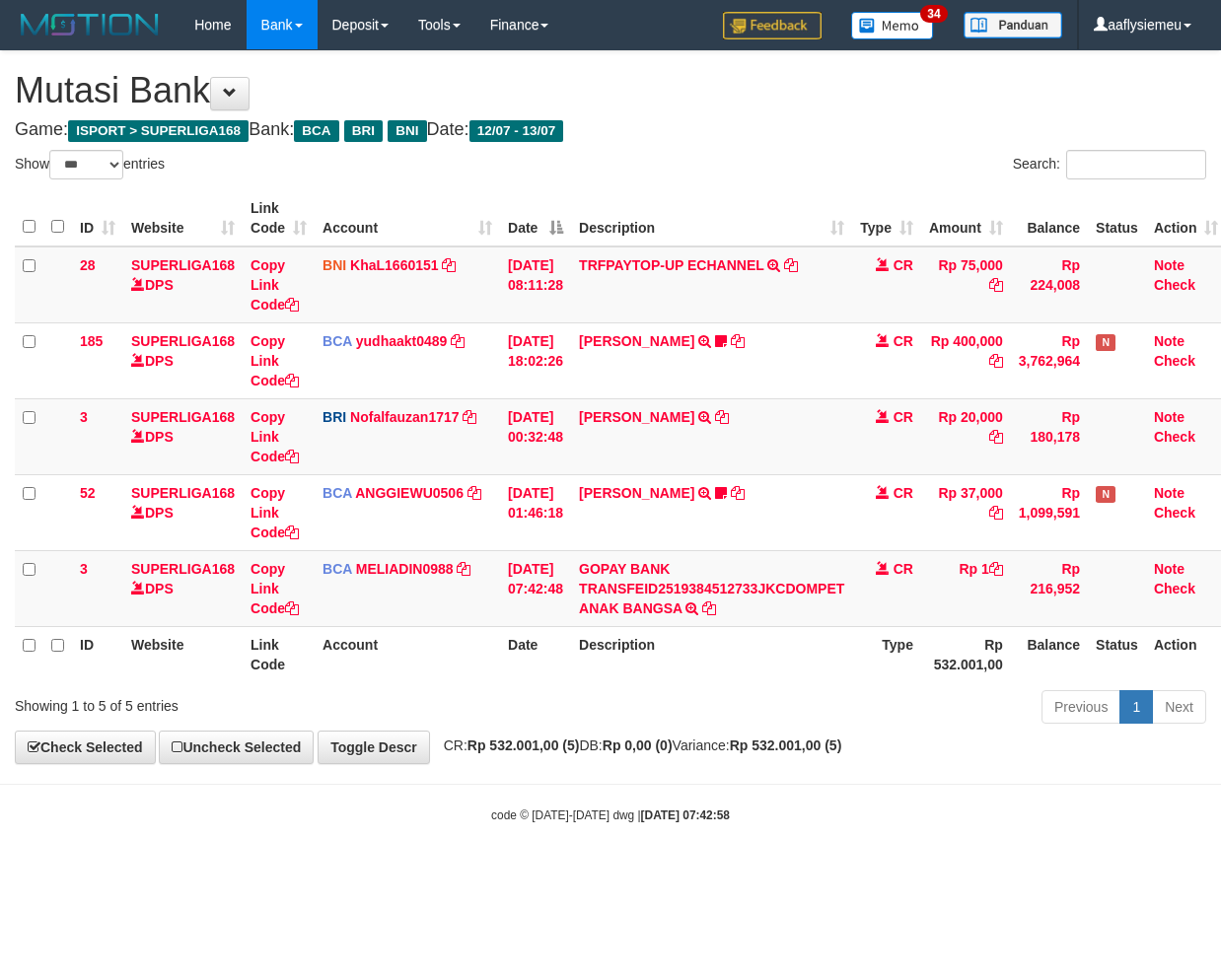 select on "***" 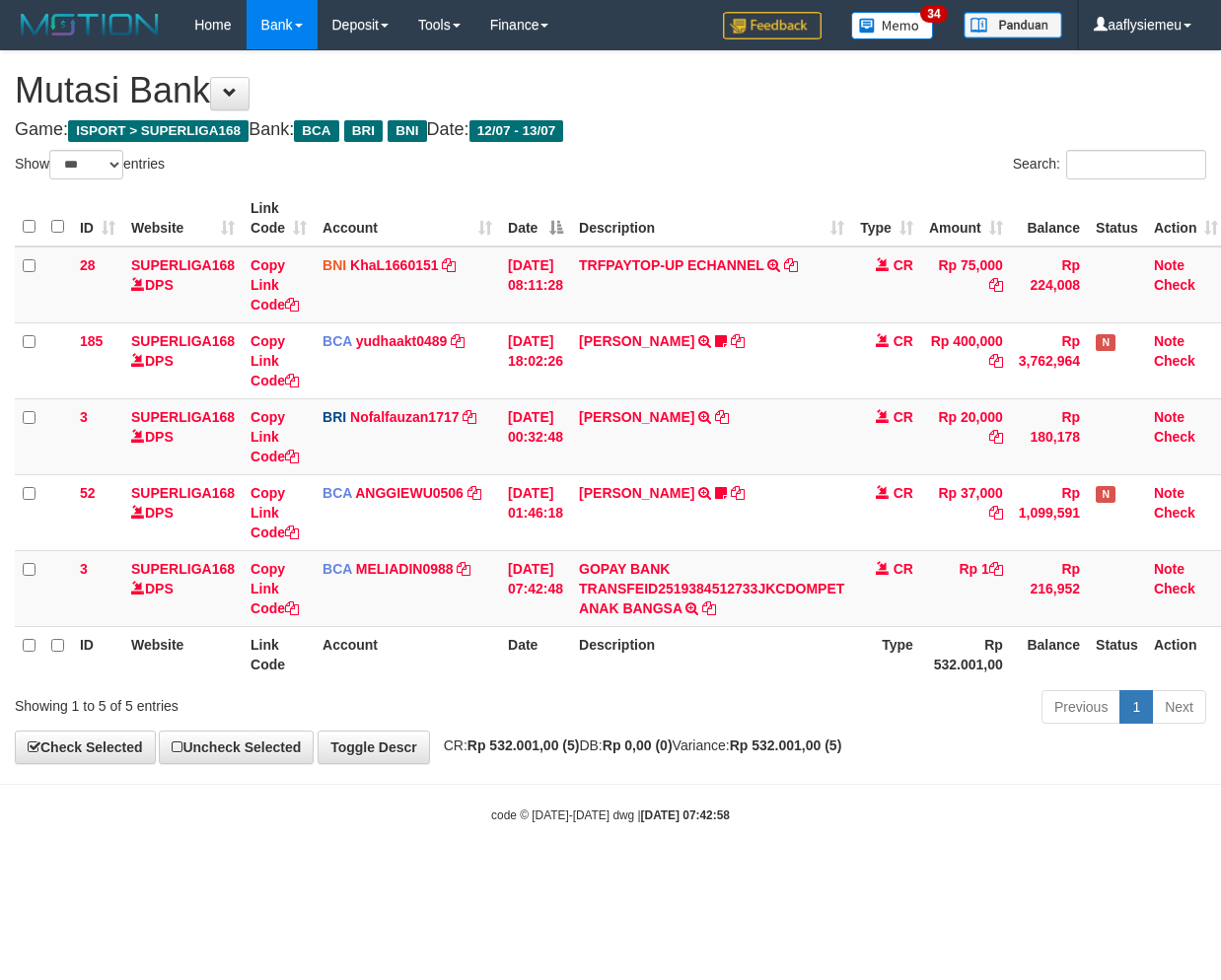 click on "Description" at bounding box center (711, 654) 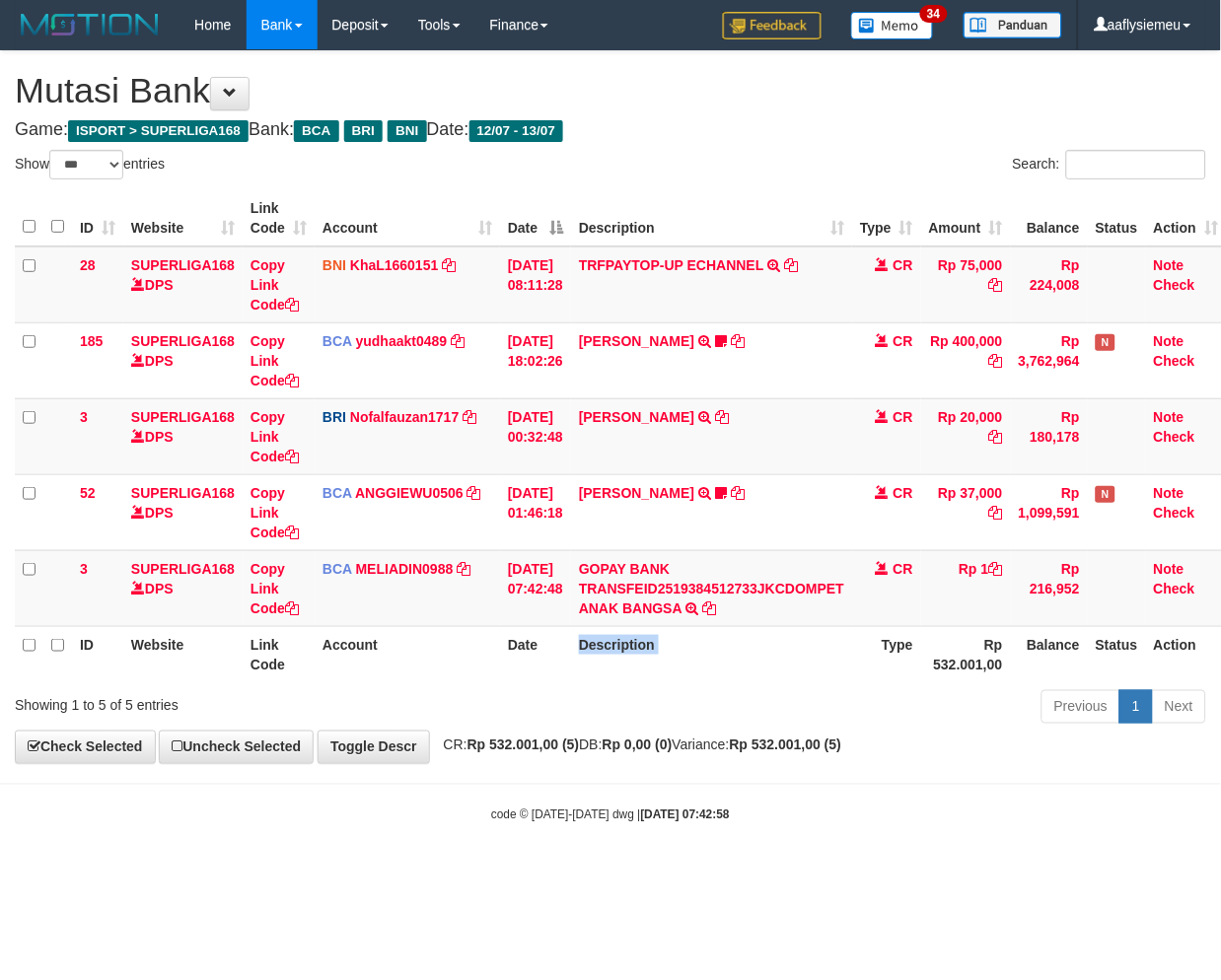 click on "Description" at bounding box center (711, 654) 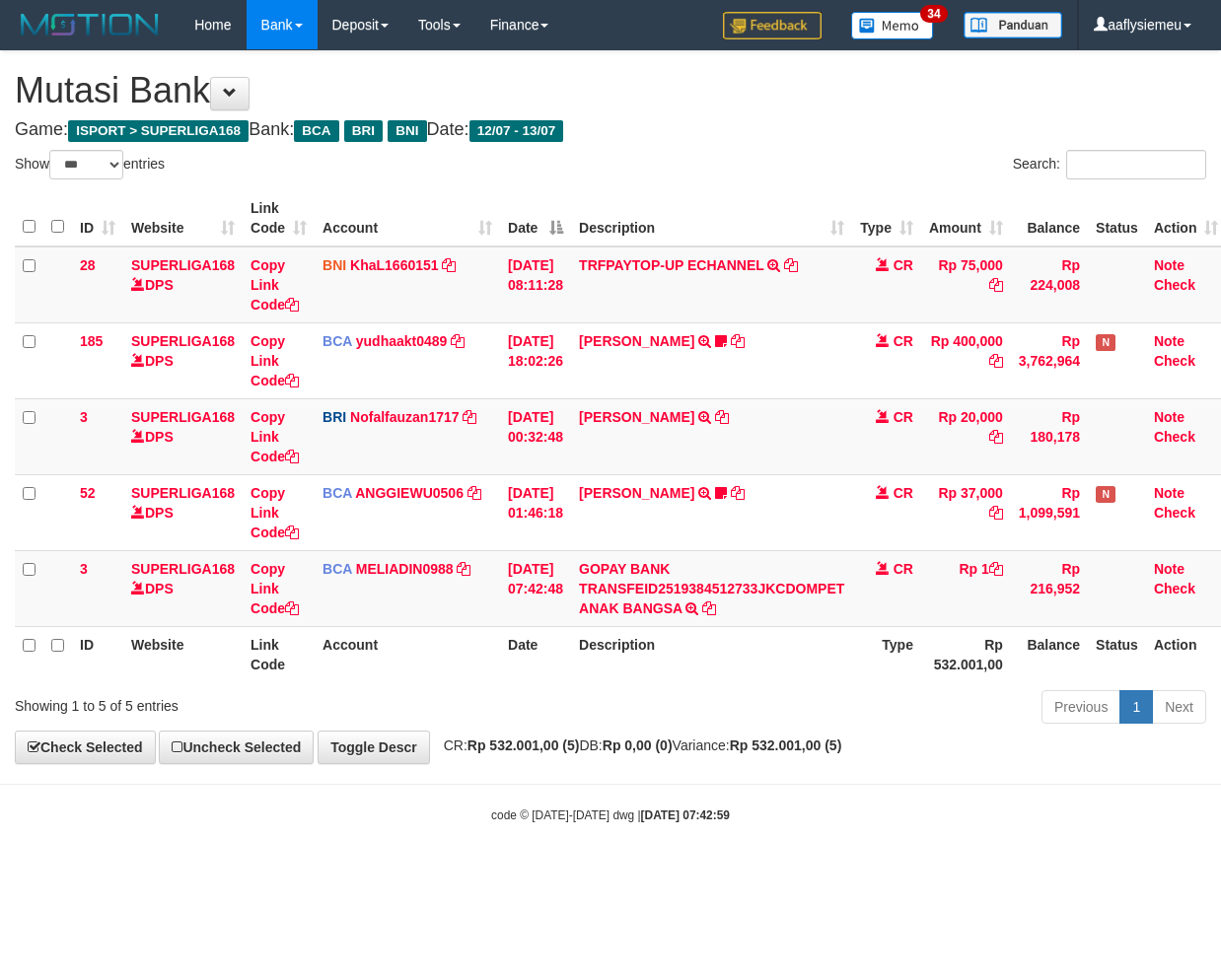 select on "***" 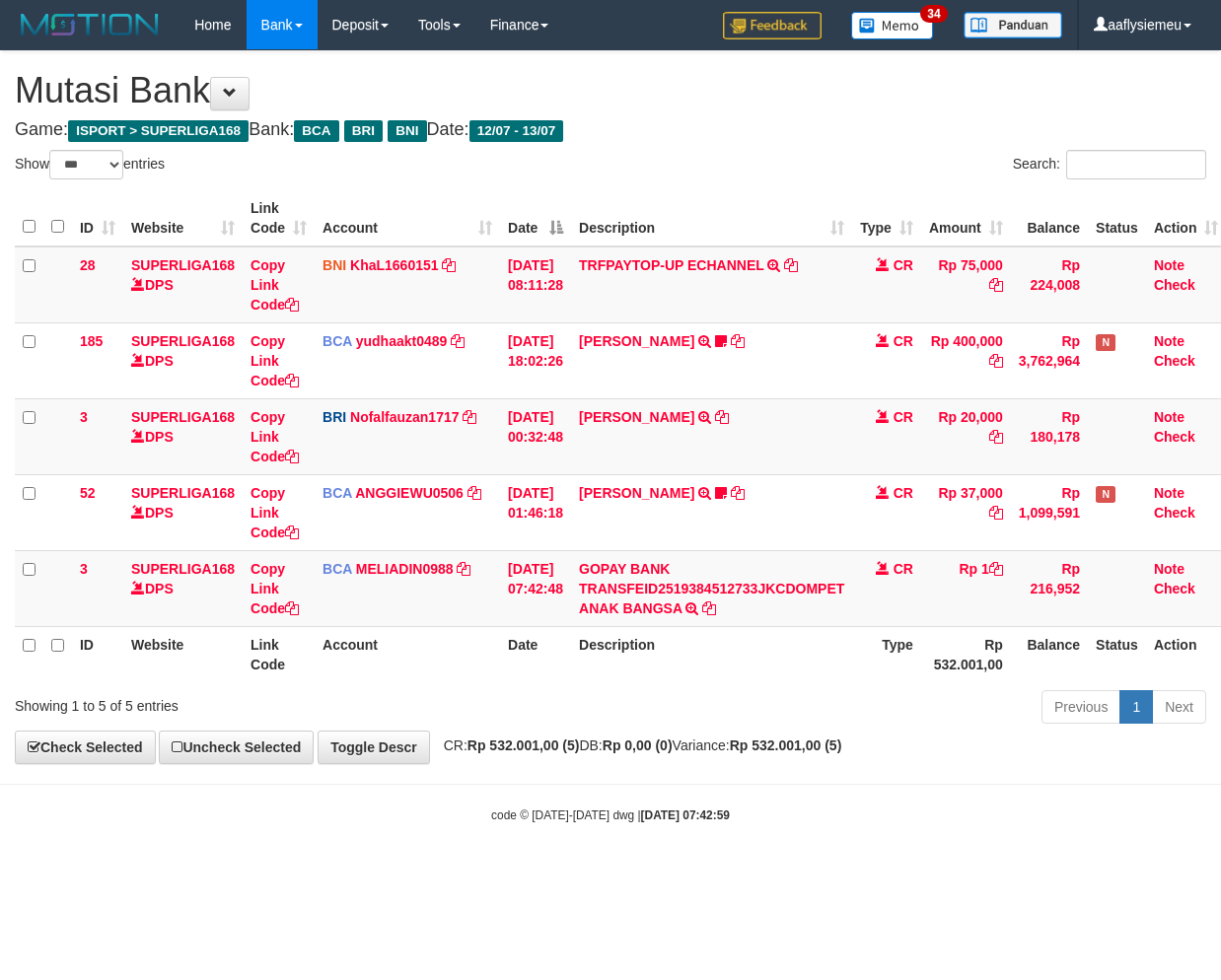 scroll, scrollTop: 0, scrollLeft: 0, axis: both 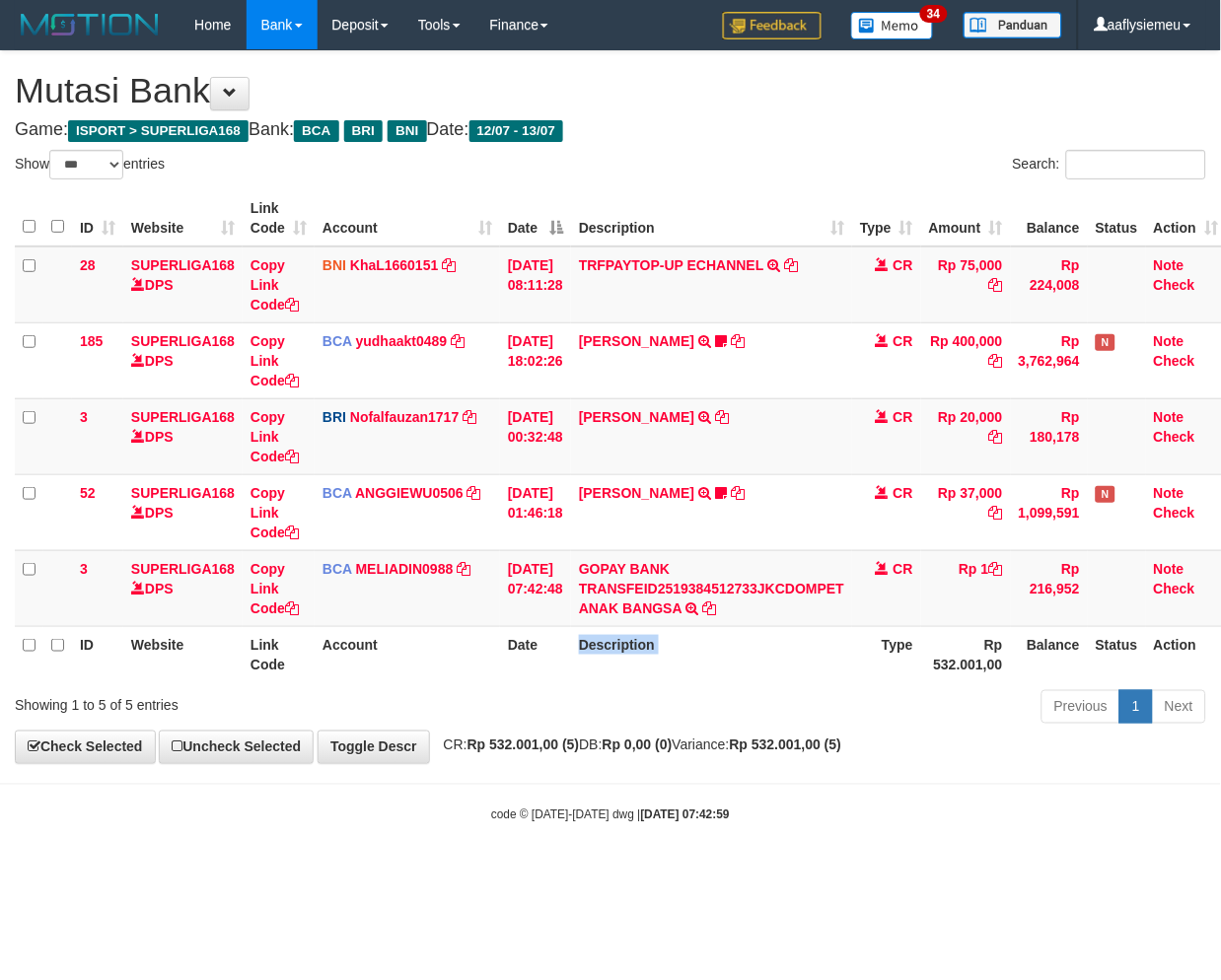 click on "Description" at bounding box center (711, 654) 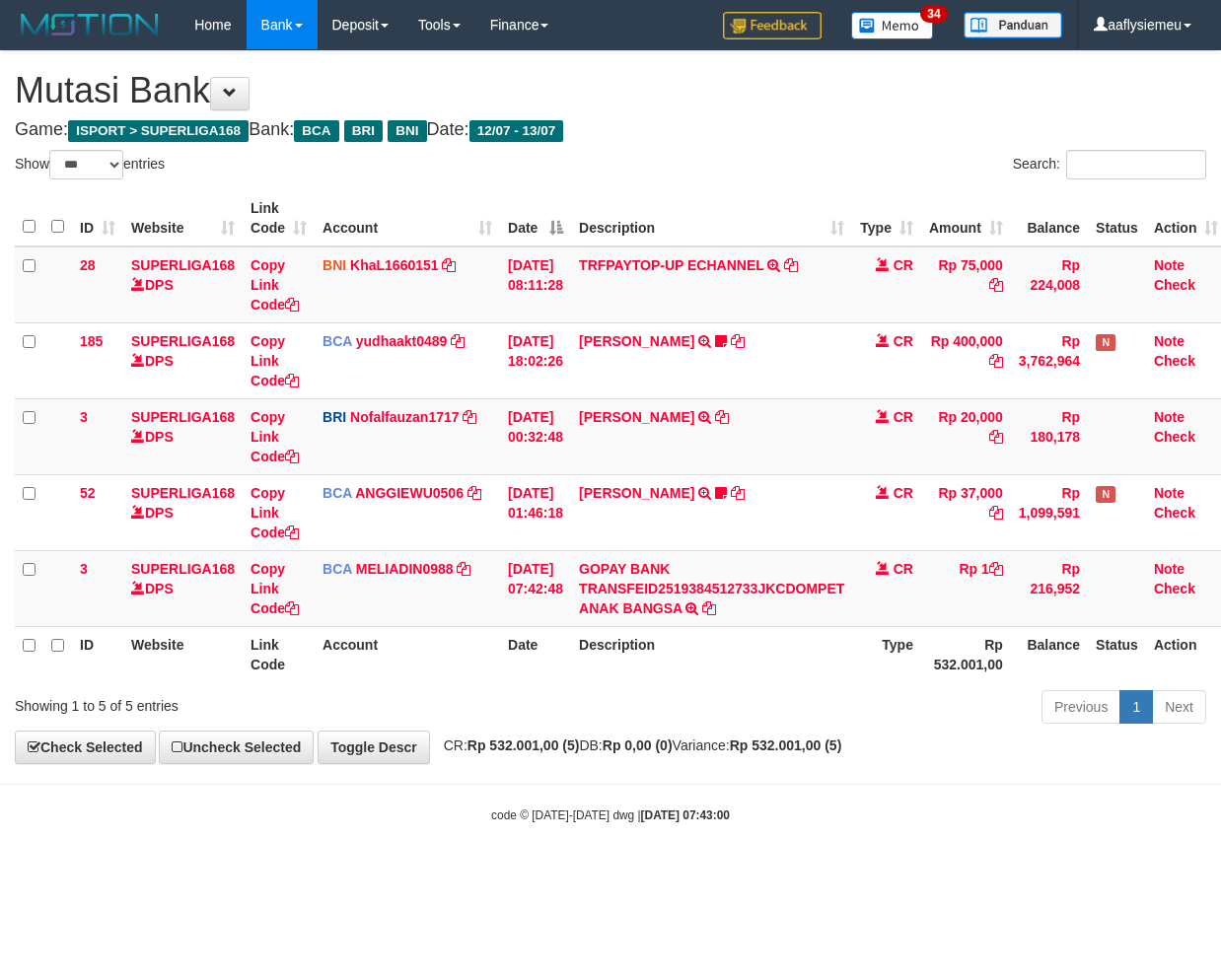 select on "***" 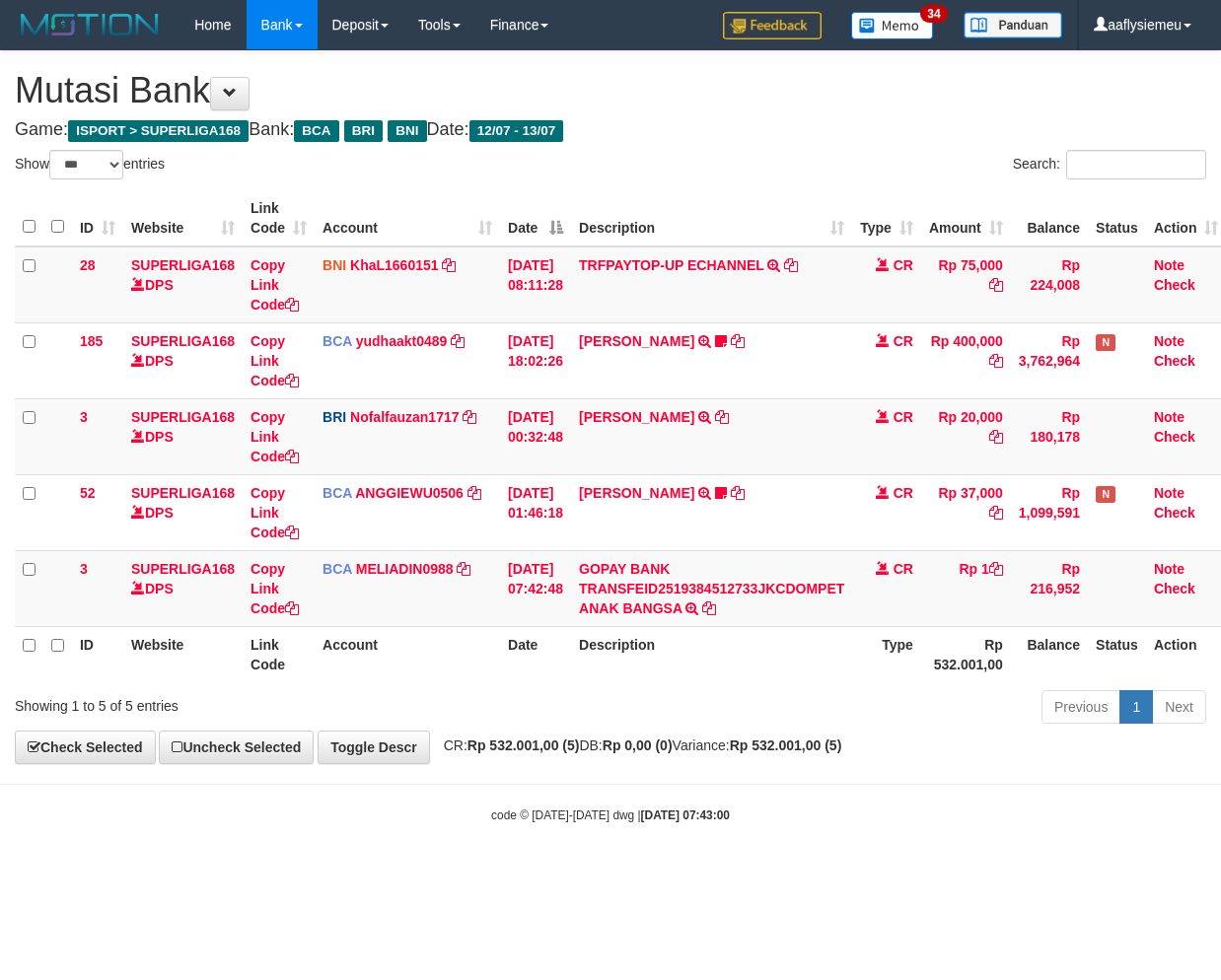 scroll, scrollTop: 0, scrollLeft: 0, axis: both 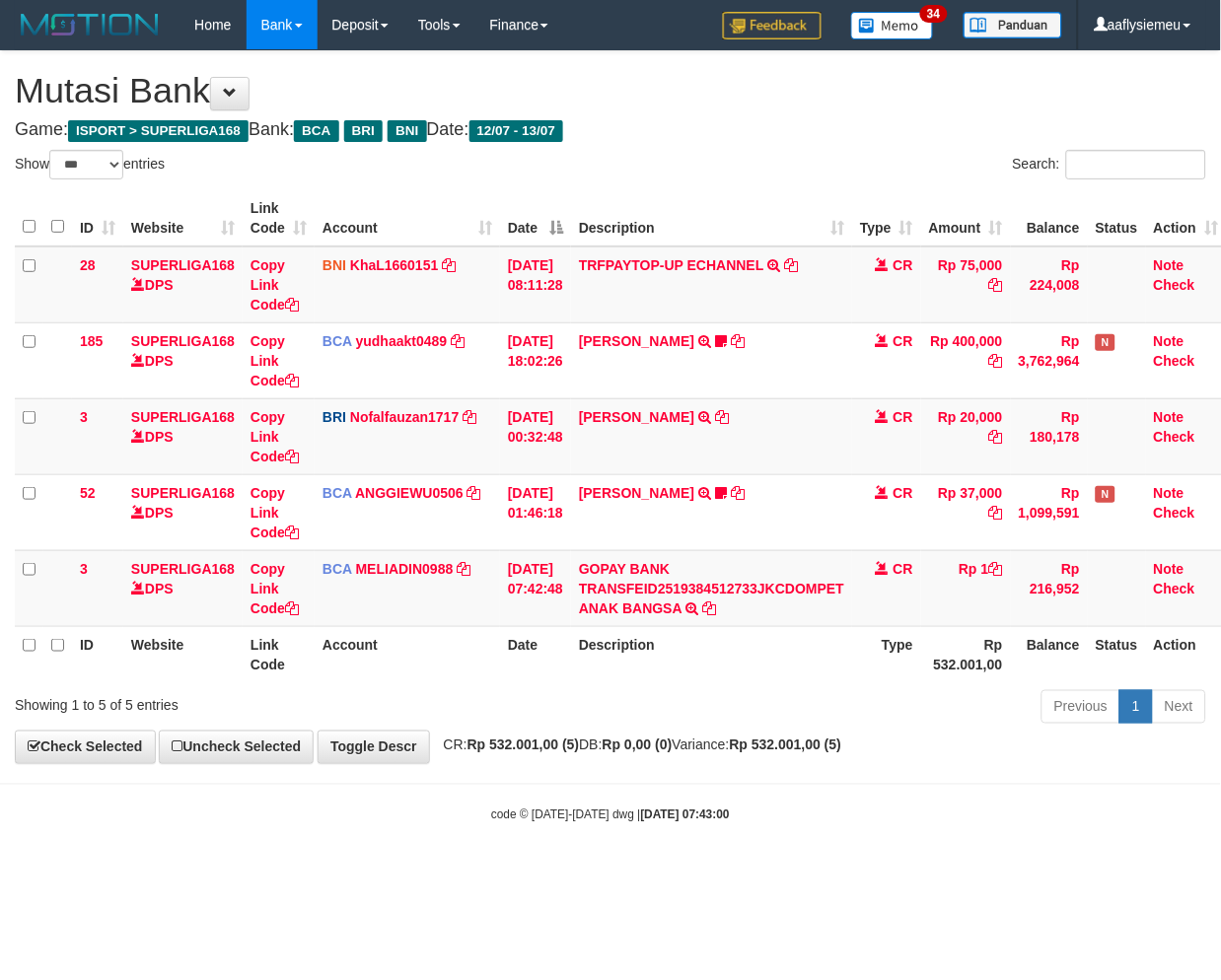 click on "ID Website Link Code Account Date Description Type Amount Balance Status Action
28
SUPERLIGA168    DPS
Copy Link Code
BNI
KhaL1660151
DPS
KHEIR TSAR [PERSON_NAME]
mutasi_20250712_4651 | 28
mutasi_20250712_4651 | 28
[DATE] 08:11:28
TRFPAYTOP-UP ECHANNEL         TRF/PAY/TOP-UP ECHANNEL
CR
Rp 75,000
Rp 224,008
Note
Check
185
SUPERLIGA168    DPS
Copy Link Code
BCA
yudhaakt0489
DPS
YUDHA AKTARIANTO" at bounding box center [610, 436] 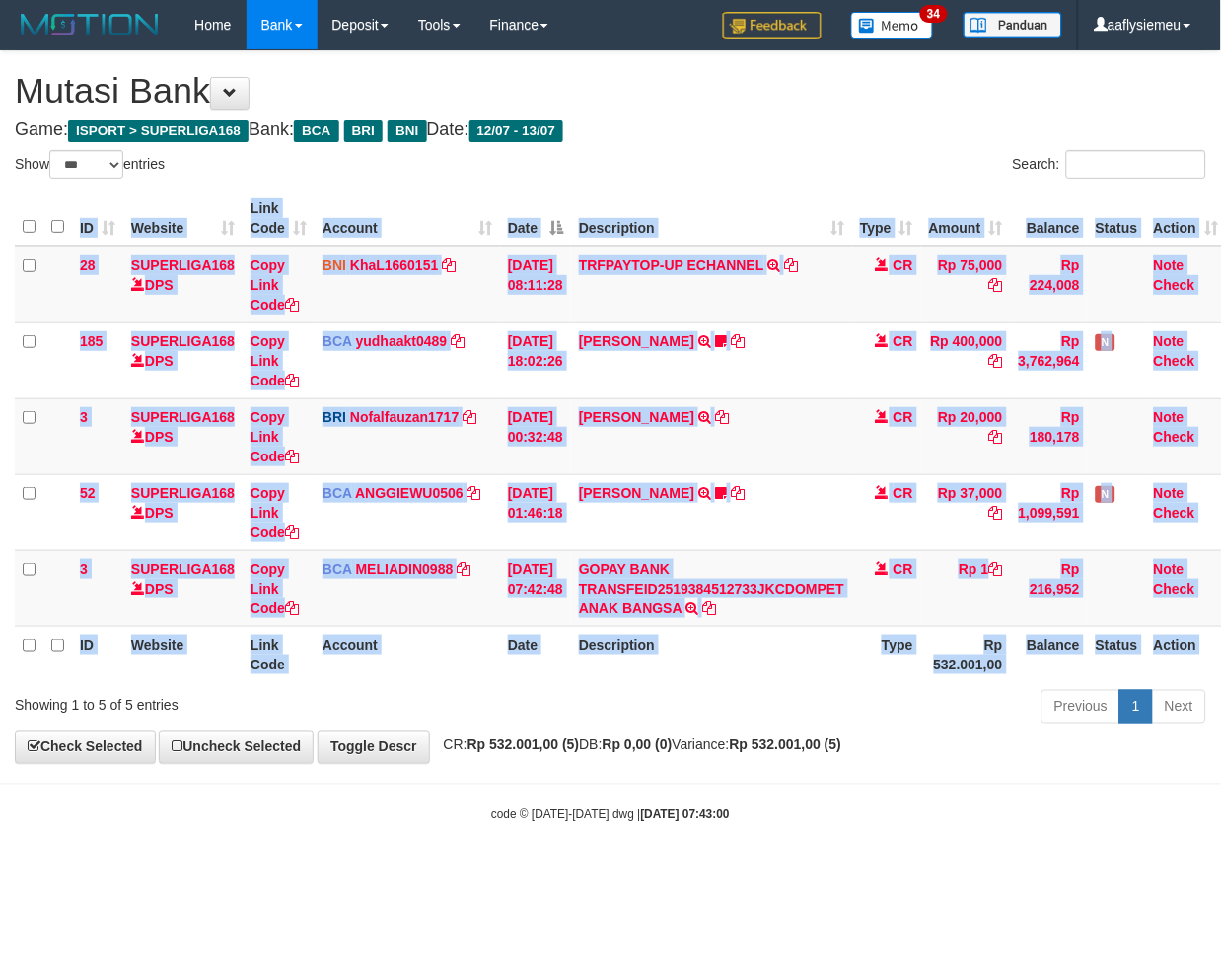 click on "ID Website Link Code Account Date Description Type Amount Balance Status Action
28
SUPERLIGA168    DPS
Copy Link Code
BNI
KhaL1660151
DPS
KHEIR TSAR MUHAMMAD ALI
mutasi_20250712_4651 | 28
mutasi_20250712_4651 | 28
12/07/2025 08:11:28
TRFPAYTOP-UP ECHANNEL         TRF/PAY/TOP-UP ECHANNEL
CR
Rp 75,000
Rp 224,008
Note
Check
185
SUPERLIGA168    DPS
Copy Link Code
BCA
yudhaakt0489
DPS
YUDHA AKTARIANTO" at bounding box center (610, 436) 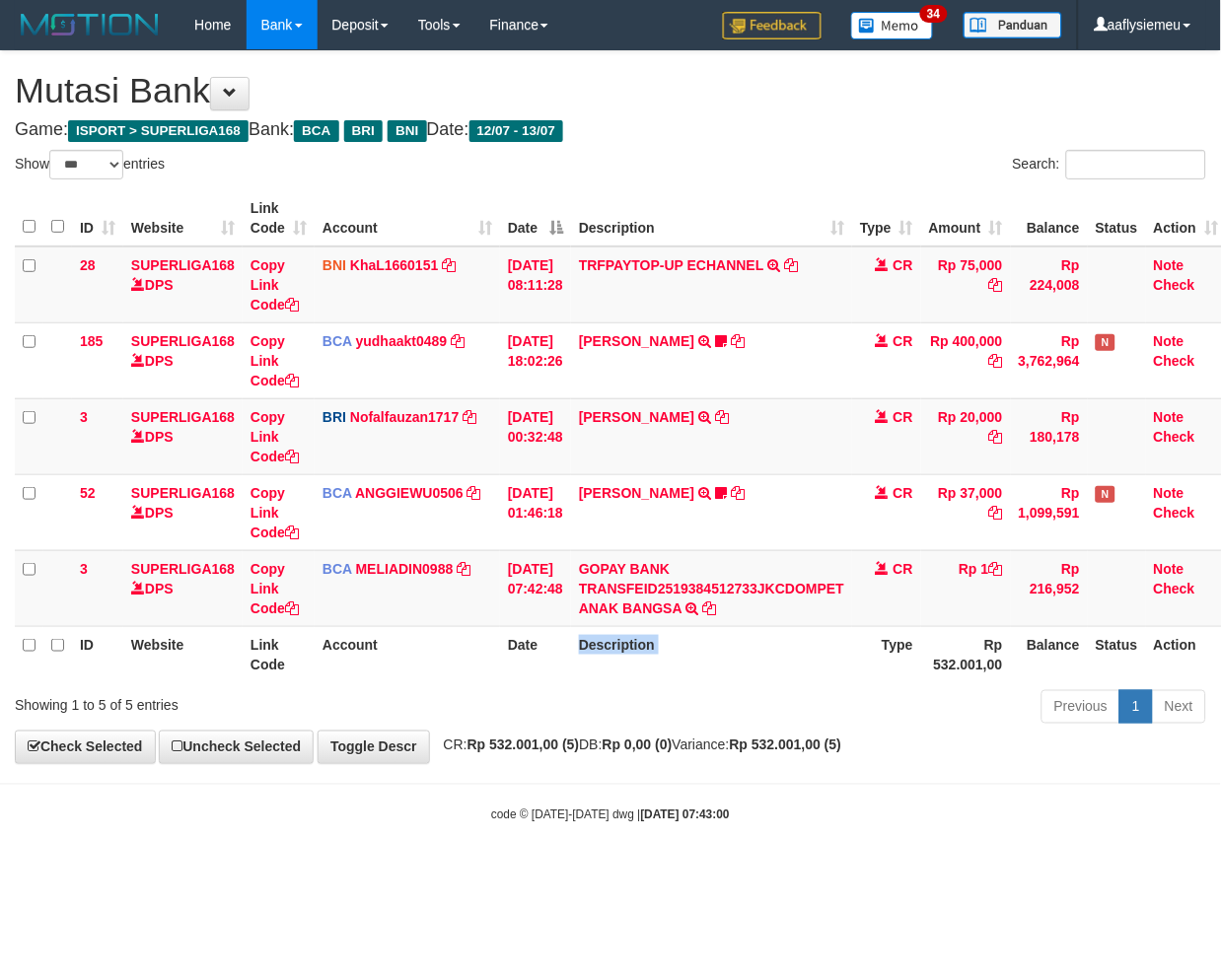 click on "Description" at bounding box center (711, 654) 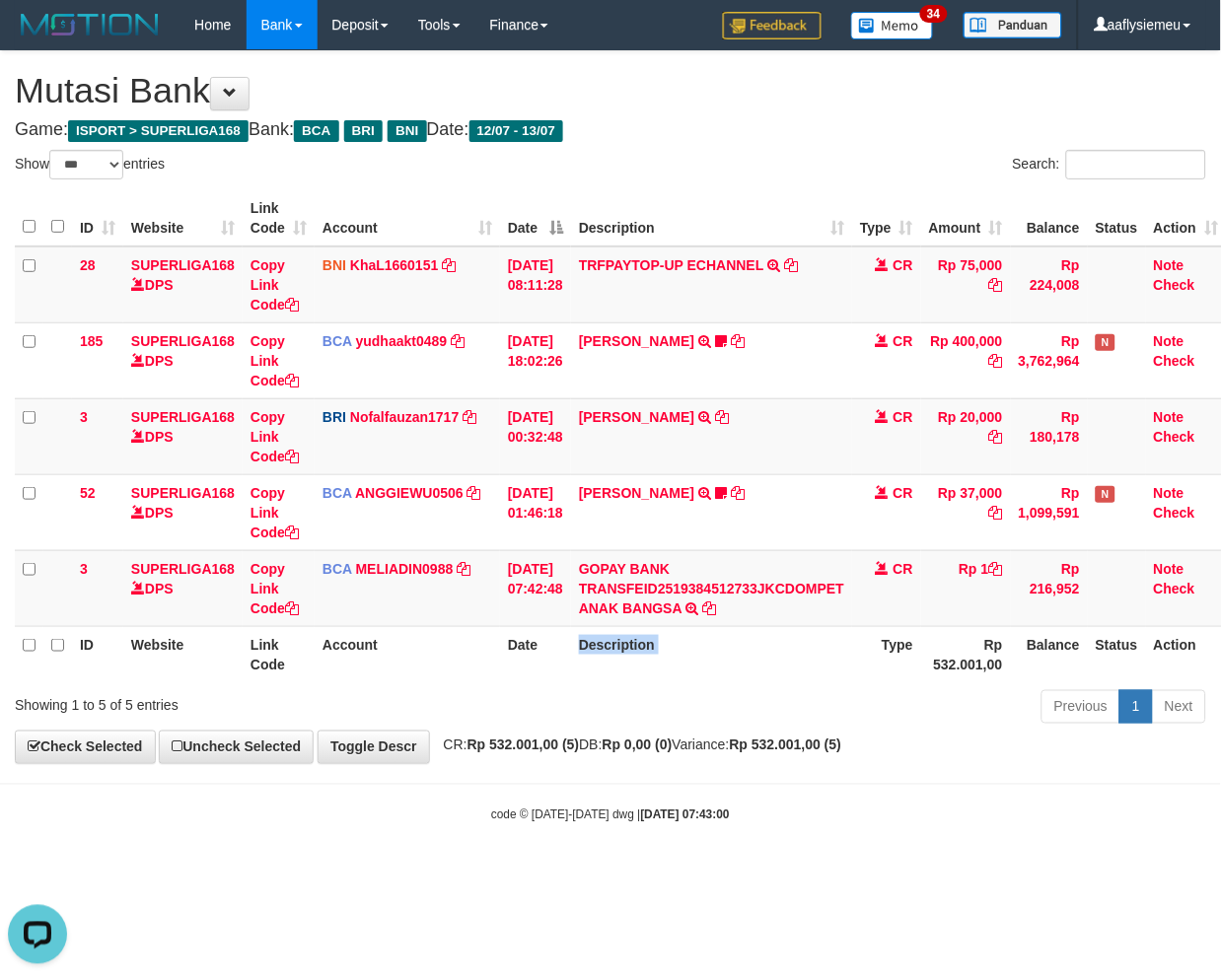 scroll, scrollTop: 0, scrollLeft: 0, axis: both 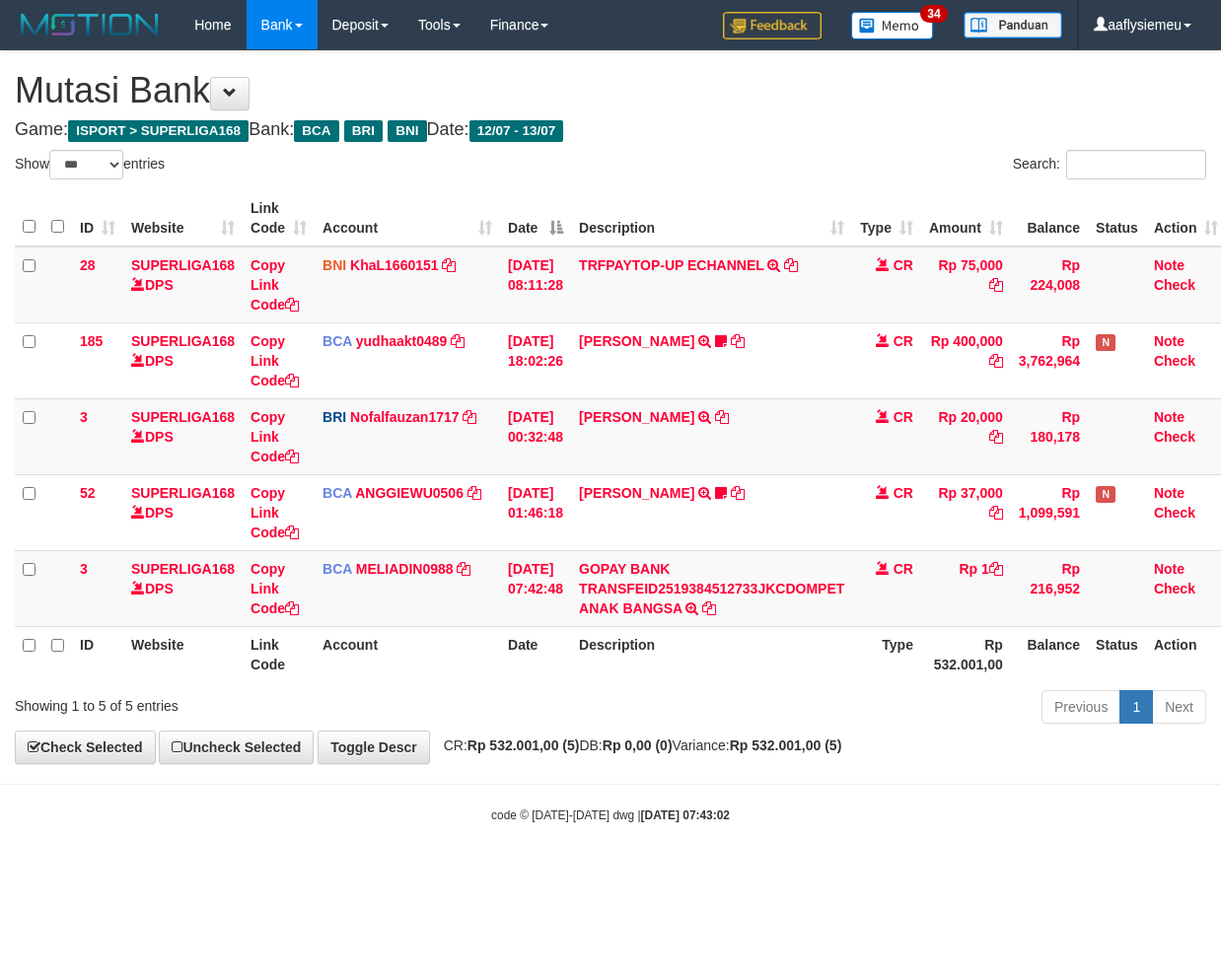 select on "***" 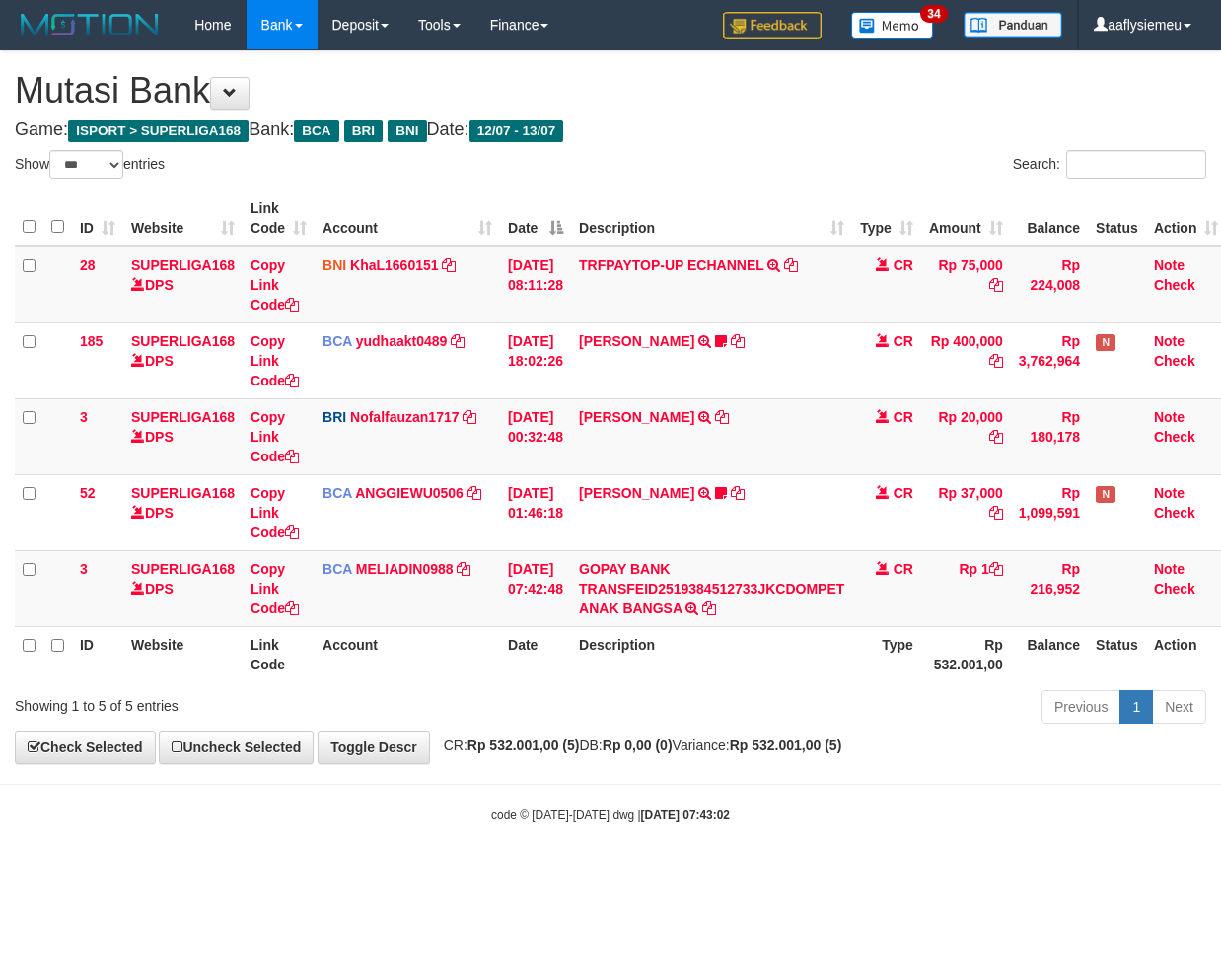 scroll, scrollTop: 0, scrollLeft: 0, axis: both 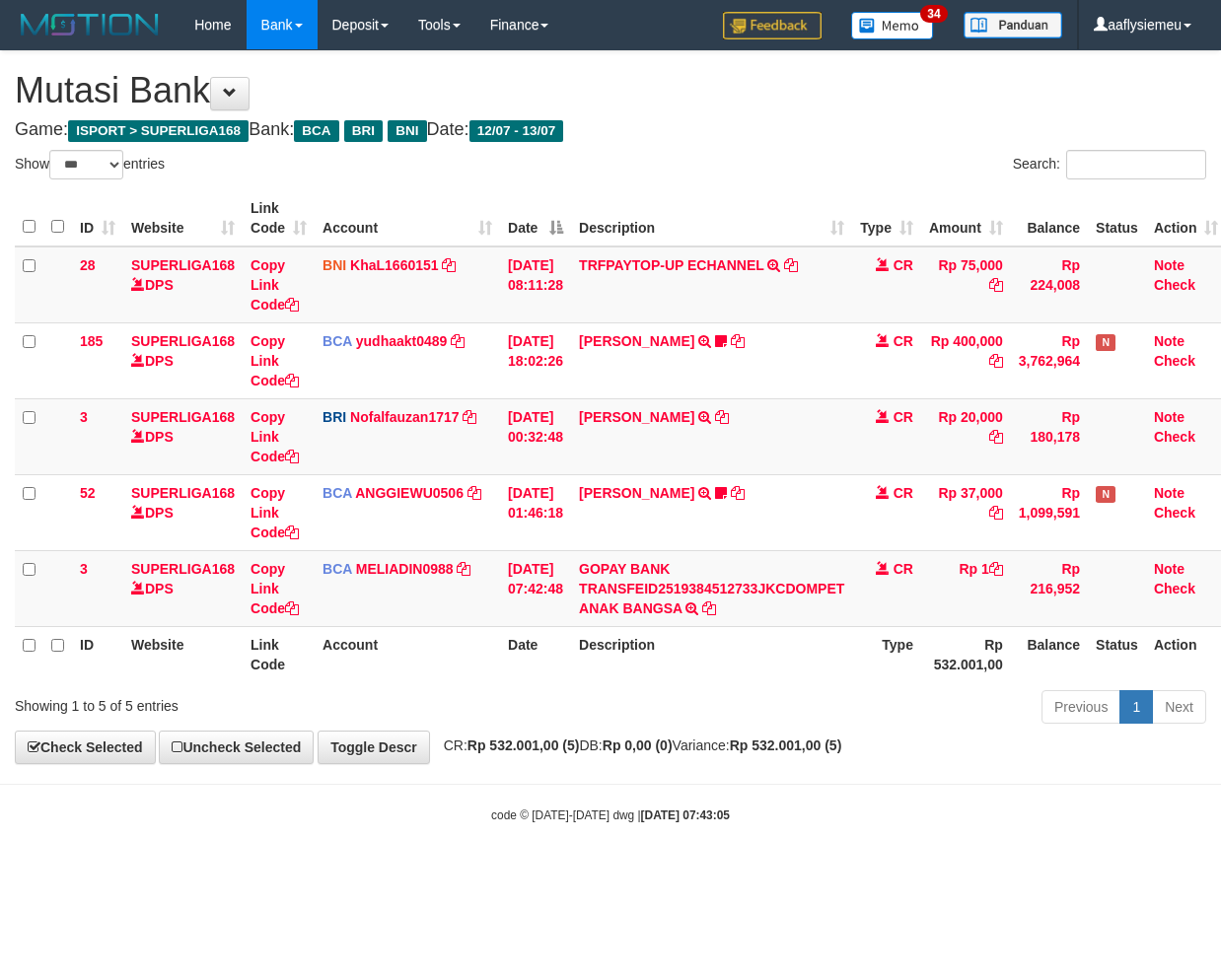 select on "***" 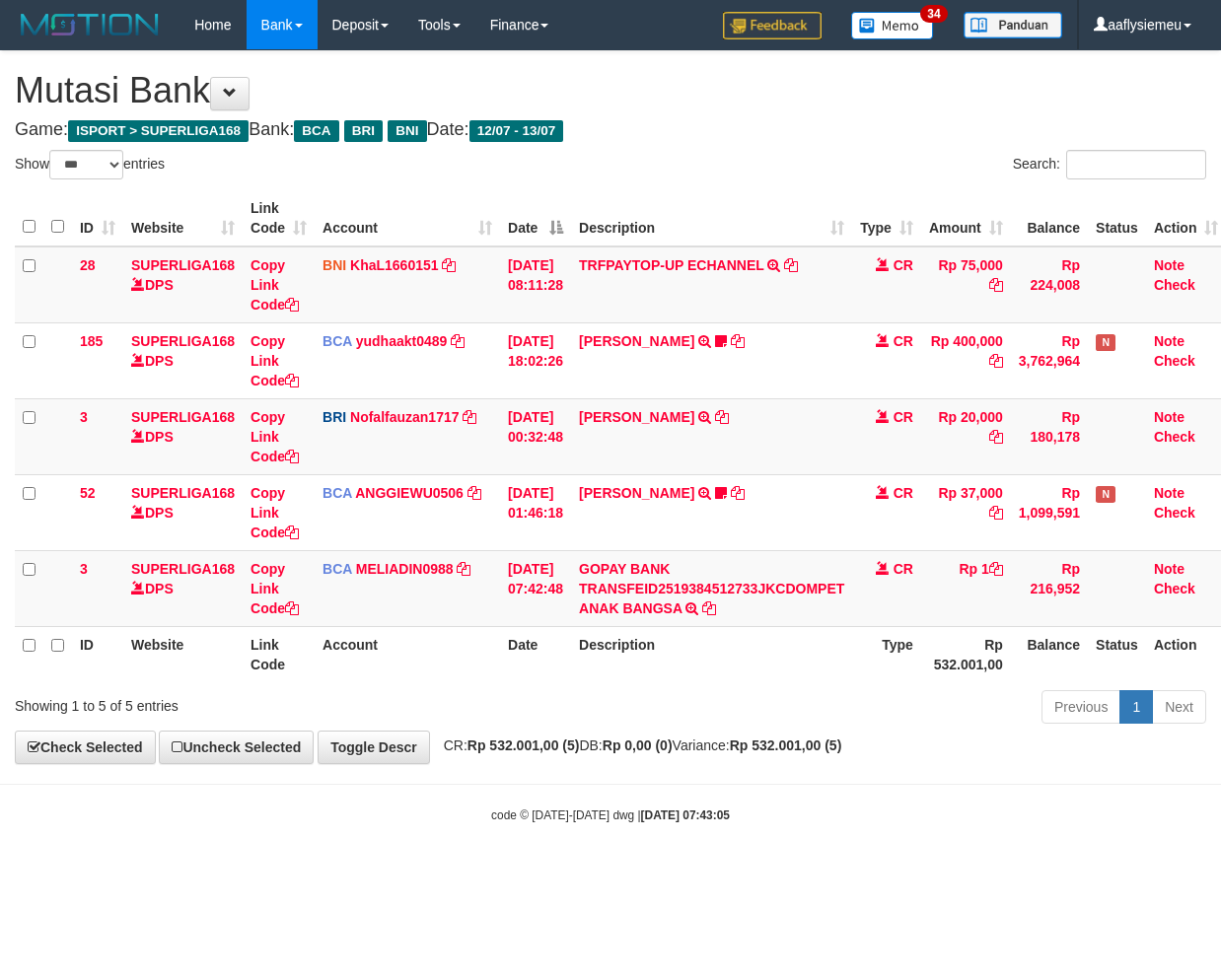 scroll, scrollTop: 0, scrollLeft: 0, axis: both 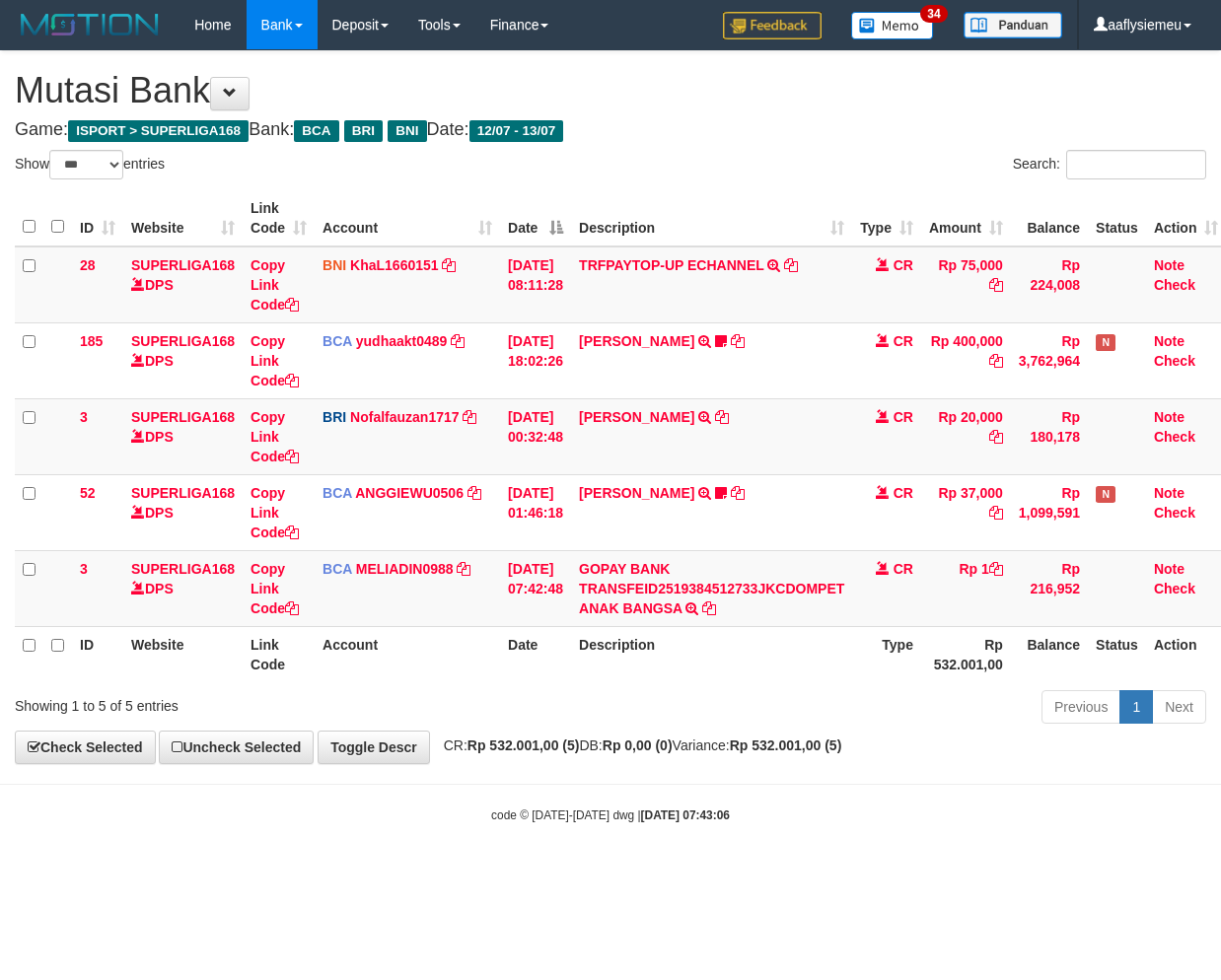 select on "***" 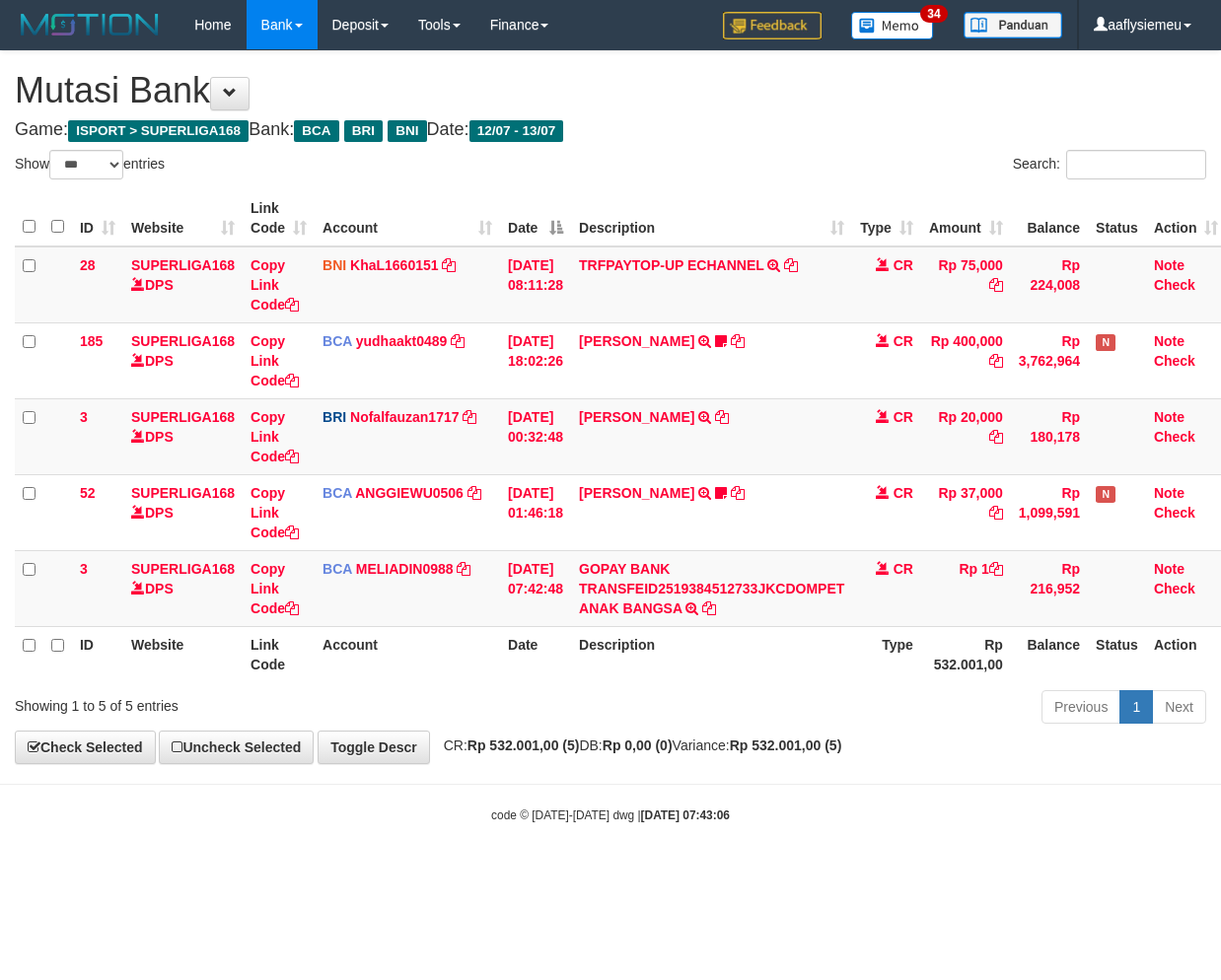 scroll, scrollTop: 0, scrollLeft: 0, axis: both 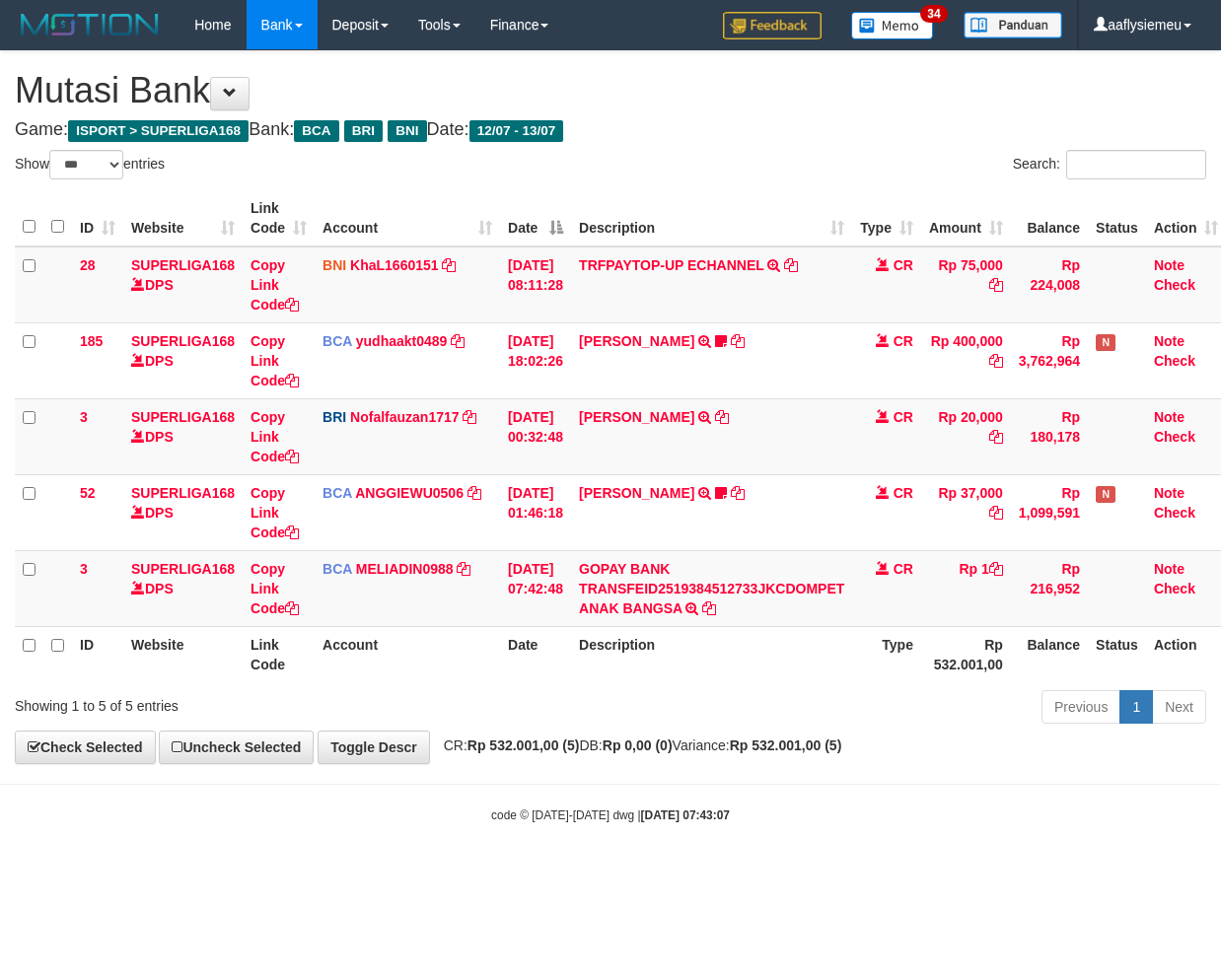 select on "***" 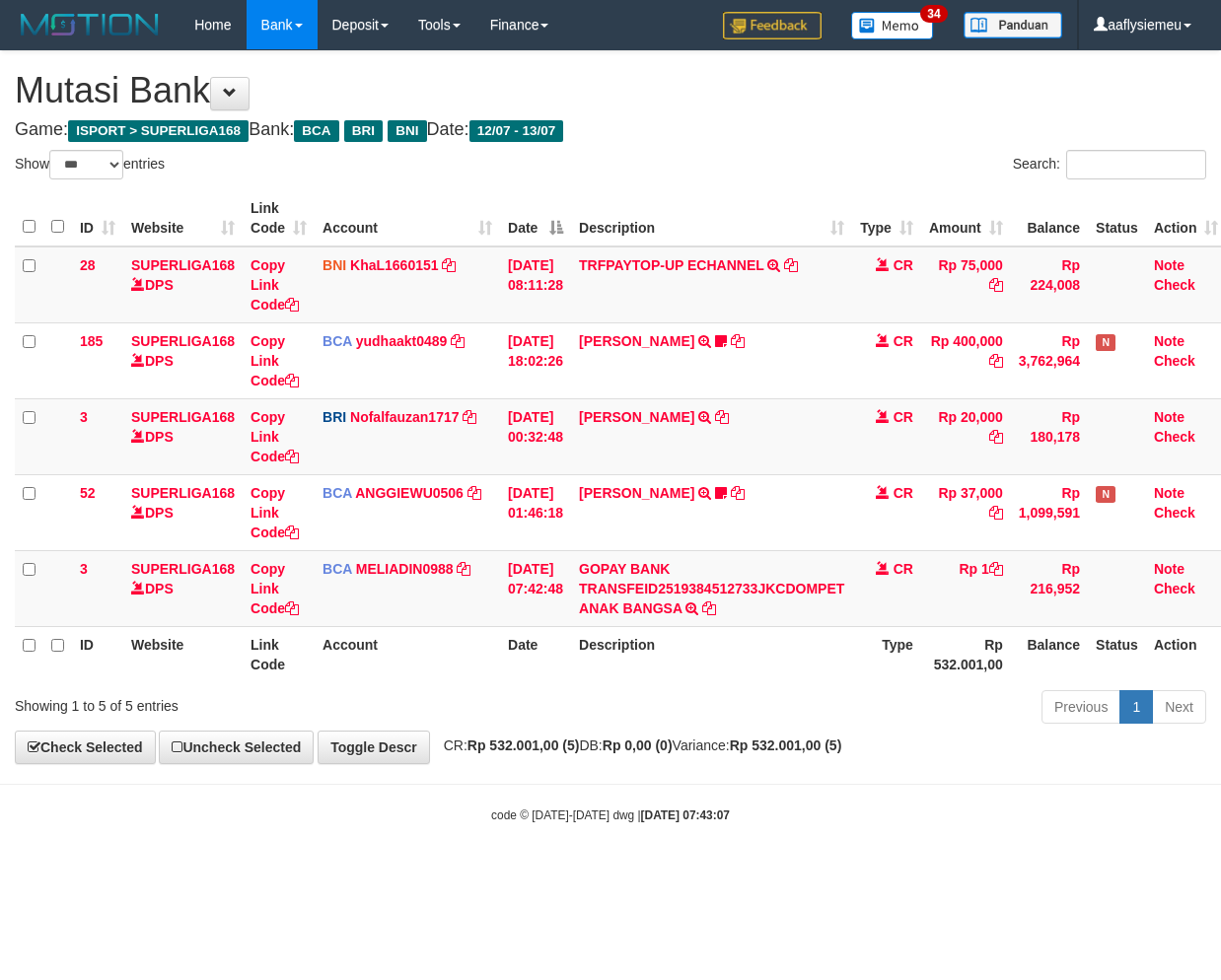 scroll, scrollTop: 0, scrollLeft: 0, axis: both 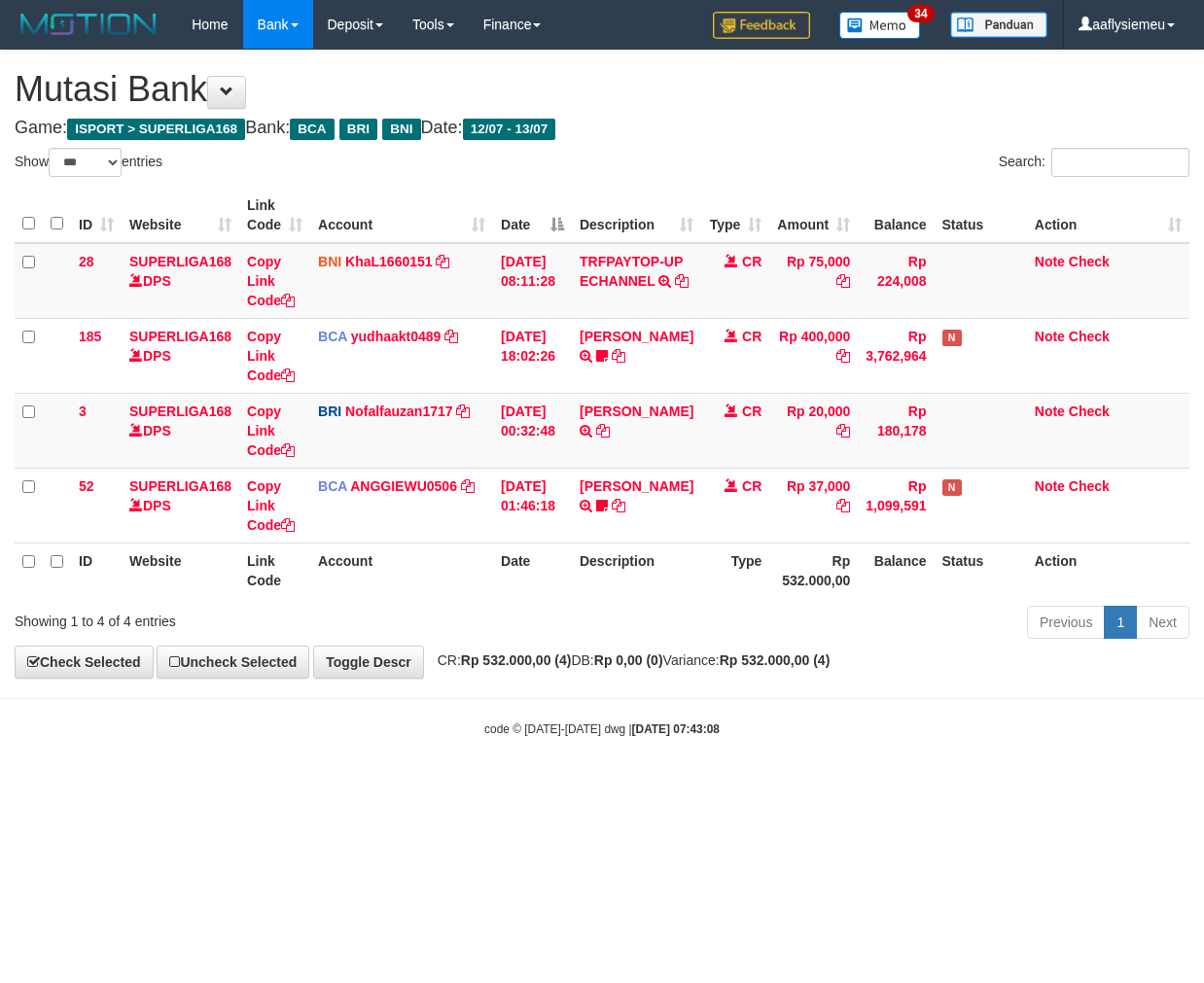 select on "***" 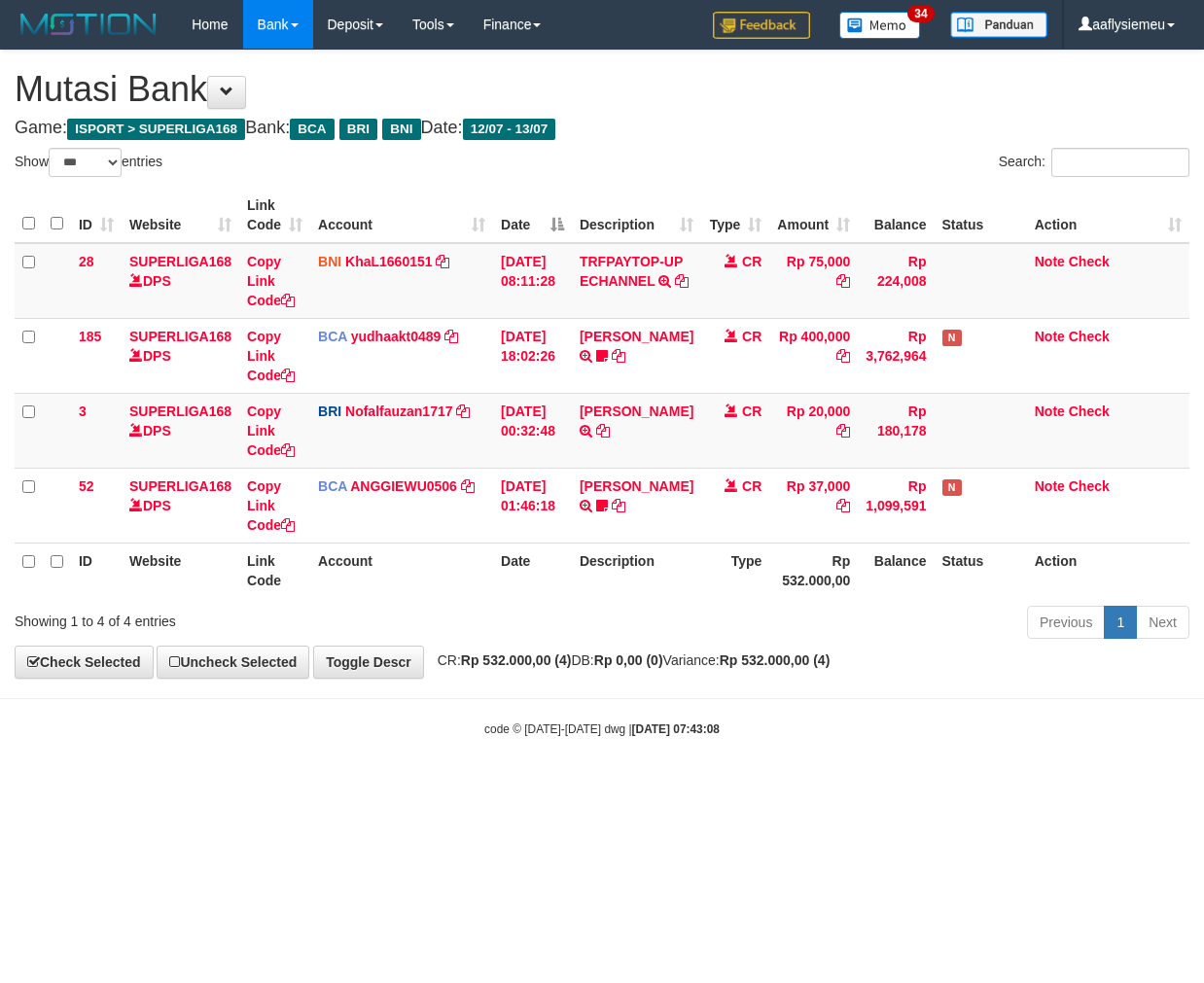 scroll, scrollTop: 0, scrollLeft: 0, axis: both 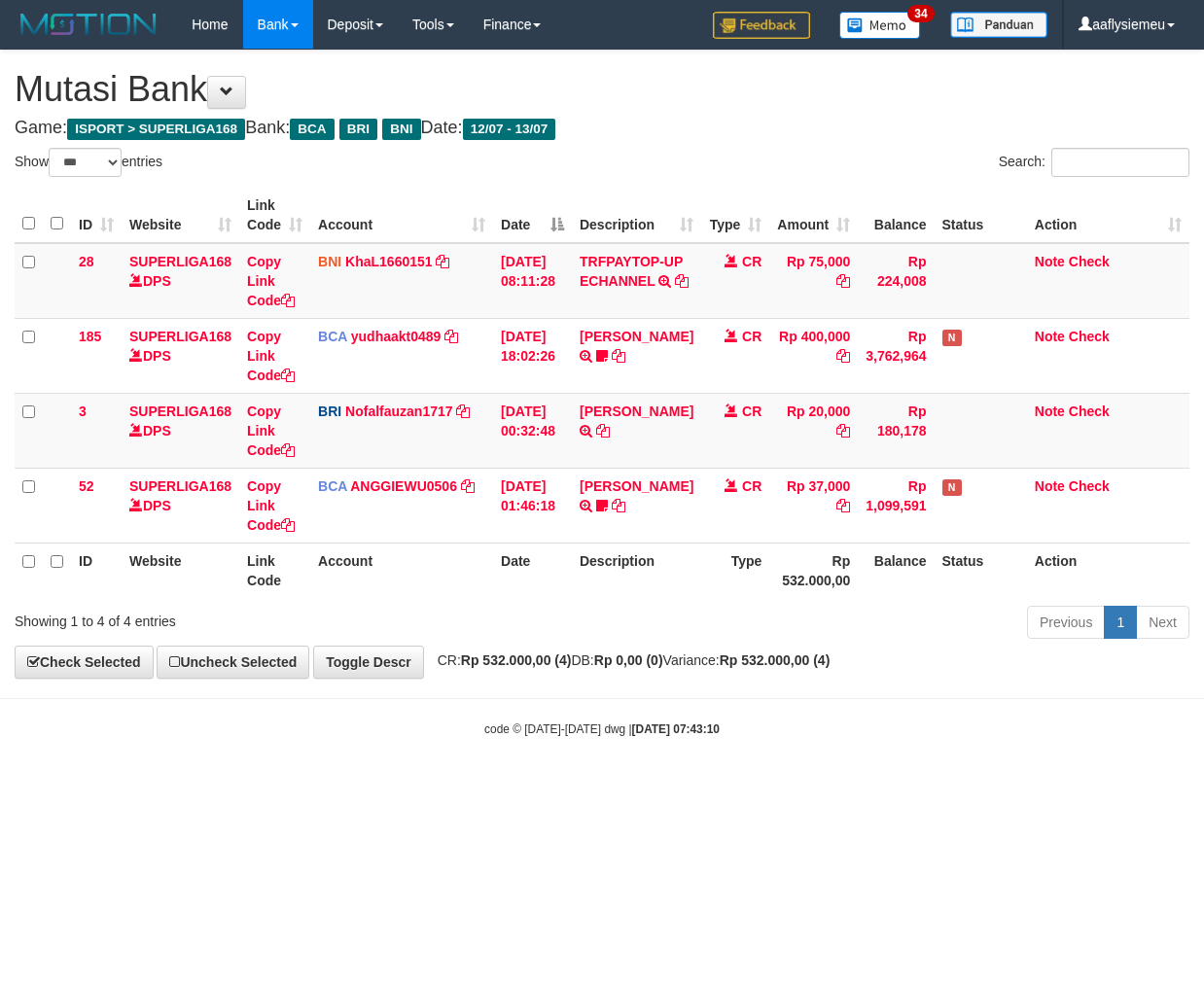 select on "***" 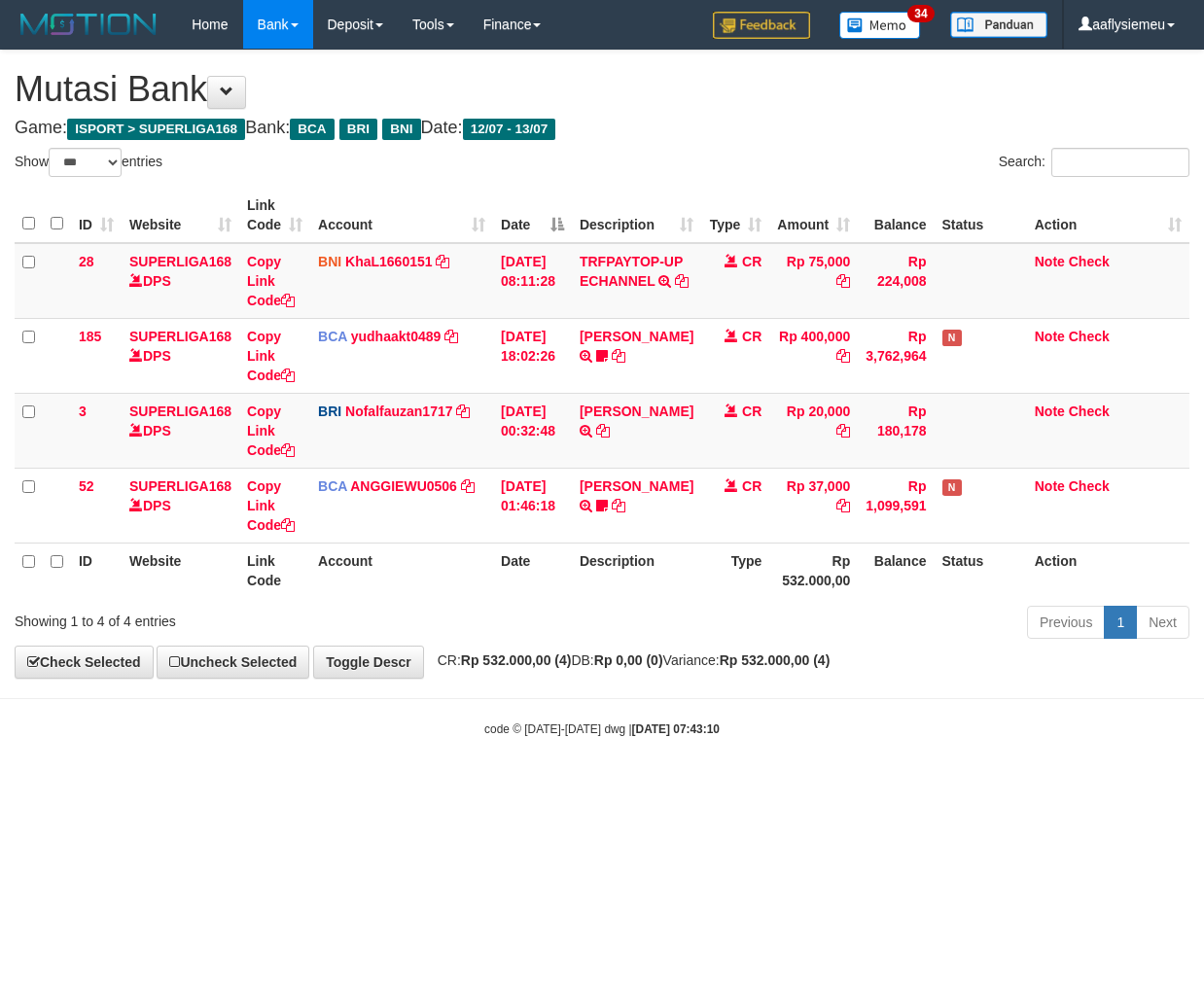 scroll, scrollTop: 0, scrollLeft: 0, axis: both 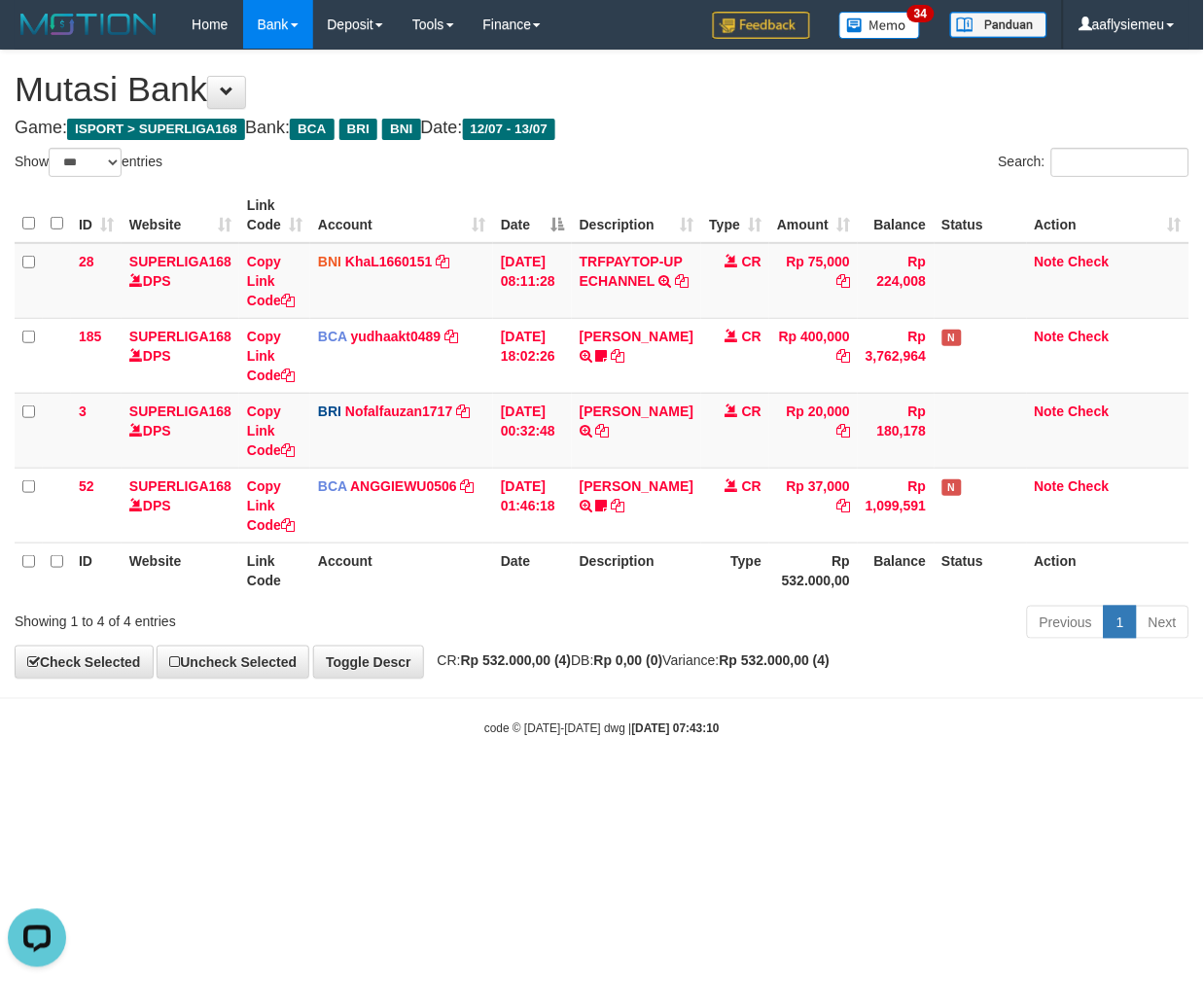 click on "Toggle navigation
Home
Bank
Account List
Load
By Website
Group
[ISPORT]													SUPERLIGA168
By Load Group (DPS)" at bounding box center (602, 393) 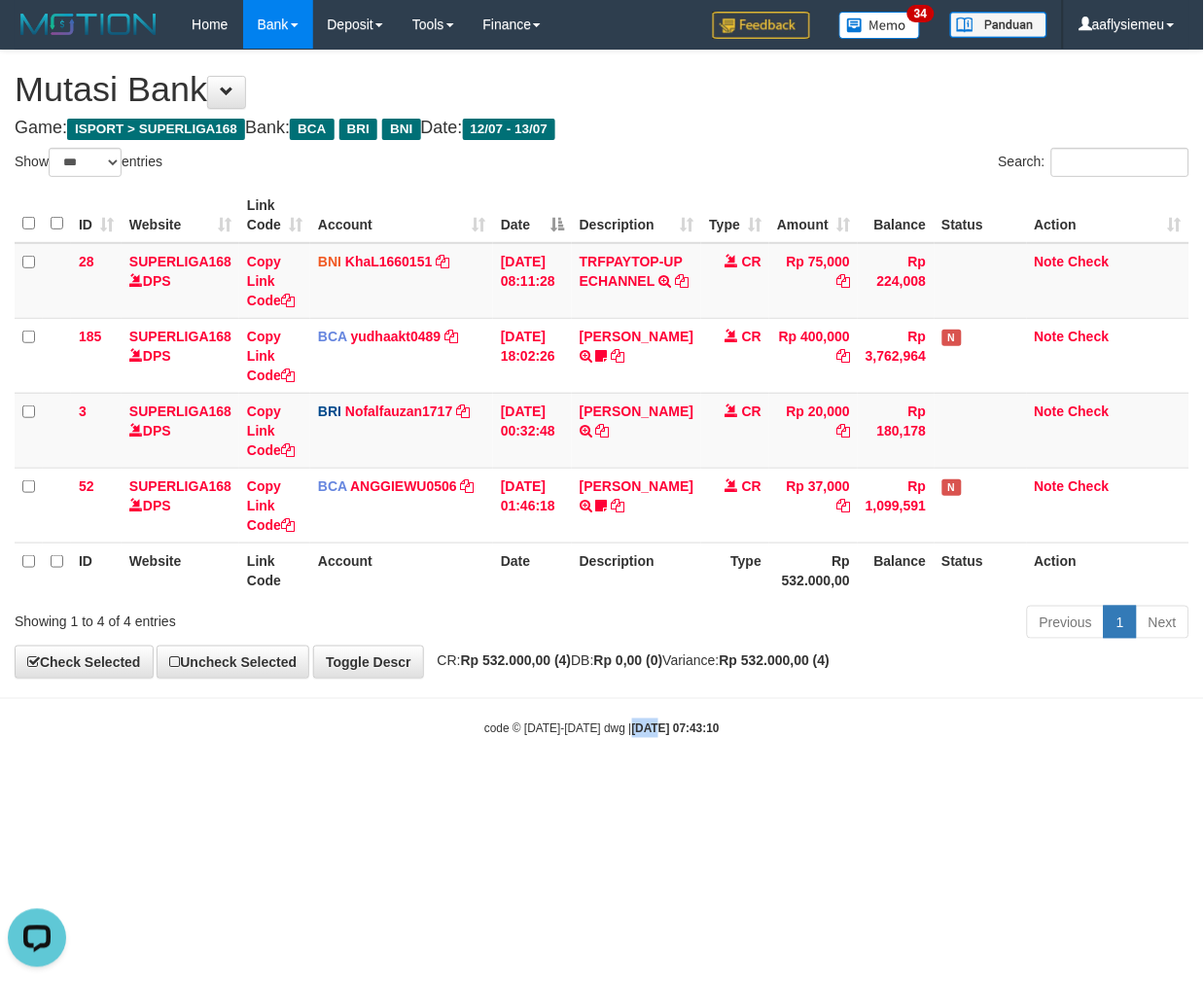 click on "Toggle navigation
Home
Bank
Account List
Load
By Website
Group
[ISPORT]													SUPERLIGA168
By Load Group (DPS)" at bounding box center [602, 393] 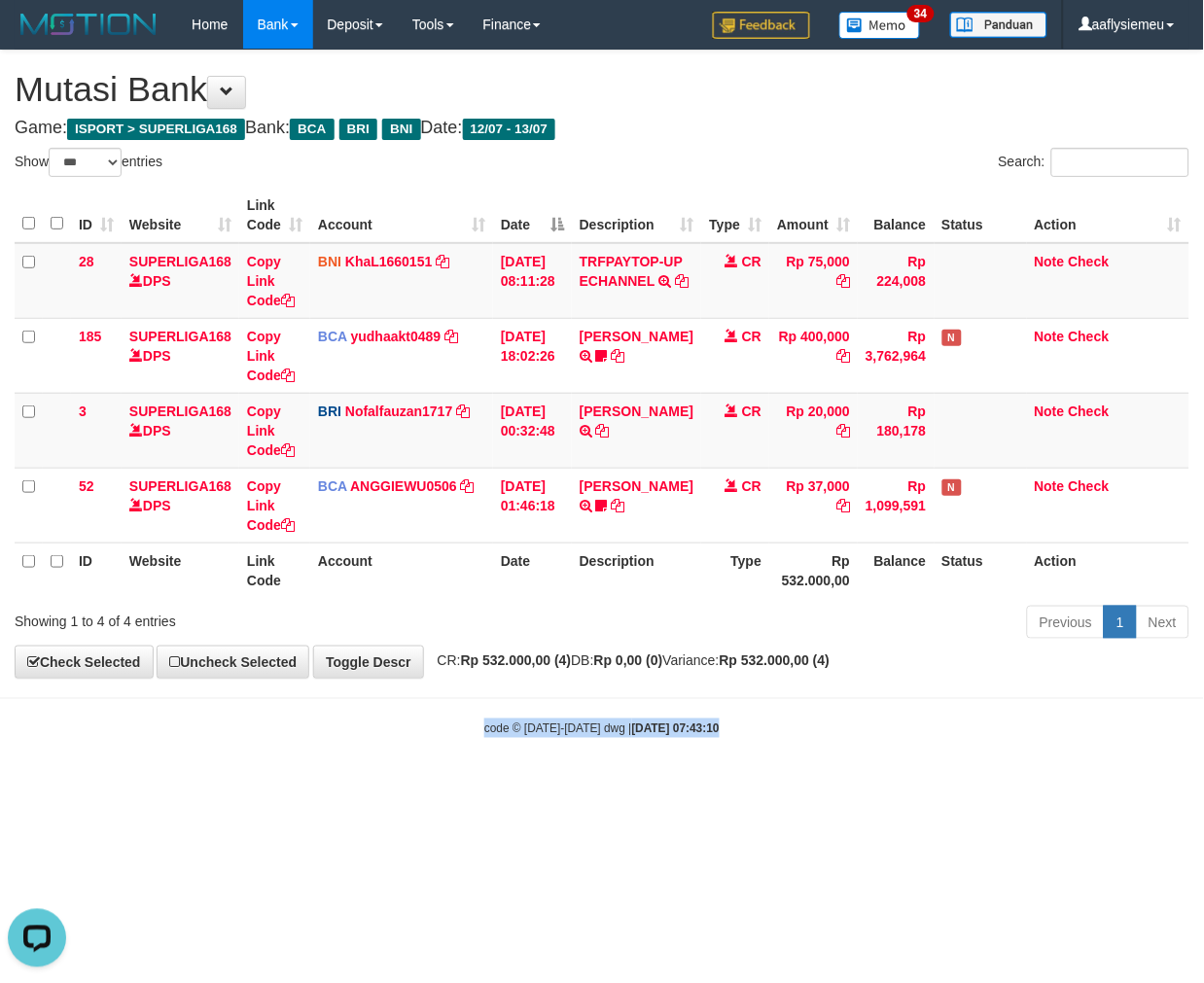 click on "Toggle navigation
Home
Bank
Account List
Load
By Website
Group
[ISPORT]													SUPERLIGA168
By Load Group (DPS)" at bounding box center (602, 393) 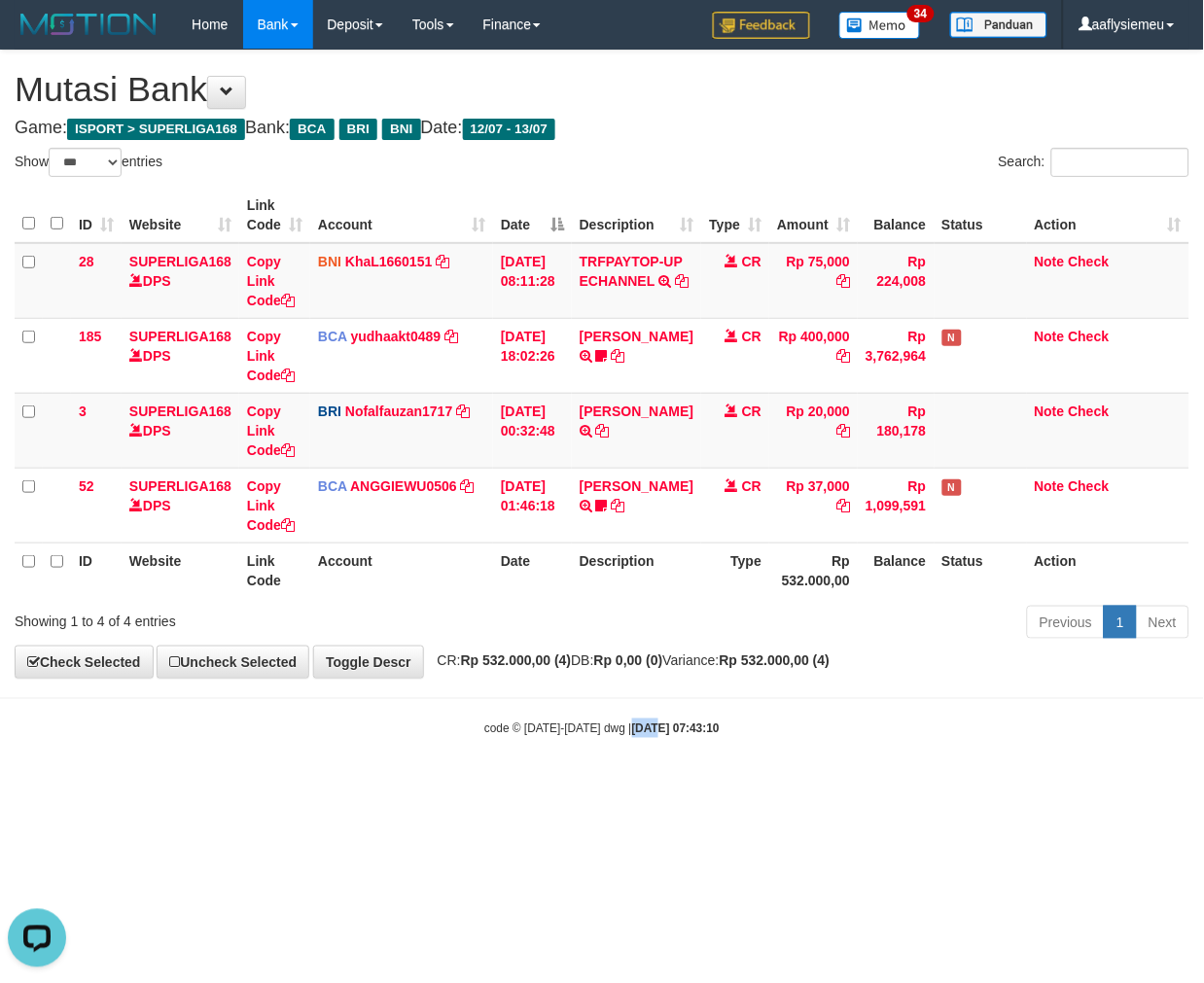 click on "Toggle navigation
Home
Bank
Account List
Load
By Website
Group
[ISPORT]													SUPERLIGA168
By Load Group (DPS)" at bounding box center (602, 393) 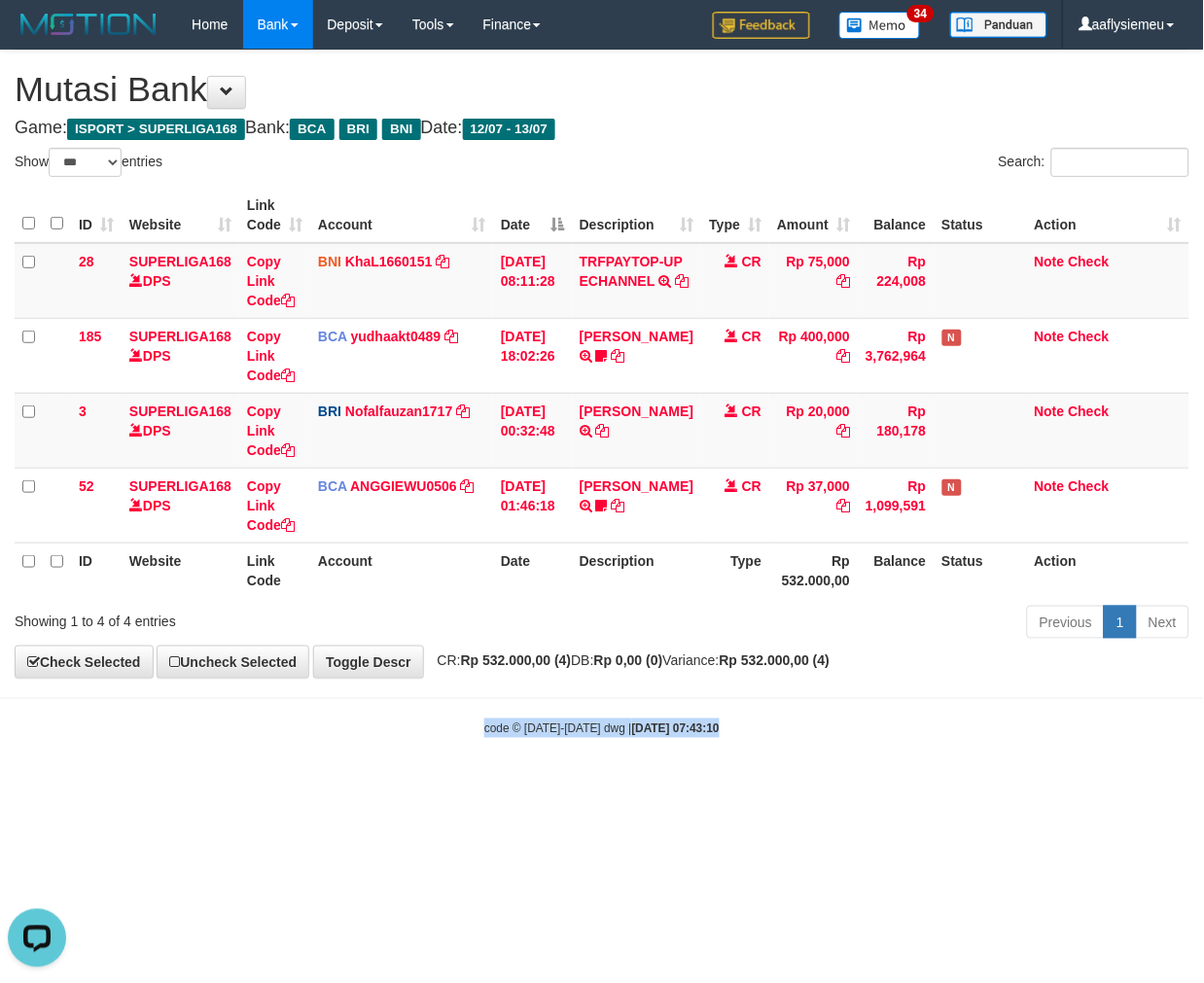 click on "Toggle navigation
Home
Bank
Account List
Load
By Website
Group
[ISPORT]													SUPERLIGA168
By Load Group (DPS)" at bounding box center (602, 393) 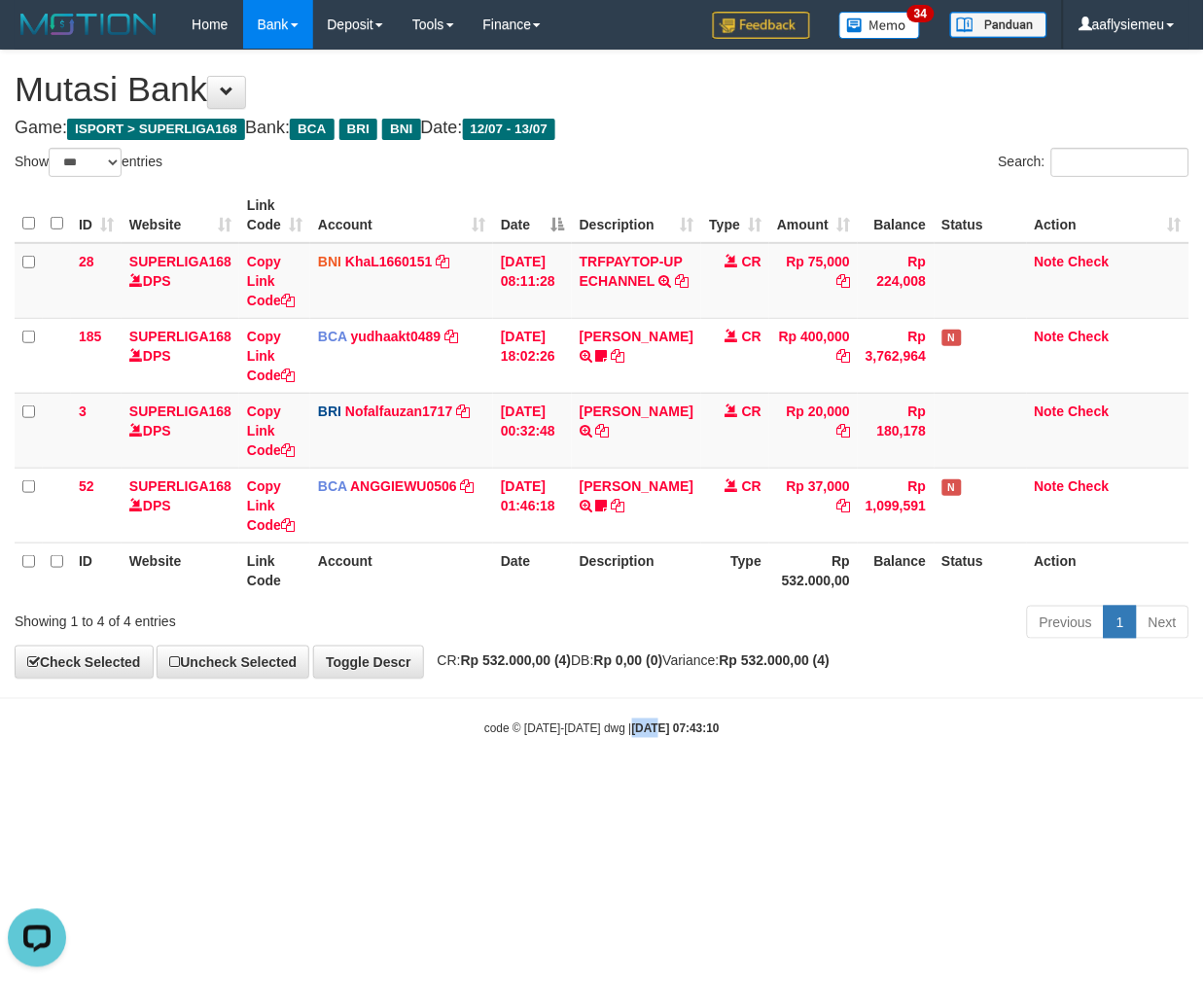 click on "Toggle navigation
Home
Bank
Account List
Load
By Website
Group
[ISPORT]													SUPERLIGA168
By Load Group (DPS)" at bounding box center [602, 393] 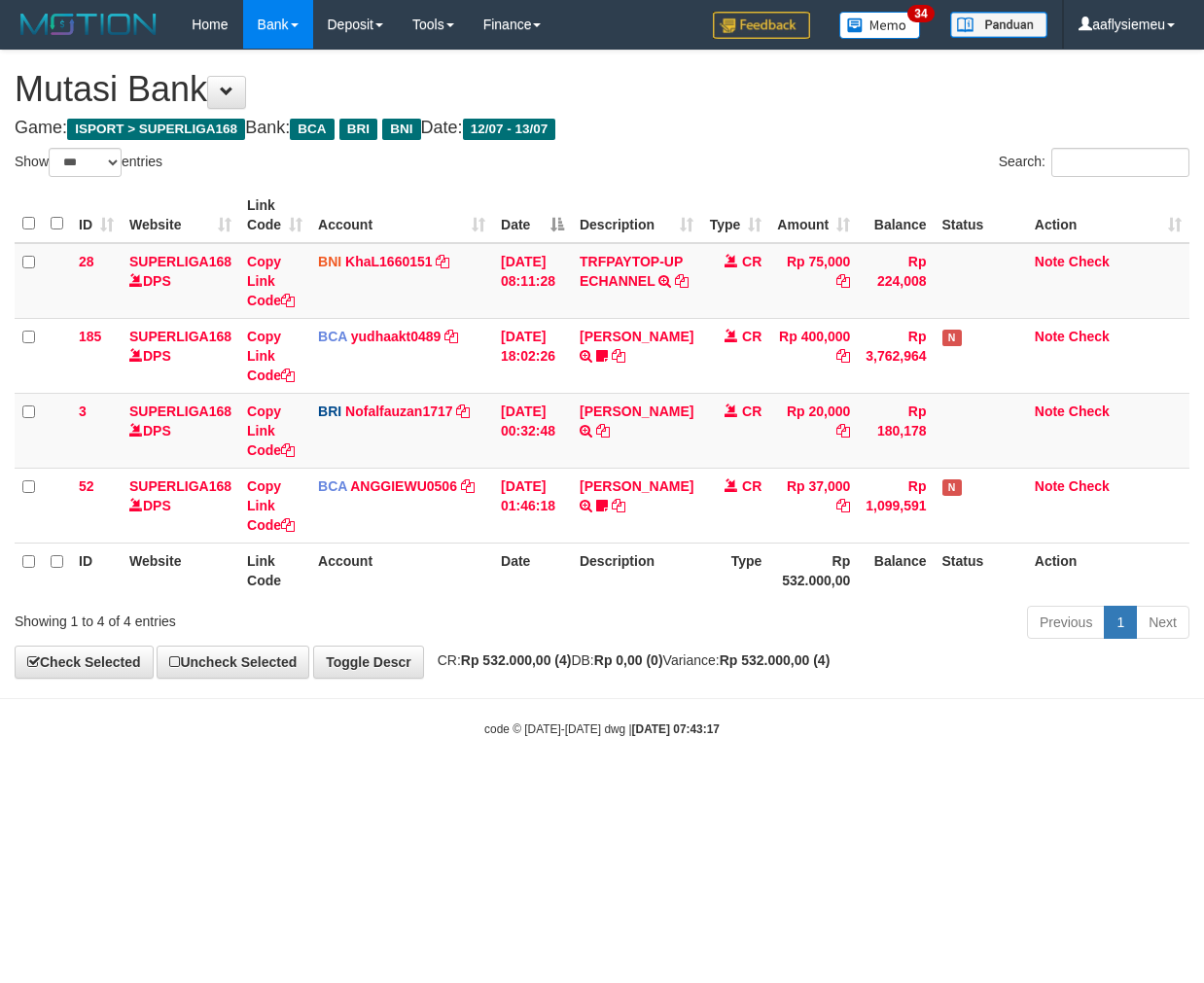 select on "***" 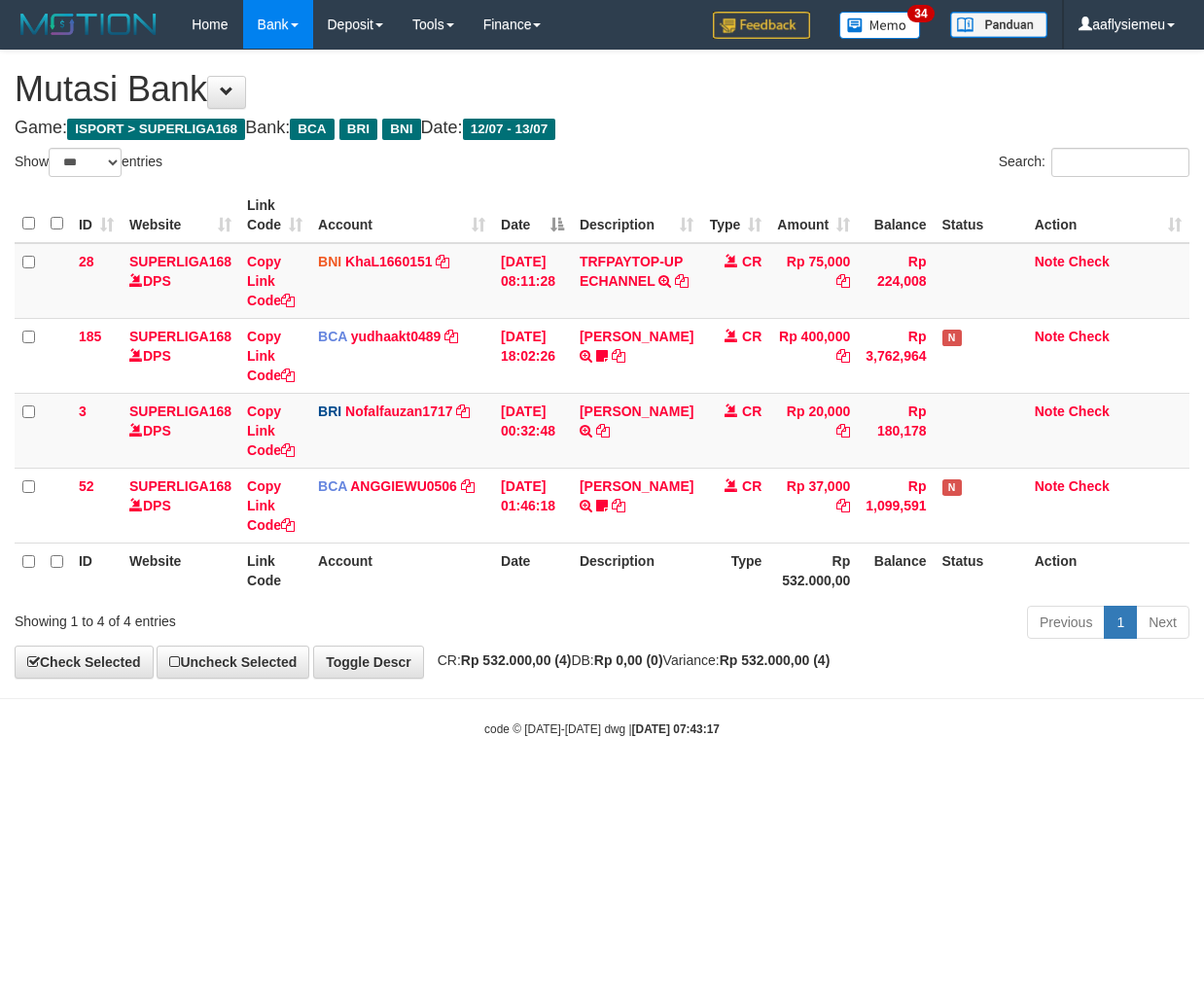 scroll, scrollTop: 0, scrollLeft: 0, axis: both 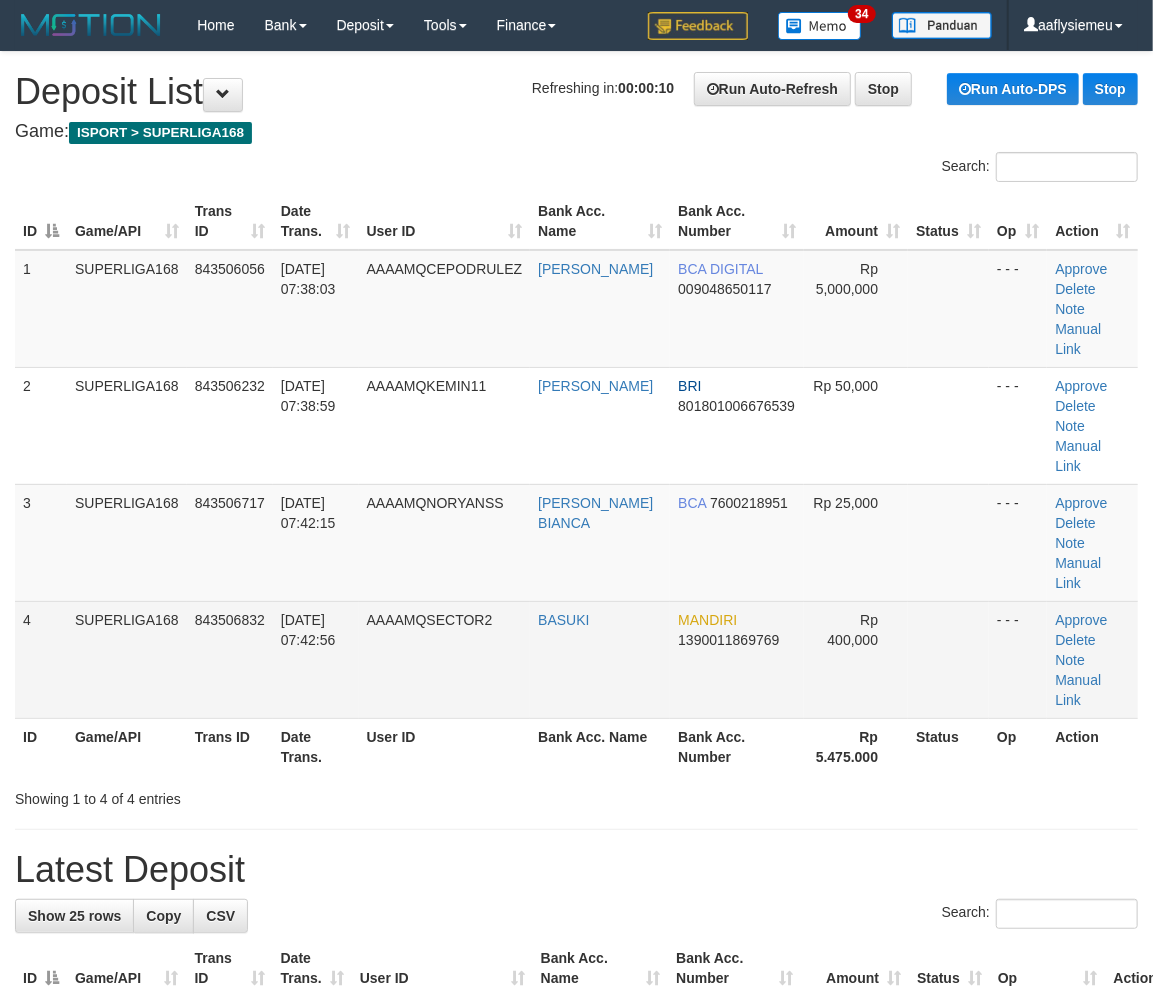 click on "SUPERLIGA168" at bounding box center [127, 659] 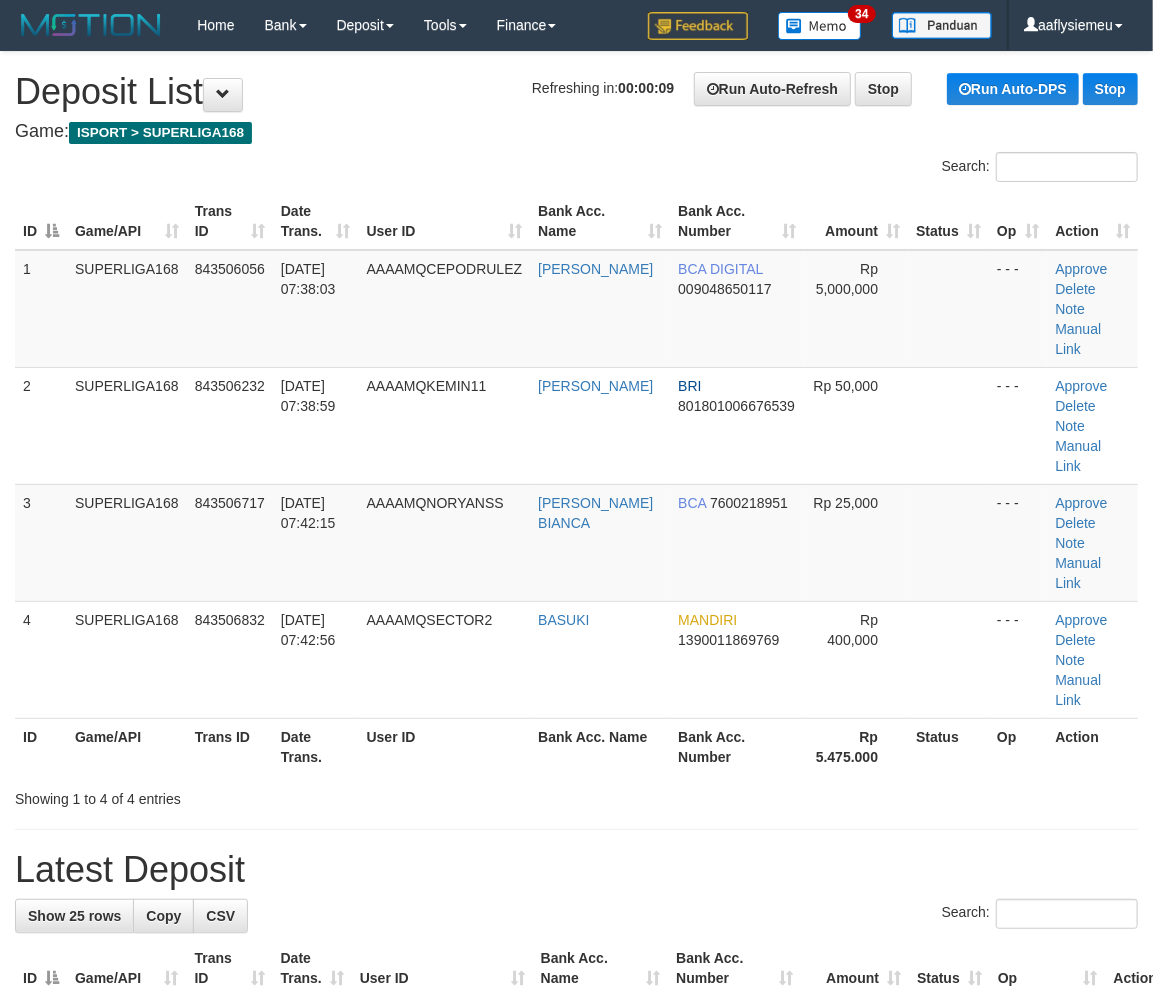 drag, startPoint x: 287, startPoint y: 498, endPoint x: 3, endPoint y: 596, distance: 300.433 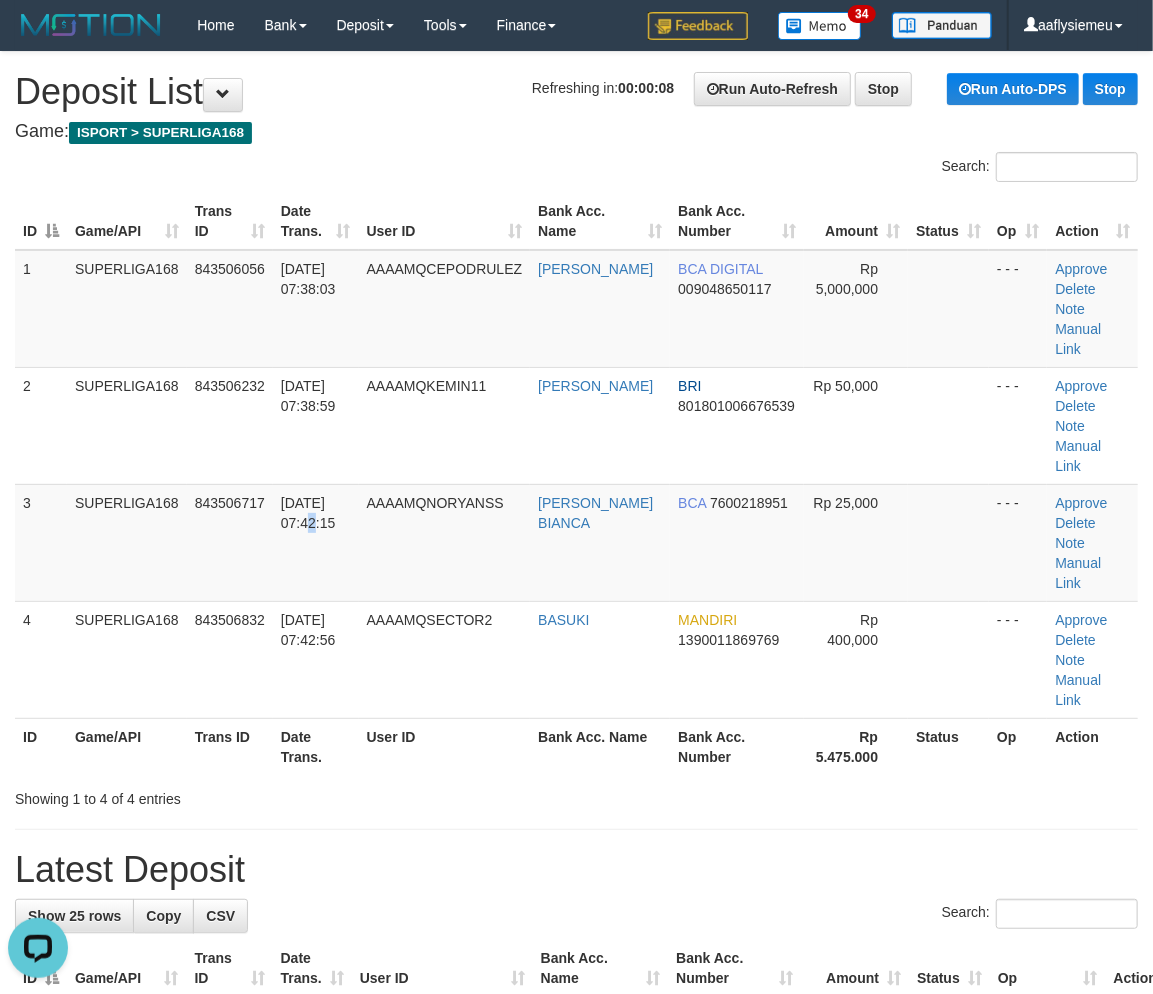 scroll, scrollTop: 0, scrollLeft: 0, axis: both 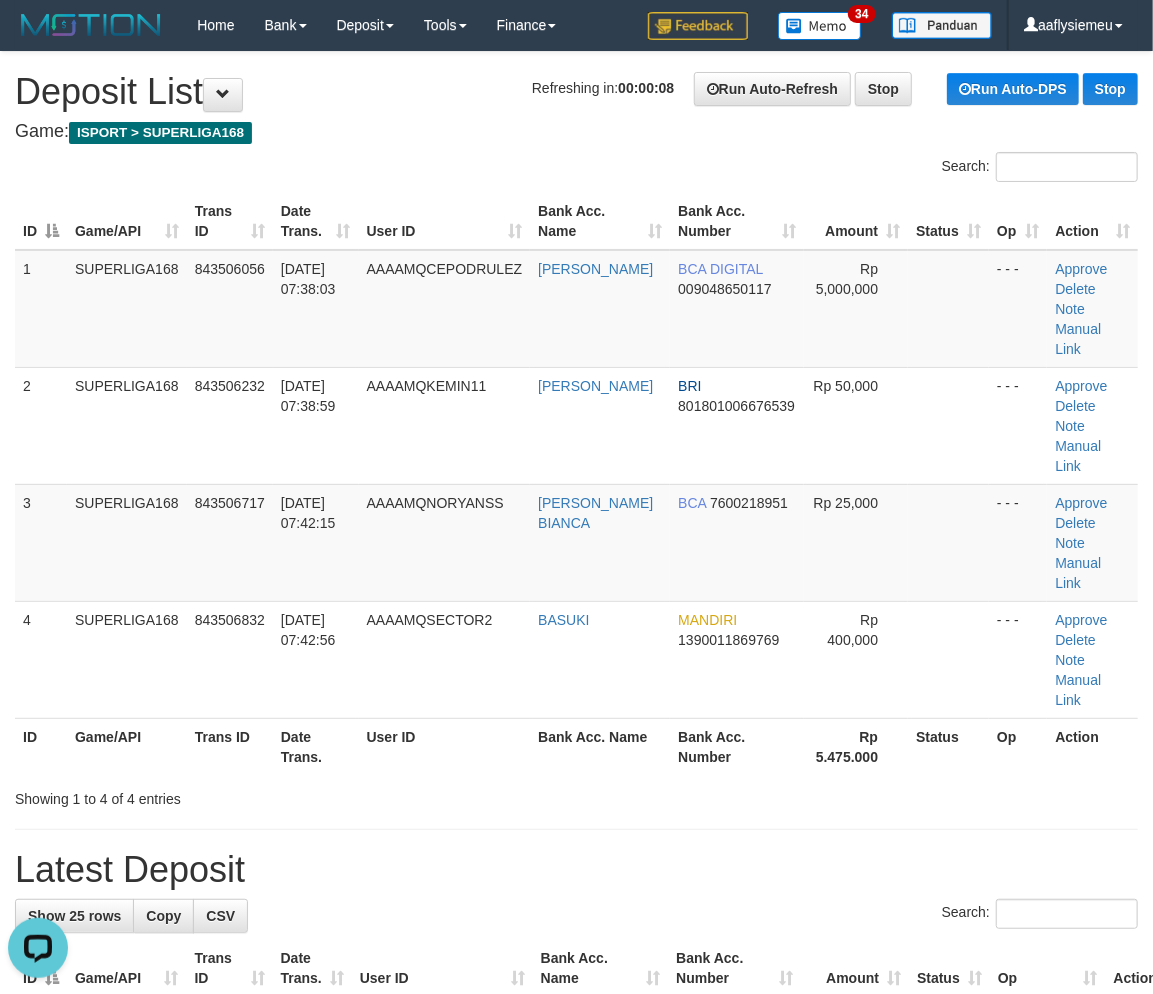 click on "ID Game/API Trans ID Date Trans. User ID Bank Acc. Name Bank Acc. Number Amount Status Op Action
1
SUPERLIGA168
843506056
13/07/2025 07:38:03
AAAAMQCEPODRULEZ
ALFREDO
BCA DIGITAL
009048650117
Rp 5,000,000
- - -
Approve
Delete
Note
Manual Link
2
SUPERLIGA168
843506232
13/07/2025 07:38:59
AAAAMQKEMIN11
ABDUL KARIM
BRI
801801006676539
Rp 50,000" at bounding box center (576, 484) 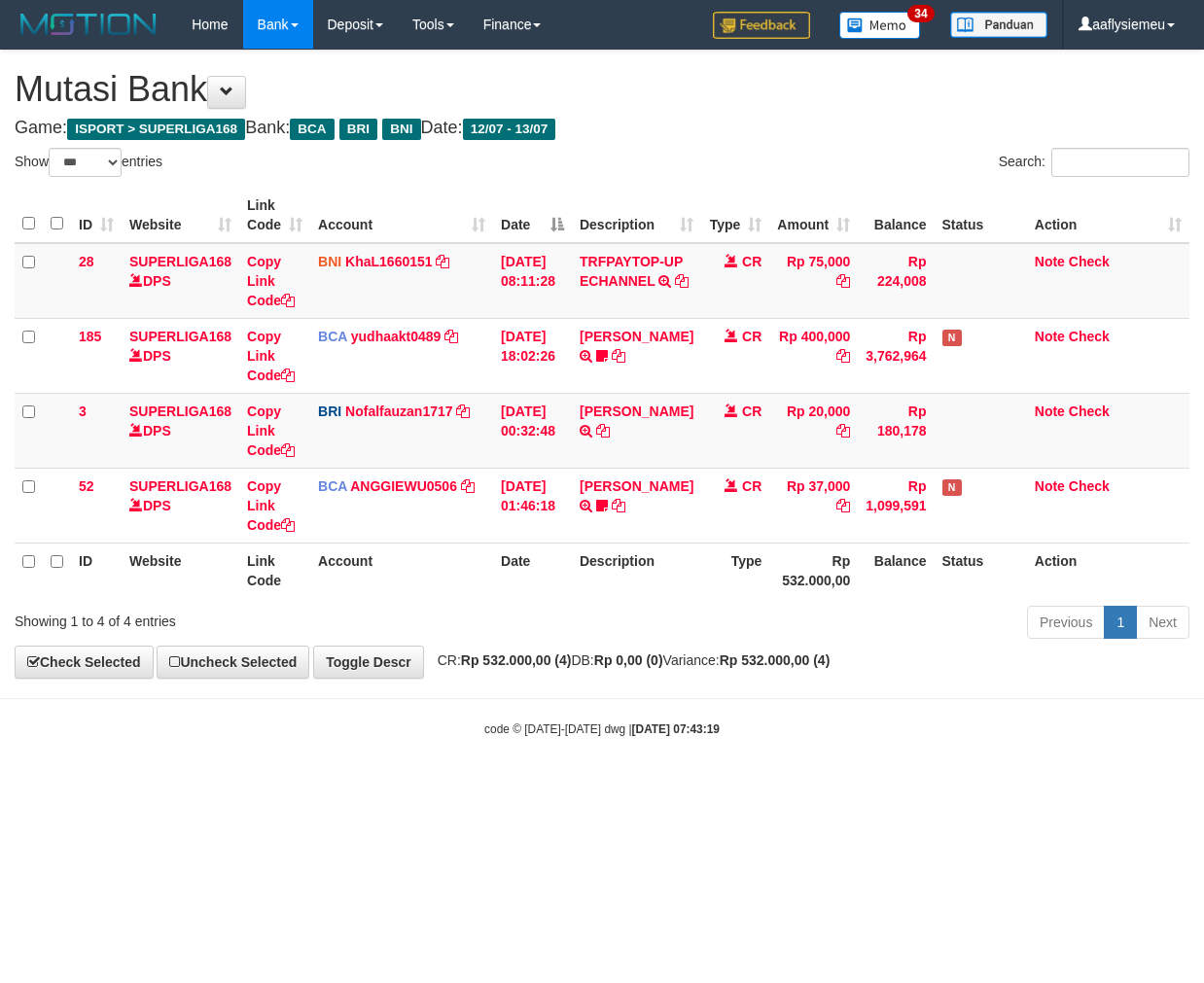 select on "***" 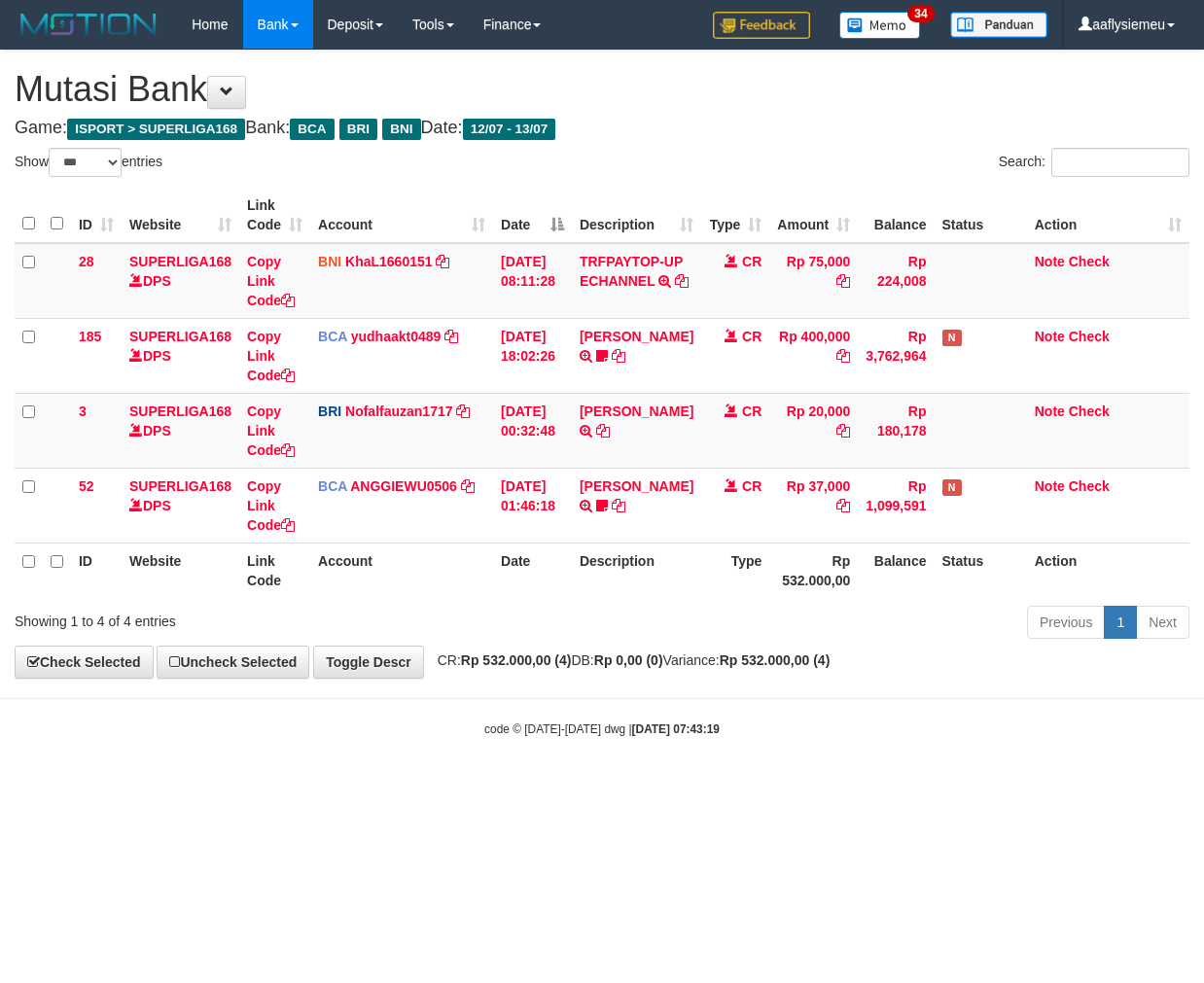 scroll, scrollTop: 0, scrollLeft: 0, axis: both 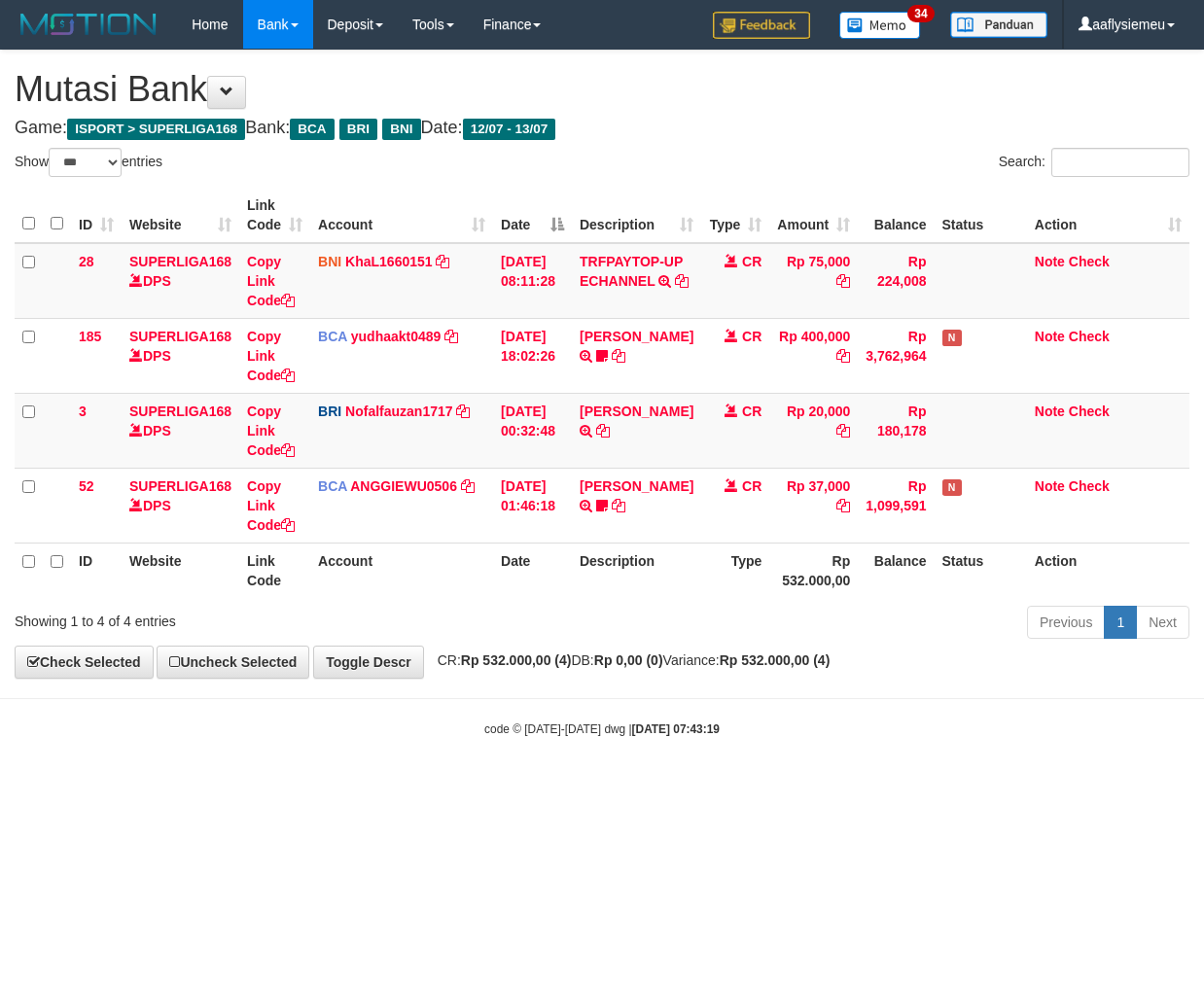 select on "***" 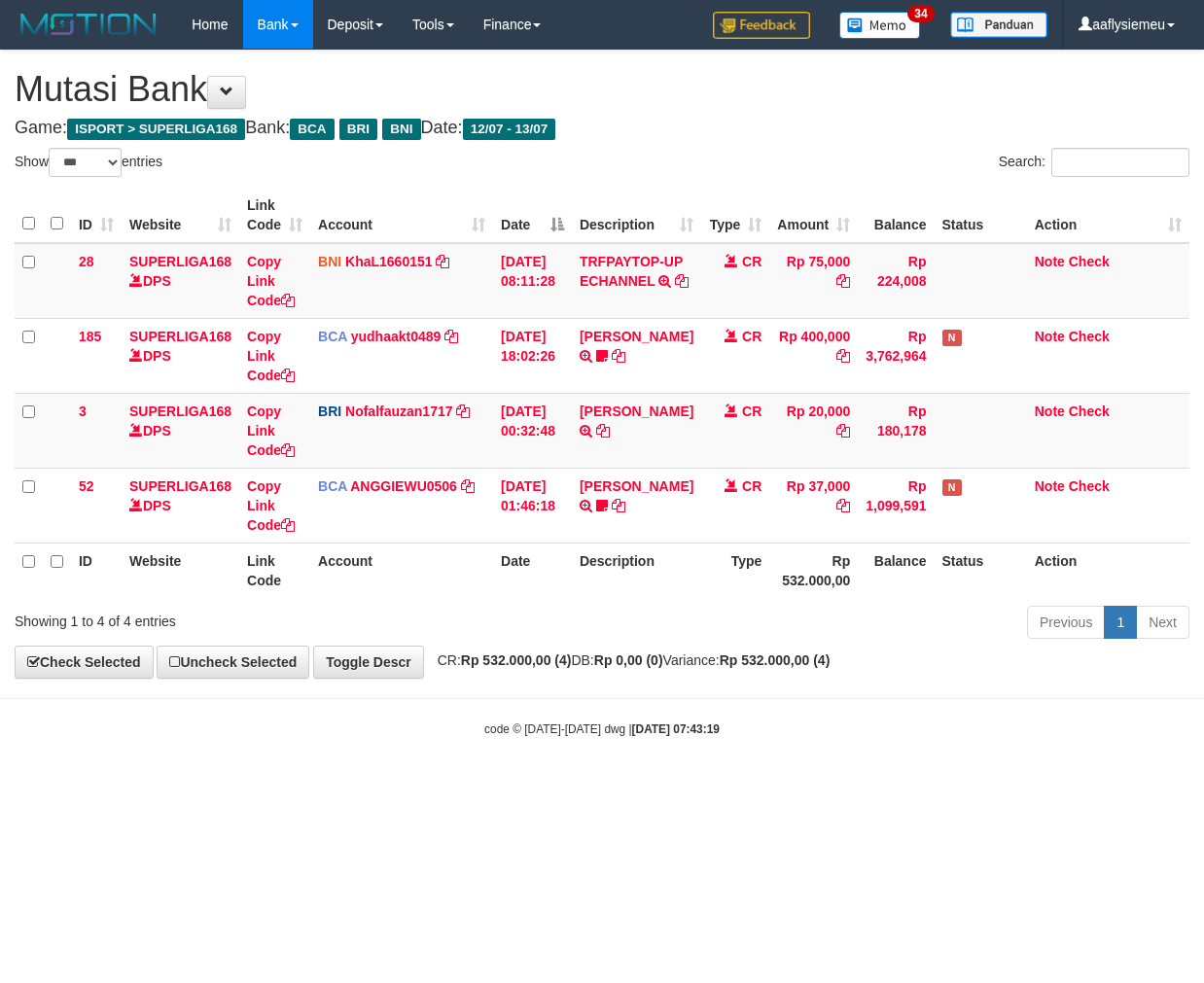 scroll, scrollTop: 0, scrollLeft: 0, axis: both 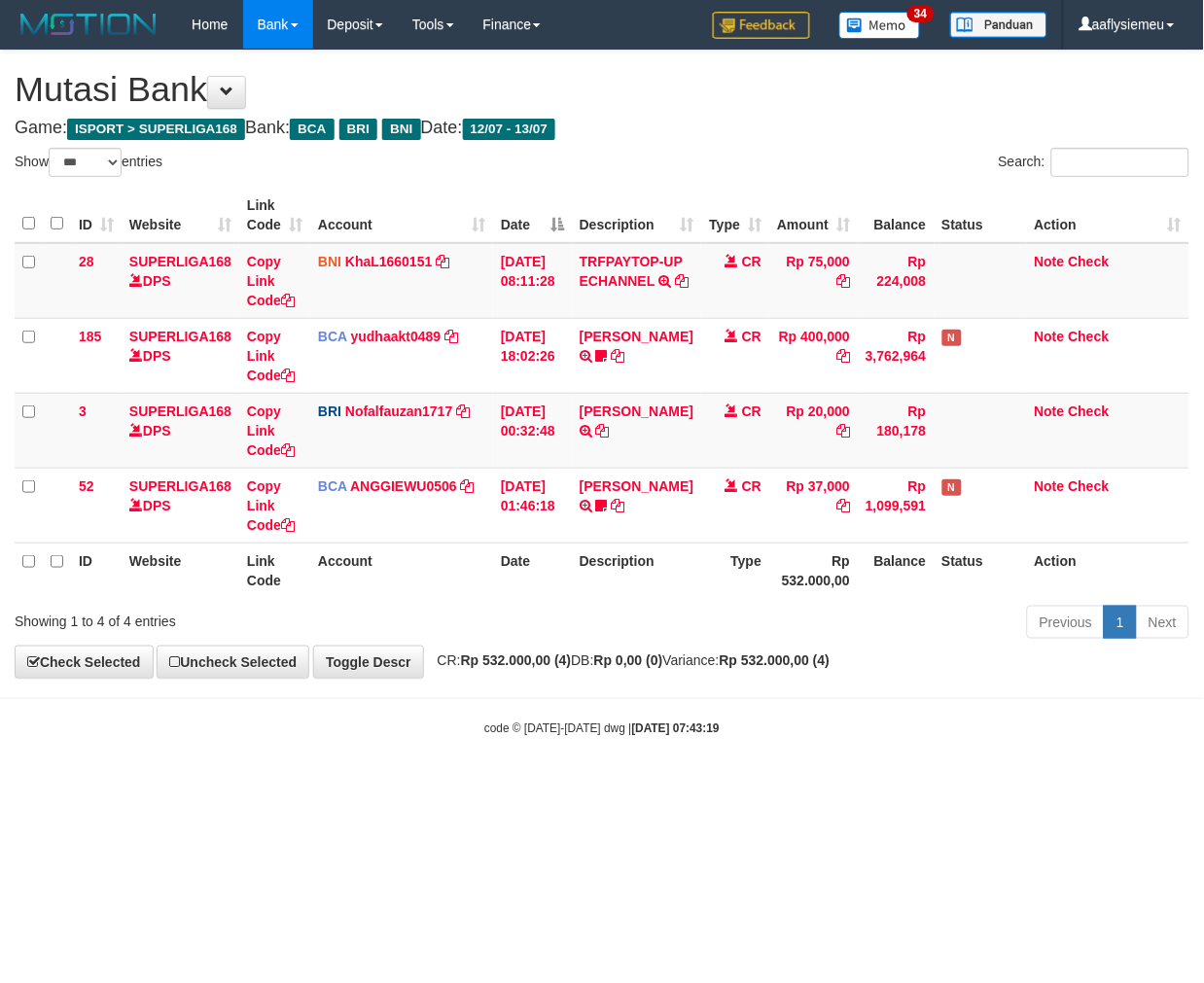 drag, startPoint x: 0, startPoint y: 0, endPoint x: 645, endPoint y: 764, distance: 999.8605 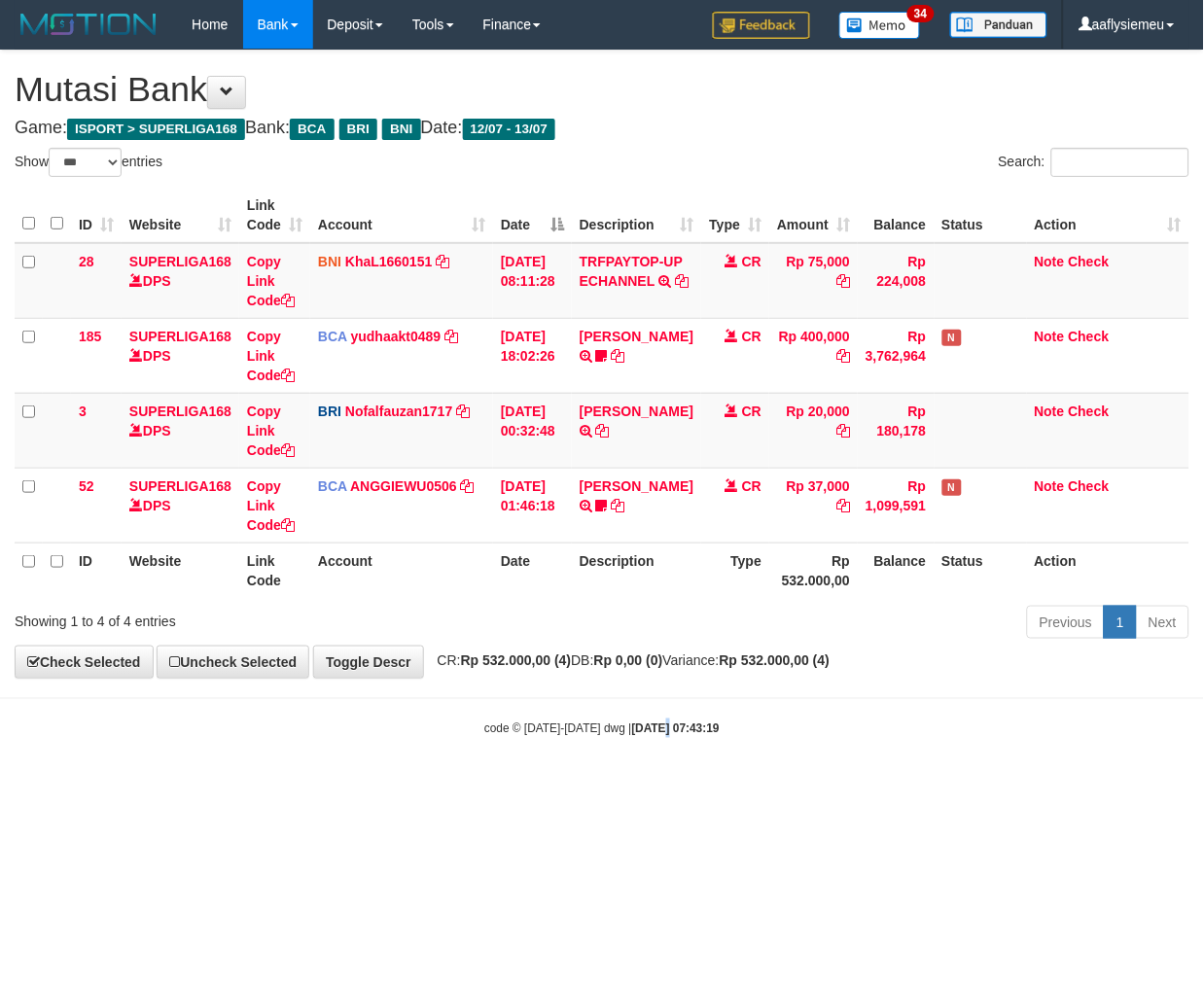 click on "Toggle navigation
Home
Bank
Account List
Load
By Website
Group
[ISPORT]													SUPERLIGA168
By Load Group (DPS)
34" at bounding box center (602, 393) 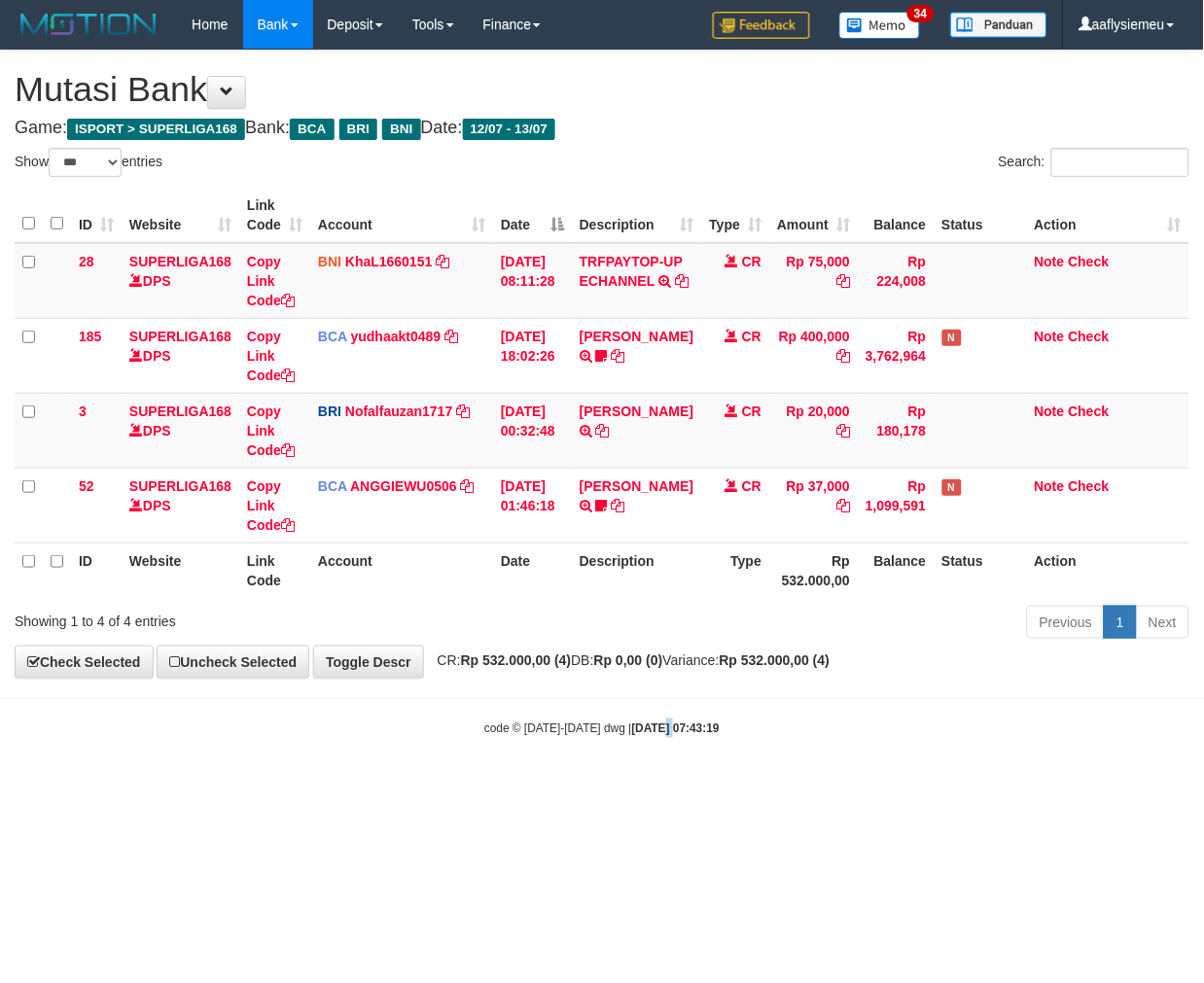 click on "Toggle navigation
Home
Bank
Account List
Load
By Website
Group
[ISPORT]													SUPERLIGA168
By Load Group (DPS)
34" at bounding box center (602, 393) 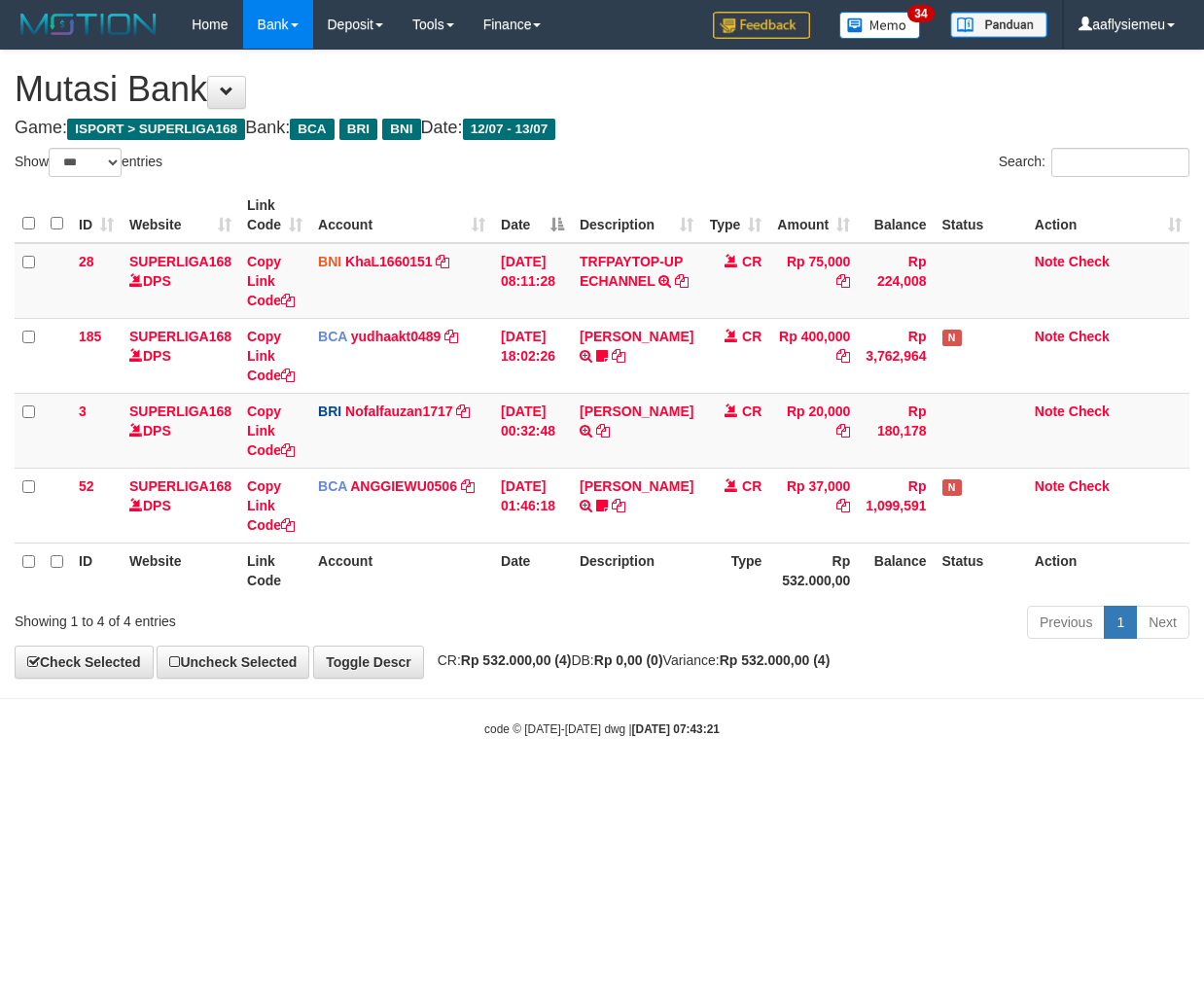 select on "***" 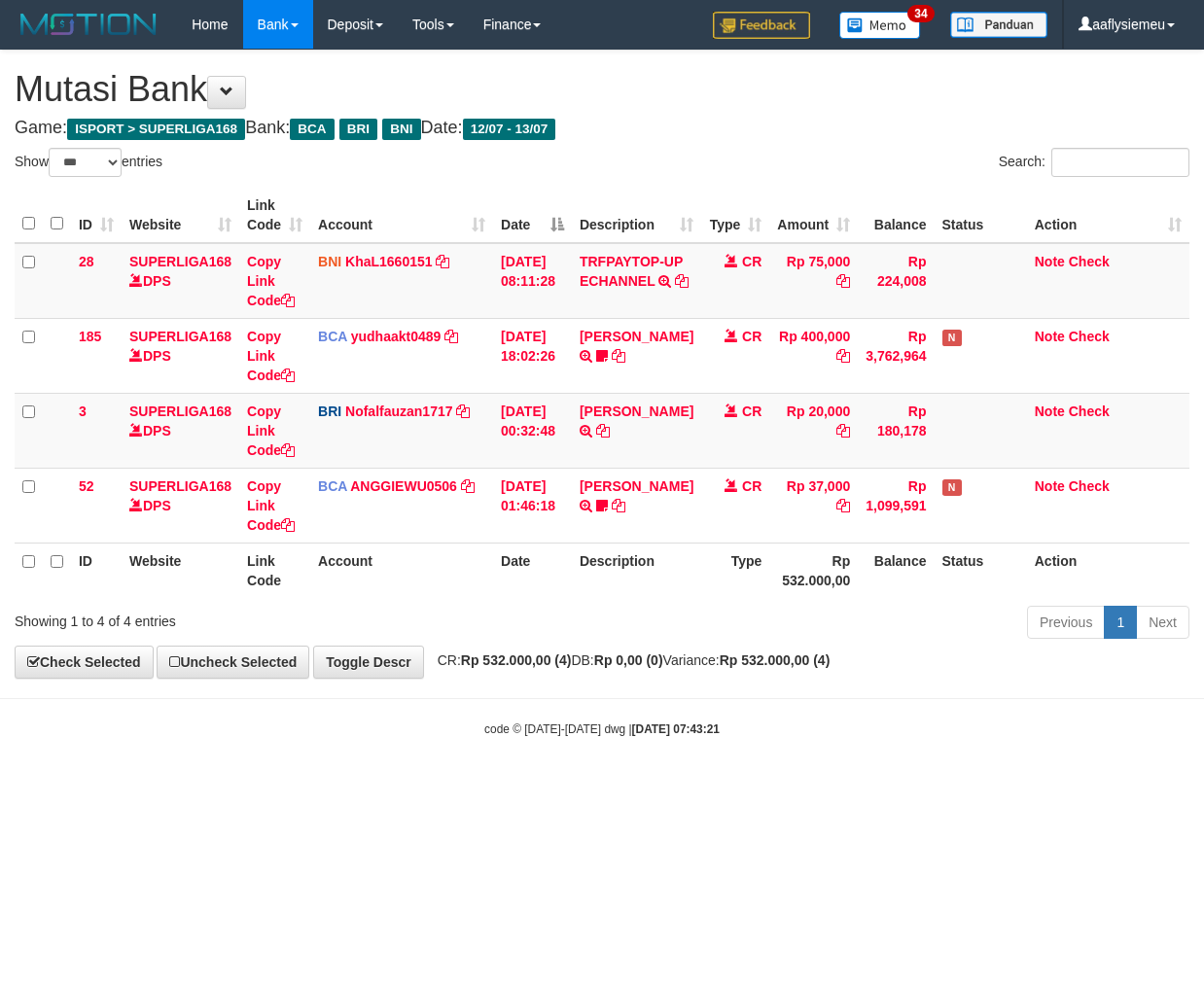 scroll, scrollTop: 0, scrollLeft: 0, axis: both 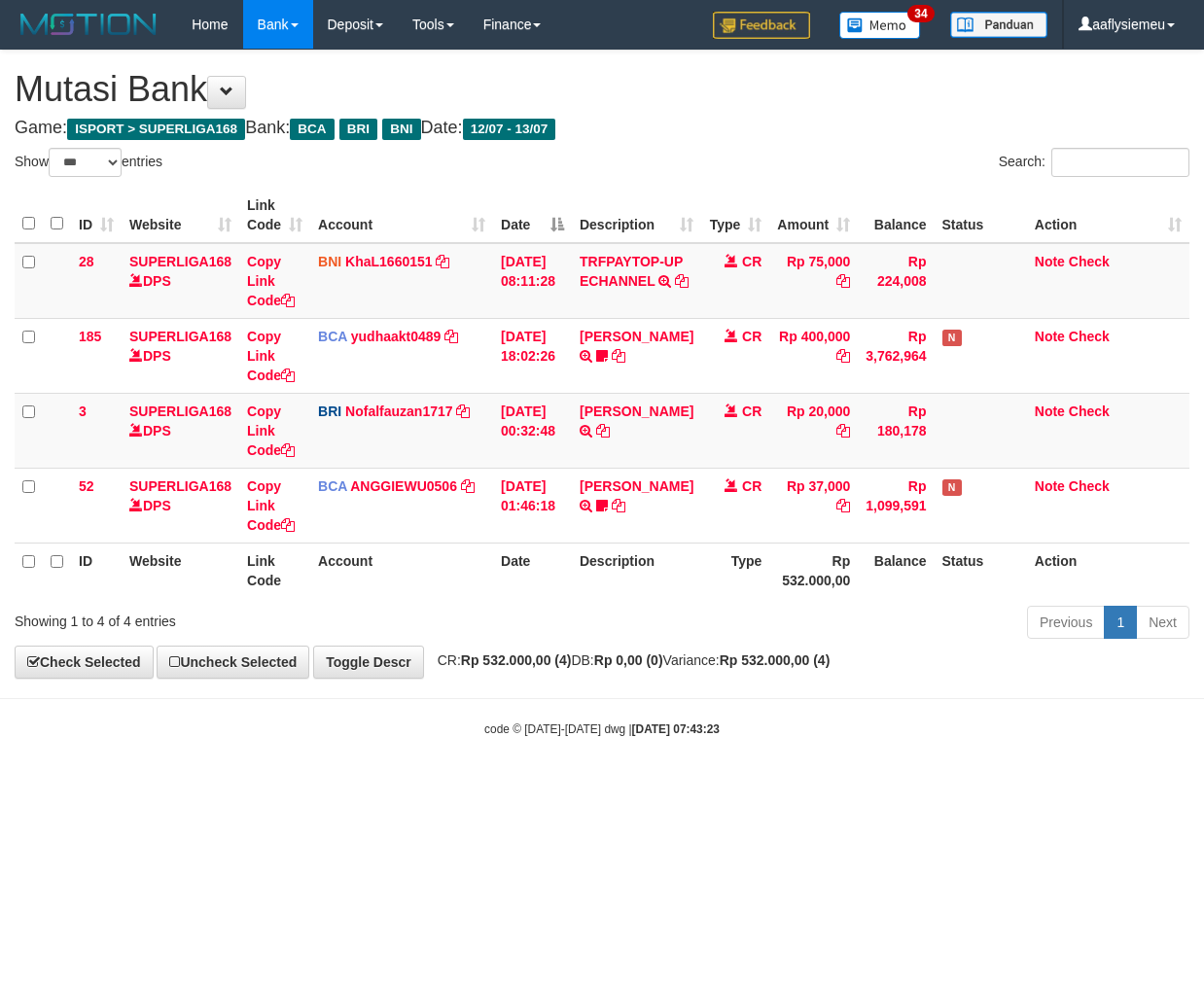 select on "***" 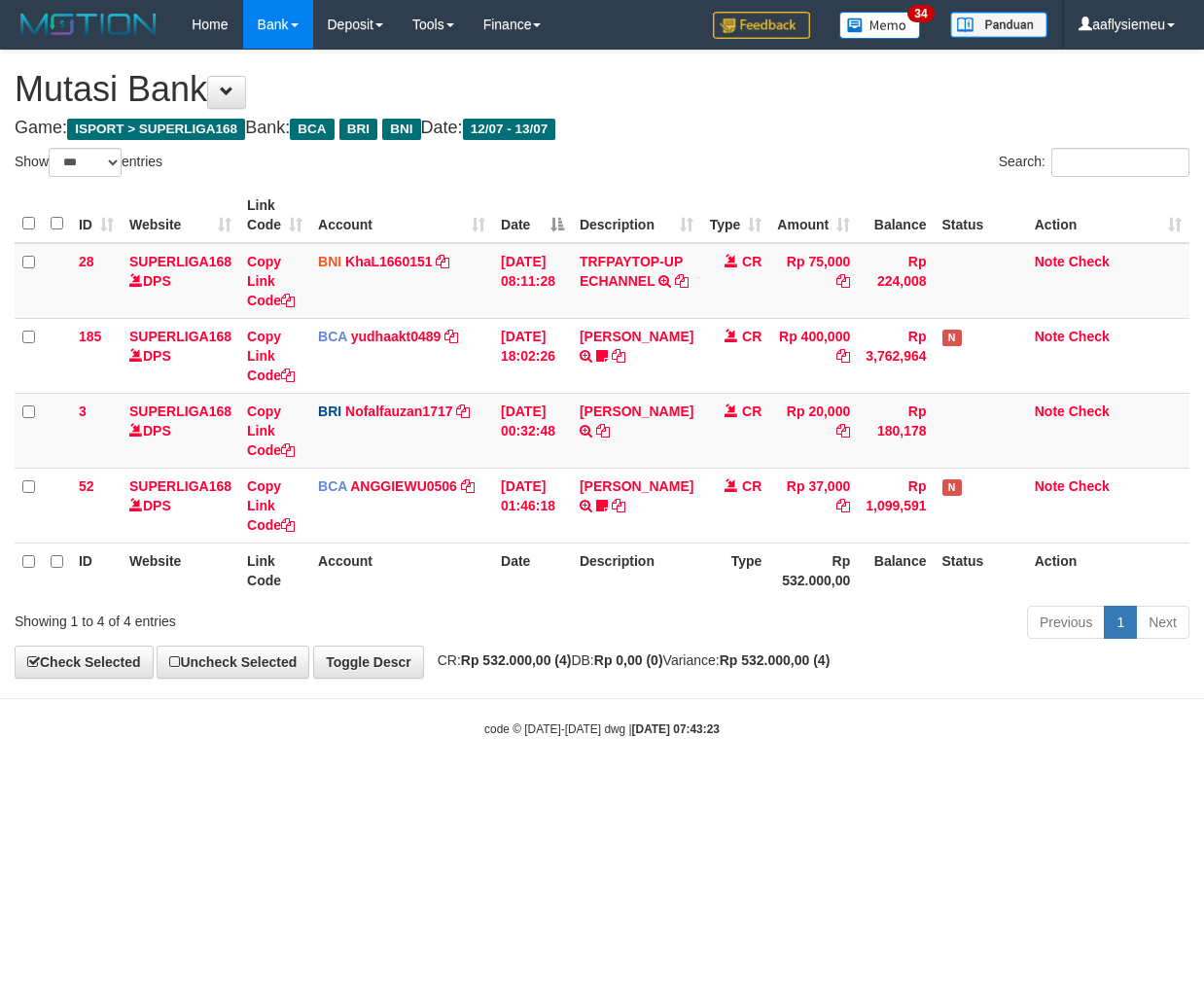 scroll, scrollTop: 0, scrollLeft: 0, axis: both 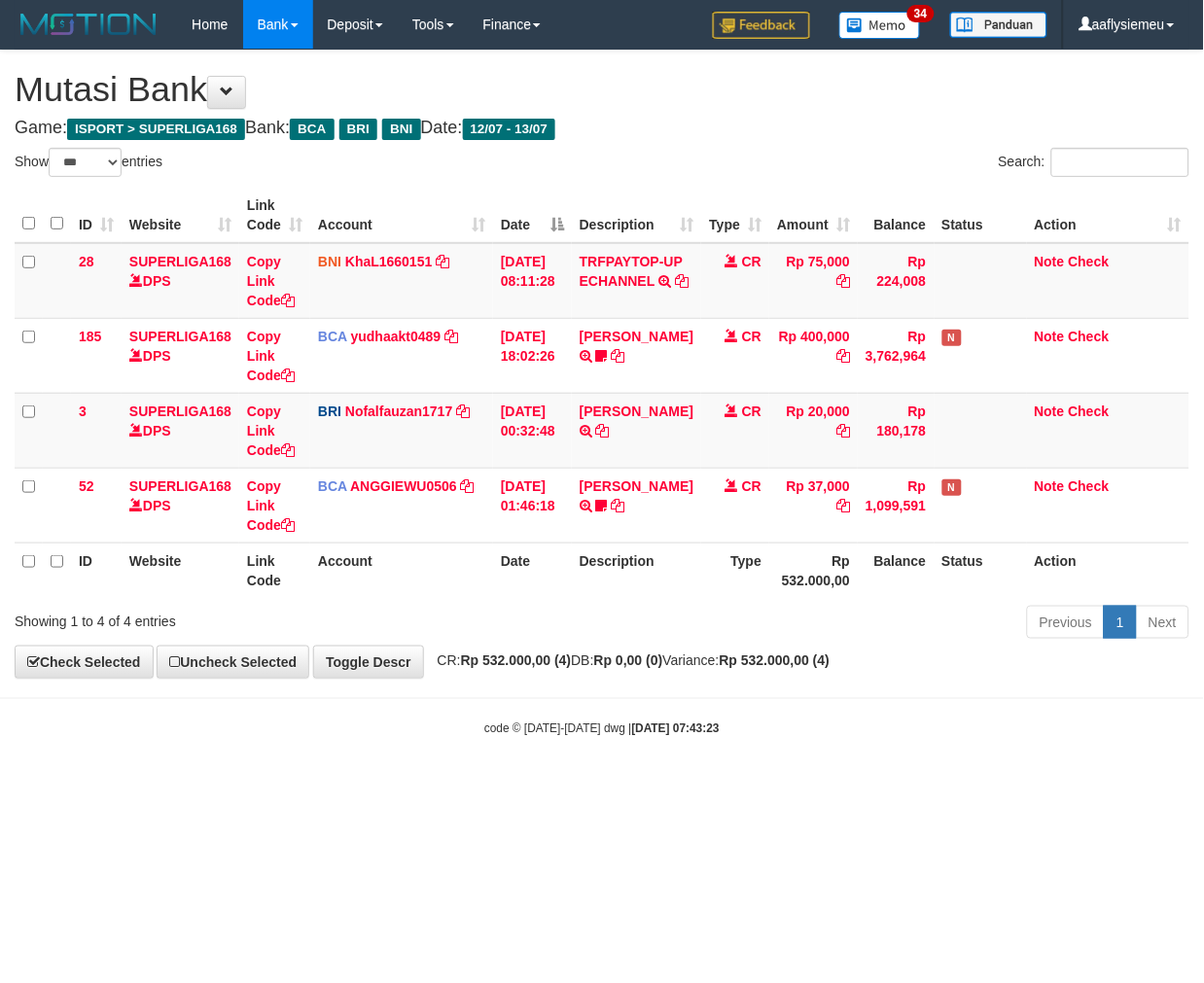 click on "Toggle navigation
Home
Bank
Account List
Load
By Website
Group
[ISPORT]													SUPERLIGA168
By Load Group (DPS)
34" at bounding box center (602, 393) 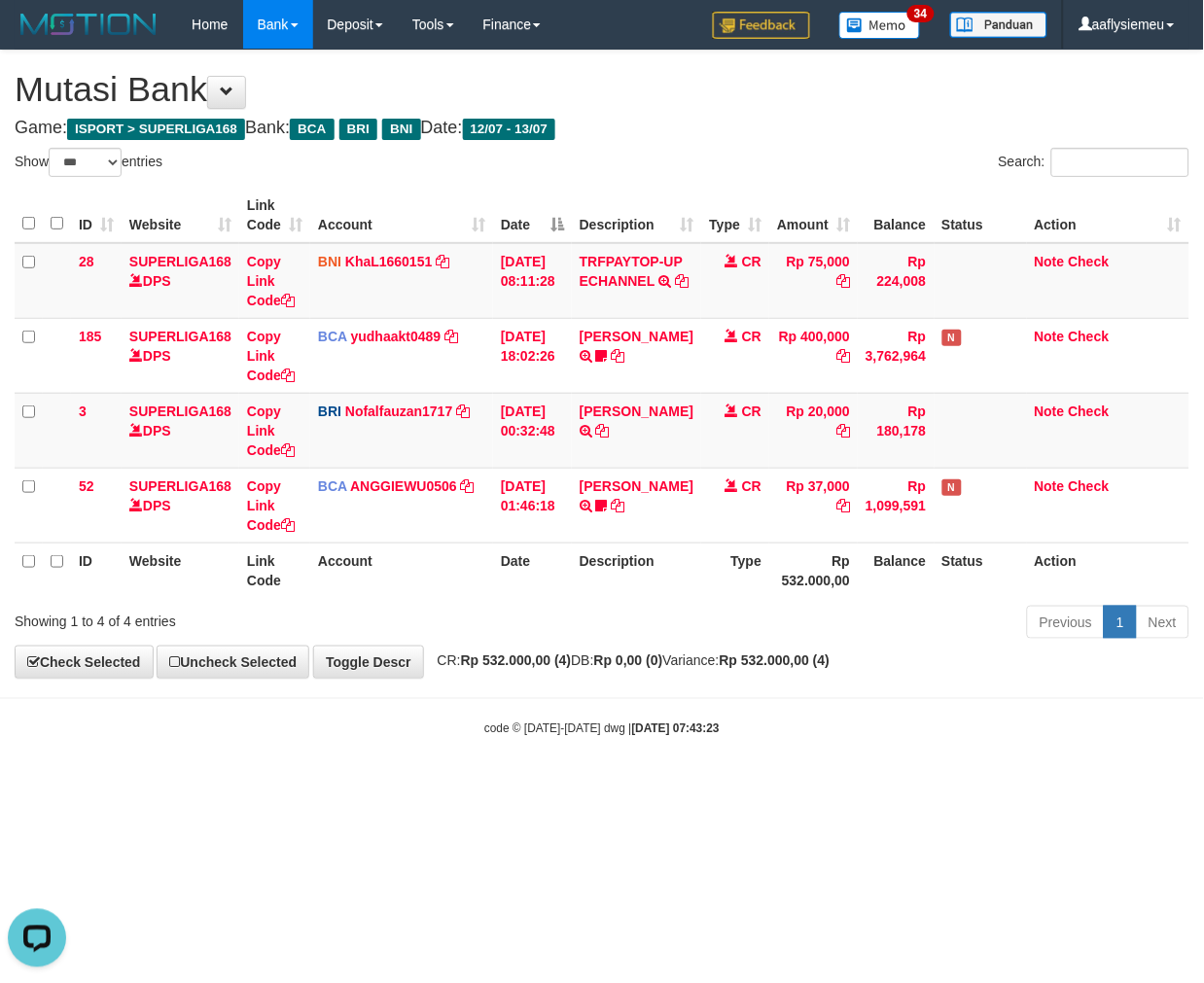 scroll, scrollTop: 0, scrollLeft: 0, axis: both 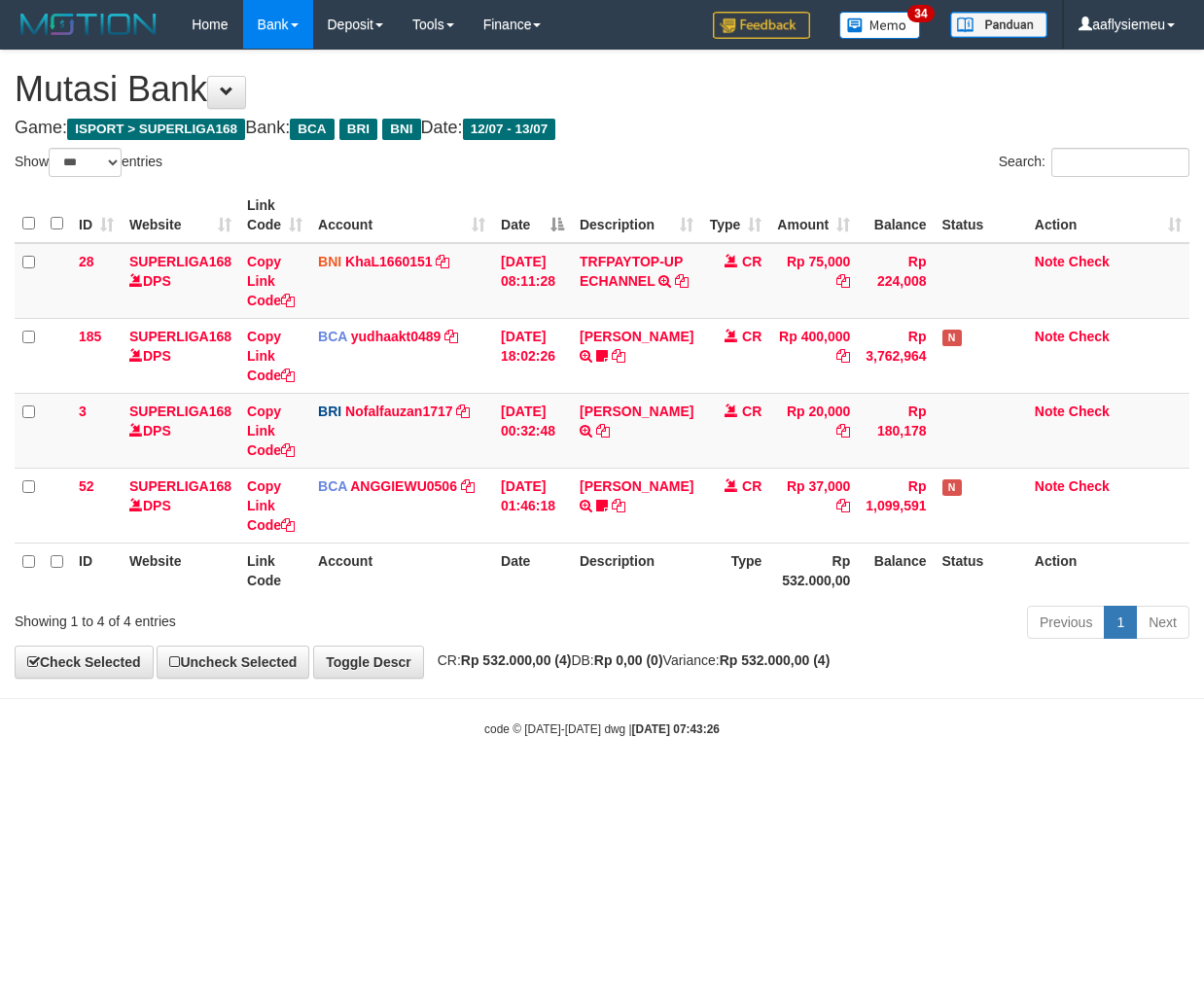 select on "***" 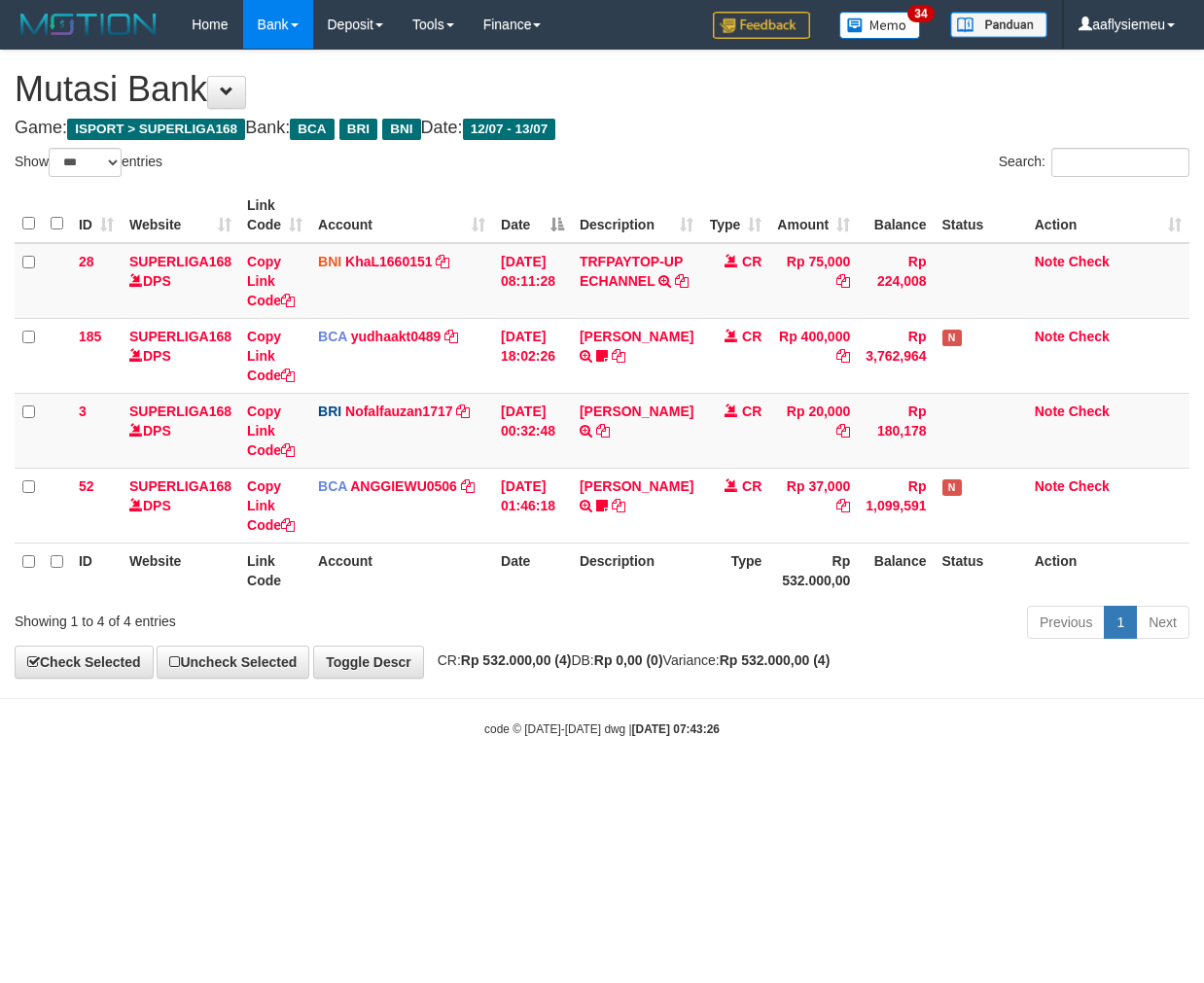 scroll, scrollTop: 0, scrollLeft: 0, axis: both 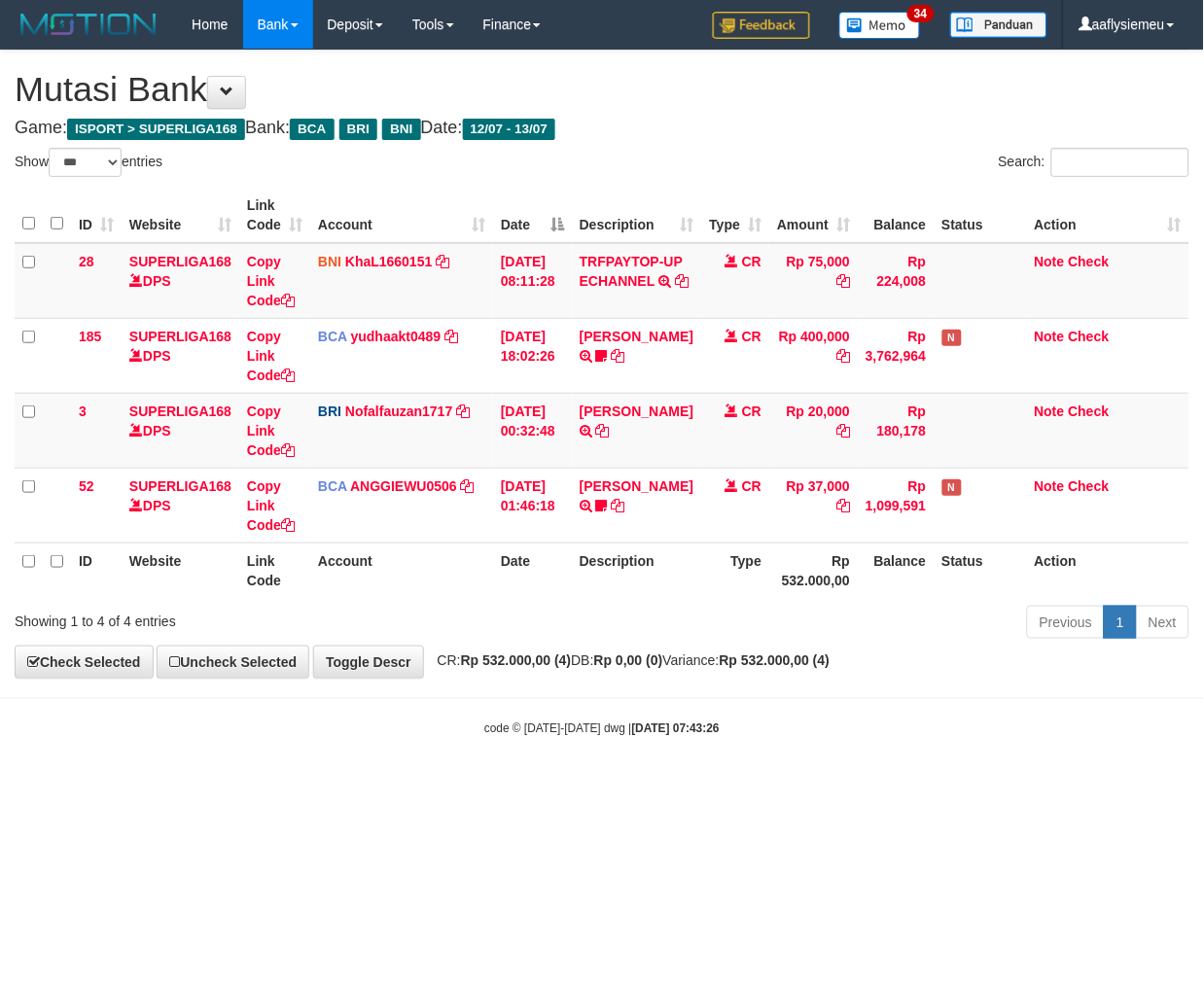 click on "Toggle navigation
Home
Bank
Account List
Load
By Website
Group
[ISPORT]													SUPERLIGA168
By Load Group (DPS)
34" at bounding box center (602, 393) 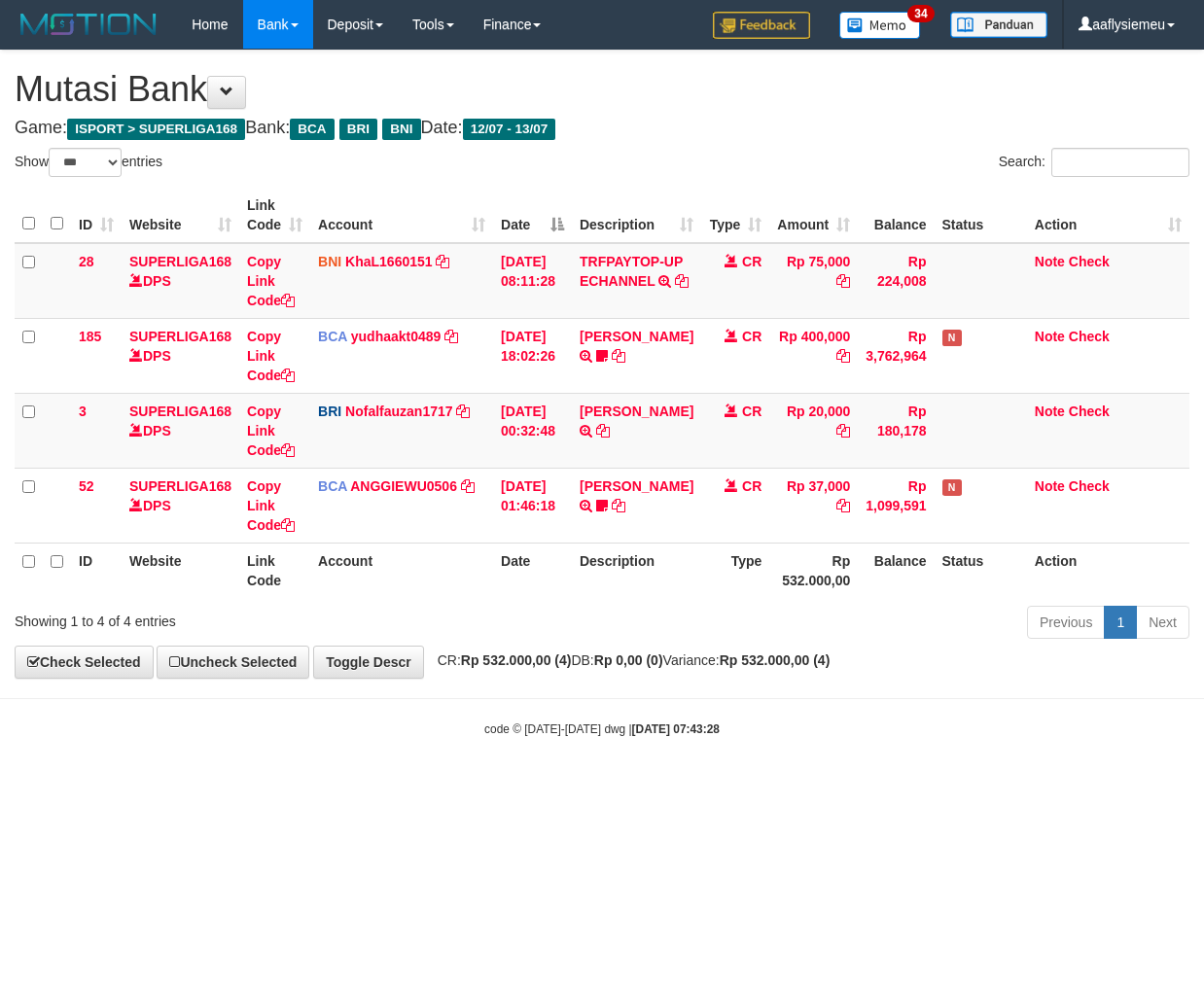 select on "***" 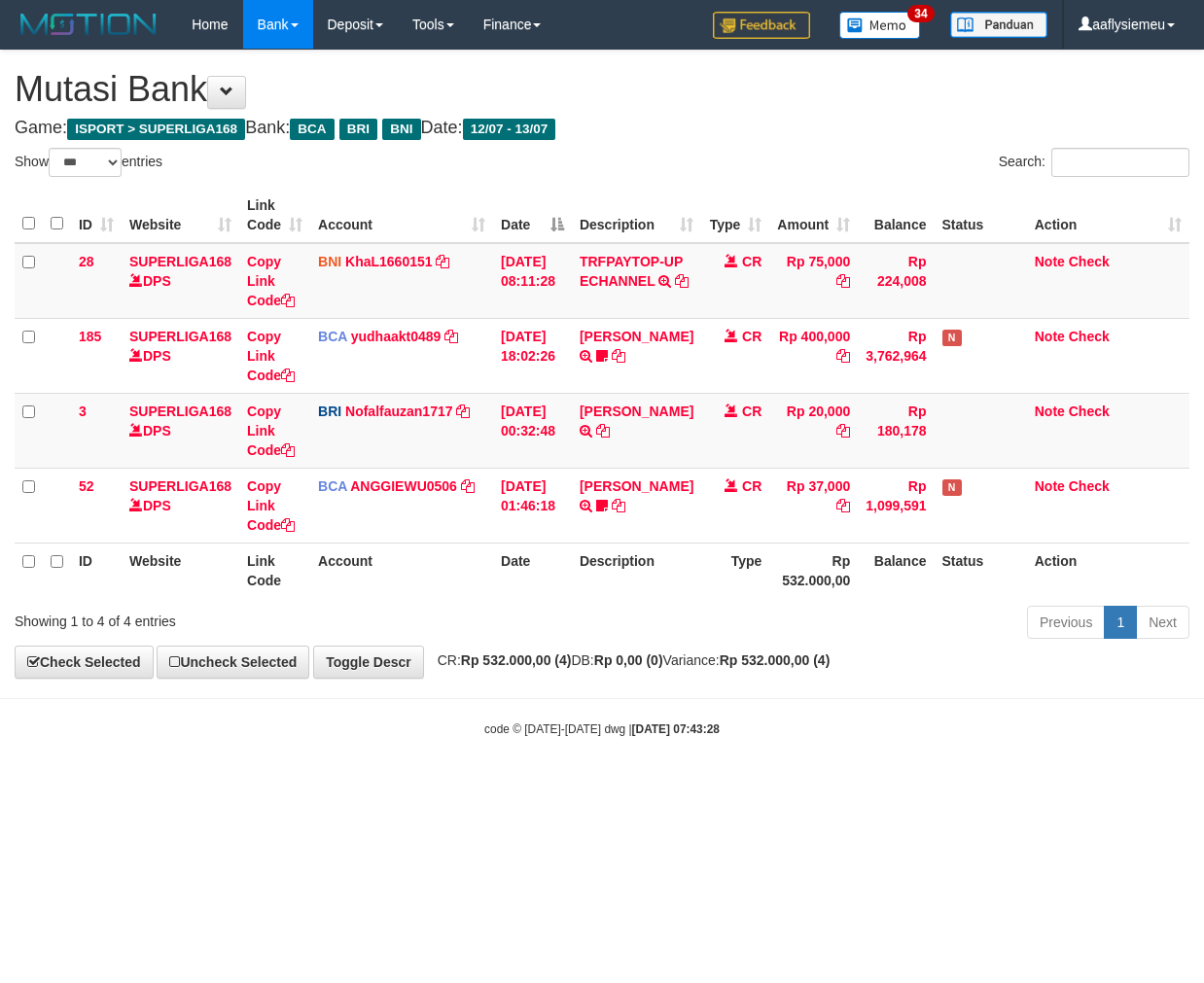 scroll, scrollTop: 0, scrollLeft: 0, axis: both 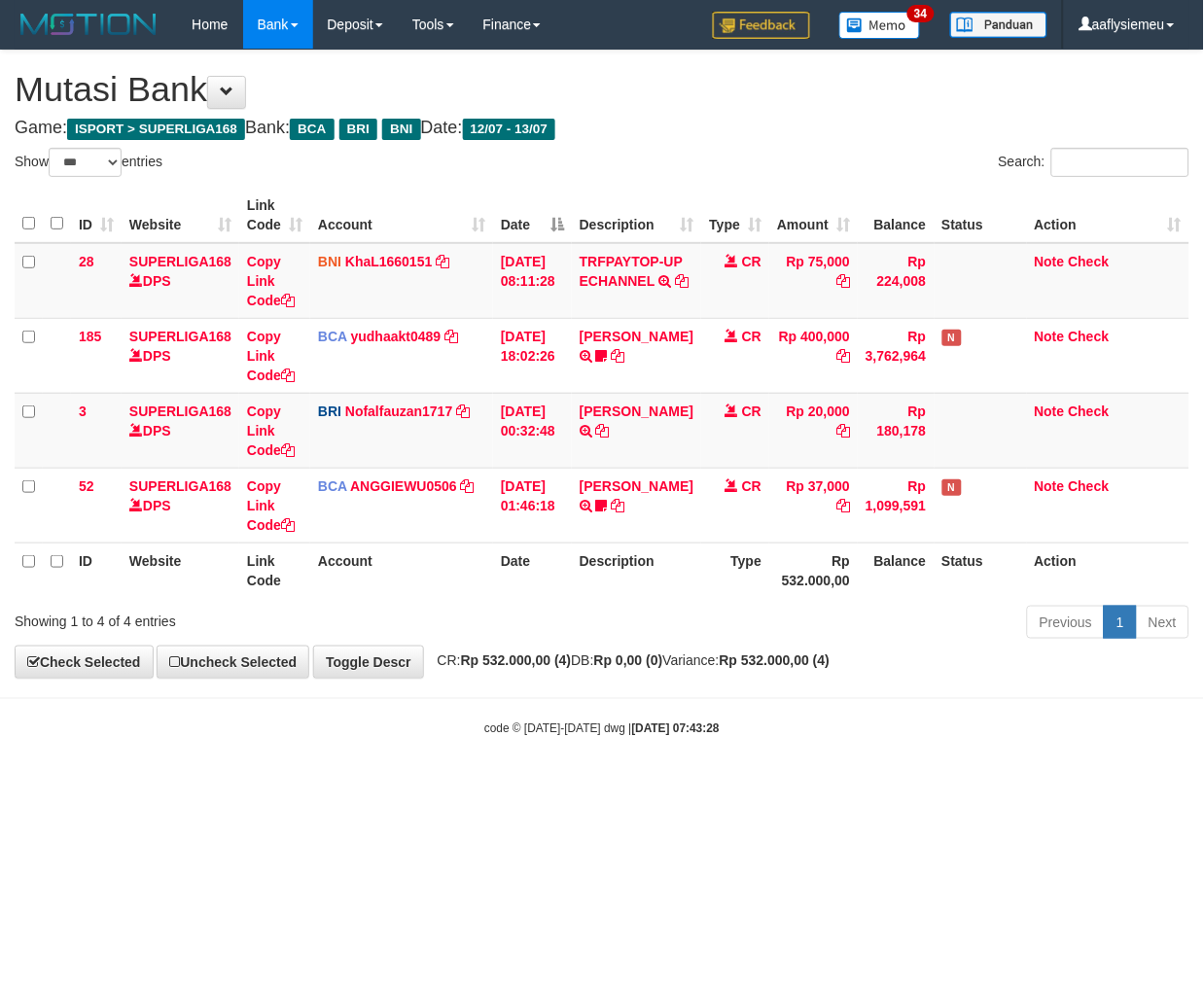 click on "Toggle navigation
Home
Bank
Account List
Load
By Website
Group
[ISPORT]													SUPERLIGA168
By Load Group (DPS)" at bounding box center [602, 393] 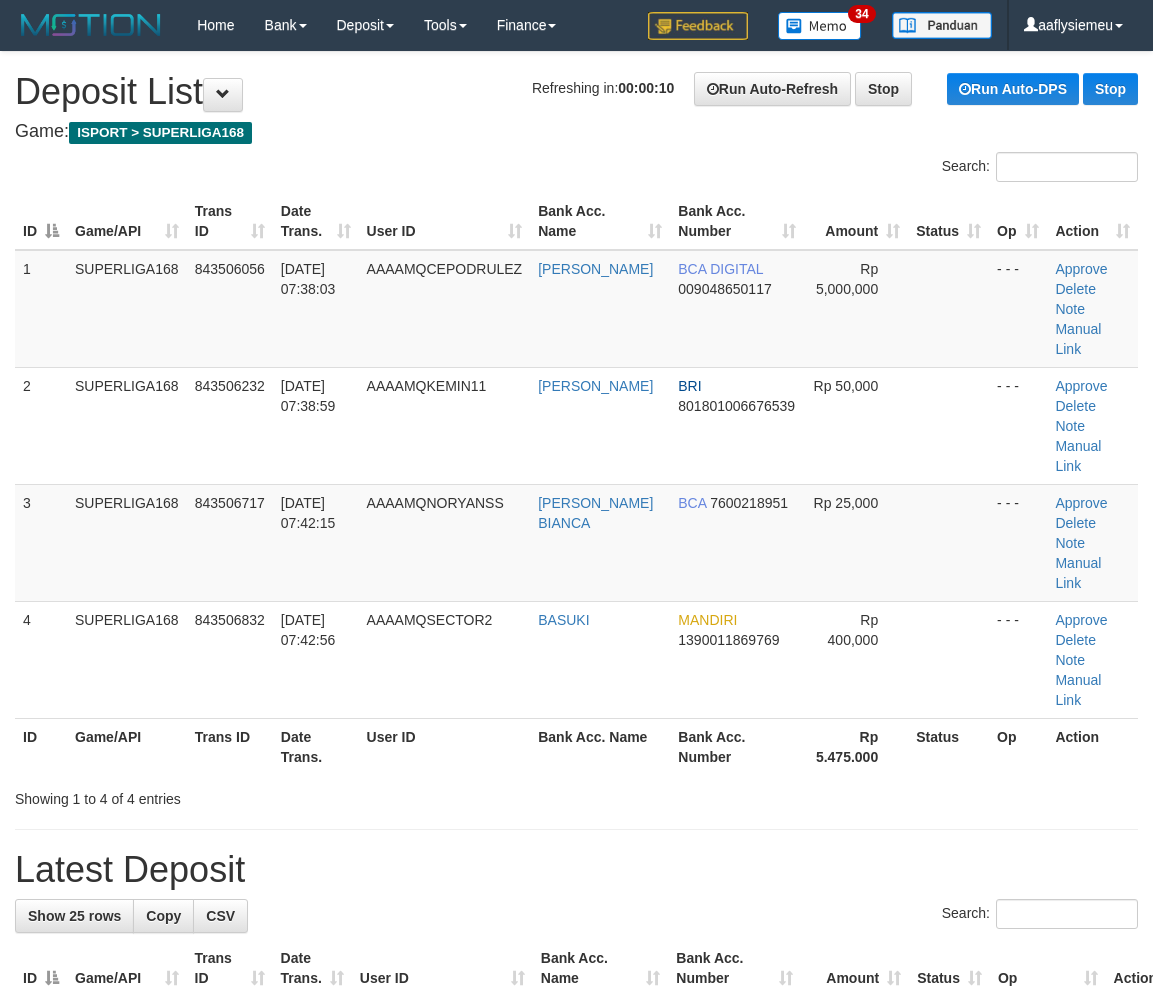 scroll, scrollTop: 0, scrollLeft: 0, axis: both 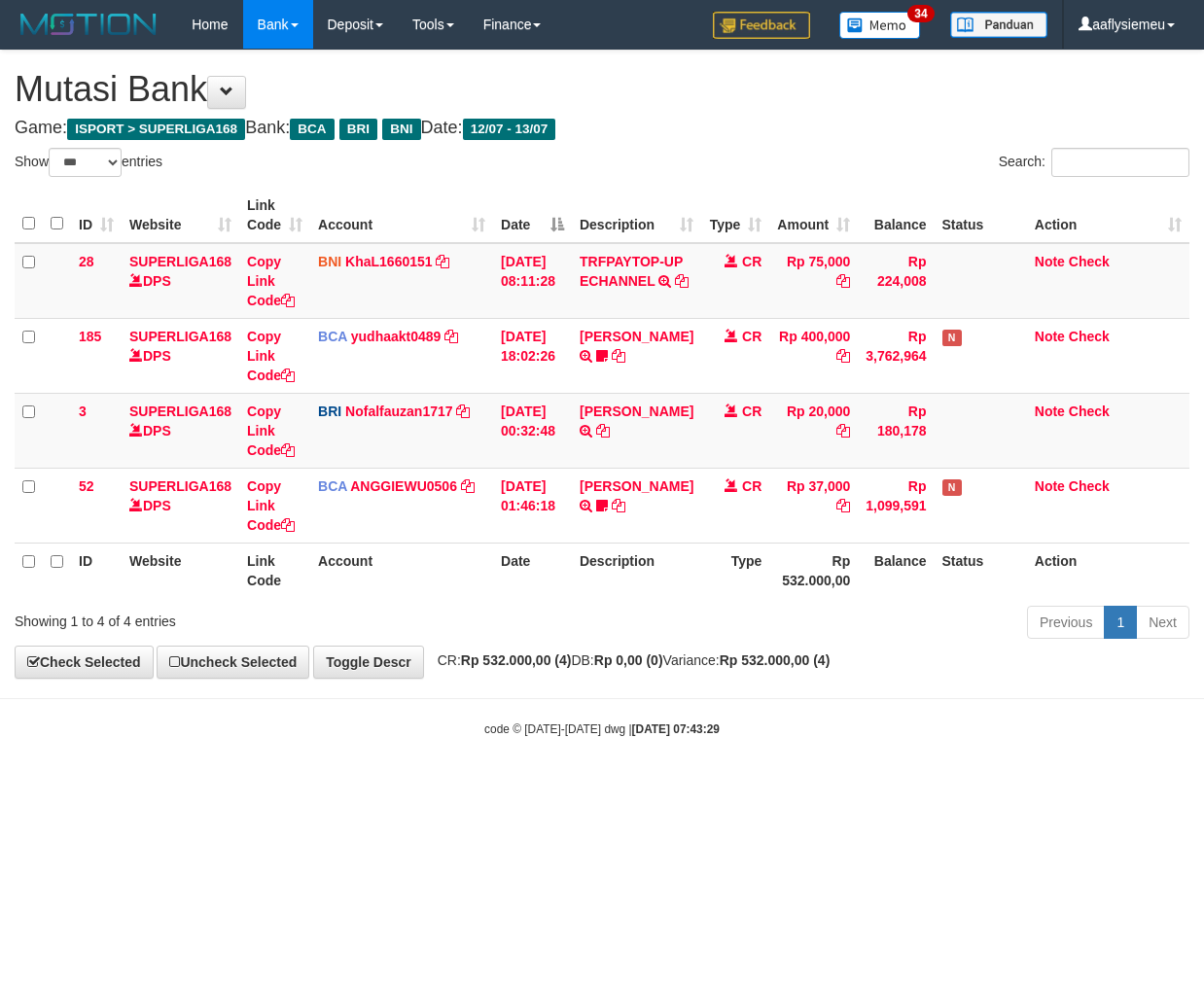 select on "***" 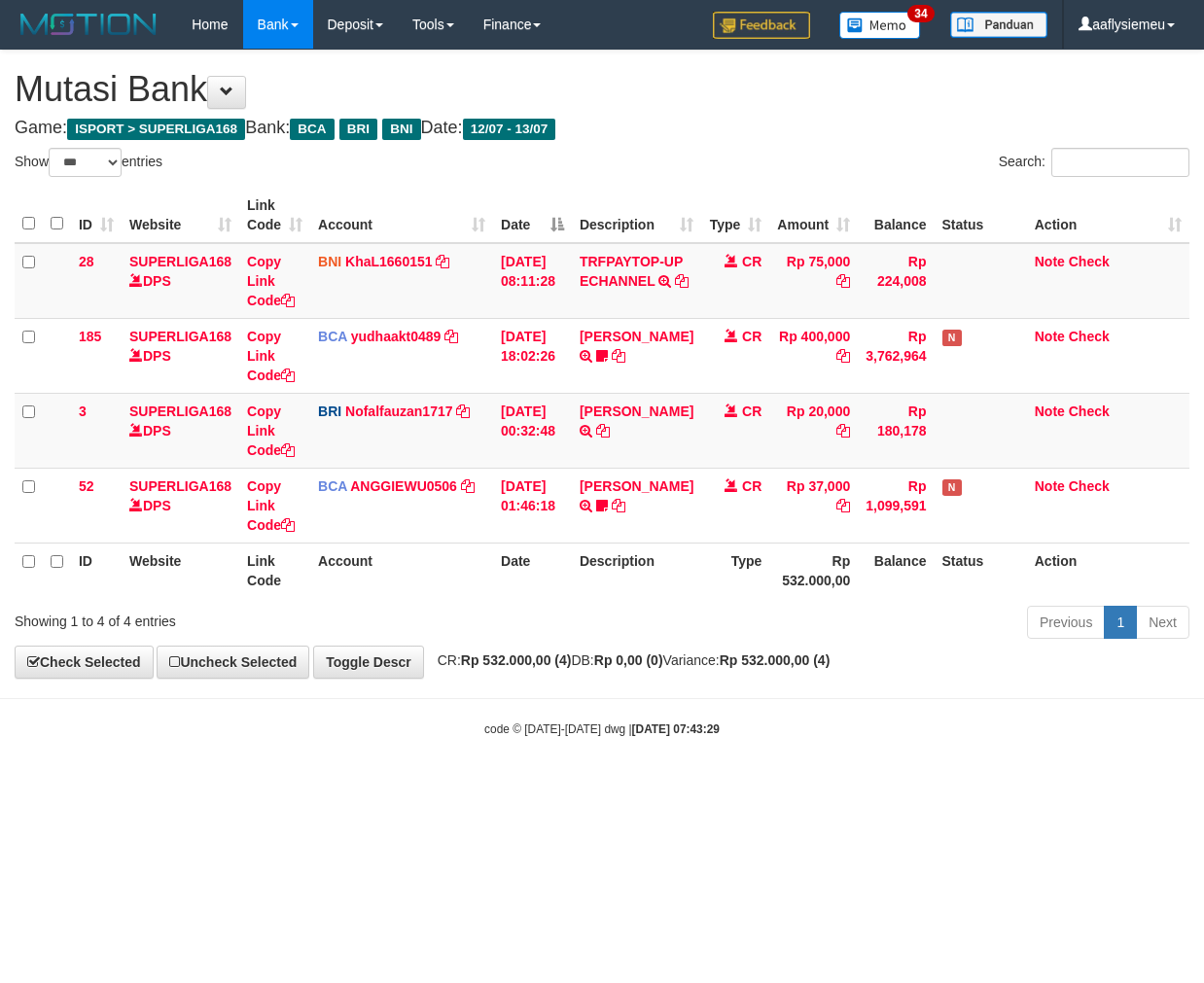 scroll, scrollTop: 0, scrollLeft: 0, axis: both 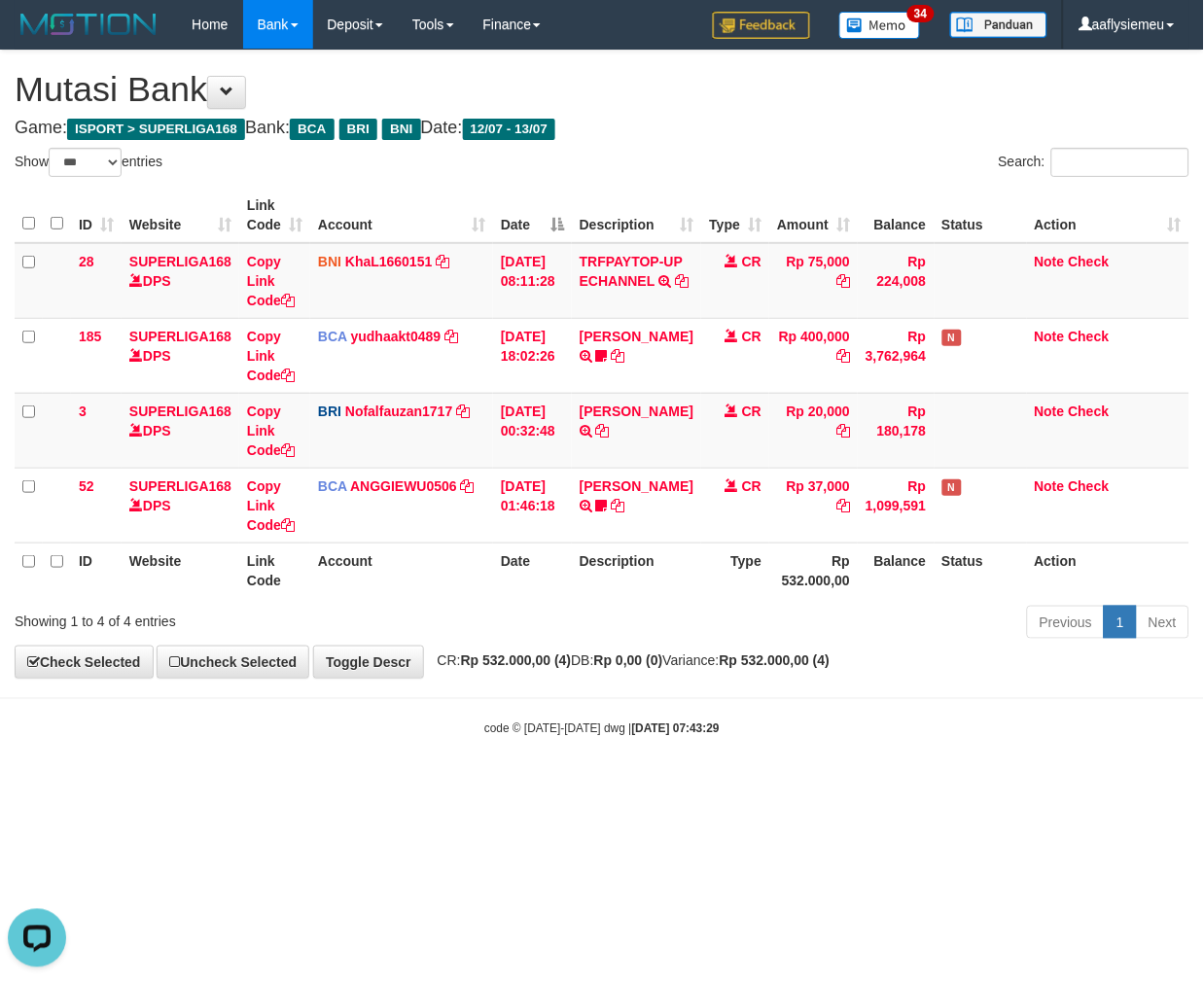 click at bounding box center (602, 698) 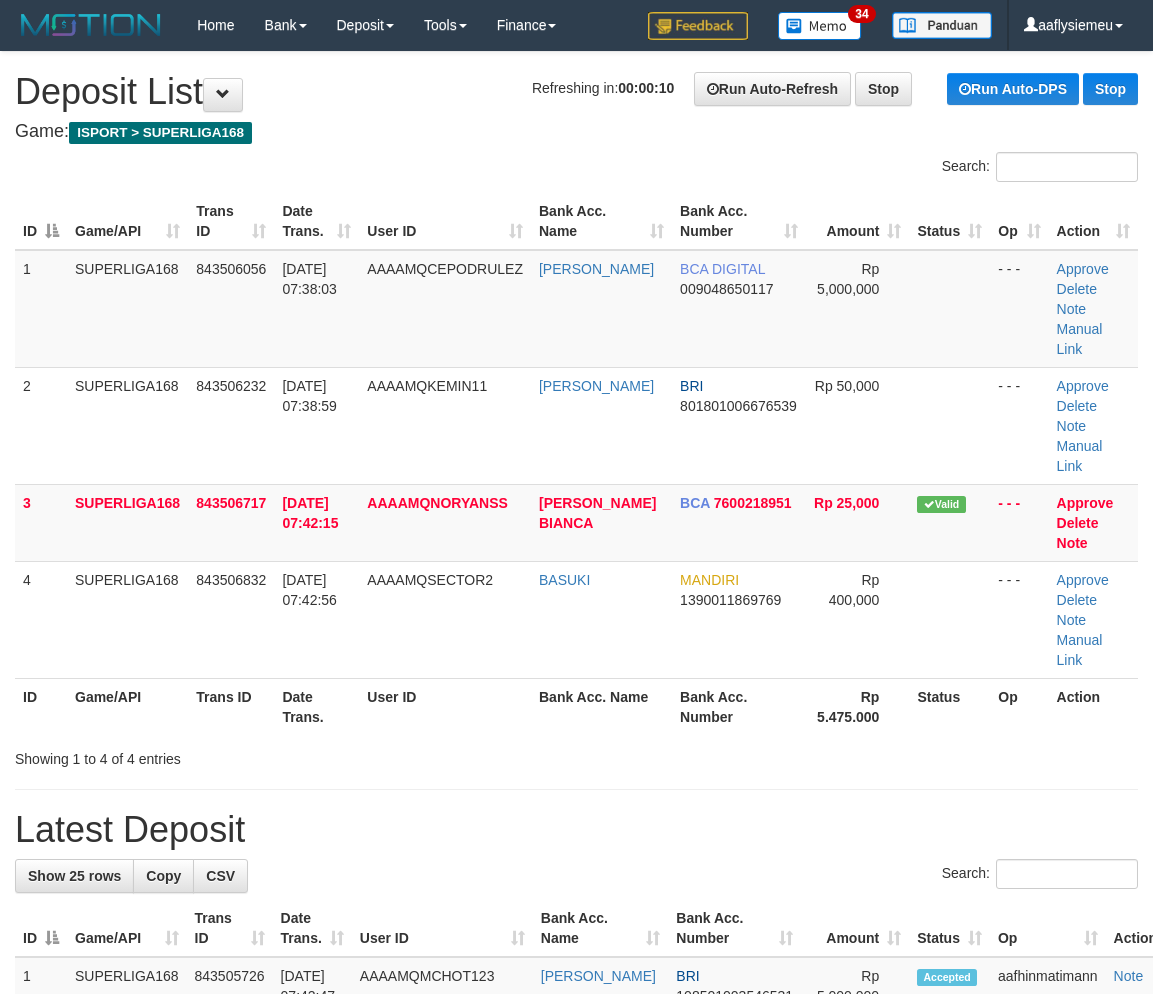 scroll, scrollTop: 0, scrollLeft: 0, axis: both 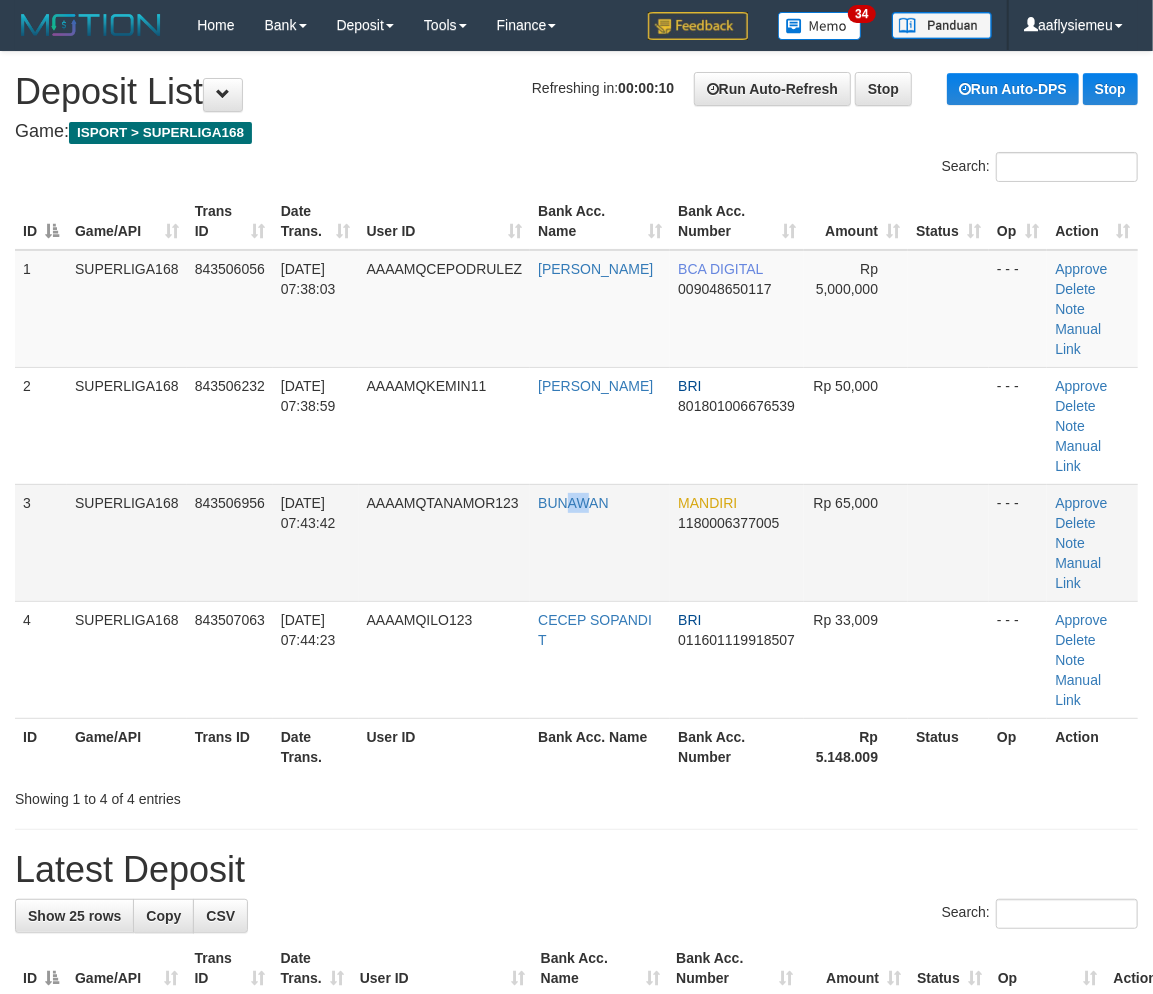 click on "BUNAWAN" at bounding box center (600, 542) 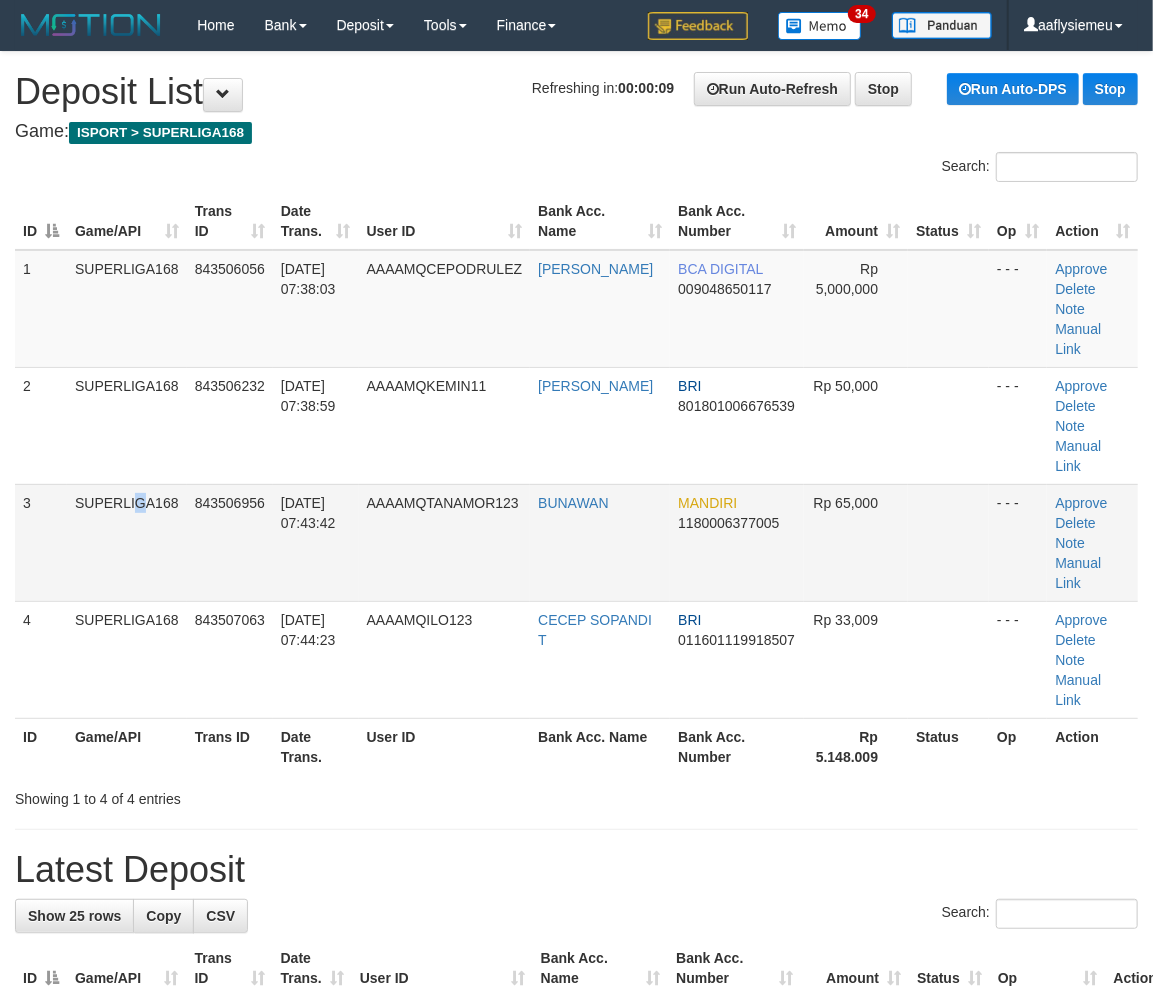 click on "SUPERLIGA168" at bounding box center (127, 542) 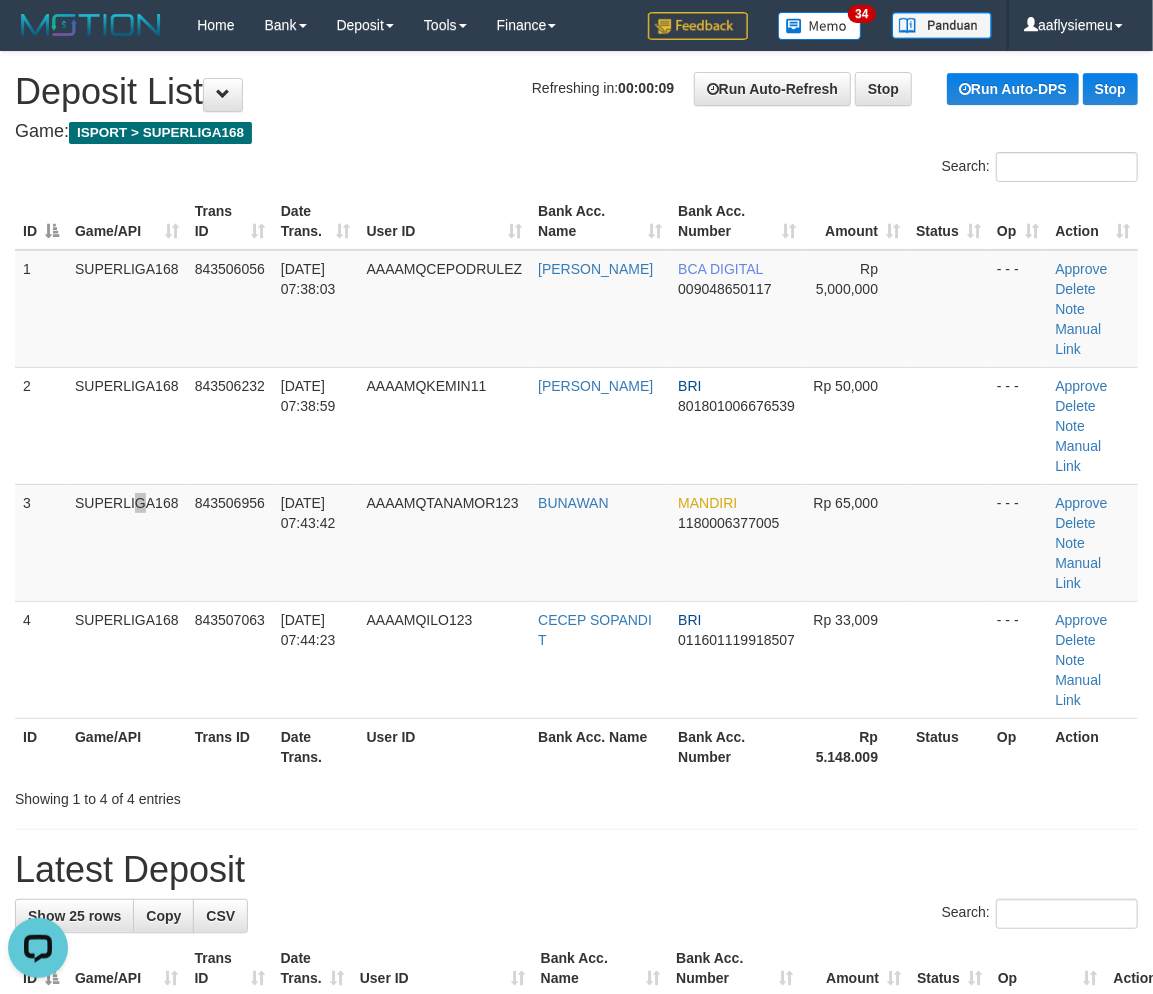 scroll, scrollTop: 0, scrollLeft: 0, axis: both 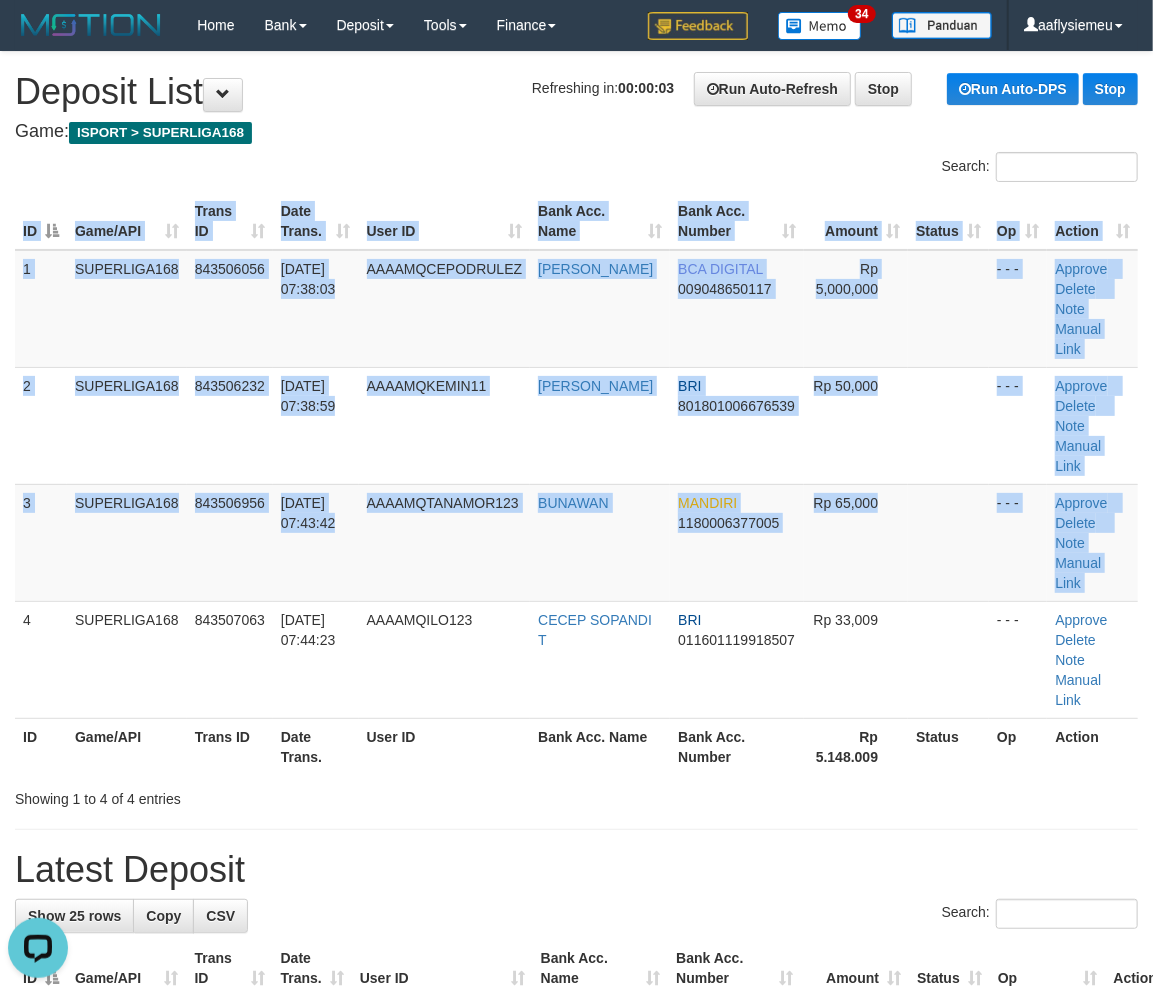 click on "ID Game/API Trans ID Date Trans. User ID Bank Acc. Name Bank Acc. Number Amount Status Op Action
1
SUPERLIGA168
843506056
13/07/2025 07:38:03
AAAAMQCEPODRULEZ
ALFREDO
BCA DIGITAL
009048650117
Rp 5,000,000
- - -
Approve
Delete
Note
Manual Link
2
SUPERLIGA168
843506232
13/07/2025 07:38:59
AAAAMQKEMIN11
ABDUL KARIM
BRI
801801006676539
Rp 50,000" at bounding box center [576, 484] 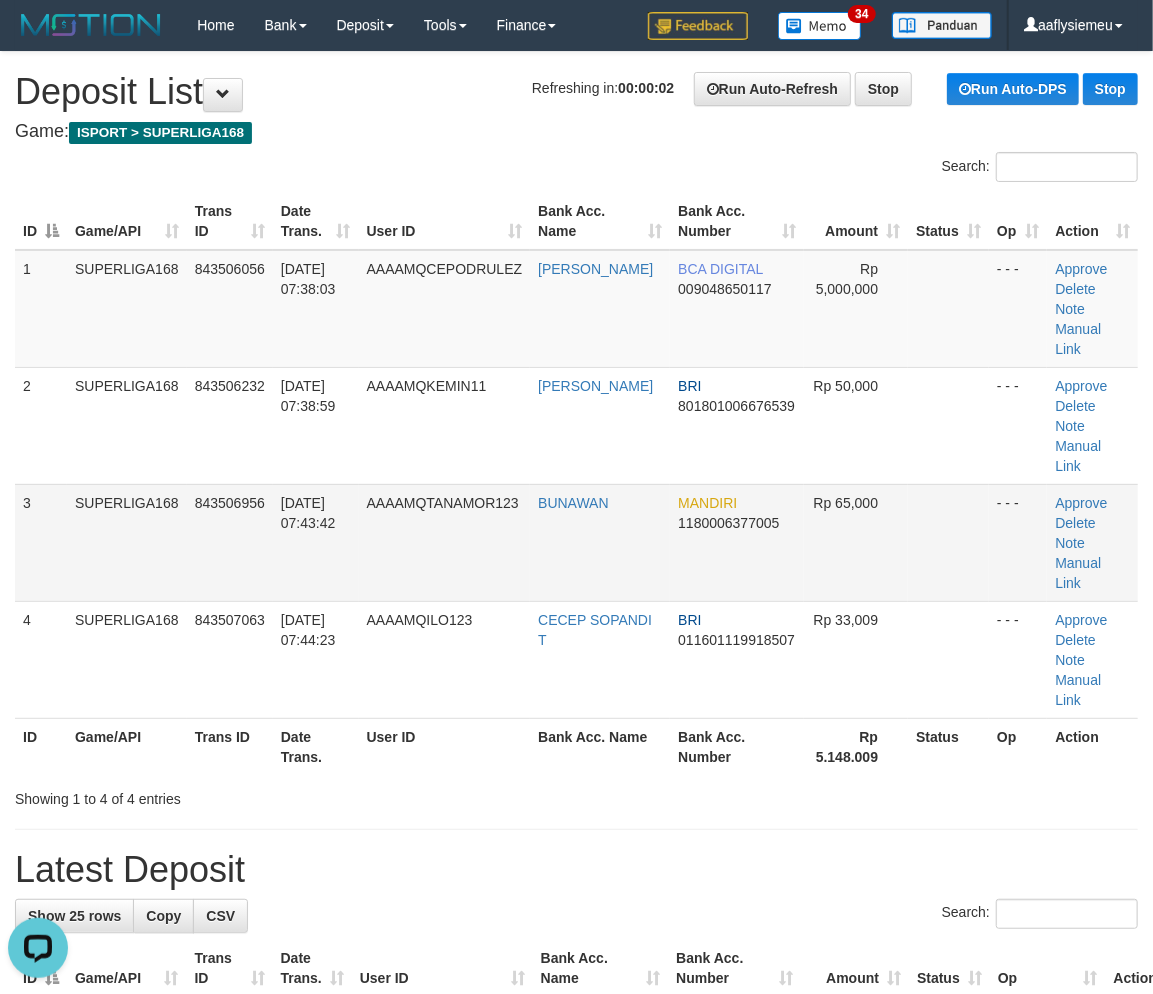 click on "AAAAMQTANAMOR123" at bounding box center (445, 542) 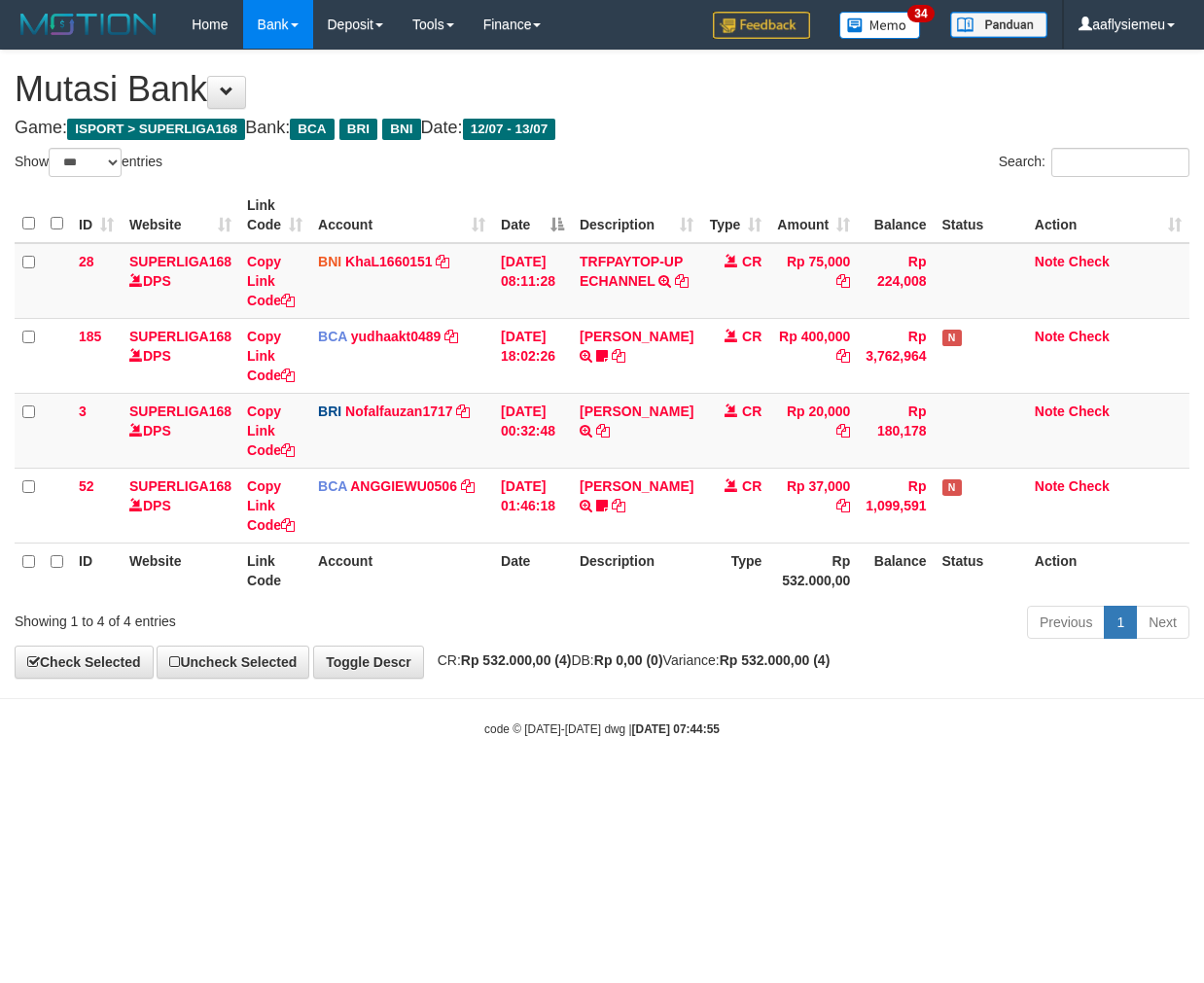 select on "***" 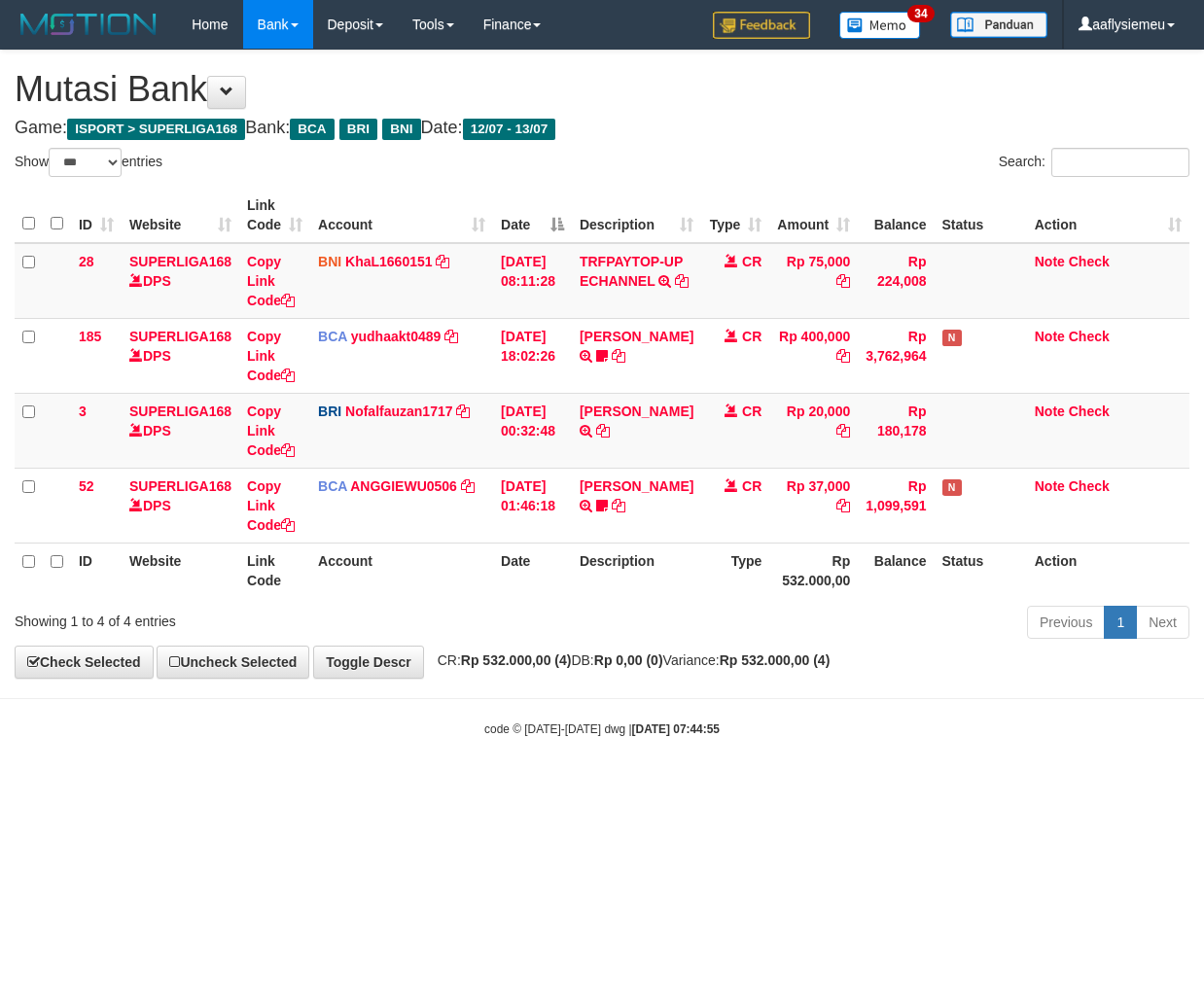 scroll, scrollTop: 0, scrollLeft: 0, axis: both 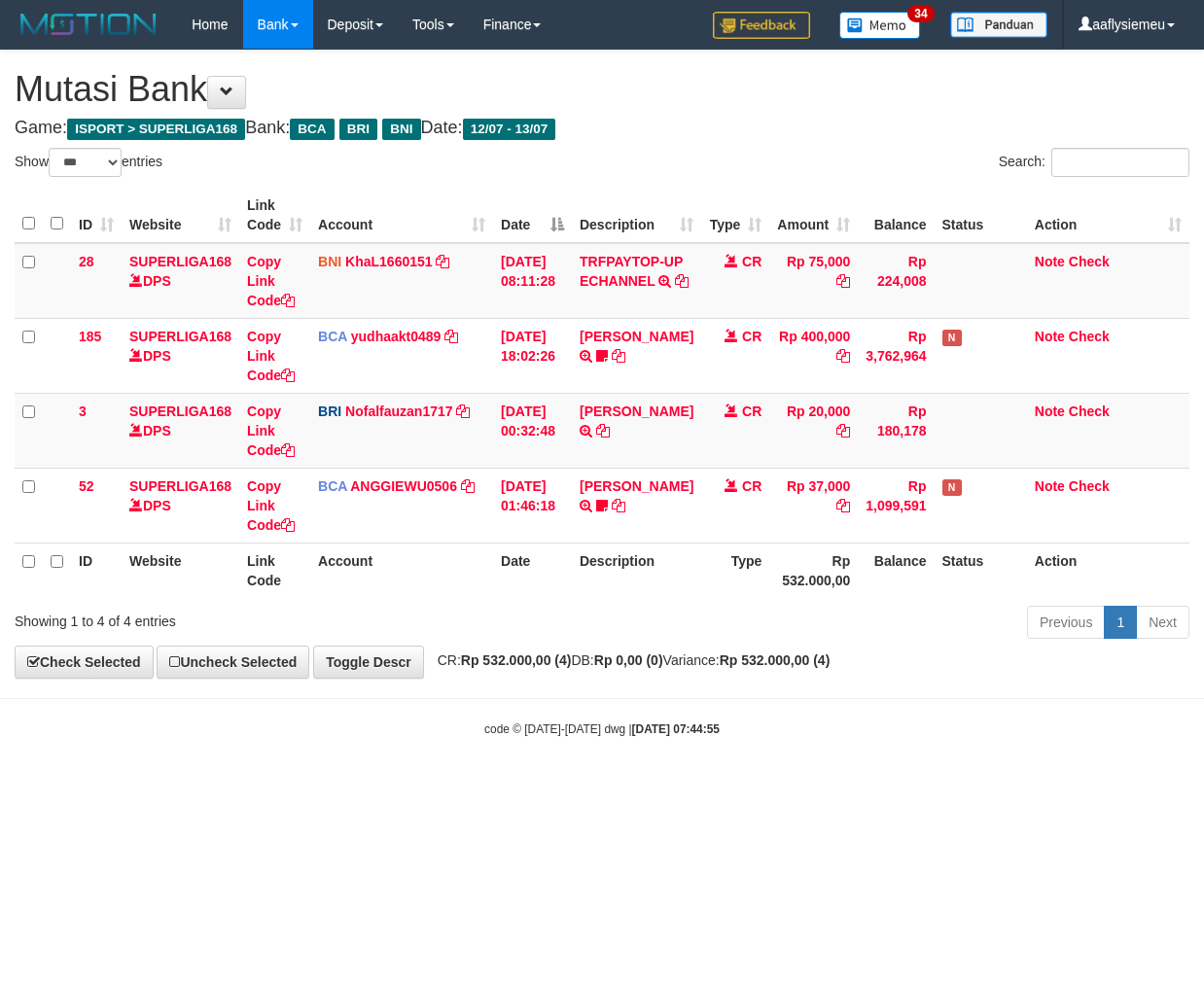 select on "***" 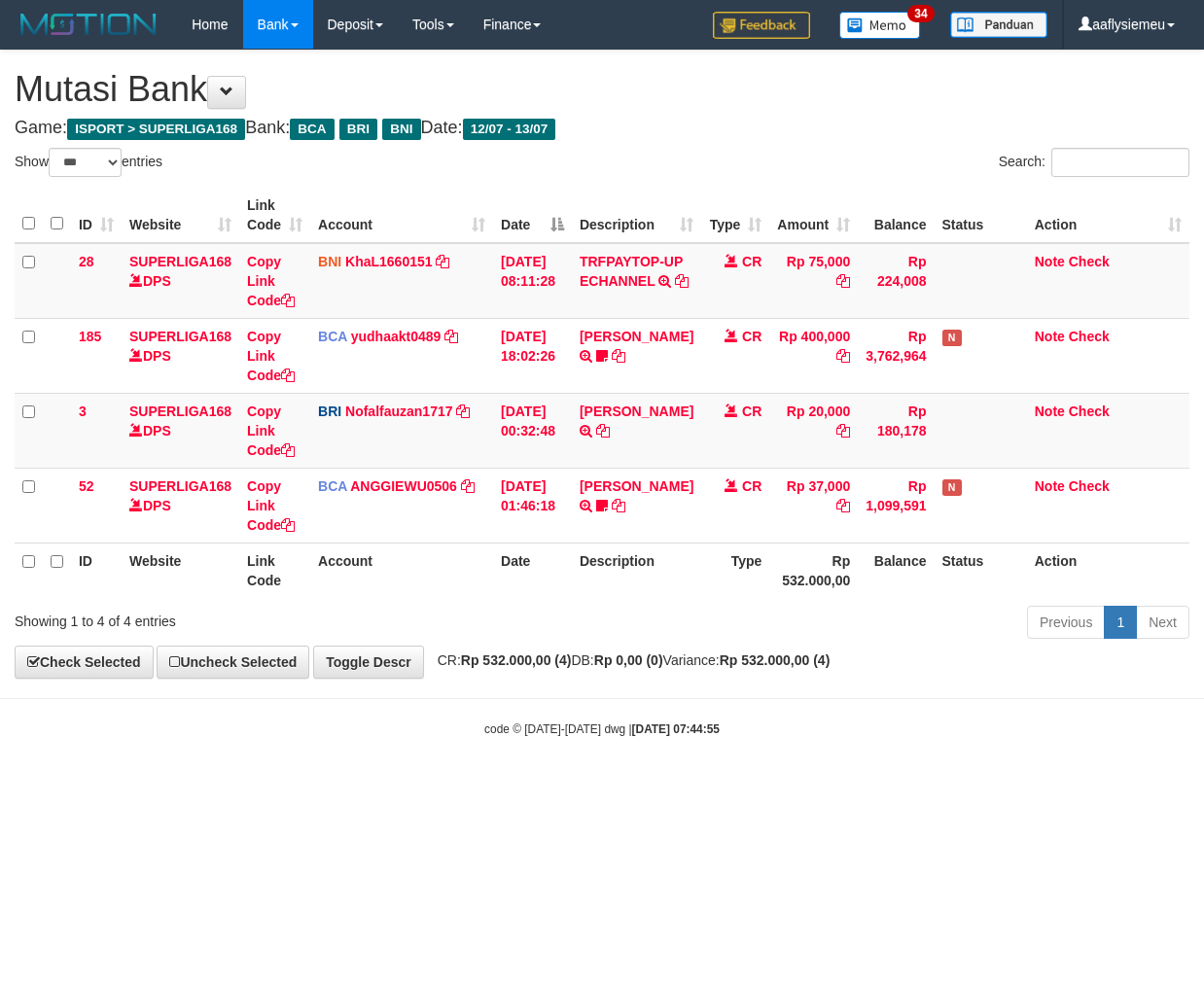 scroll, scrollTop: 0, scrollLeft: 0, axis: both 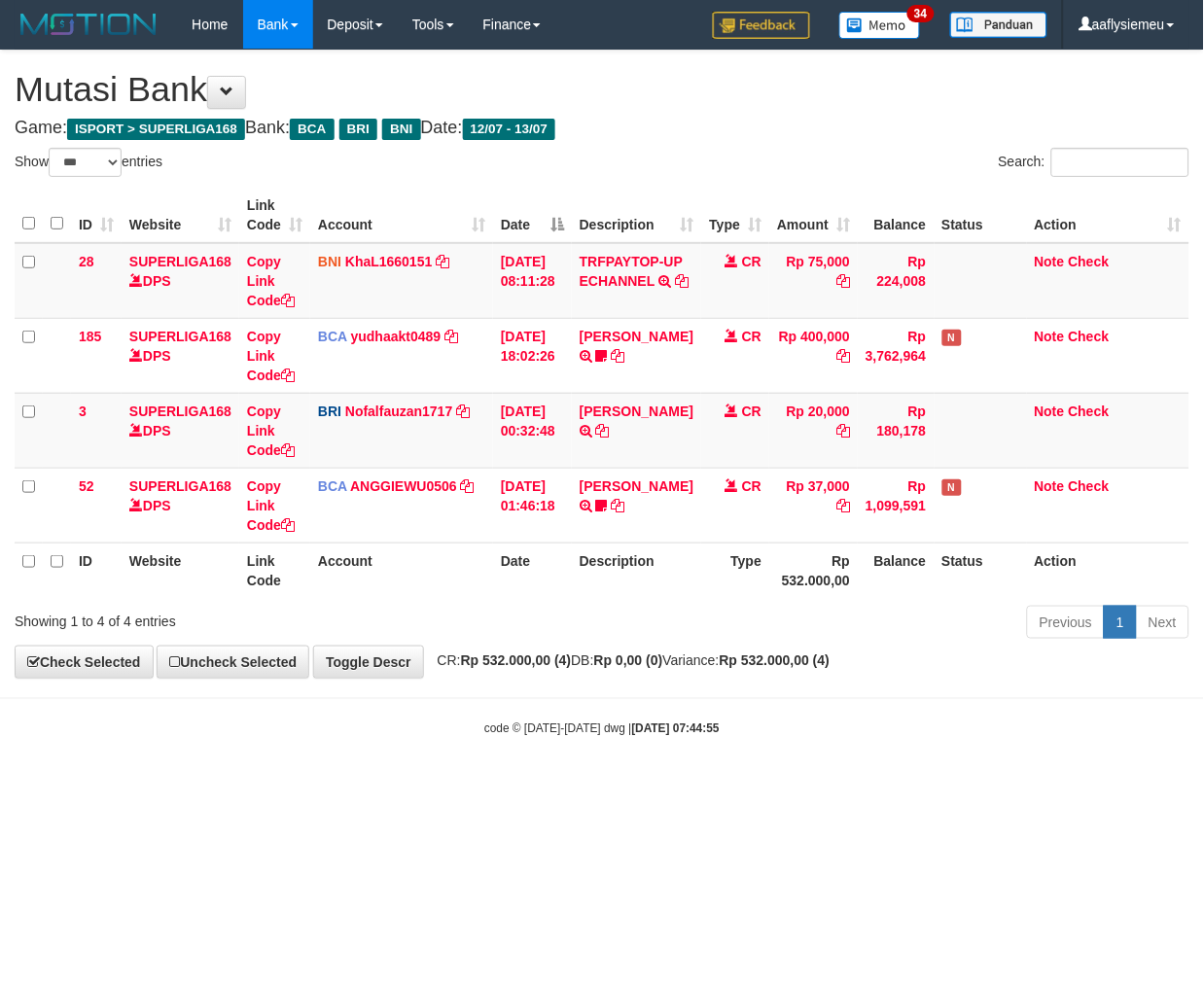 click on "Toggle navigation
Home
Bank
Account List
Load
By Website
Group
[ISPORT]													SUPERLIGA168
By Load Group (DPS)
34" at bounding box center [602, 393] 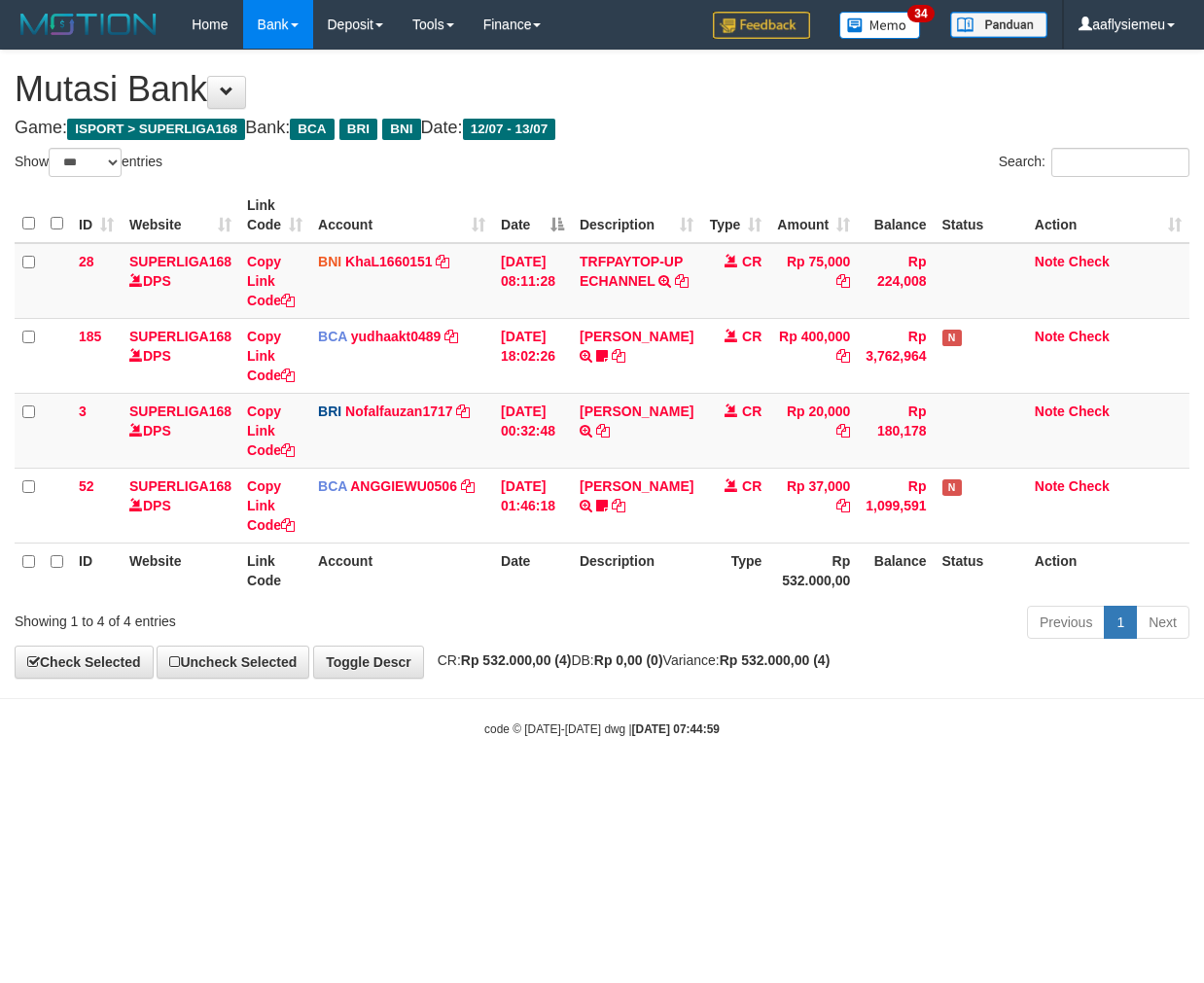 select on "***" 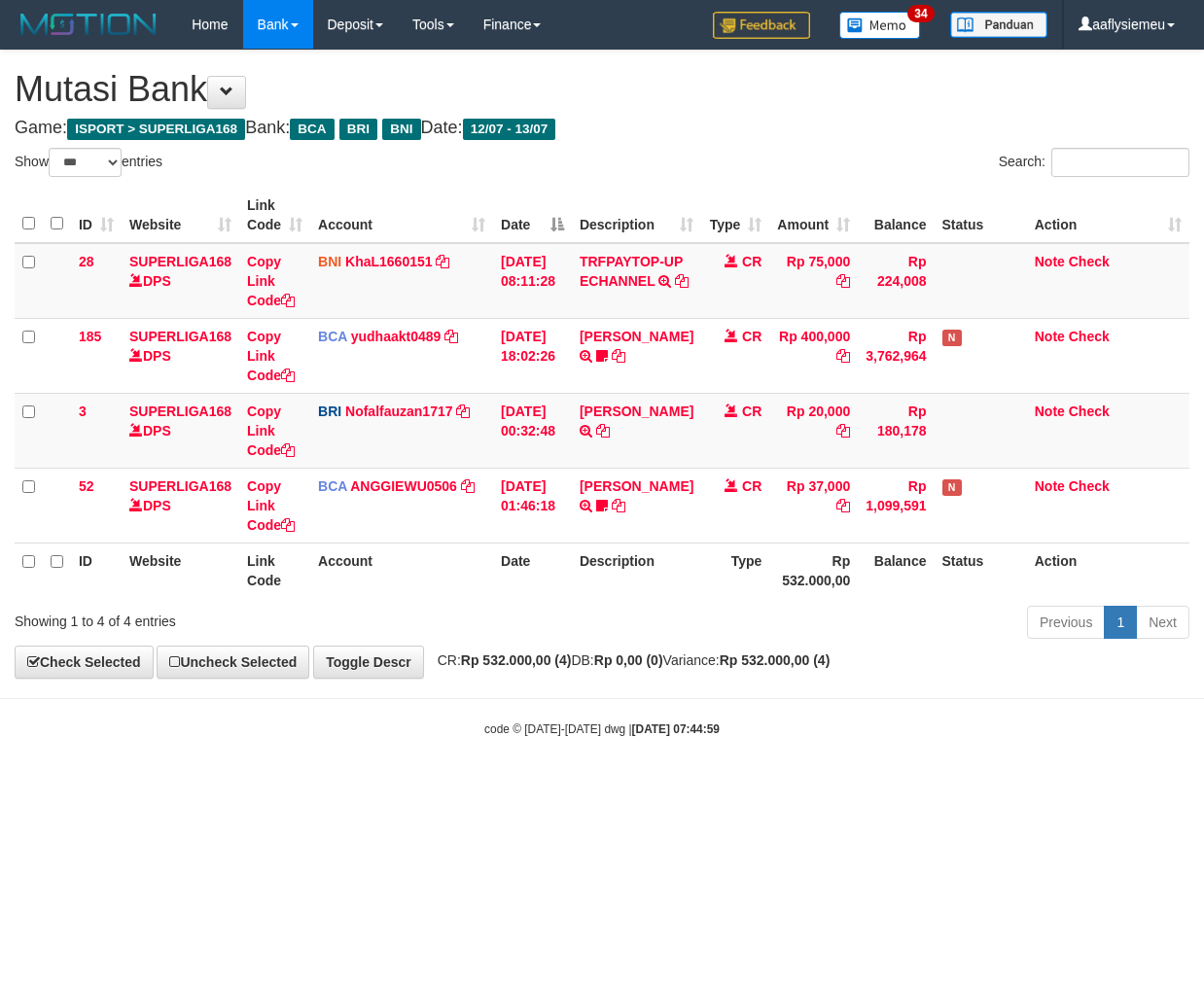 scroll, scrollTop: 0, scrollLeft: 0, axis: both 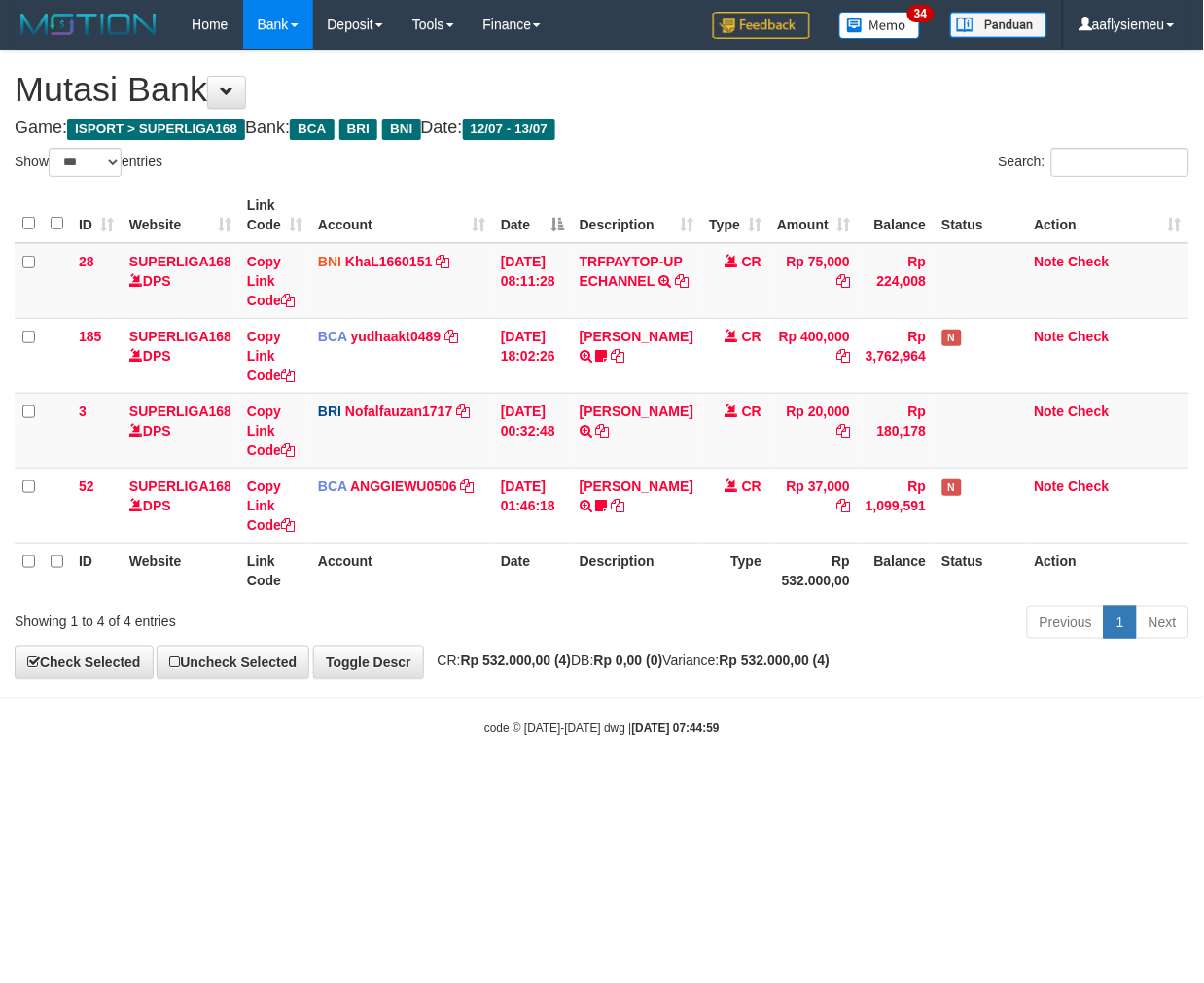 click on "Rp 532.000,00 (4)" at bounding box center [775, 660] 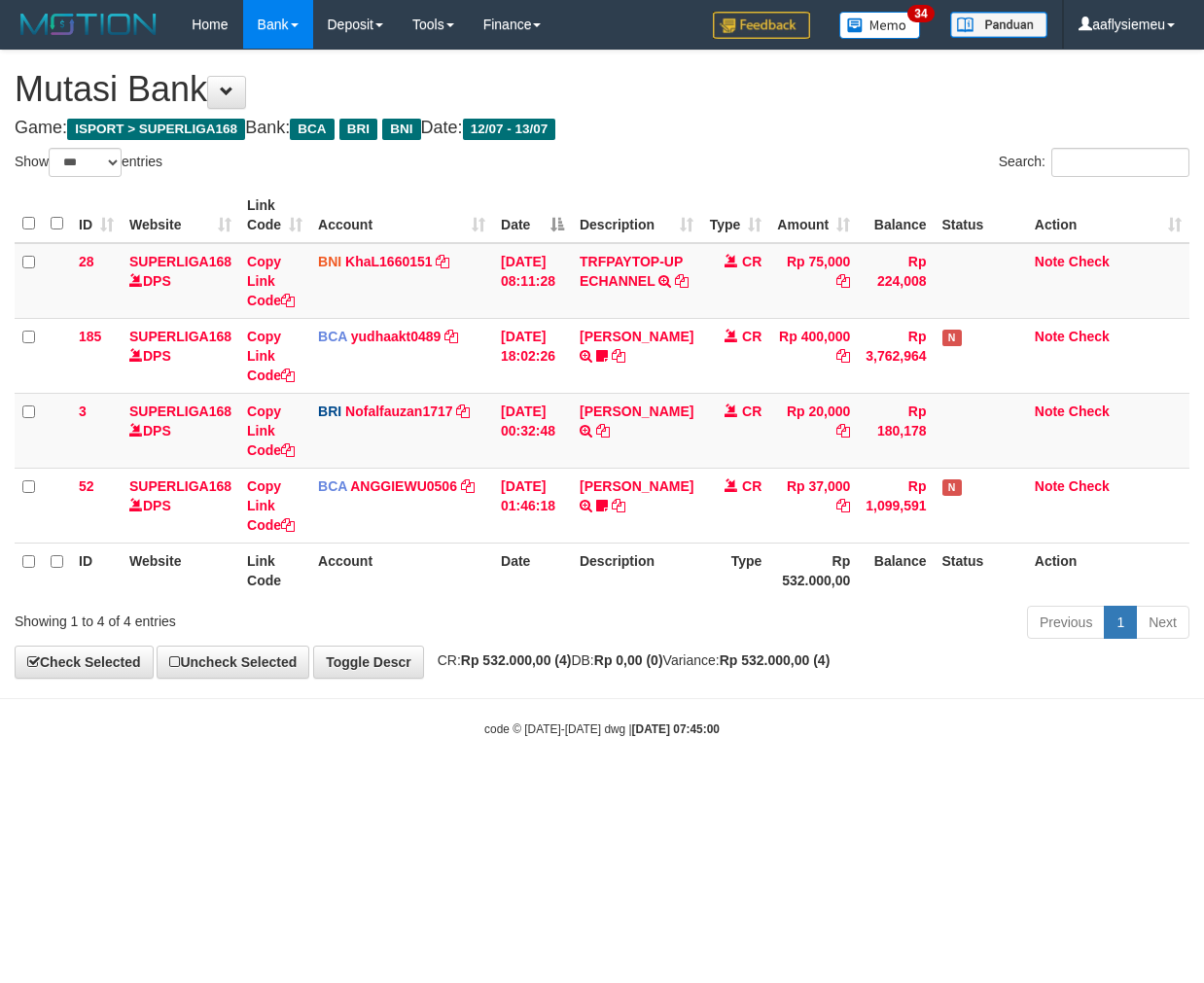 select on "***" 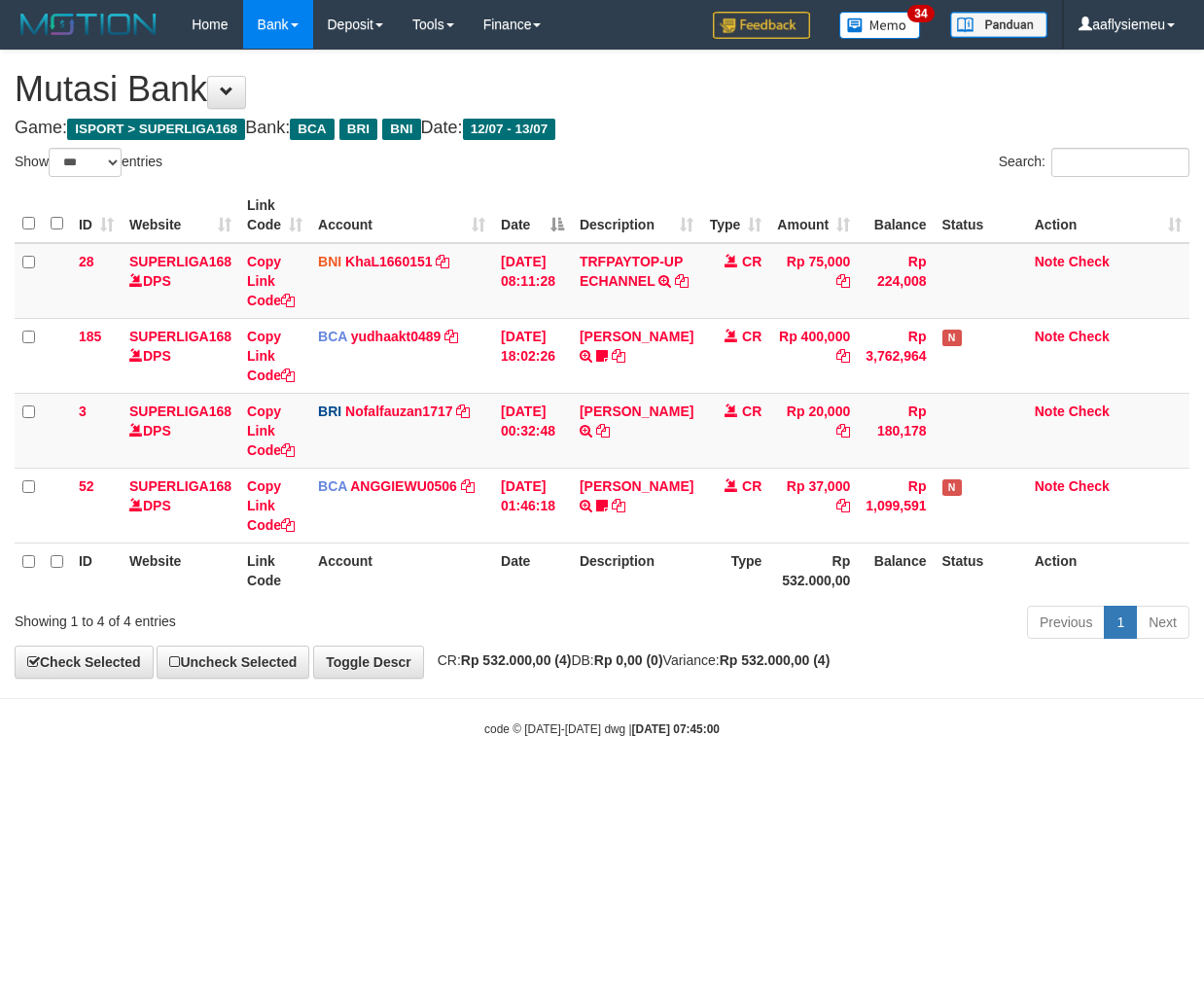 scroll, scrollTop: 0, scrollLeft: 0, axis: both 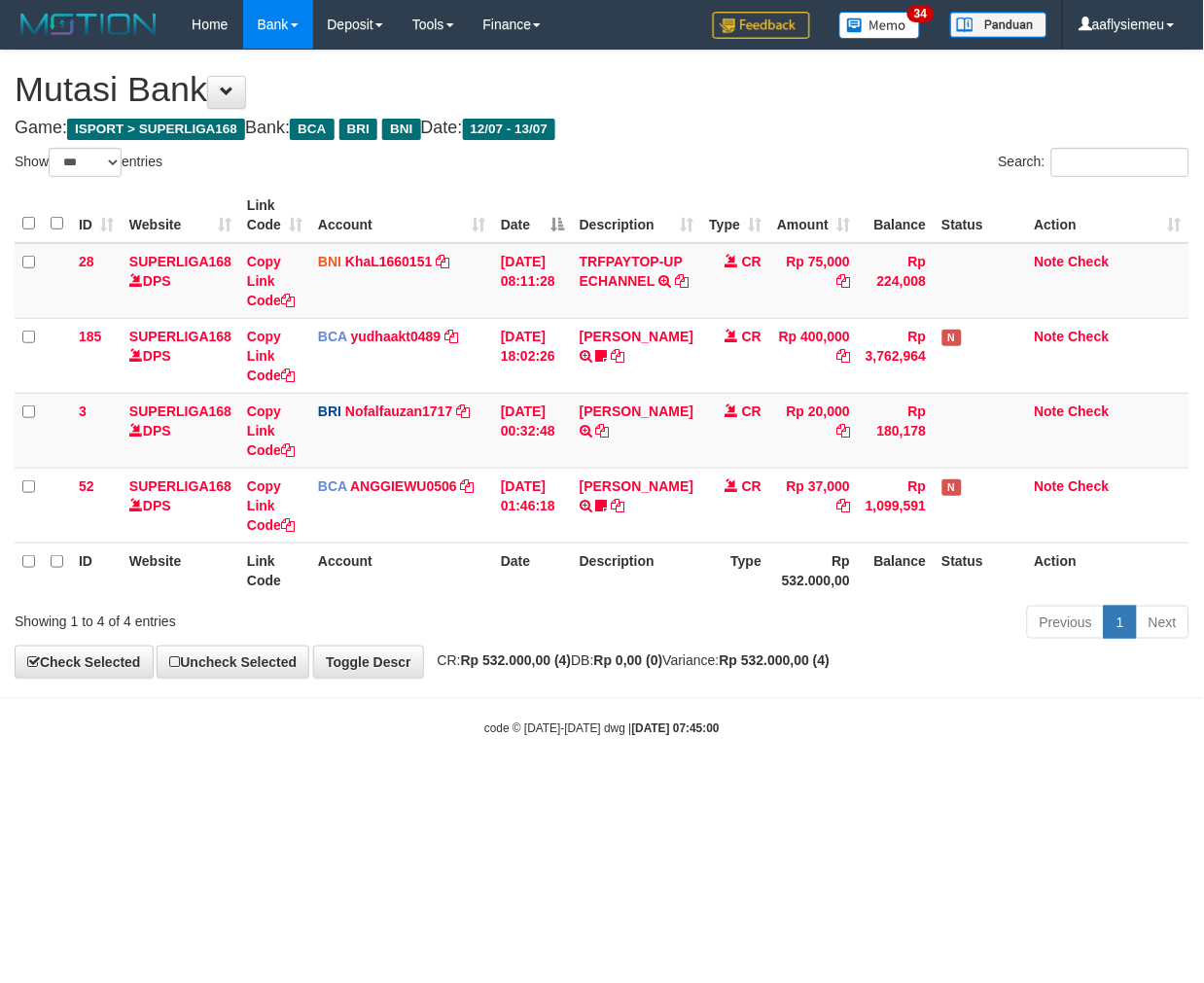 drag, startPoint x: 546, startPoint y: 729, endPoint x: 575, endPoint y: 706, distance: 37.013511 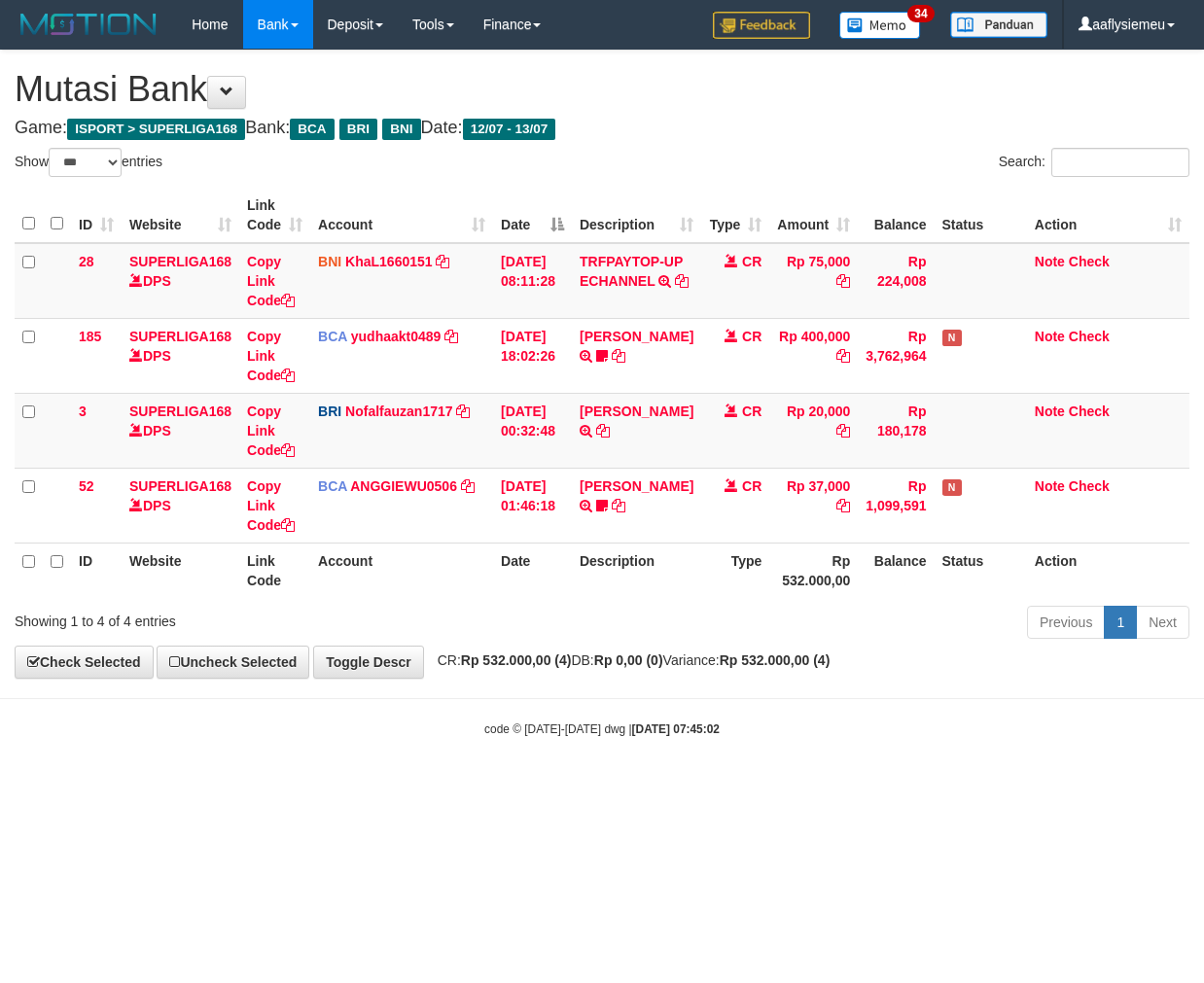 select on "***" 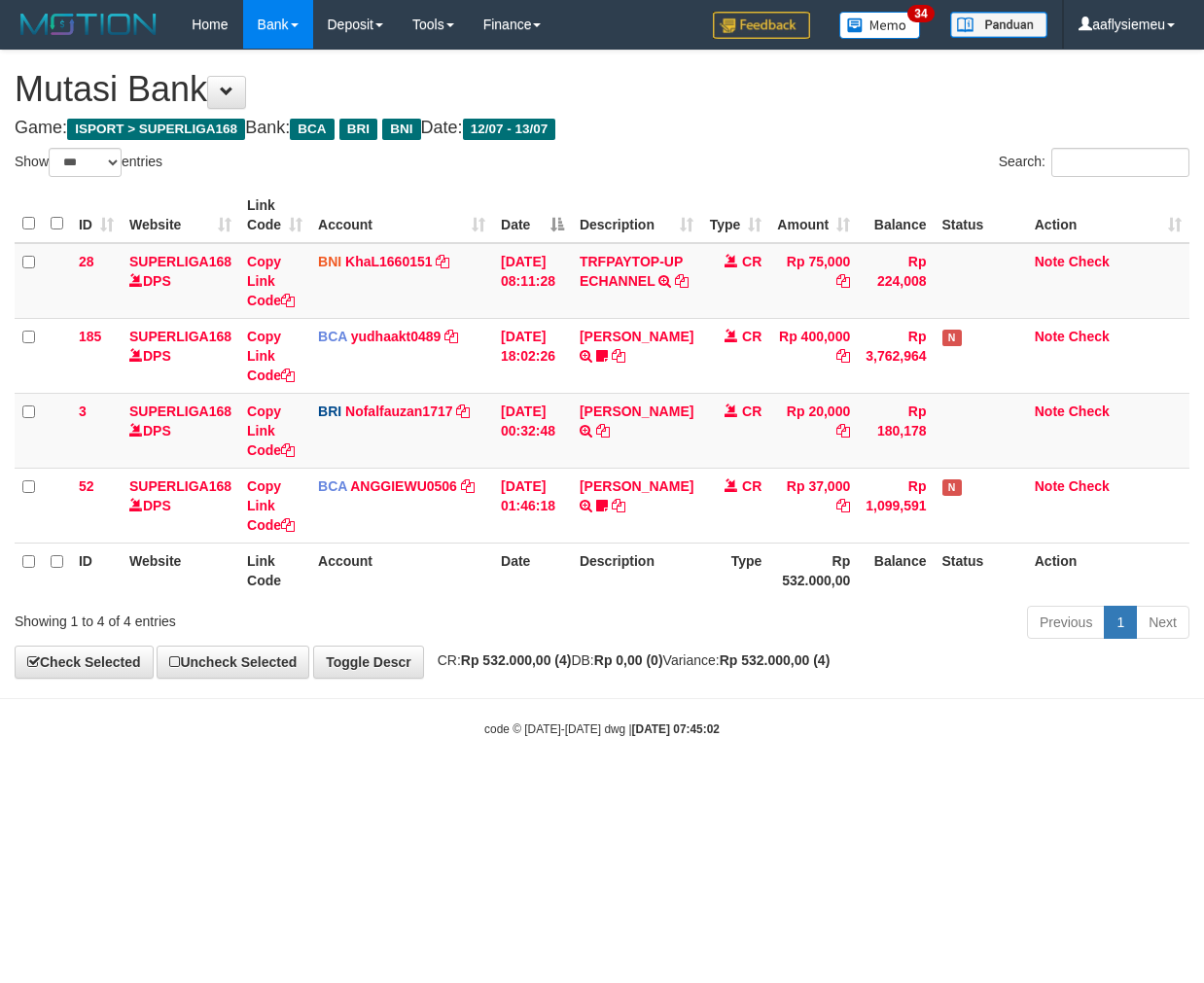 scroll, scrollTop: 0, scrollLeft: 0, axis: both 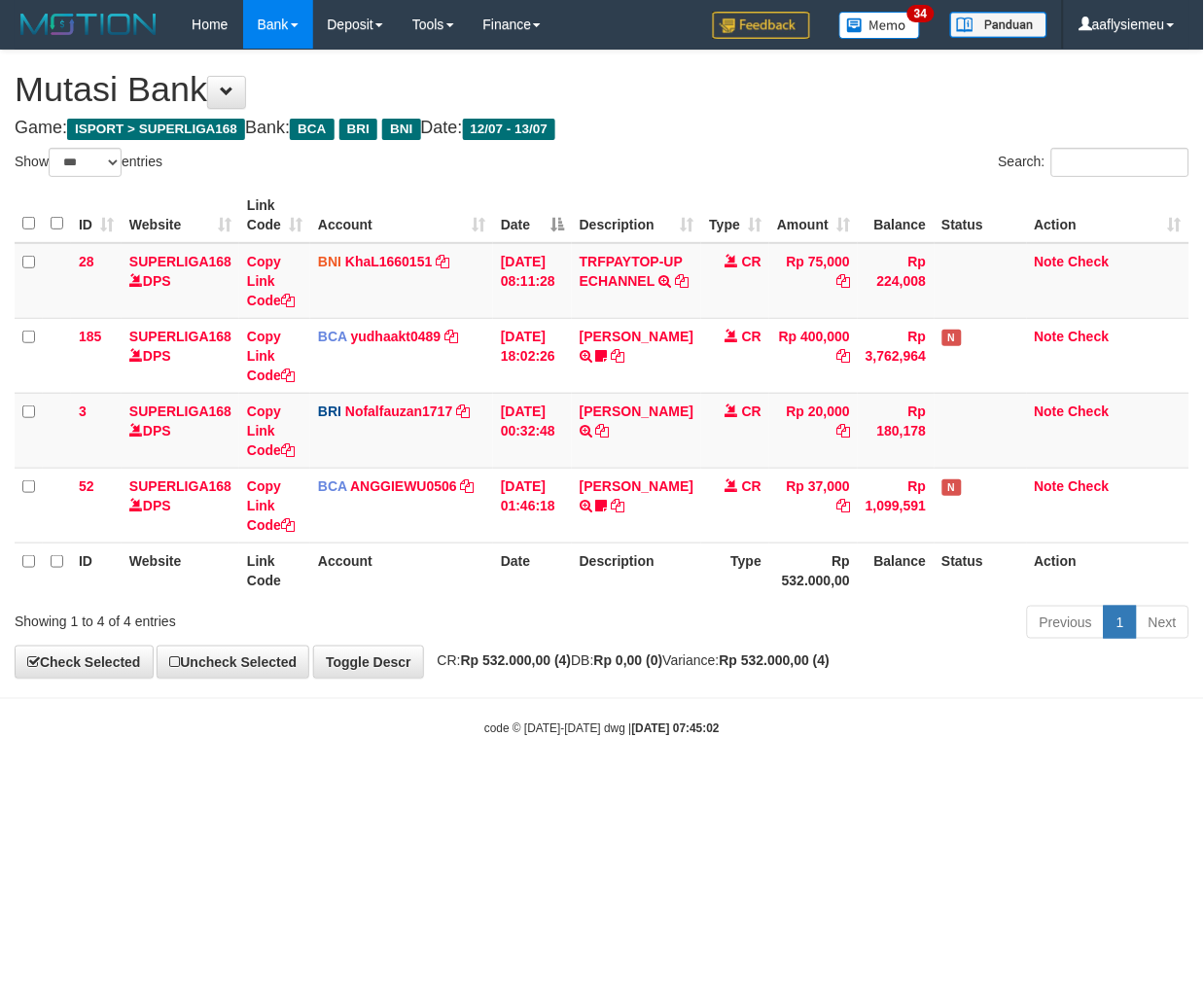click on "Toggle navigation
Home
Bank
Account List
Load
By Website
Group
[ISPORT]													SUPERLIGA168
By Load Group (DPS)
34" at bounding box center [602, 393] 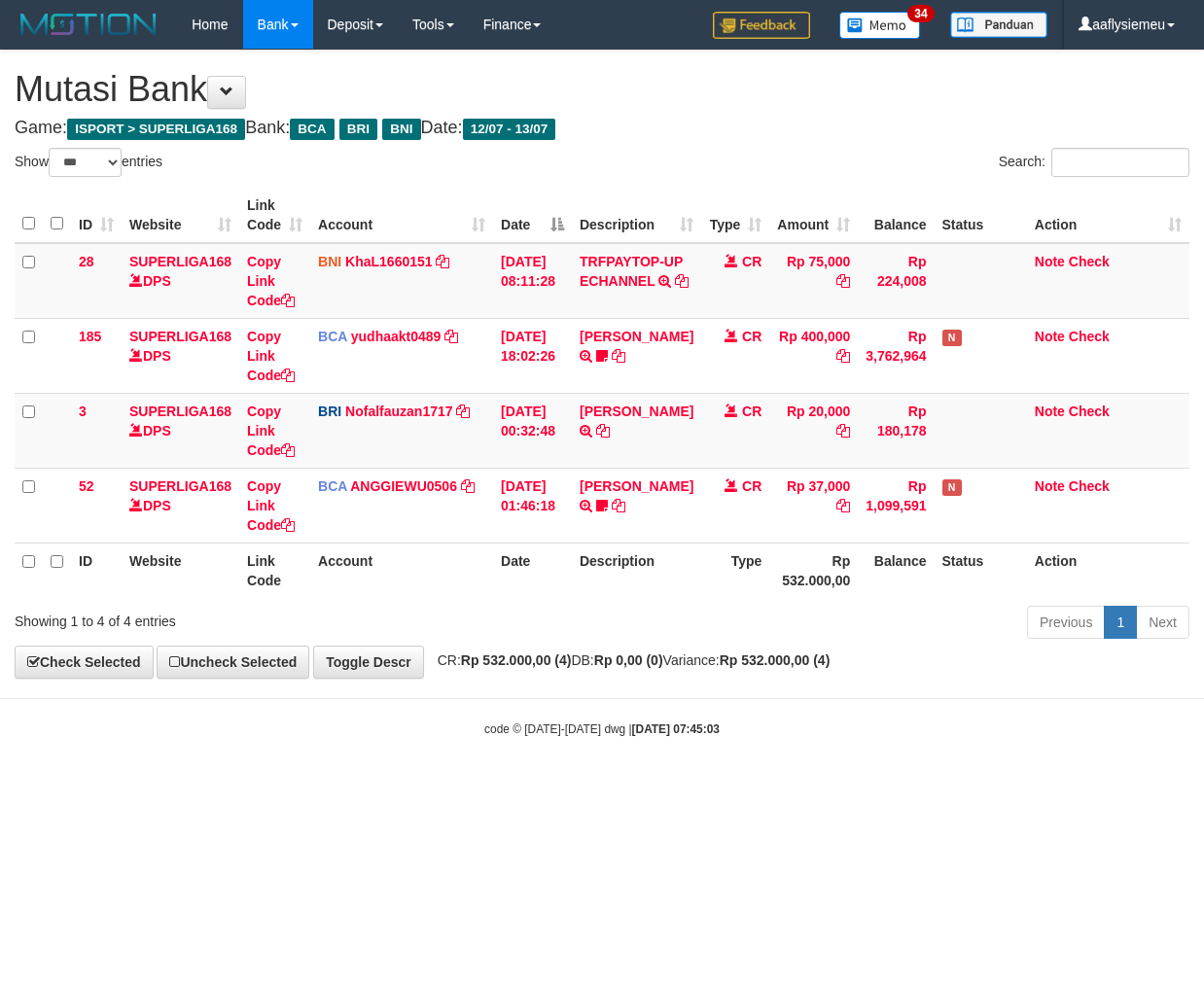 select on "***" 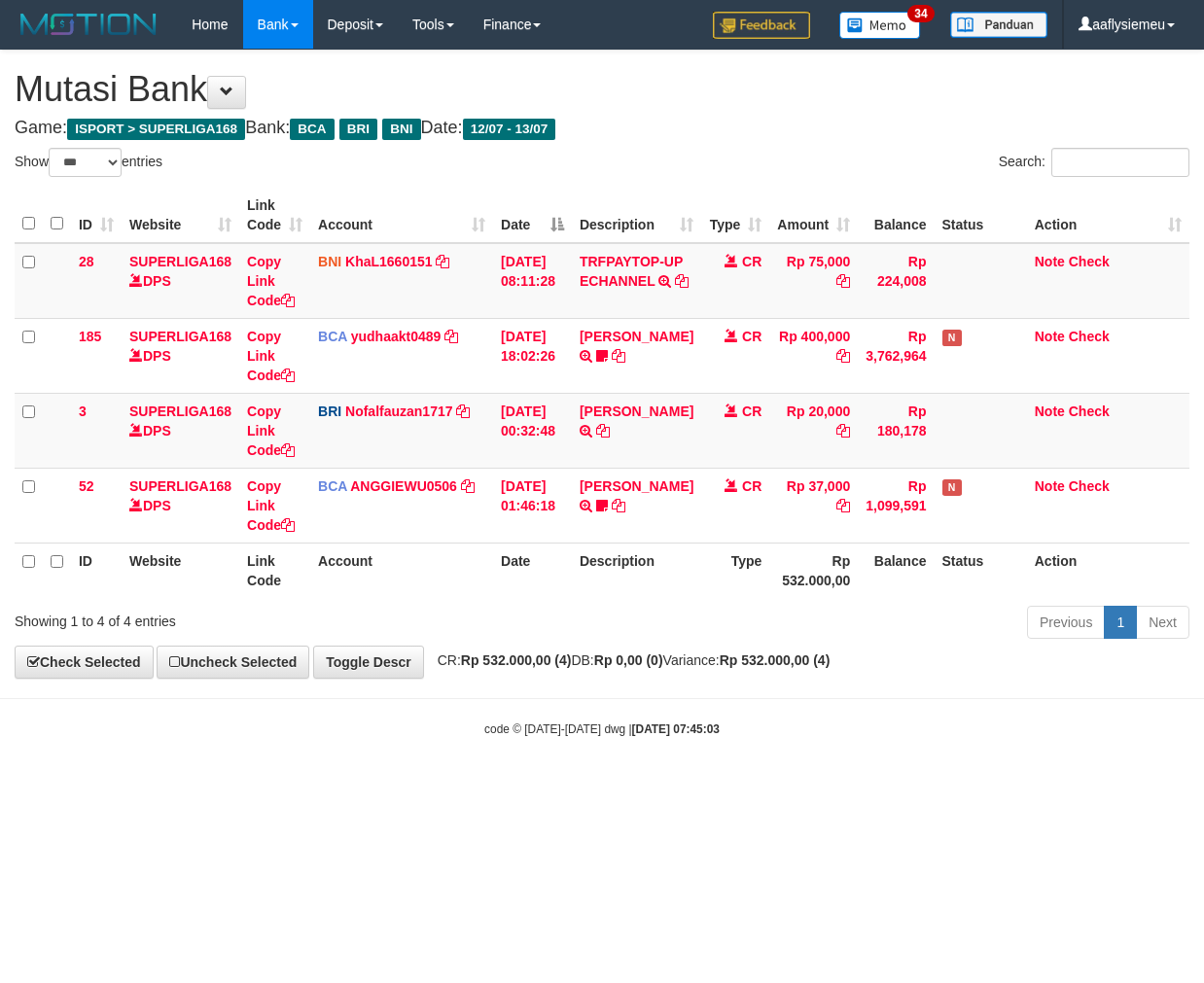 scroll, scrollTop: 0, scrollLeft: 0, axis: both 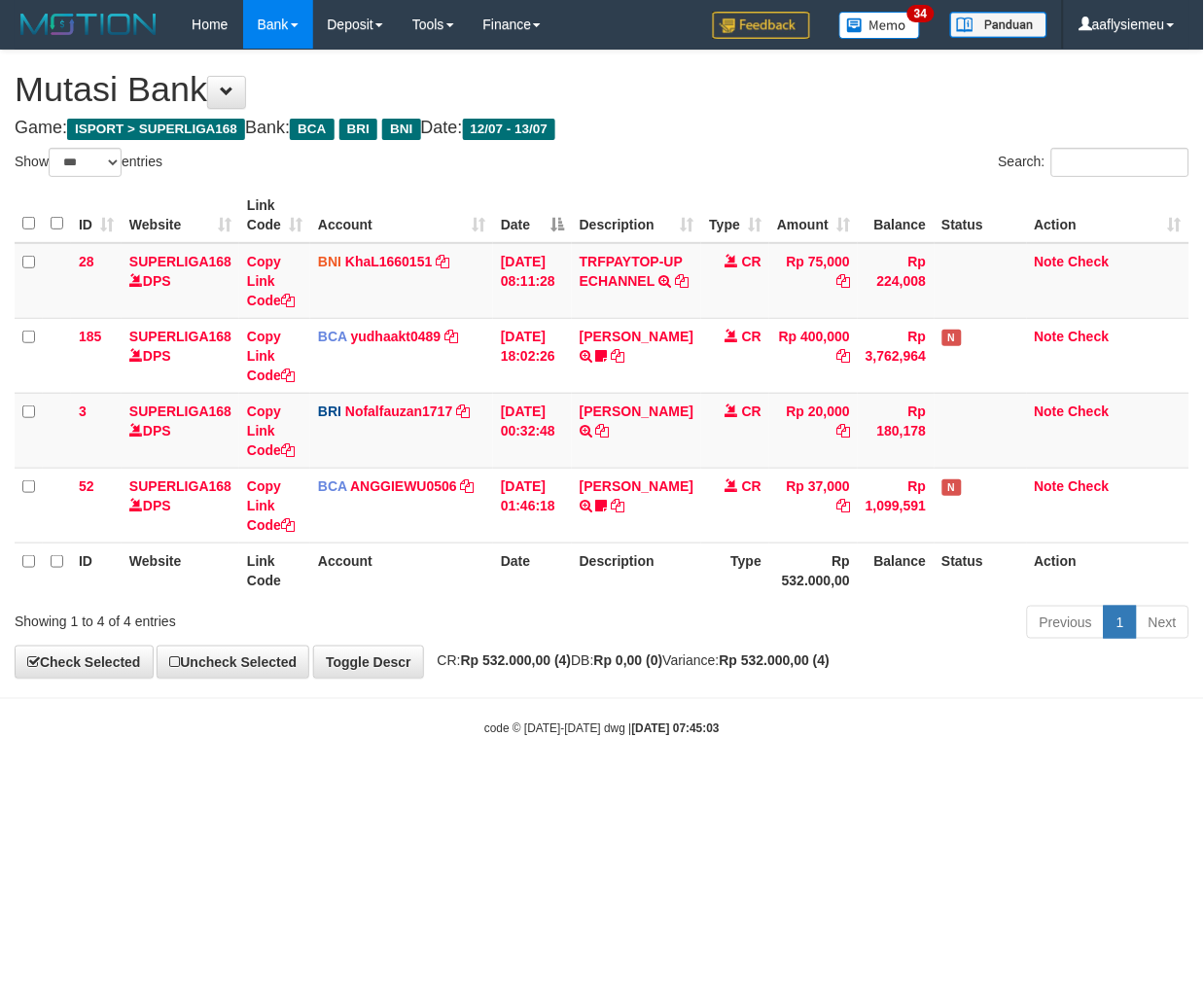 click on "Toggle navigation
Home
Bank
Account List
Load
By Website
Group
[ISPORT]													SUPERLIGA168
By Load Group (DPS)
34" at bounding box center (602, 393) 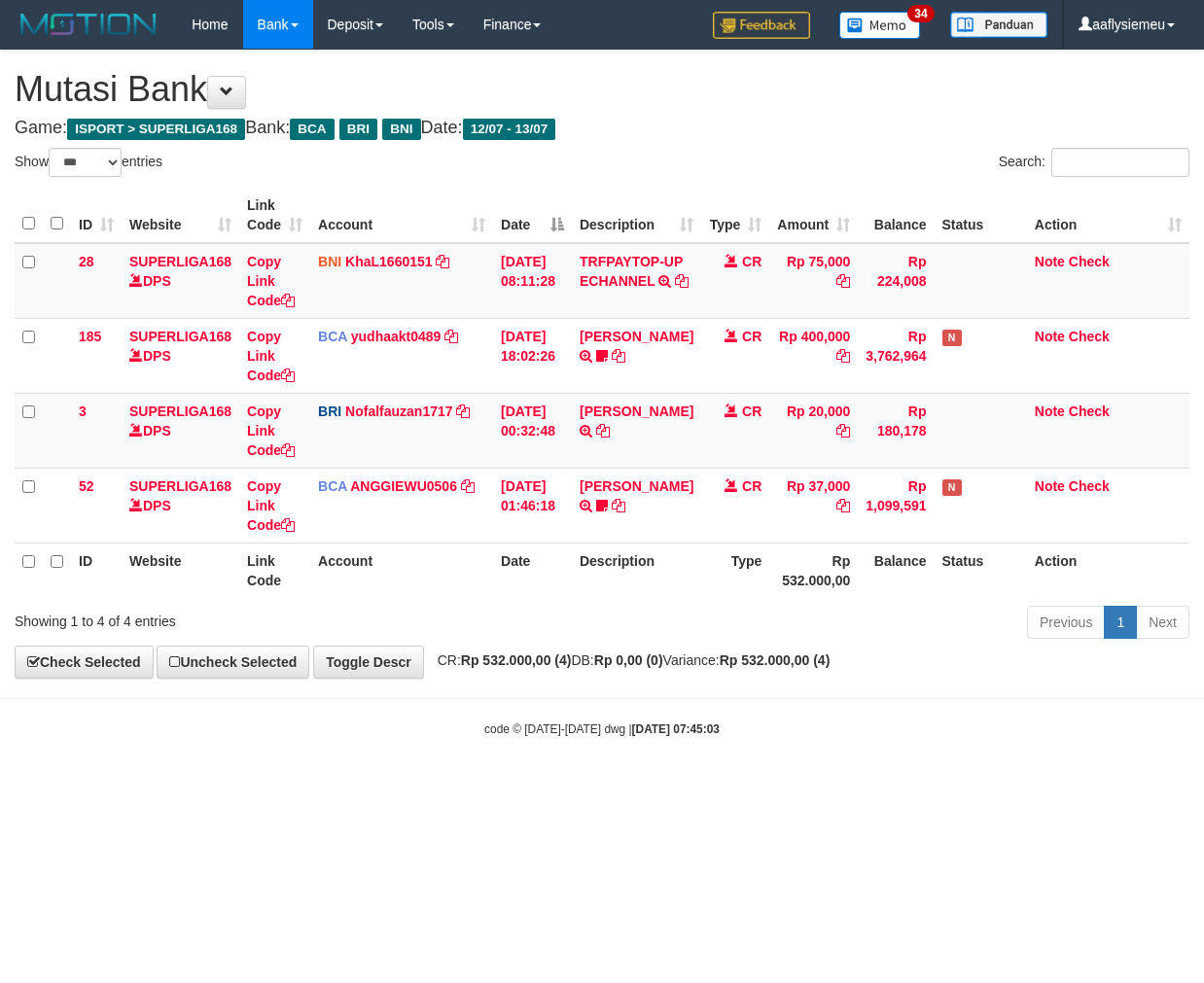 select on "***" 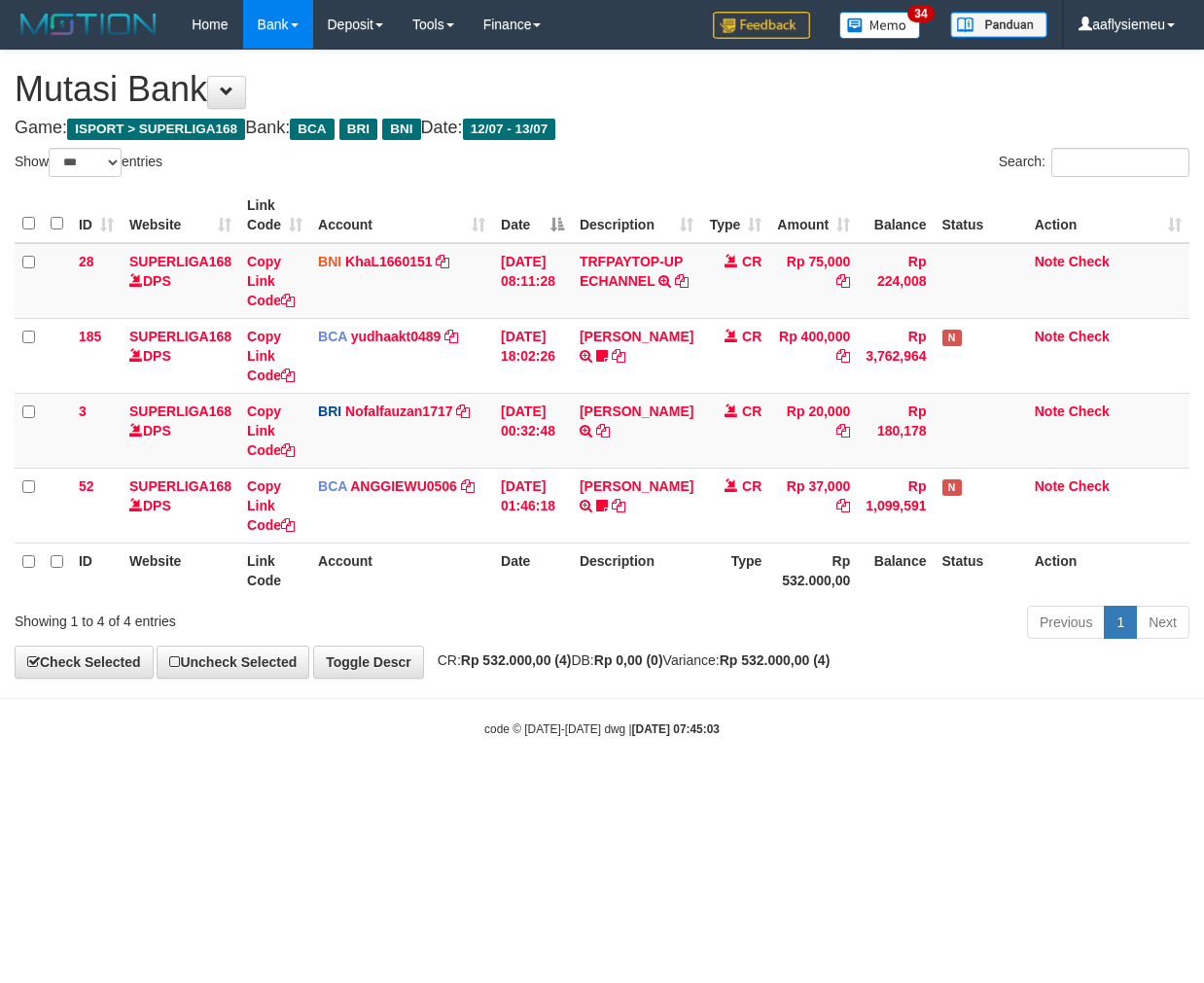 scroll, scrollTop: 0, scrollLeft: 0, axis: both 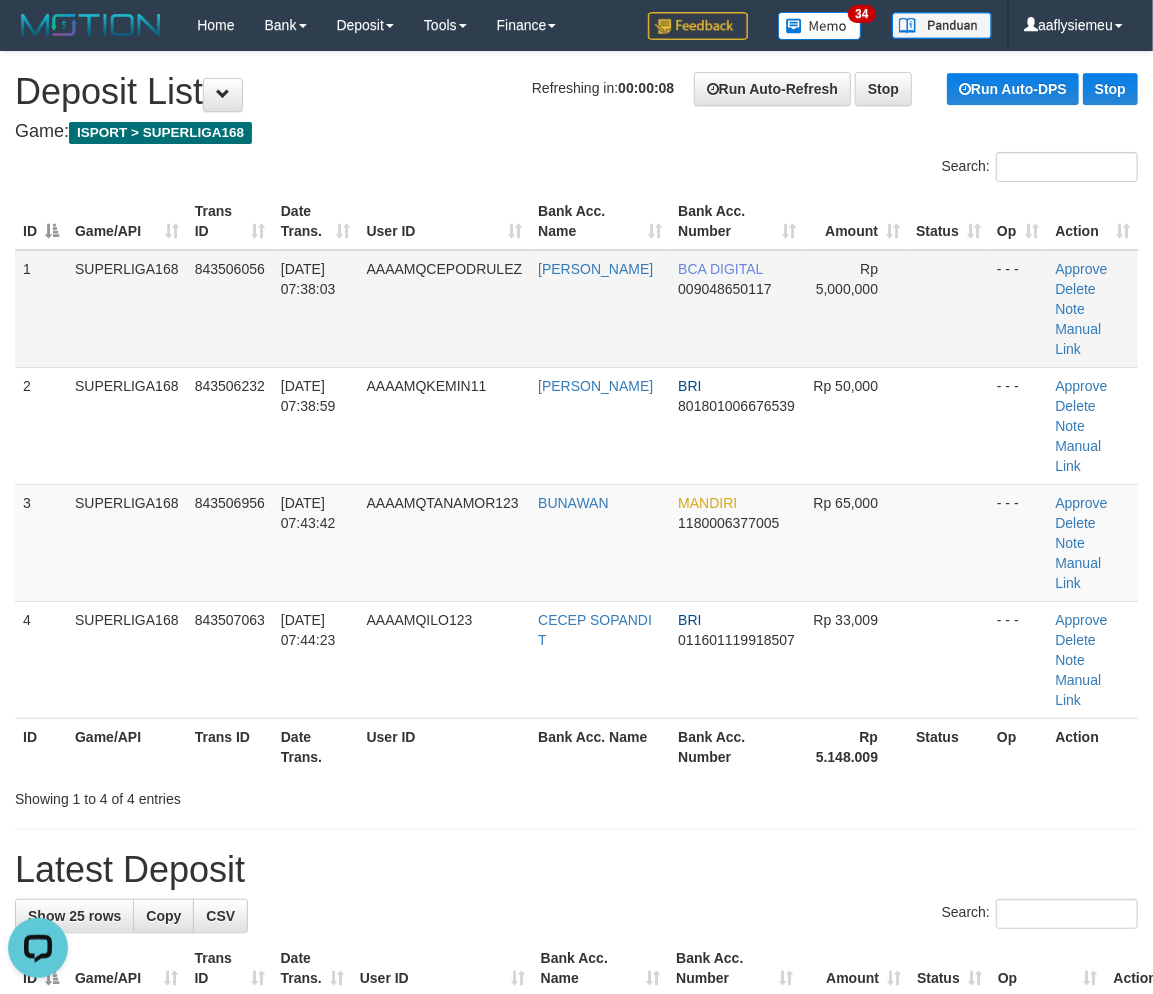click on "13/07/2025 07:38:03" at bounding box center (316, 309) 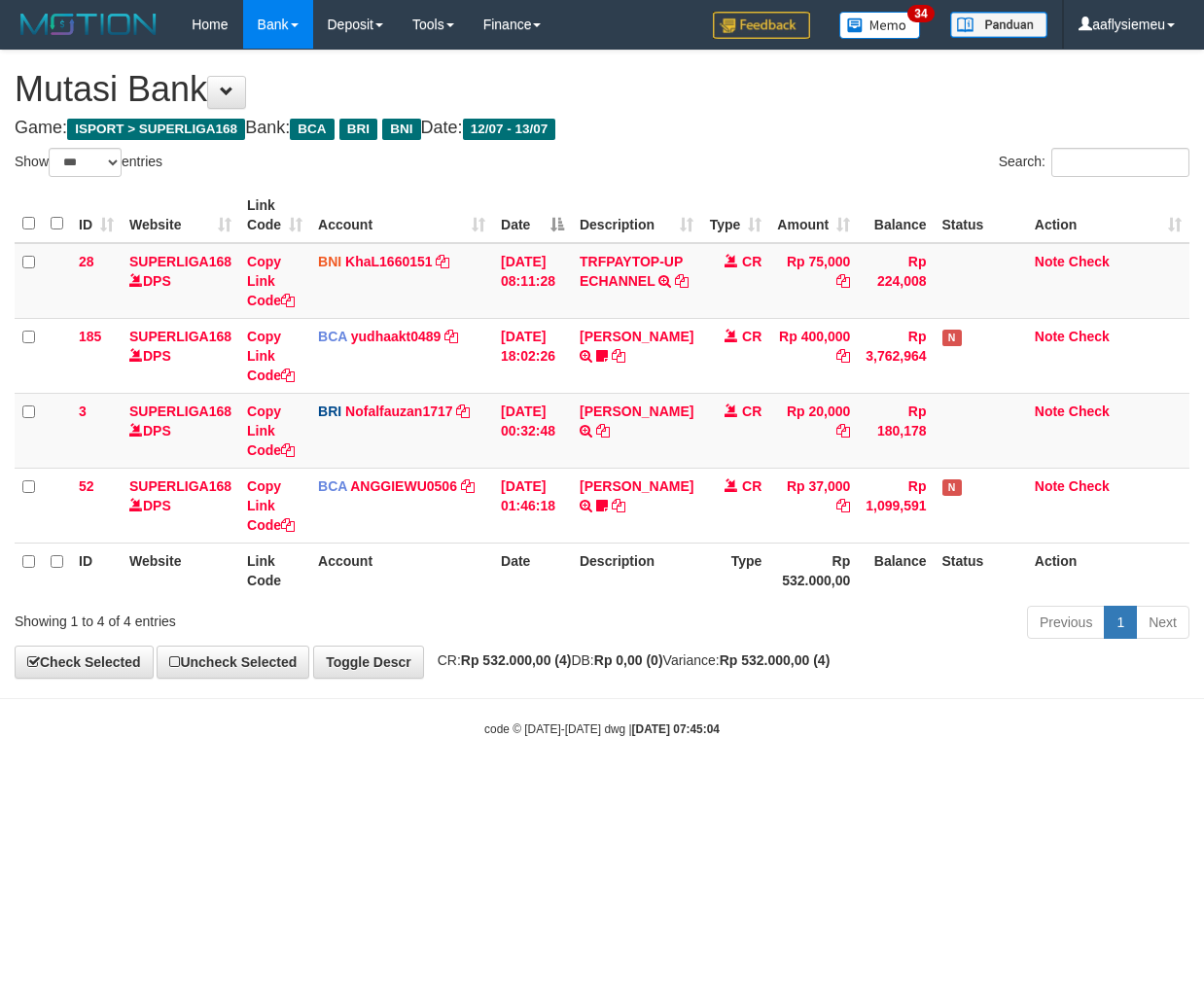 select on "***" 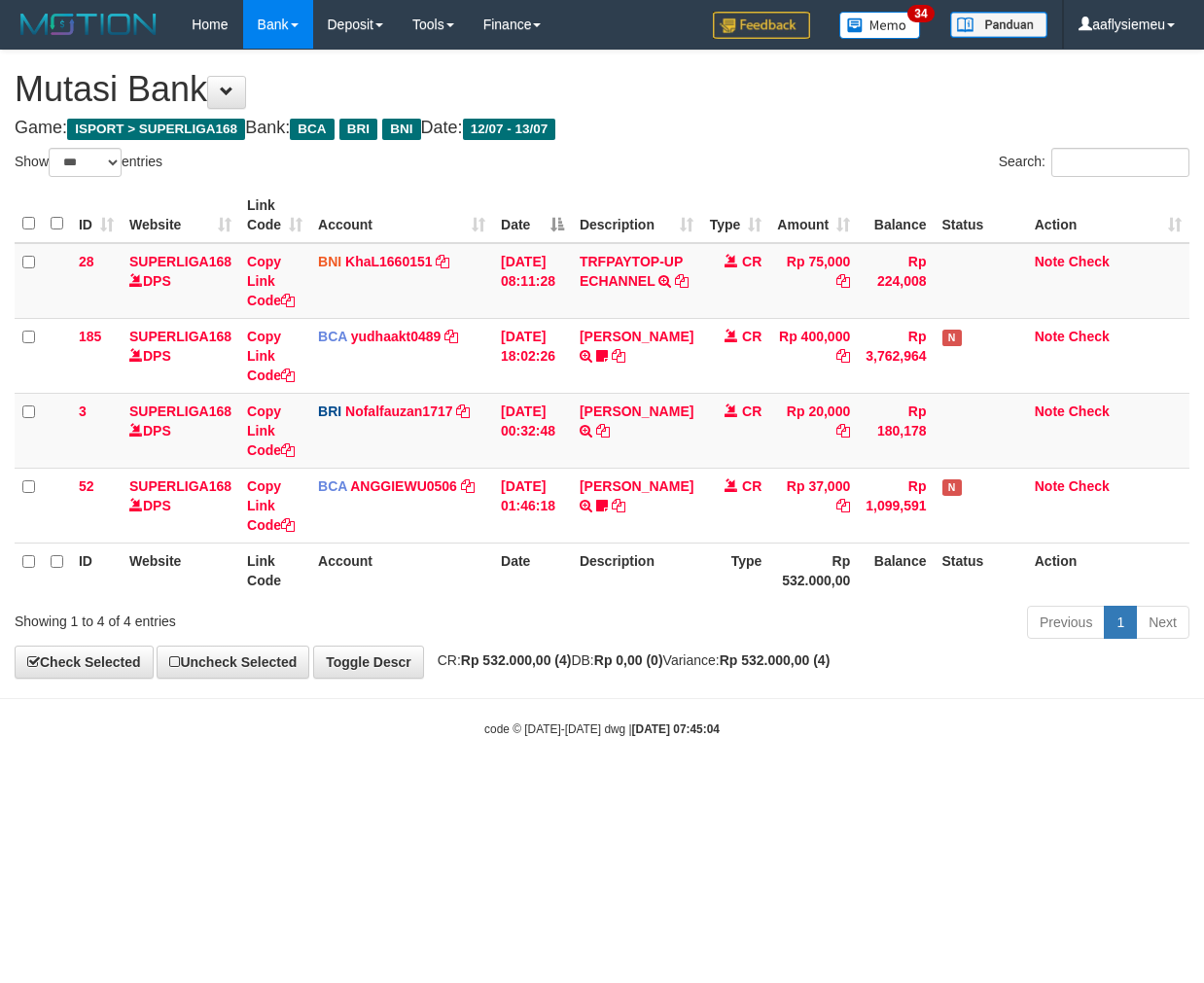 scroll, scrollTop: 0, scrollLeft: 0, axis: both 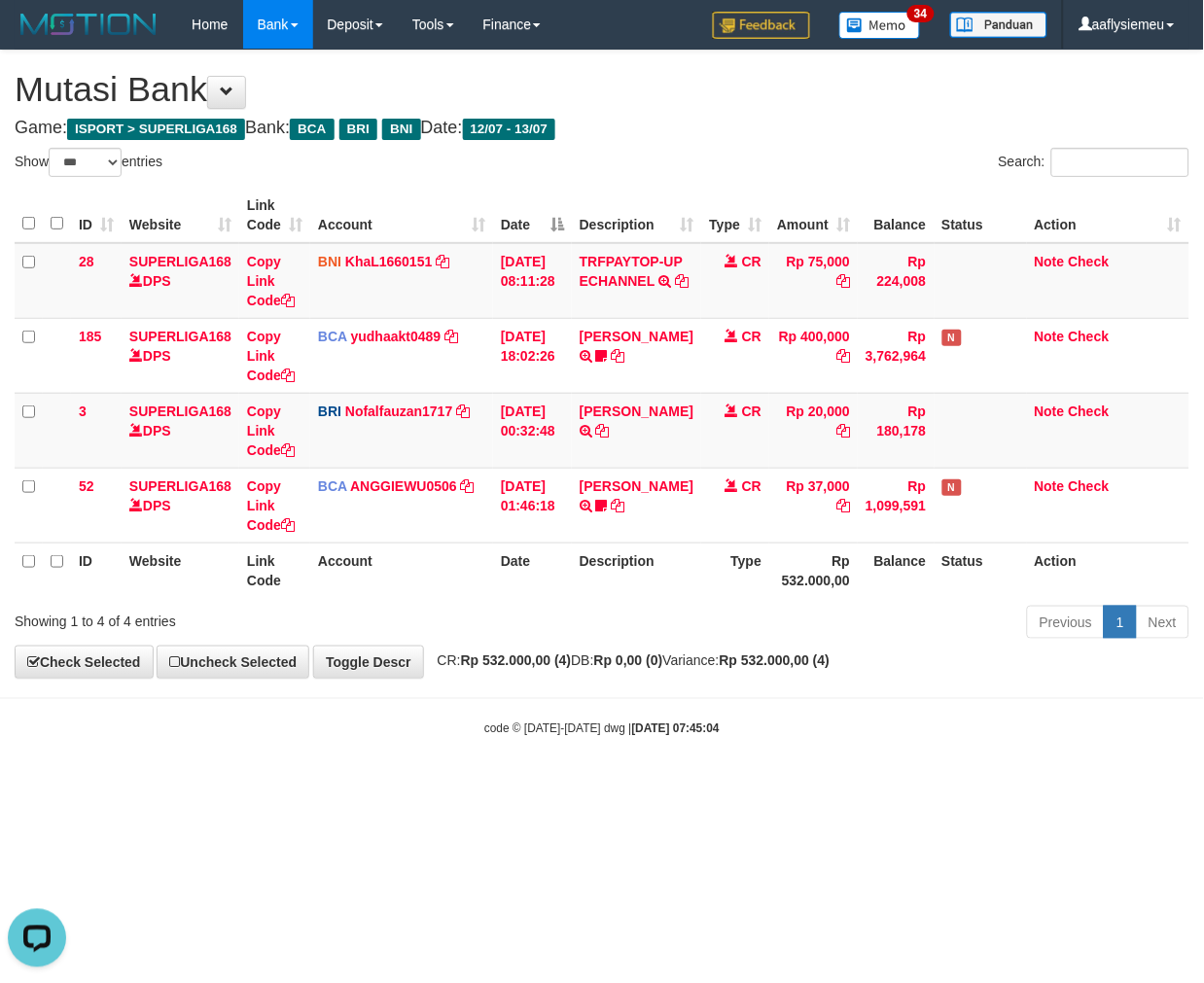 click on "Toggle navigation
Home
Bank
Account List
Load
By Website
Group
[ISPORT]													SUPERLIGA168
By Load Group (DPS)
34" at bounding box center (602, 393) 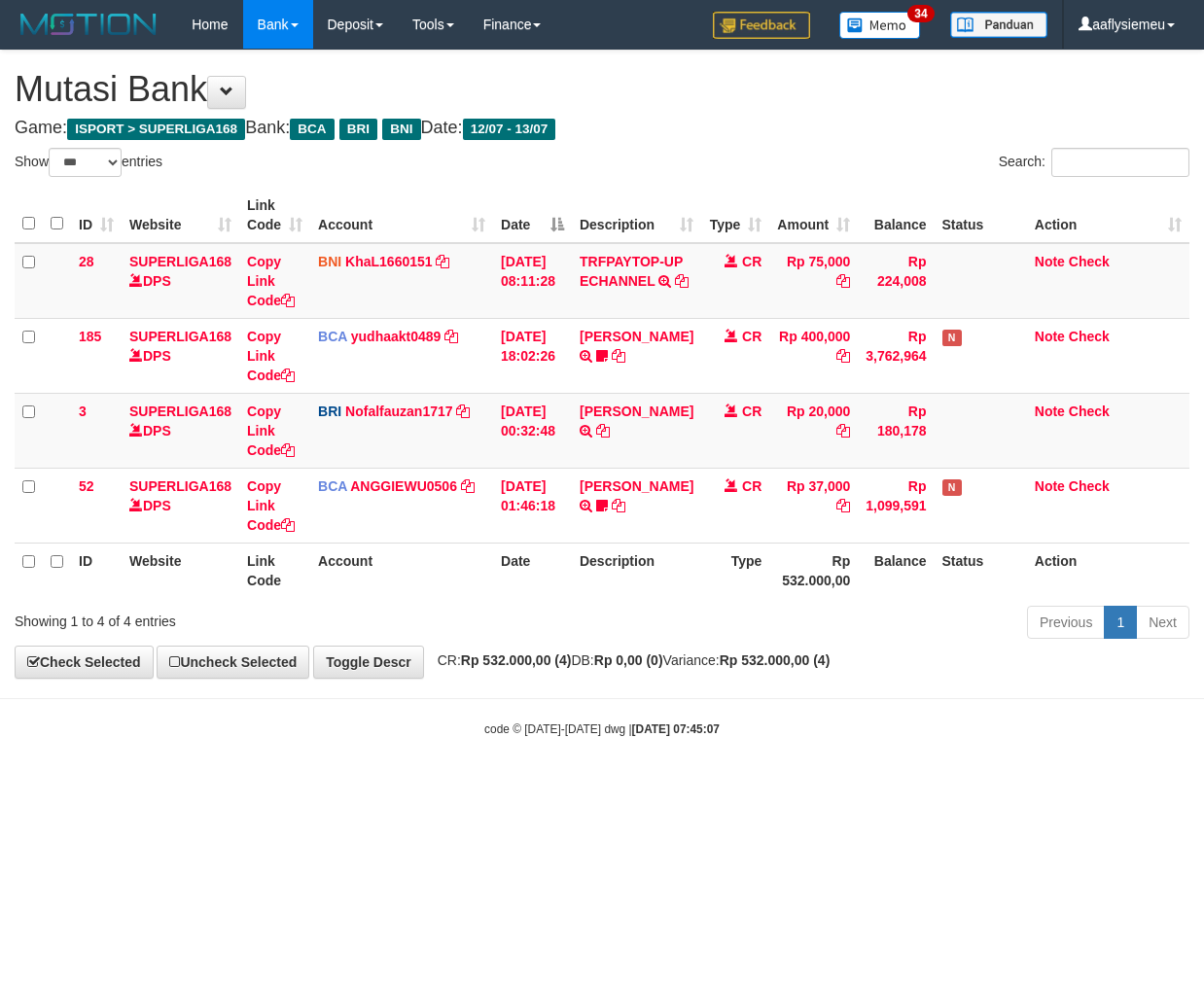 select on "***" 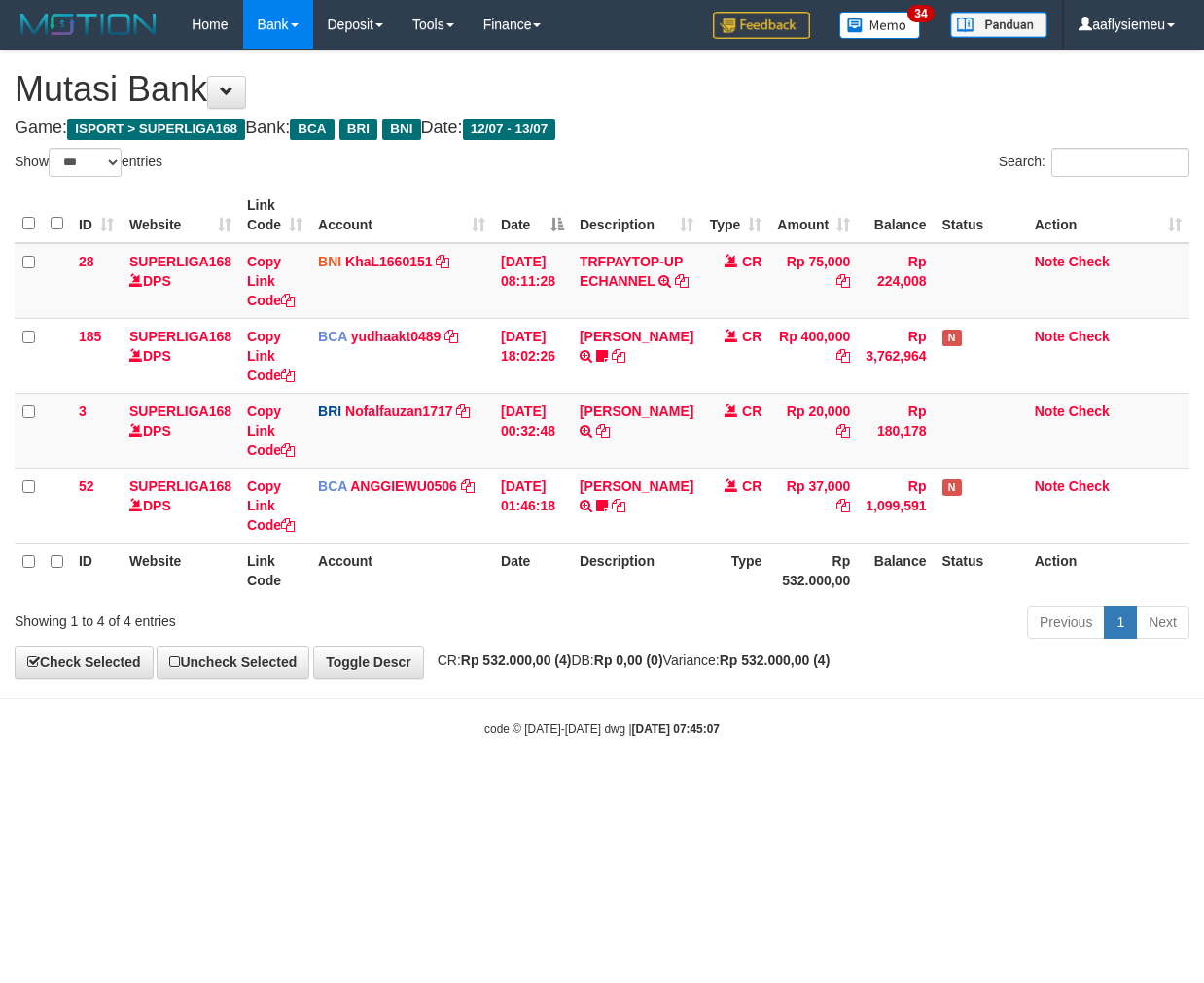 scroll, scrollTop: 0, scrollLeft: 0, axis: both 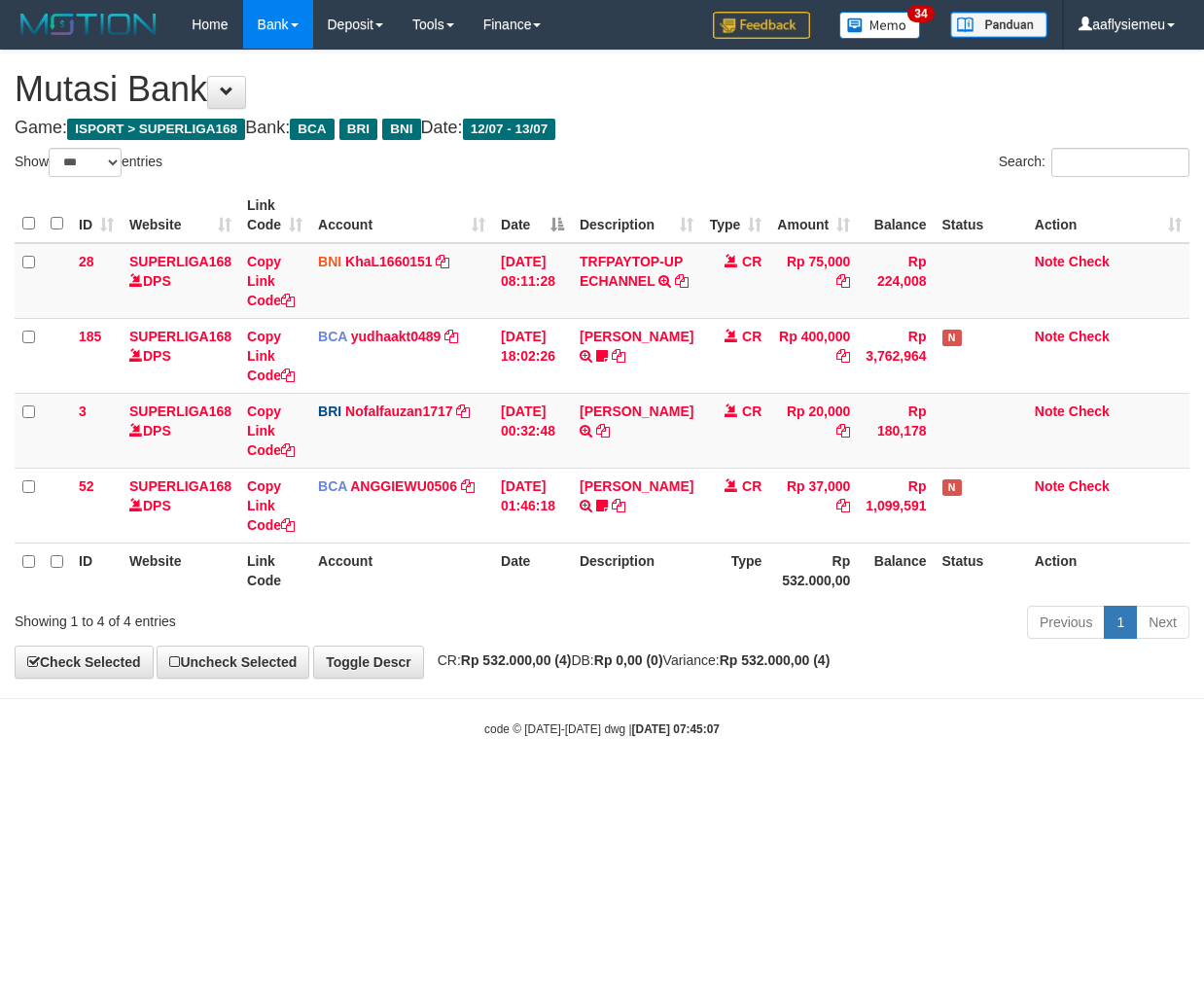 select on "***" 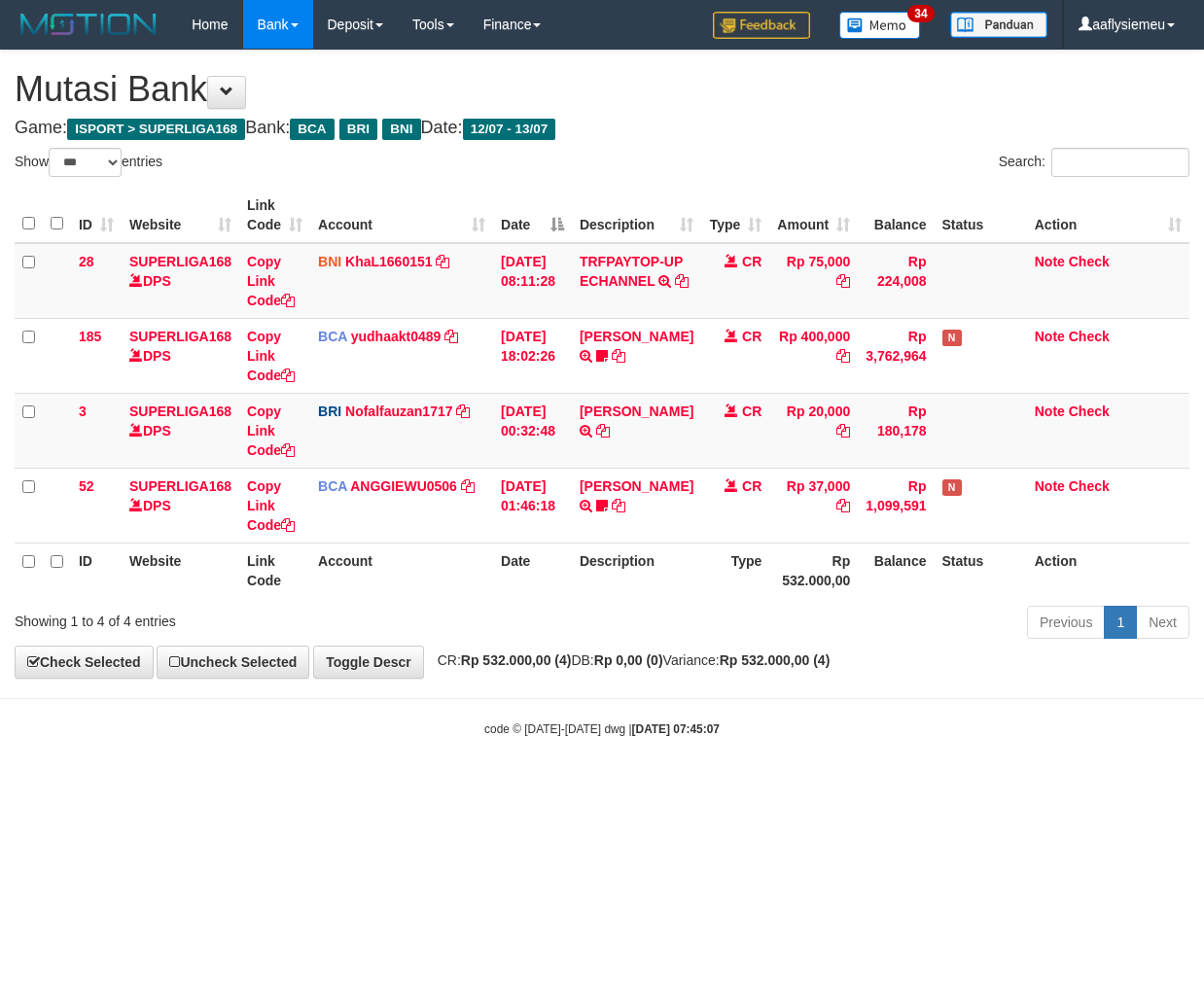 scroll, scrollTop: 0, scrollLeft: 0, axis: both 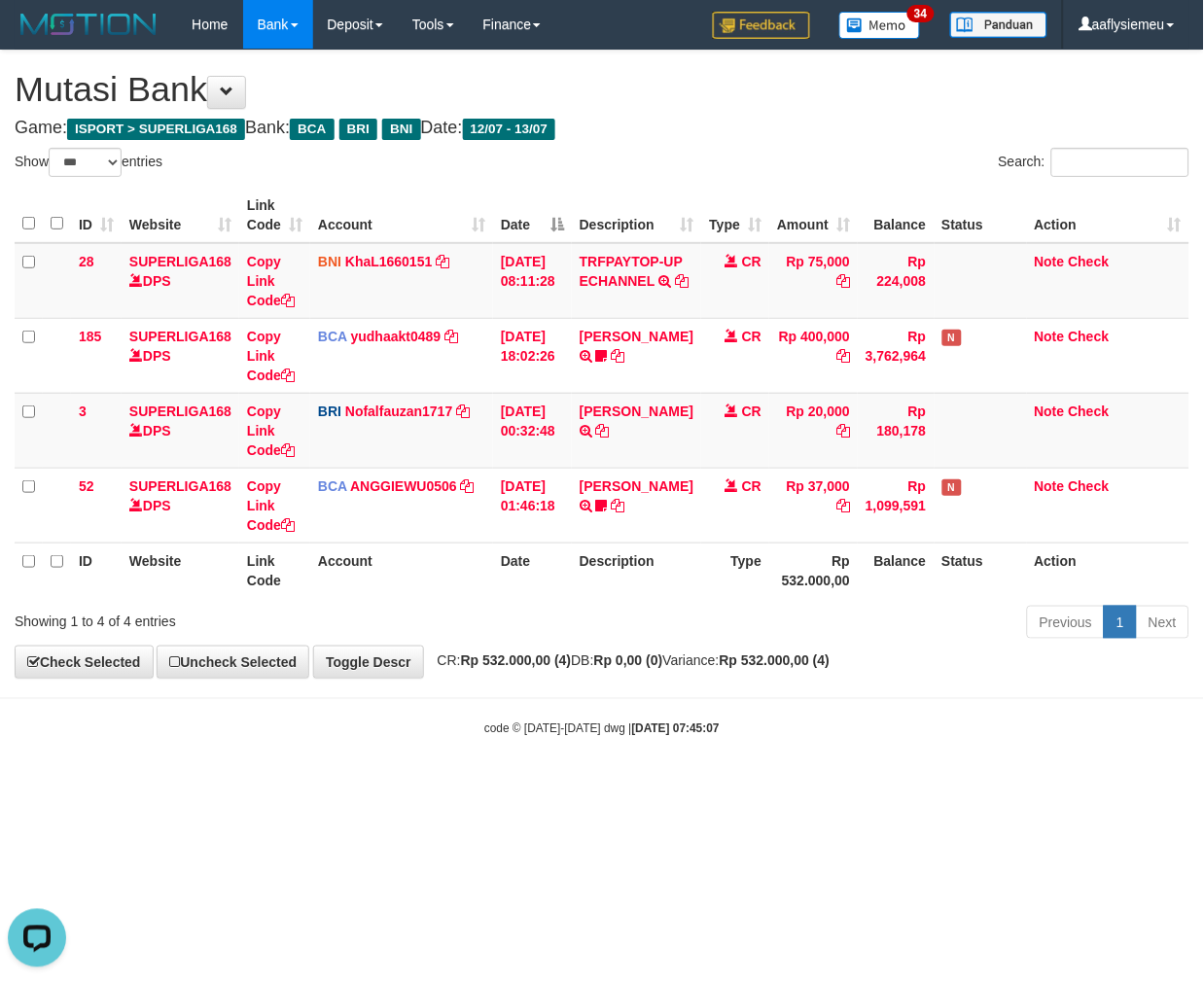 click on "Toggle navigation
Home
Bank
Account List
Load
By Website
Group
[ISPORT]													SUPERLIGA168
By Load Group (DPS)
34" at bounding box center (602, 393) 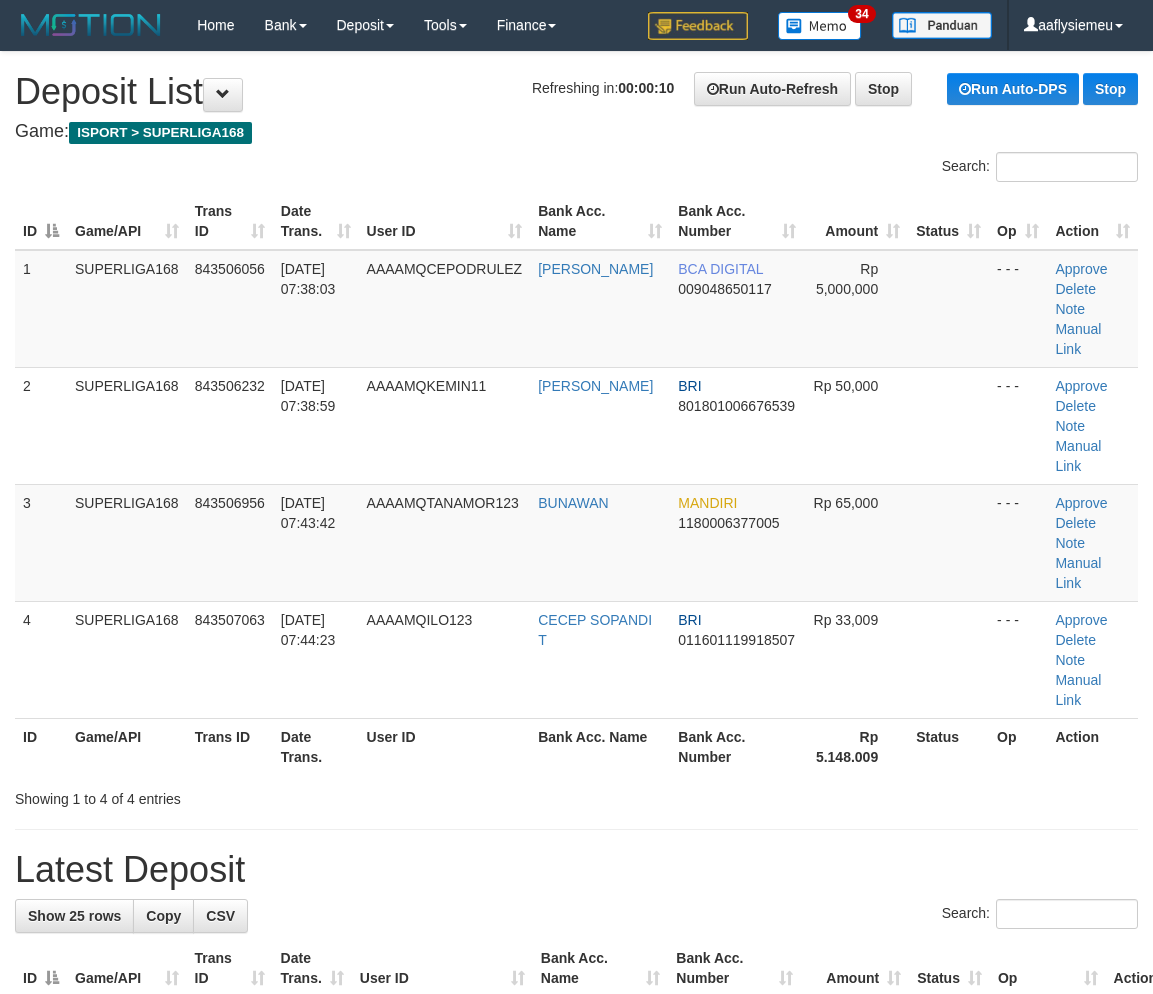 scroll, scrollTop: 0, scrollLeft: 0, axis: both 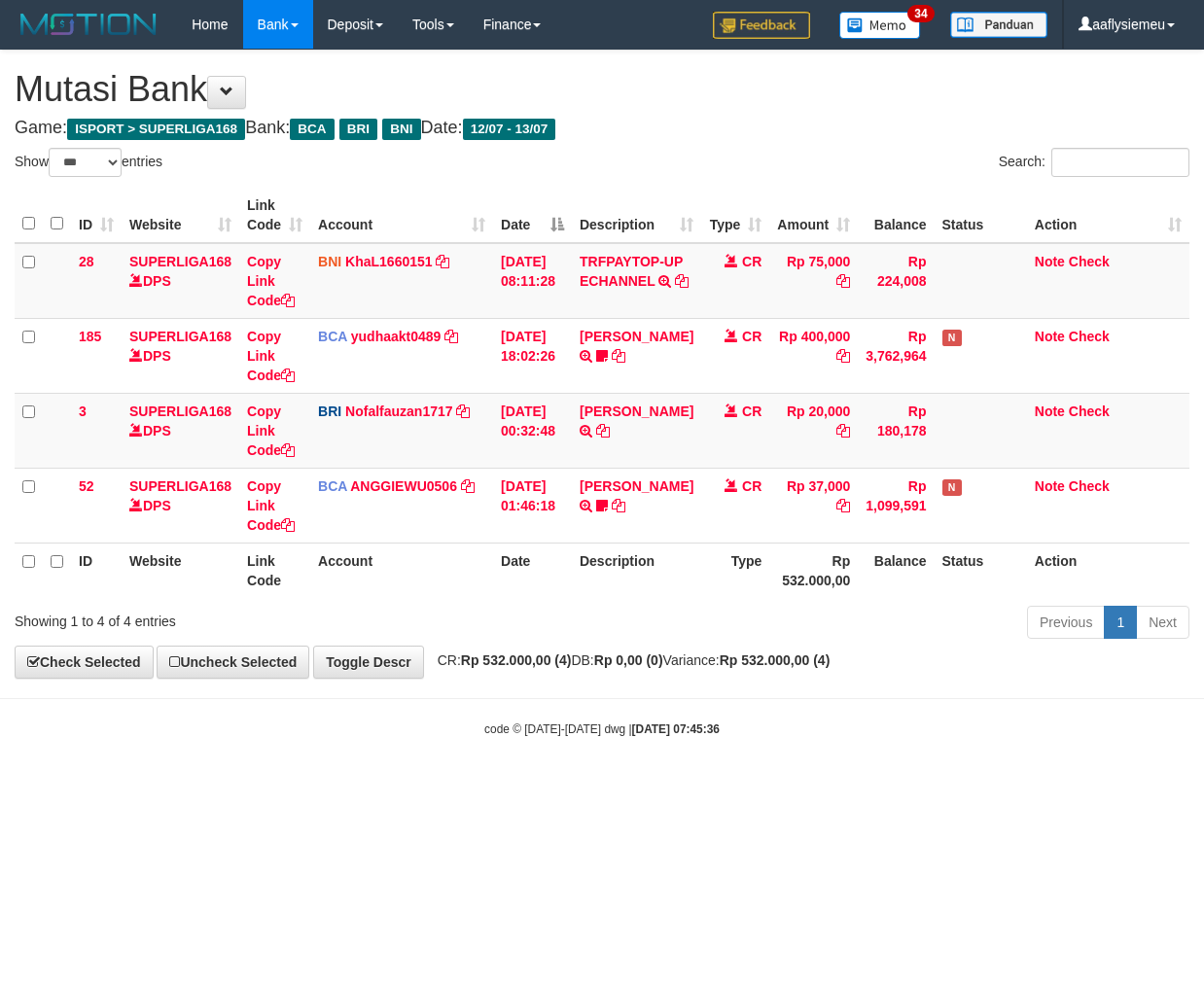 select on "***" 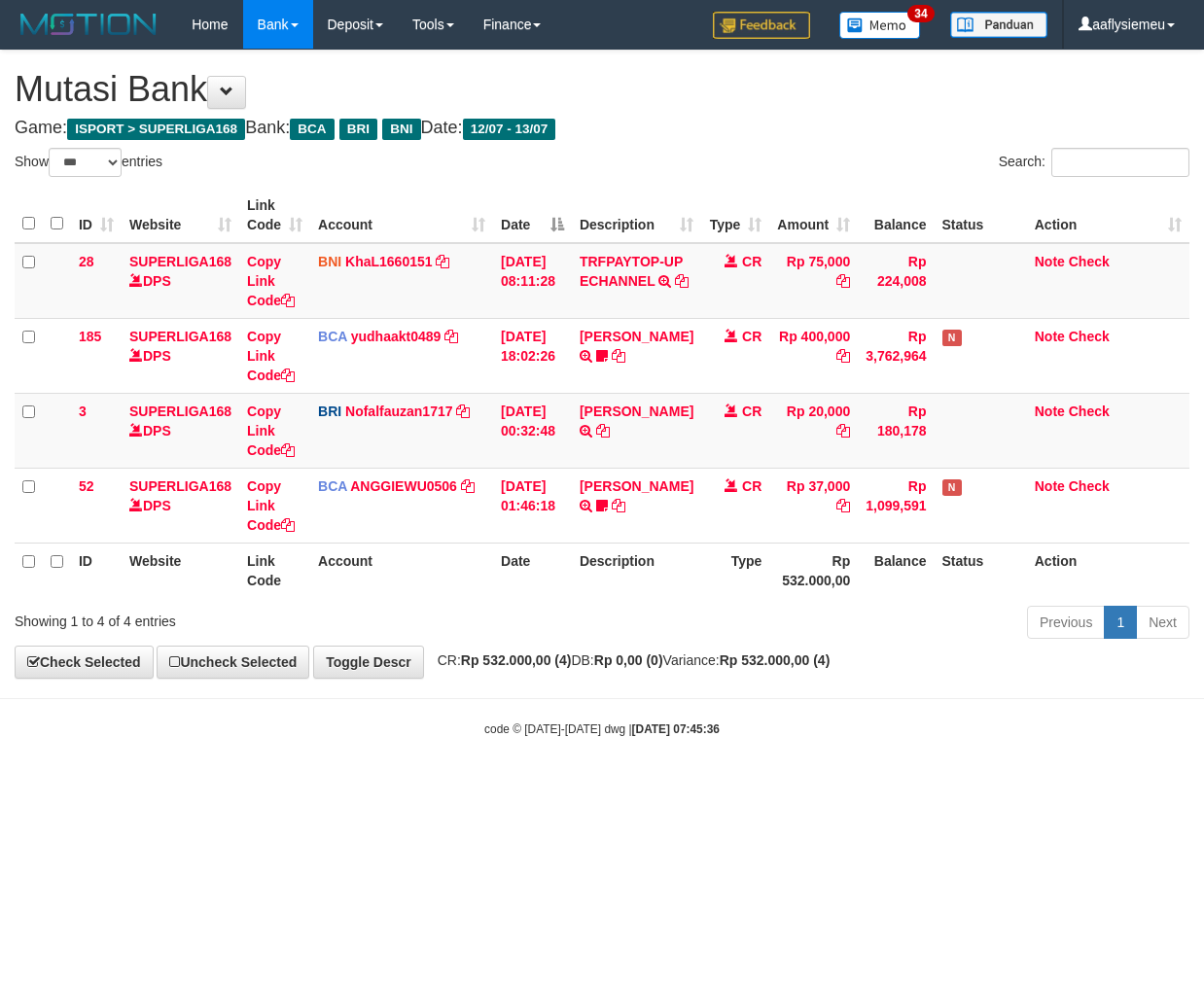 scroll, scrollTop: 0, scrollLeft: 0, axis: both 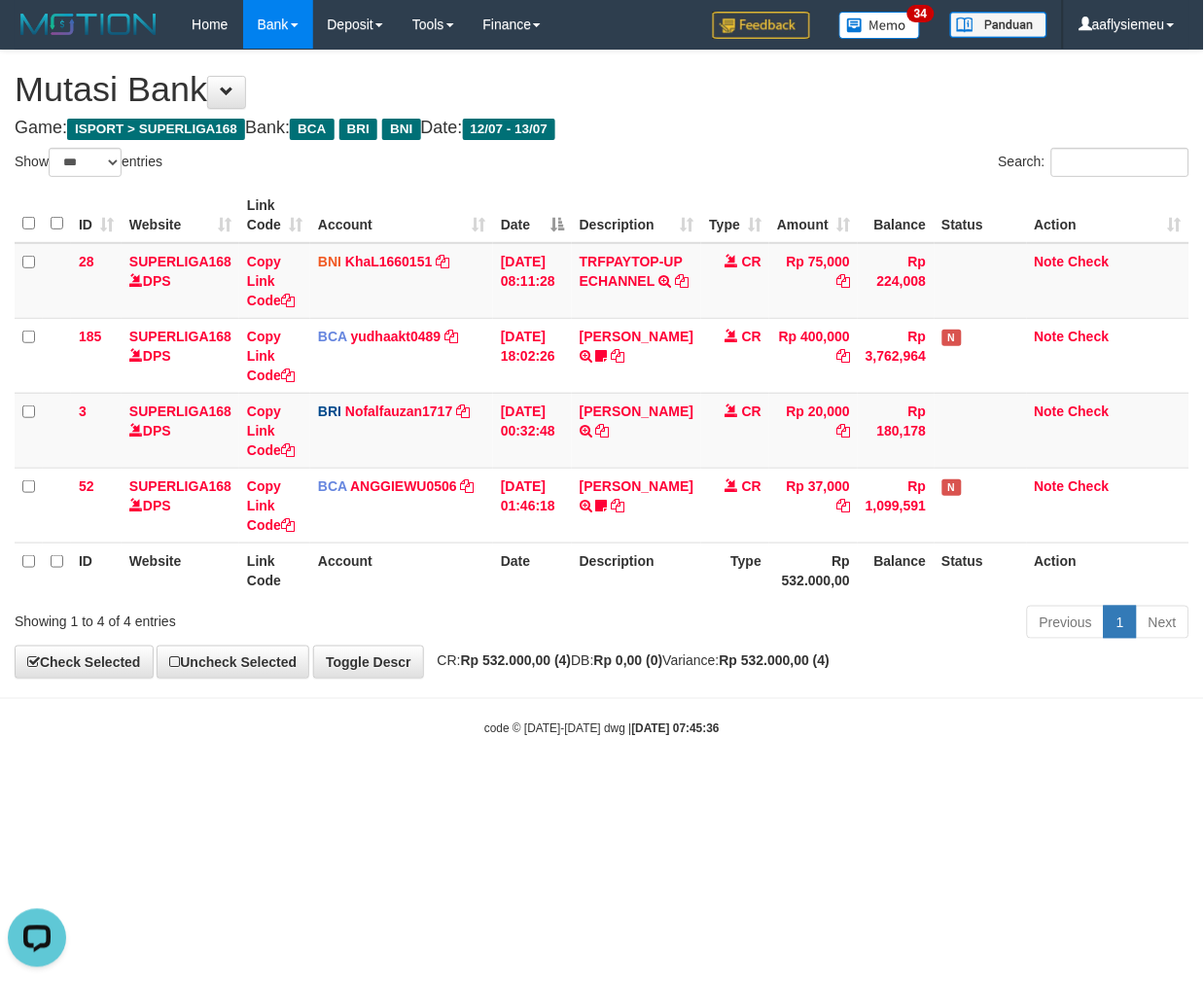 click on "Toggle navigation
Home
Bank
Account List
Load
By Website
Group
[ISPORT]													SUPERLIGA168
By Load Group (DPS)
34" at bounding box center [602, 393] 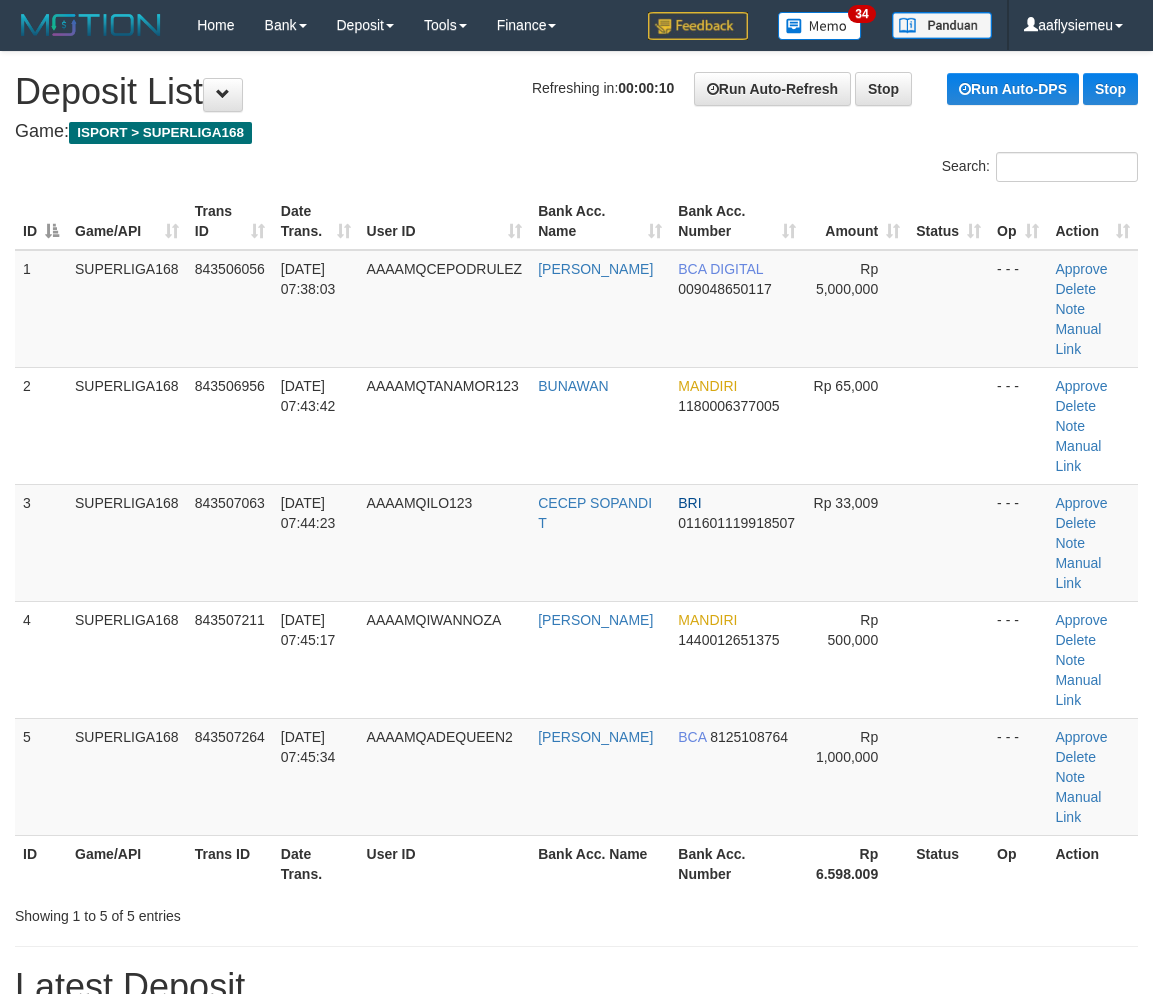 scroll, scrollTop: 0, scrollLeft: 0, axis: both 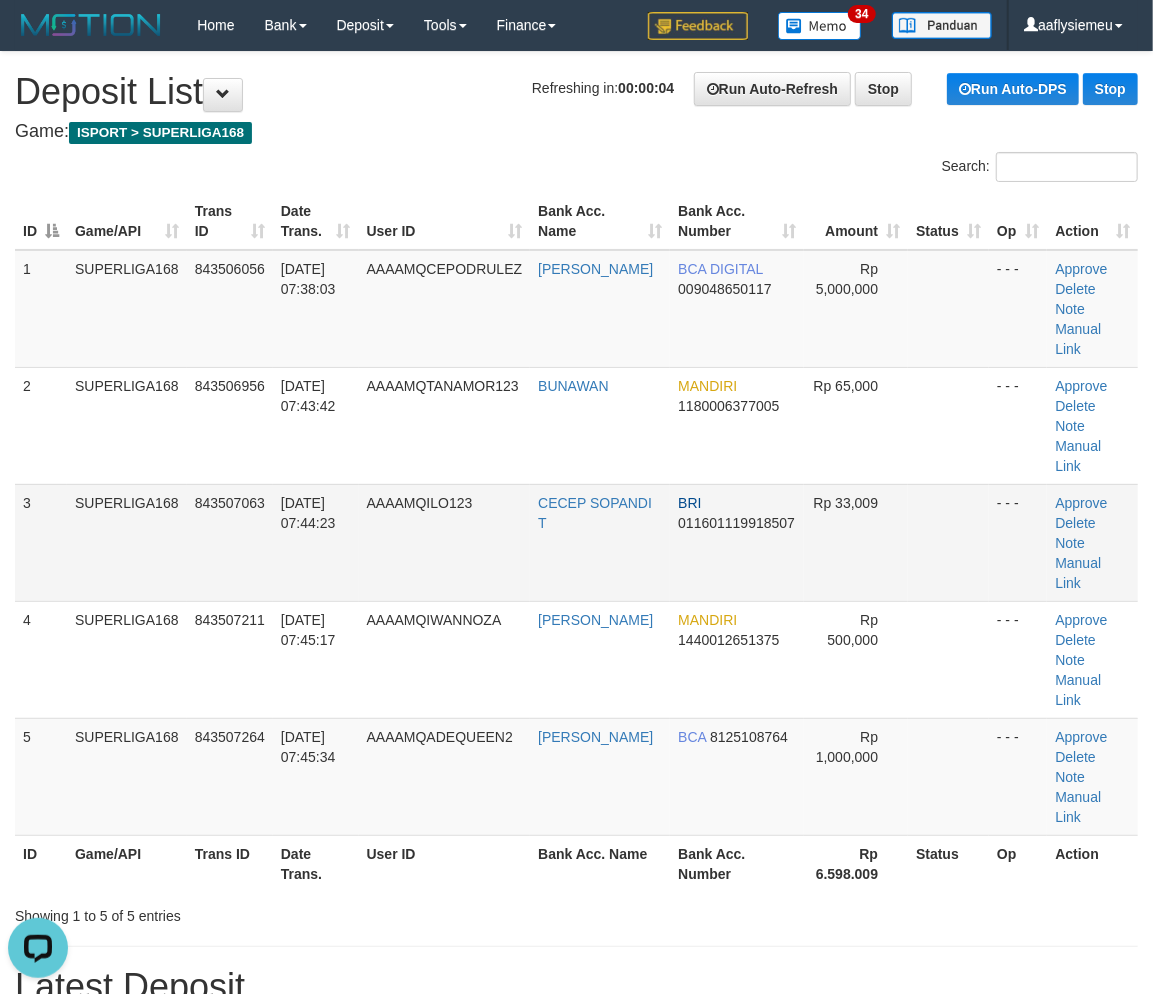 click on "3
SUPERLIGA168
843507063
13/07/2025 07:44:23
AAAAMQILO123
CECEP SOPANDI T
BRI
011601119918507
Rp 33,009
- - -
Approve
Delete
Note
Manual Link" at bounding box center (576, 542) 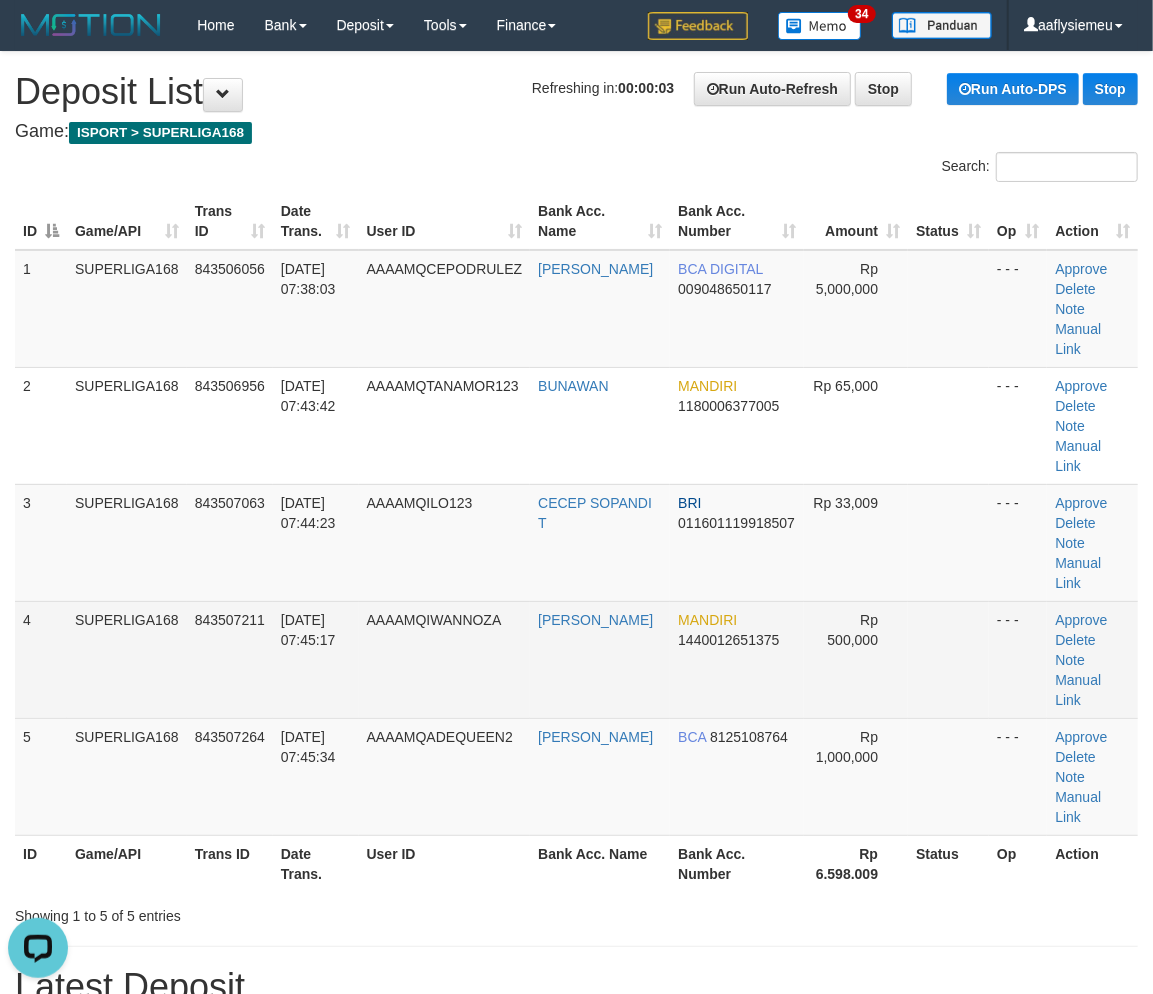 click on "843507211" at bounding box center [230, 659] 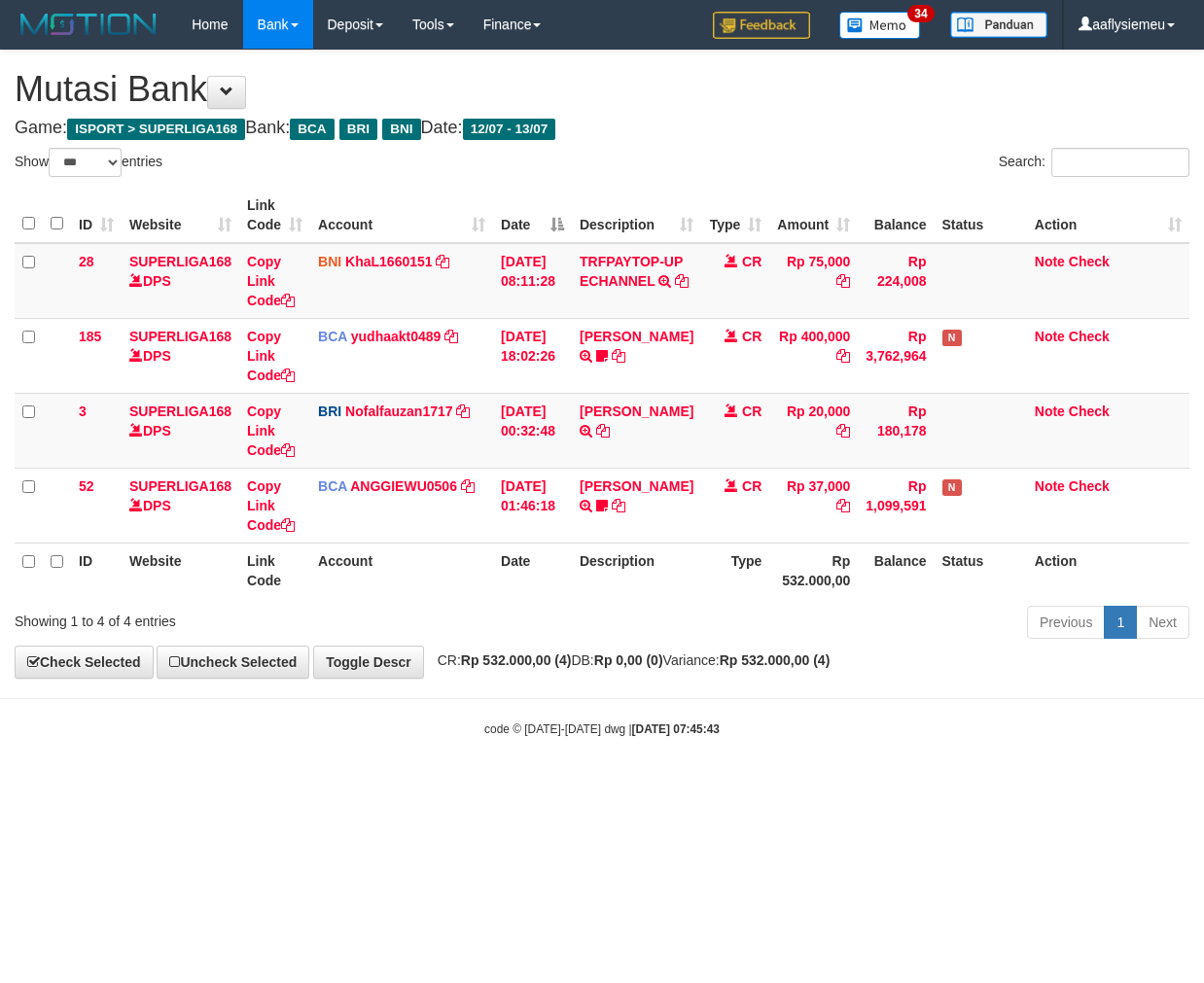 select on "***" 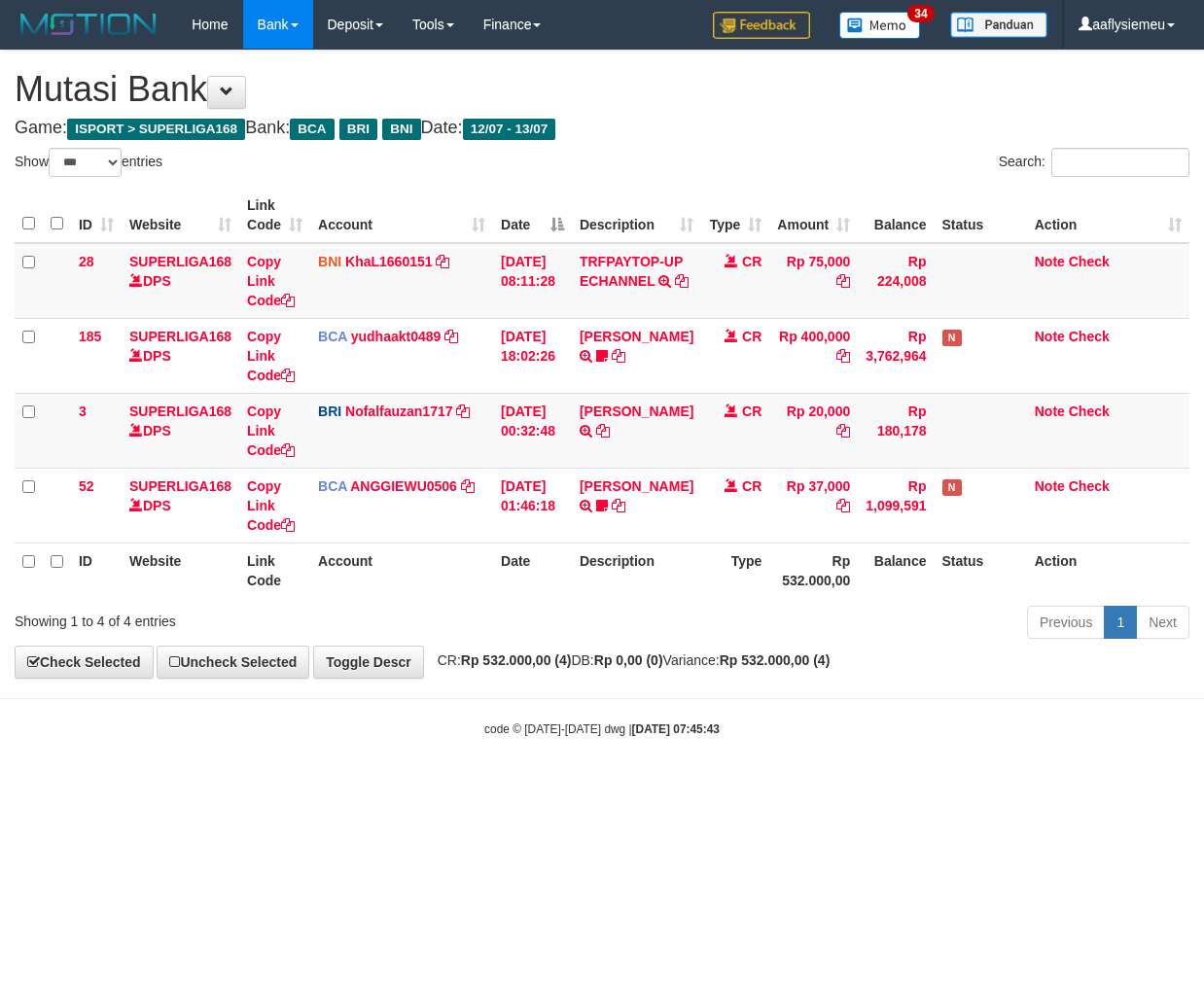 scroll, scrollTop: 0, scrollLeft: 0, axis: both 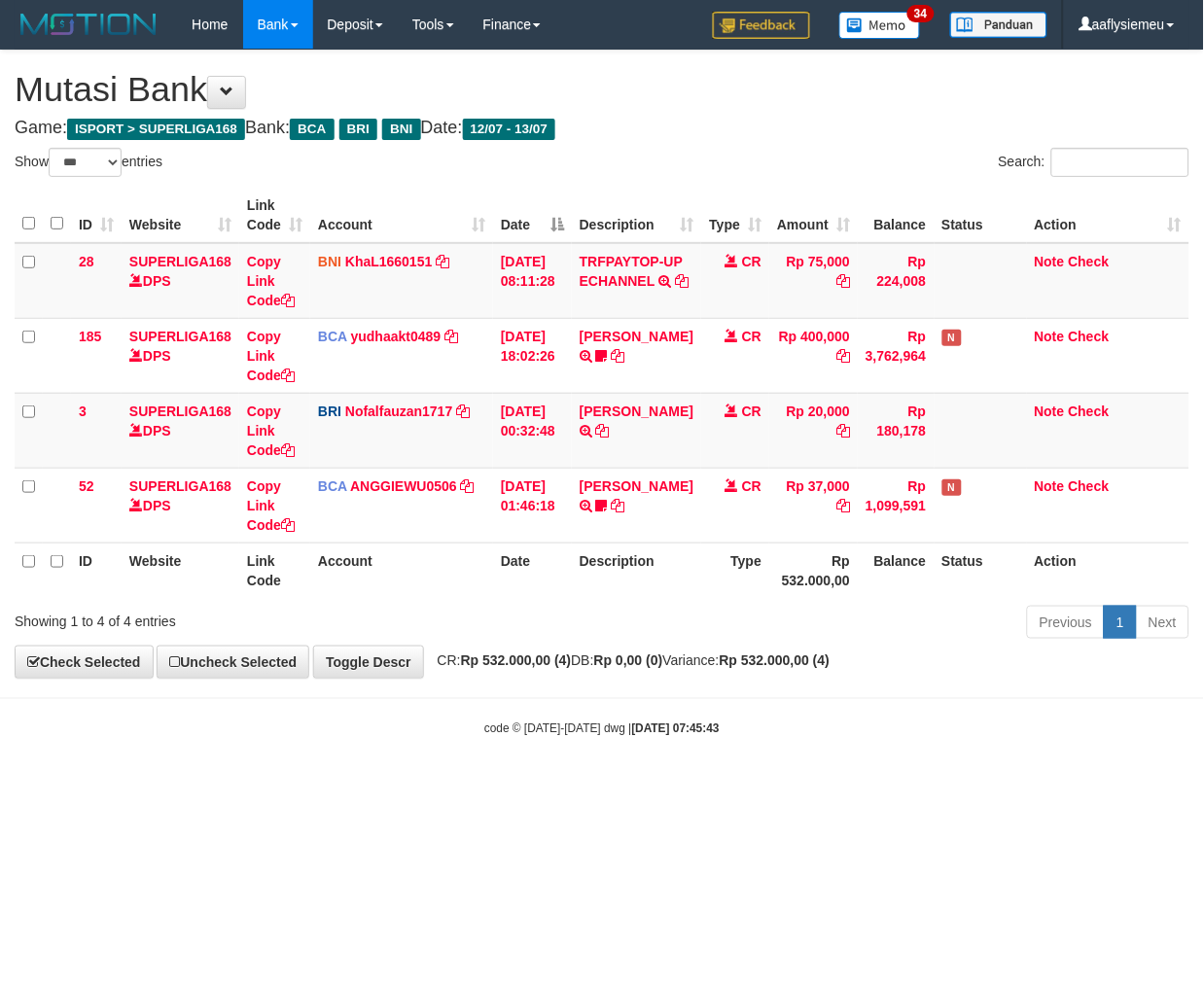 click on "Date" at bounding box center [532, 570] 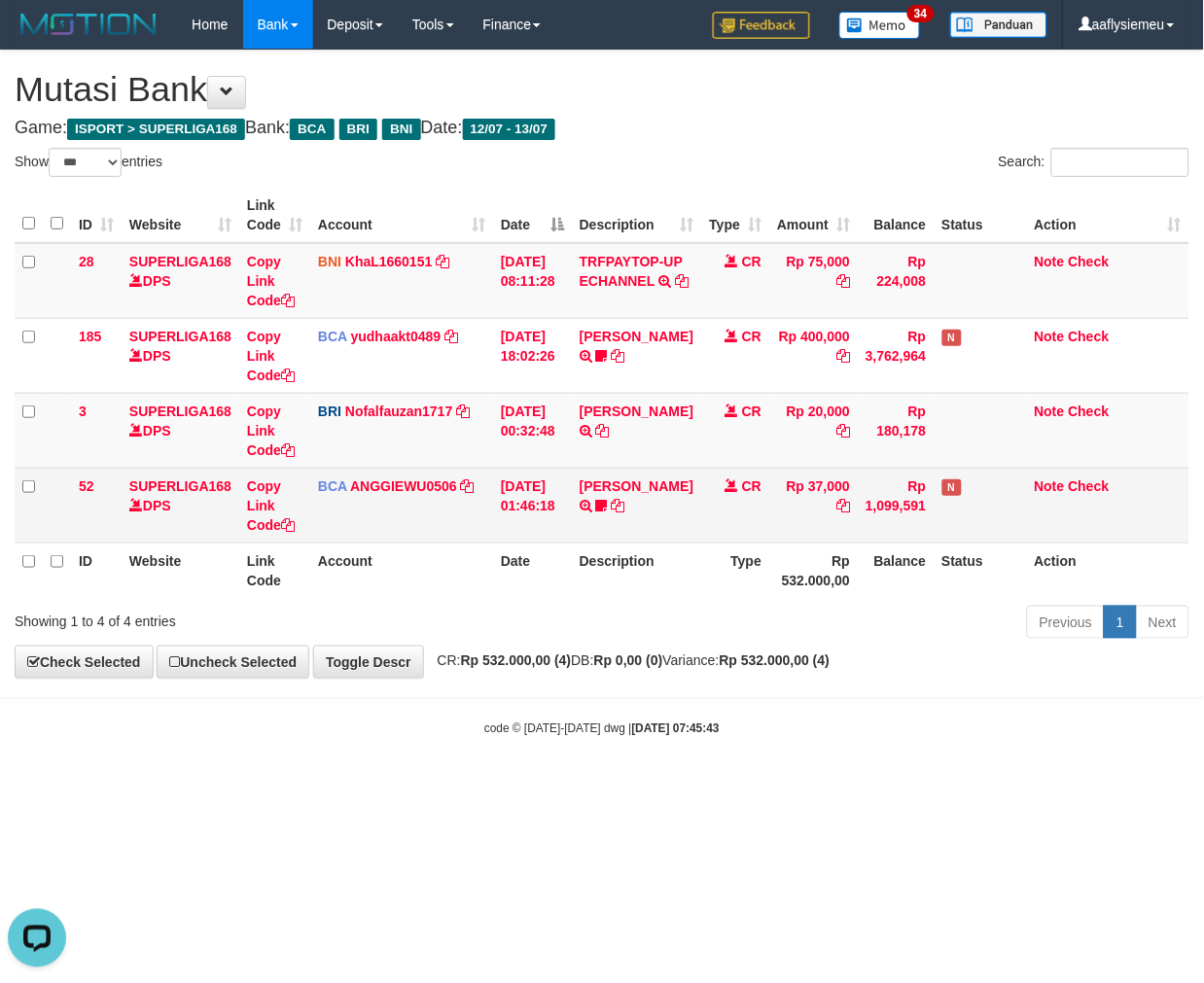 scroll, scrollTop: 0, scrollLeft: 0, axis: both 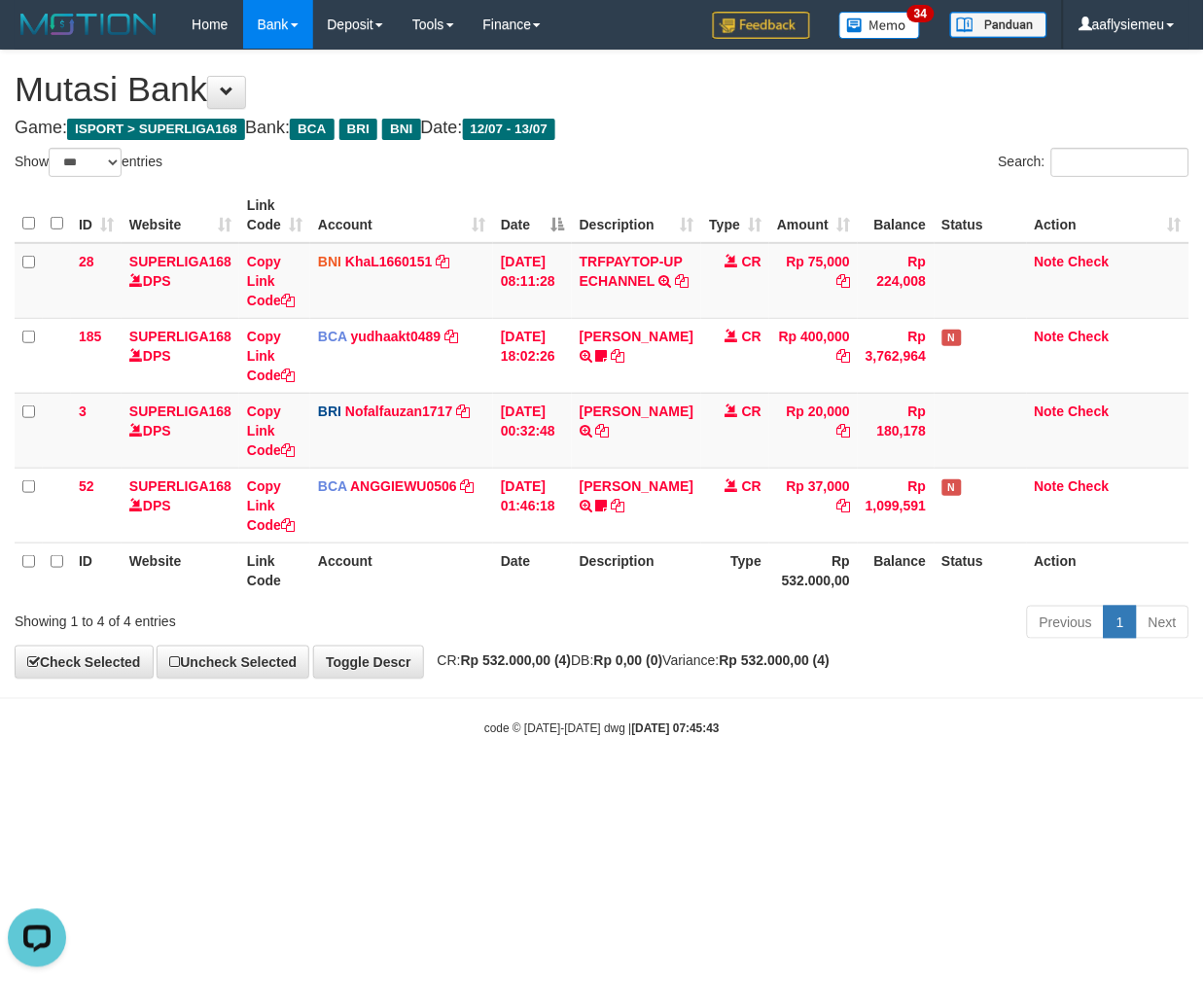 click on "Toggle navigation
Home
Bank
Account List
Load
By Website
Group
[ISPORT]													SUPERLIGA168
By Load Group (DPS)" at bounding box center [602, 393] 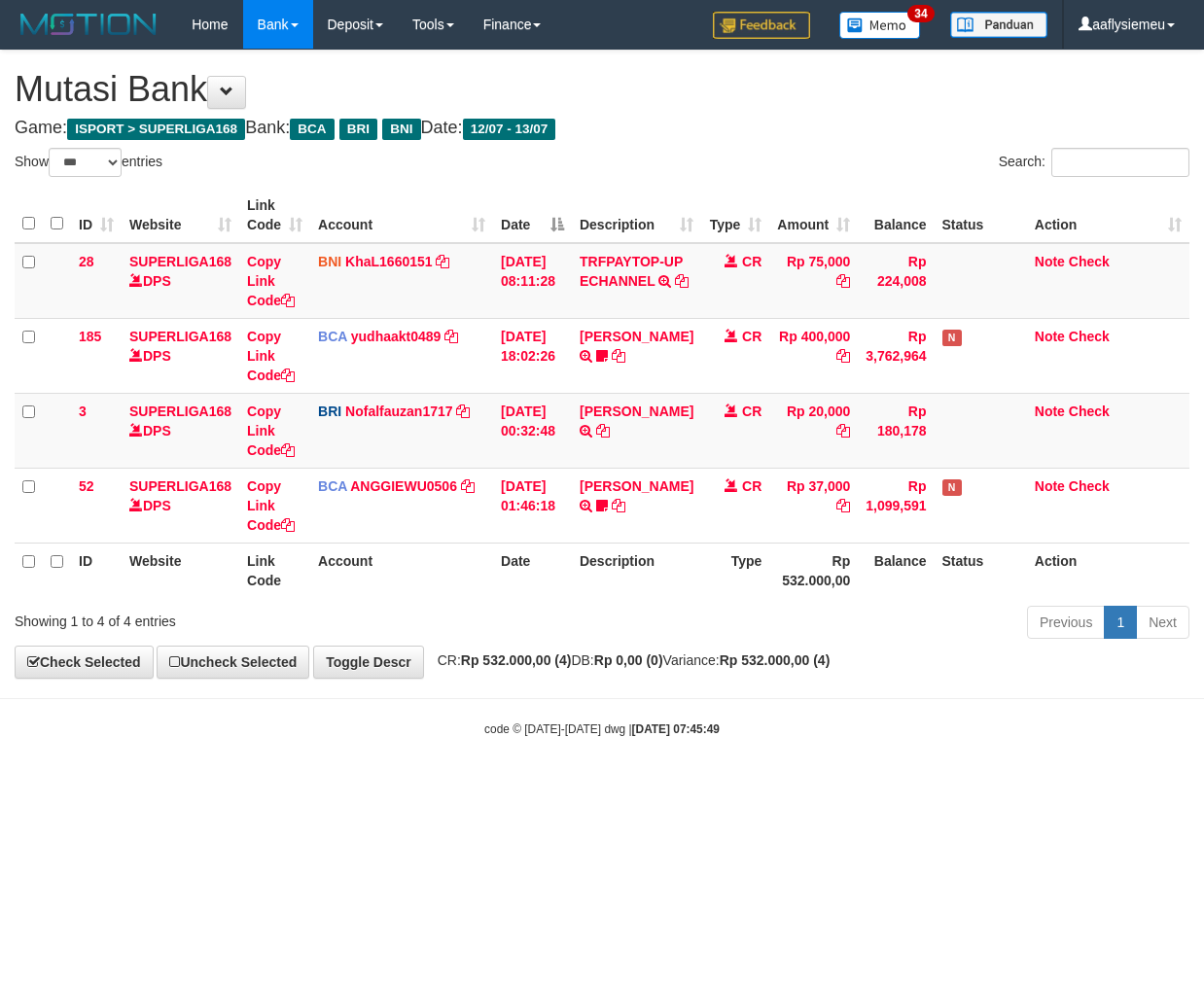 select on "***" 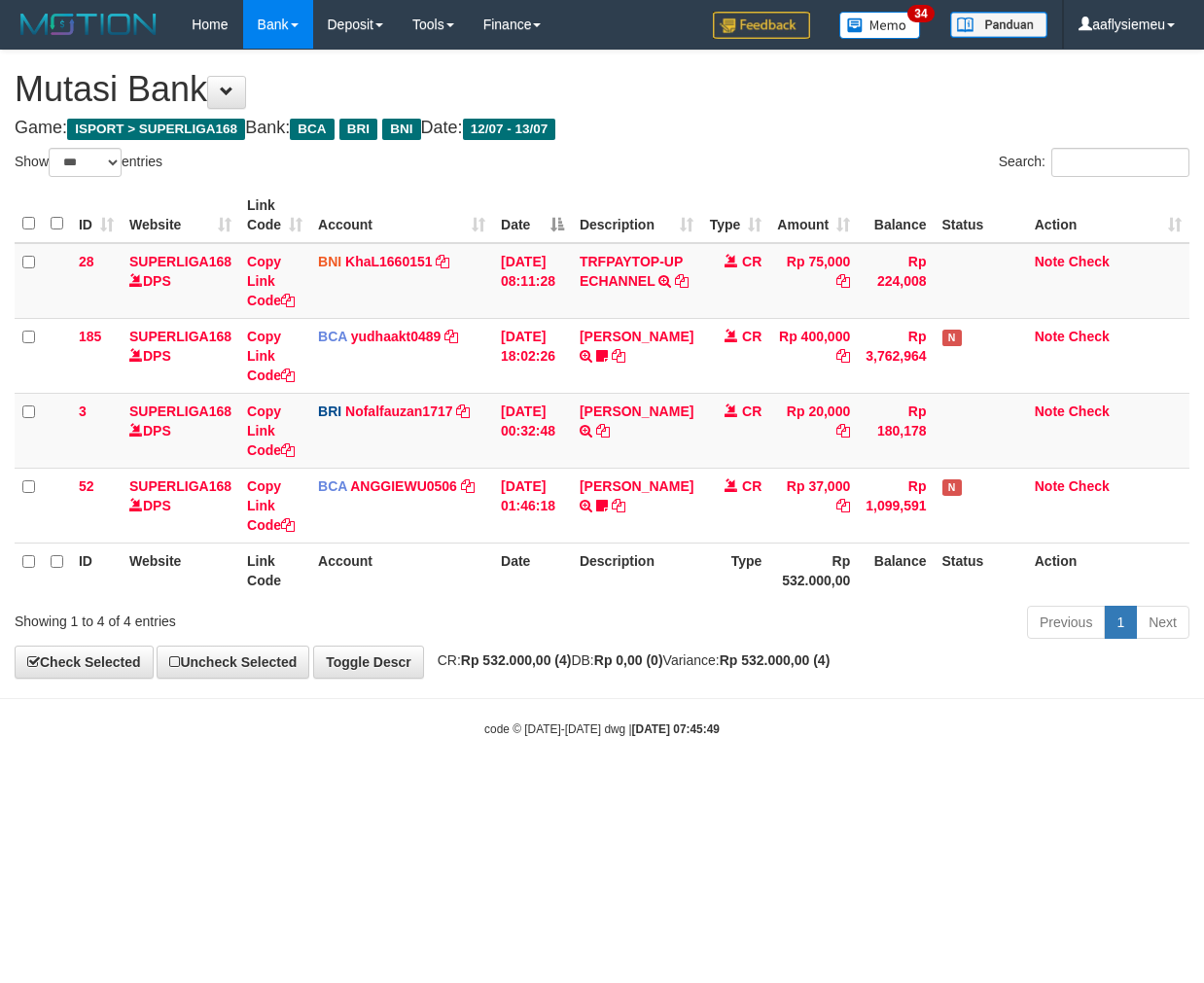 scroll, scrollTop: 0, scrollLeft: 0, axis: both 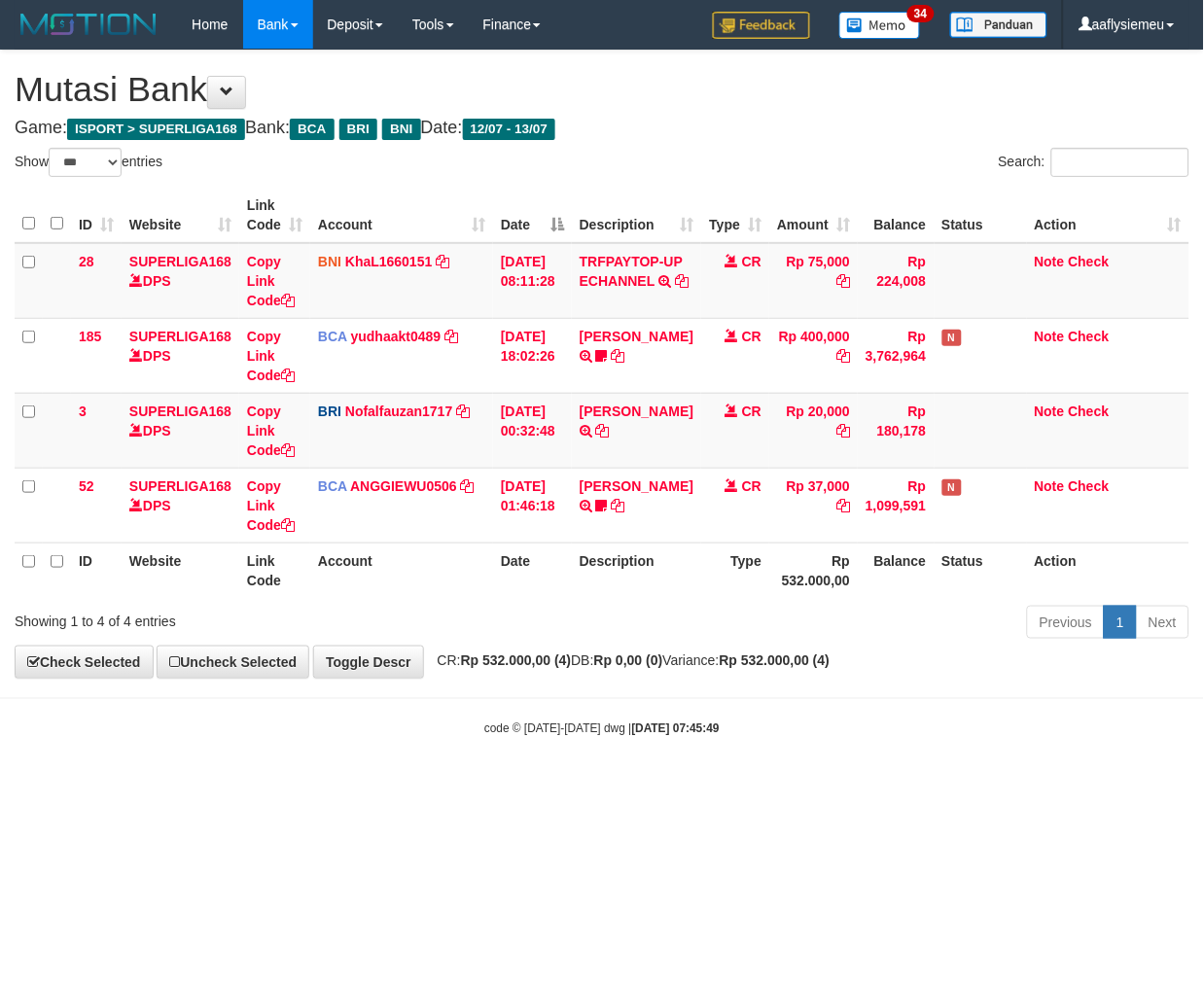 click on "Previous 1 Next" at bounding box center [853, 624] 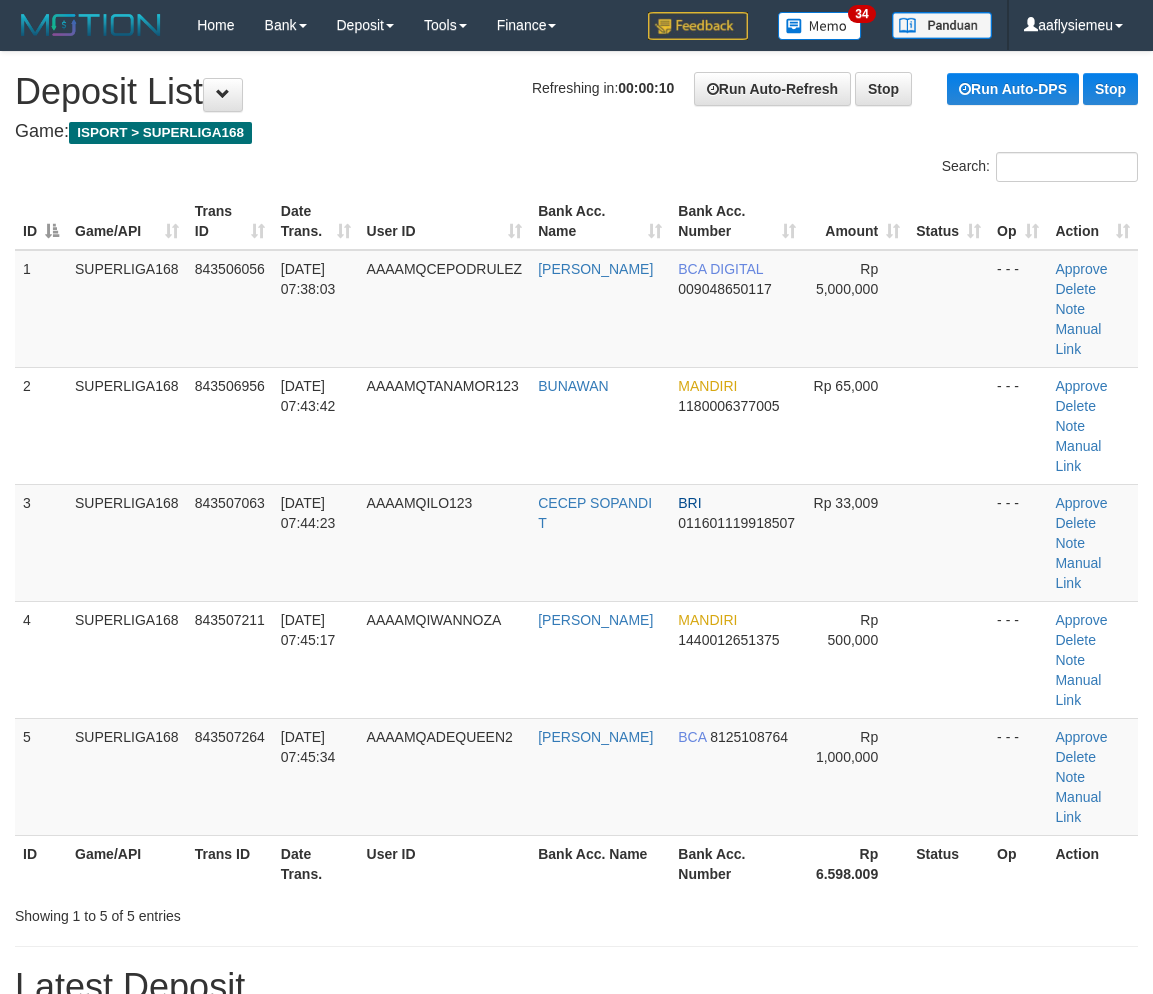 scroll, scrollTop: 0, scrollLeft: 0, axis: both 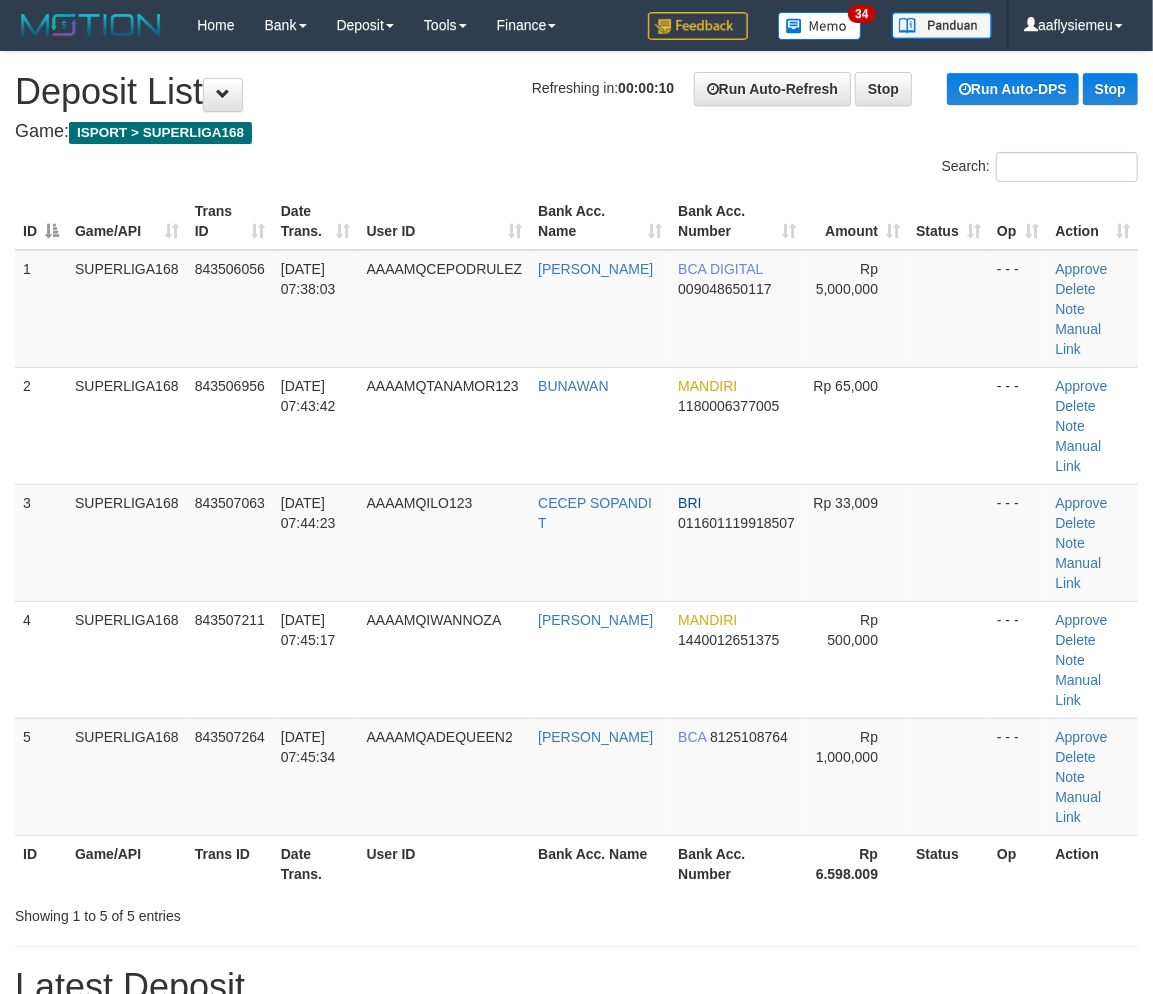 click on "ID Game/API Trans ID Date Trans. User ID Bank Acc. Name Bank Acc. Number Amount Status Op Action
1
SUPERLIGA168
843506056
13/07/2025 07:38:03
AAAAMQCEPODRULEZ
ALFREDO
BCA DIGITAL
009048650117
Rp 5,000,000
- - -
Approve
Delete
Note
Manual Link
2
SUPERLIGA168
843506956
13/07/2025 07:43:42
AAAAMQTANAMOR123
BUNAWAN
MANDIRI
1180006377005
Rp 65,000
Note" at bounding box center [576, 542] 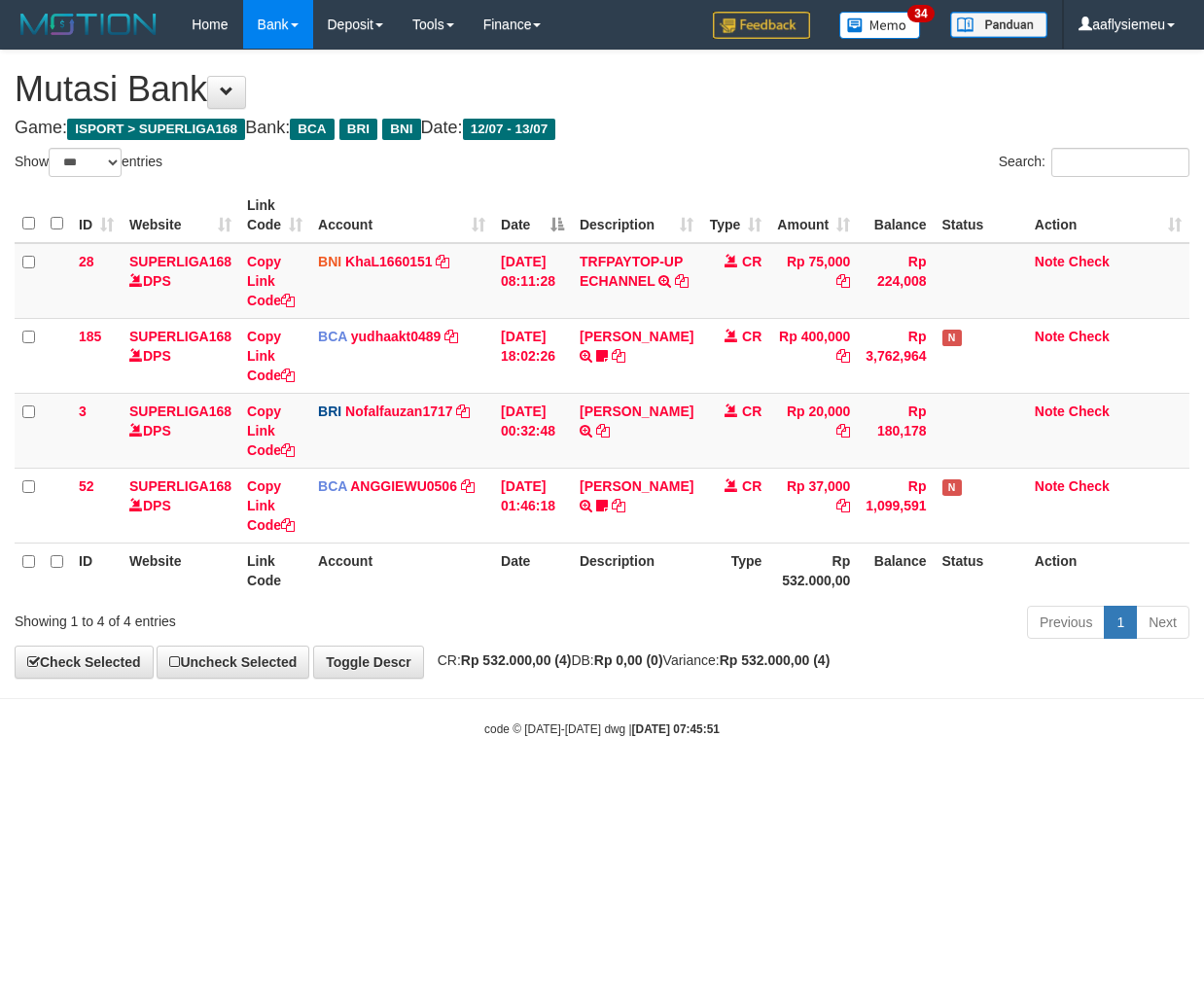 select on "***" 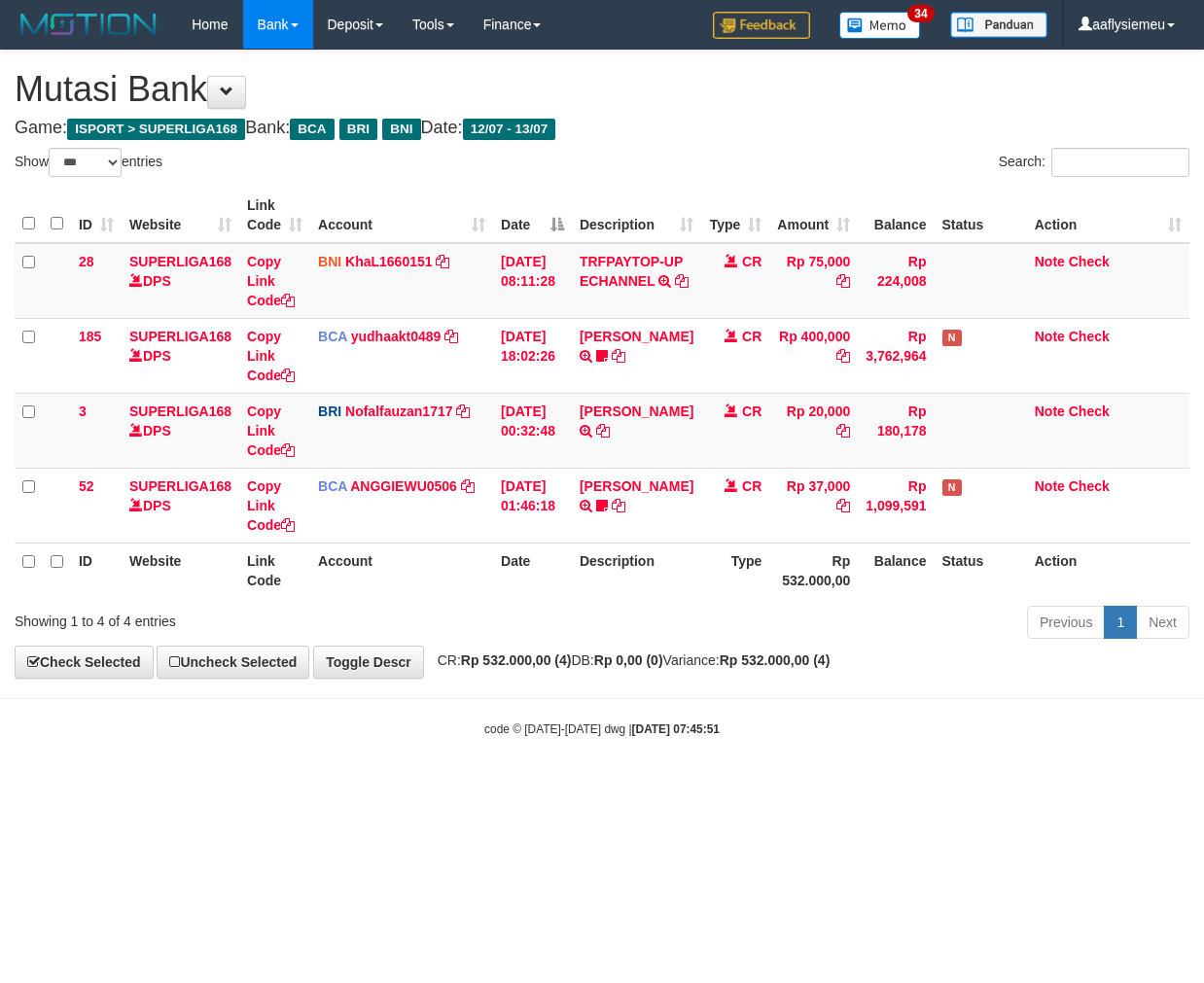 scroll, scrollTop: 0, scrollLeft: 0, axis: both 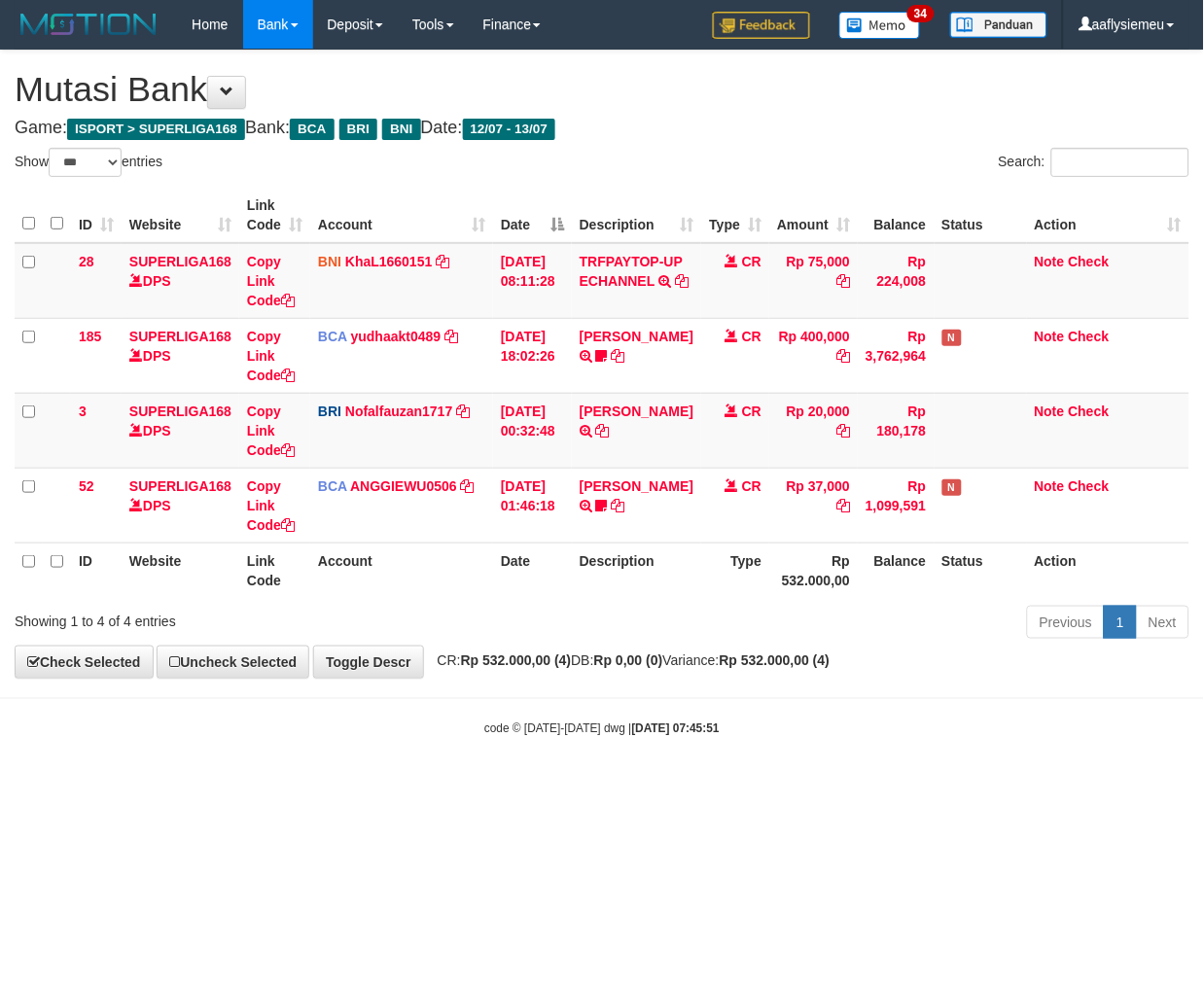 click on "Rp 532.000,00 (4)" at bounding box center (775, 660) 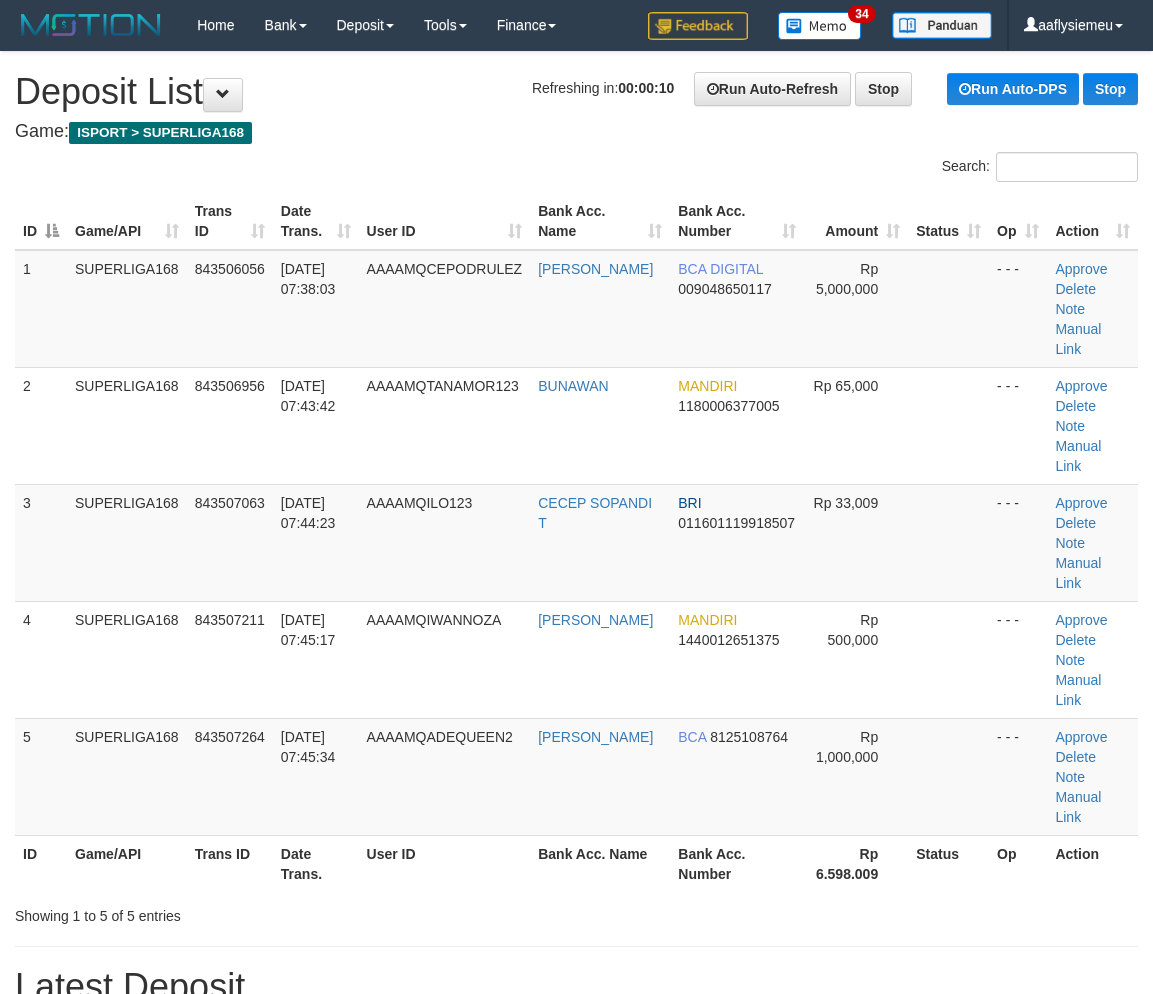 scroll, scrollTop: 0, scrollLeft: 0, axis: both 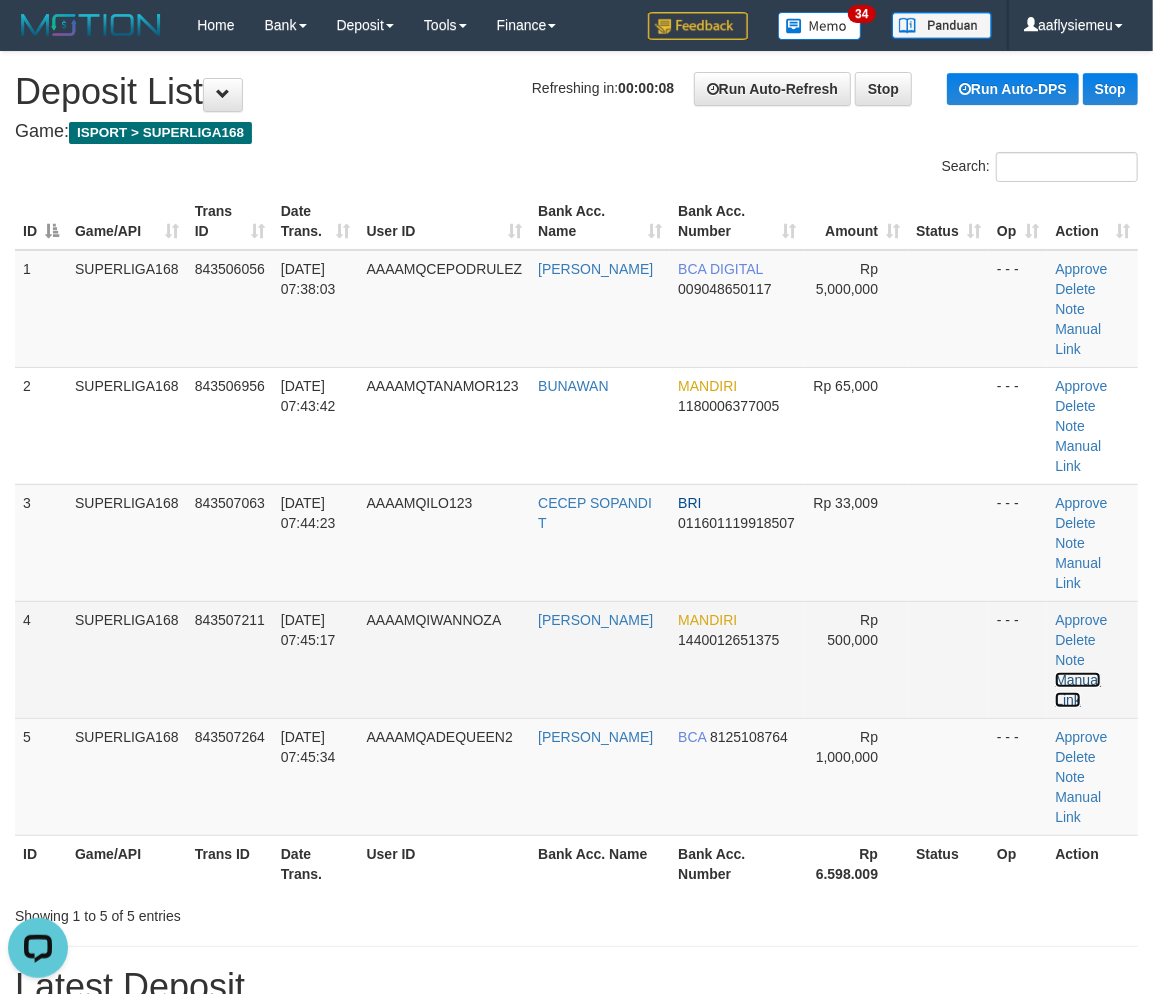 drag, startPoint x: 1050, startPoint y: 613, endPoint x: 960, endPoint y: 603, distance: 90.55385 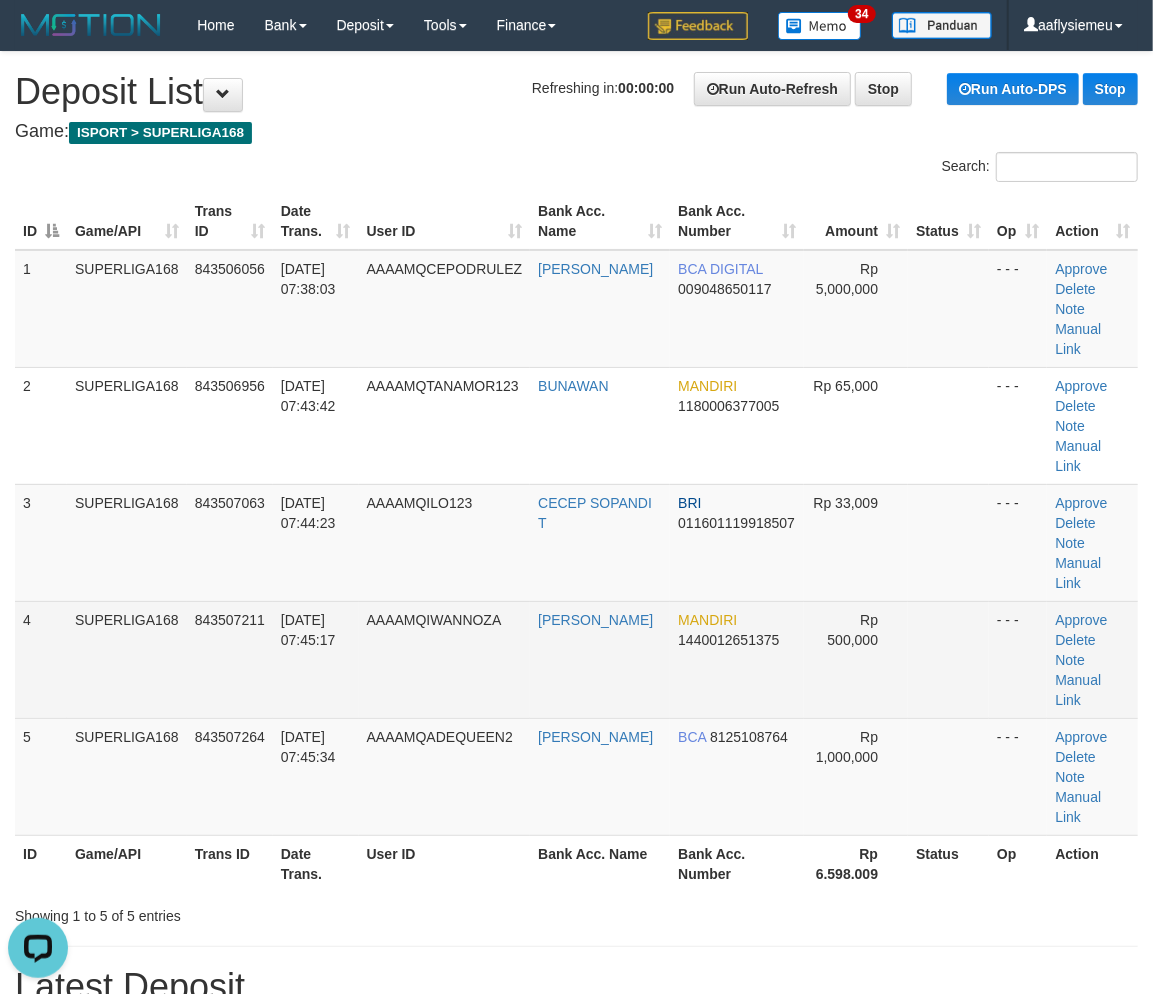 click on "SUPERLIGA168" at bounding box center [127, 659] 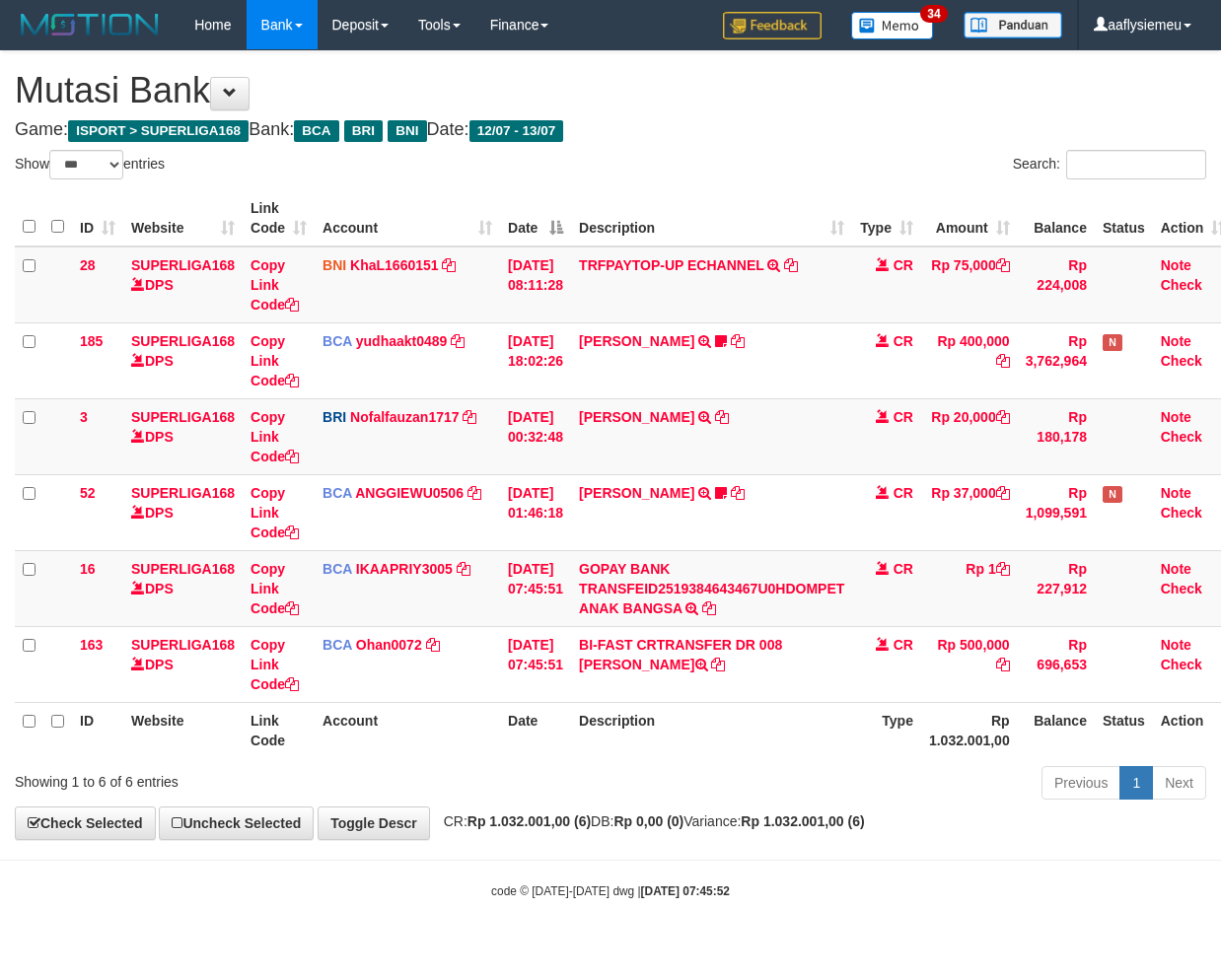 select on "***" 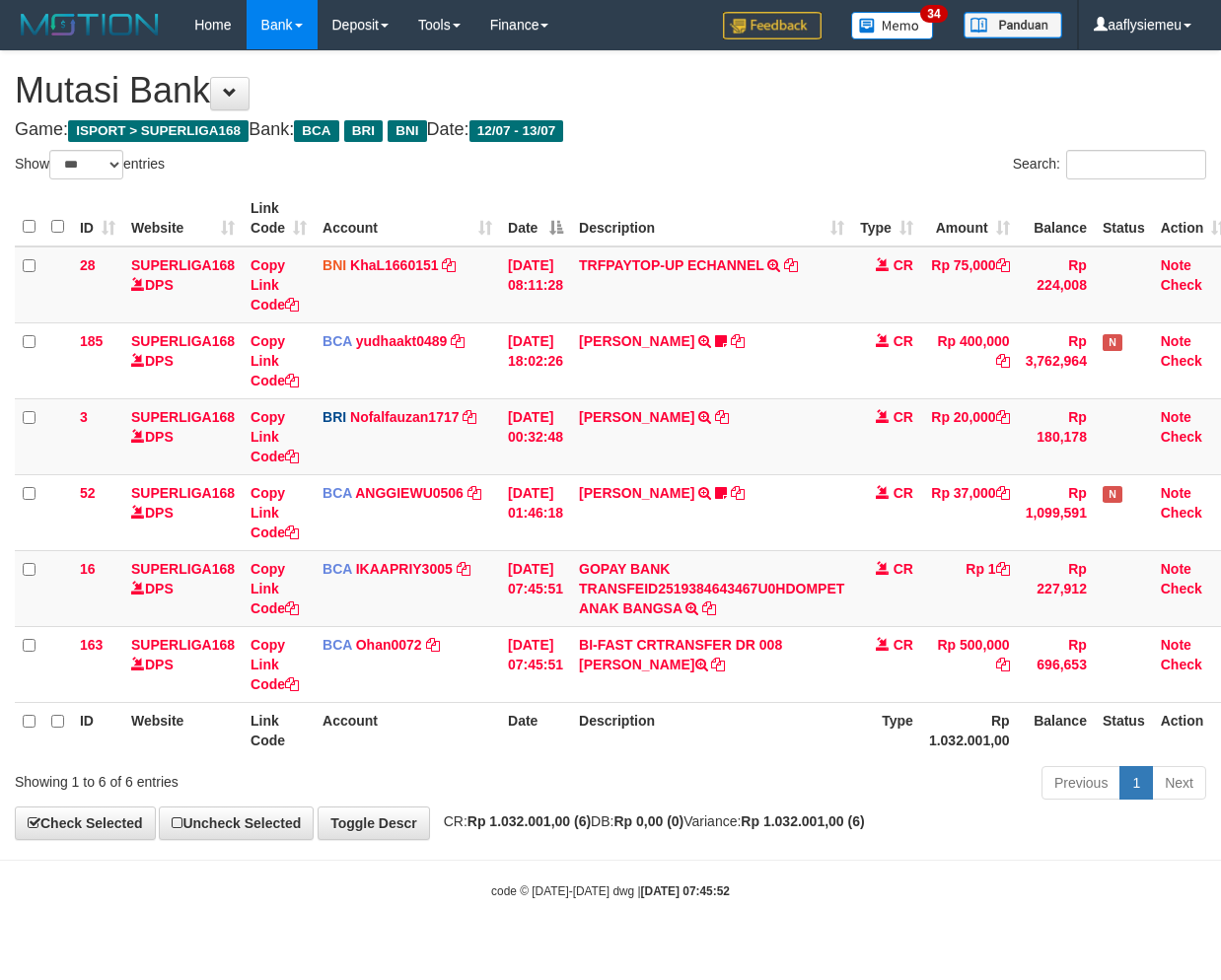 scroll, scrollTop: 0, scrollLeft: 0, axis: both 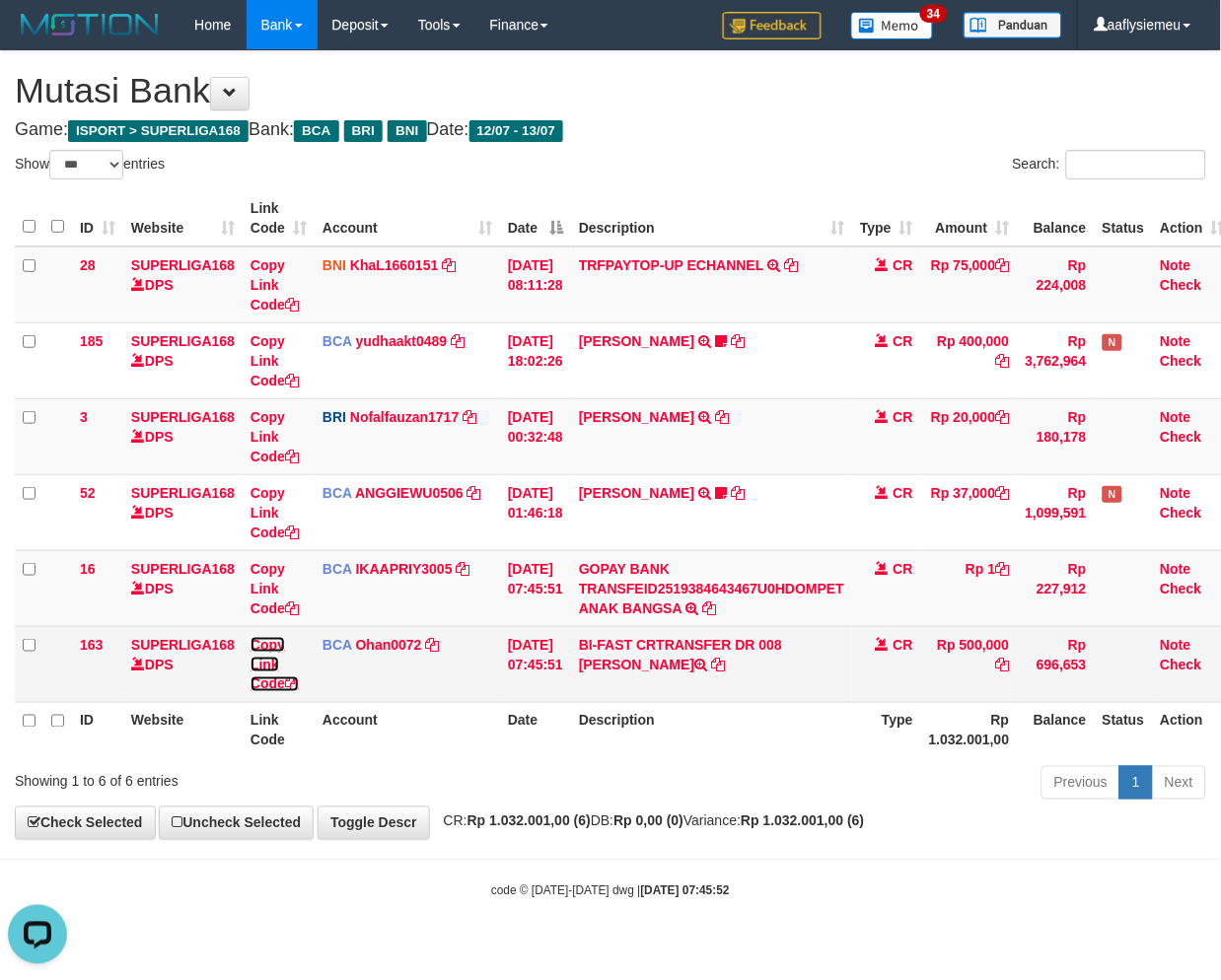 click on "Copy Link Code" at bounding box center [274, 665] 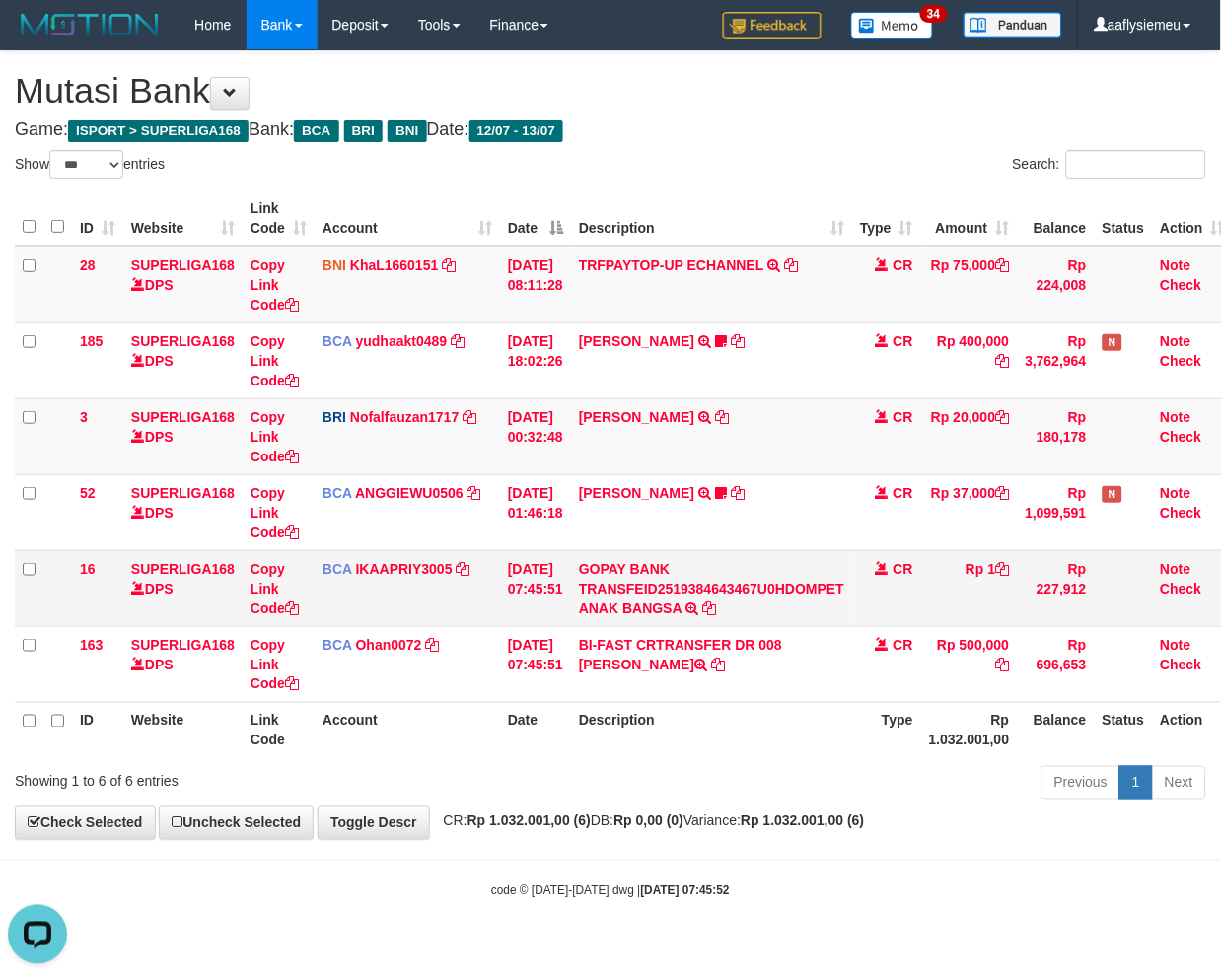 scroll, scrollTop: 293, scrollLeft: 0, axis: vertical 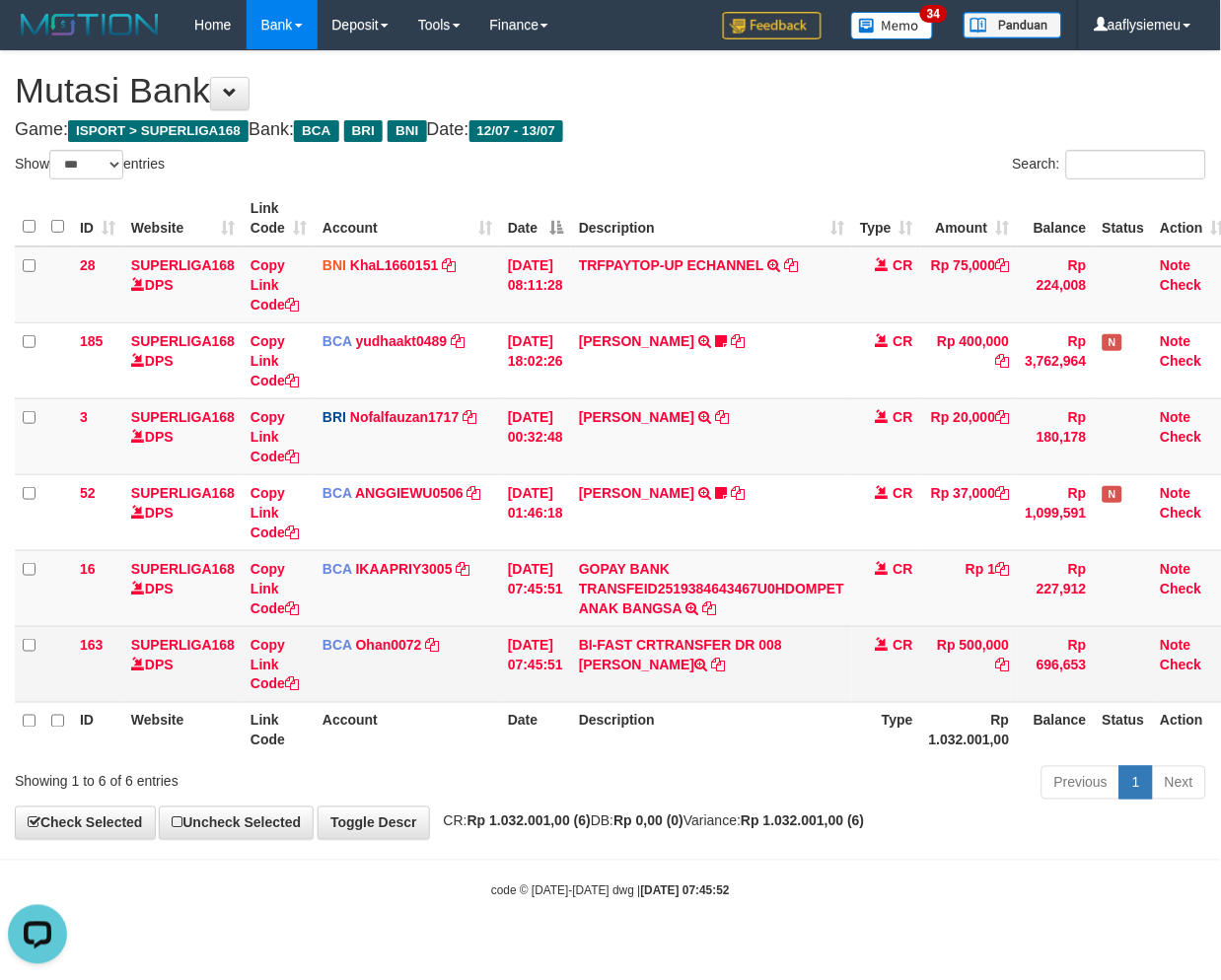drag, startPoint x: 655, startPoint y: 811, endPoint x: 1213, endPoint y: 638, distance: 584.20288 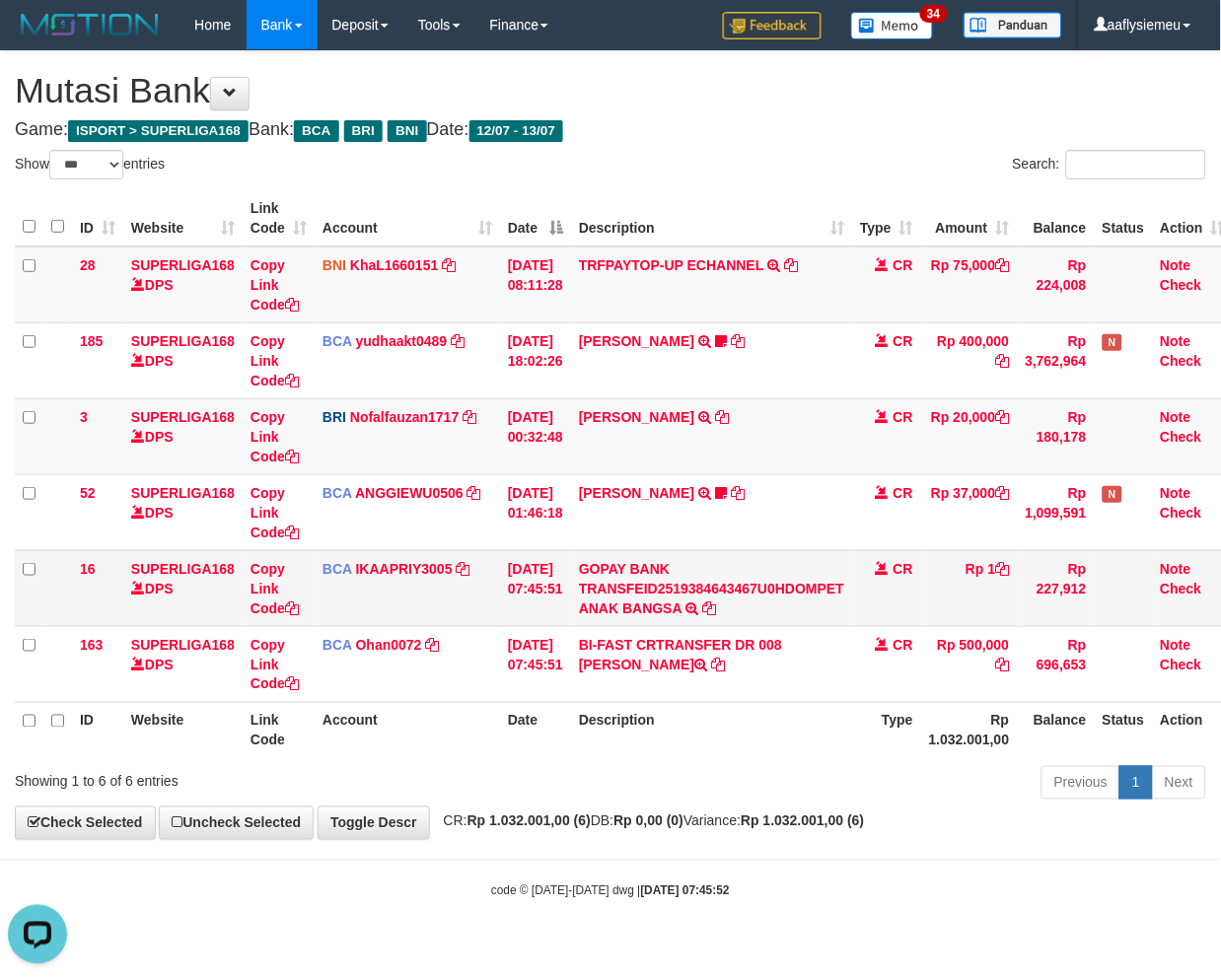 drag, startPoint x: 484, startPoint y: 745, endPoint x: 1214, endPoint y: 596, distance: 745.051 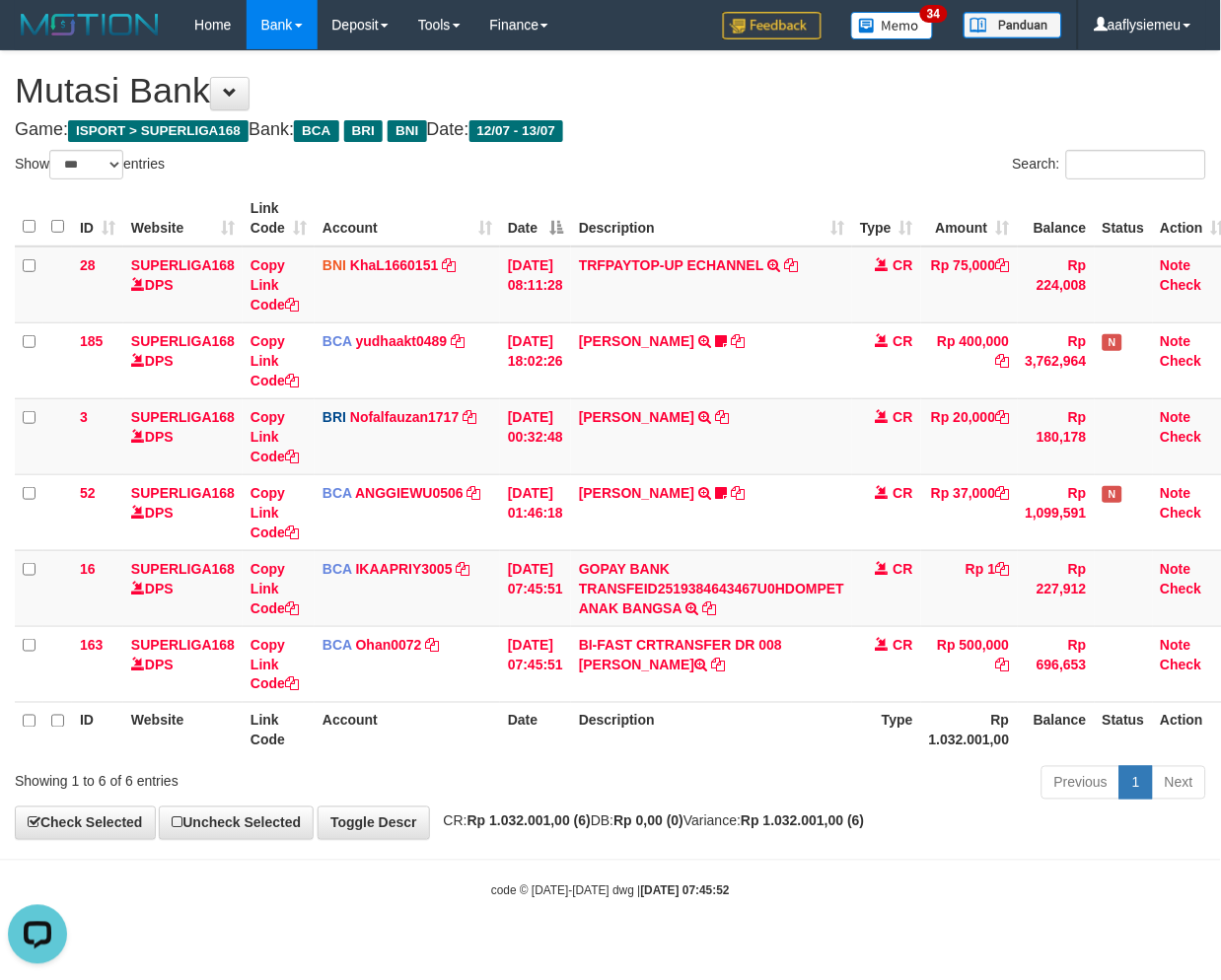 click on "Previous 1 Next" at bounding box center (865, 785) 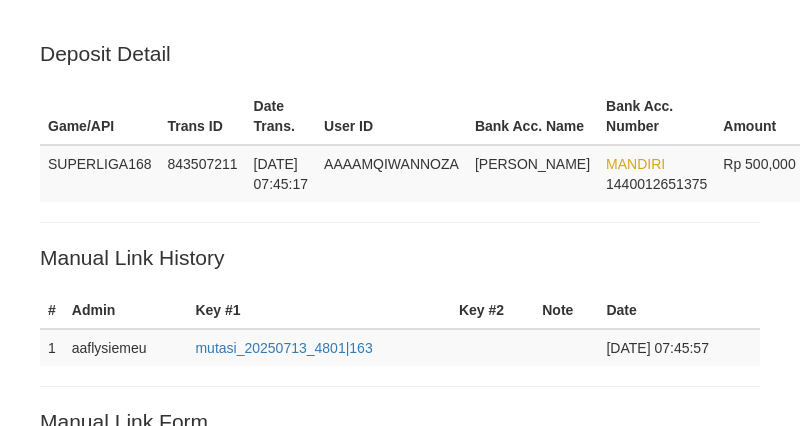scroll, scrollTop: 385, scrollLeft: 0, axis: vertical 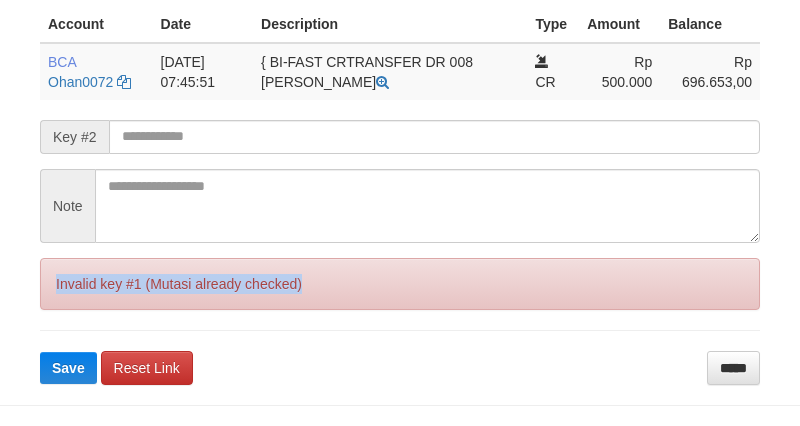click on "Invalid key #1 (Mutasi already checked)" at bounding box center [400, 284] 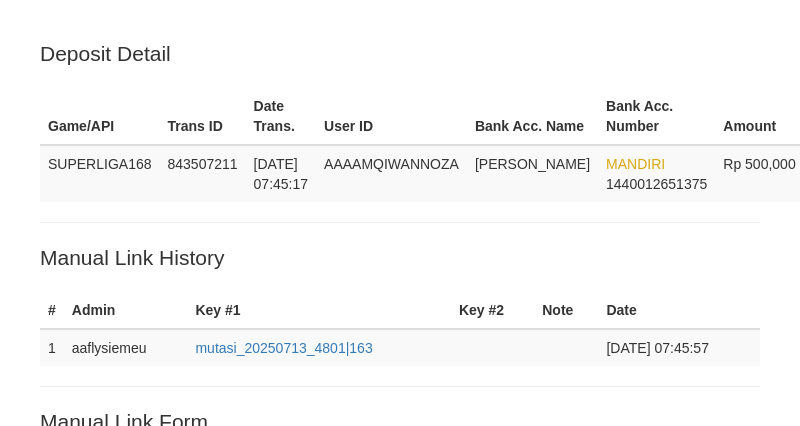 scroll, scrollTop: 166, scrollLeft: 0, axis: vertical 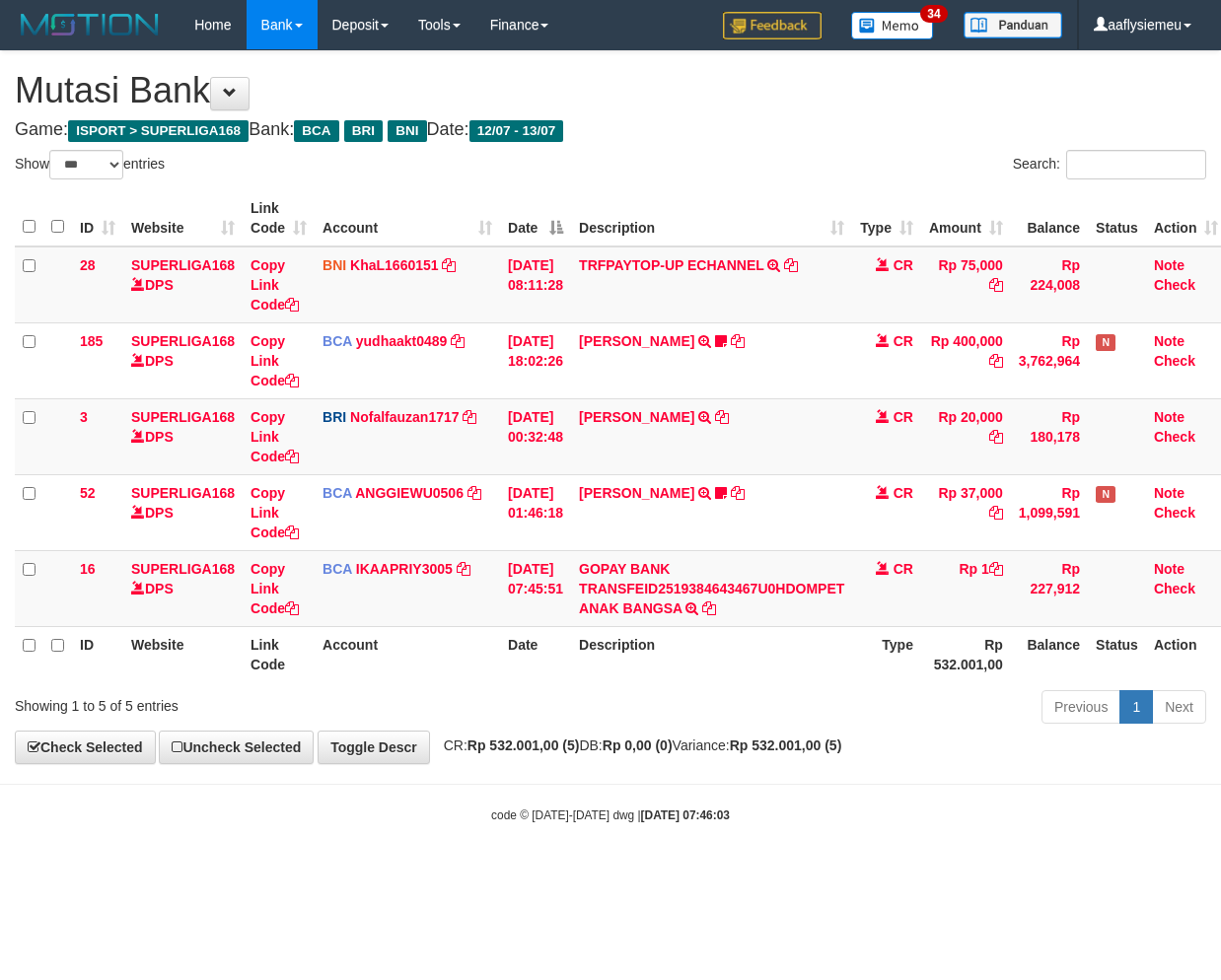 select on "***" 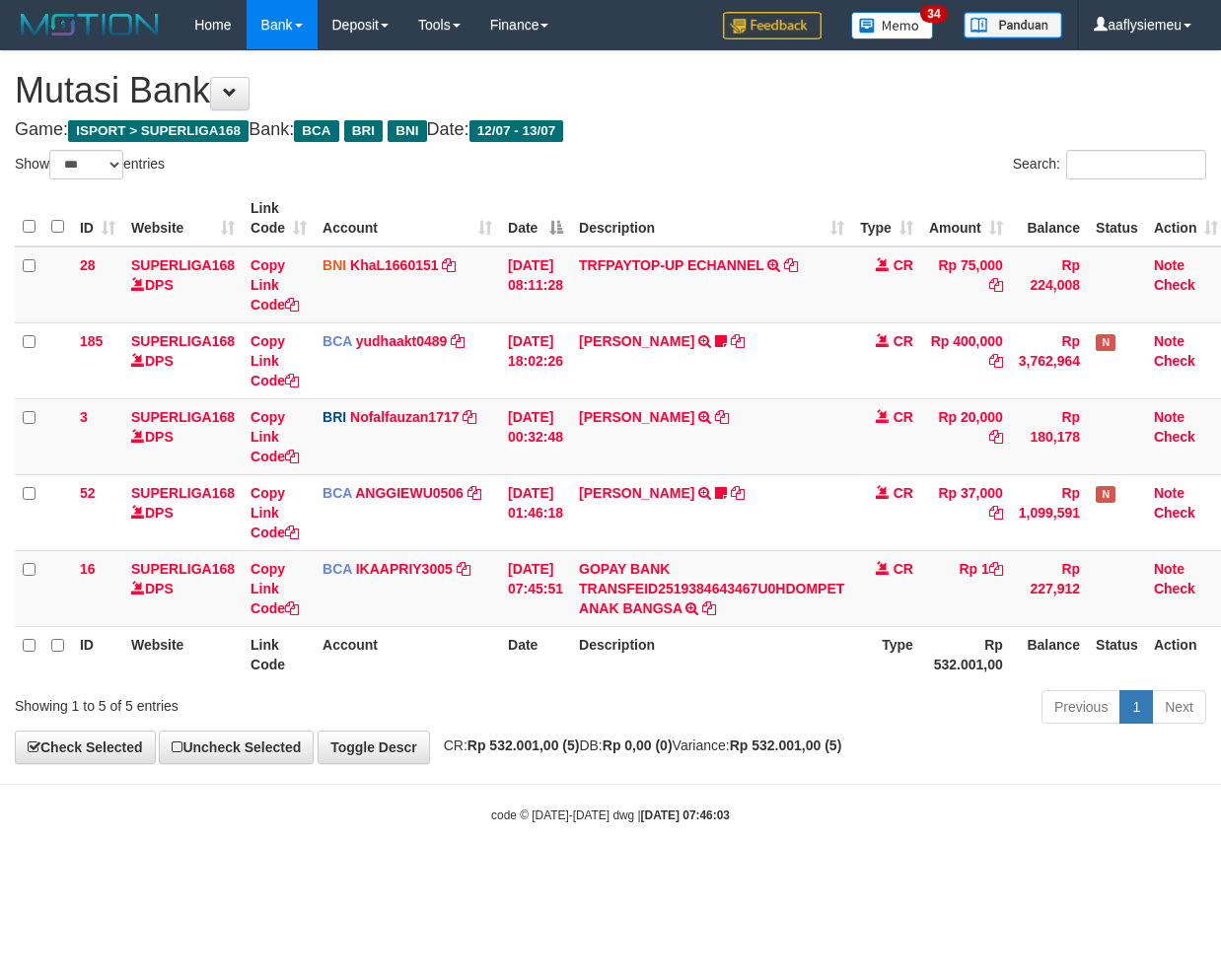 scroll, scrollTop: 0, scrollLeft: 0, axis: both 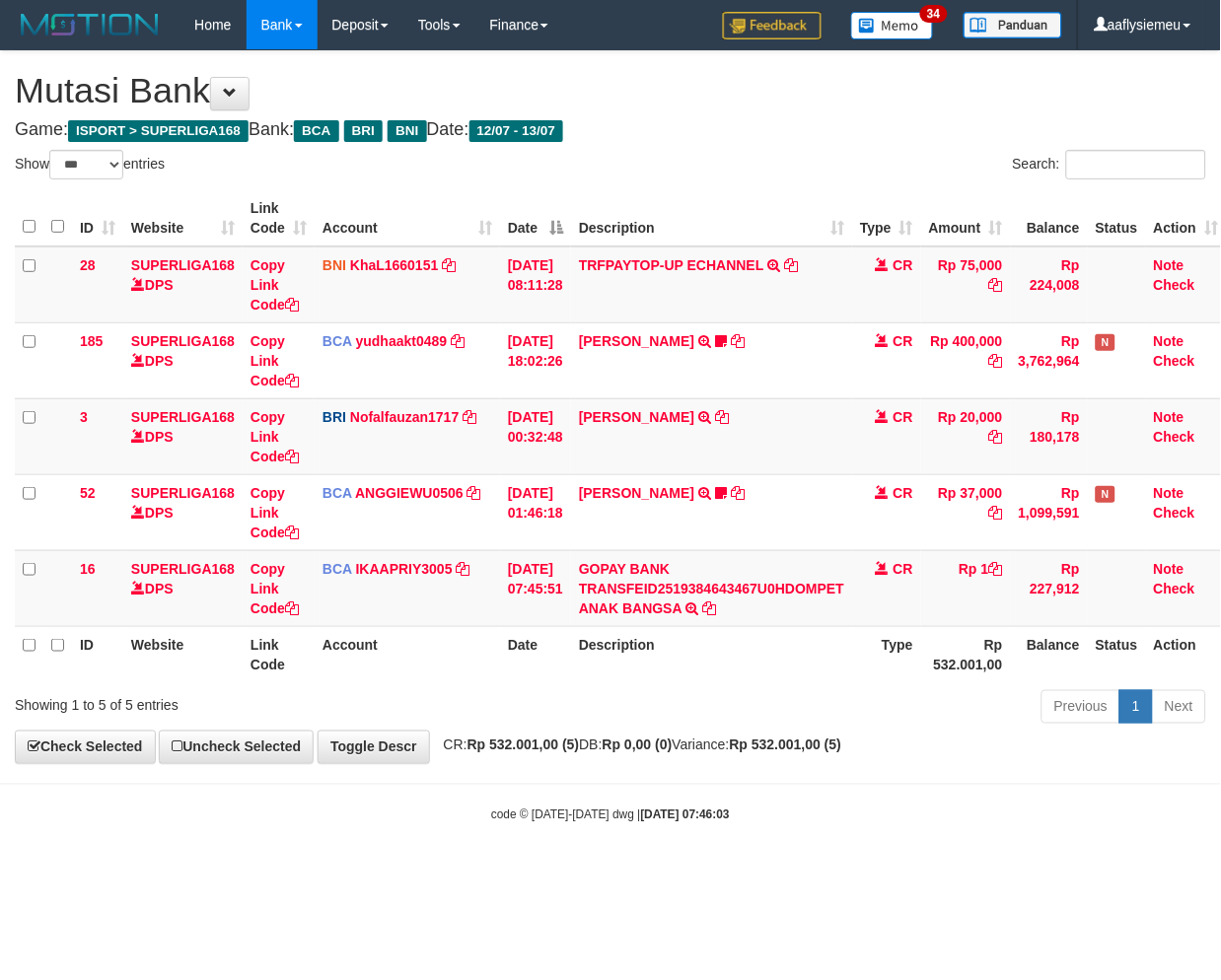 drag, startPoint x: 0, startPoint y: 0, endPoint x: 543, endPoint y: 743, distance: 920.2706 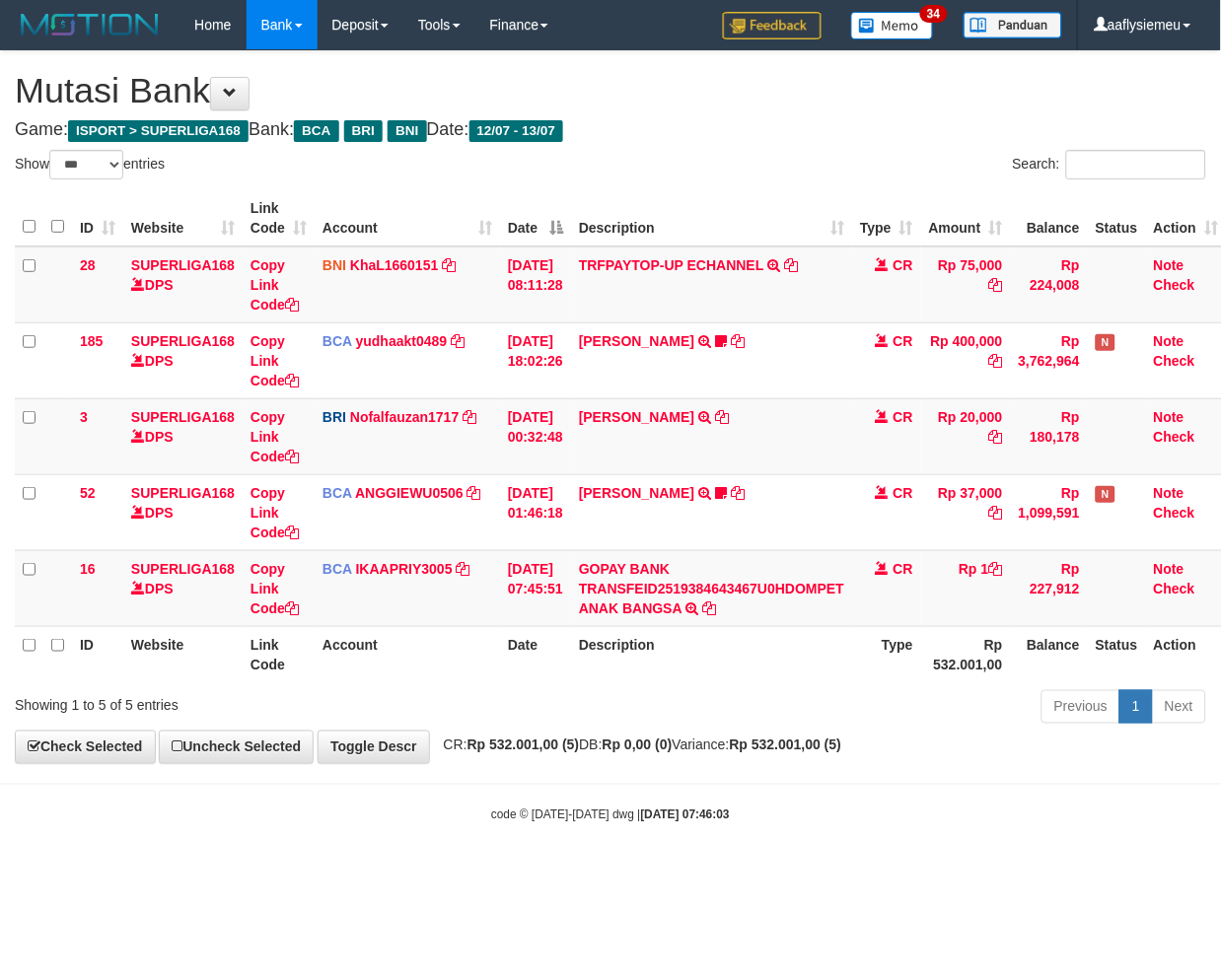 click on "Rp 532.001,00 (5)" at bounding box center (524, 745) 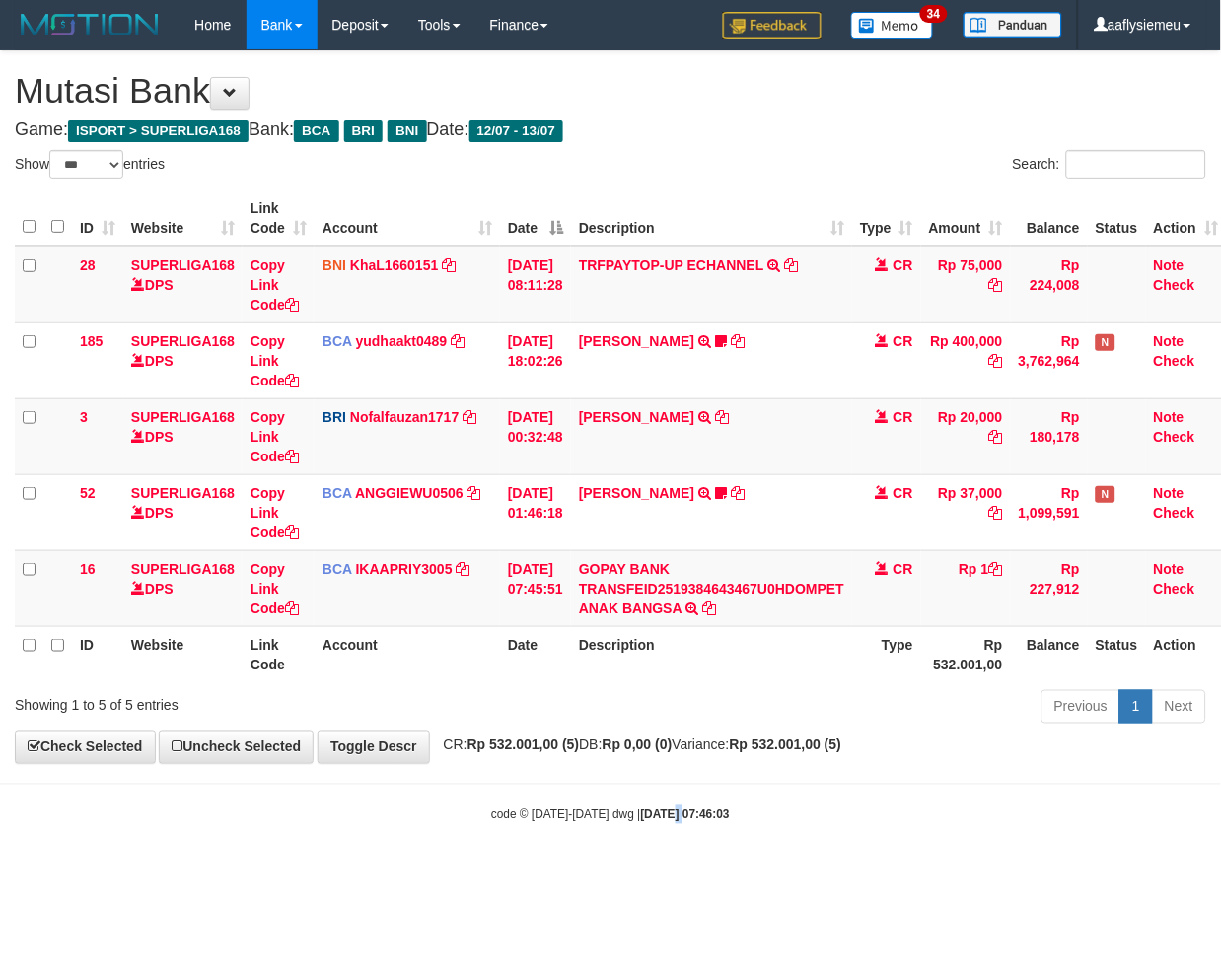 click on "Toggle navigation
Home
Bank
Account List
Load
By Website
Group
[ISPORT]													SUPERLIGA168
By Load Group (DPS)
34" at bounding box center [610, 437] 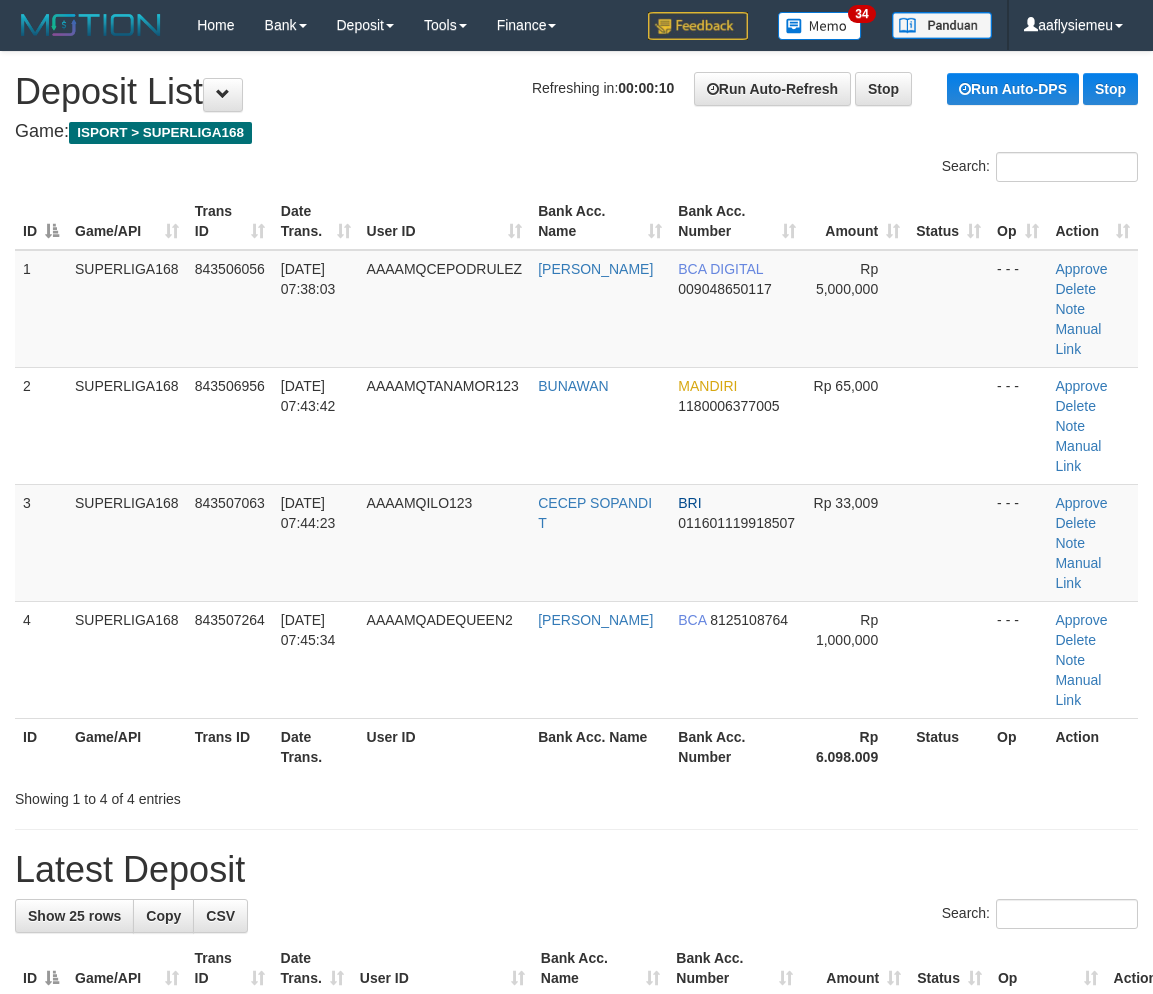 scroll, scrollTop: 0, scrollLeft: 0, axis: both 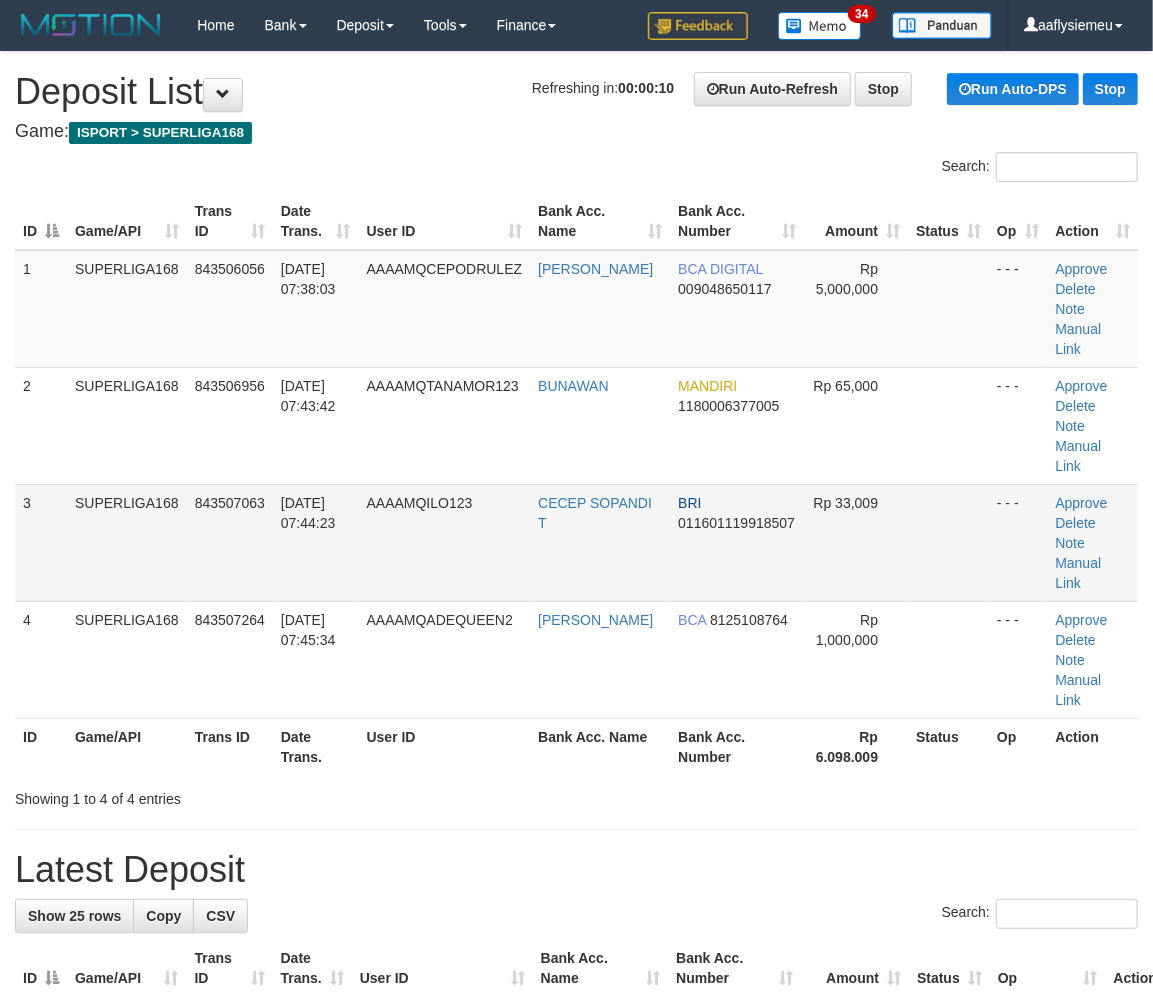 click on "SUPERLIGA168" at bounding box center (127, 542) 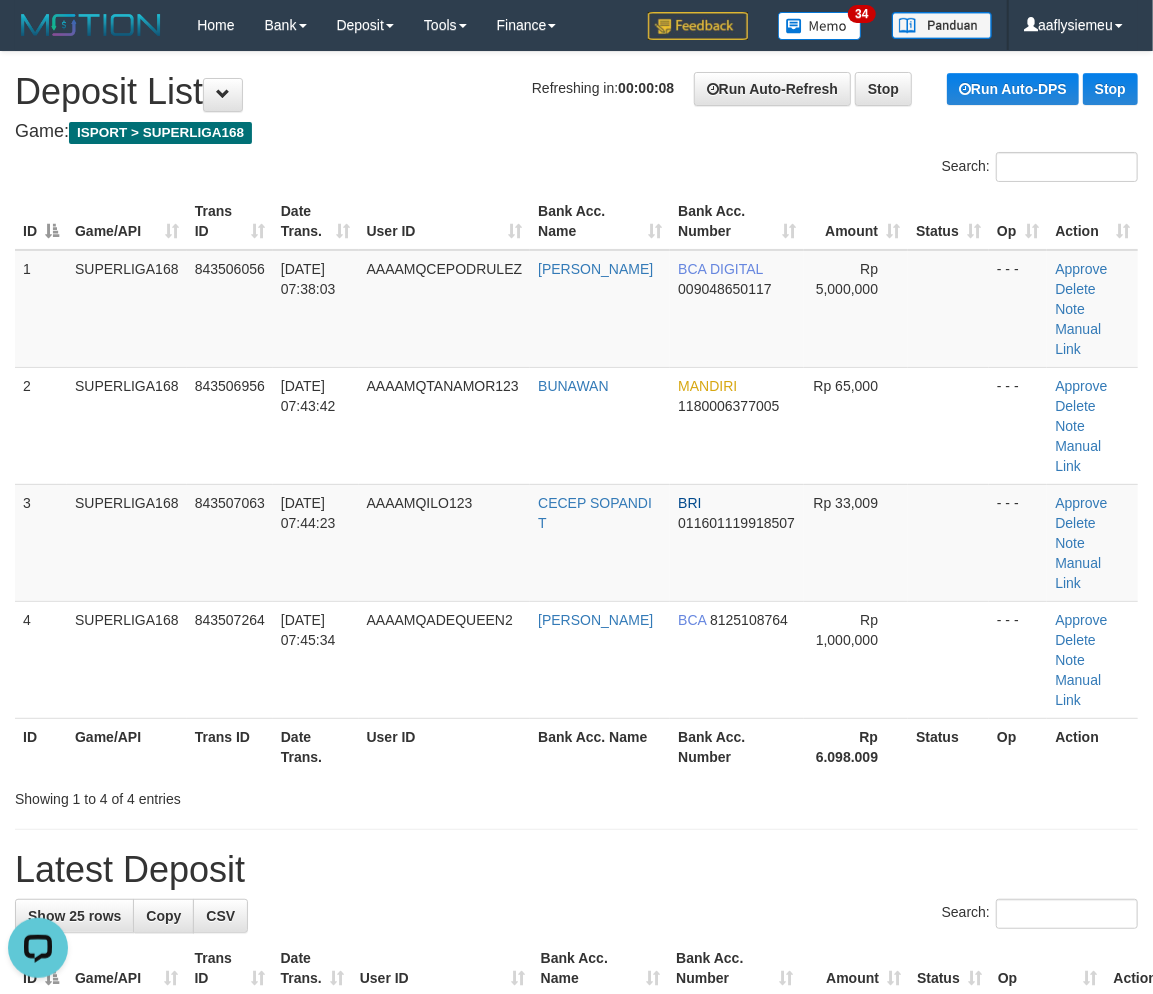 scroll, scrollTop: 0, scrollLeft: 0, axis: both 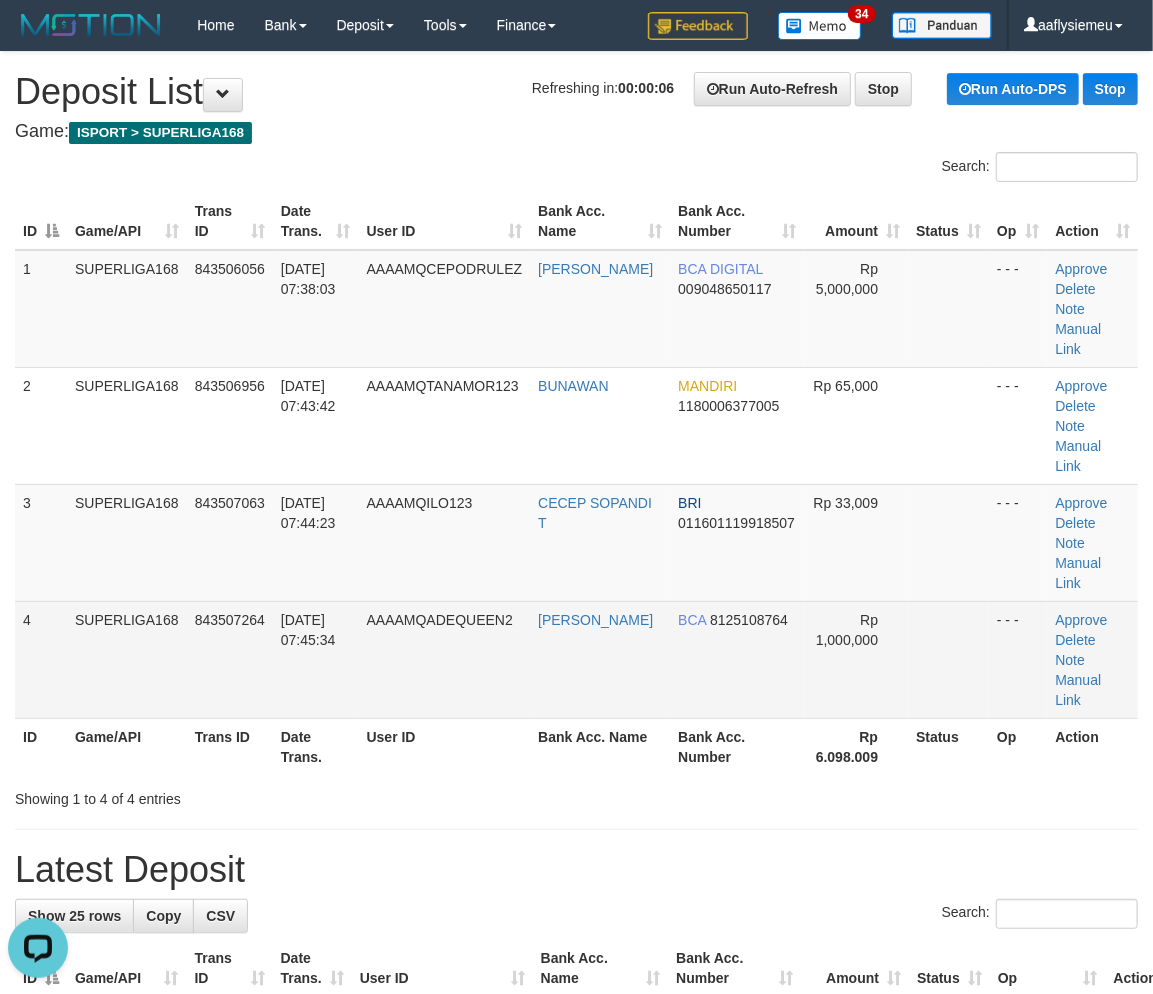 click on "843507264" at bounding box center (230, 620) 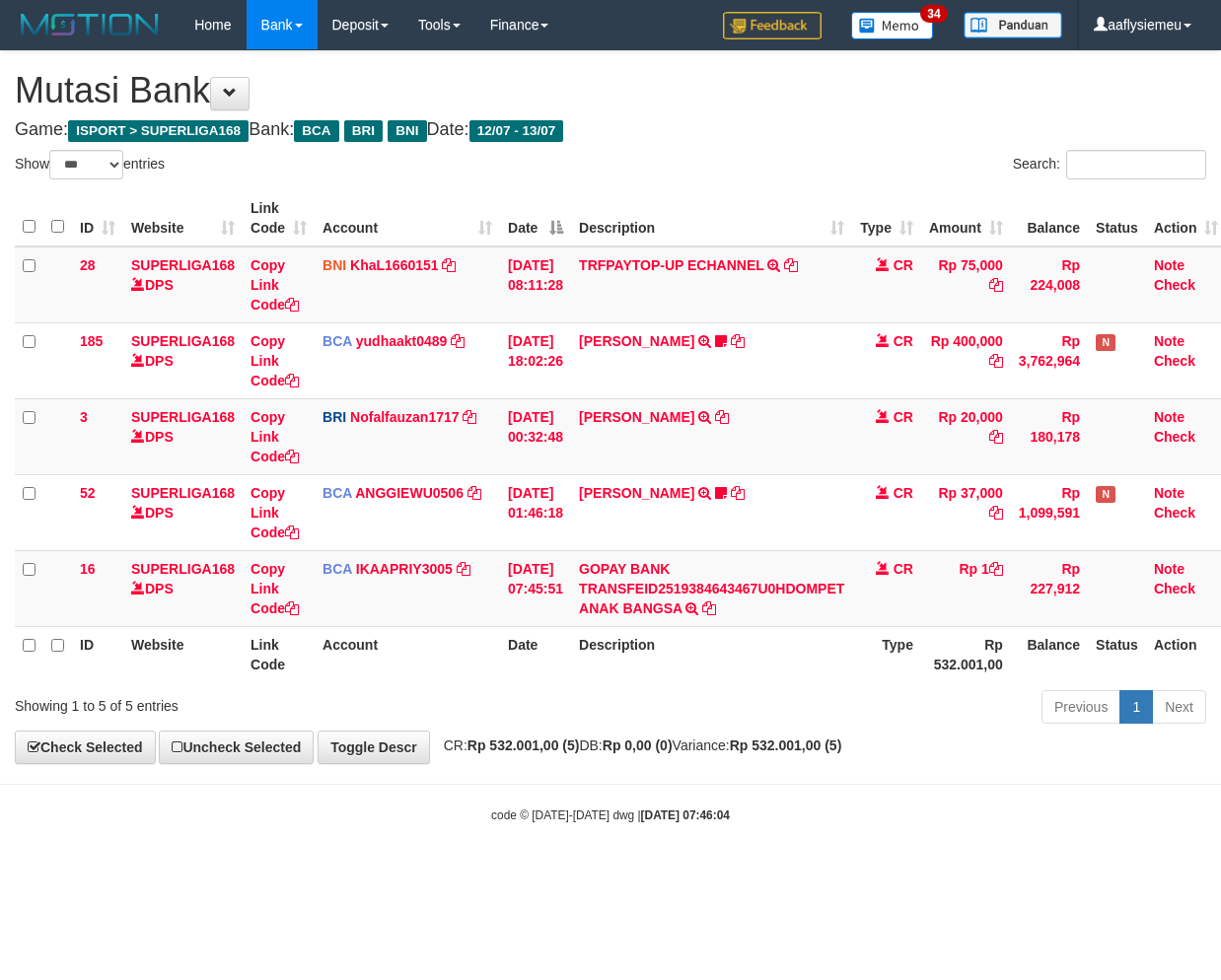 select on "***" 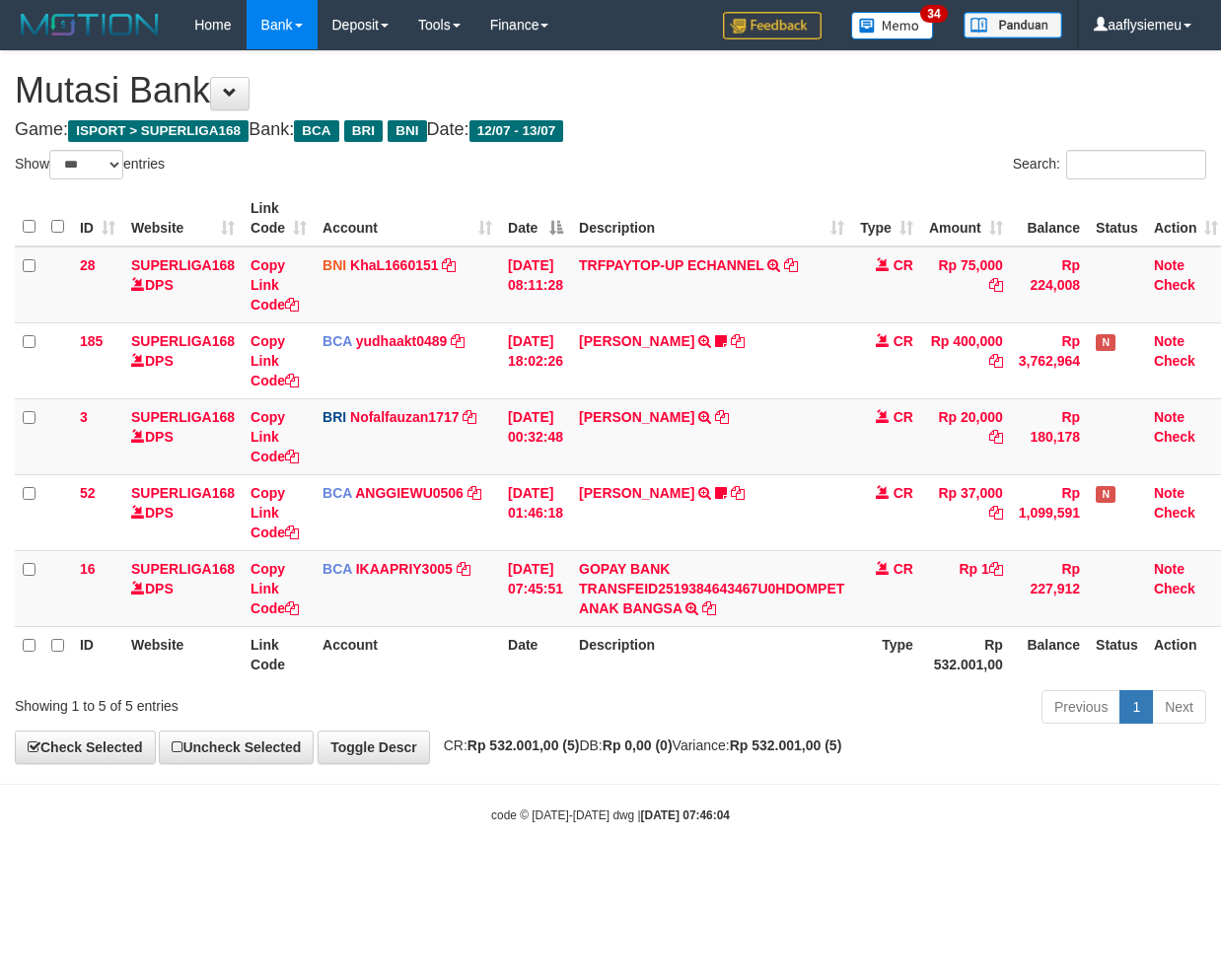 scroll, scrollTop: 0, scrollLeft: 0, axis: both 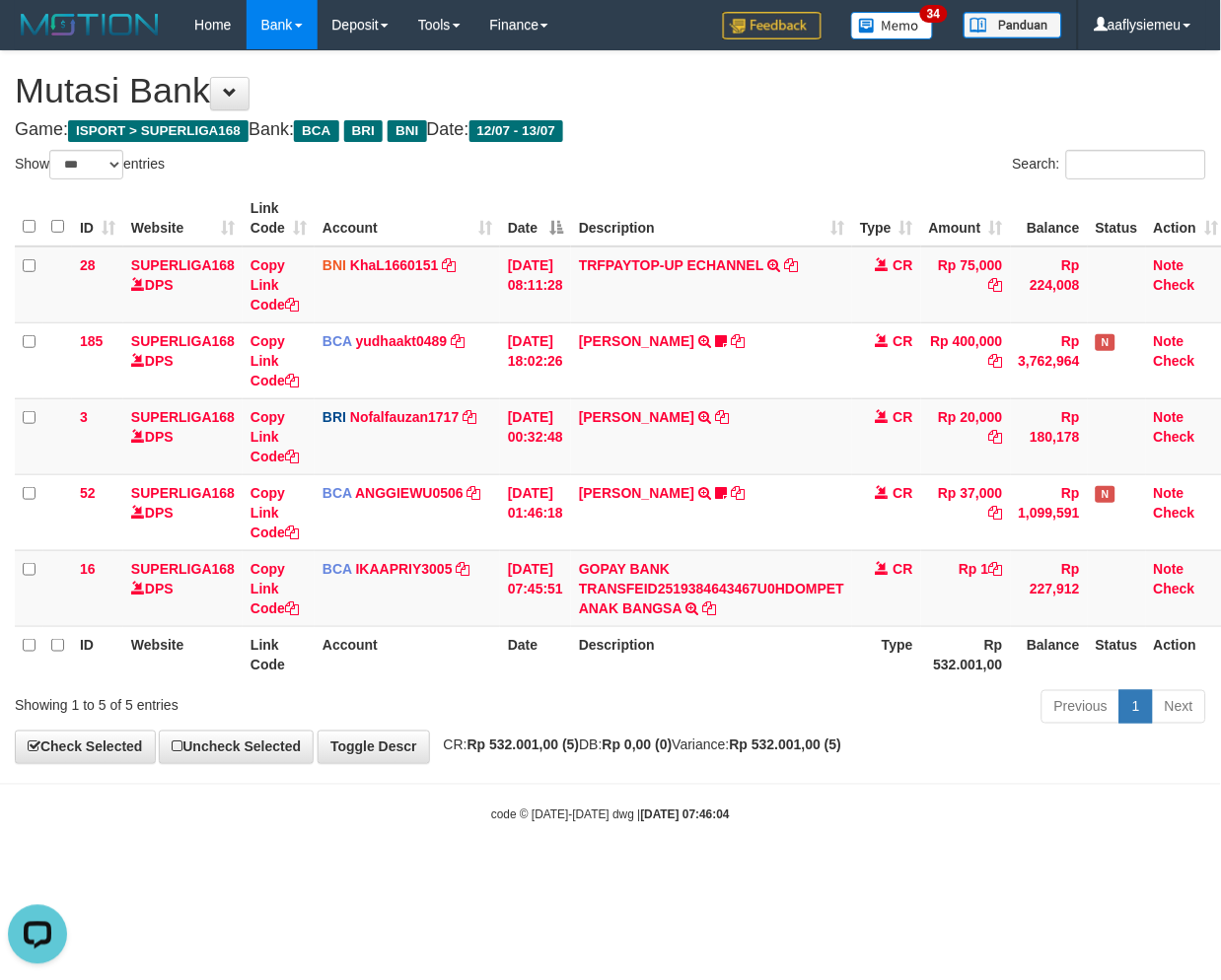 drag, startPoint x: 579, startPoint y: 873, endPoint x: 1010, endPoint y: 776, distance: 441.78049 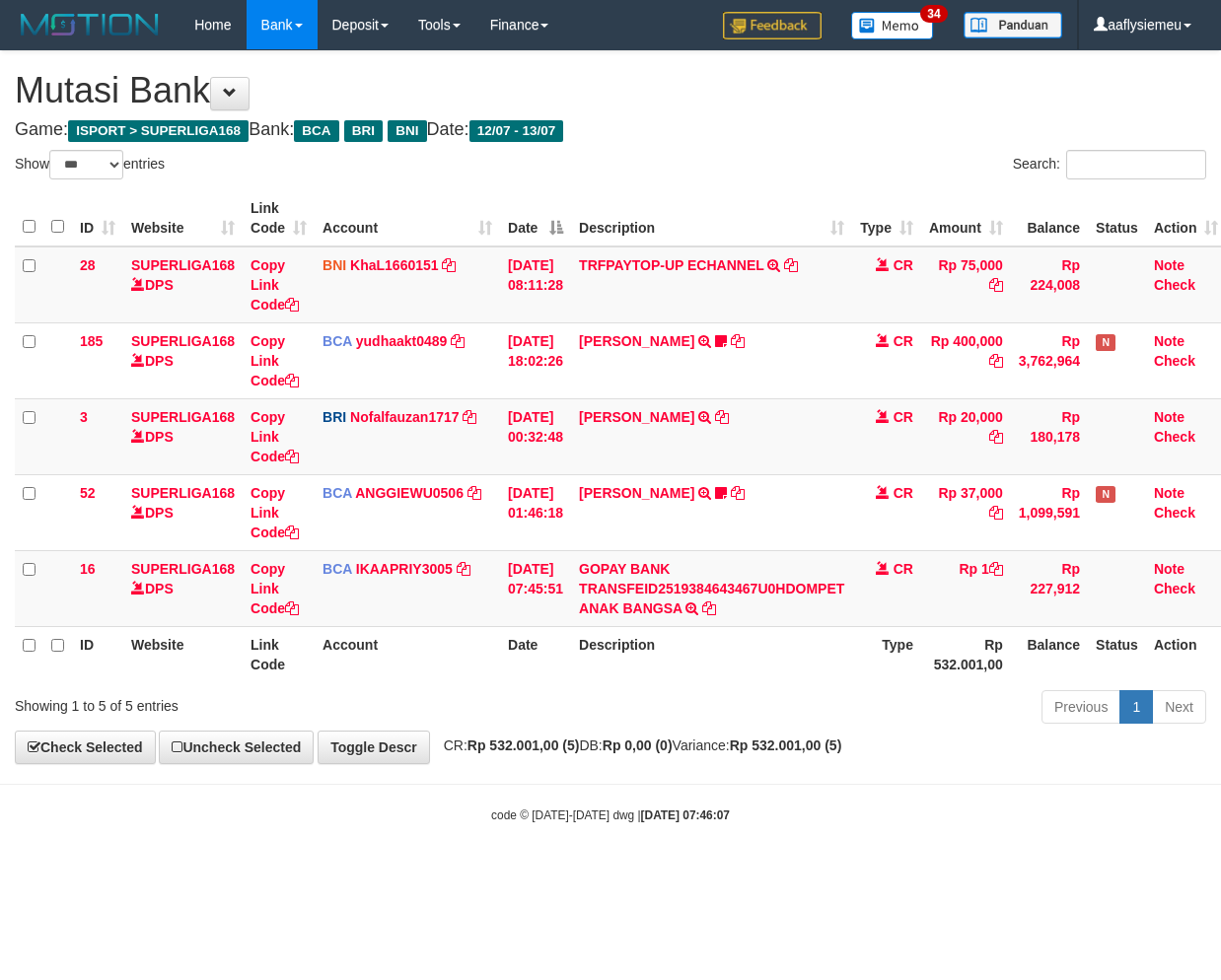 select on "***" 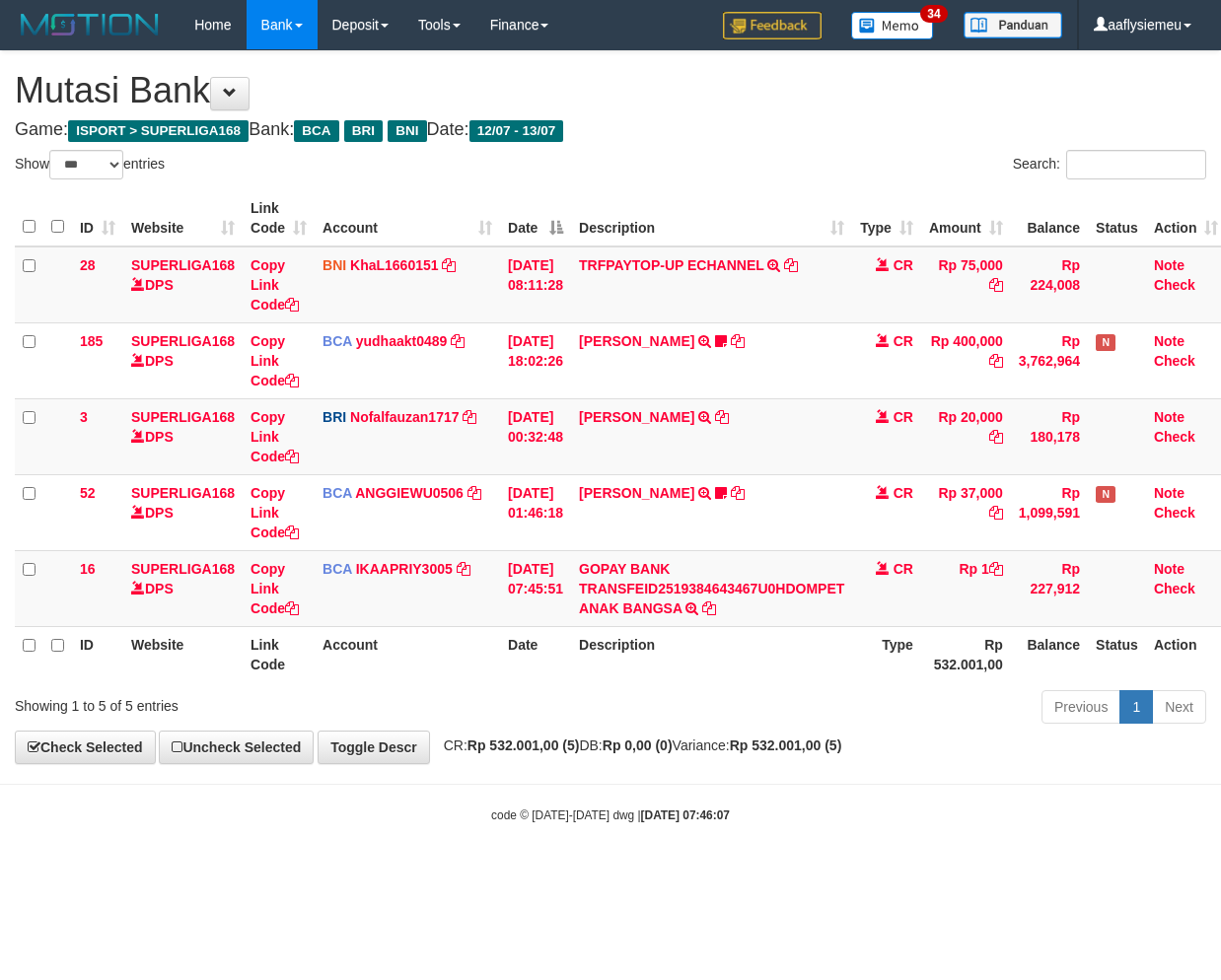 scroll, scrollTop: 0, scrollLeft: 0, axis: both 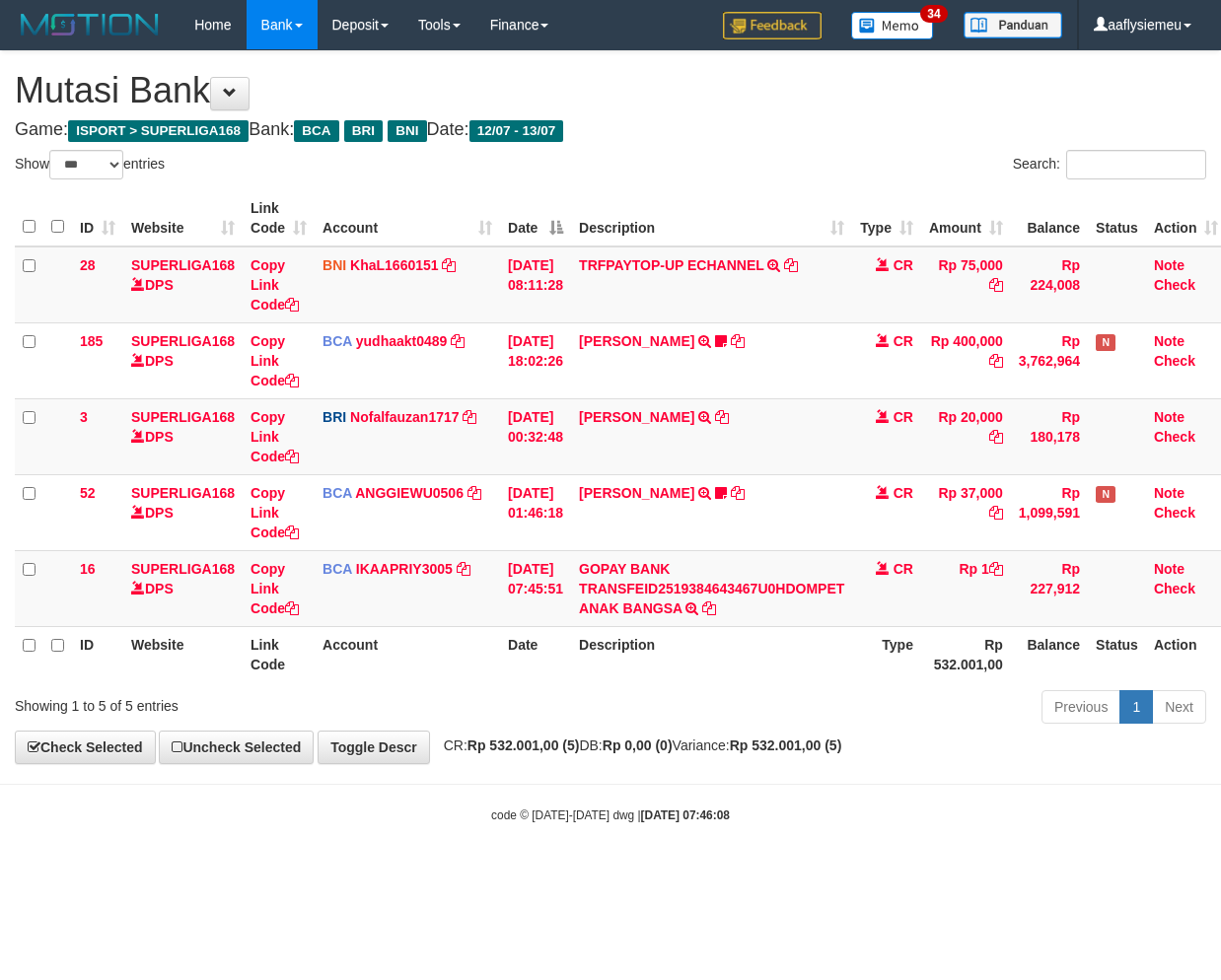 select on "***" 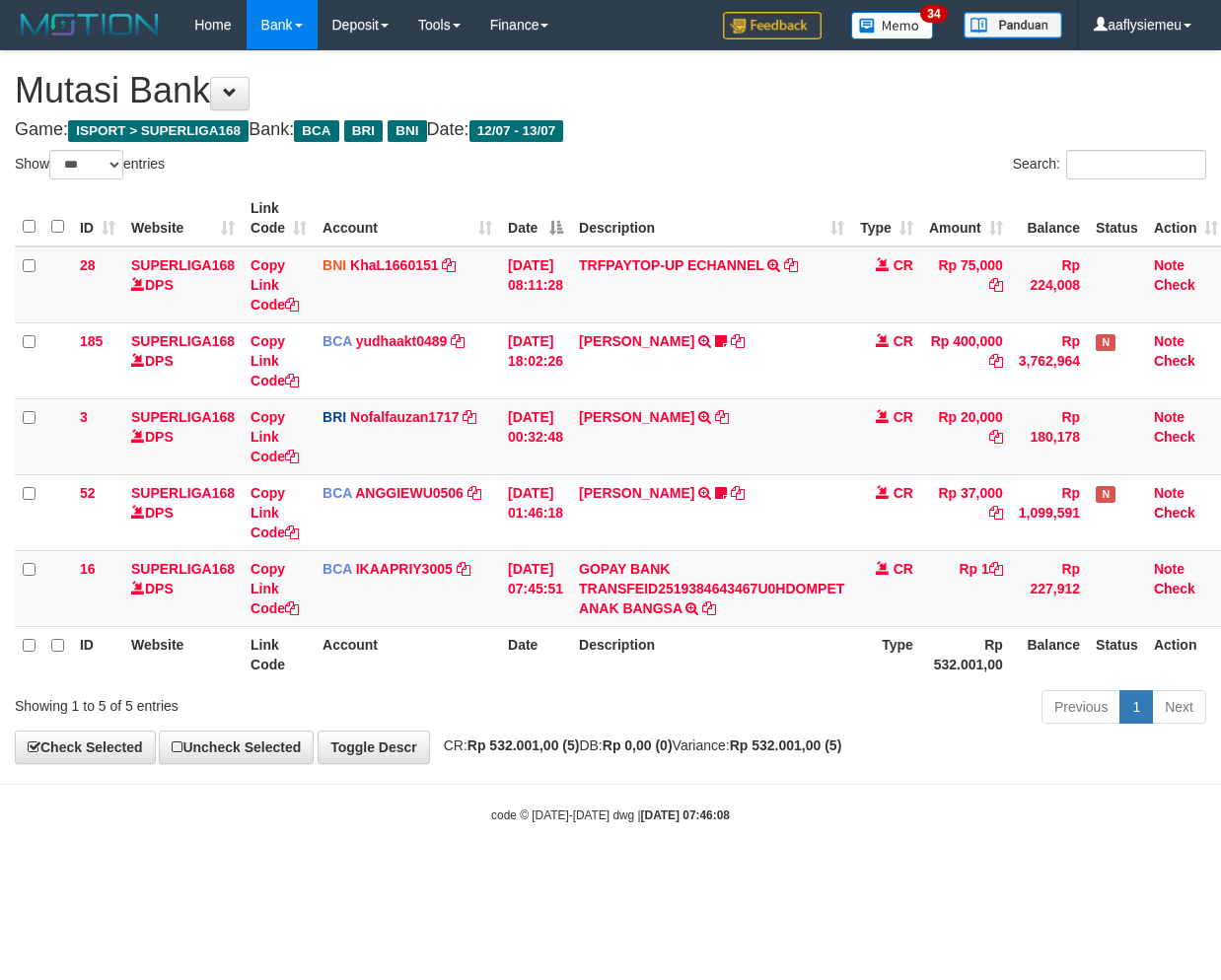 scroll, scrollTop: 0, scrollLeft: 0, axis: both 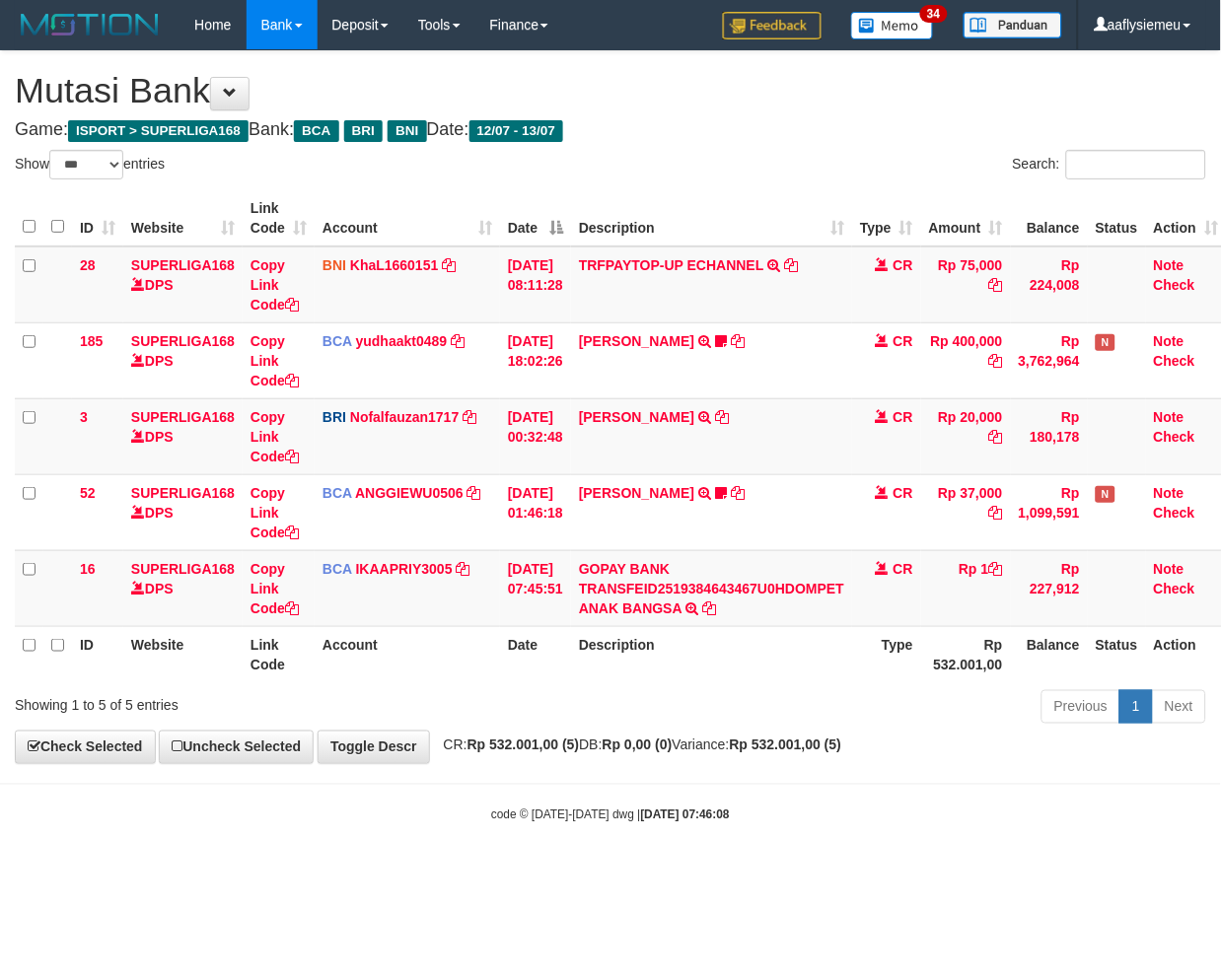 click on "Toggle navigation
Home
Bank
Account List
Load
By Website
Group
[ISPORT]													SUPERLIGA168
By Load Group (DPS)
34" at bounding box center (610, 437) 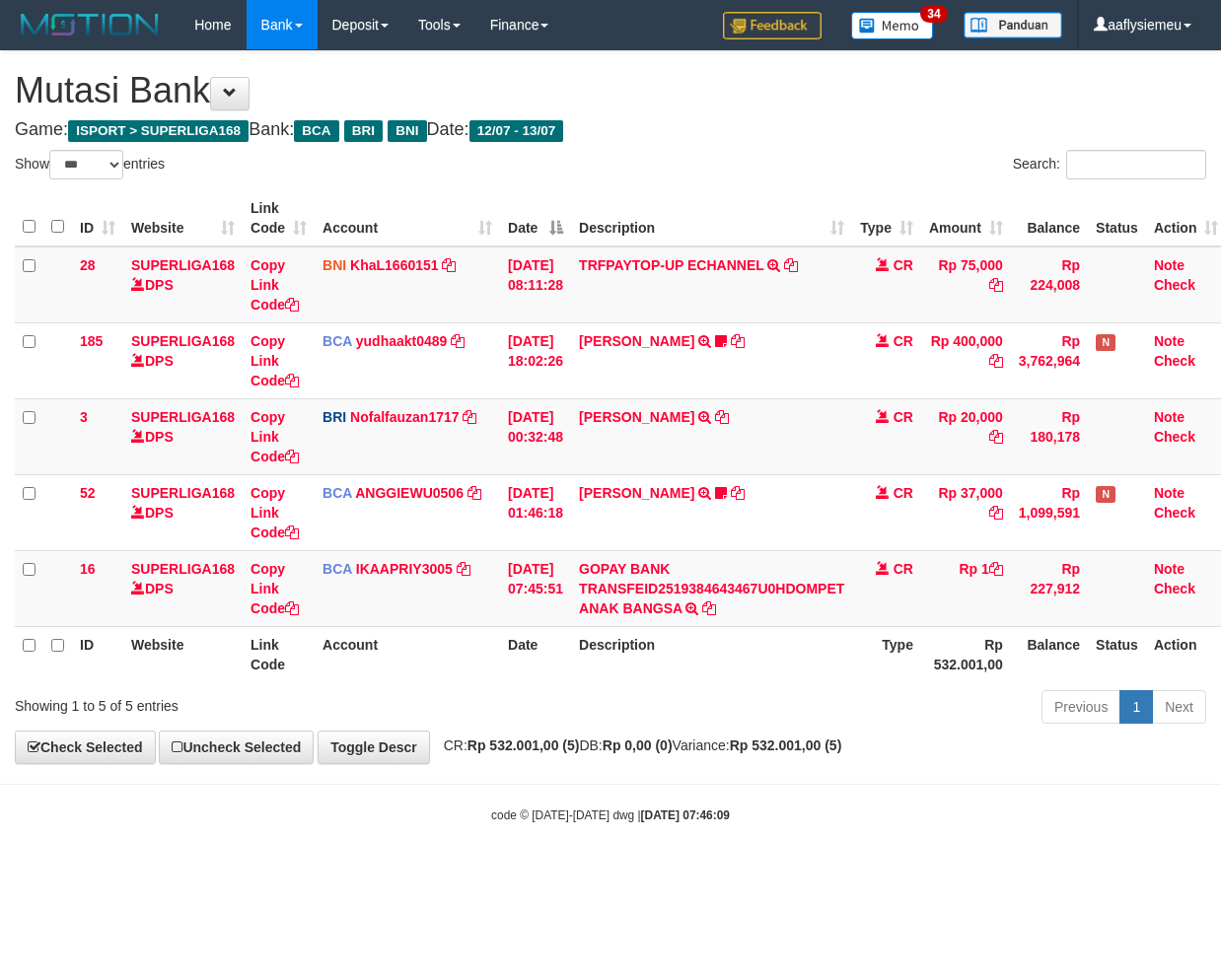 select on "***" 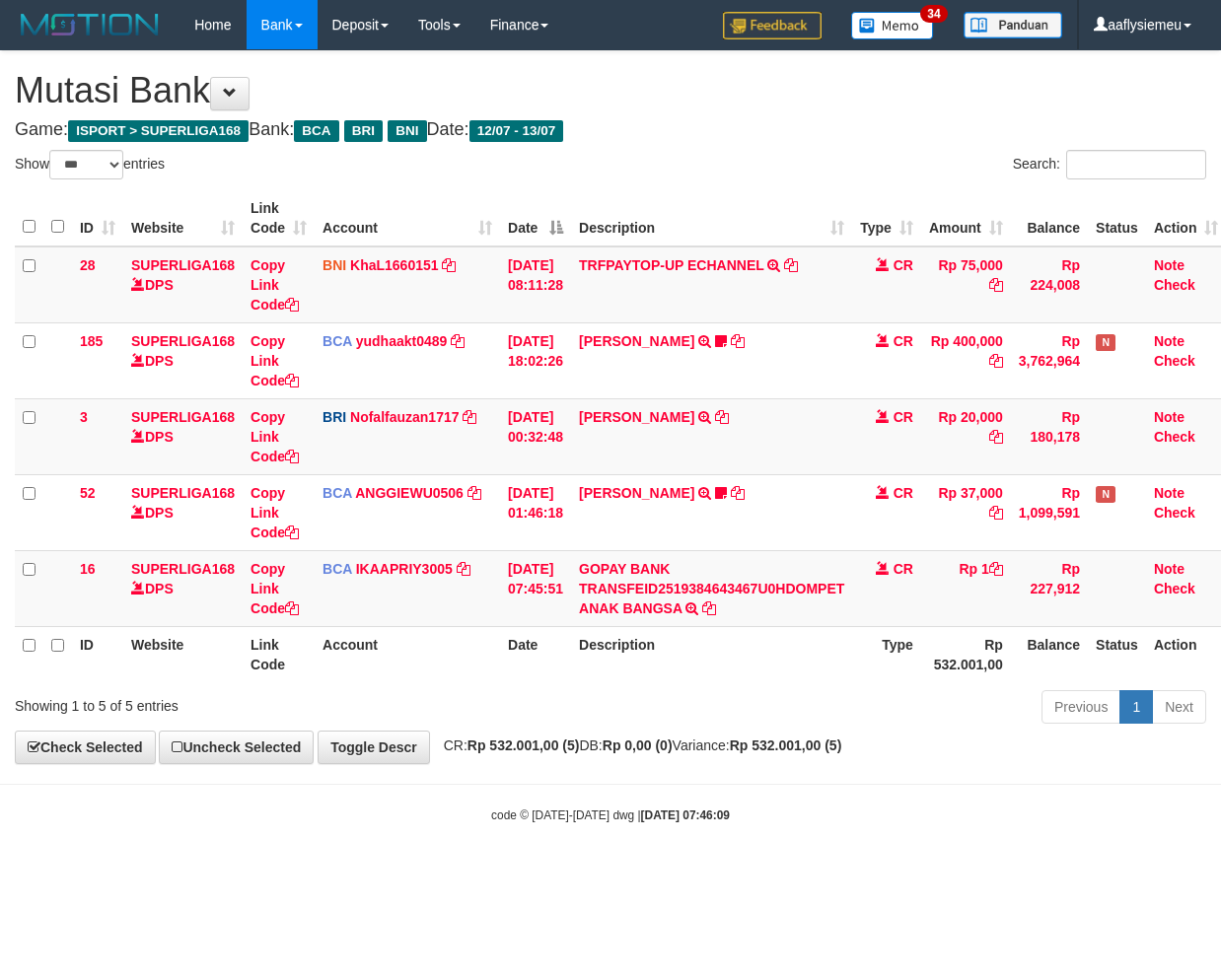 scroll, scrollTop: 0, scrollLeft: 0, axis: both 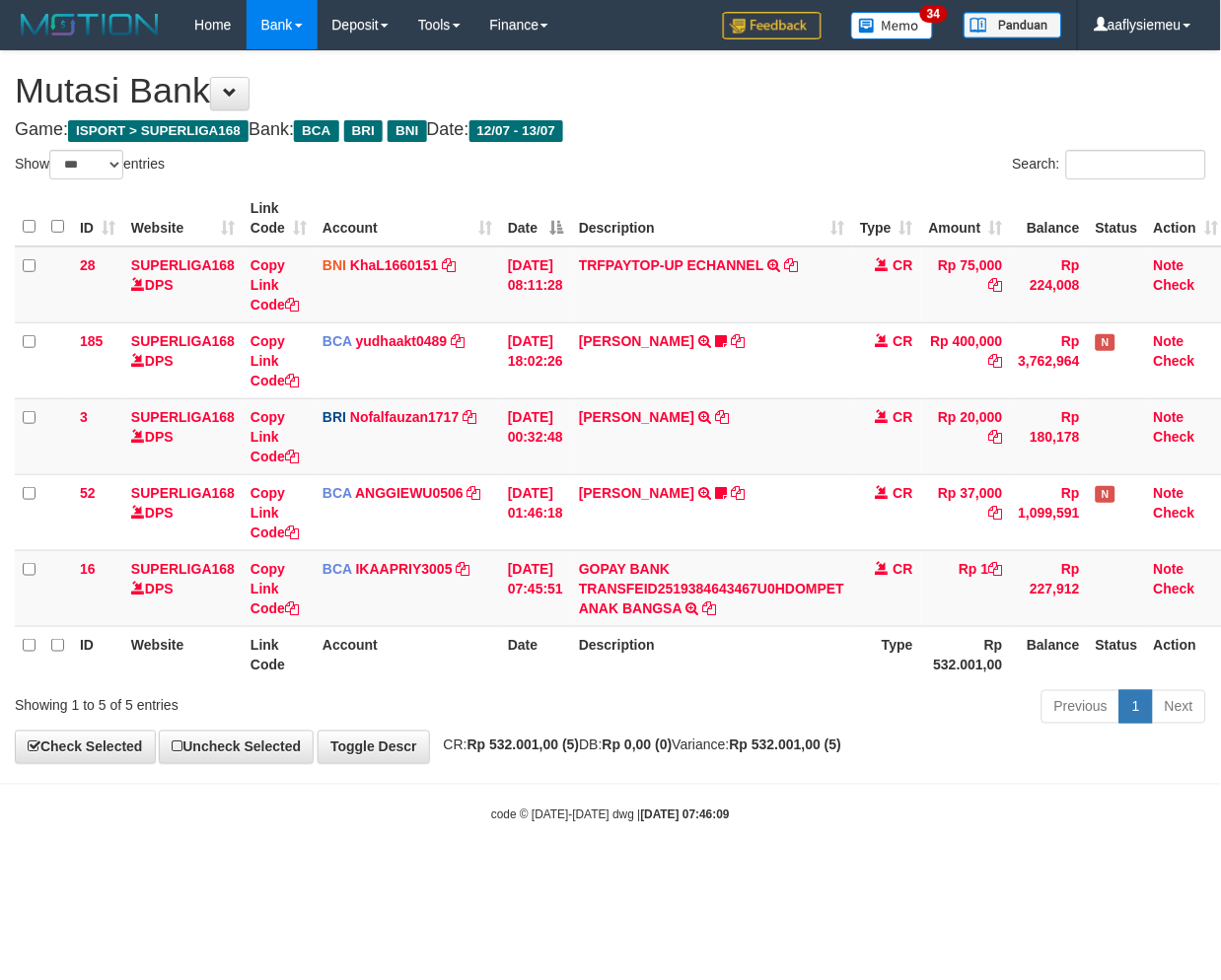 click on "Toggle navigation
Home
Bank
Account List
Load
By Website
Group
[ISPORT]													SUPERLIGA168
By Load Group (DPS)
34" at bounding box center (610, 437) 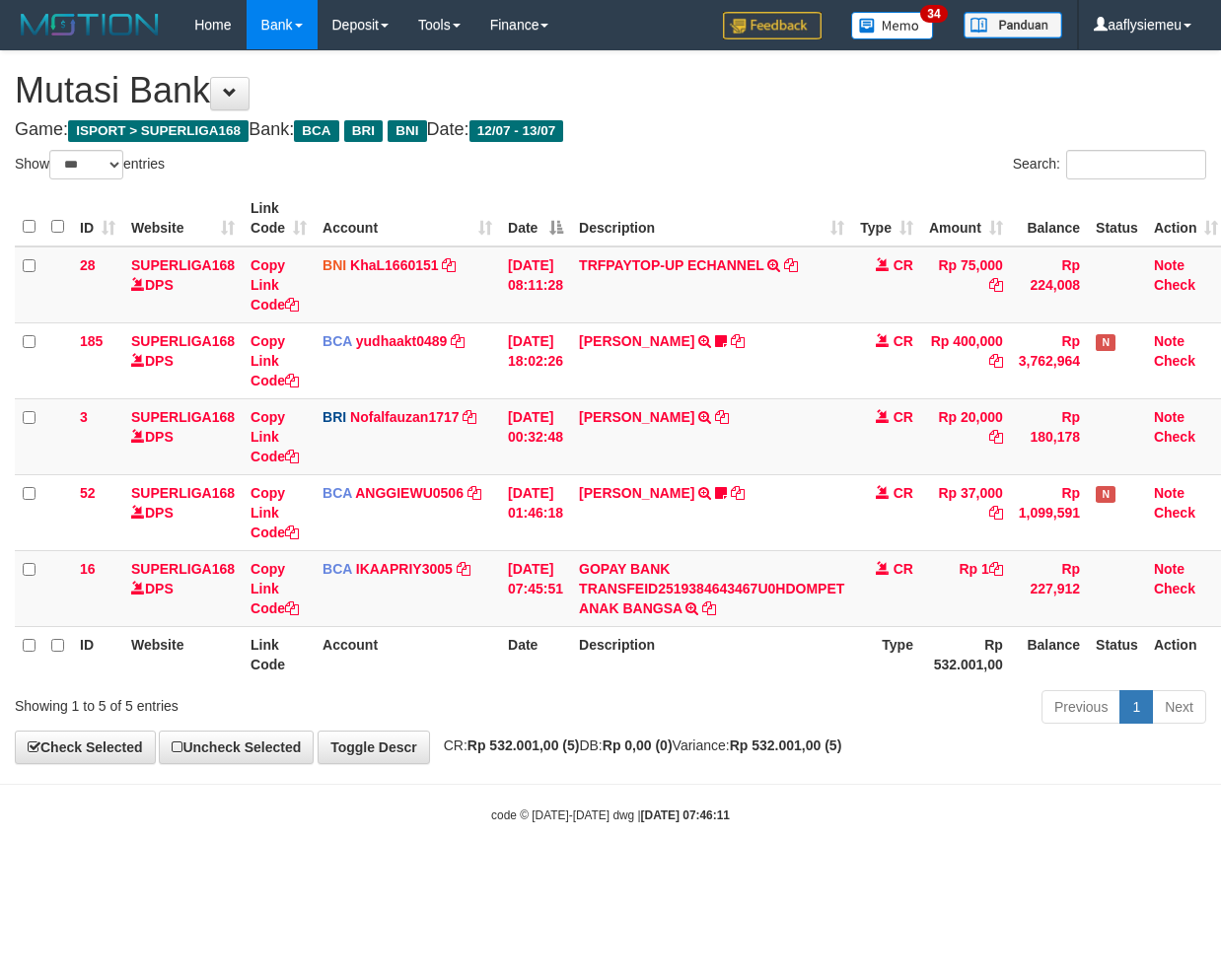 select on "***" 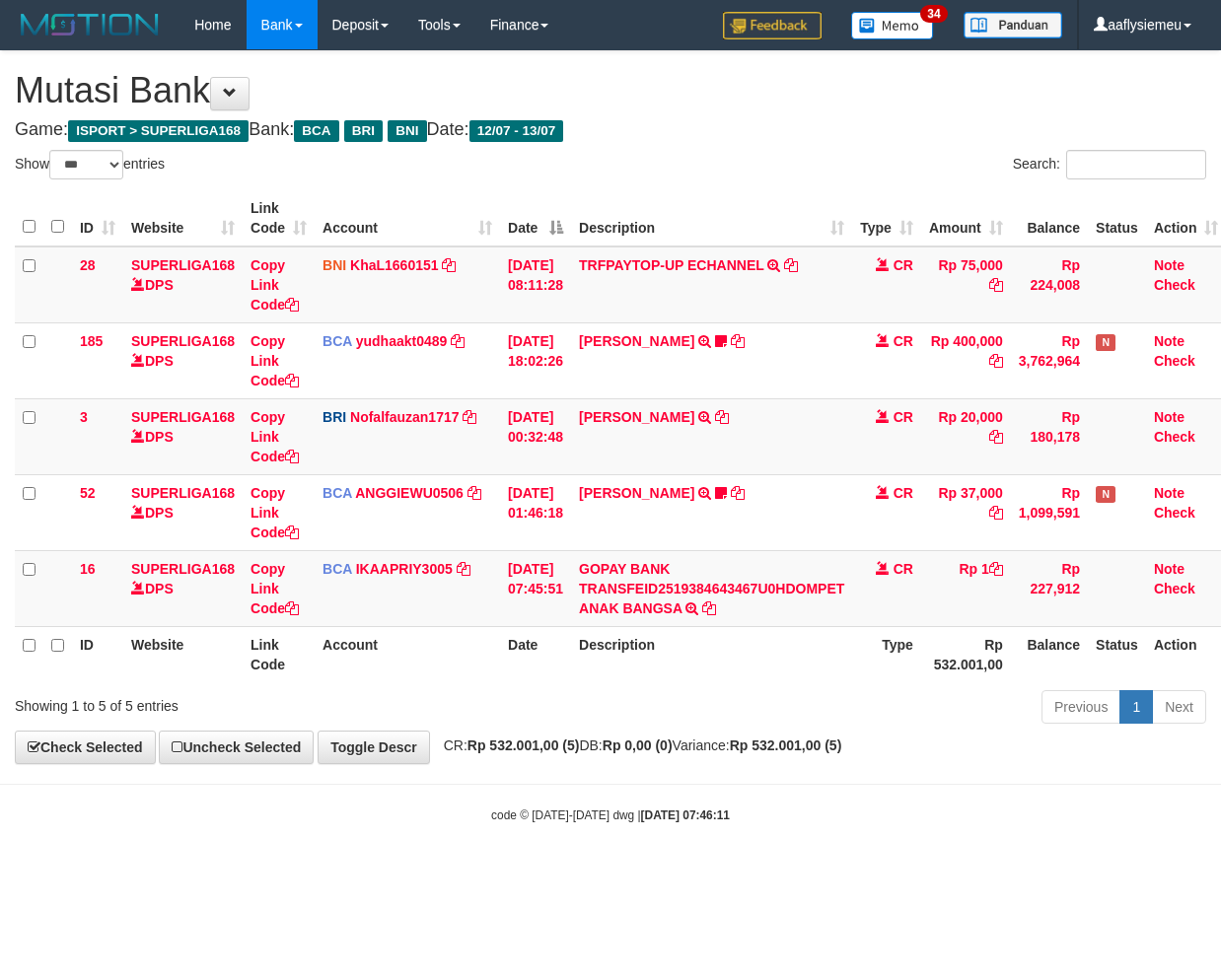 scroll, scrollTop: 0, scrollLeft: 0, axis: both 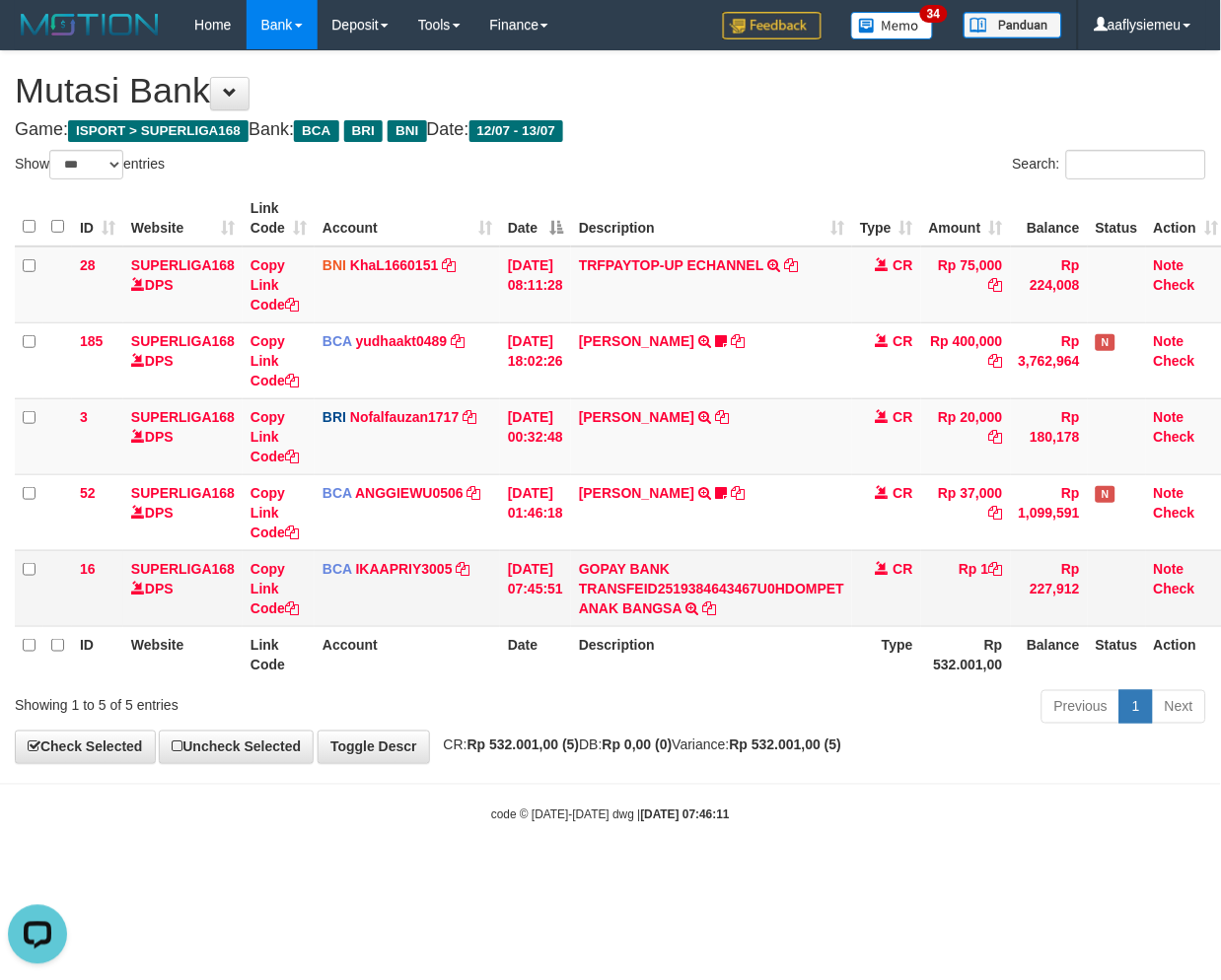 drag, startPoint x: 548, startPoint y: 568, endPoint x: 312, endPoint y: 160, distance: 471.33852 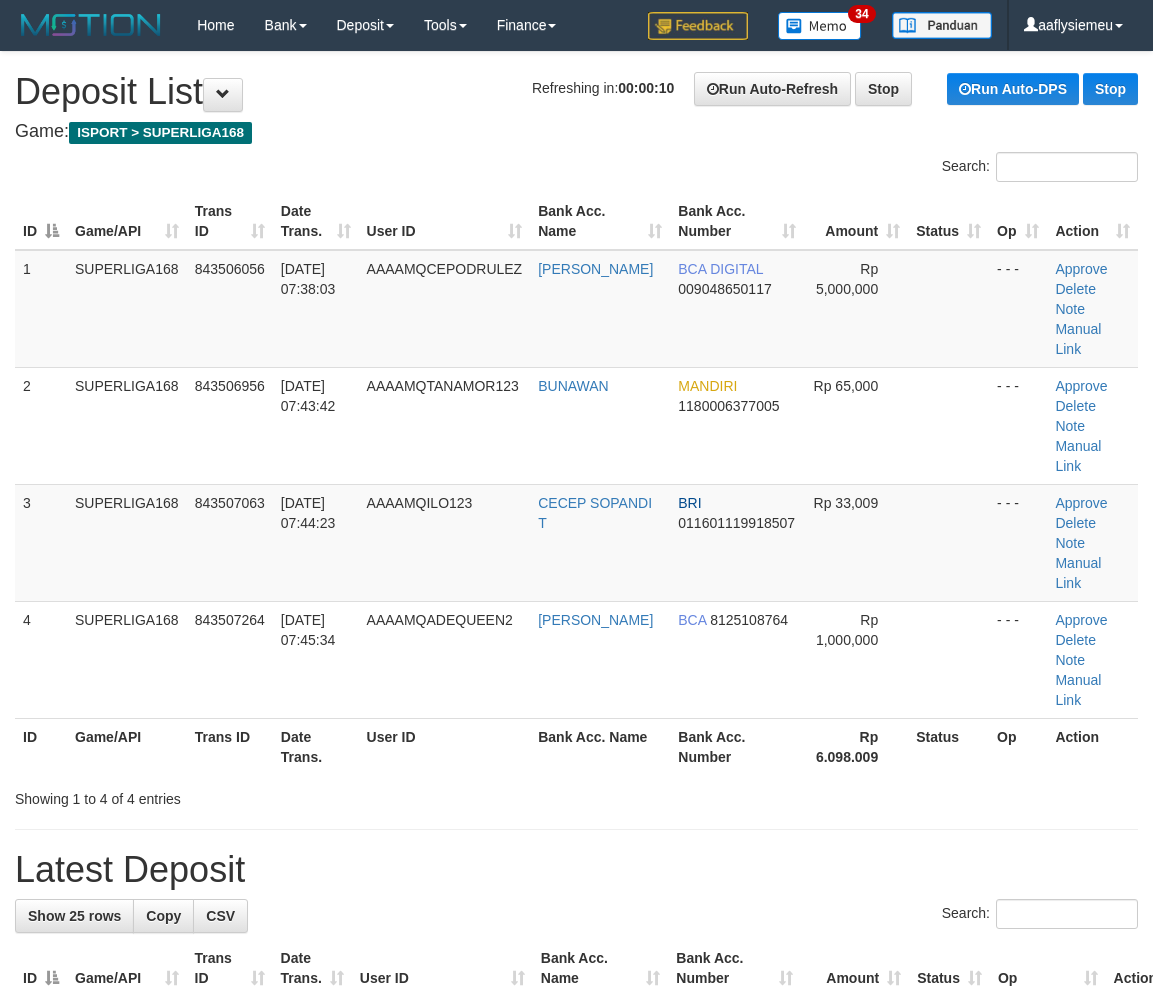 scroll, scrollTop: 0, scrollLeft: 0, axis: both 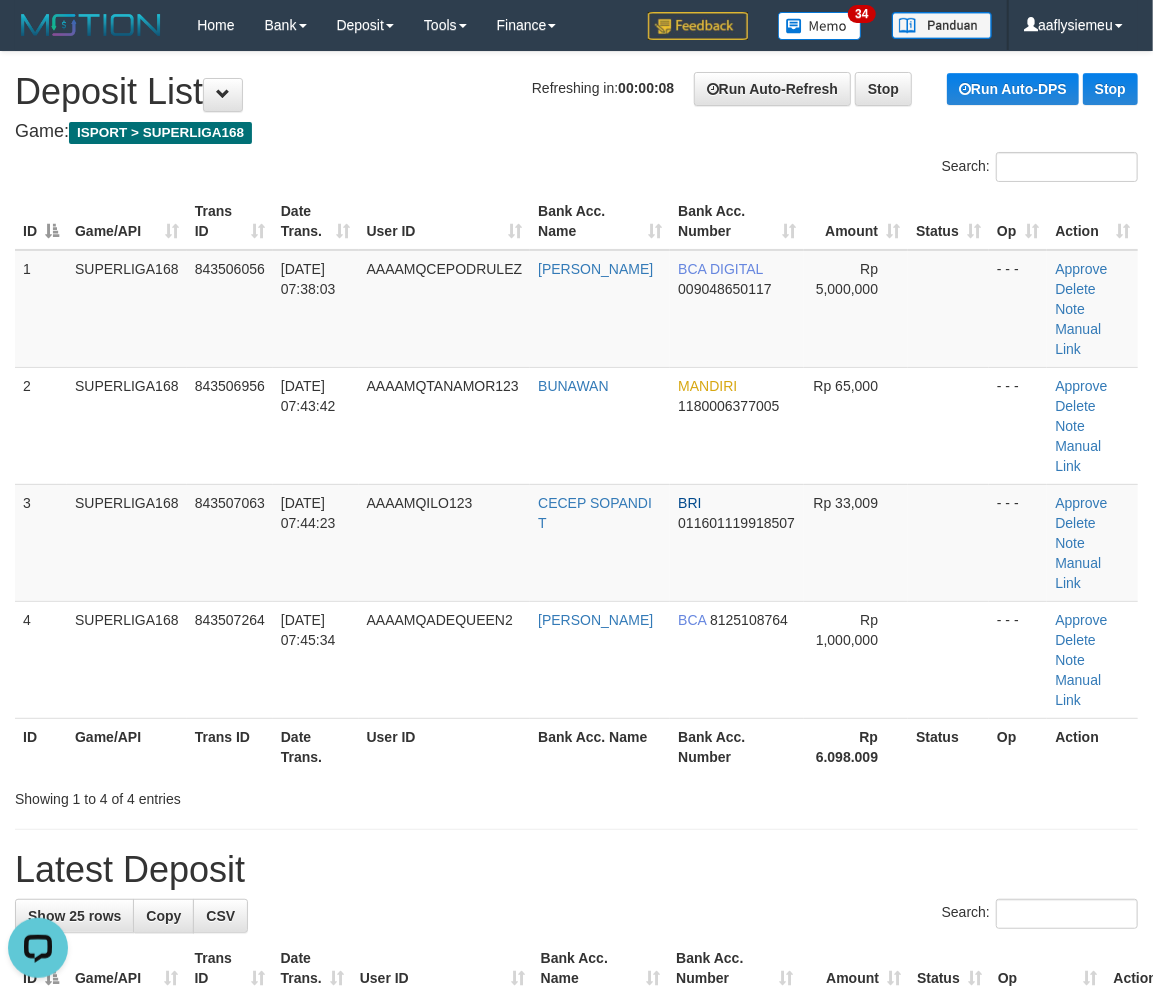 drag, startPoint x: 173, startPoint y: 545, endPoint x: 5, endPoint y: 600, distance: 176.77386 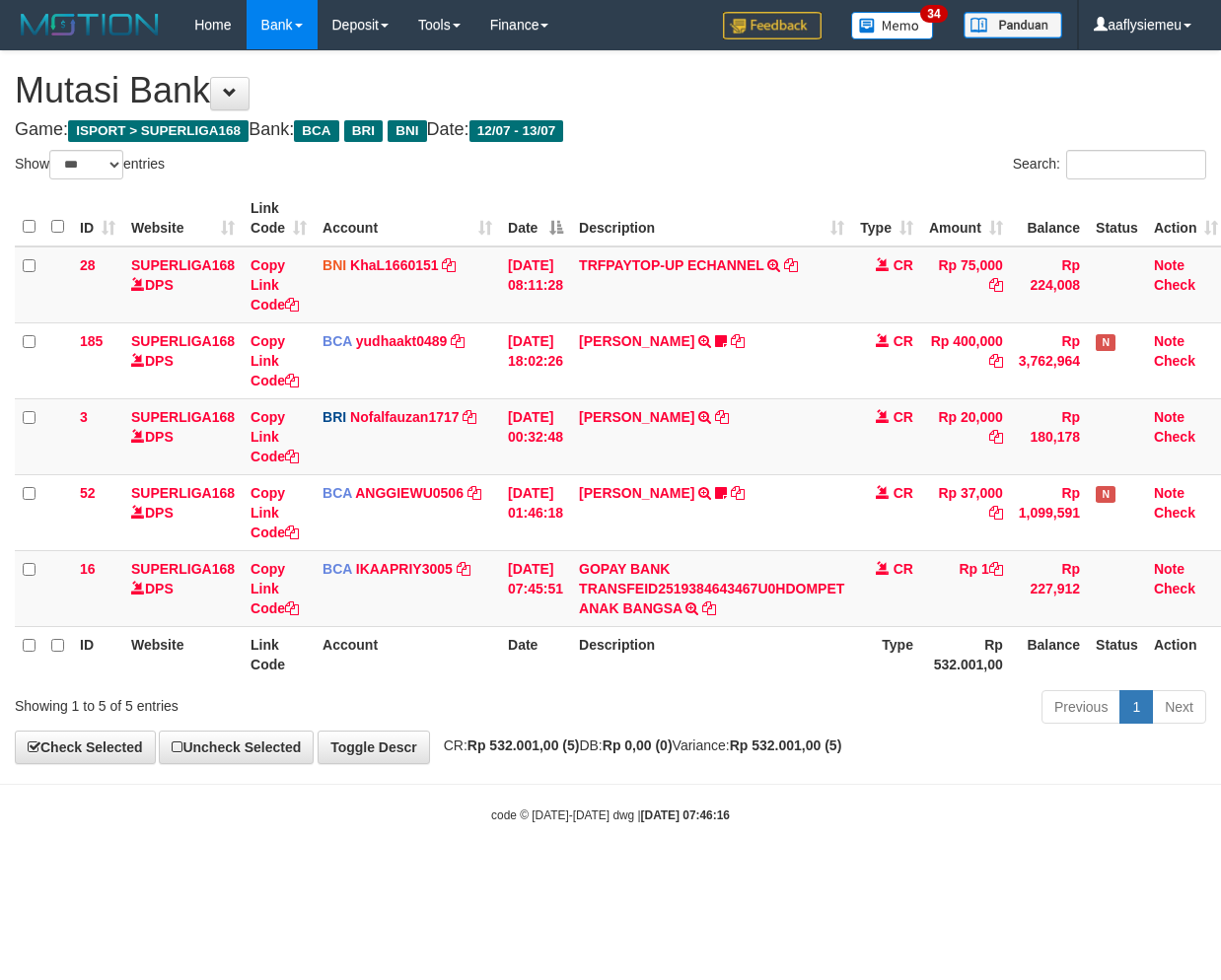 select on "***" 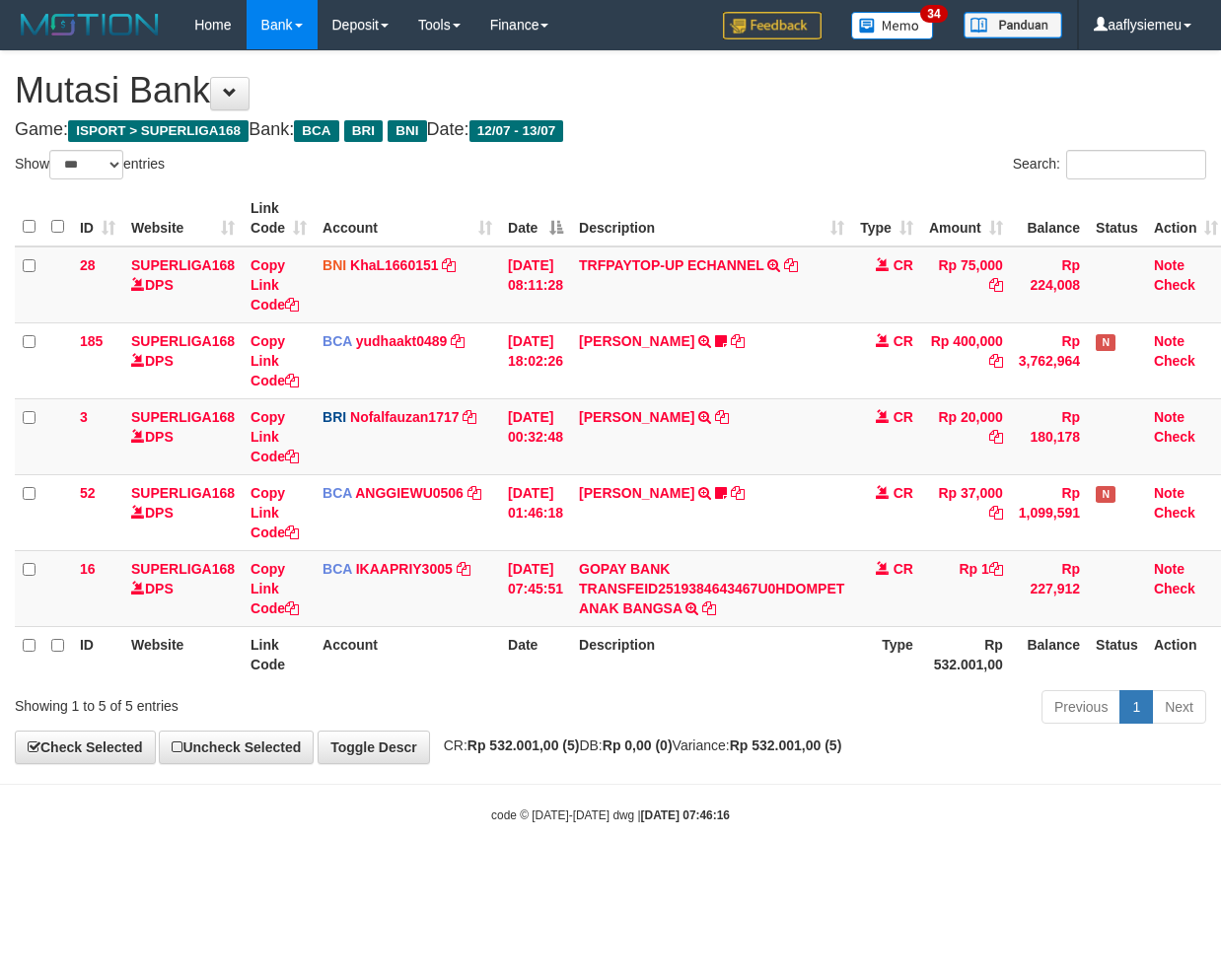 scroll, scrollTop: 0, scrollLeft: 0, axis: both 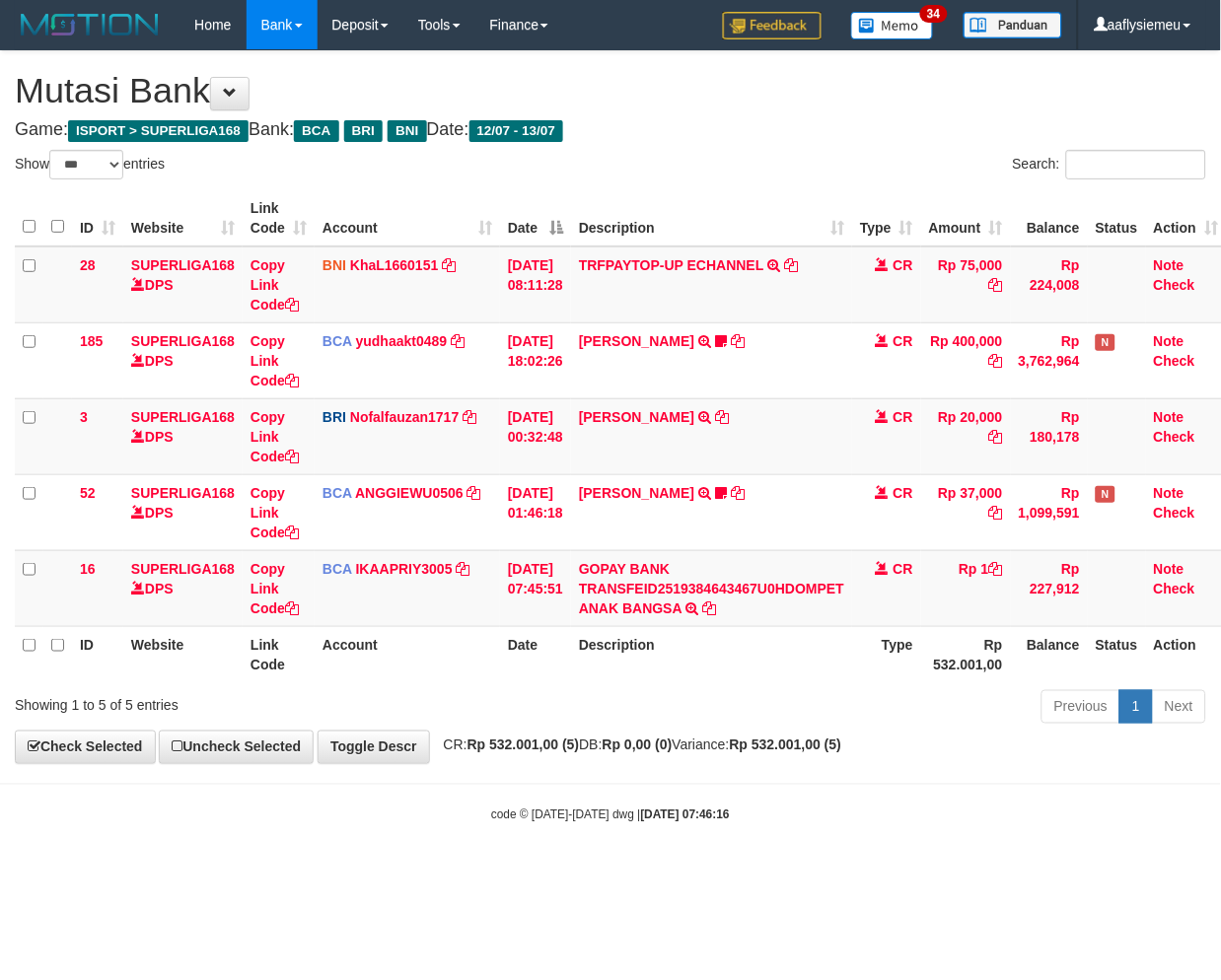 click on "CR:  Rp 532.001,00 (5)      DB:  Rp 0,00 (0)      Variance:  Rp 532.001,00 (5)" at bounding box center (638, 745) 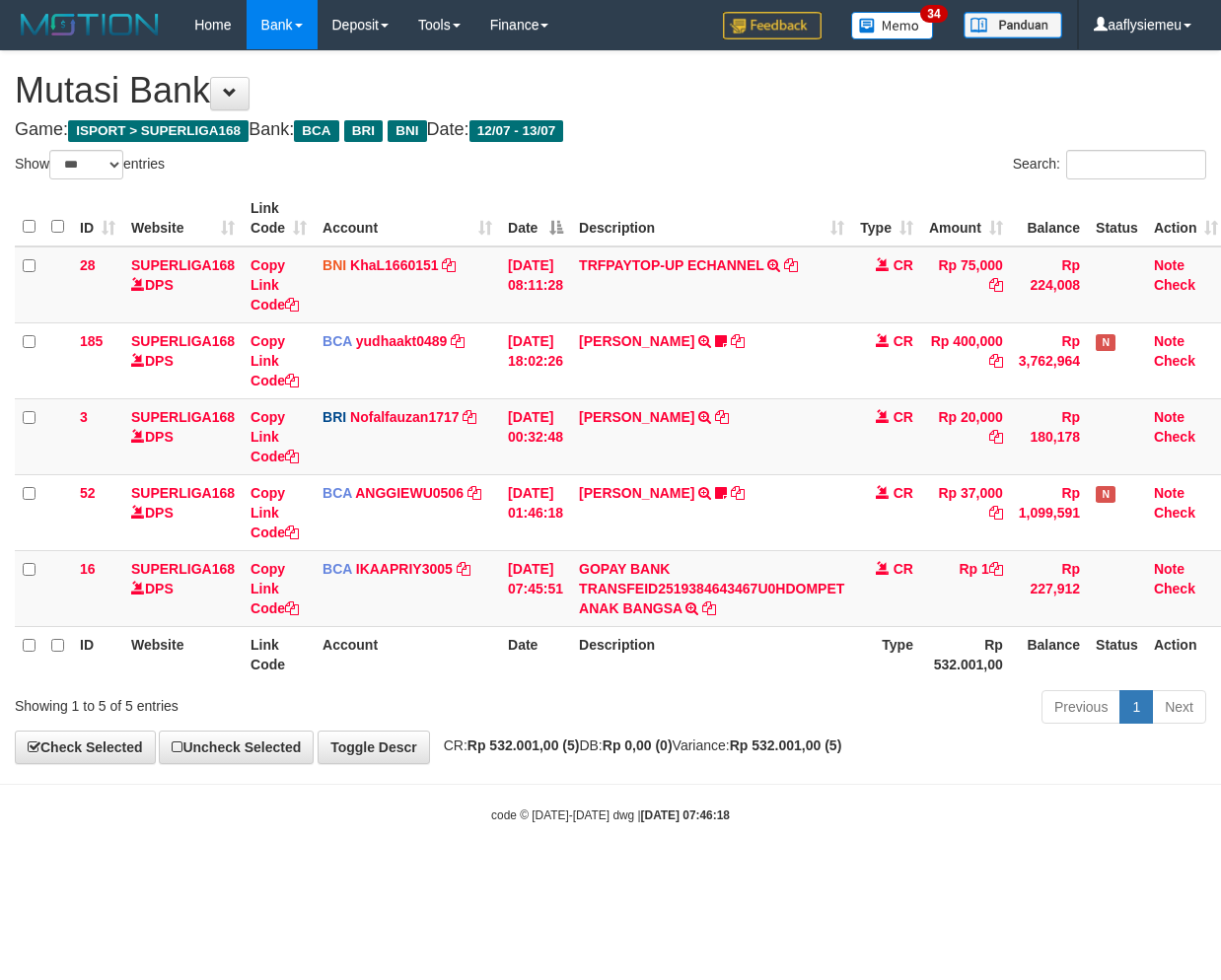 select on "***" 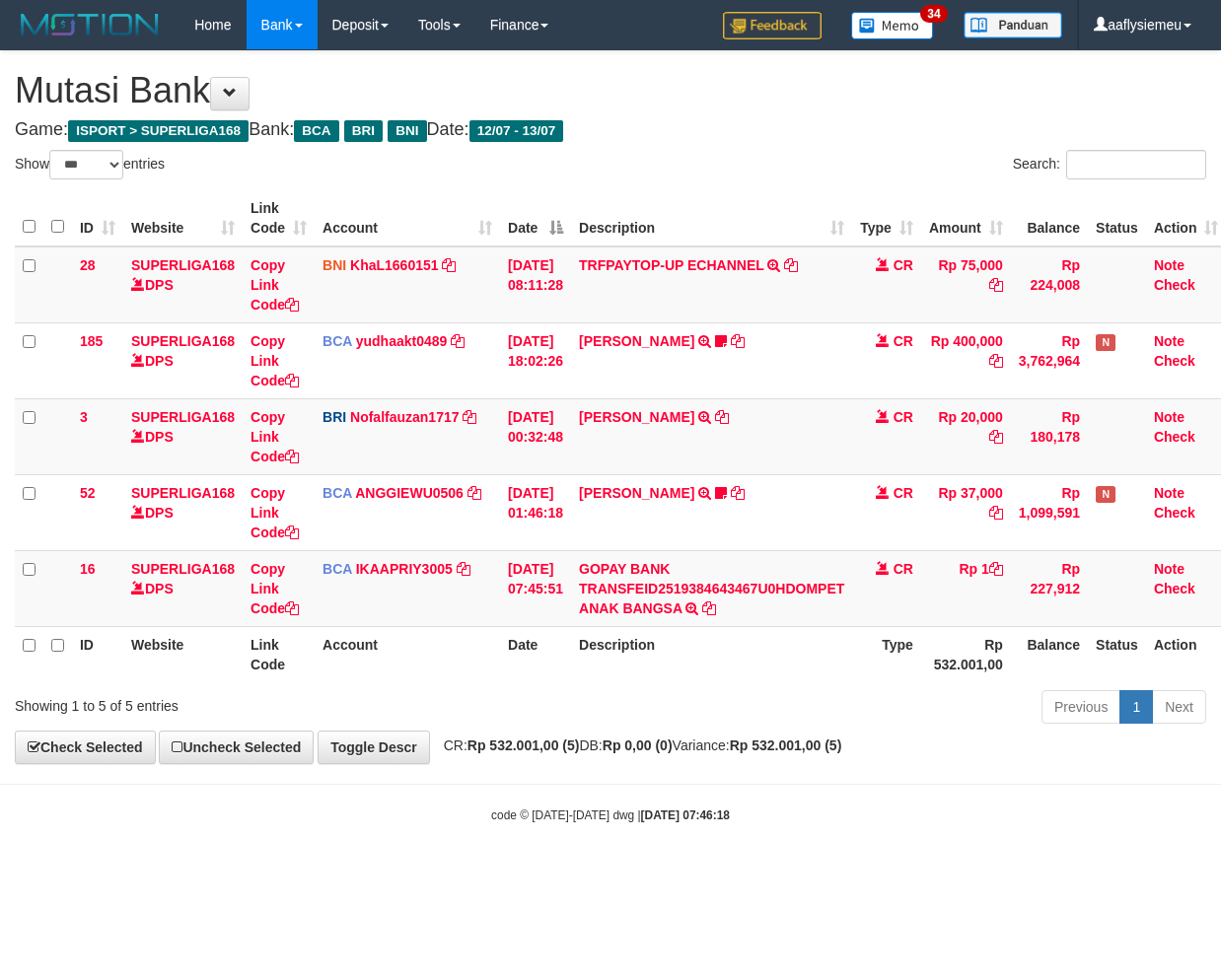 scroll, scrollTop: 0, scrollLeft: 0, axis: both 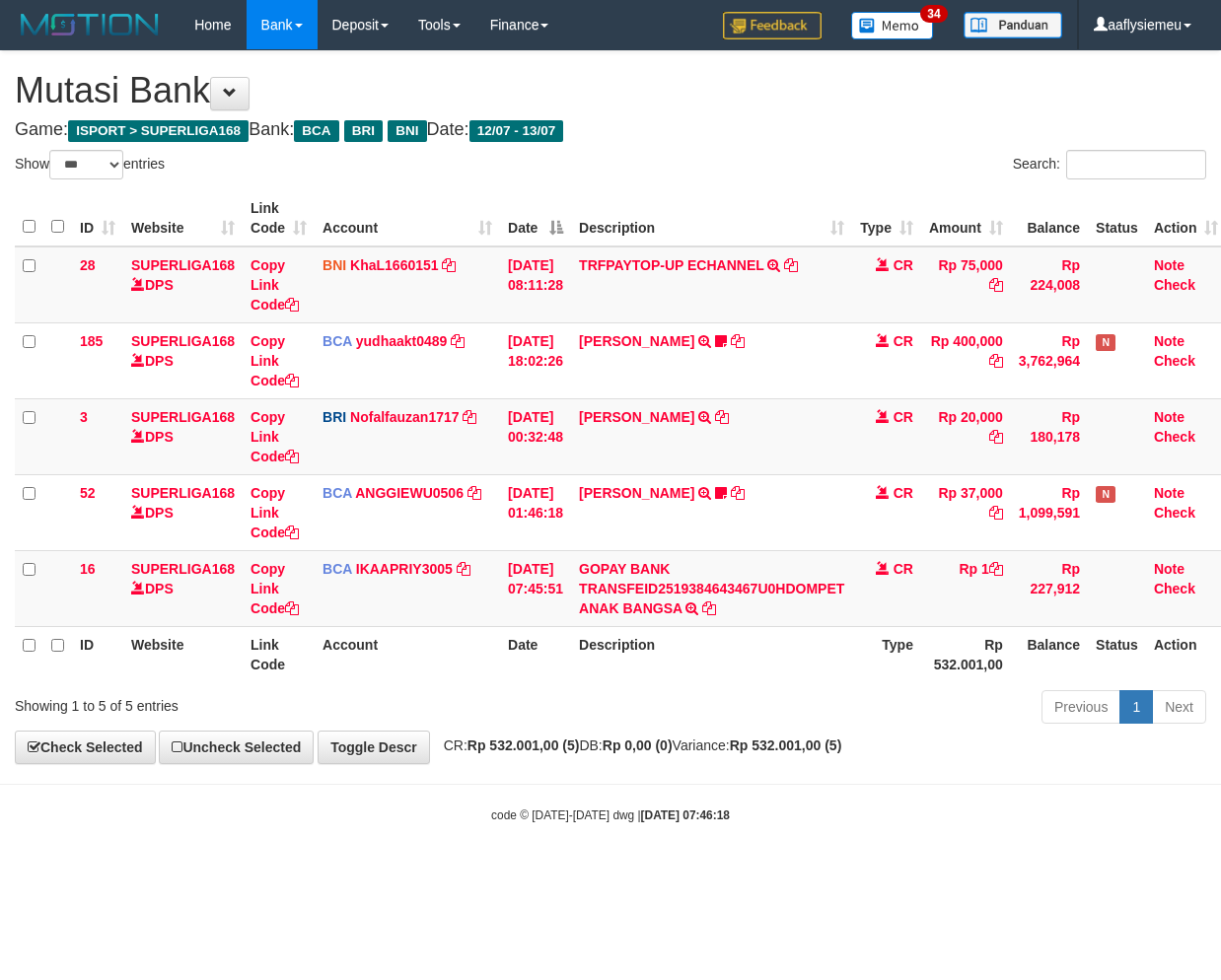 select on "***" 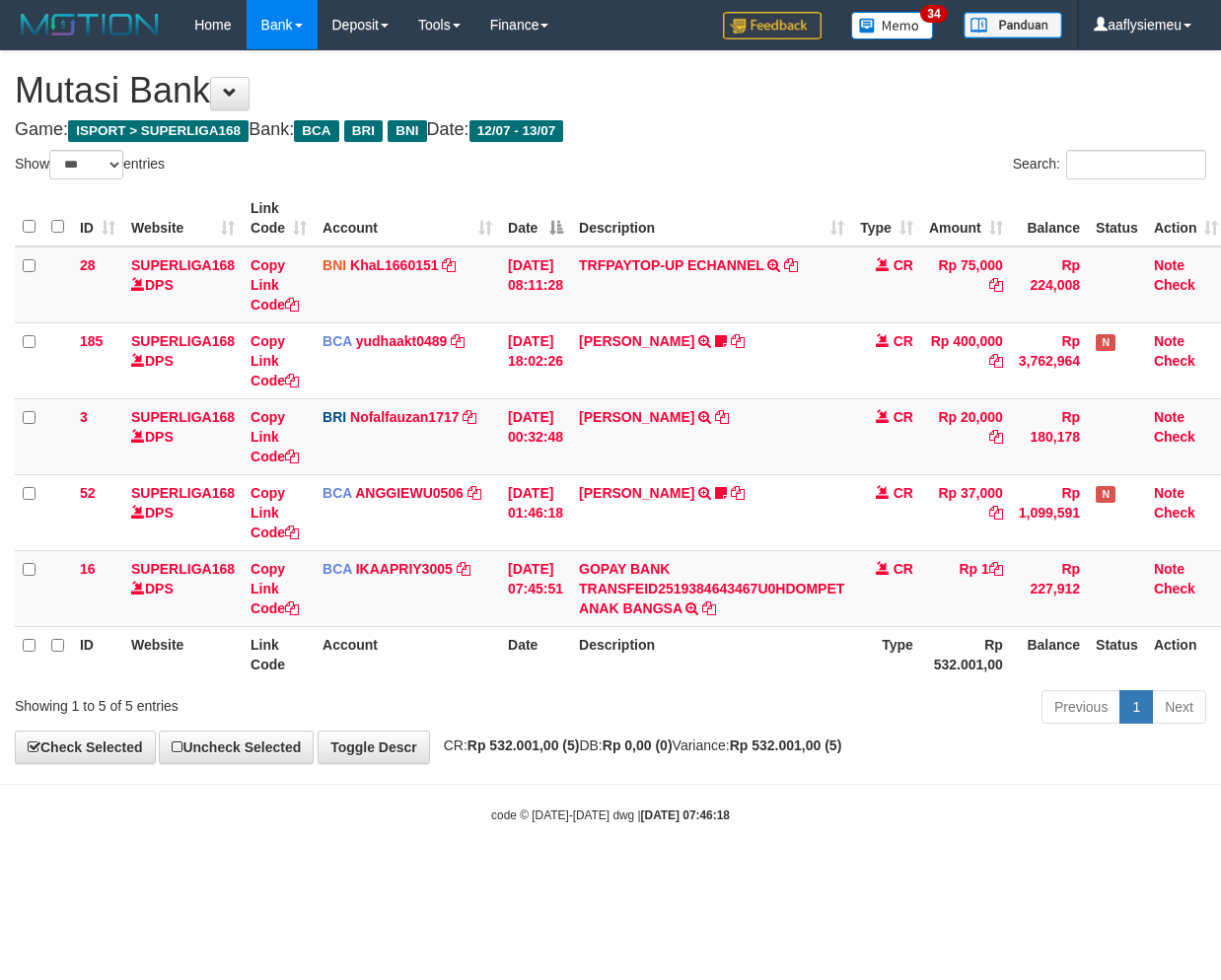 scroll, scrollTop: 0, scrollLeft: 0, axis: both 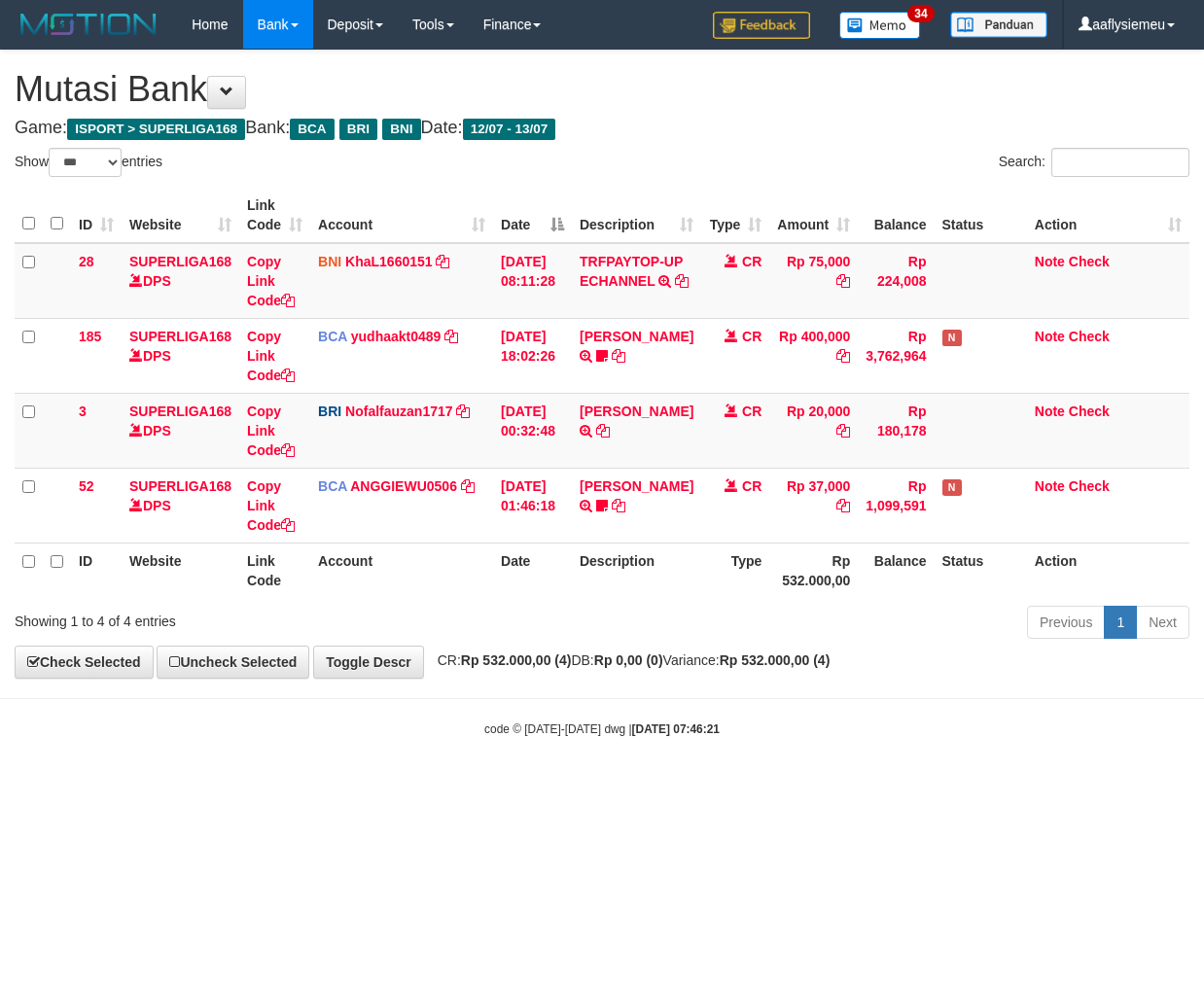 select on "***" 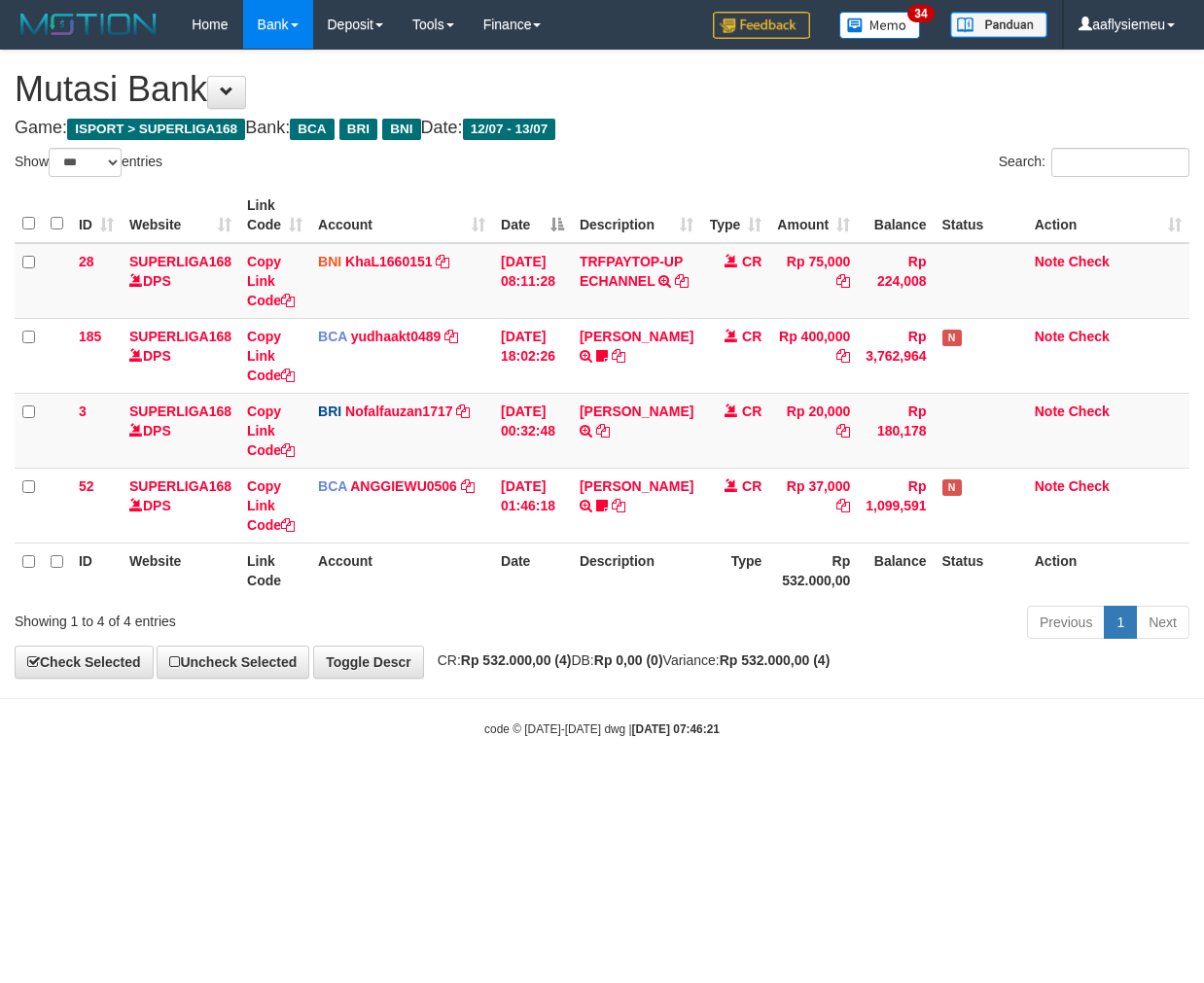 scroll, scrollTop: 0, scrollLeft: 0, axis: both 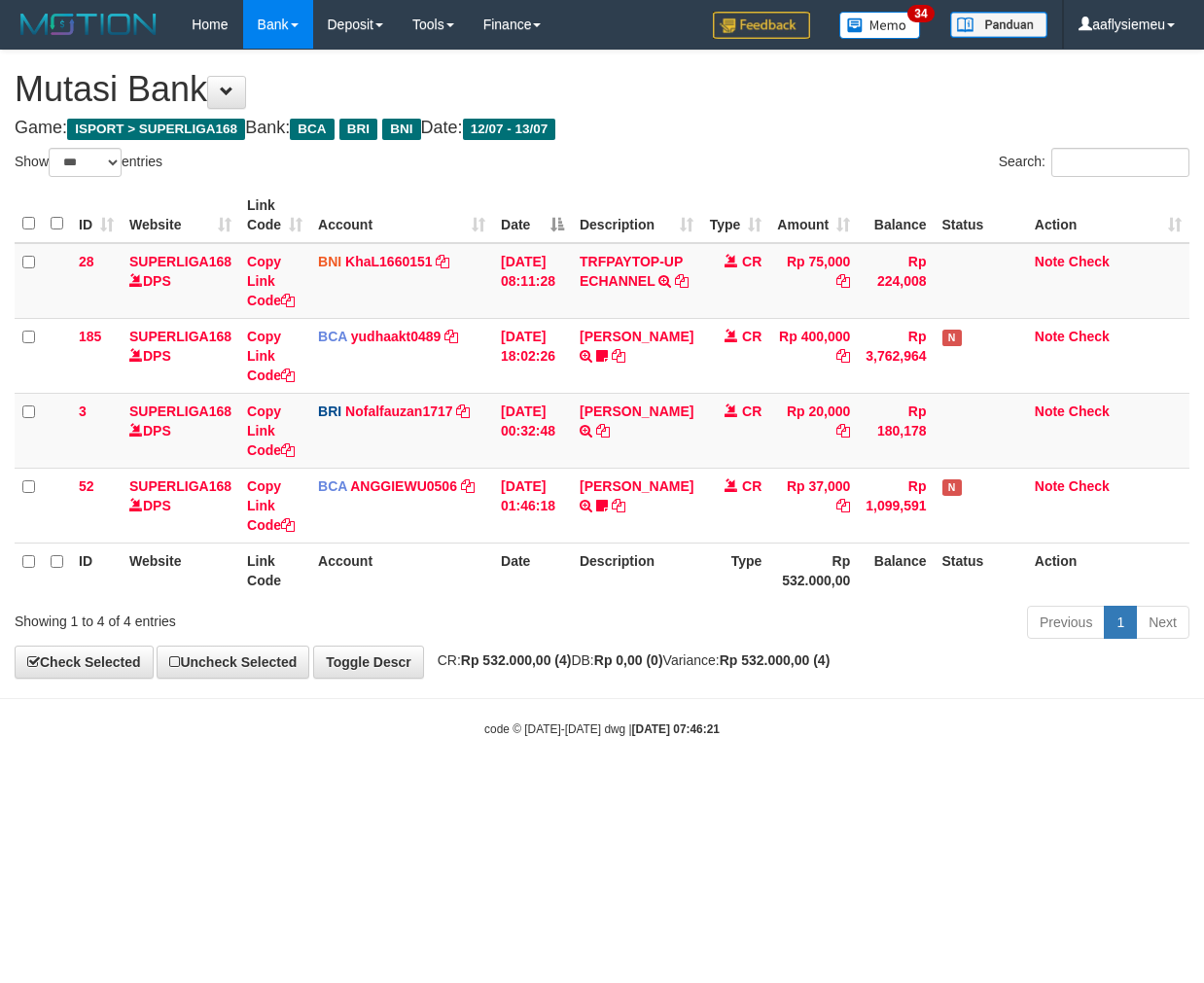 select on "***" 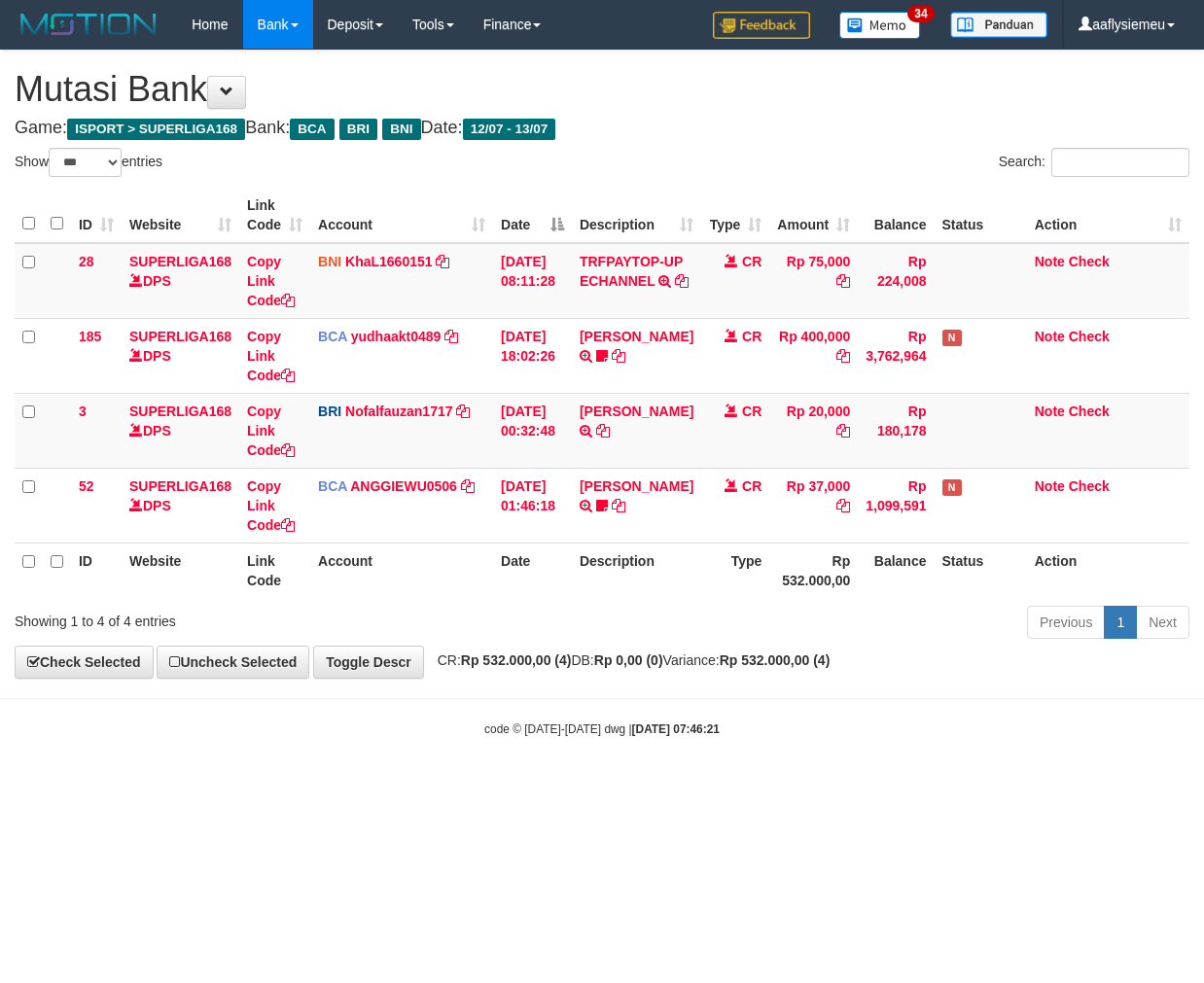 scroll, scrollTop: 0, scrollLeft: 0, axis: both 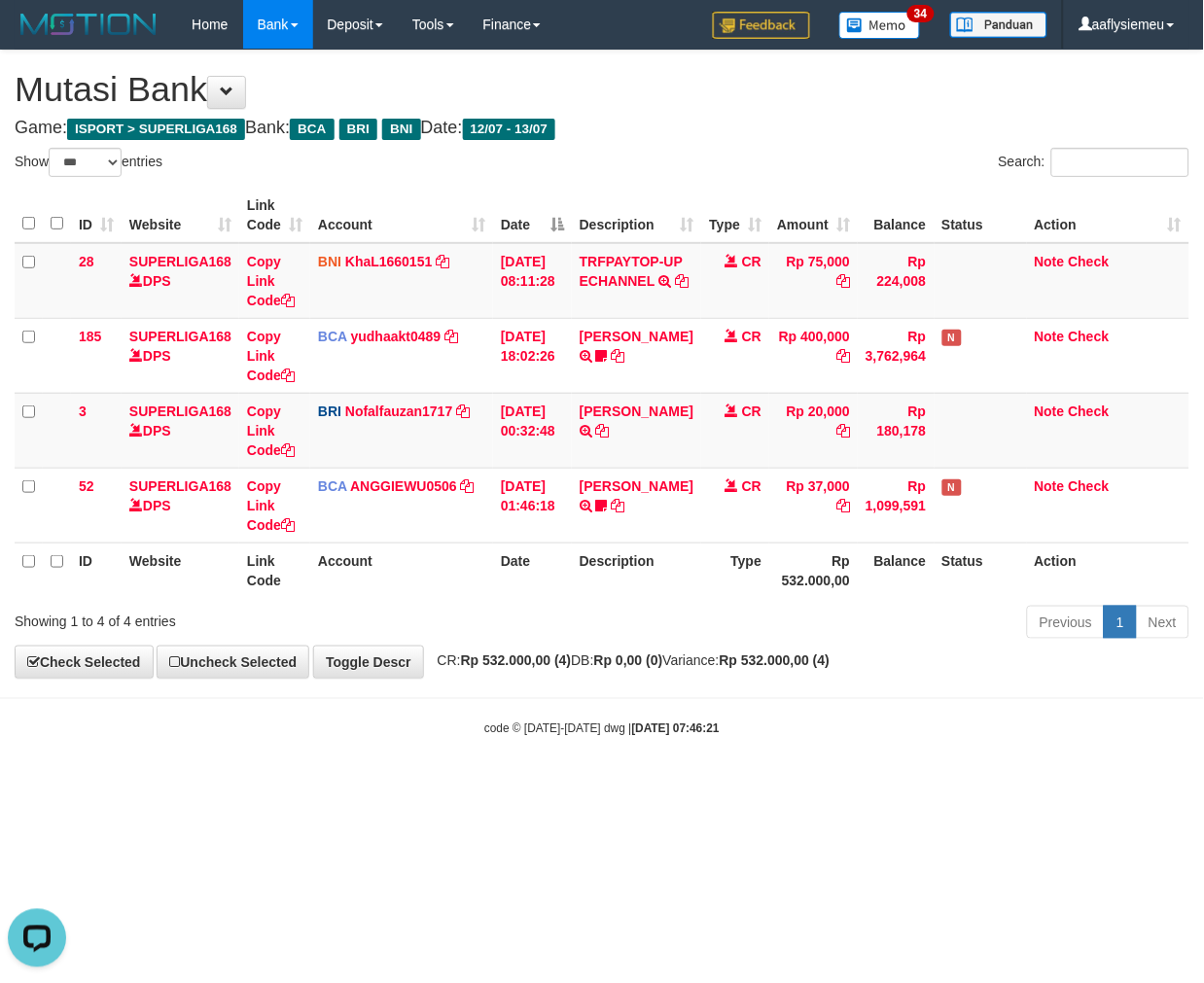 click on "Toggle navigation
Home
Bank
Account List
Load
By Website
Group
[ISPORT]													SUPERLIGA168
By Load Group (DPS)" at bounding box center [602, 393] 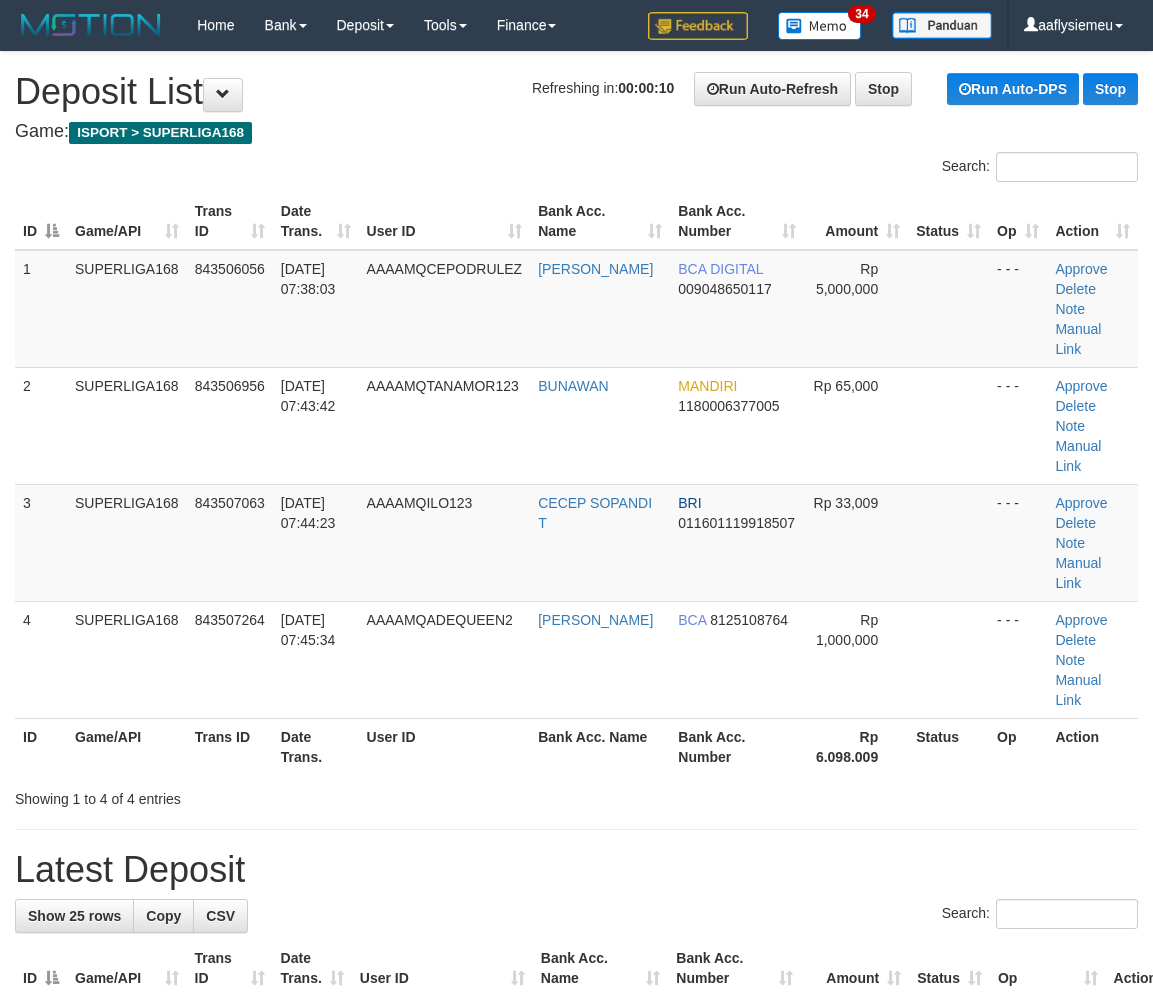 scroll, scrollTop: 0, scrollLeft: 0, axis: both 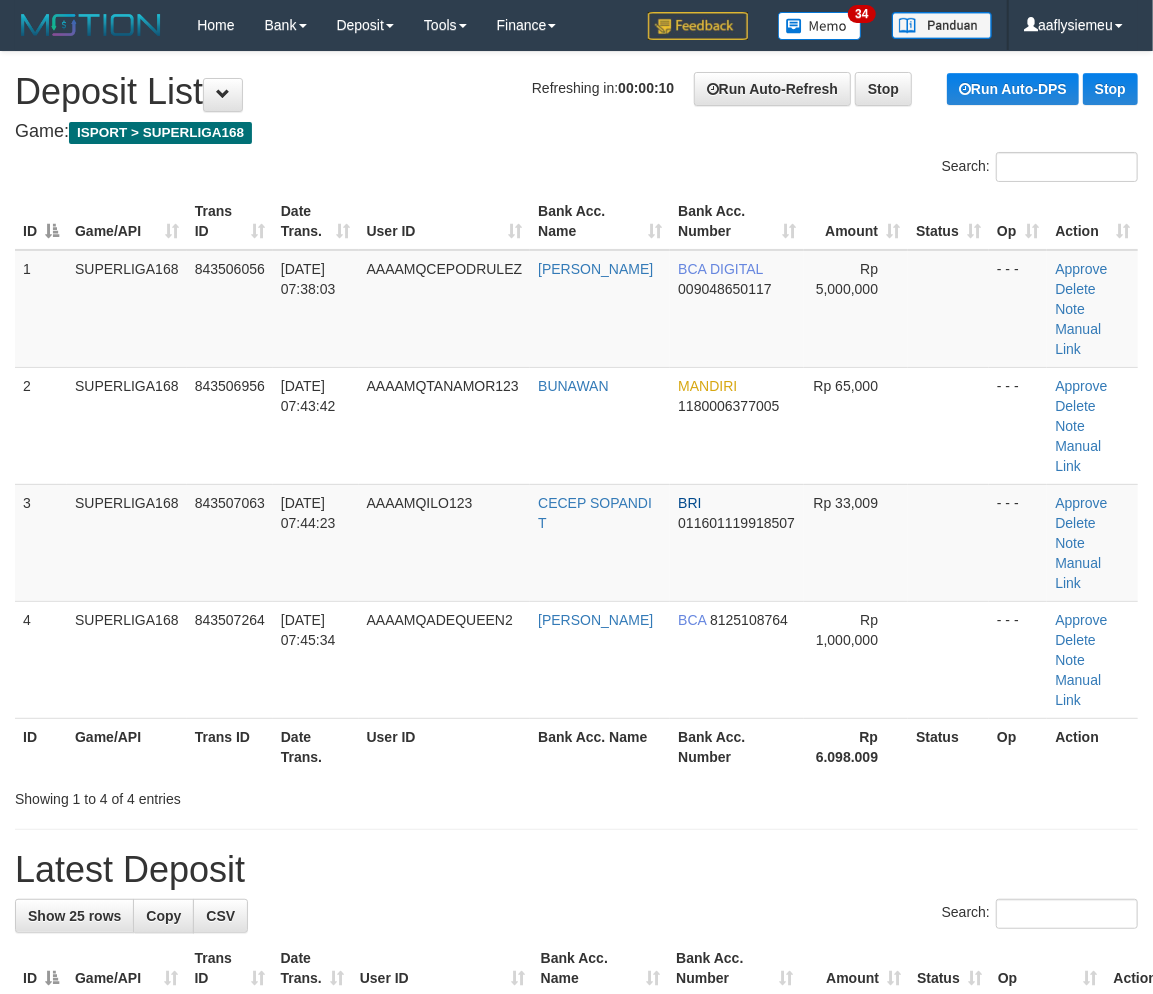 drag, startPoint x: 290, startPoint y: 515, endPoint x: 6, endPoint y: 627, distance: 305.28674 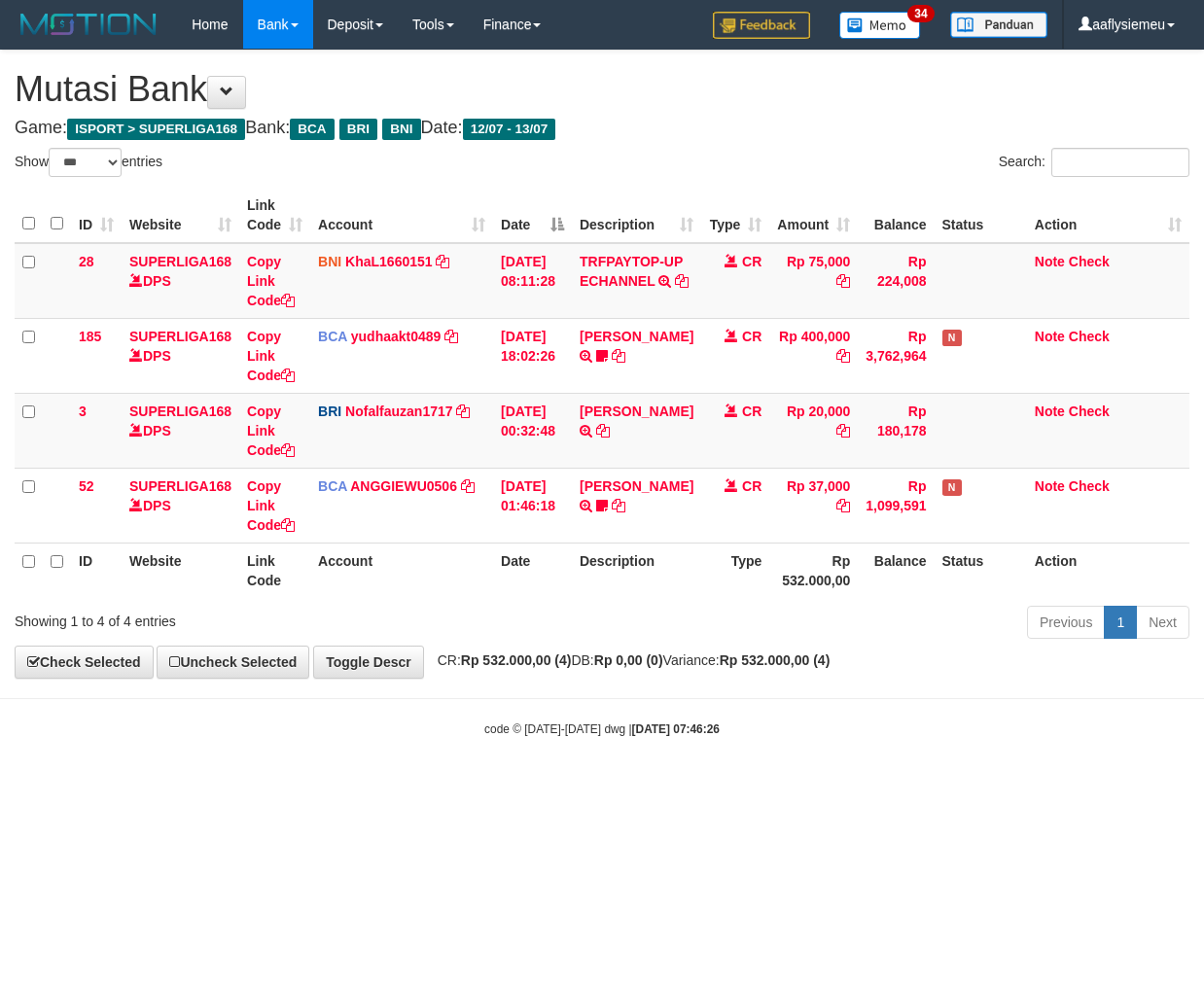select on "***" 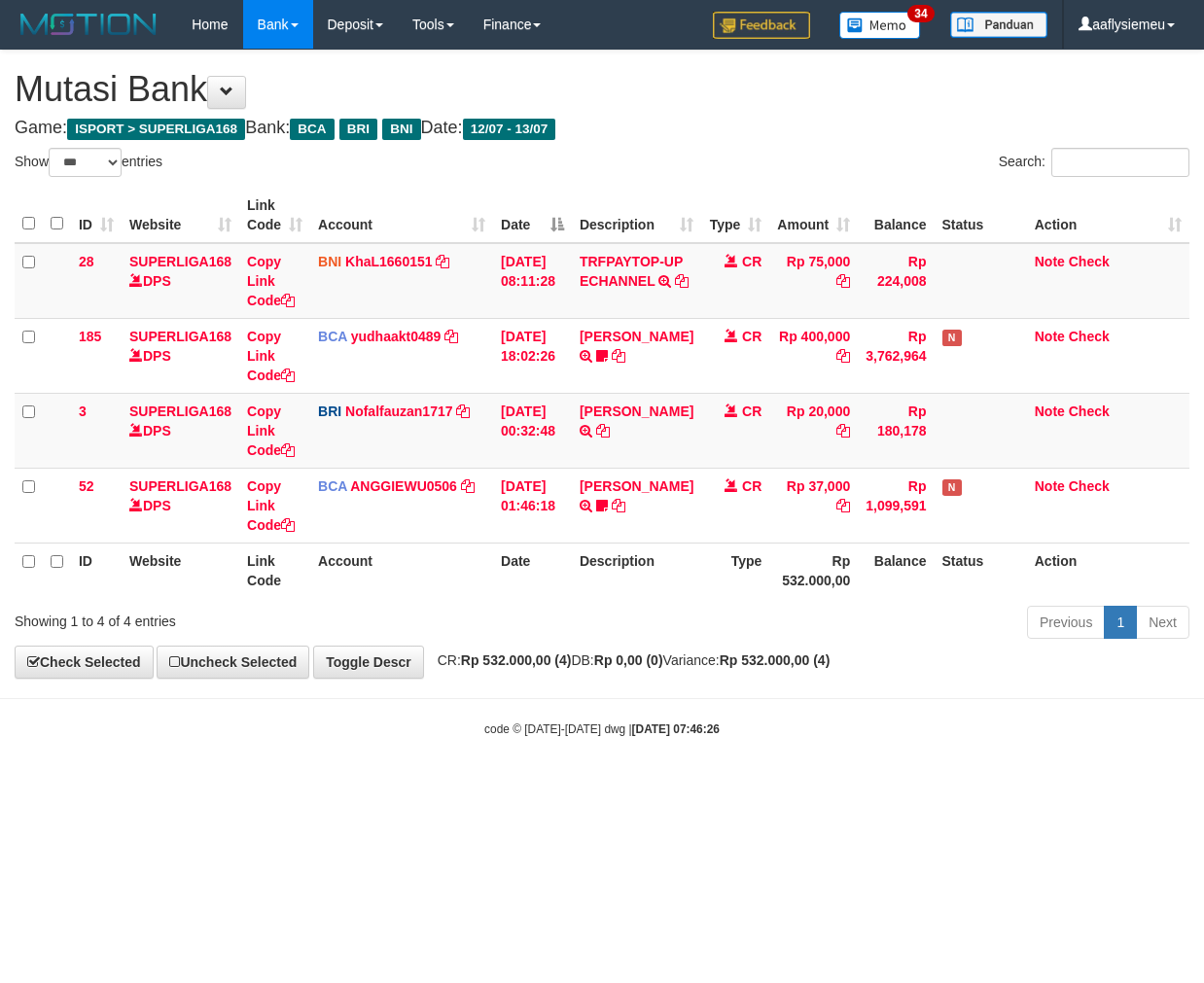 scroll, scrollTop: 0, scrollLeft: 0, axis: both 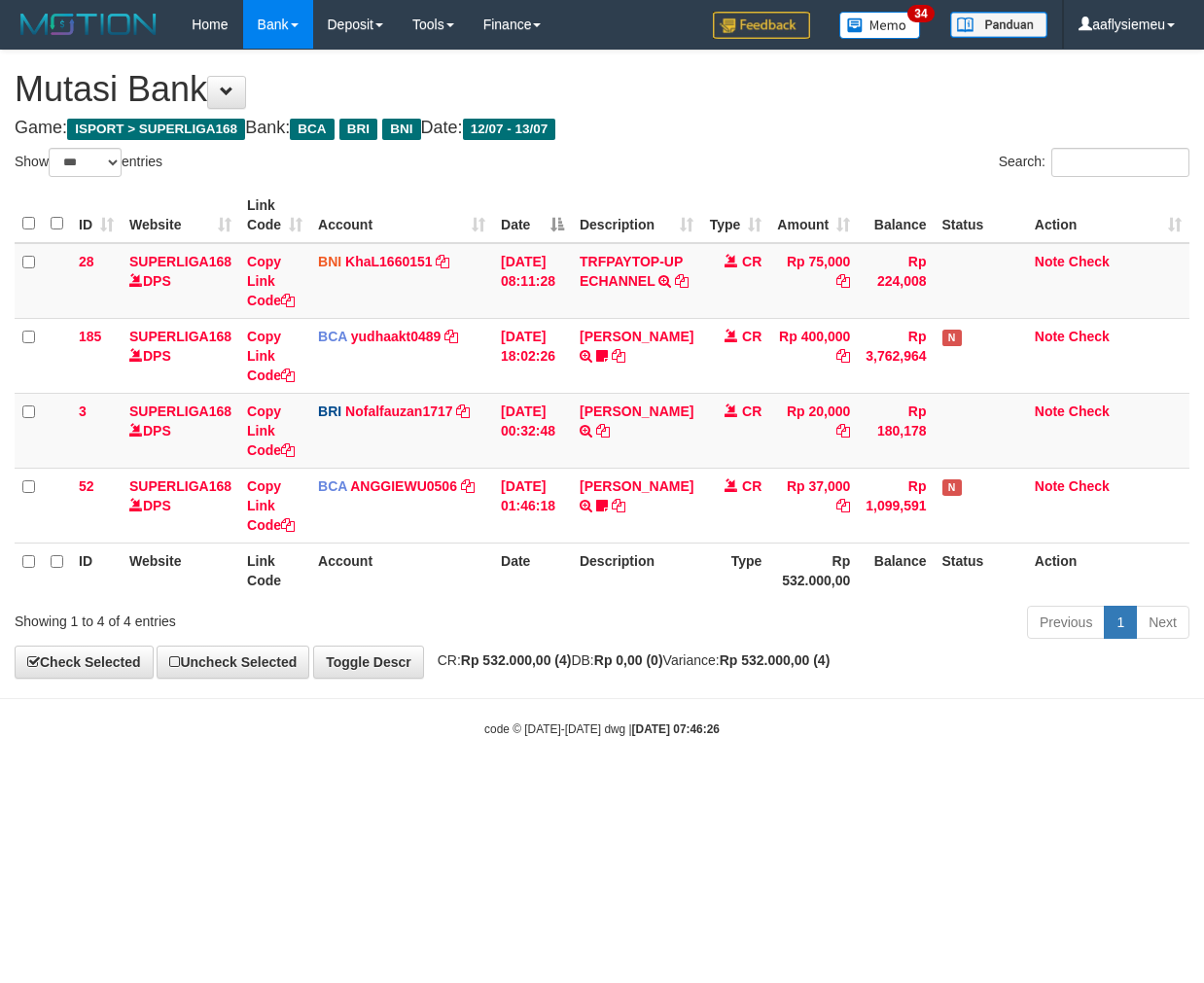 select on "***" 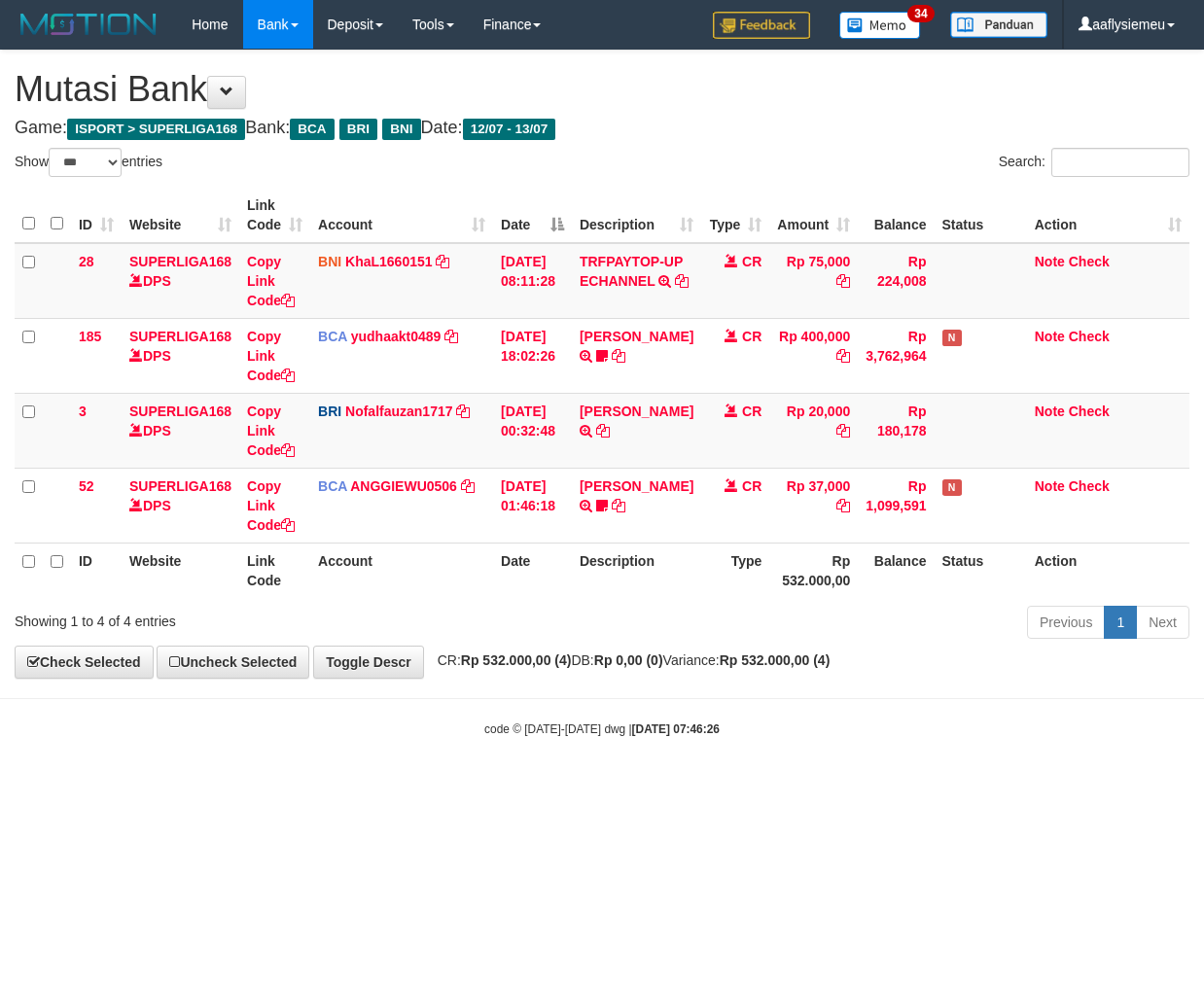 scroll, scrollTop: 0, scrollLeft: 0, axis: both 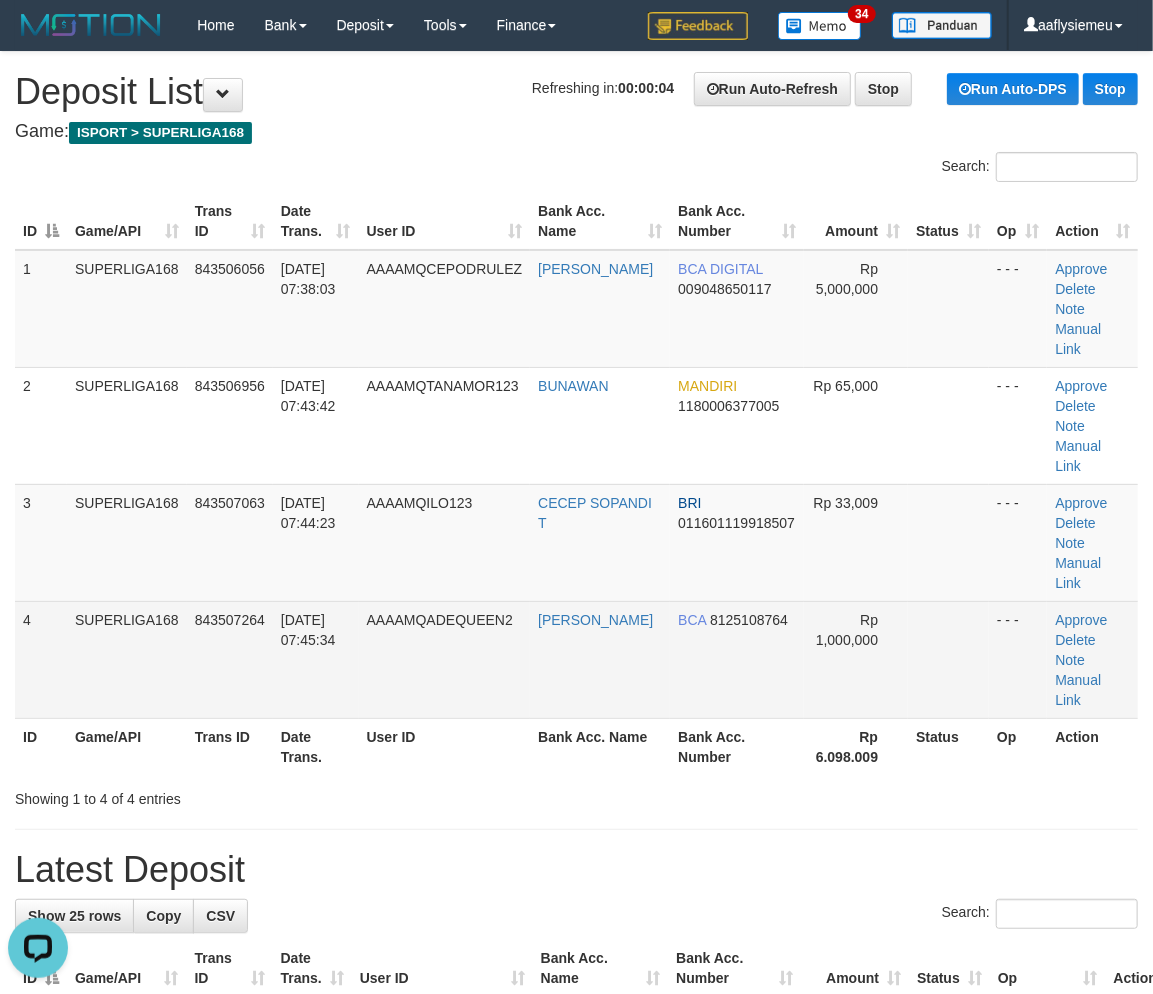 drag, startPoint x: 245, startPoint y: 507, endPoint x: 180, endPoint y: 541, distance: 73.3553 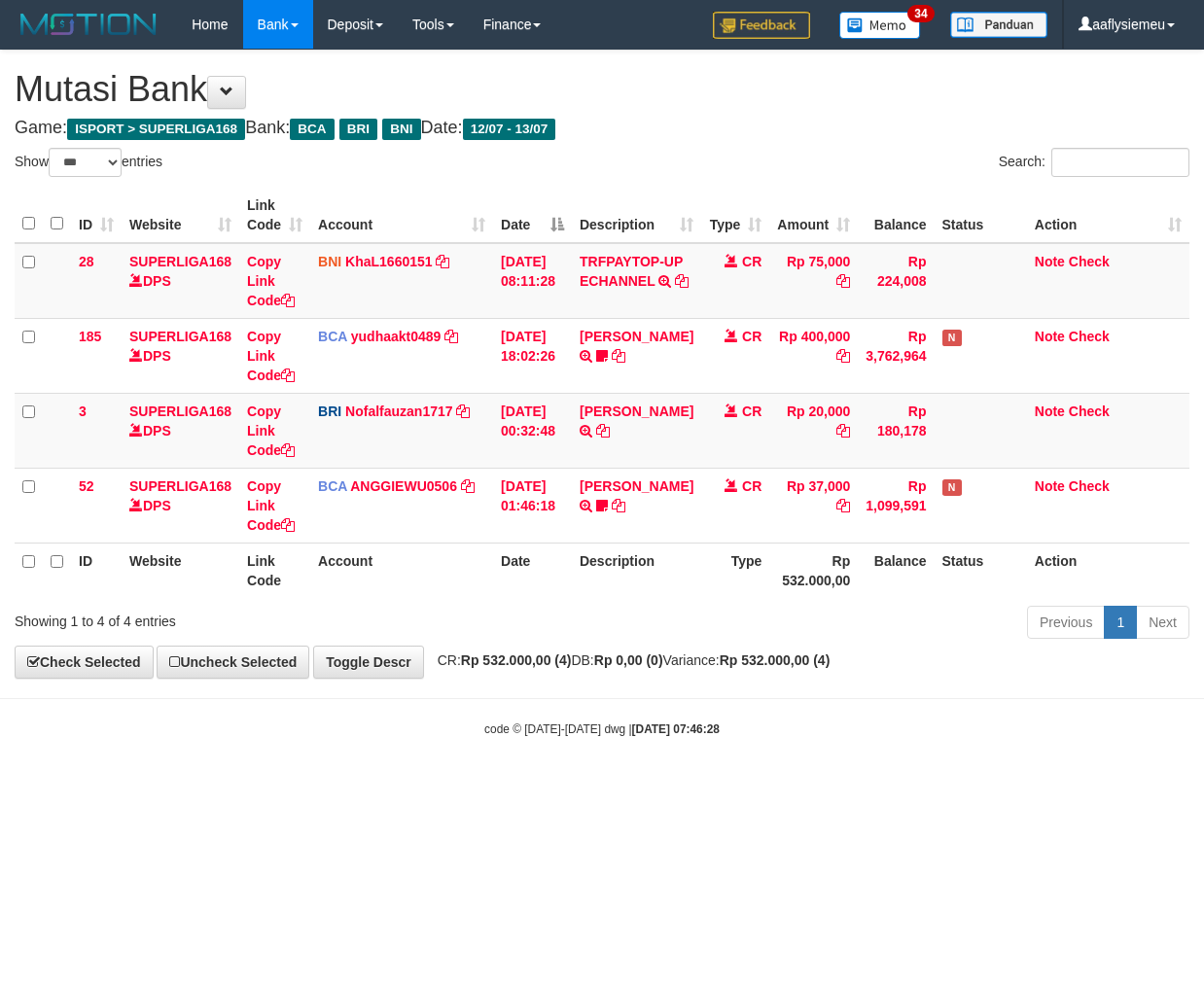 select on "***" 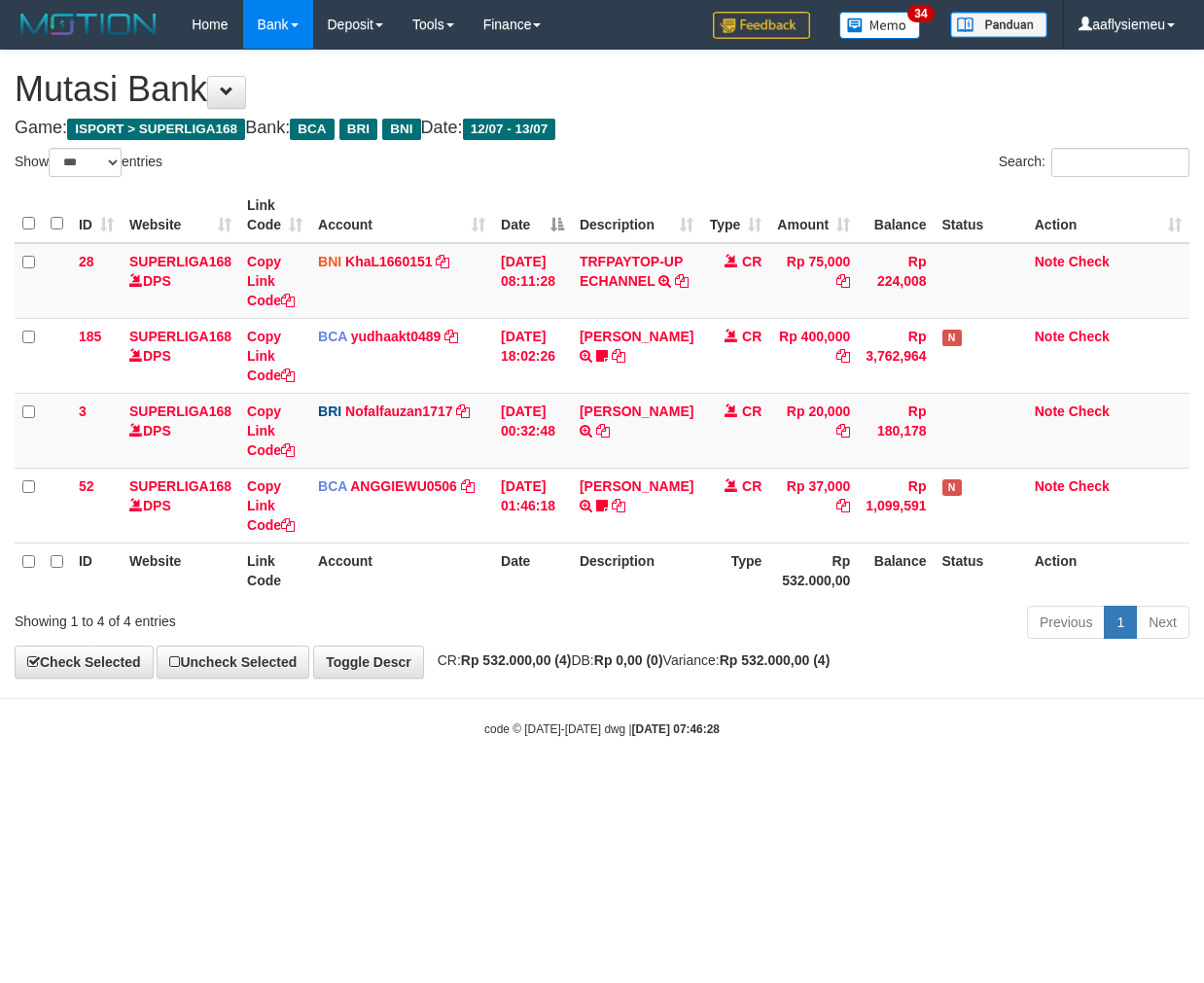 scroll, scrollTop: 0, scrollLeft: 0, axis: both 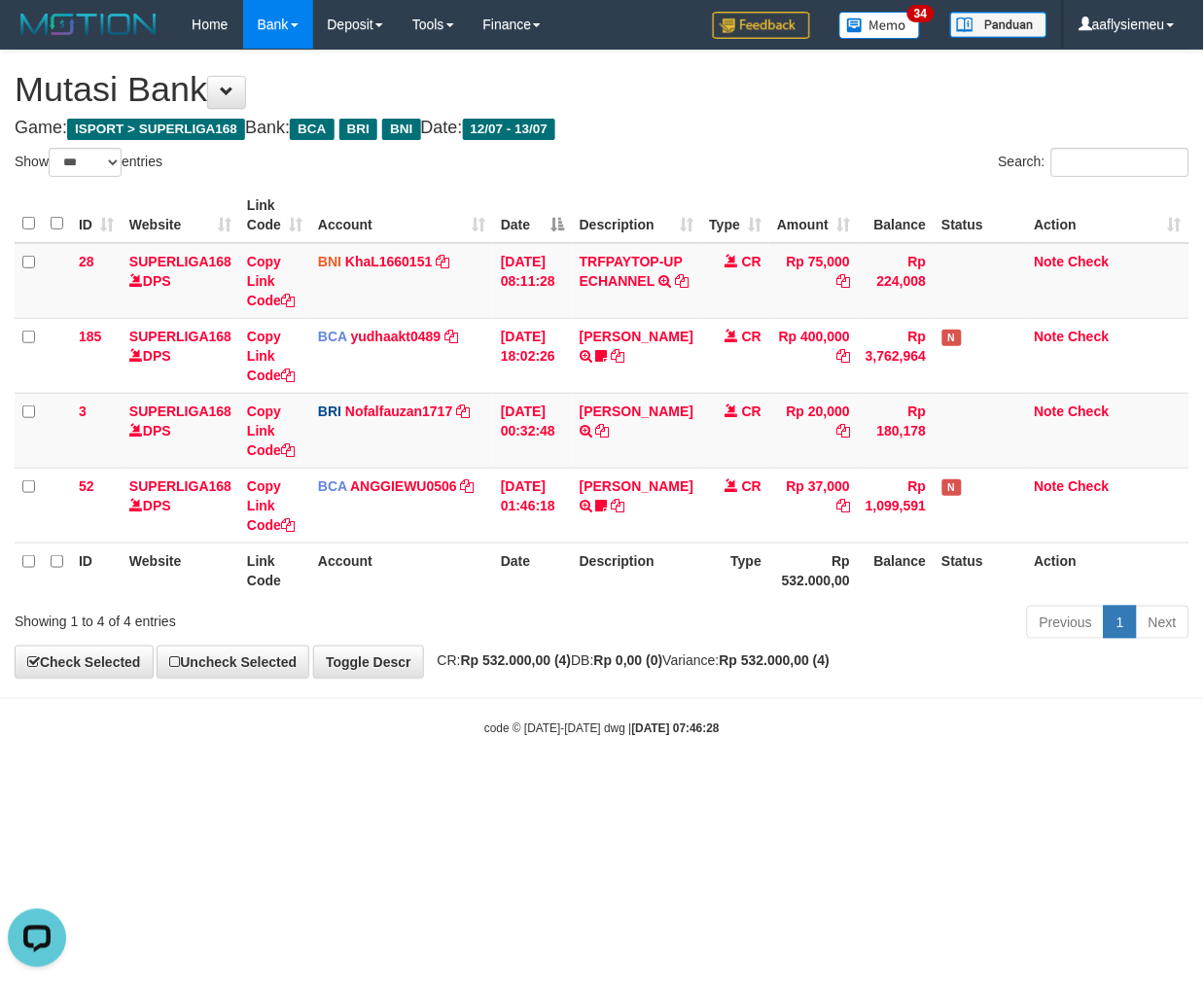 click on "**********" at bounding box center [602, 364] 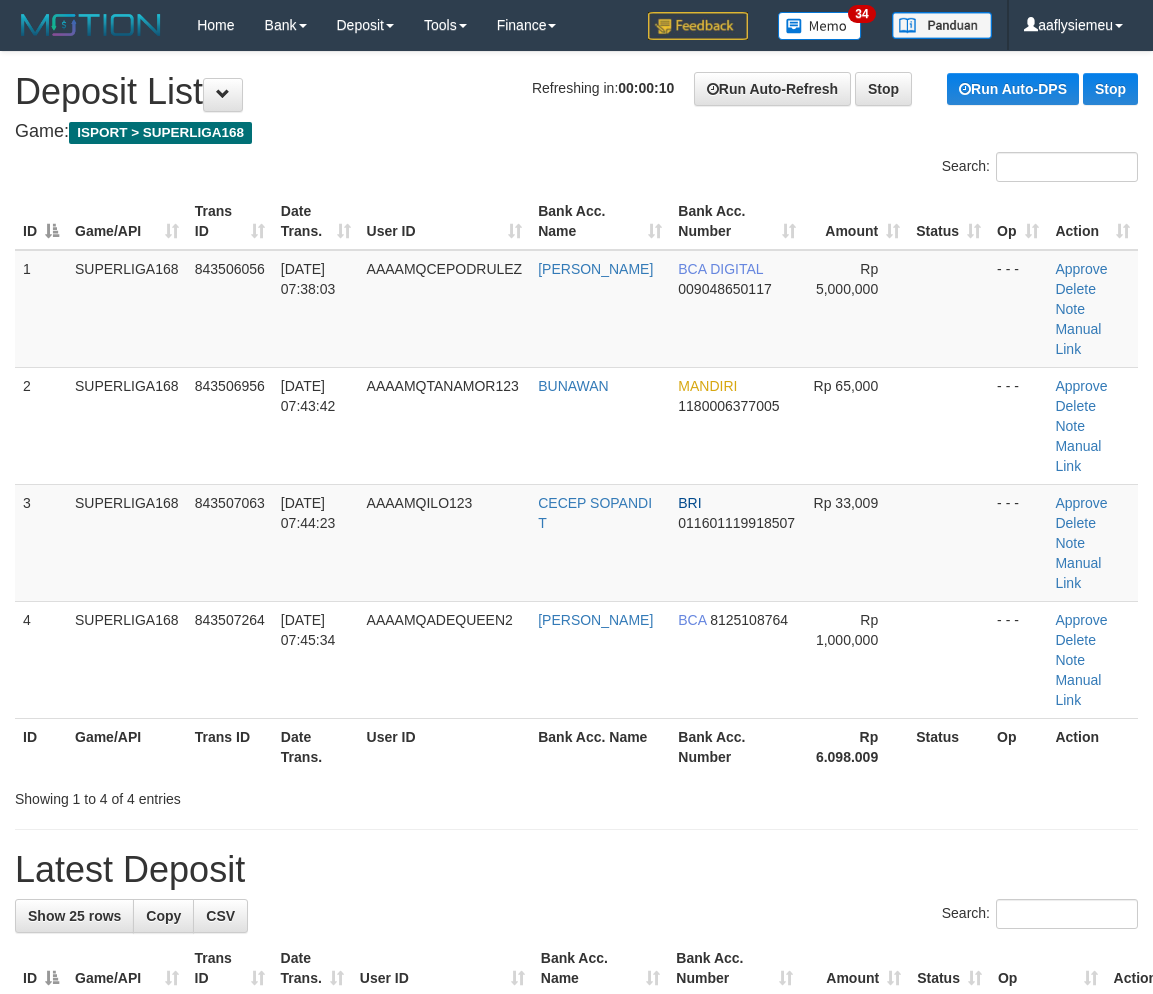 scroll, scrollTop: 0, scrollLeft: 0, axis: both 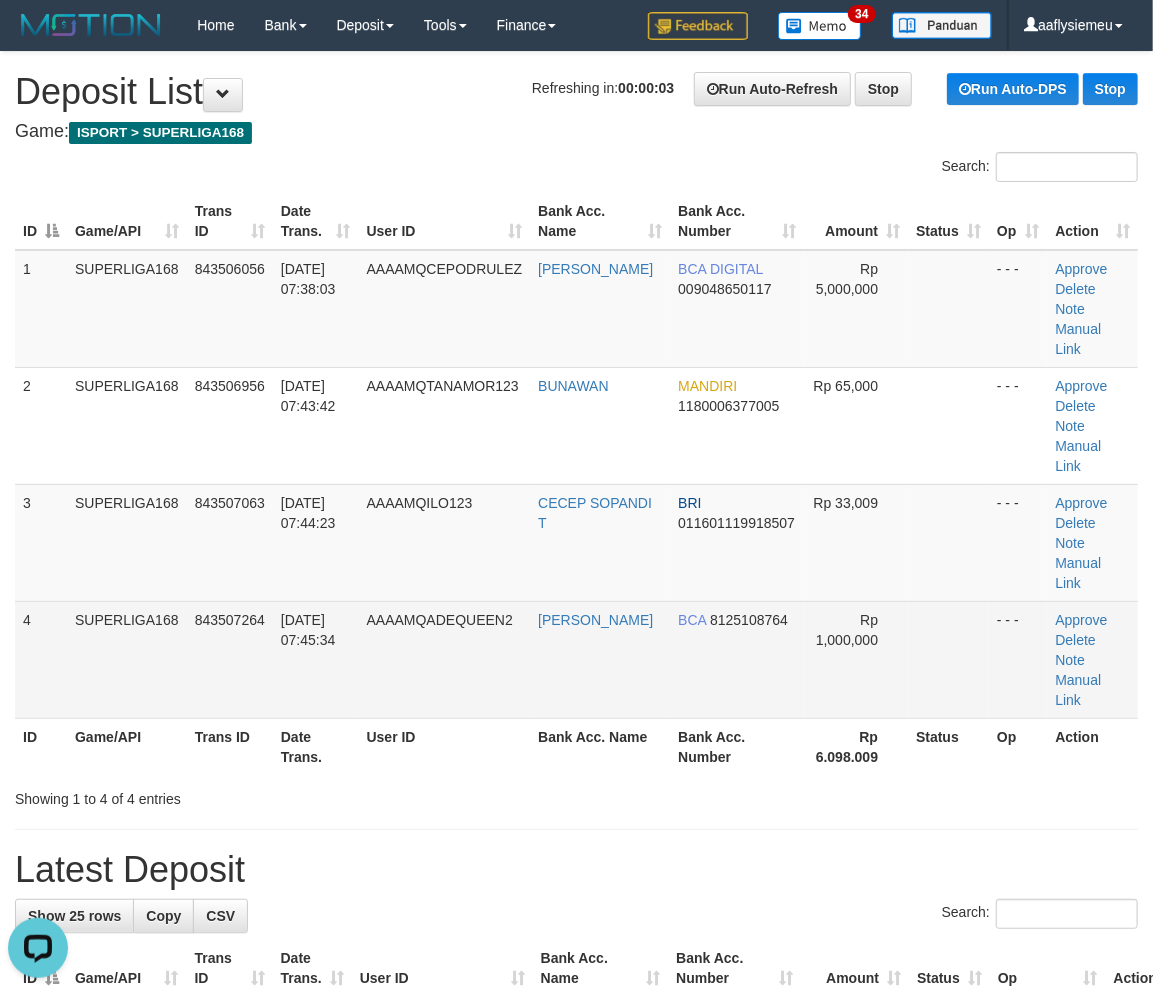 click on "13/07/2025 07:45:34" at bounding box center (316, 659) 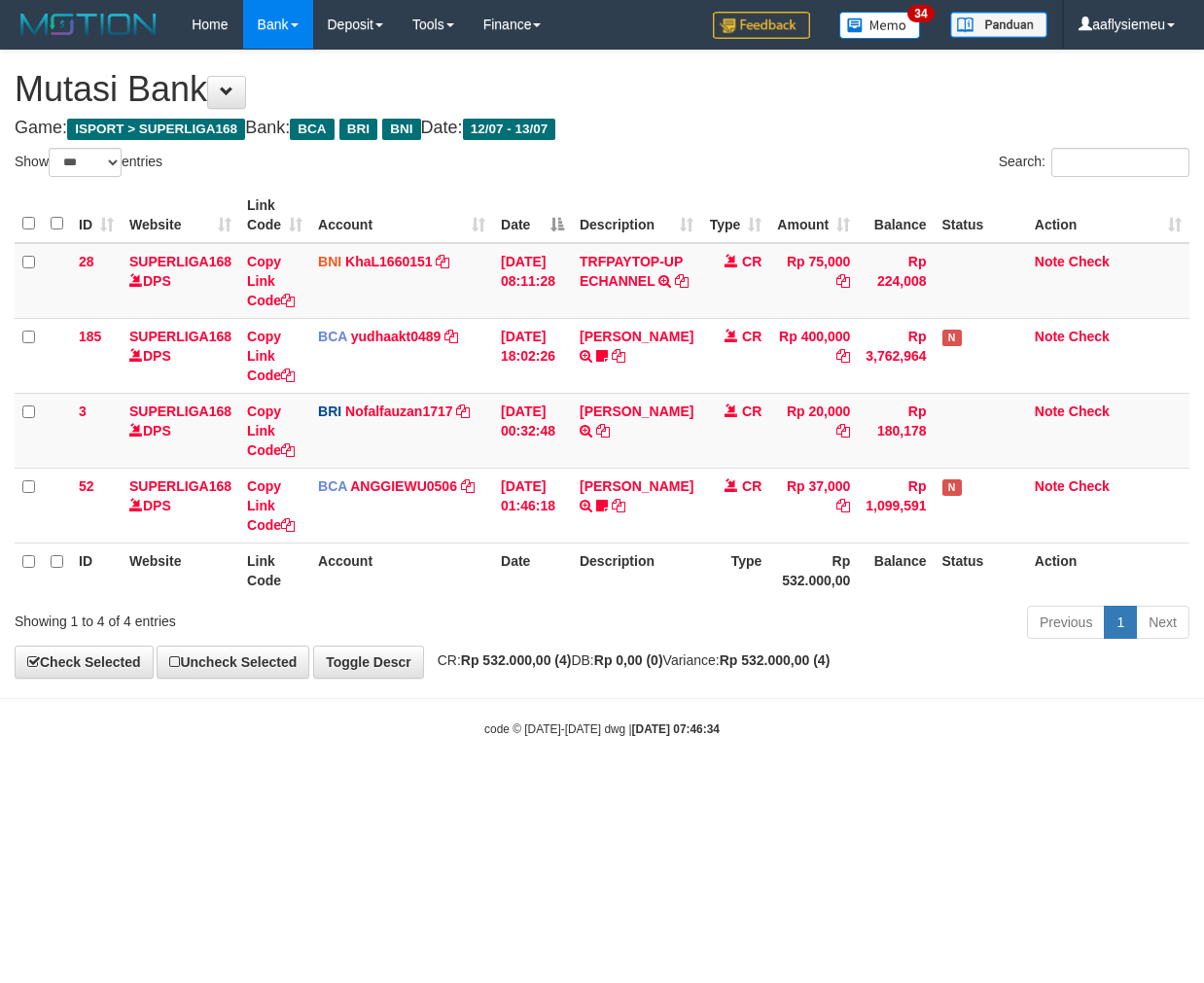 select on "***" 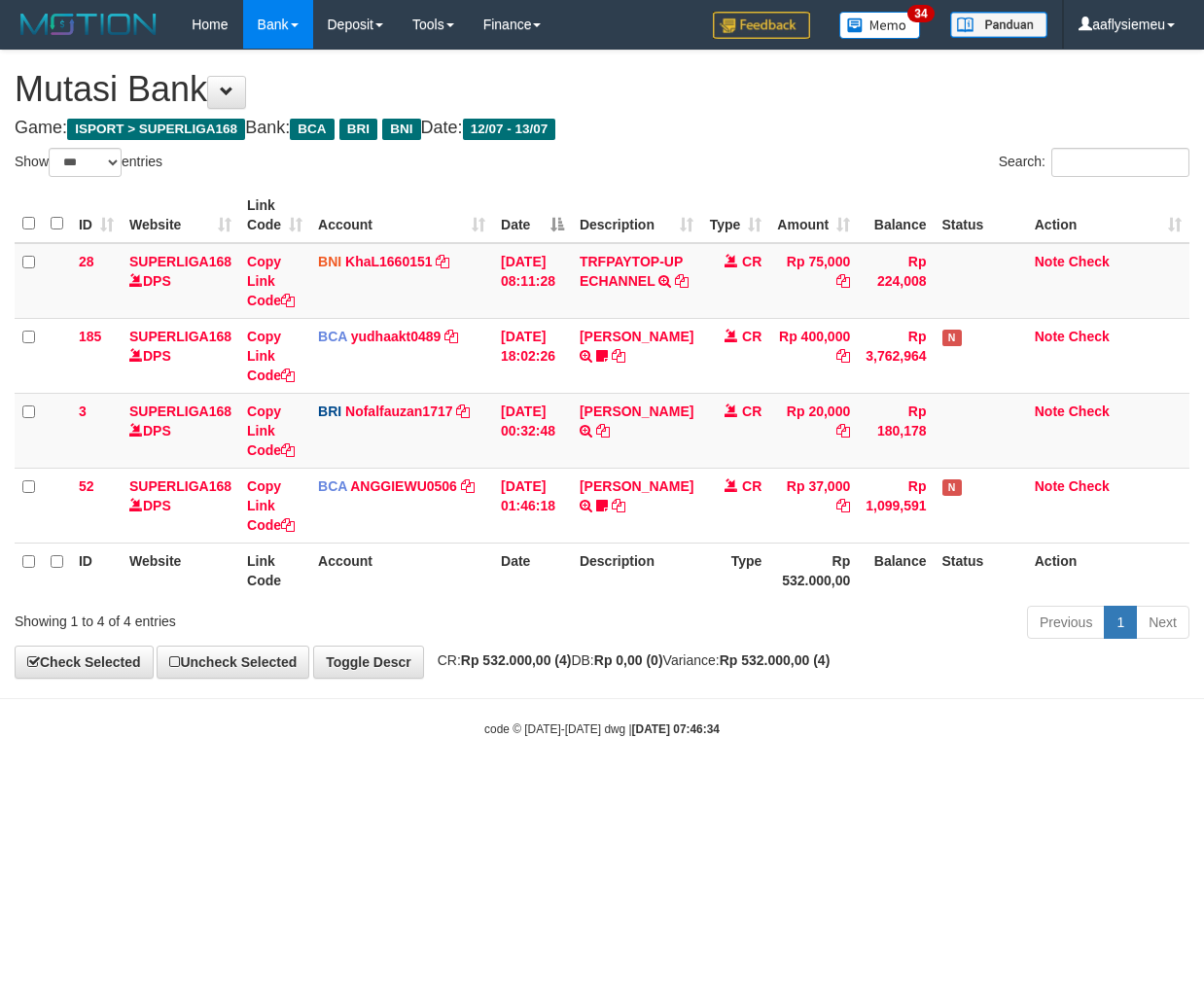 scroll, scrollTop: 0, scrollLeft: 0, axis: both 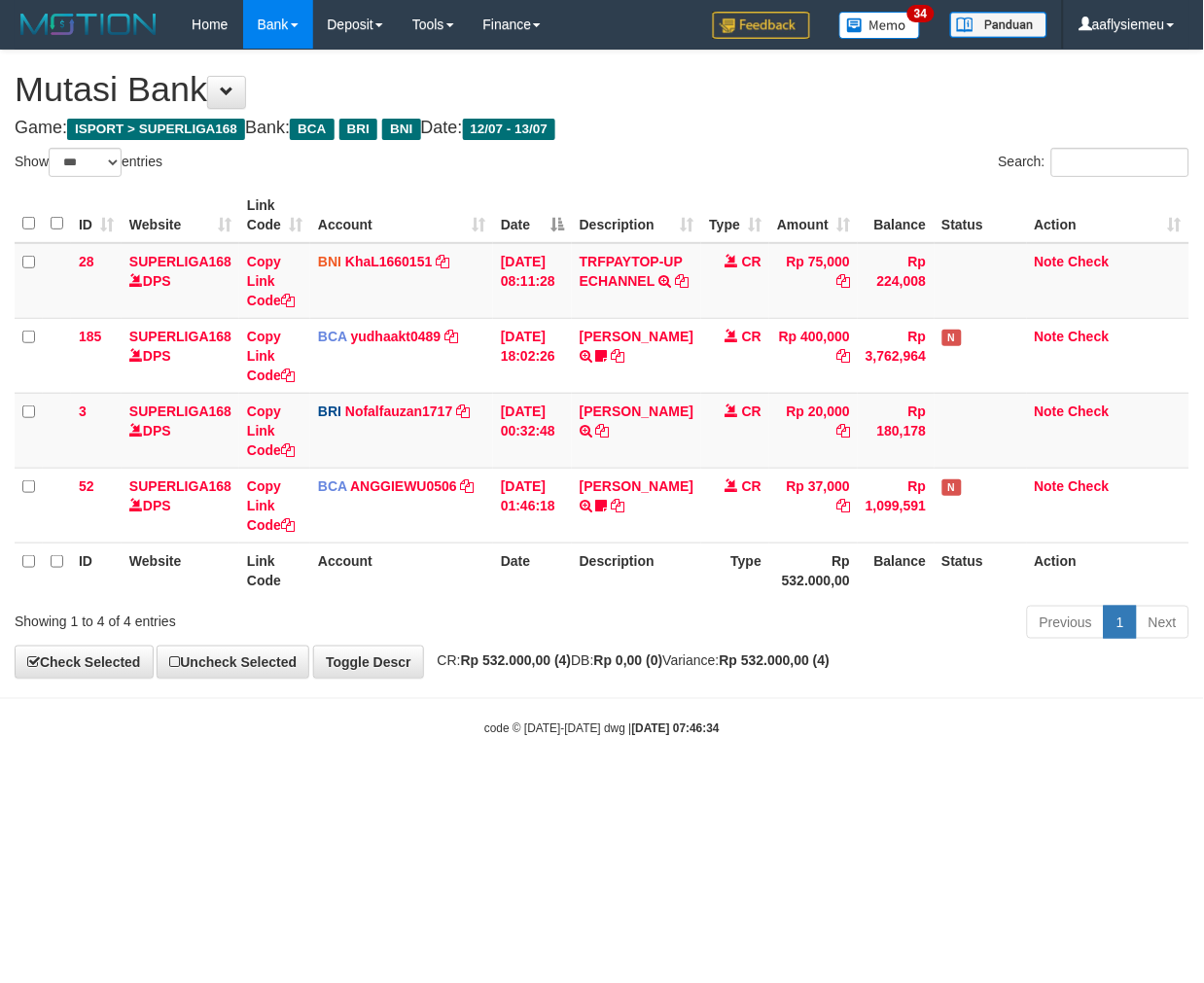 click on "Toggle navigation
Home
Bank
Account List
Load
By Website
Group
[ISPORT]													SUPERLIGA168
By Load Group (DPS)
34" at bounding box center (602, 393) 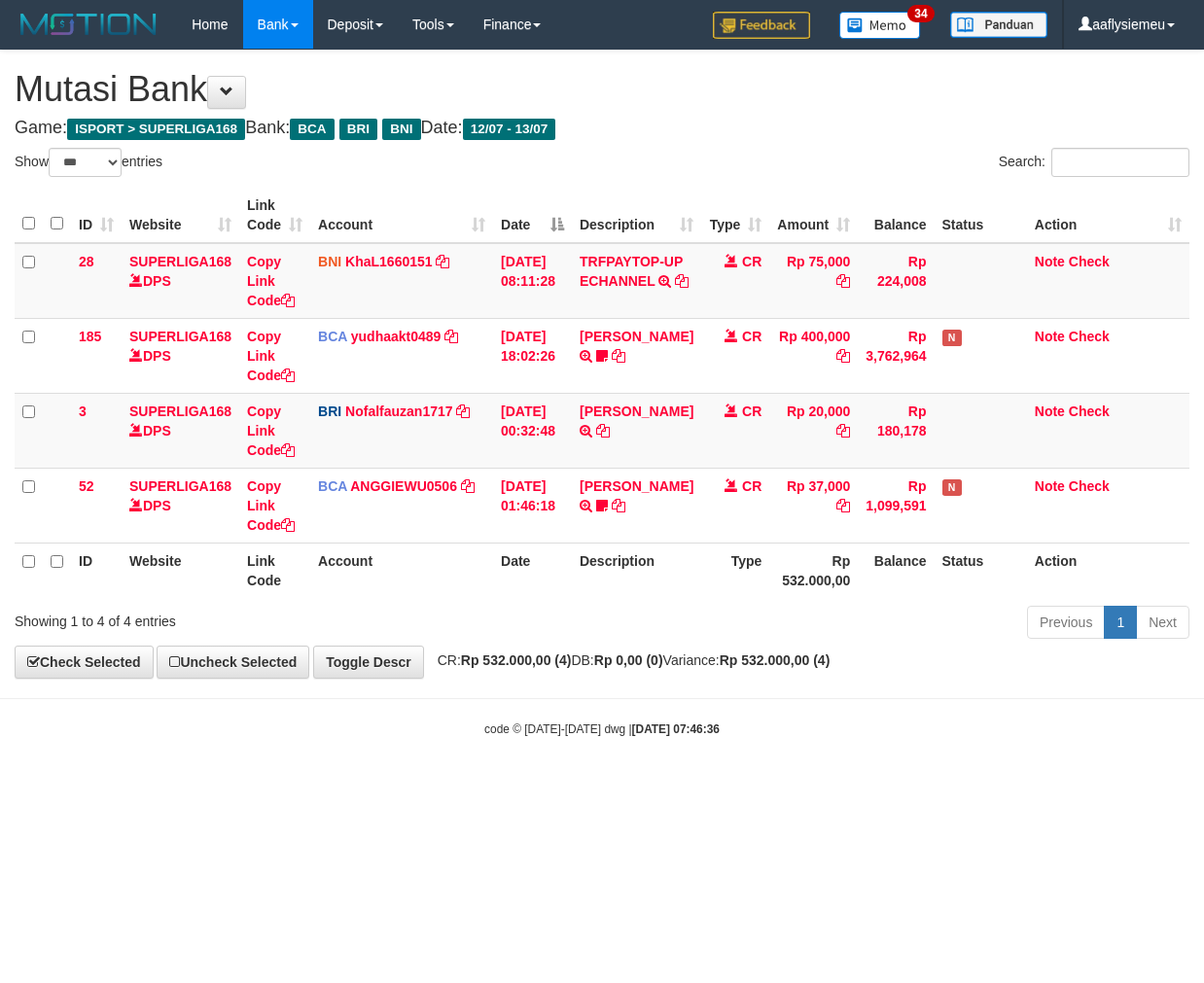 select on "***" 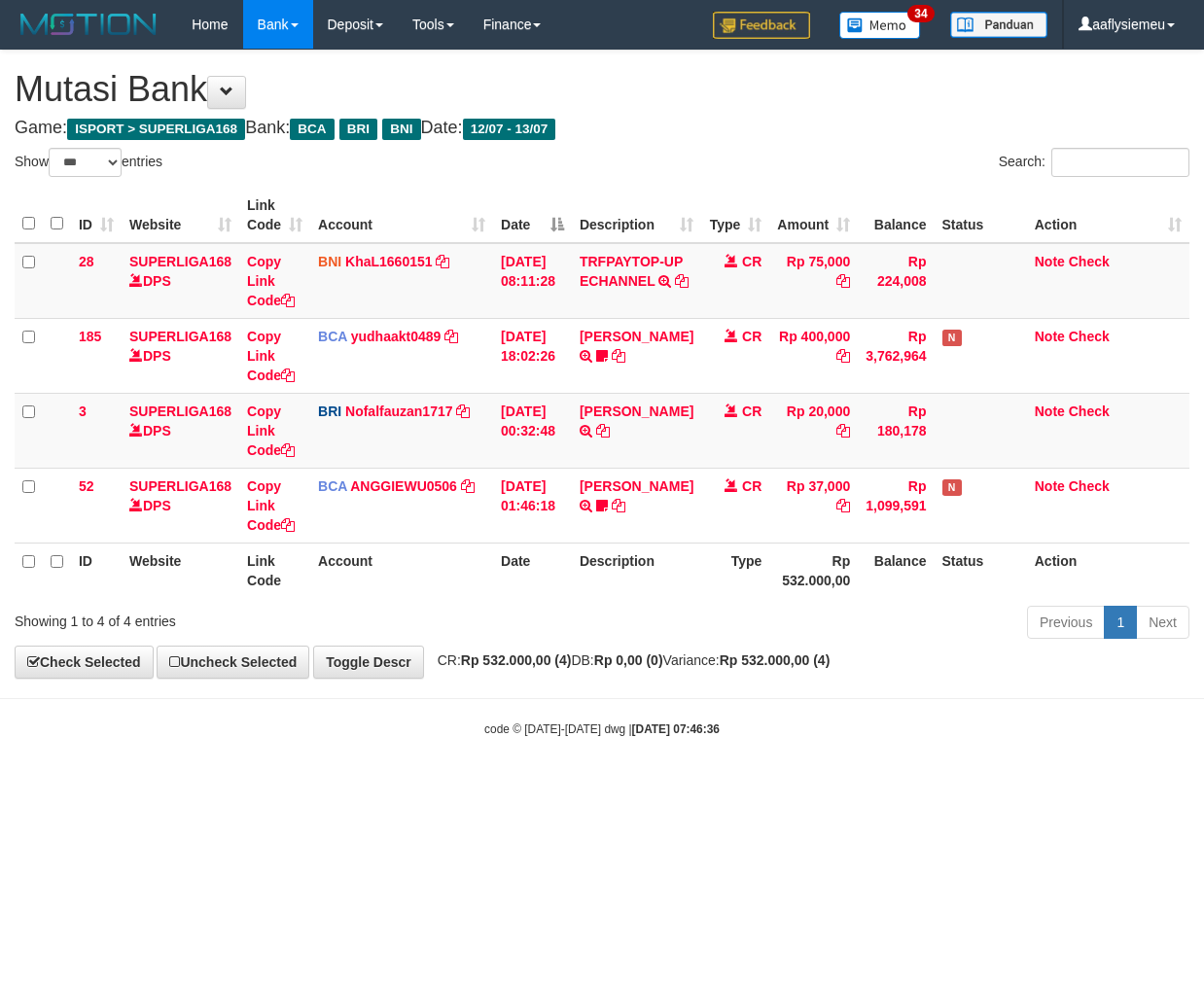 scroll, scrollTop: 0, scrollLeft: 0, axis: both 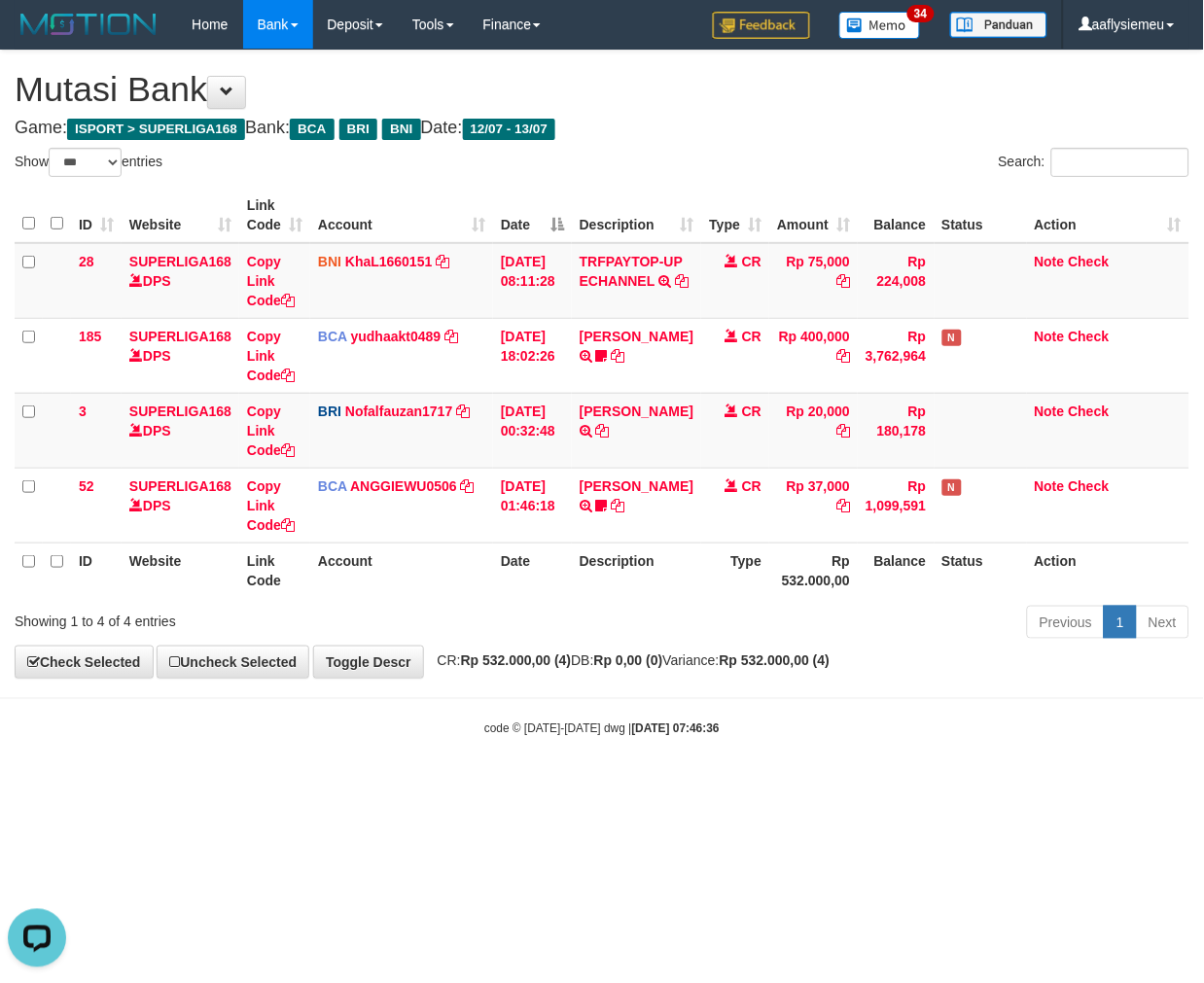 click on "Toggle navigation
Home
Bank
Account List
Load
By Website
Group
[ISPORT]													SUPERLIGA168
By Load Group (DPS)
34" at bounding box center [602, 393] 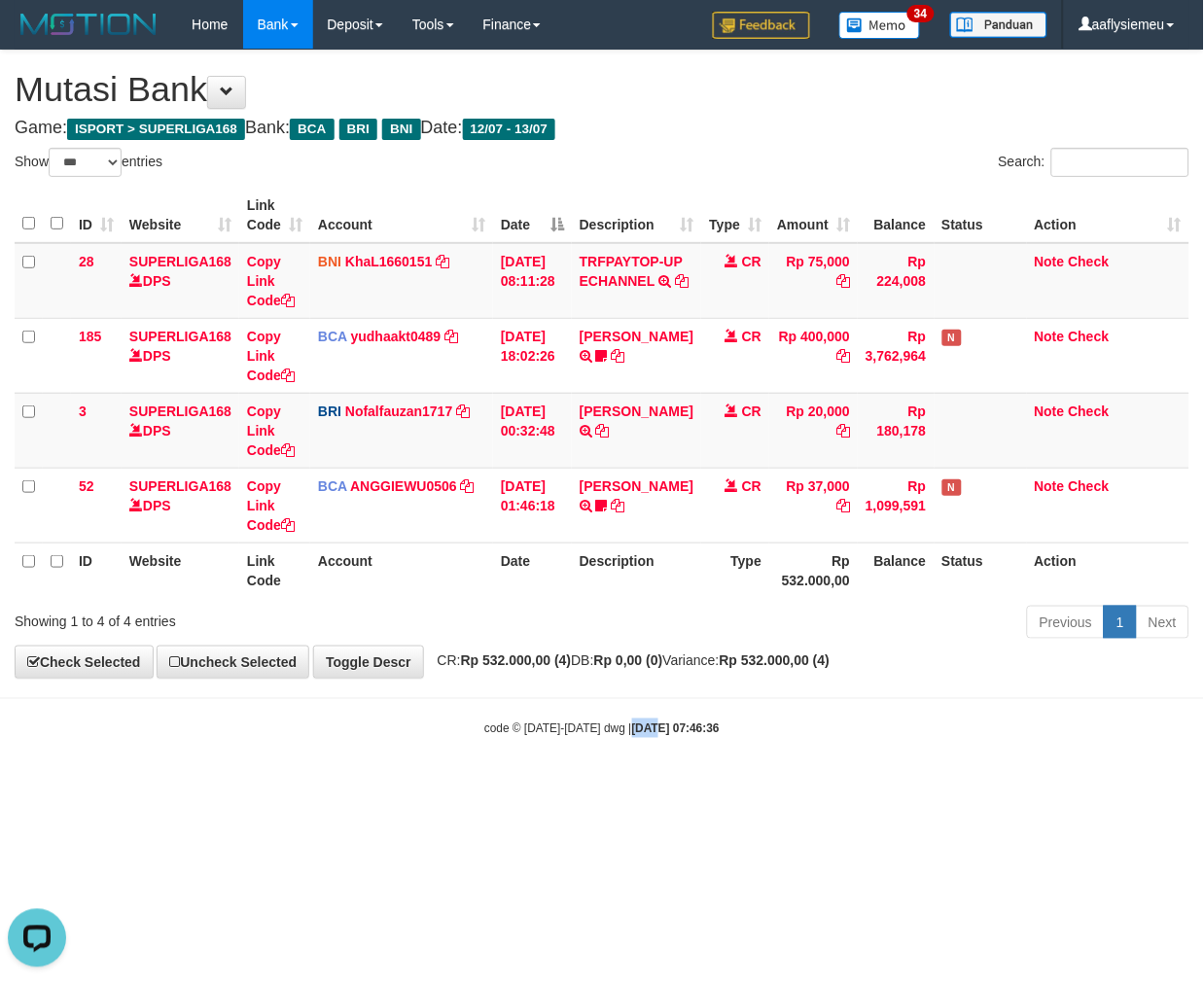 click on "Toggle navigation
Home
Bank
Account List
Load
By Website
Group
[ISPORT]													SUPERLIGA168
By Load Group (DPS)
34" at bounding box center [602, 393] 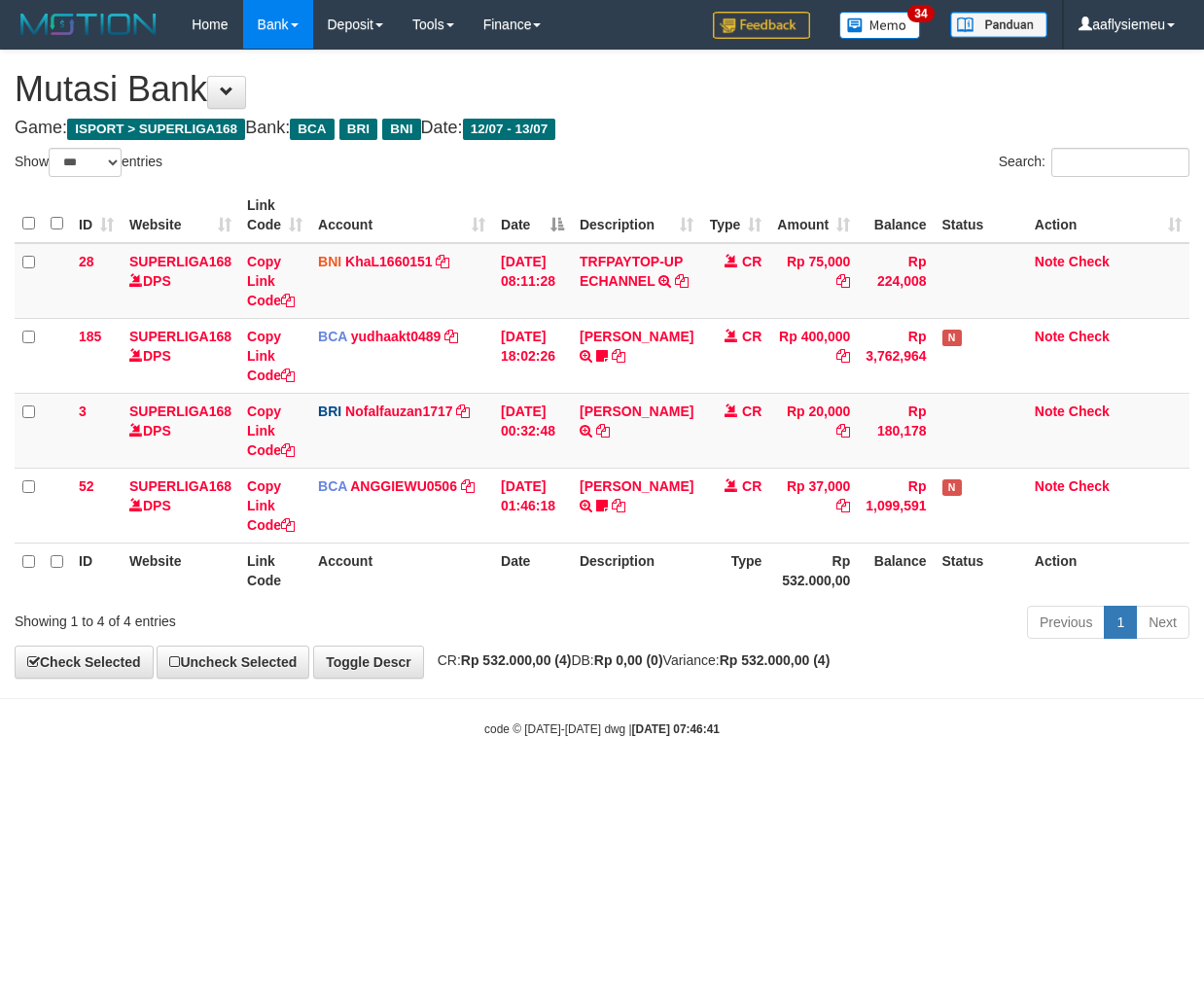 select on "***" 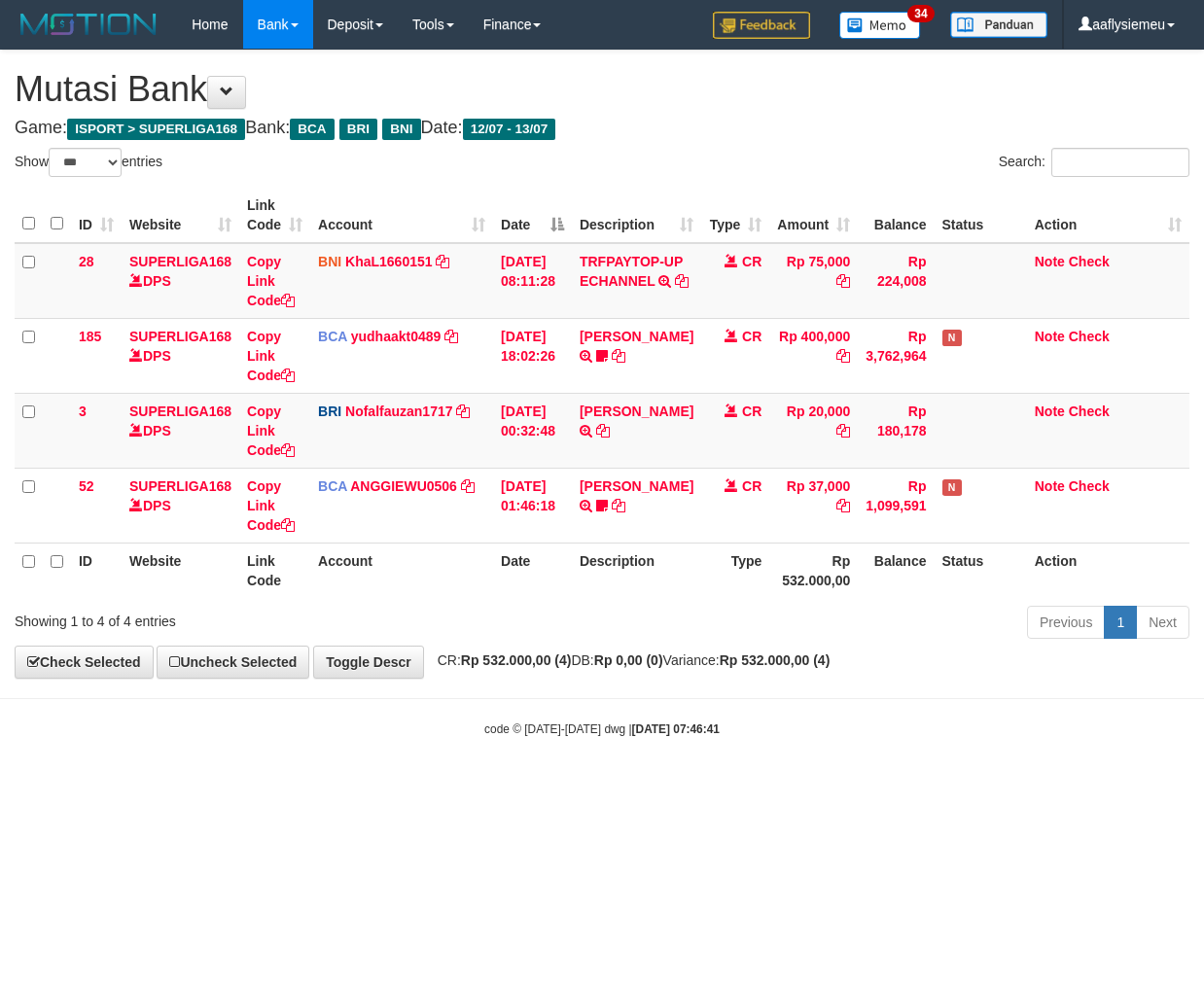 scroll, scrollTop: 0, scrollLeft: 0, axis: both 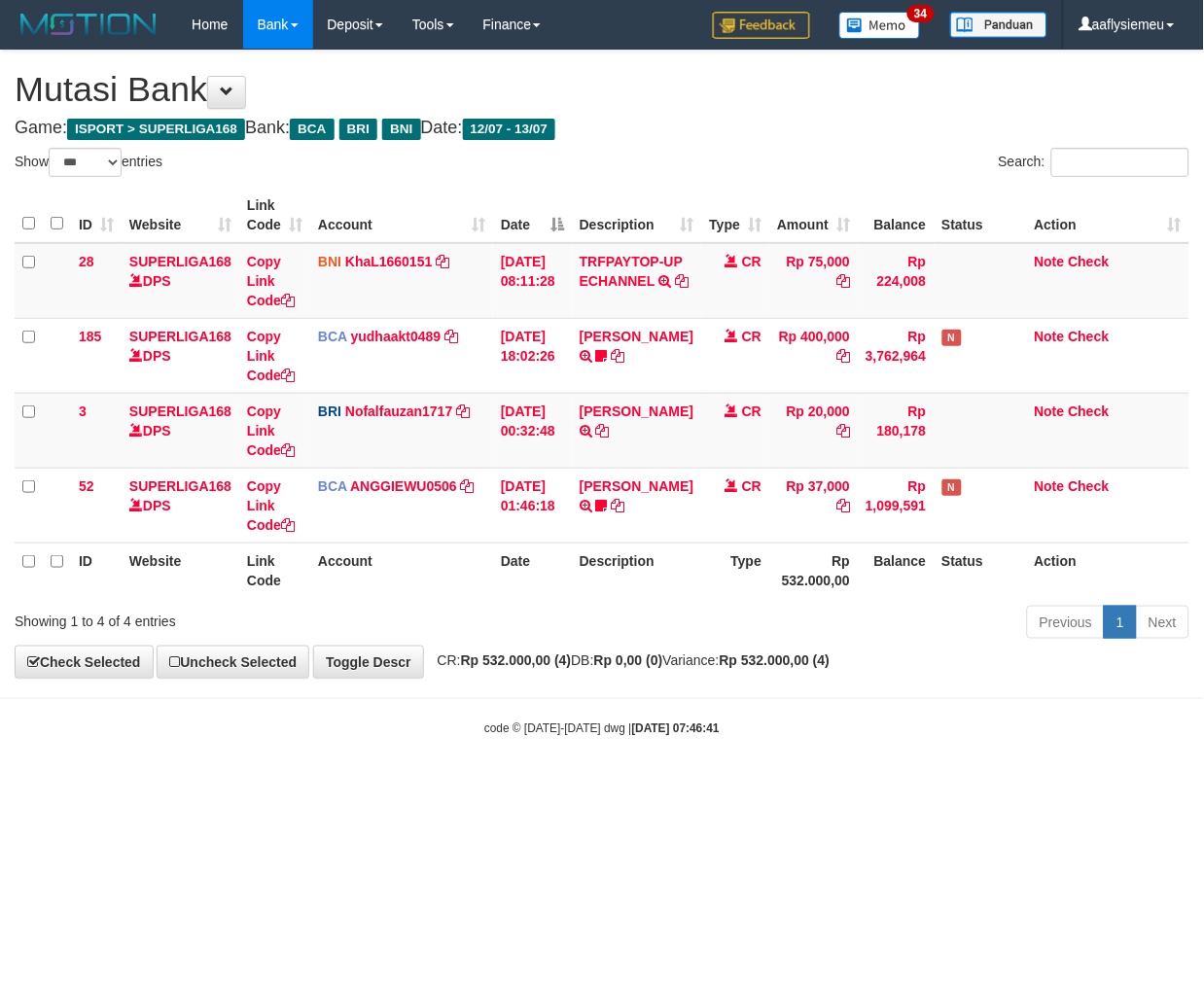 click on "Toggle navigation
Home
Bank
Account List
Load
By Website
Group
[ISPORT]													SUPERLIGA168
By Load Group (DPS)
34" at bounding box center (602, 393) 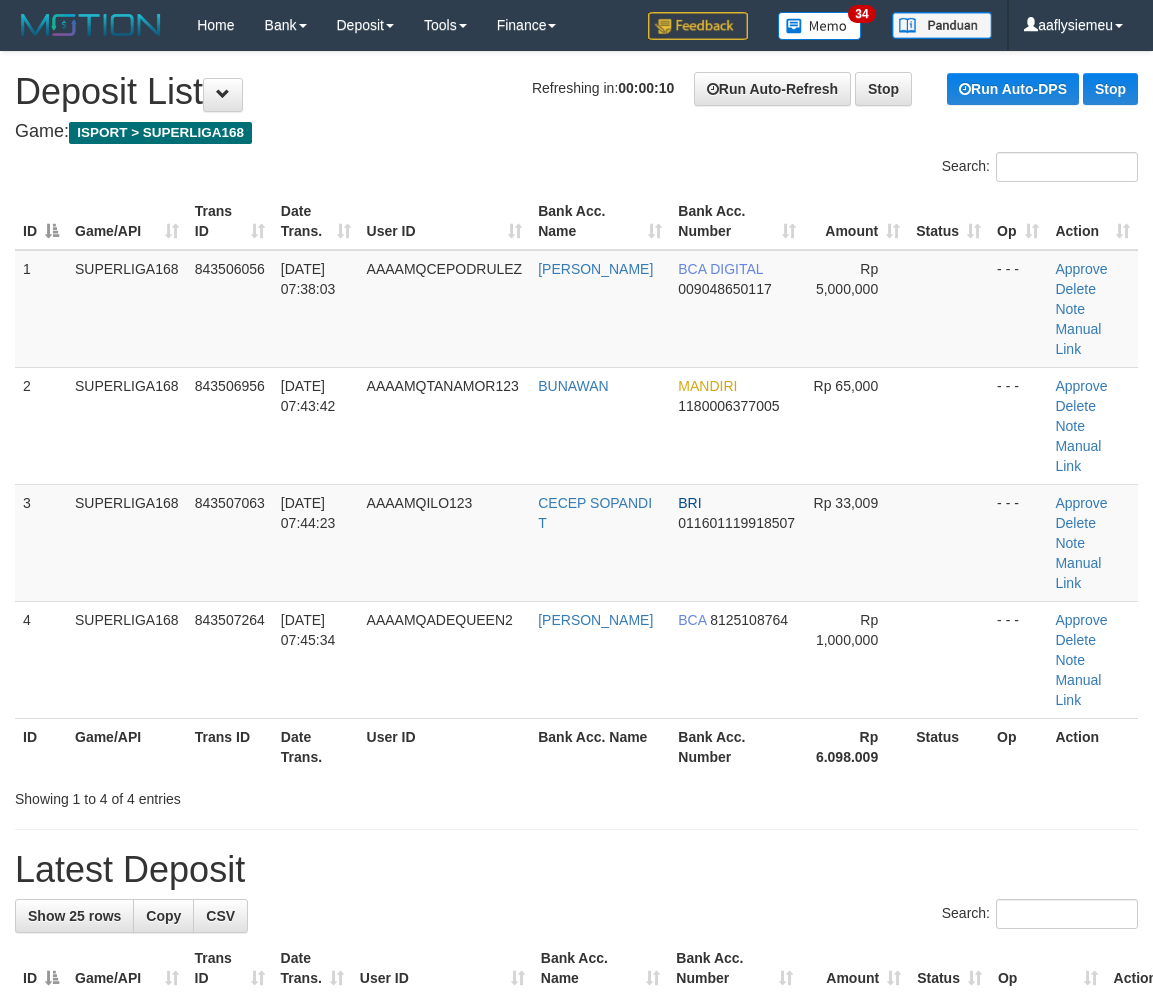 scroll, scrollTop: 0, scrollLeft: 0, axis: both 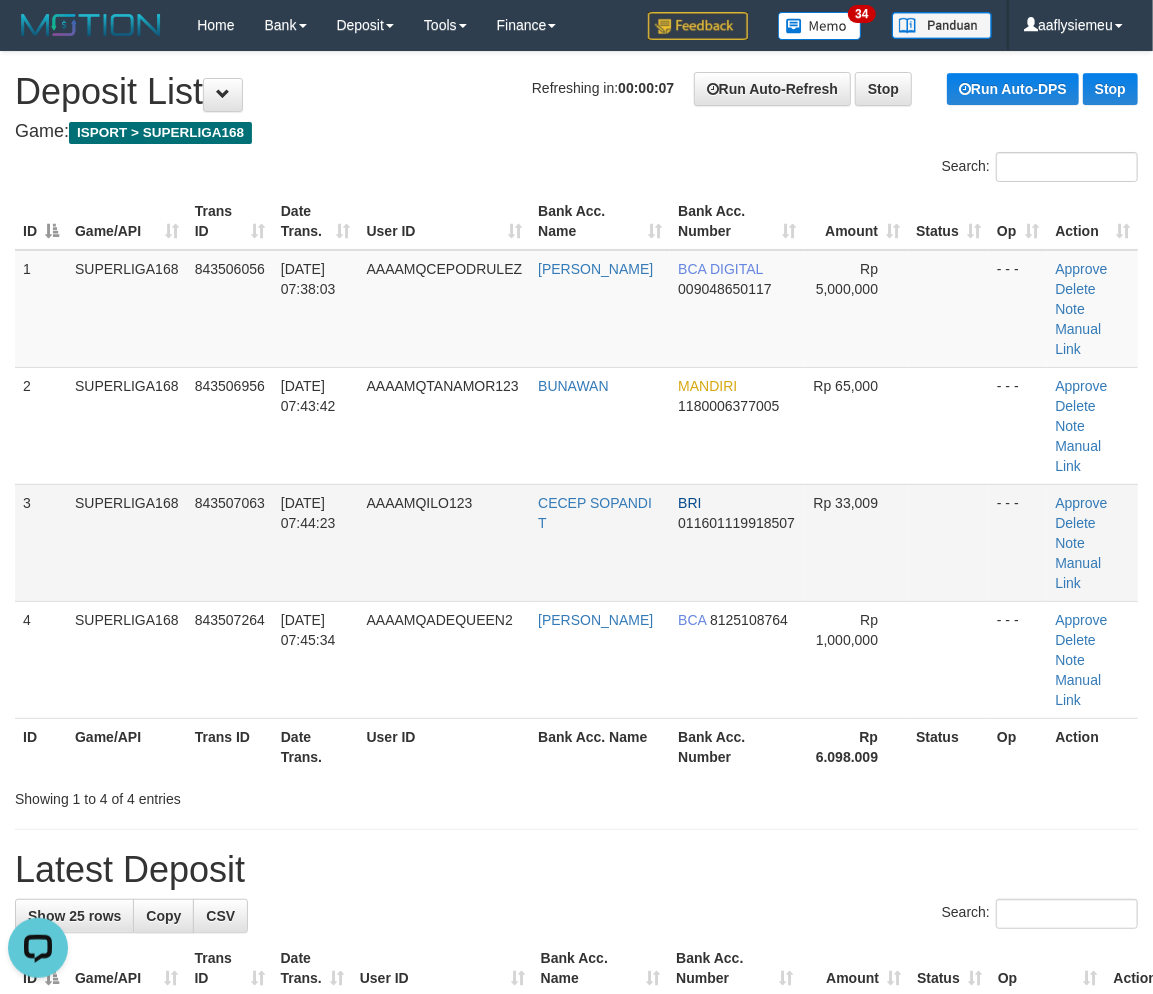 drag, startPoint x: 431, startPoint y: 418, endPoint x: 181, endPoint y: 521, distance: 270.38675 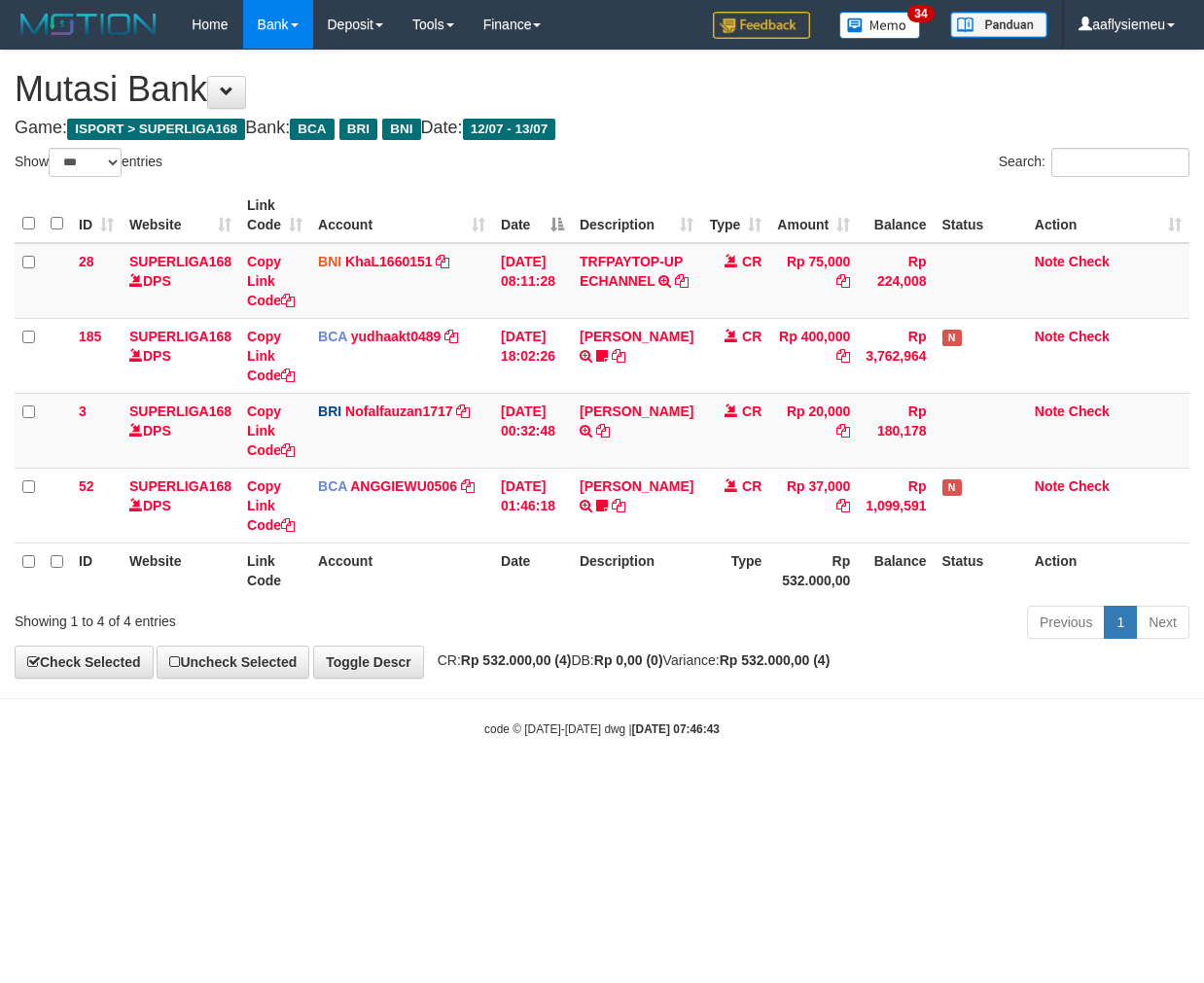 select on "***" 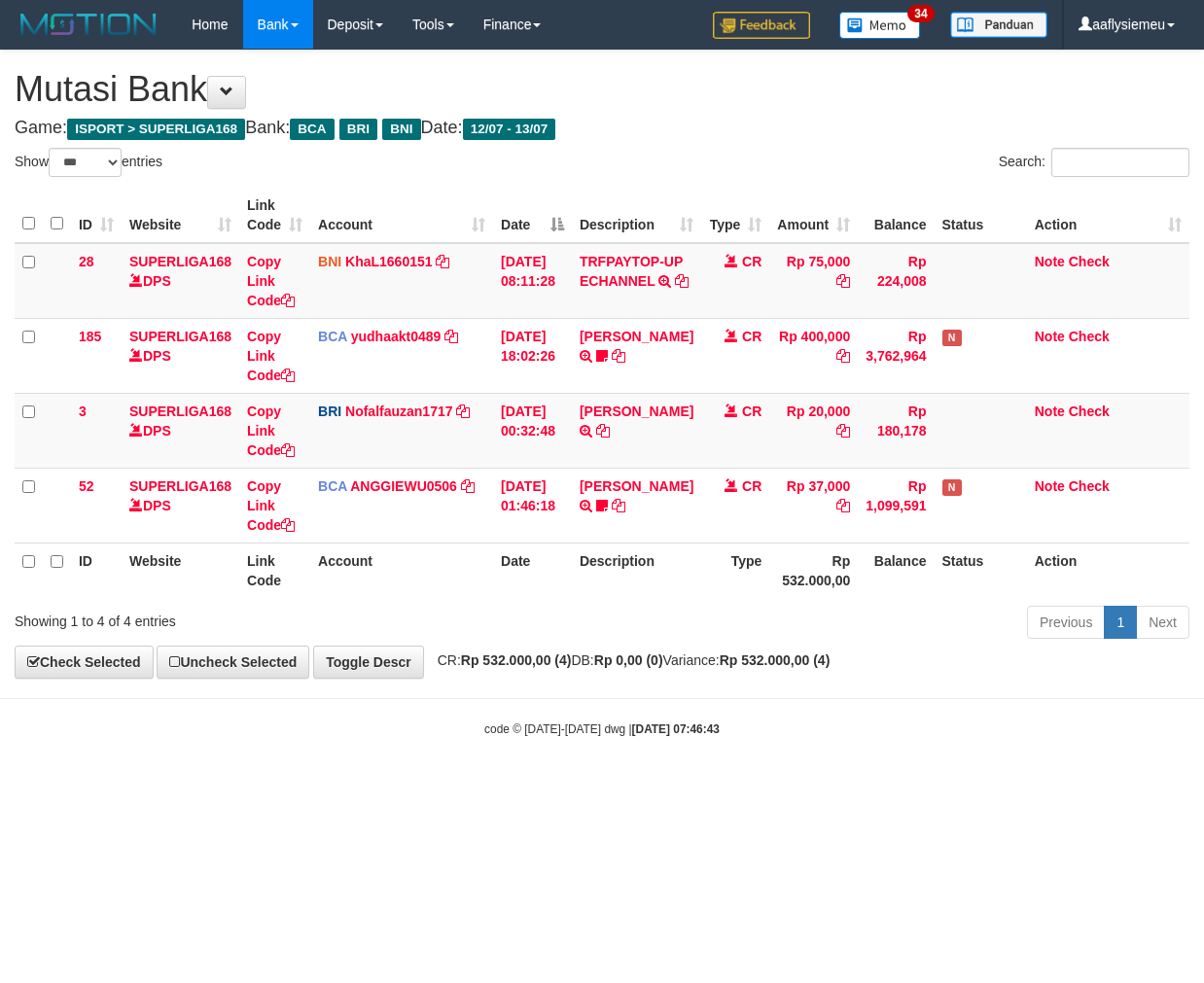 scroll, scrollTop: 0, scrollLeft: 0, axis: both 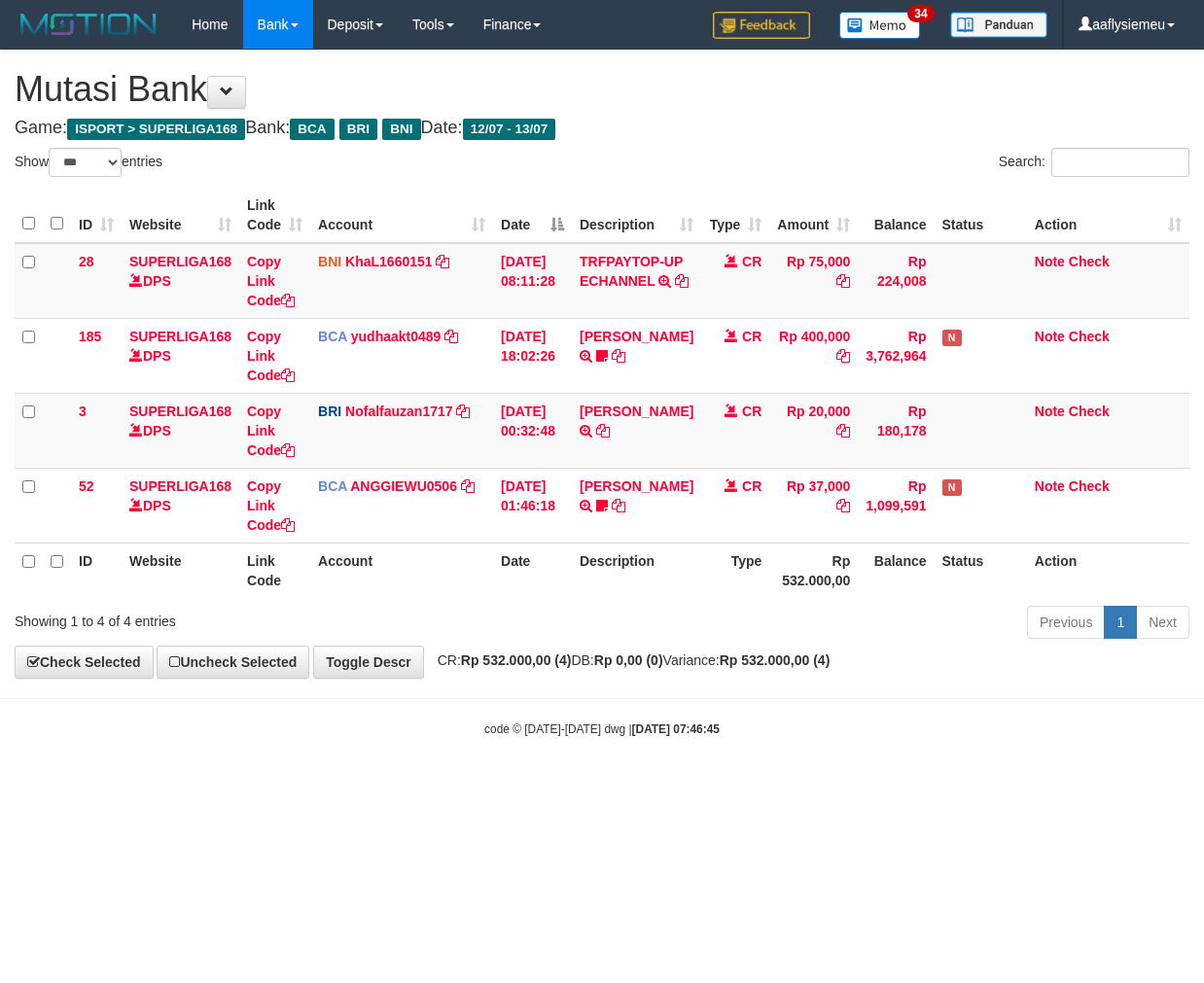 select on "***" 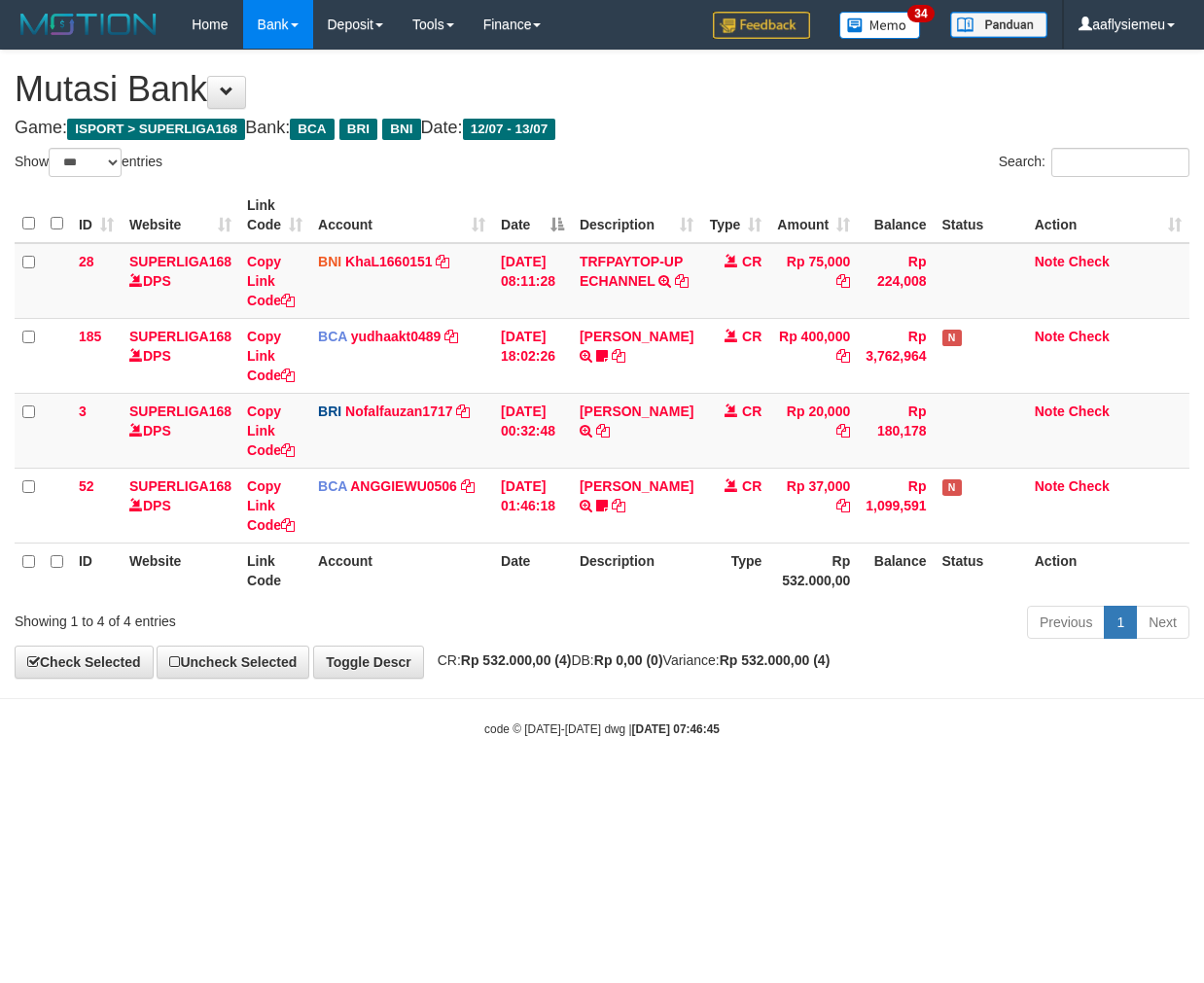 scroll, scrollTop: 0, scrollLeft: 0, axis: both 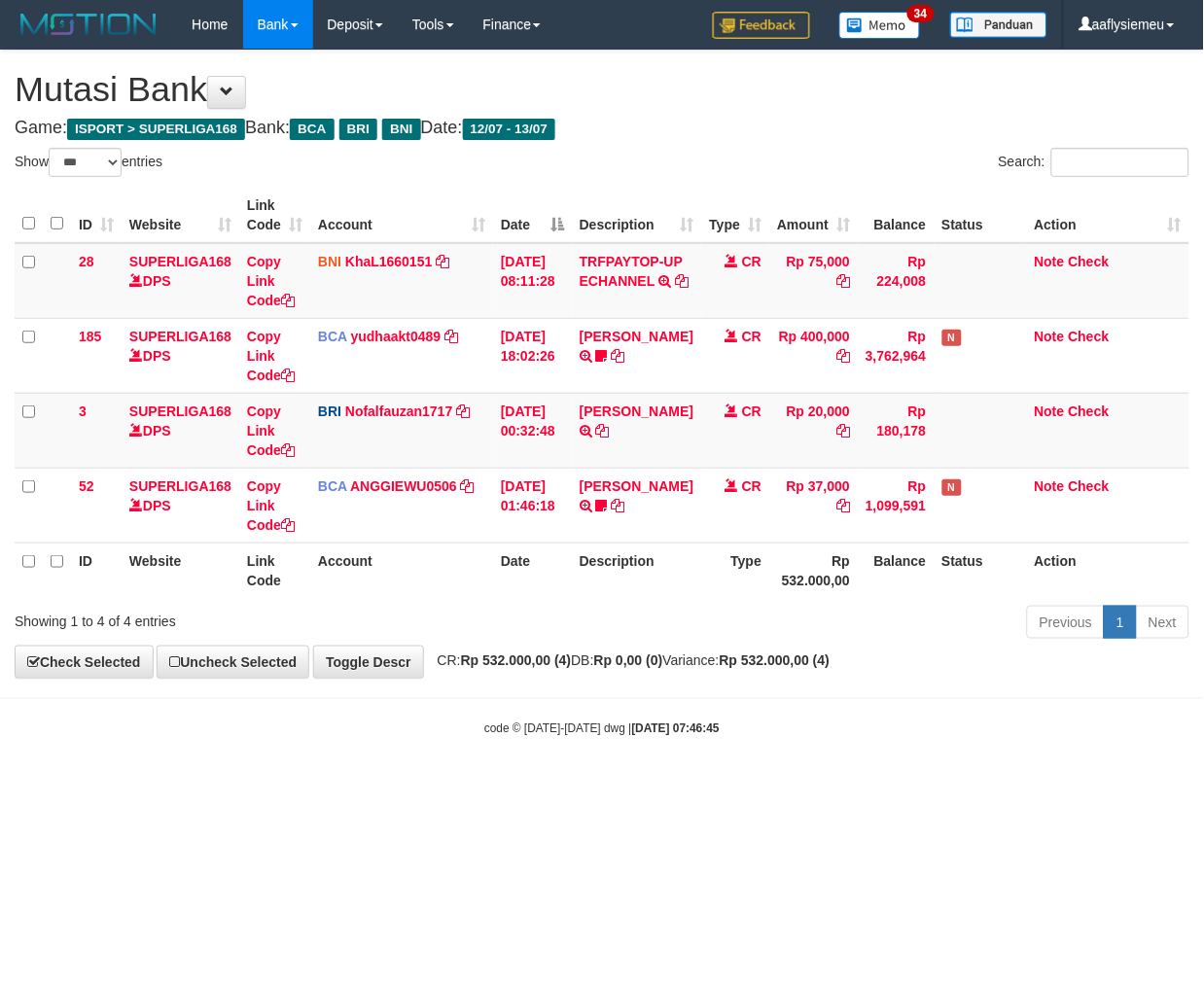 click on "Toggle navigation
Home
Bank
Account List
Load
By Website
Group
[ISPORT]													SUPERLIGA168
By Load Group (DPS)" at bounding box center [602, 393] 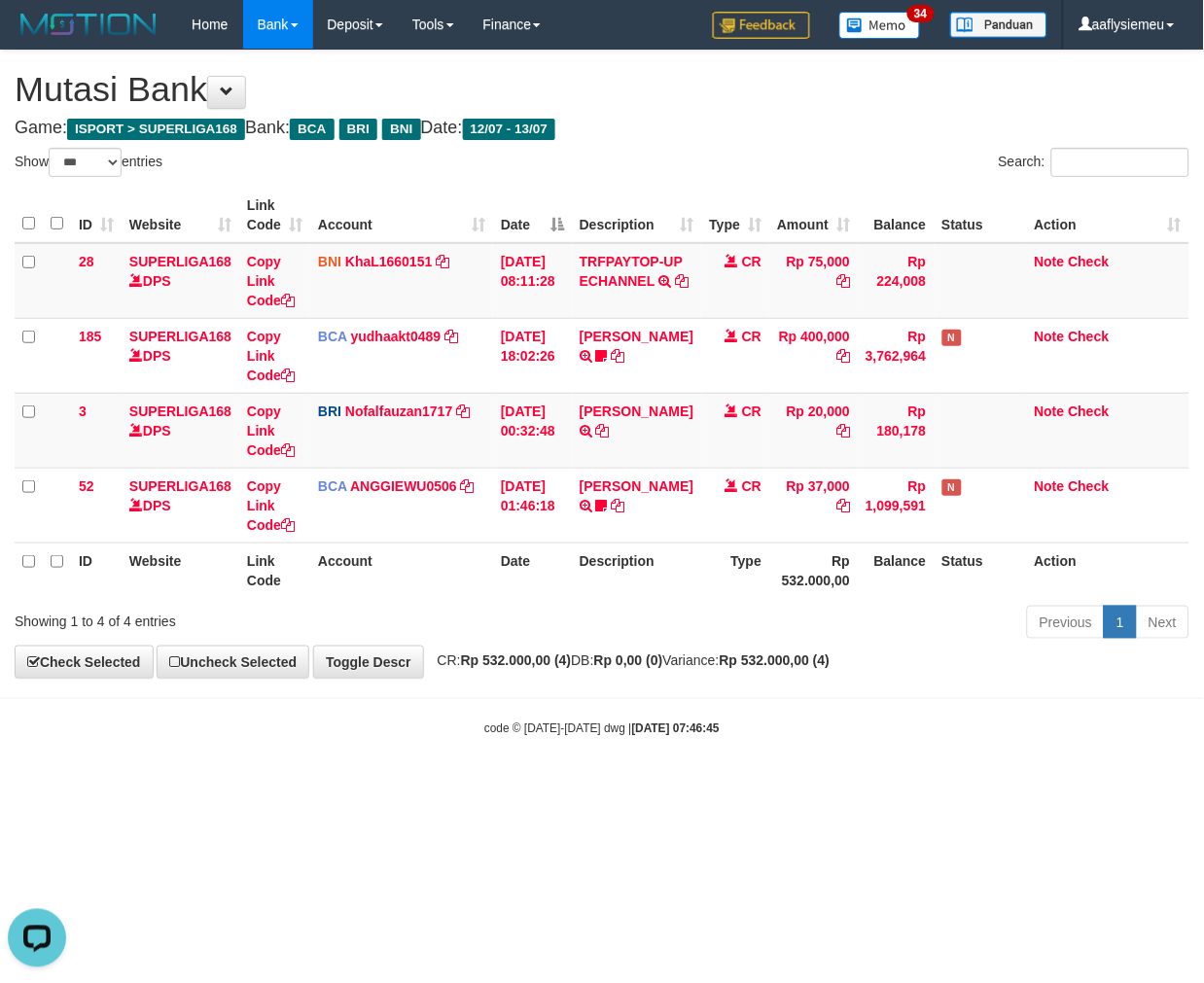 scroll, scrollTop: 0, scrollLeft: 0, axis: both 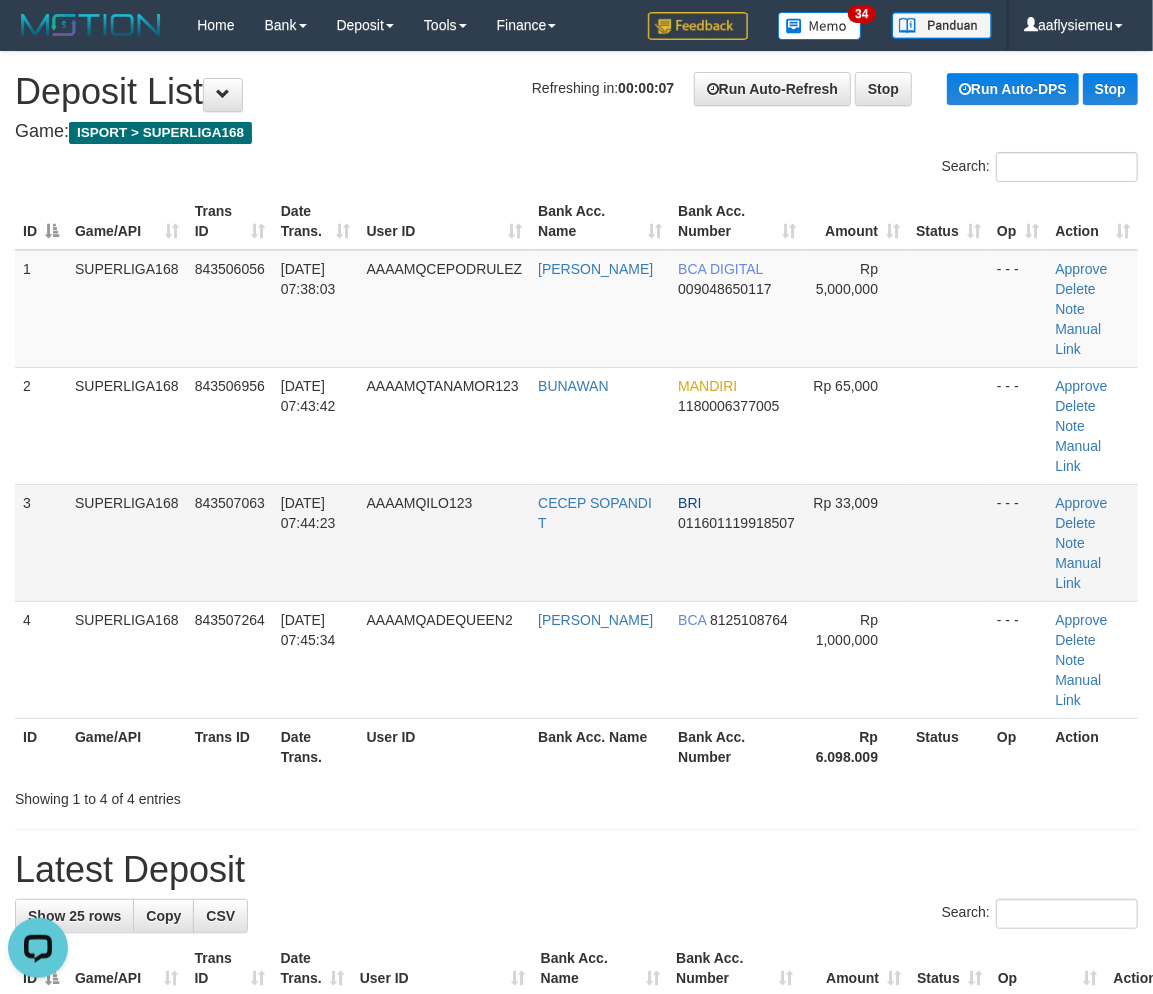 click on "843507063" at bounding box center [230, 542] 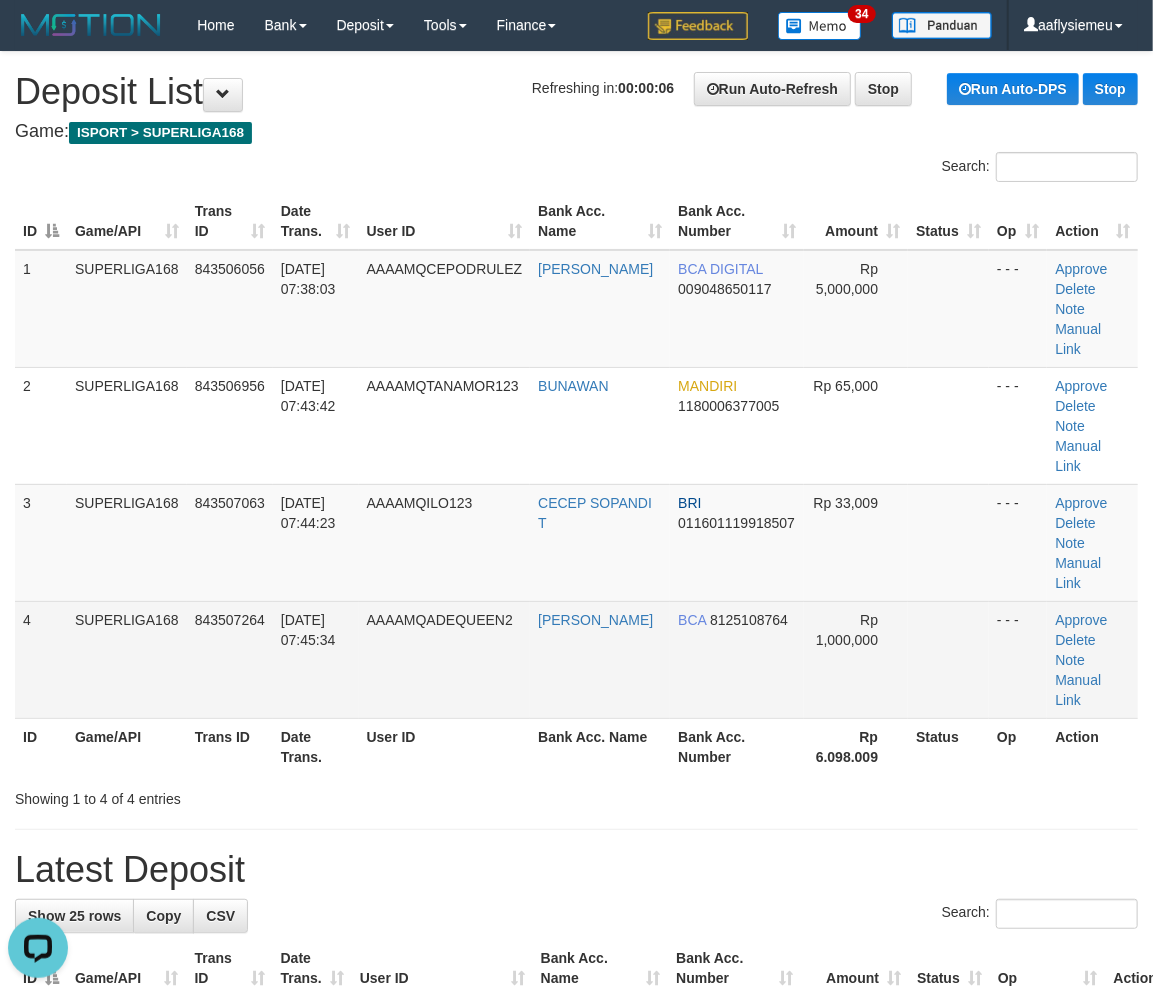 drag, startPoint x: 86, startPoint y: 593, endPoint x: 76, endPoint y: 598, distance: 11.18034 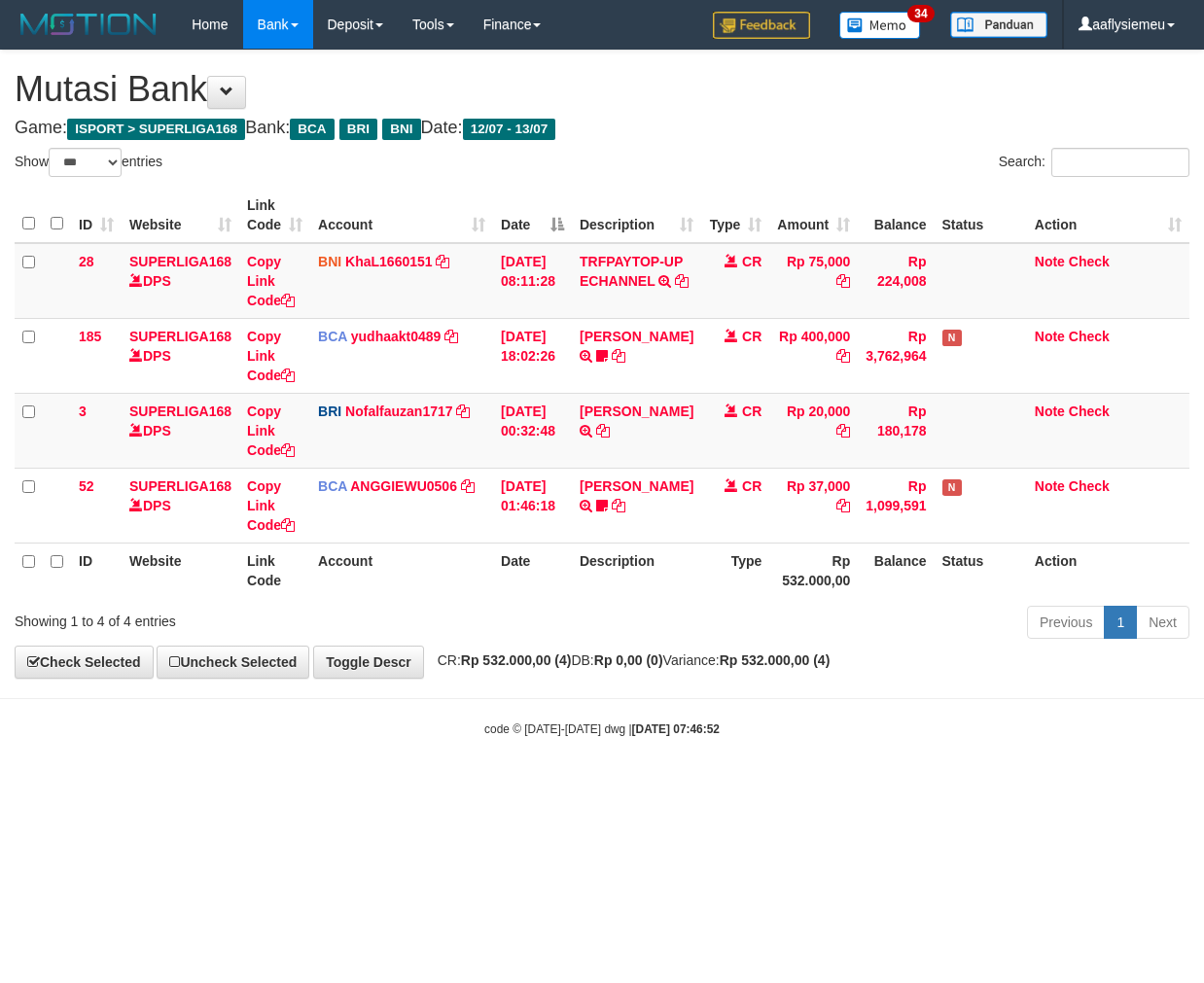 select on "***" 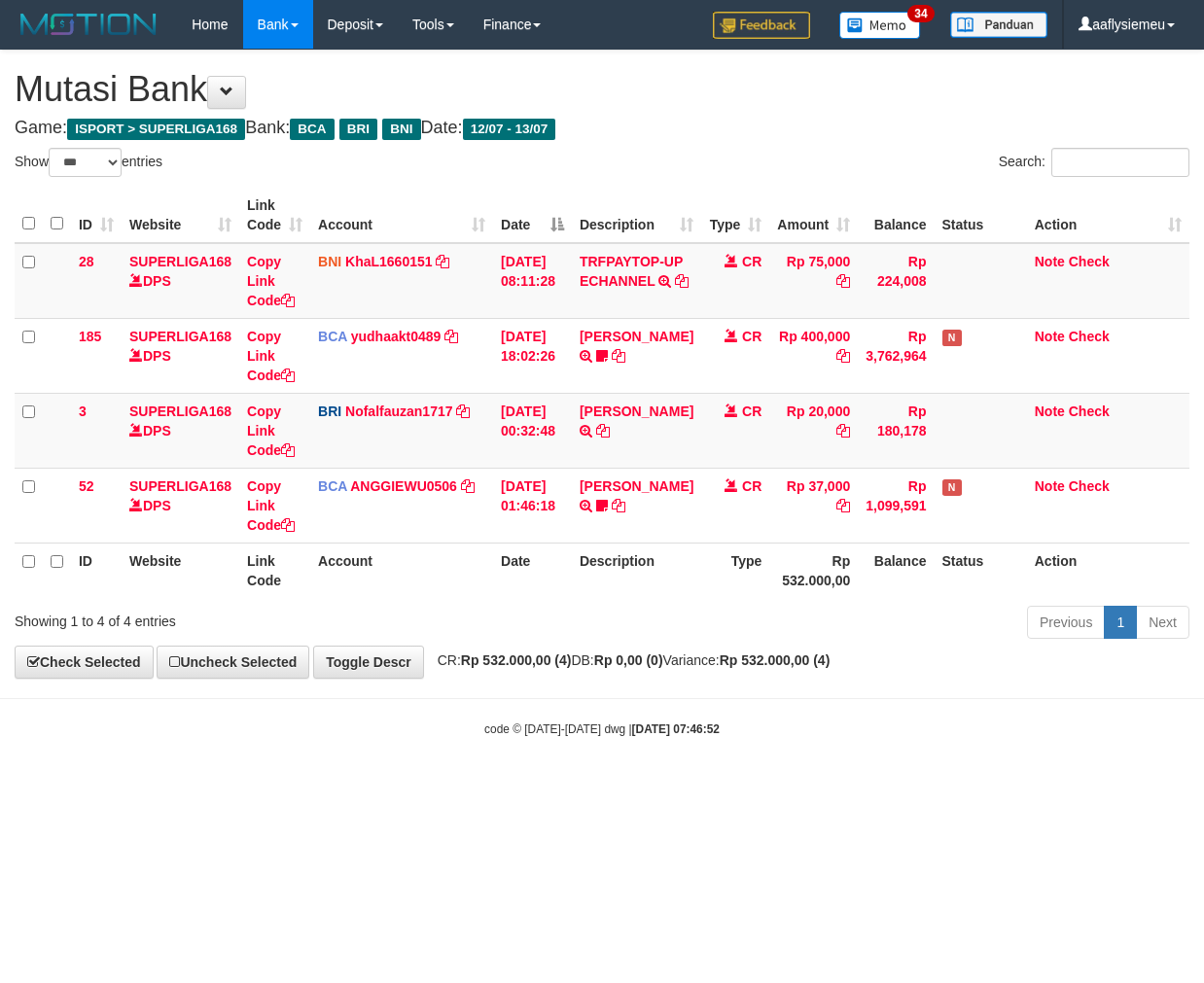 scroll, scrollTop: 0, scrollLeft: 0, axis: both 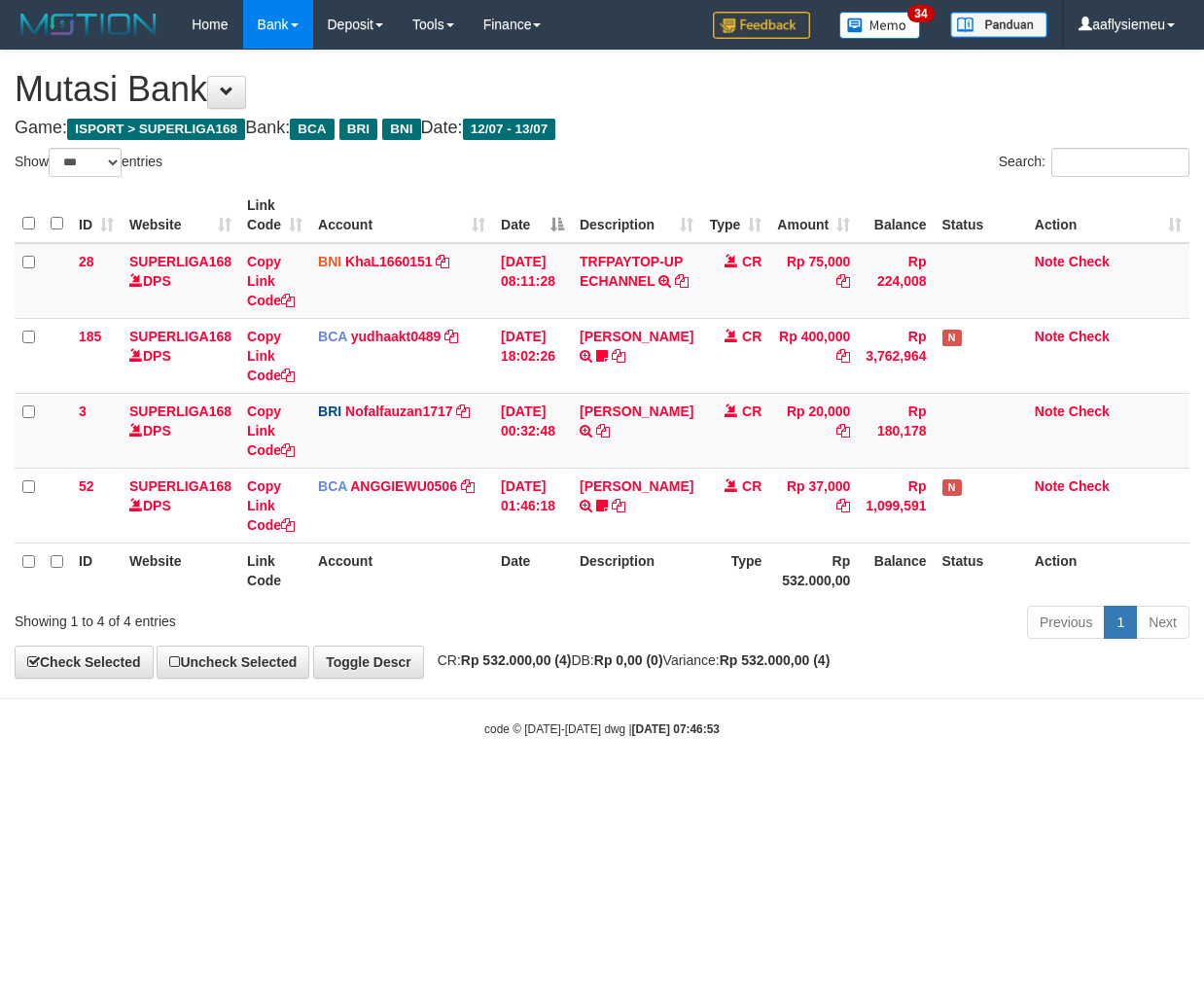select on "***" 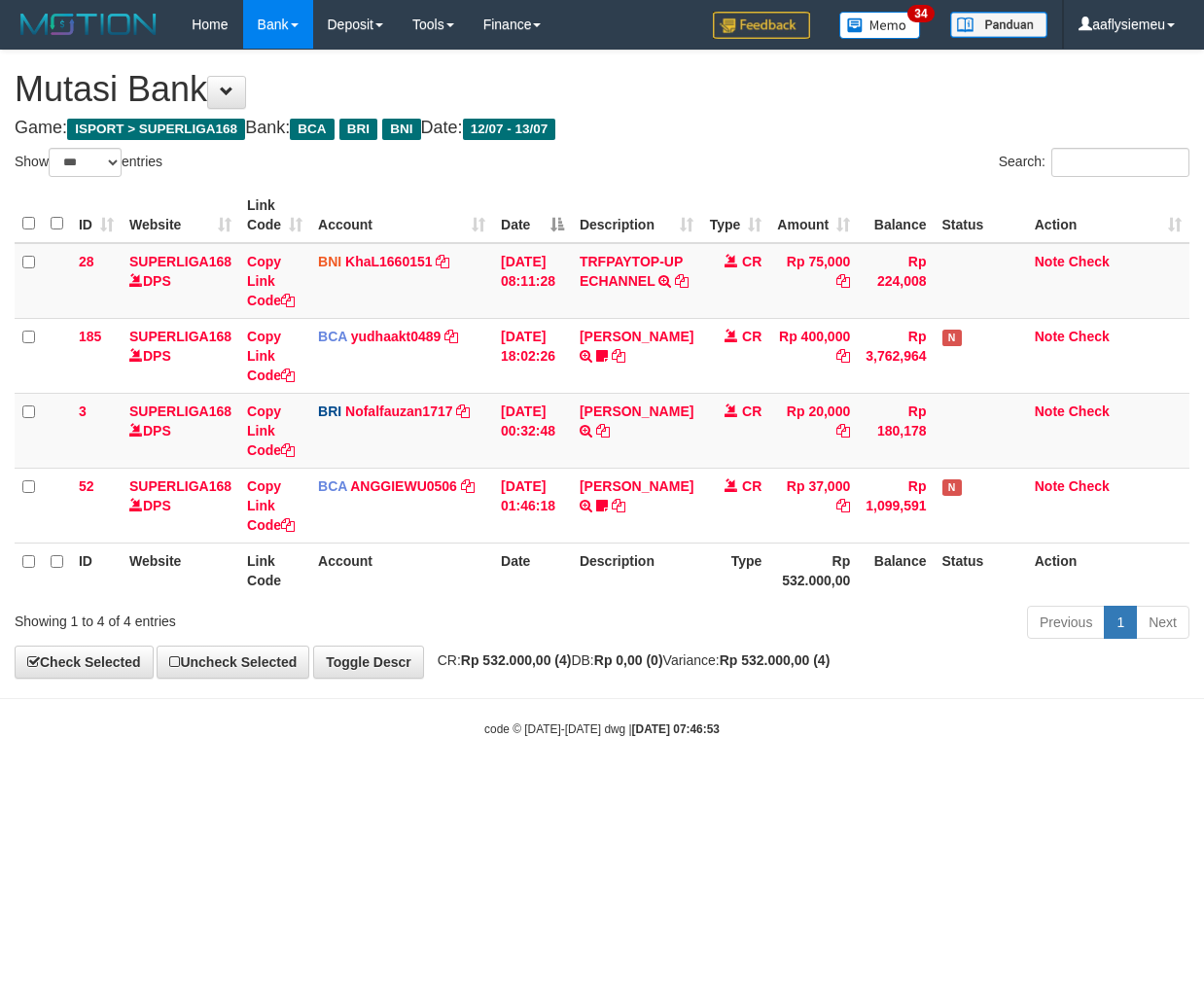 scroll, scrollTop: 0, scrollLeft: 0, axis: both 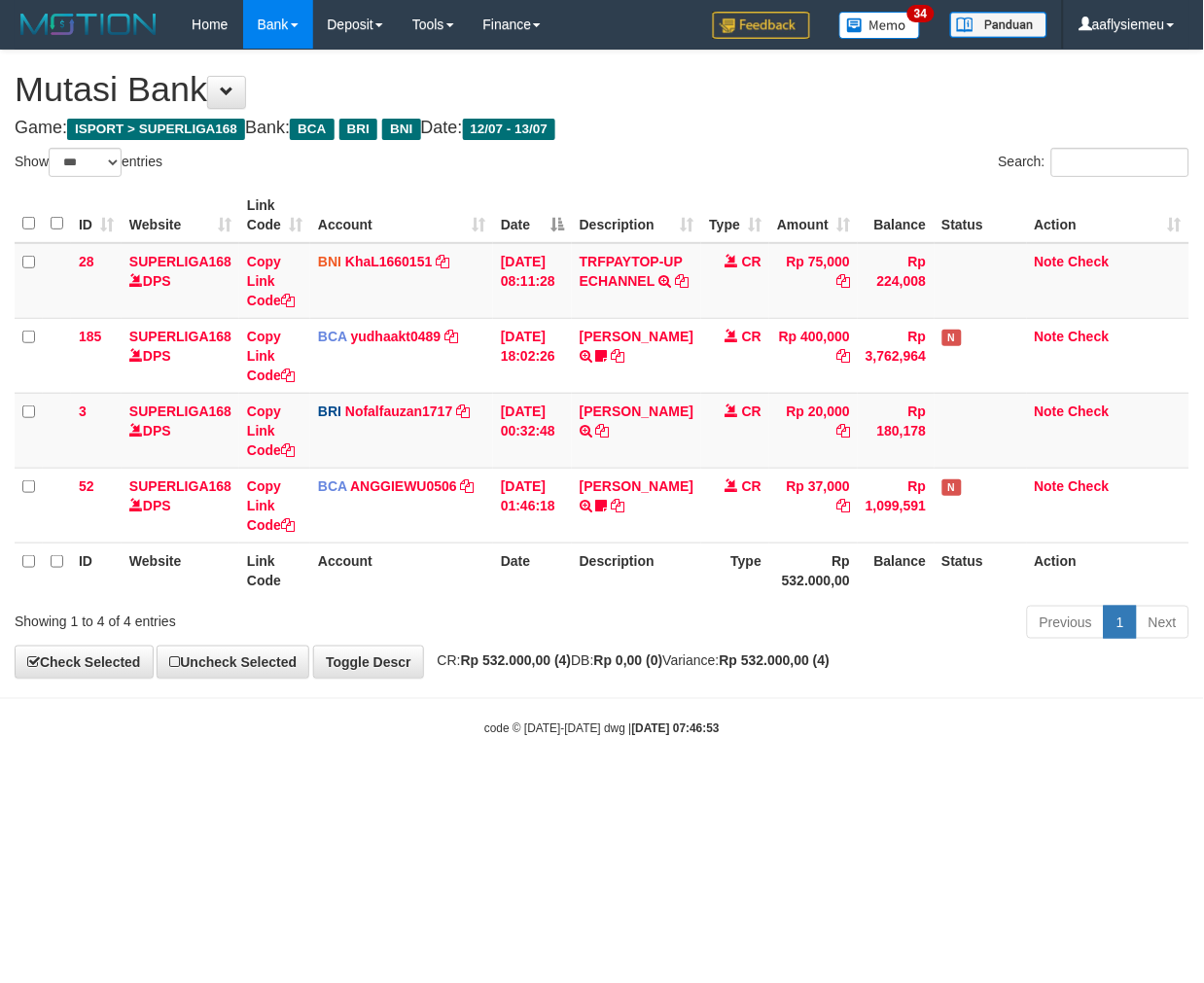 click on "Toggle navigation
Home
Bank
Account List
Load
By Website
Group
[ISPORT]													SUPERLIGA168
By Load Group (DPS)
34" at bounding box center (602, 393) 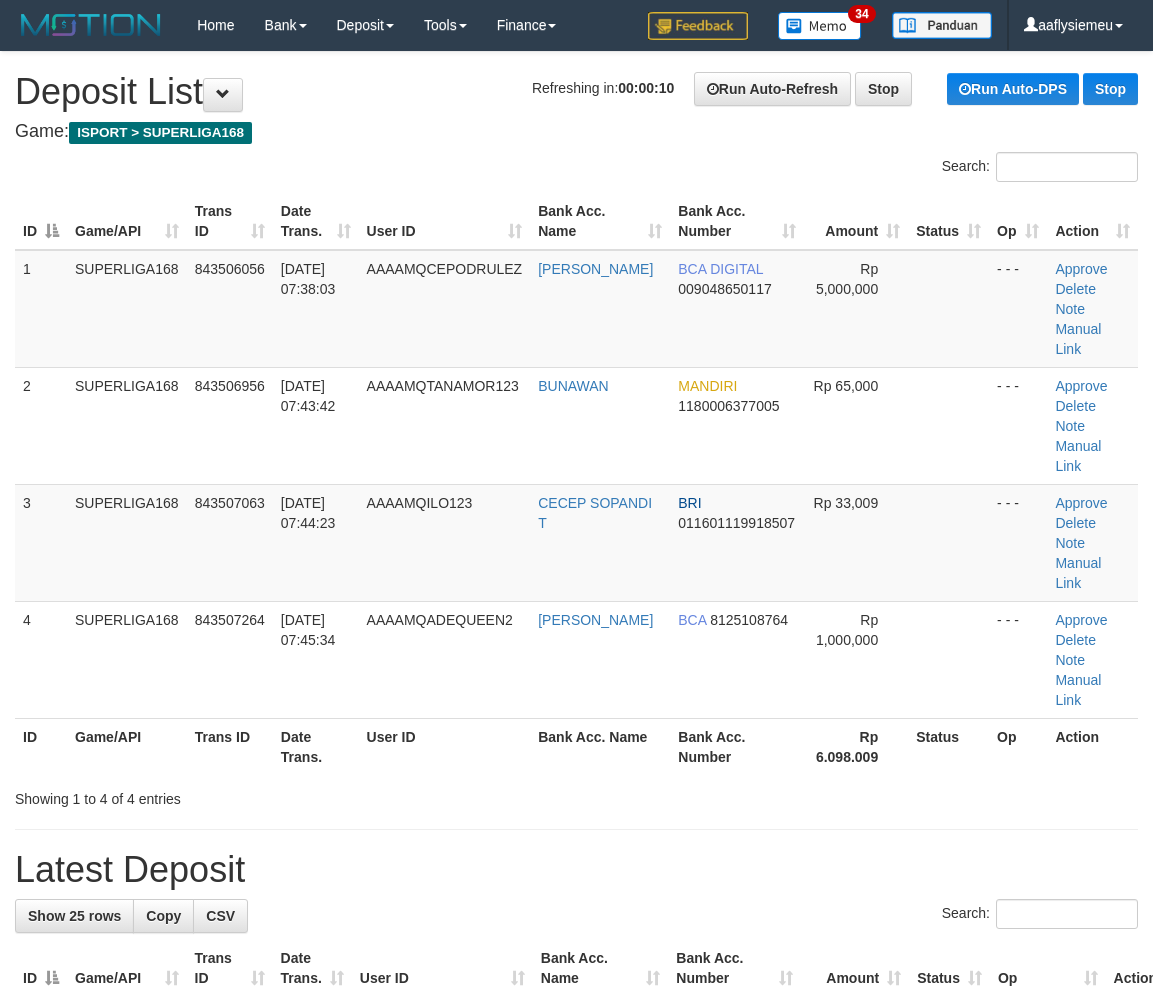 scroll, scrollTop: 0, scrollLeft: 0, axis: both 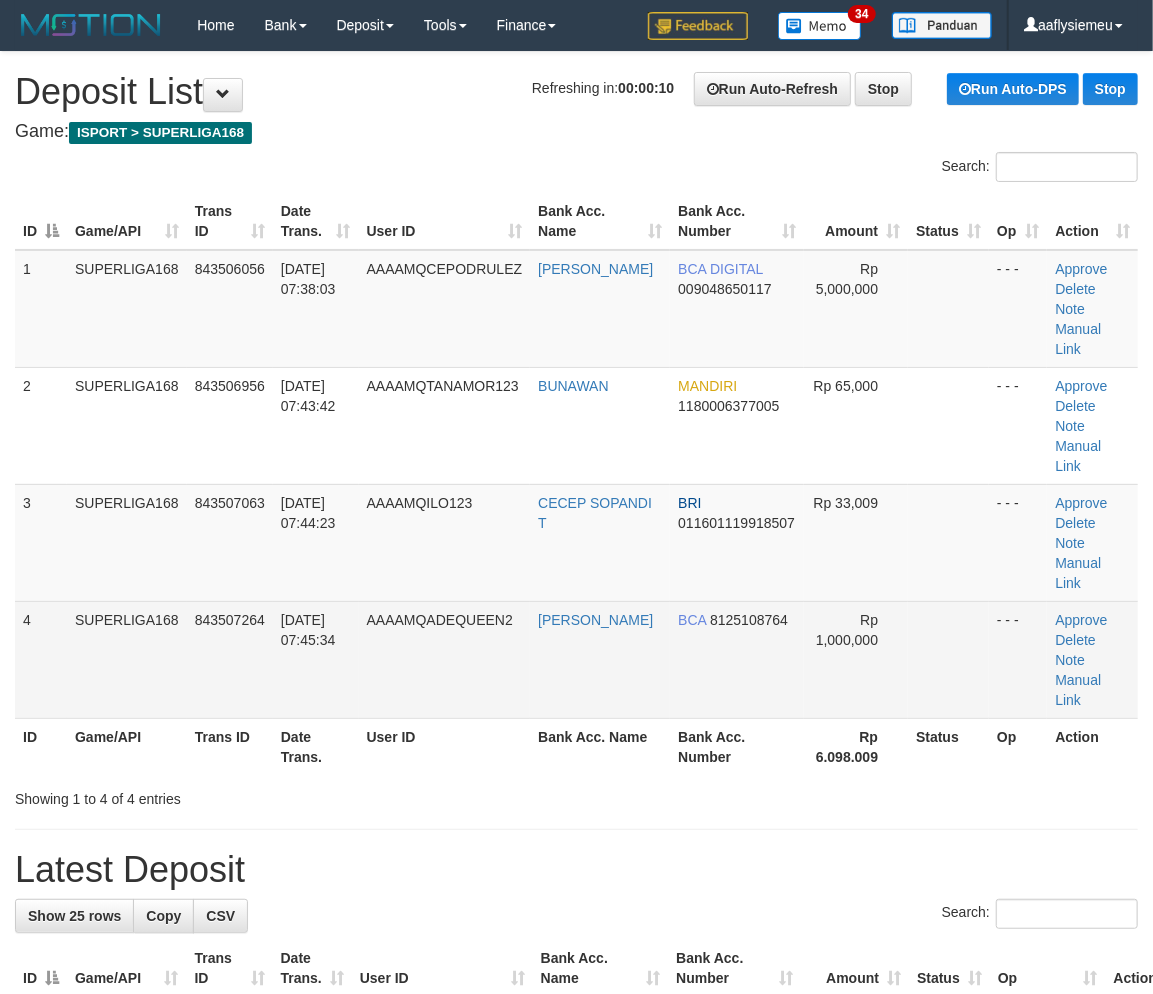 click on "4" at bounding box center (41, 659) 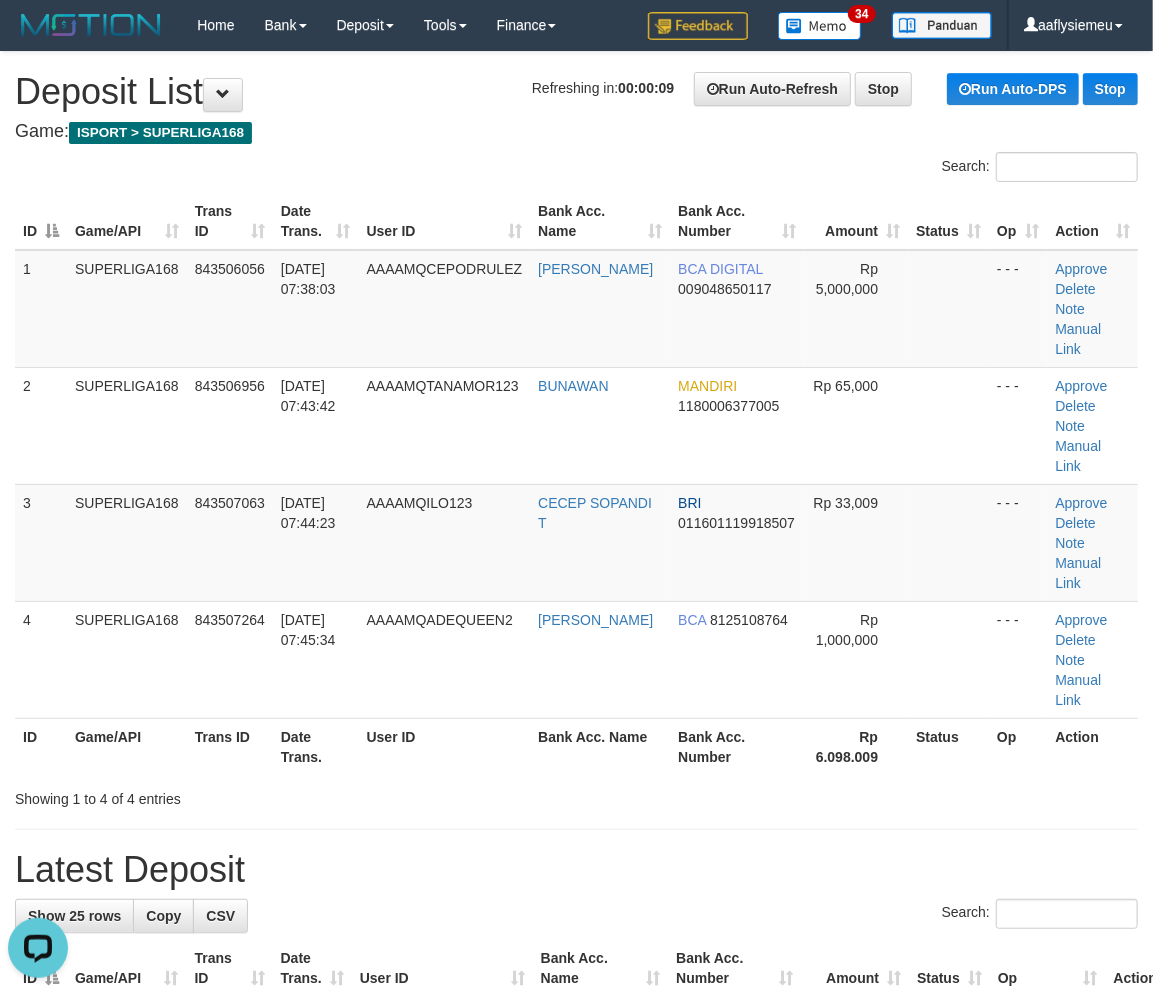 scroll, scrollTop: 0, scrollLeft: 0, axis: both 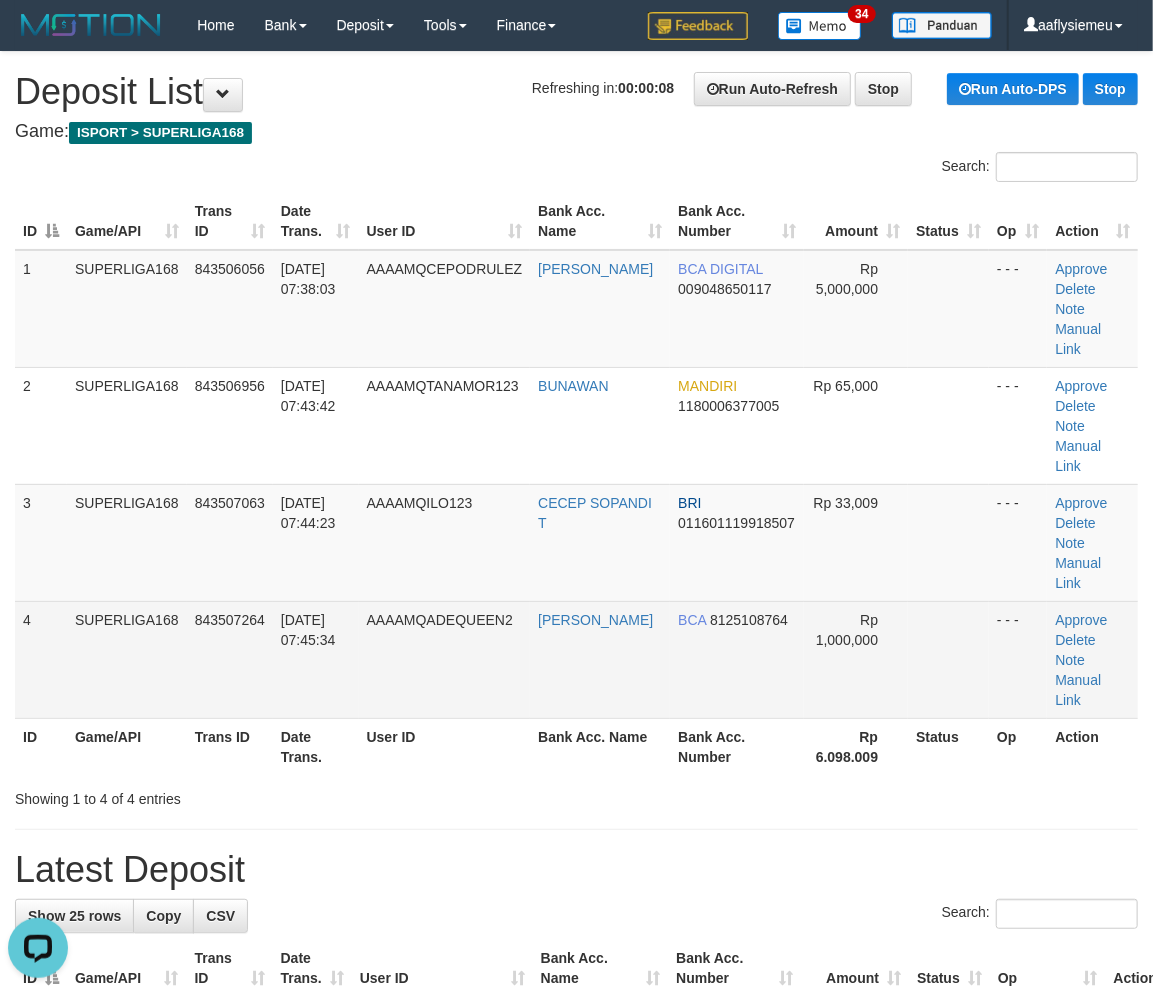 click on "AAAAMQADEQUEEN2" at bounding box center (445, 659) 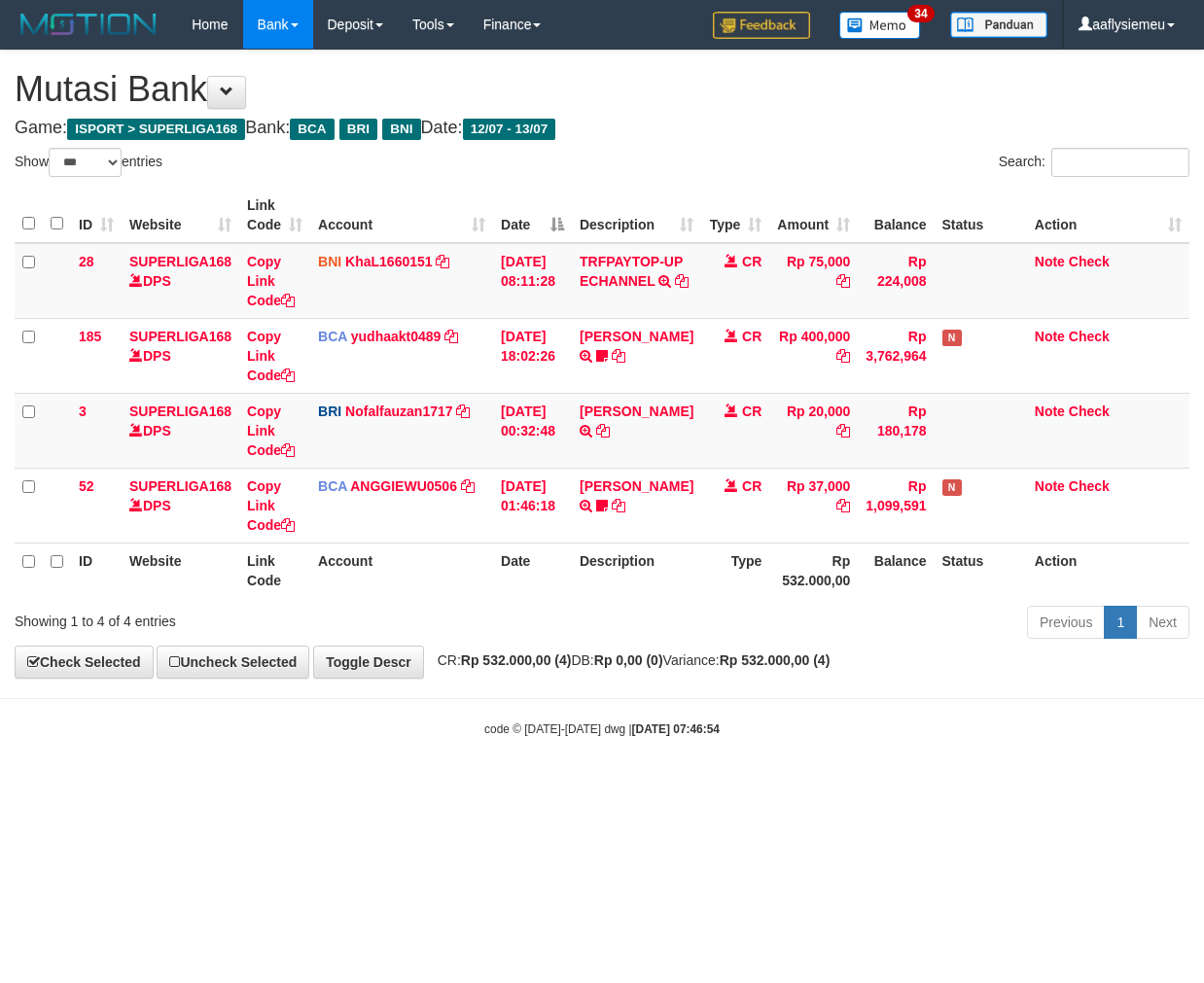 select on "***" 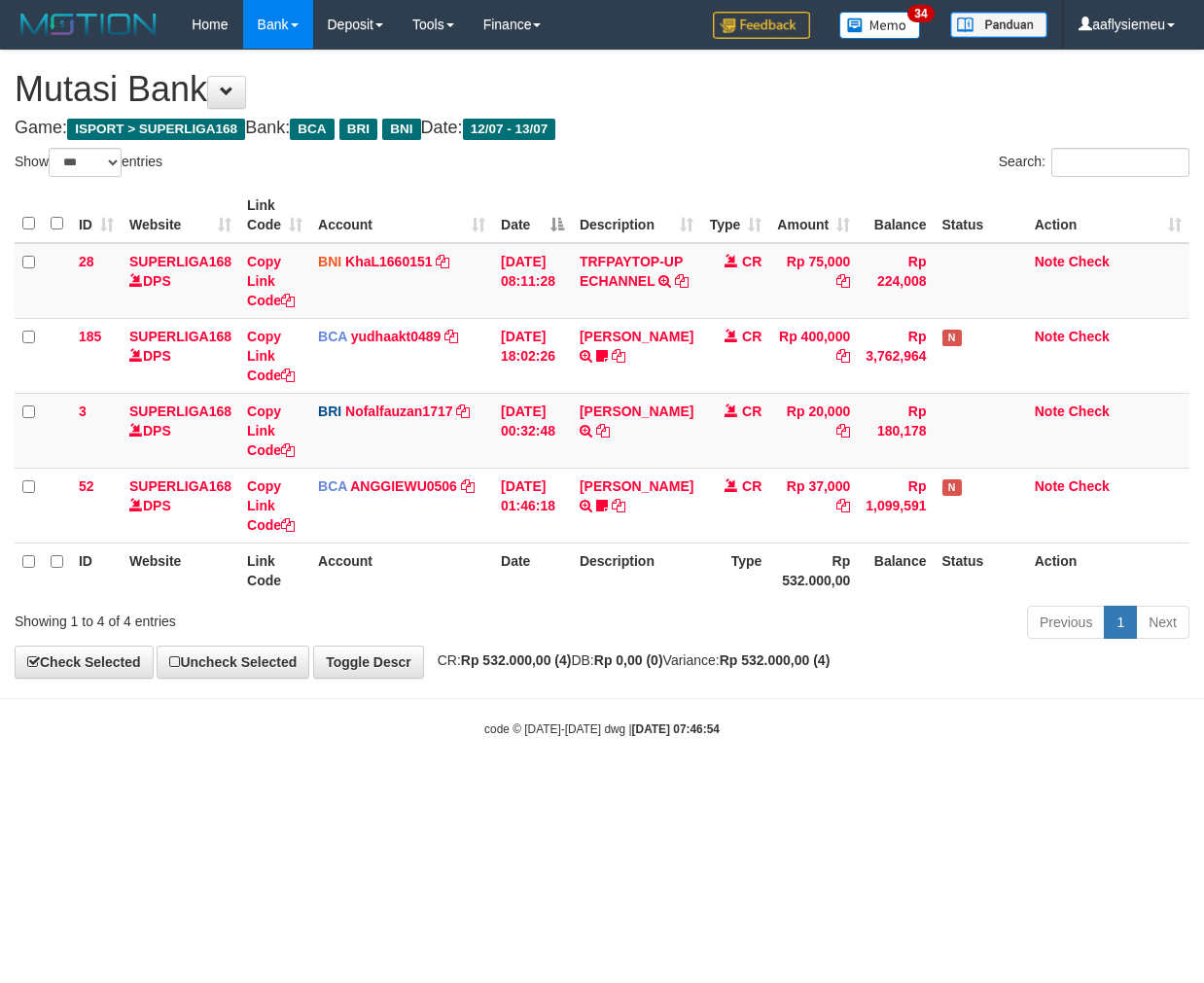 scroll, scrollTop: 0, scrollLeft: 0, axis: both 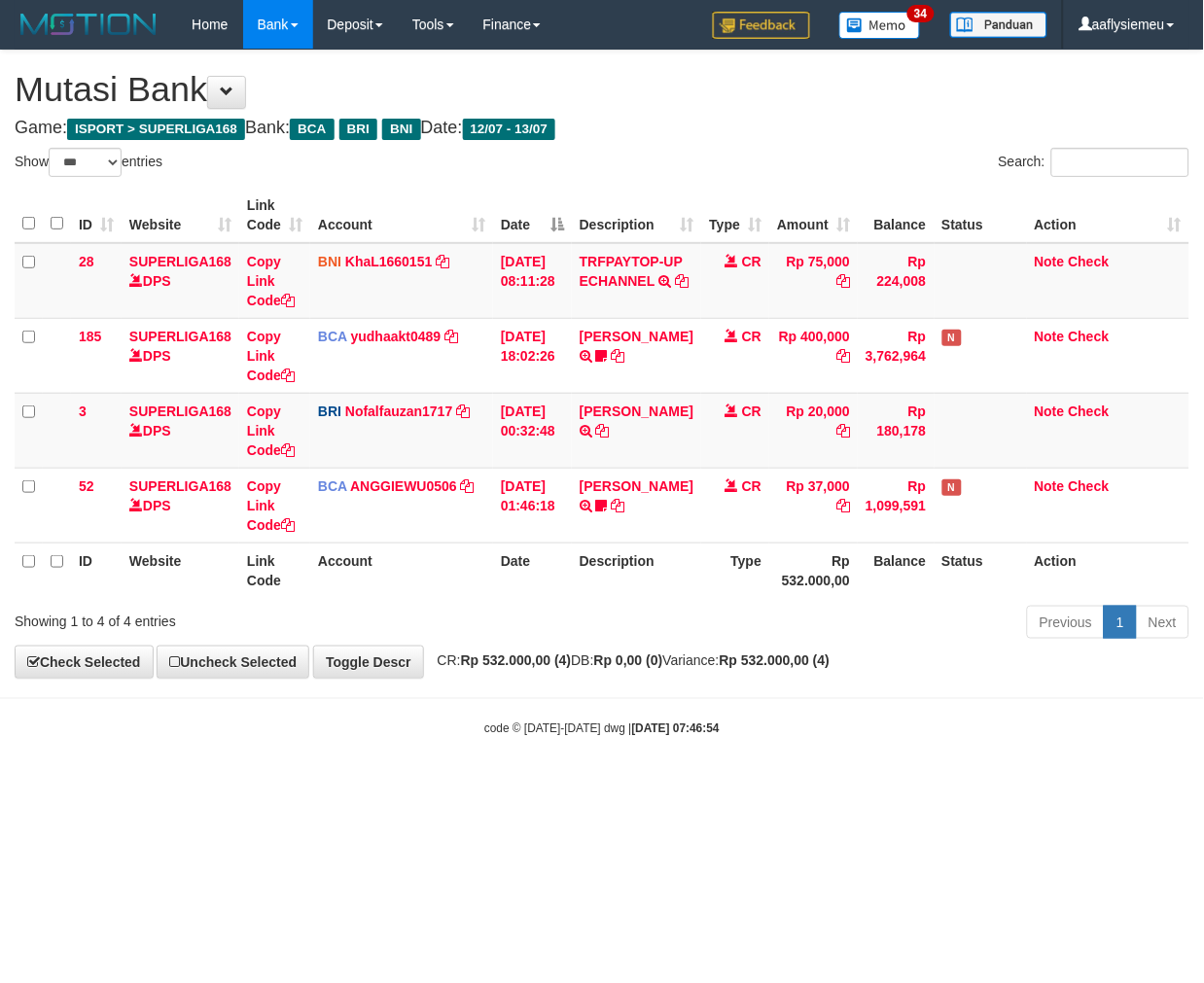 click on "Toggle navigation
Home
Bank
Account List
Load
By Website
Group
[ISPORT]													SUPERLIGA168
By Load Group (DPS)" at bounding box center [602, 393] 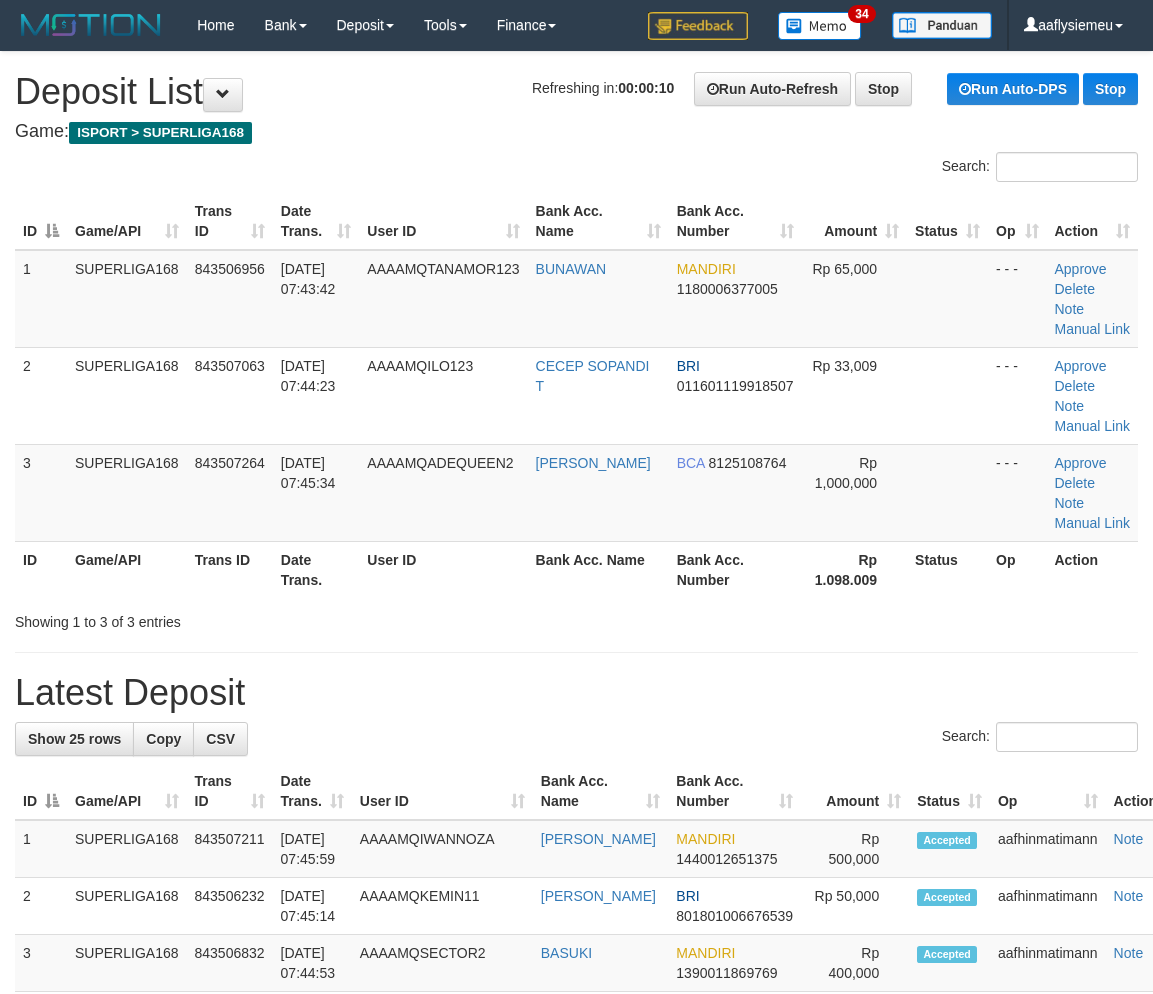 scroll, scrollTop: 0, scrollLeft: 0, axis: both 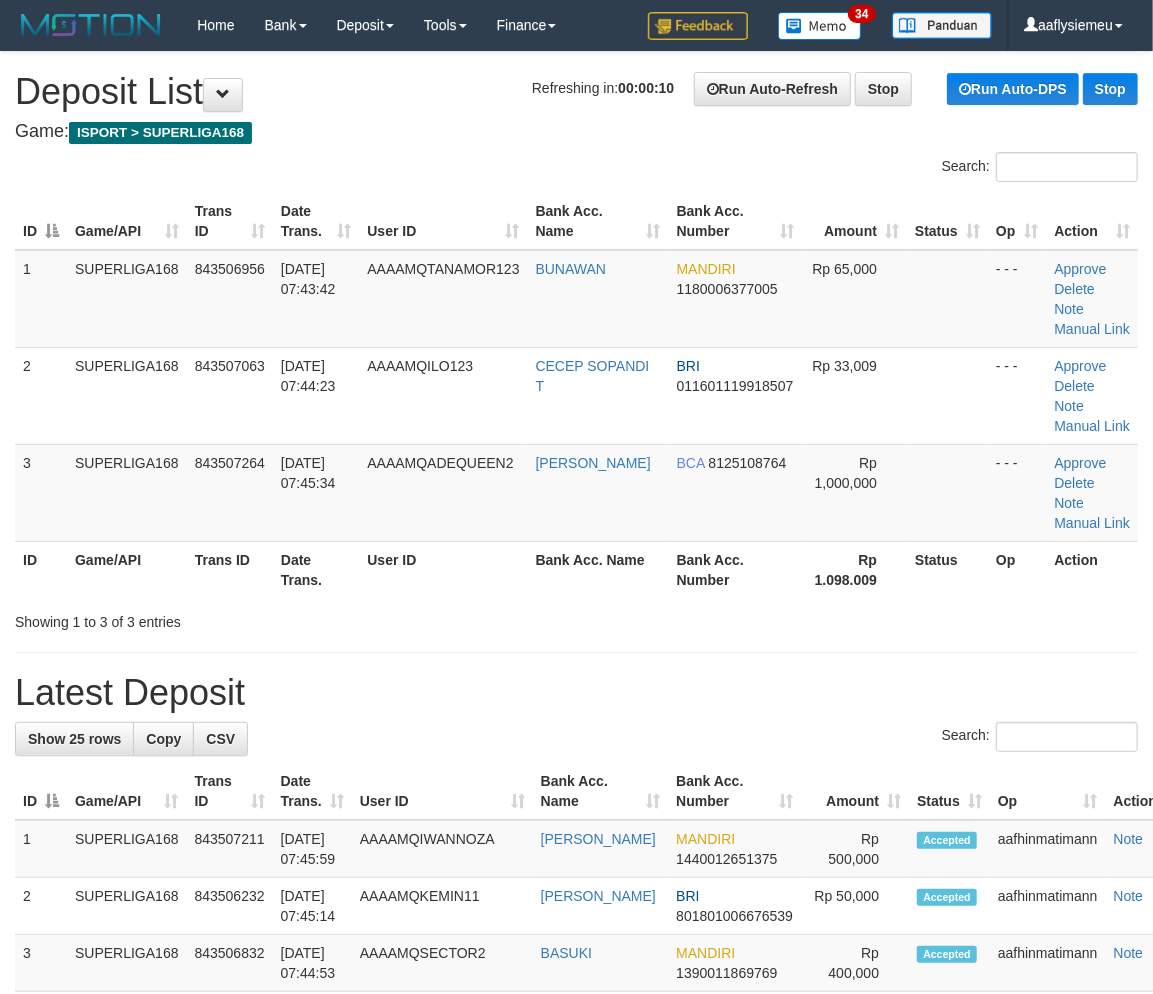 click on "ID Game/API Trans ID Date Trans. User ID Bank Acc. Name Bank Acc. Number Amount Status Op Action
1
SUPERLIGA168
843506956
[DATE] 07:43:42
AAAAMQTANAMOR123
[GEOGRAPHIC_DATA]
MANDIRI
1180006377005
Rp 65,000
- - -
Approve
[GEOGRAPHIC_DATA]
Note
Manual Link
2
SUPERLIGA168
843507063
[DATE] 07:44:23
AAAAMQILO123
CECEP SOPANDI T
BRI
011601119918507
Rp 33,009" at bounding box center (576, 395) 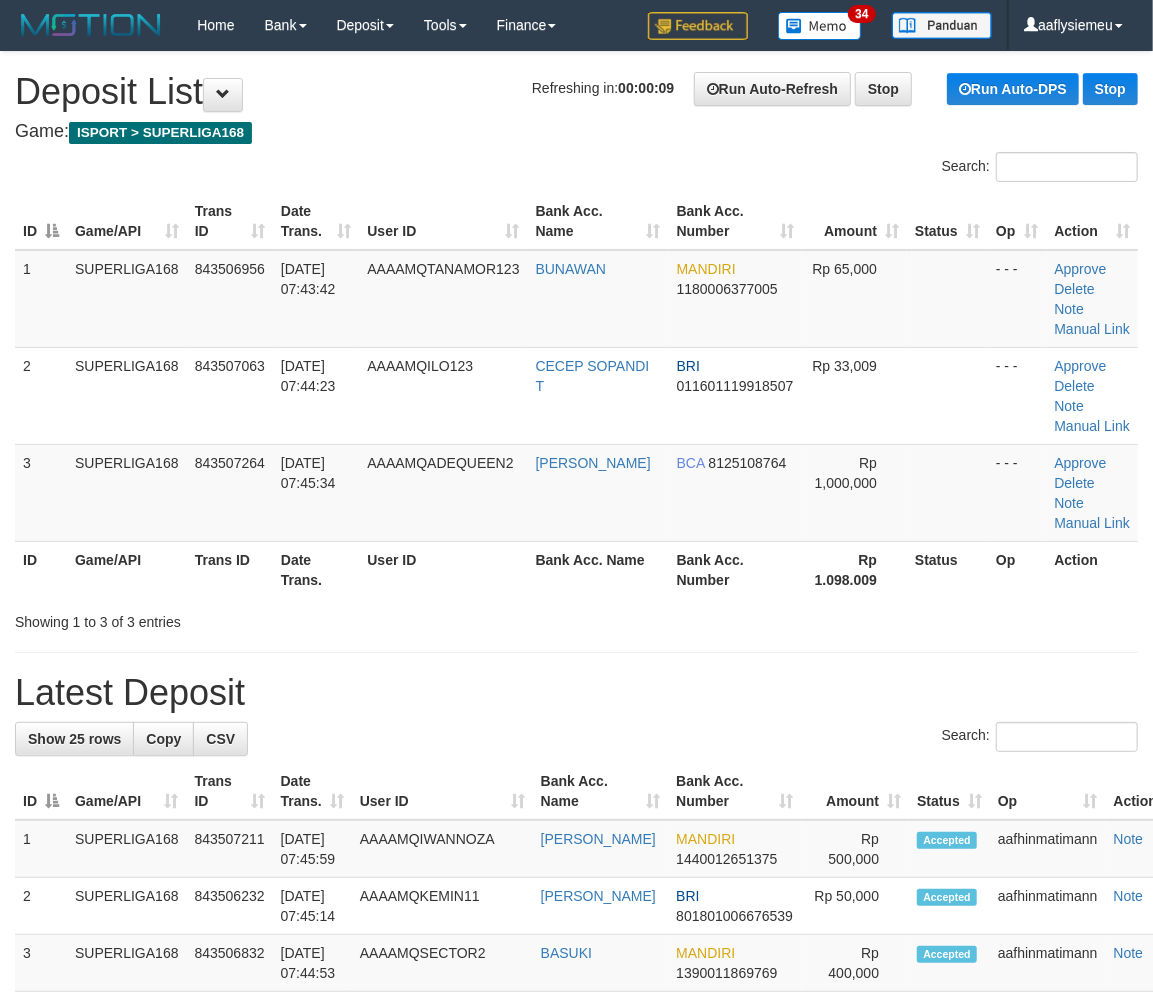 click on "Game/API" at bounding box center [127, 569] 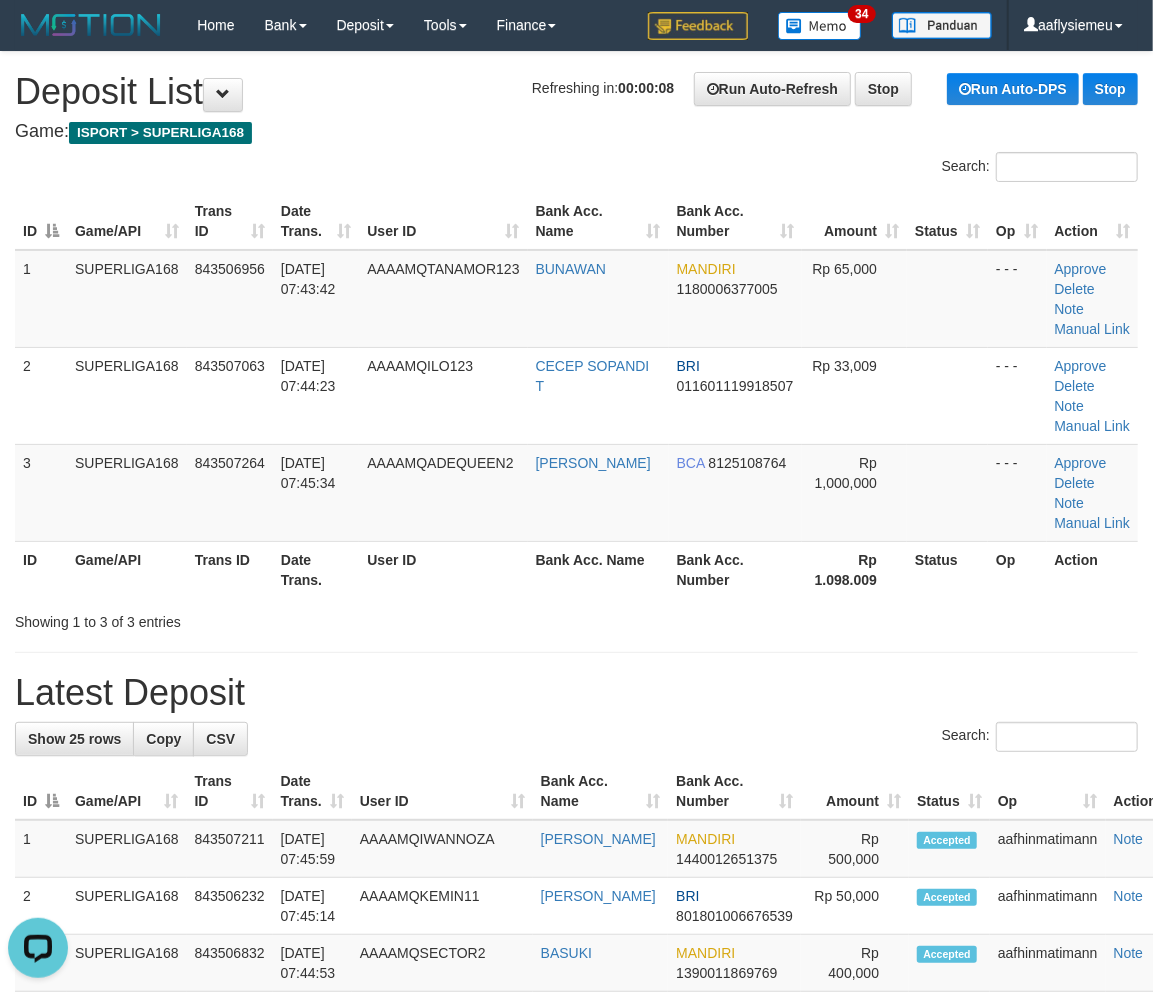 scroll, scrollTop: 0, scrollLeft: 0, axis: both 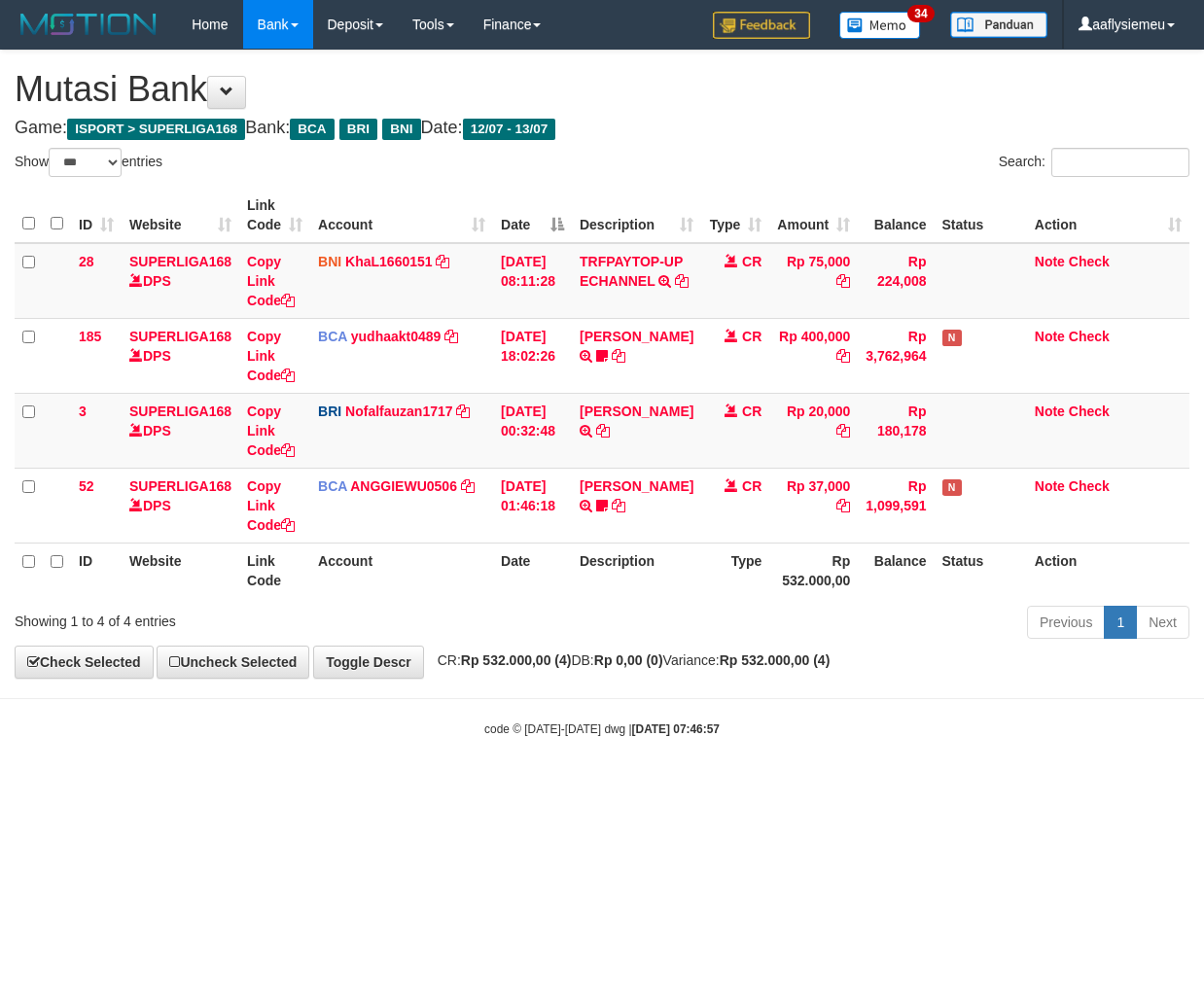 select on "***" 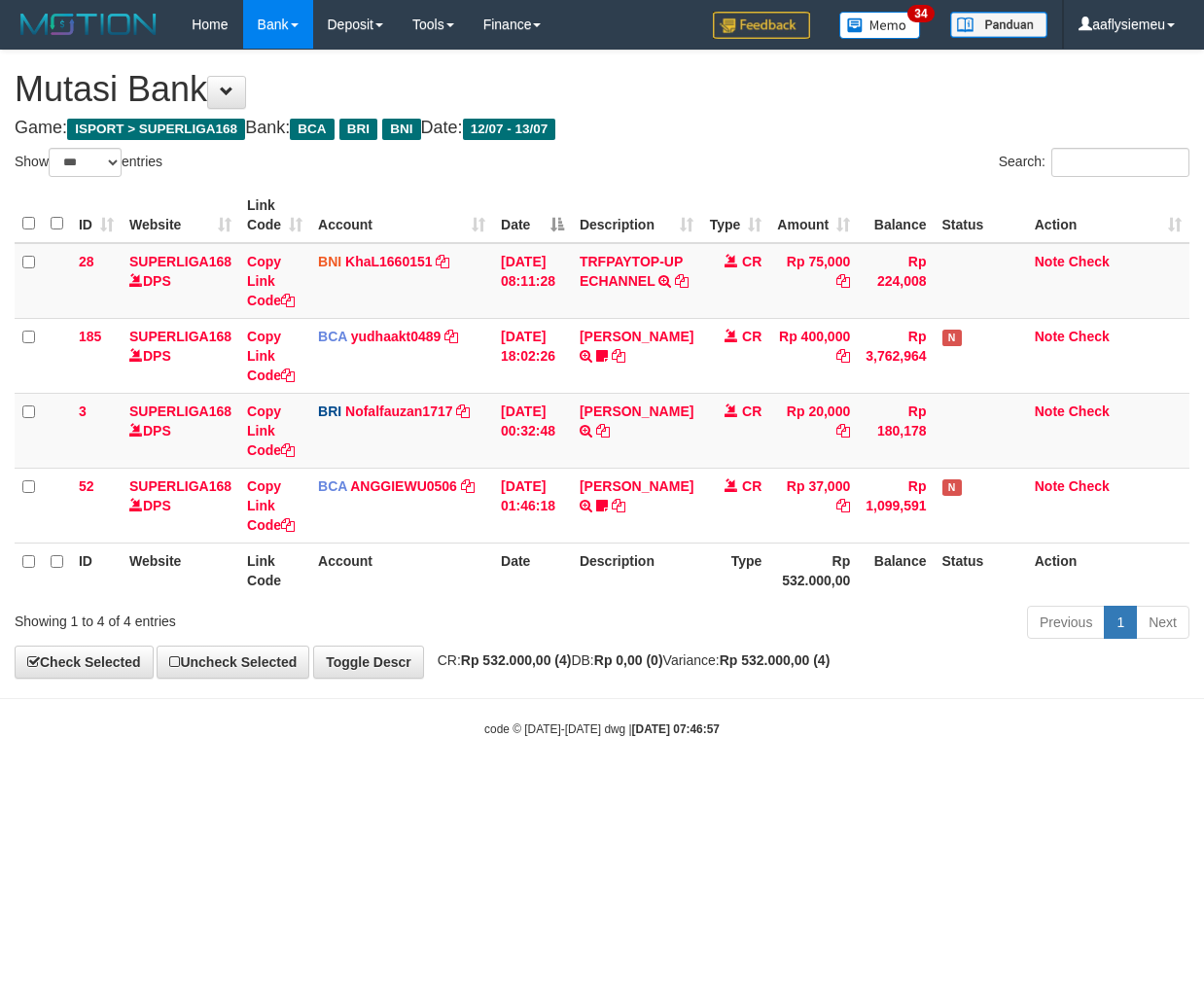 scroll, scrollTop: 0, scrollLeft: 0, axis: both 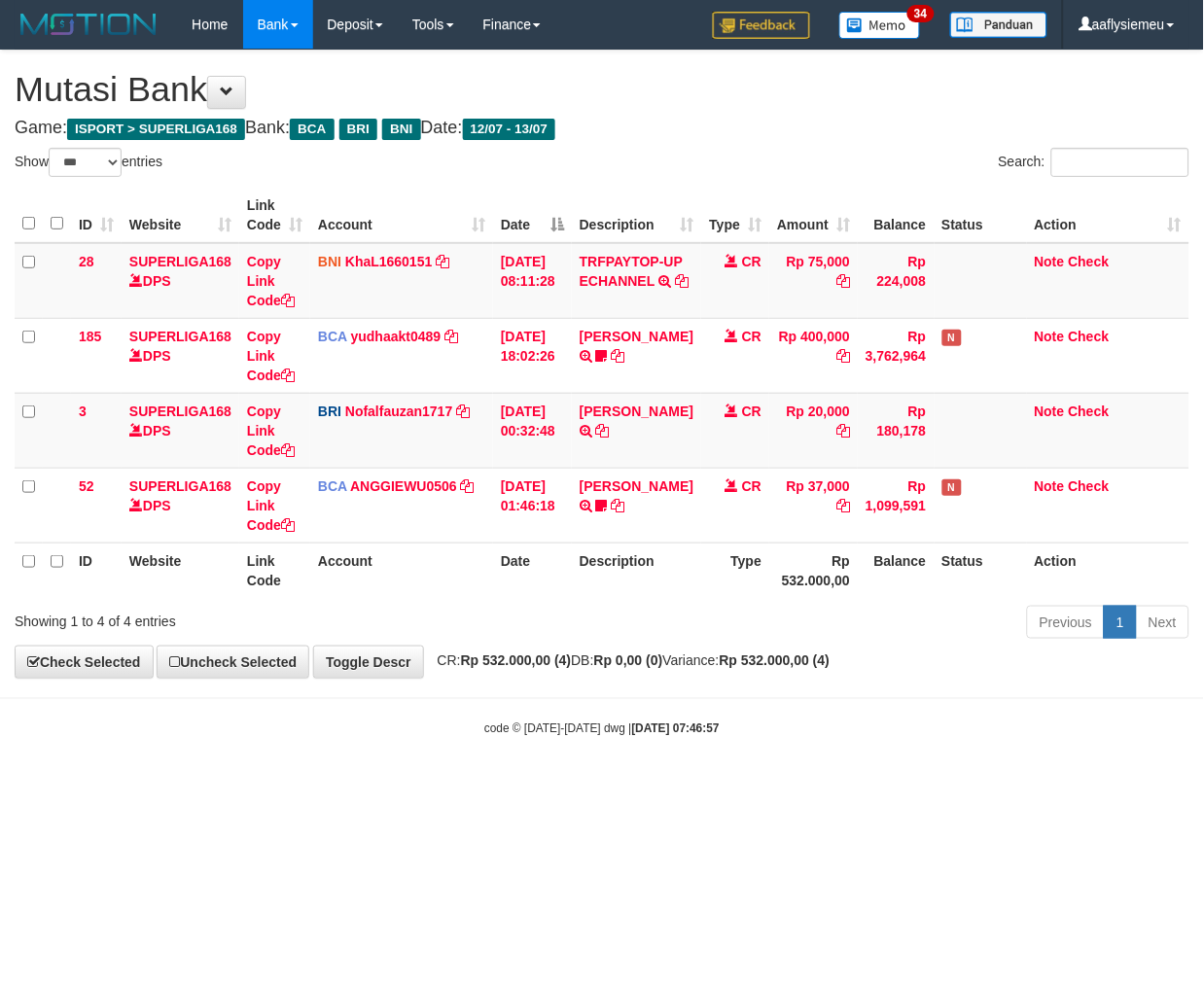 click on "code © [DATE]-[DATE] dwg |  [DATE] 07:46:57" at bounding box center [602, 728] 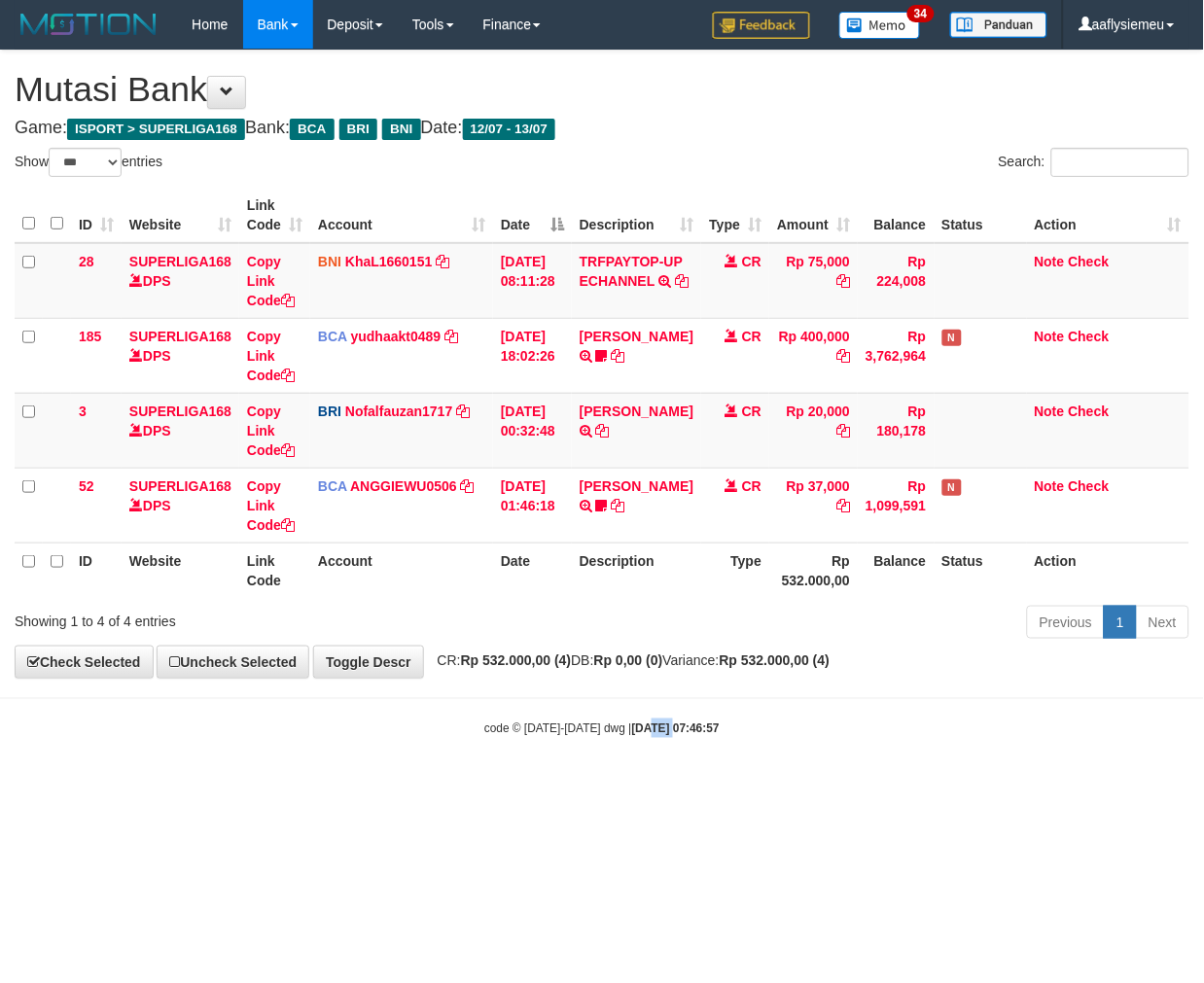 drag, startPoint x: 647, startPoint y: 785, endPoint x: 401, endPoint y: 812, distance: 247.4773 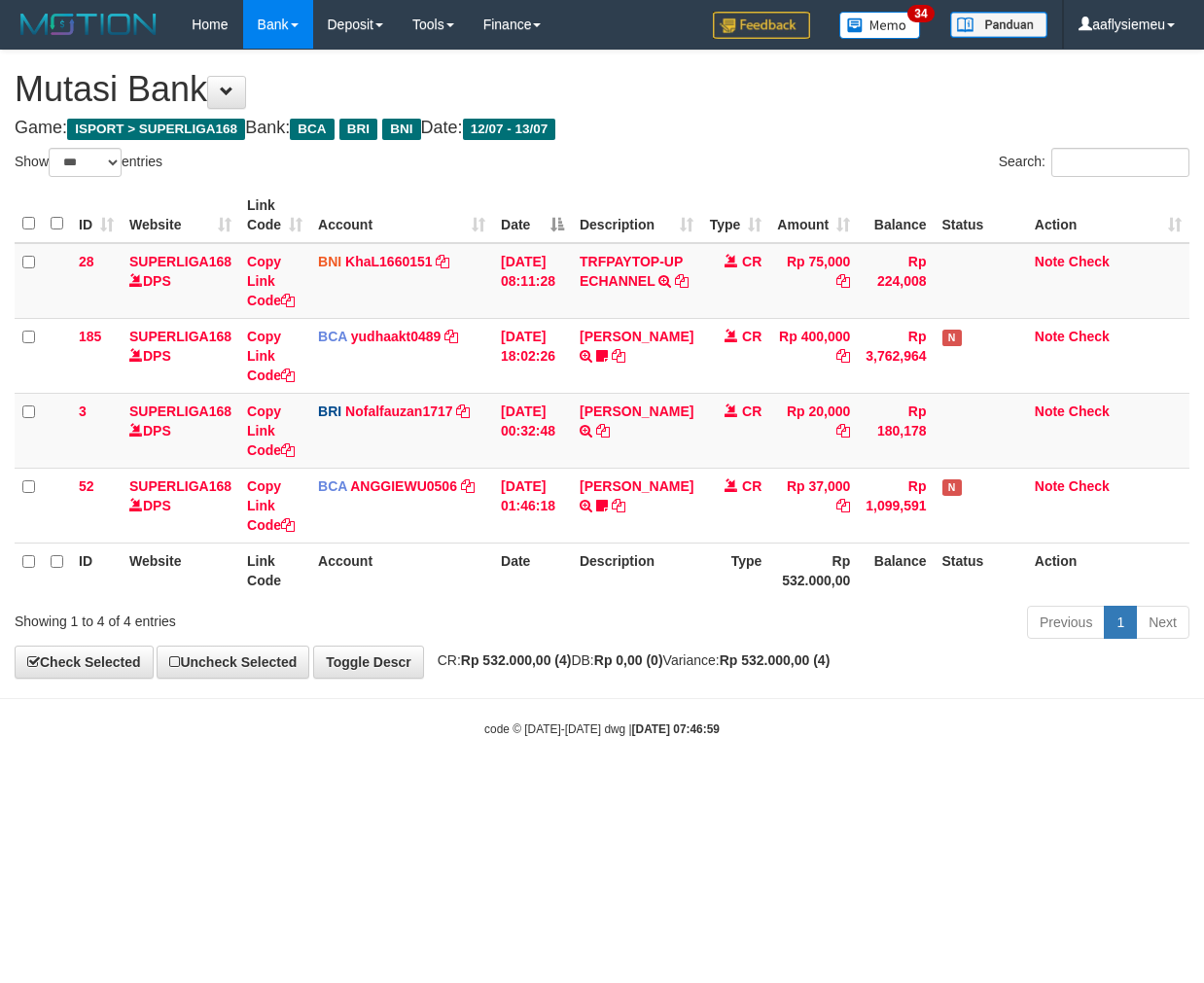 select on "***" 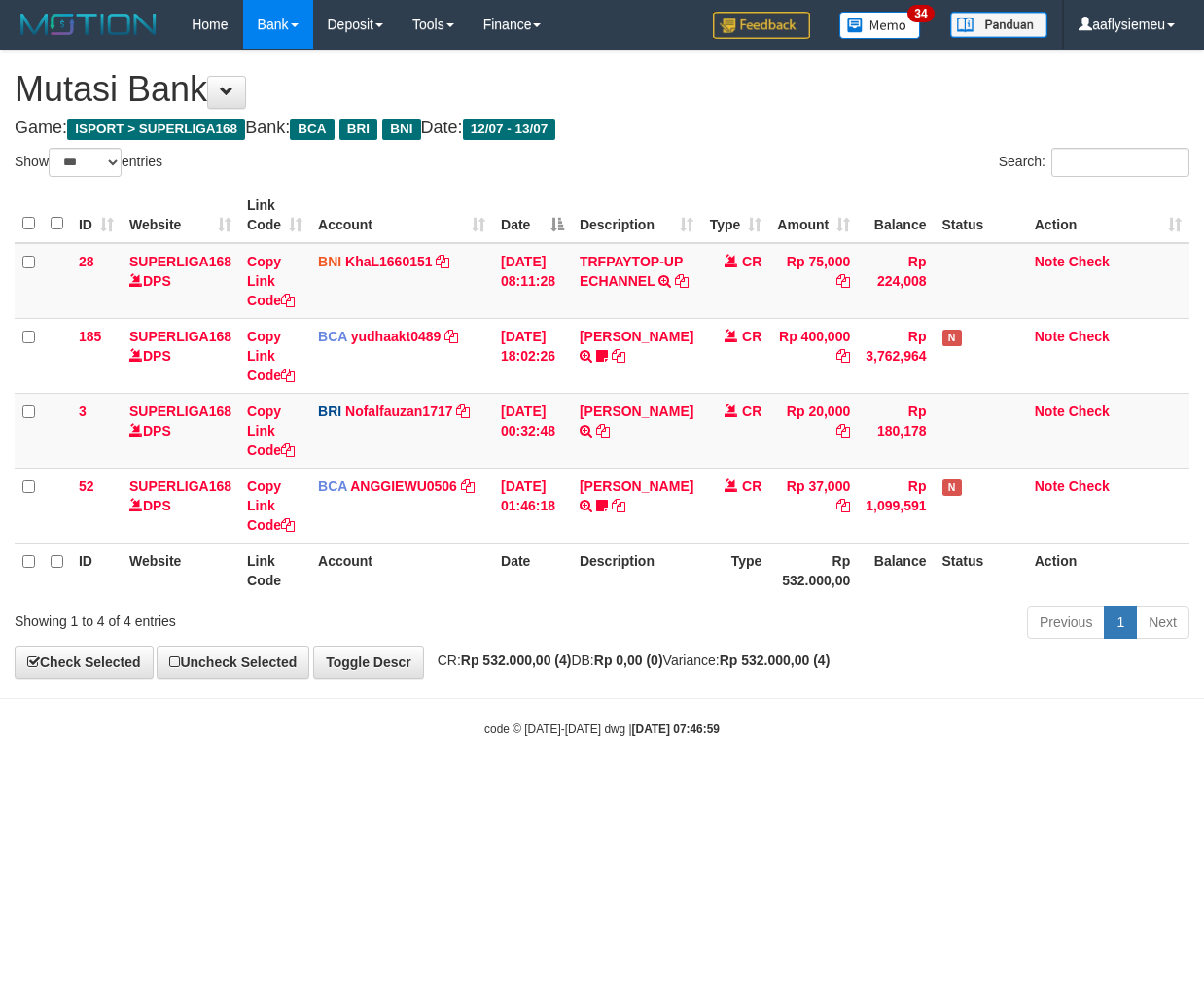 scroll, scrollTop: 0, scrollLeft: 0, axis: both 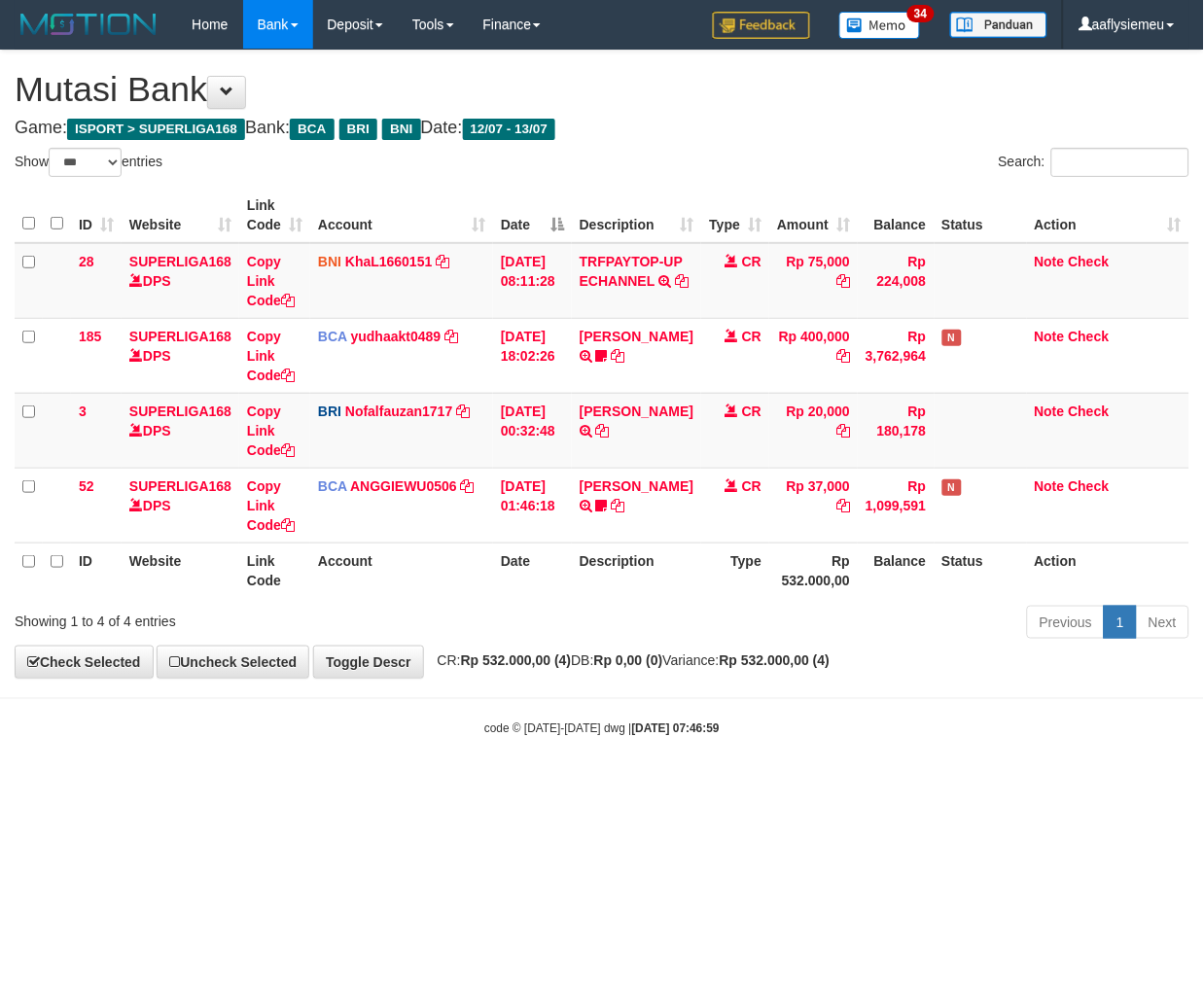 drag, startPoint x: 615, startPoint y: 734, endPoint x: 705, endPoint y: 706, distance: 94.25497 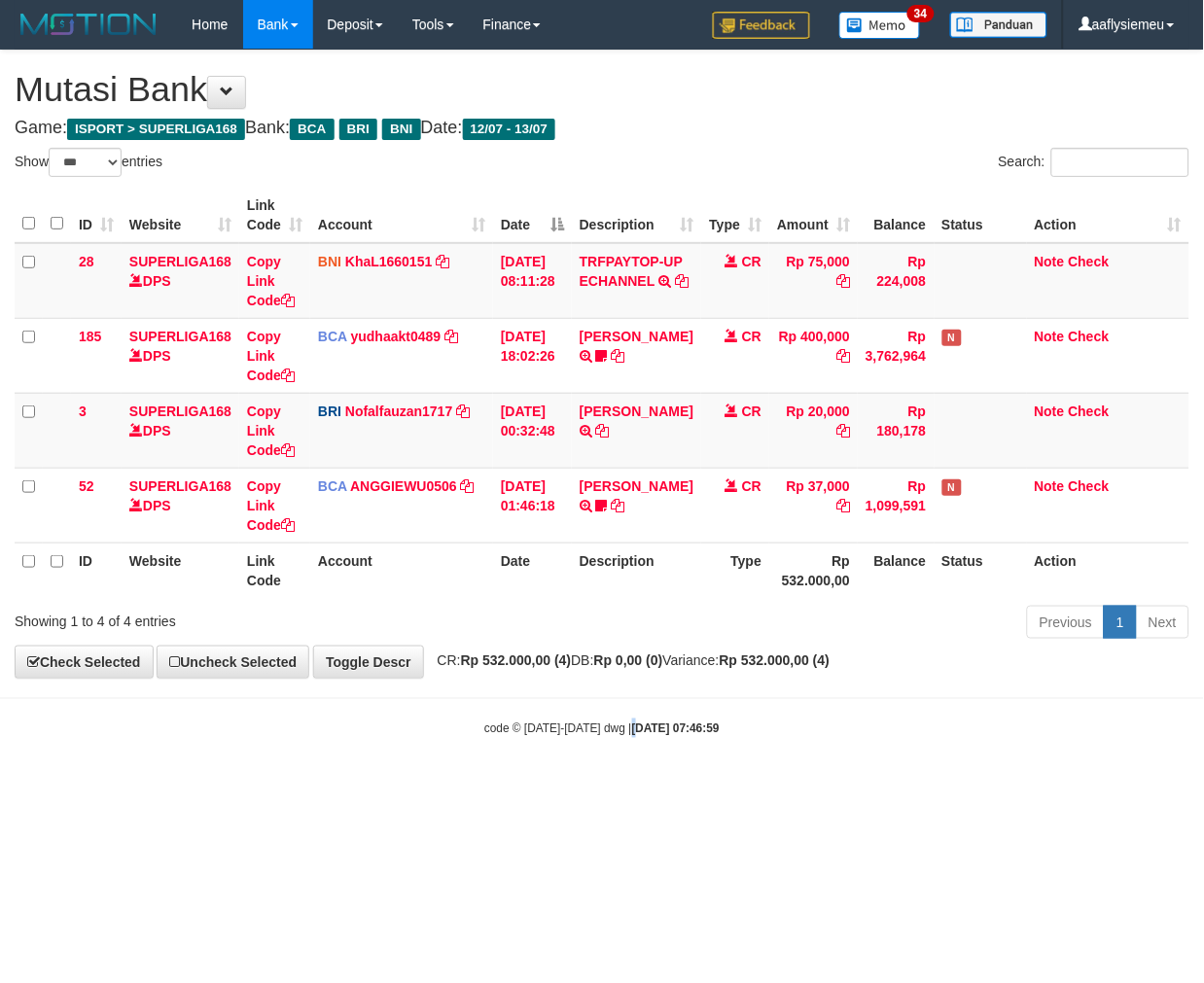 click on "Toggle navigation
Home
Bank
Account List
Load
By Website
Group
[ISPORT]													SUPERLIGA168
By Load Group (DPS)
34" at bounding box center [602, 393] 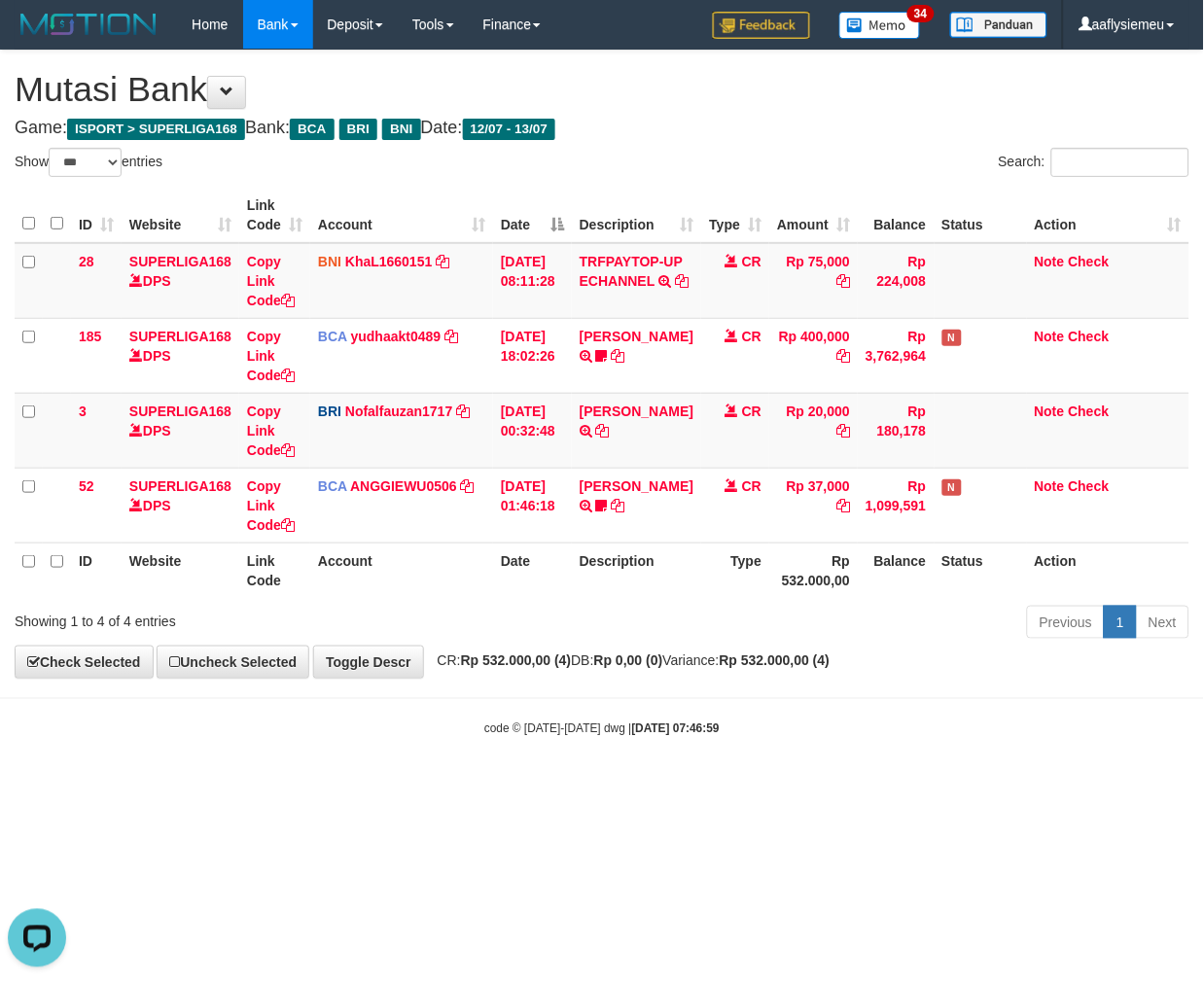 scroll, scrollTop: 0, scrollLeft: 0, axis: both 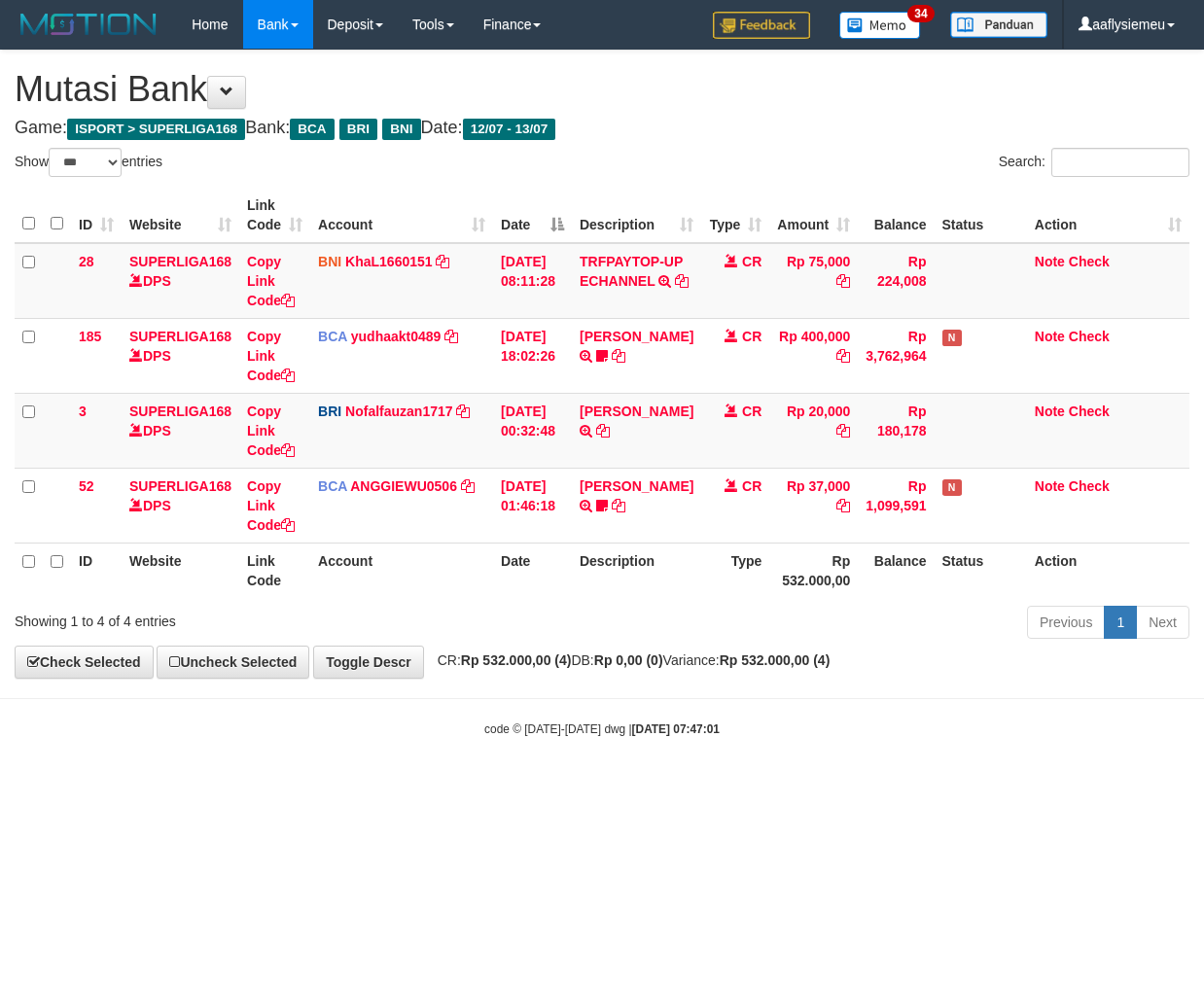 select on "***" 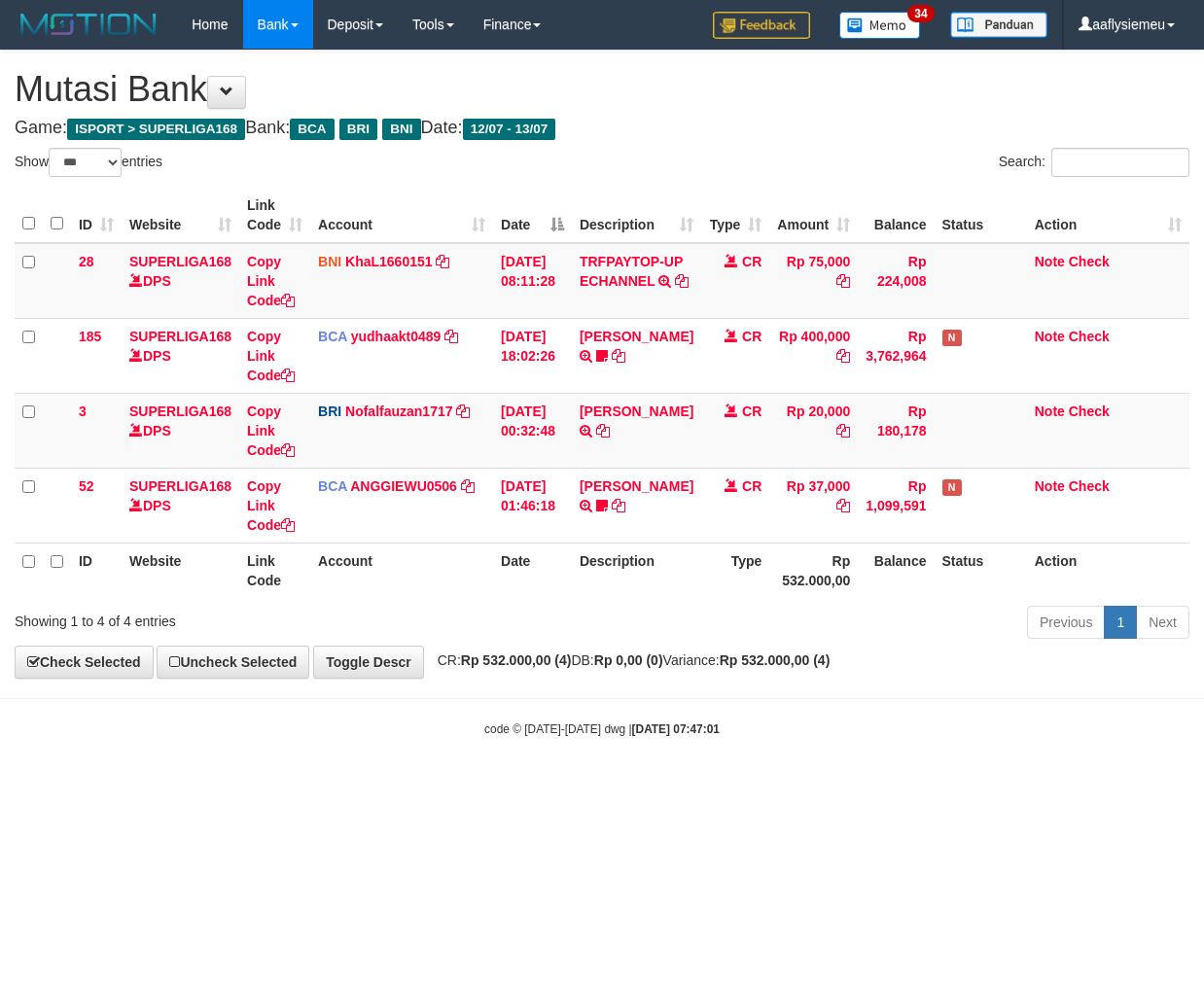 scroll, scrollTop: 0, scrollLeft: 0, axis: both 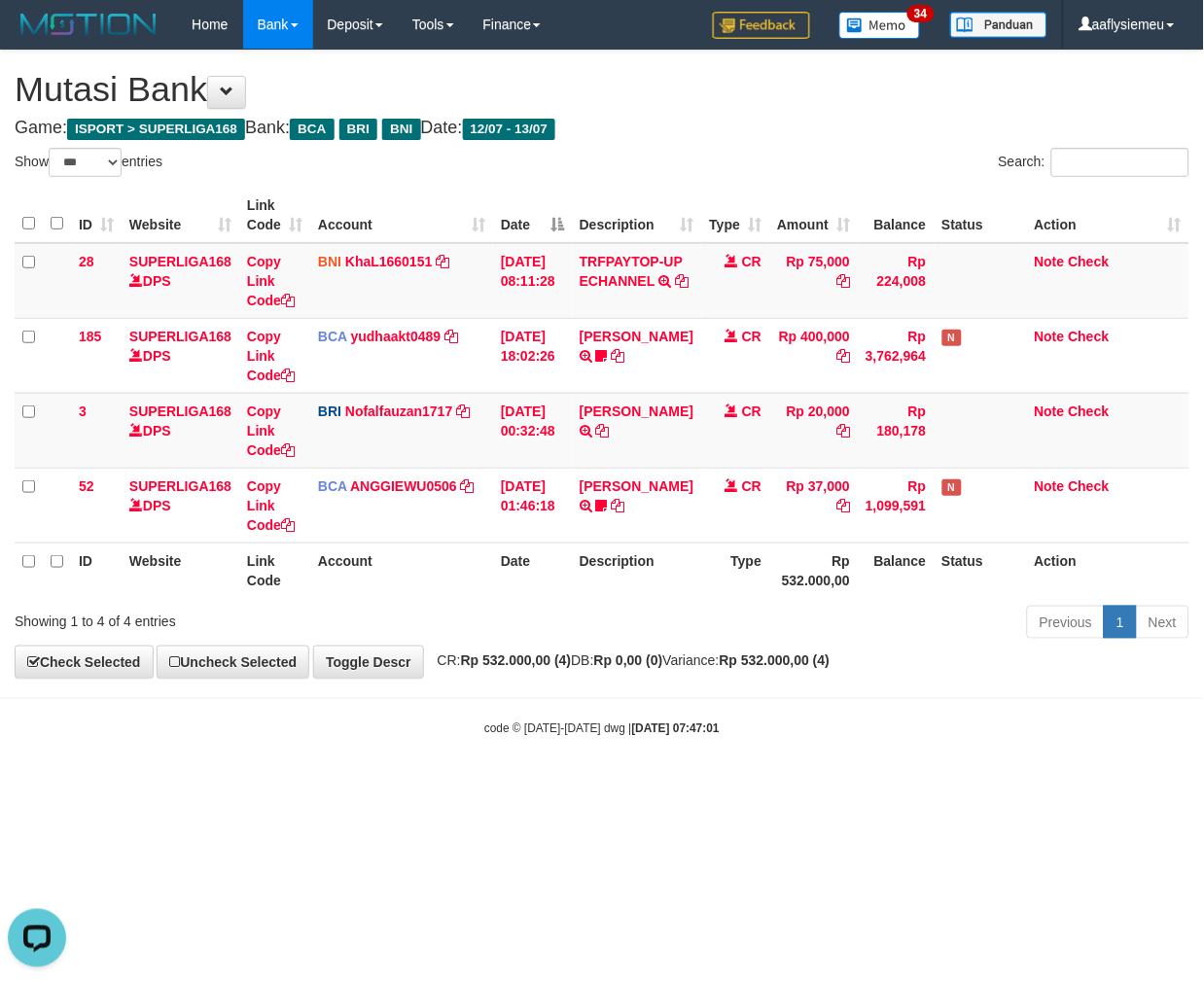 drag, startPoint x: 755, startPoint y: 784, endPoint x: 821, endPoint y: 752, distance: 73.34848 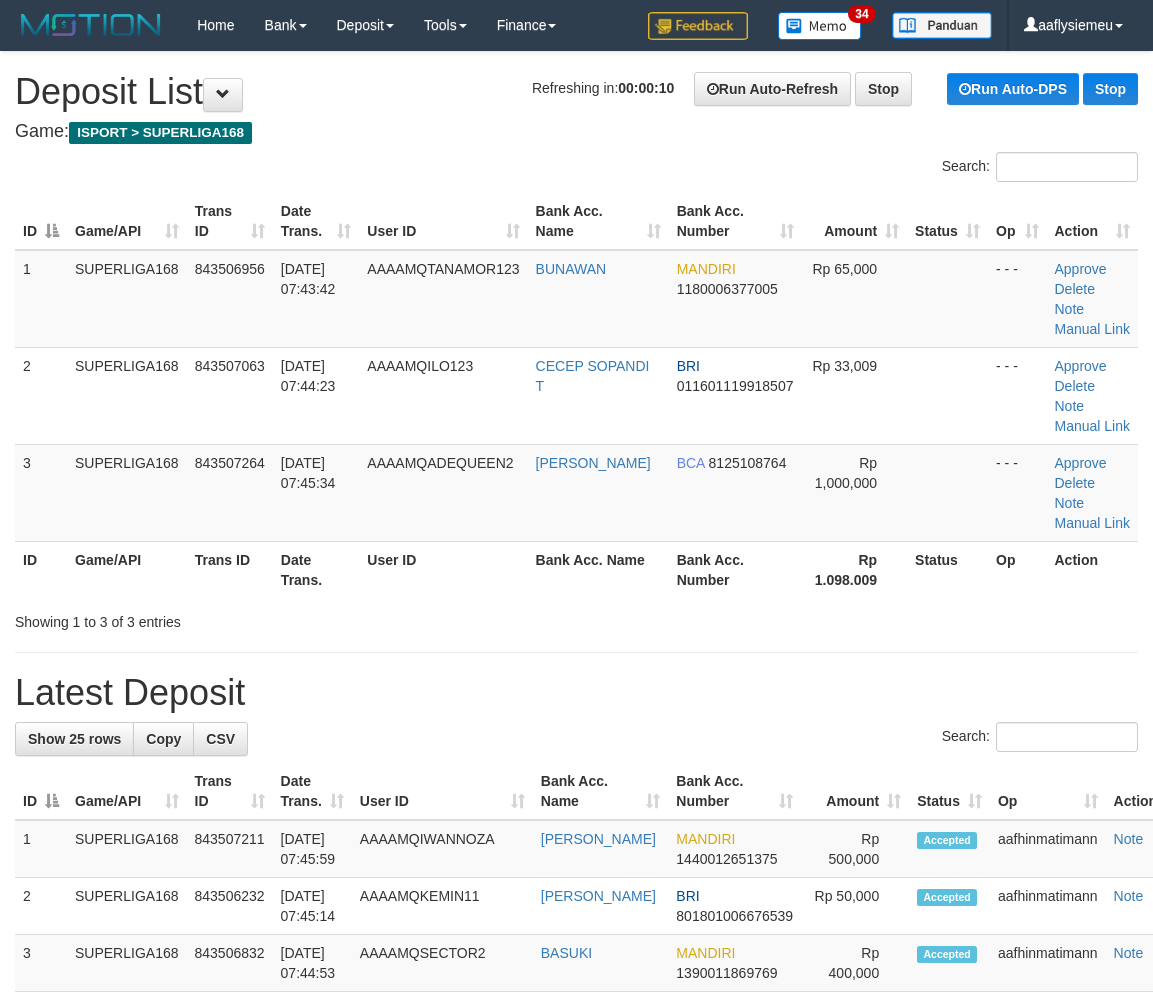 scroll, scrollTop: 0, scrollLeft: 0, axis: both 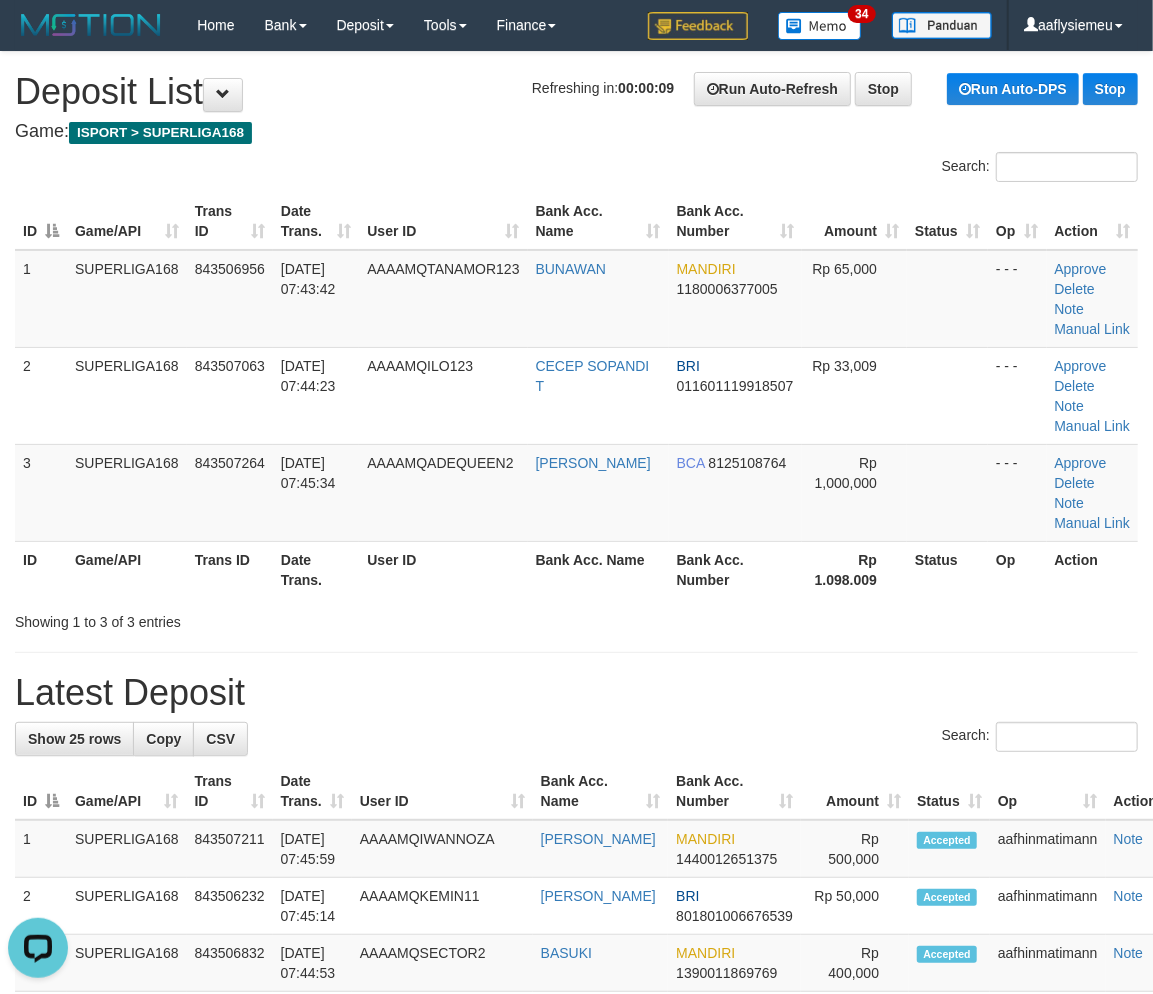 click on "Game/API" at bounding box center [127, 569] 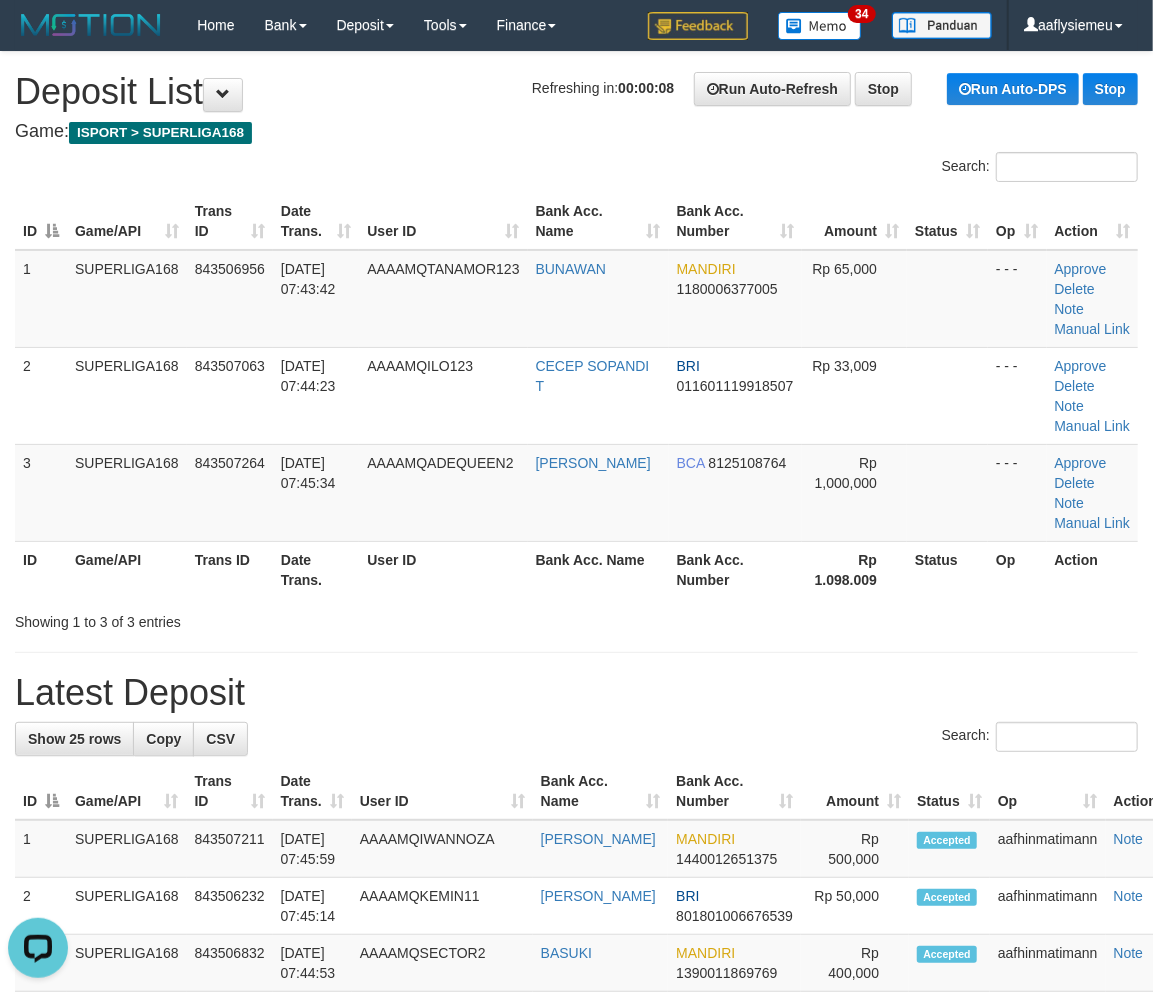 click on "ID Game/API Trans ID Date Trans. User ID Bank Acc. Name Bank Acc. Number Amount Status Op Action
1
SUPERLIGA168
843506956
13/07/2025 07:43:42
AAAAMQTANAMOR123
BUNAWAN
MANDIRI
1180006377005
Rp 65,000
- - -
Approve
Delete
Note
Manual Link
2
SUPERLIGA168
843507063
13/07/2025 07:44:23
AAAAMQILO123
CECEP SOPANDI T
BRI
011601119918507
Rp 33,009" at bounding box center (576, 395) 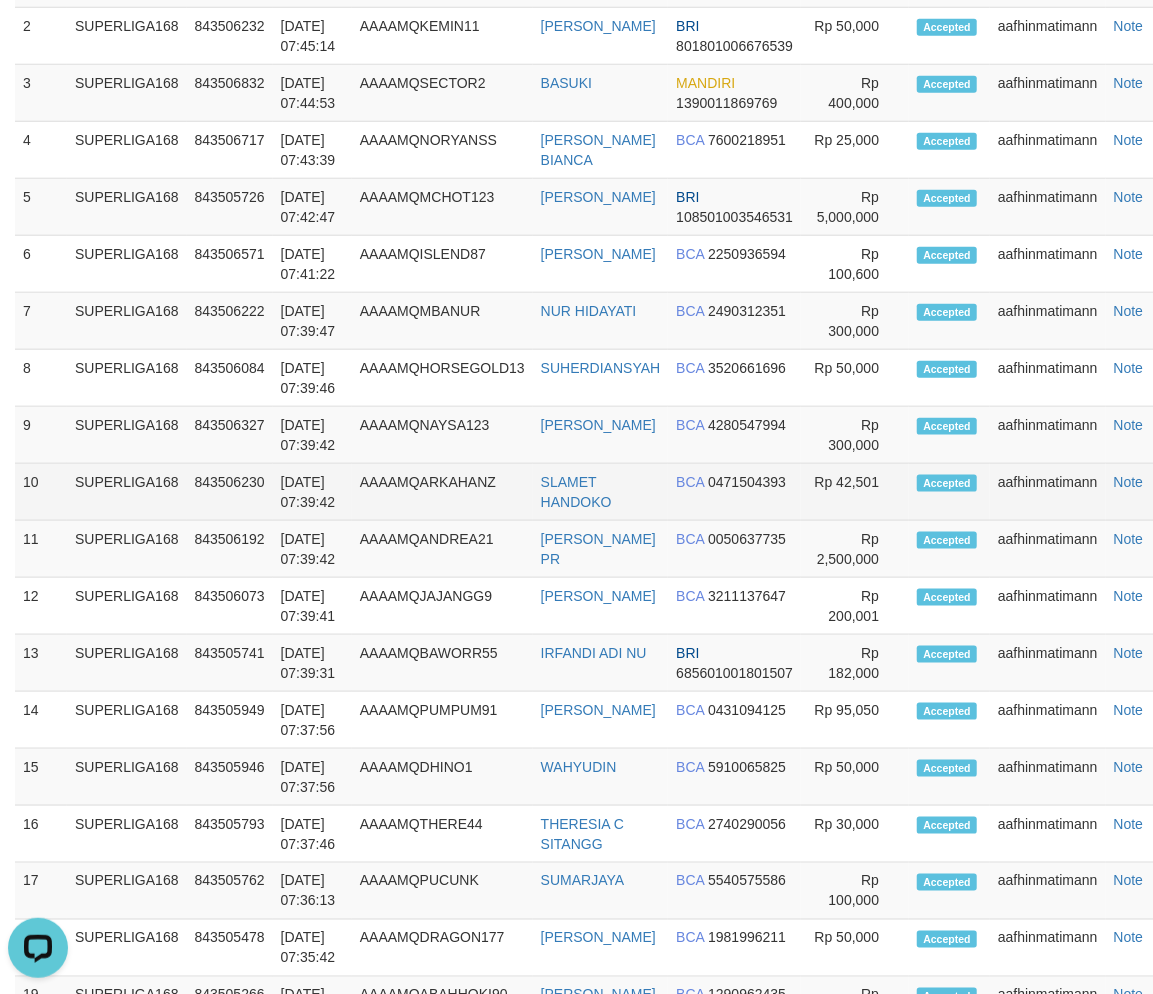 drag, startPoint x: 346, startPoint y: 460, endPoint x: 326, endPoint y: 490, distance: 36.05551 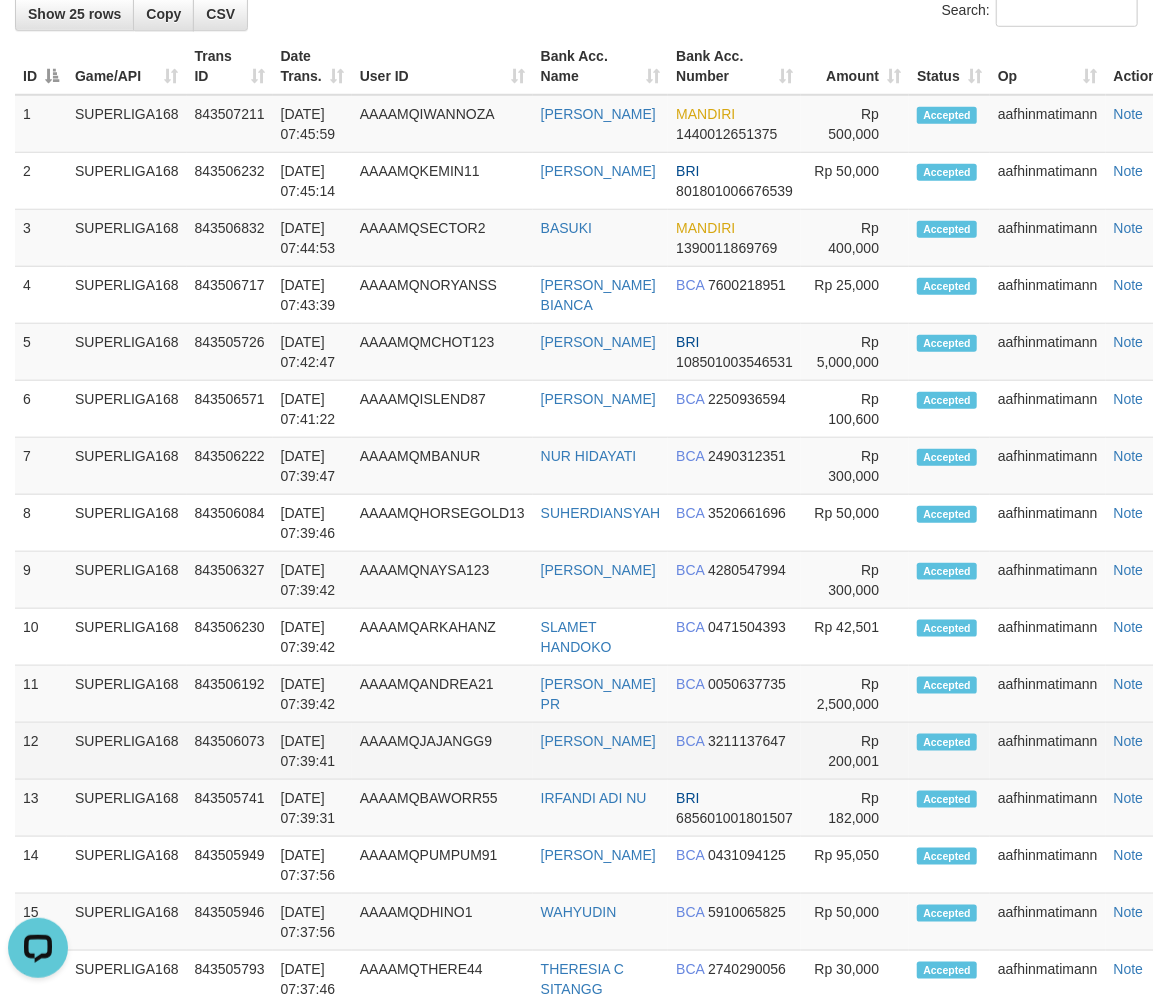 scroll, scrollTop: 320, scrollLeft: 0, axis: vertical 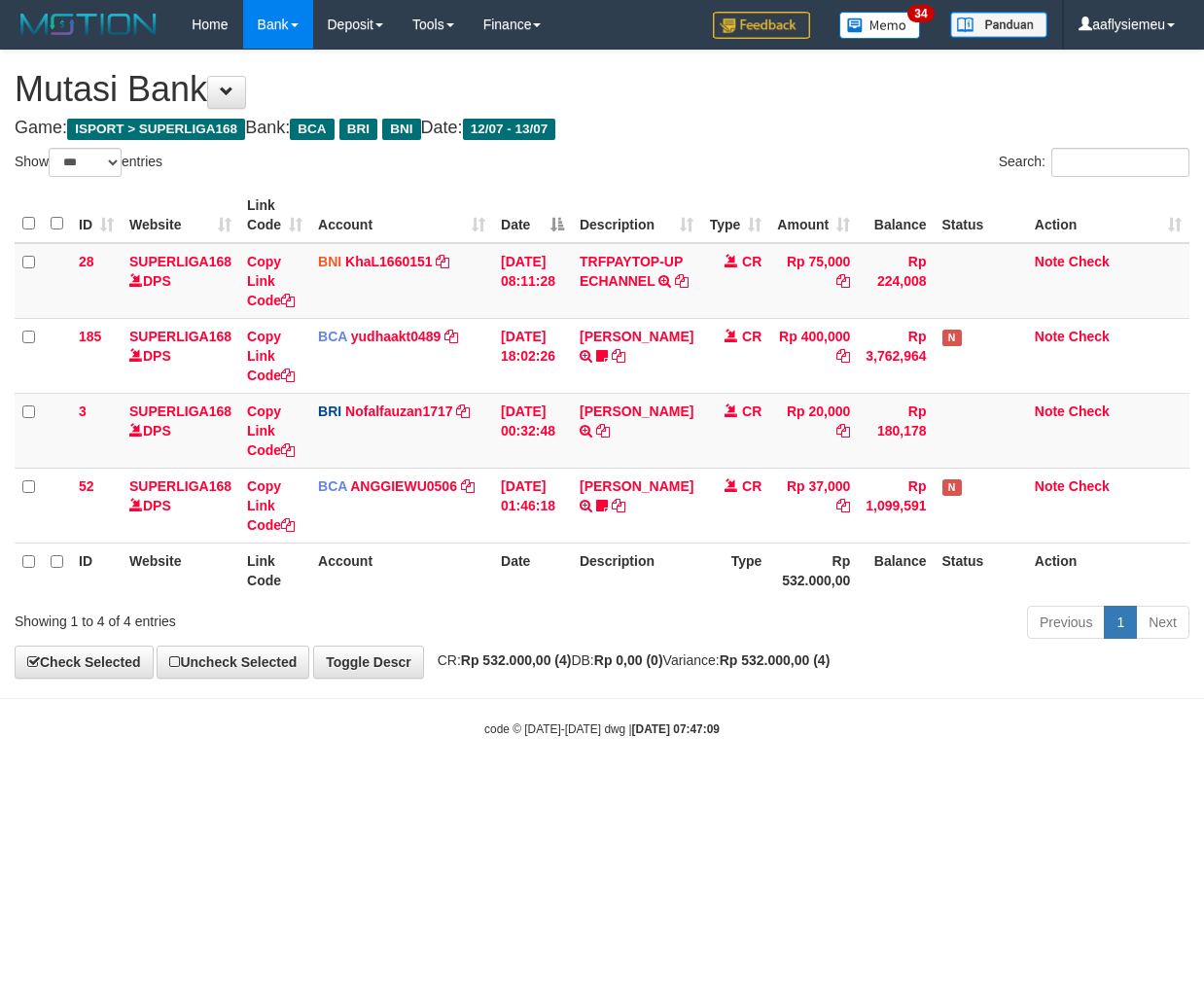 select on "***" 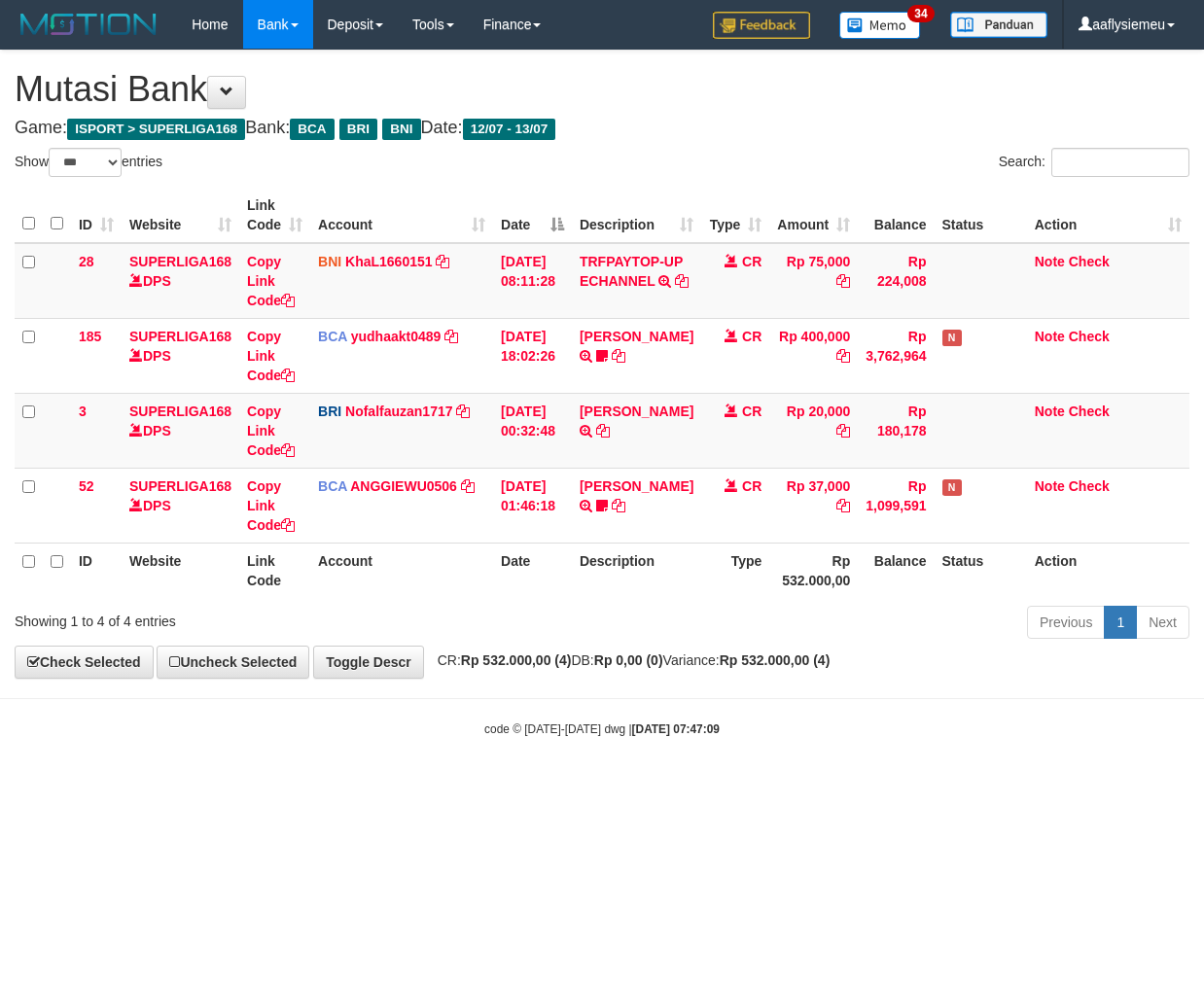 scroll, scrollTop: 0, scrollLeft: 0, axis: both 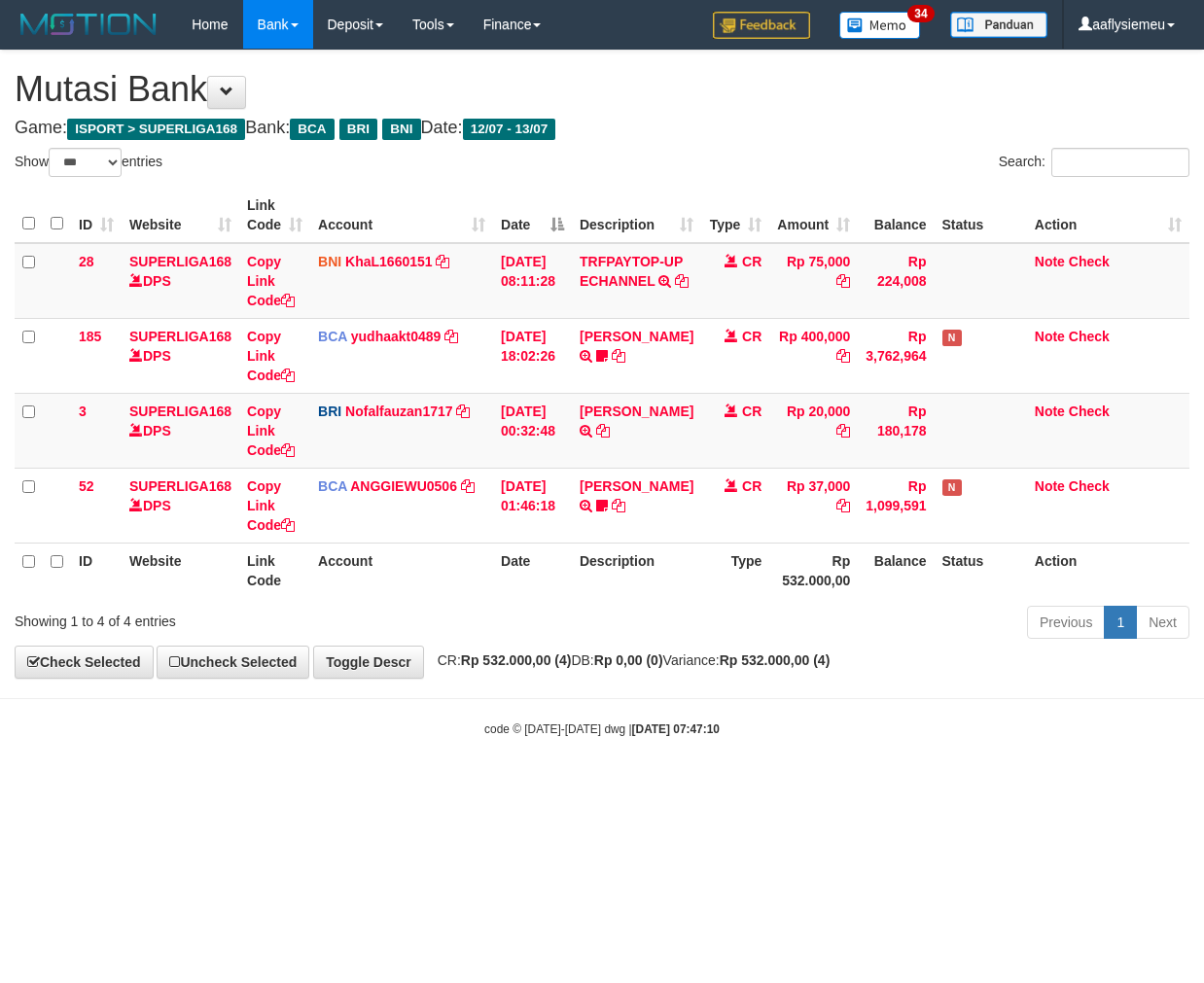 select on "***" 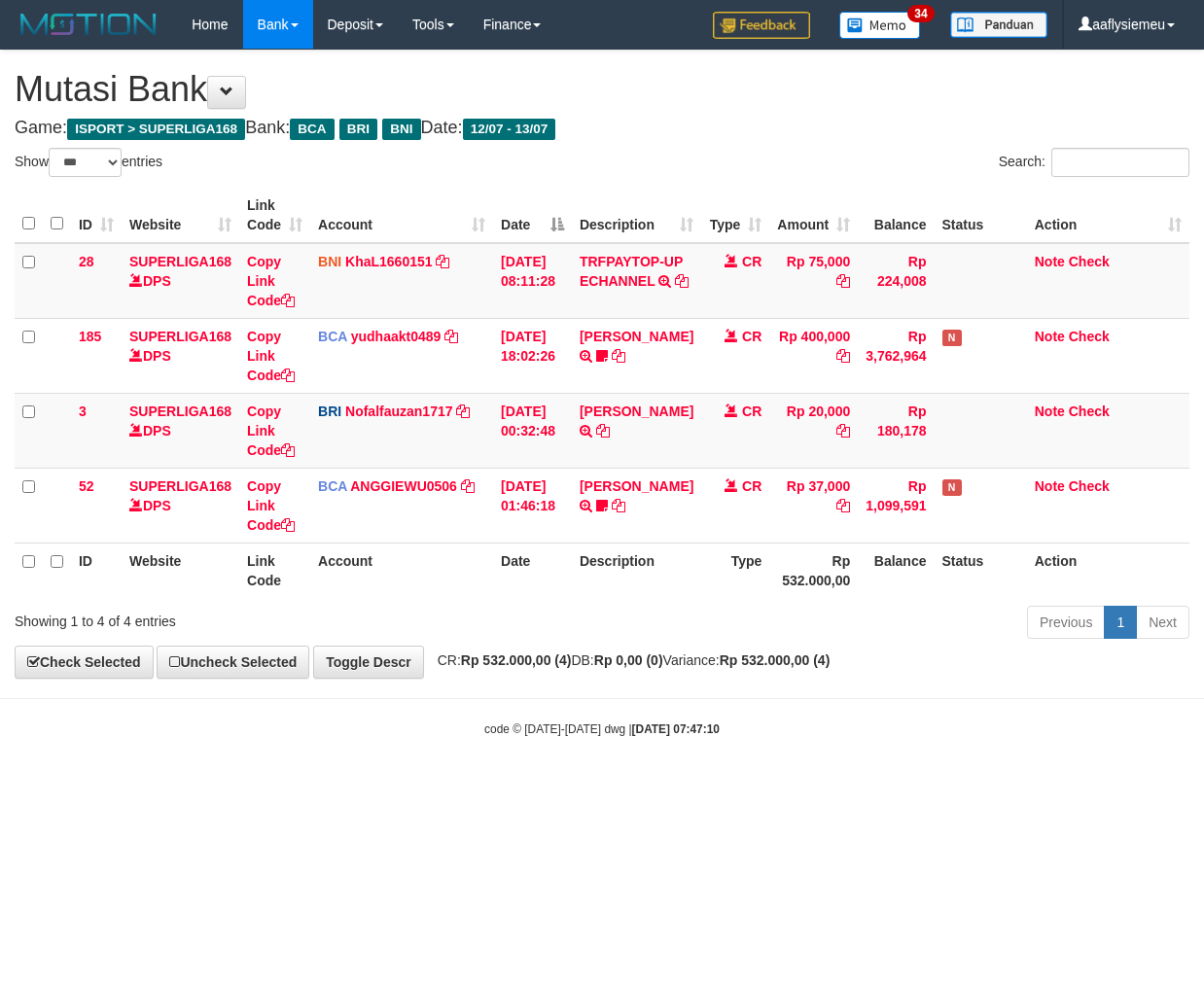 scroll, scrollTop: 0, scrollLeft: 0, axis: both 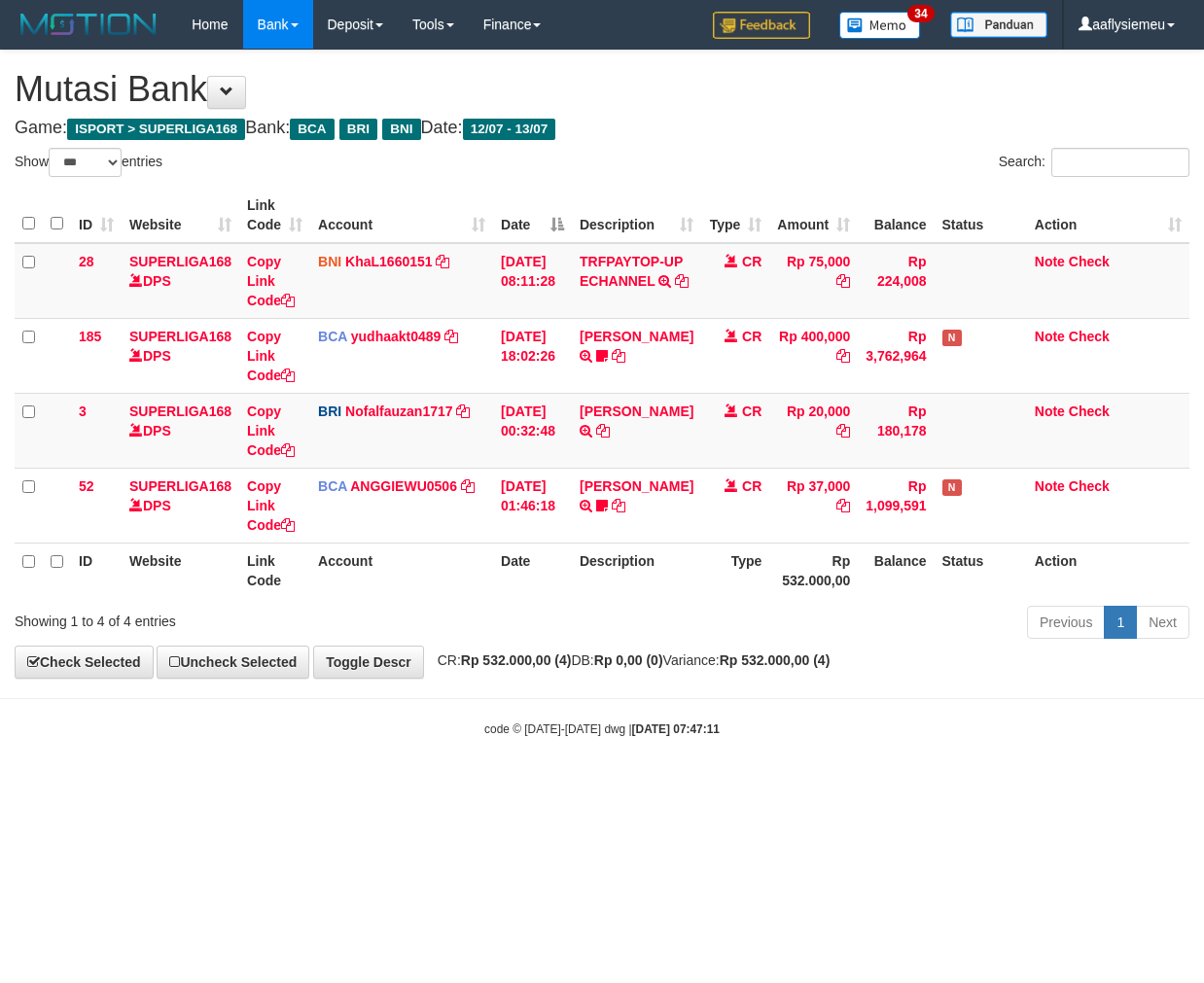 select on "***" 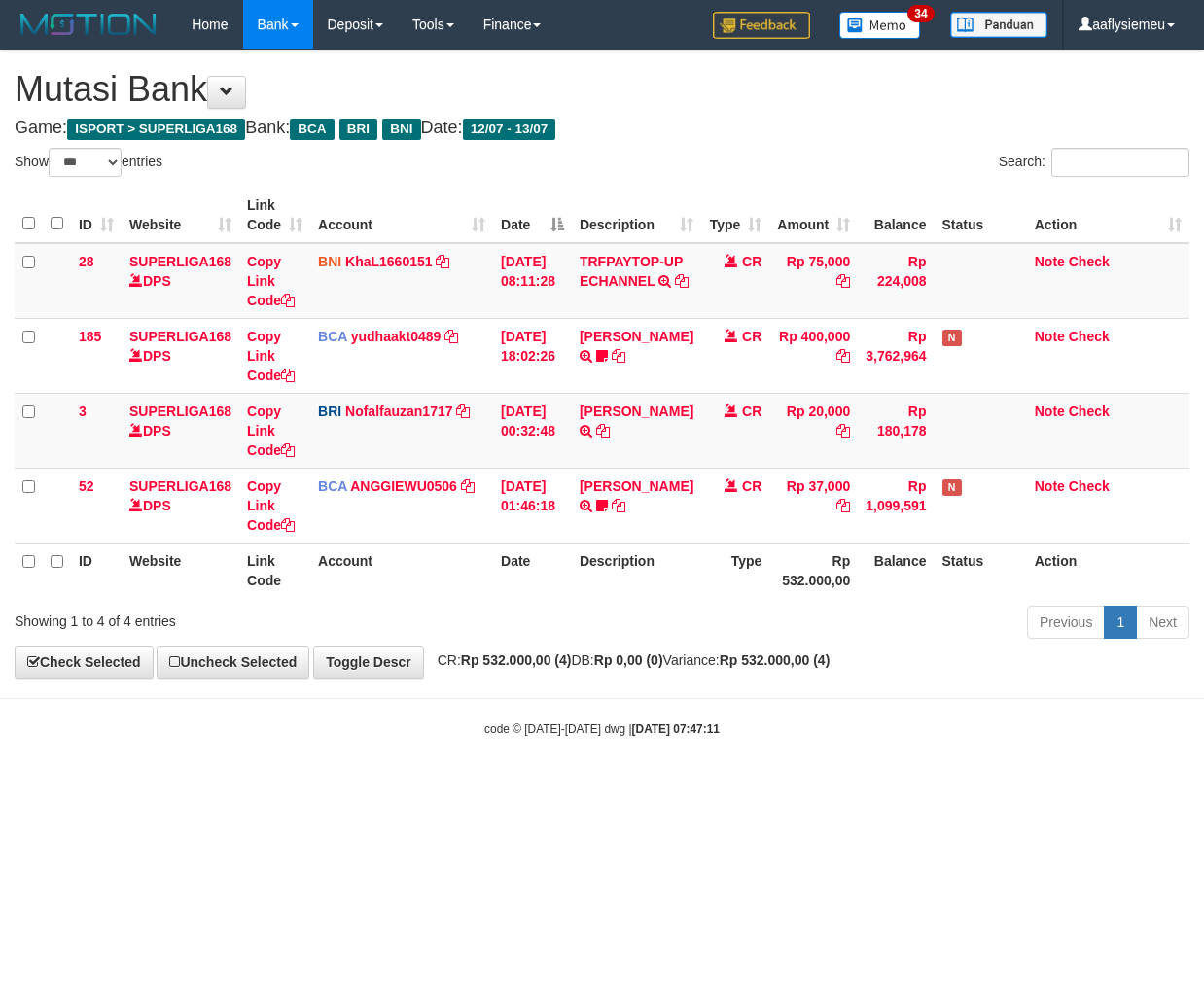 scroll, scrollTop: 0, scrollLeft: 0, axis: both 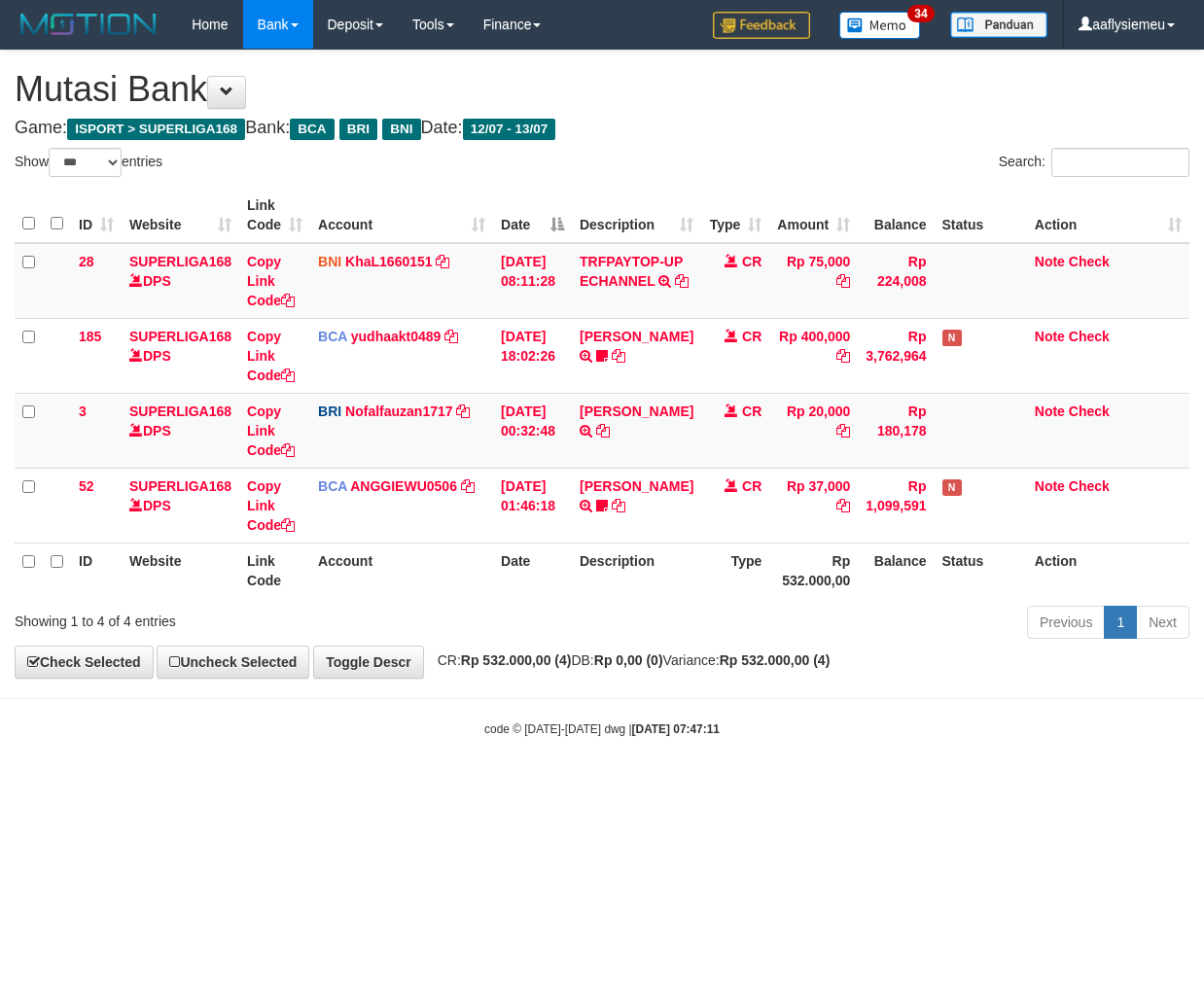 select on "***" 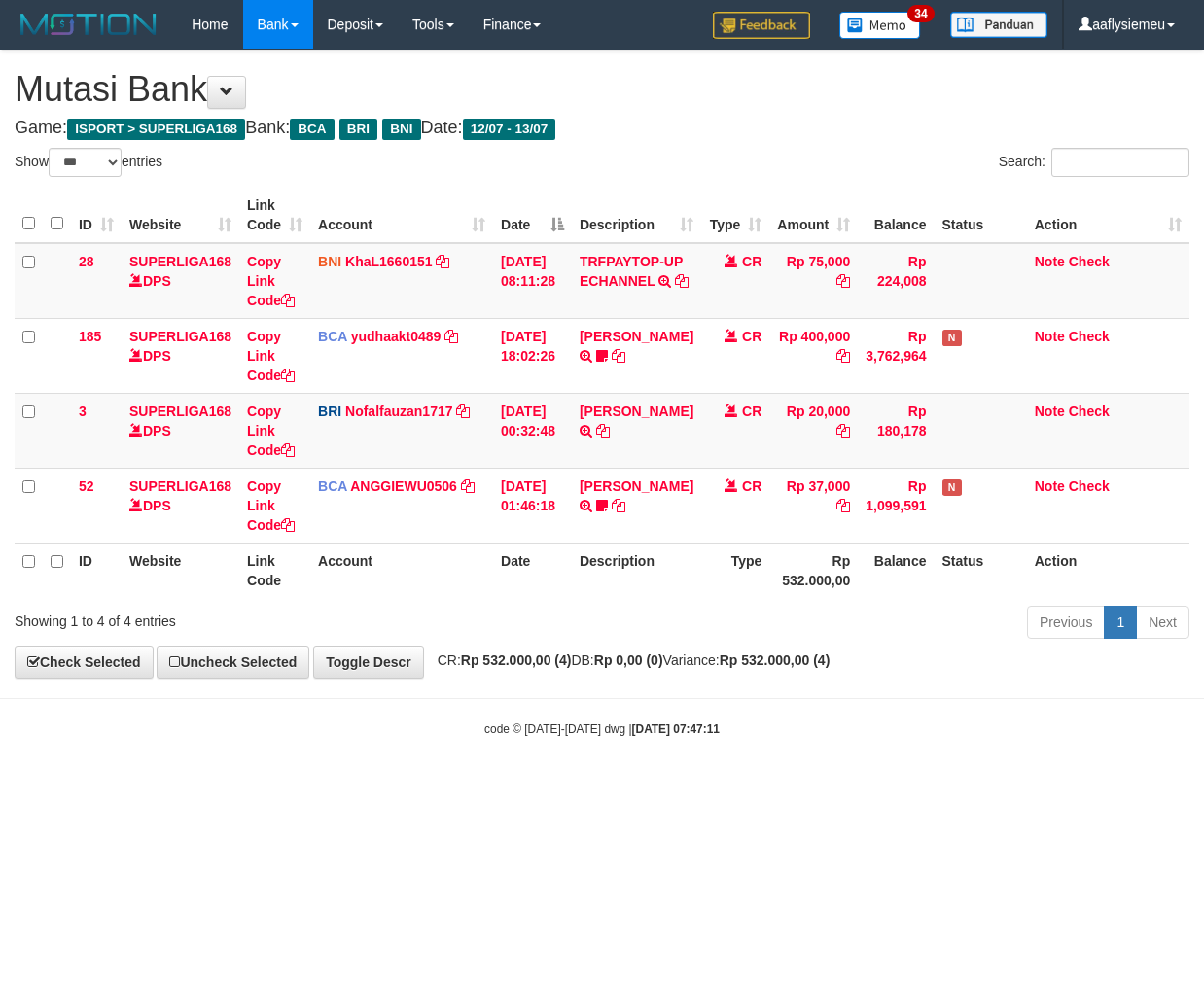 scroll, scrollTop: 0, scrollLeft: 0, axis: both 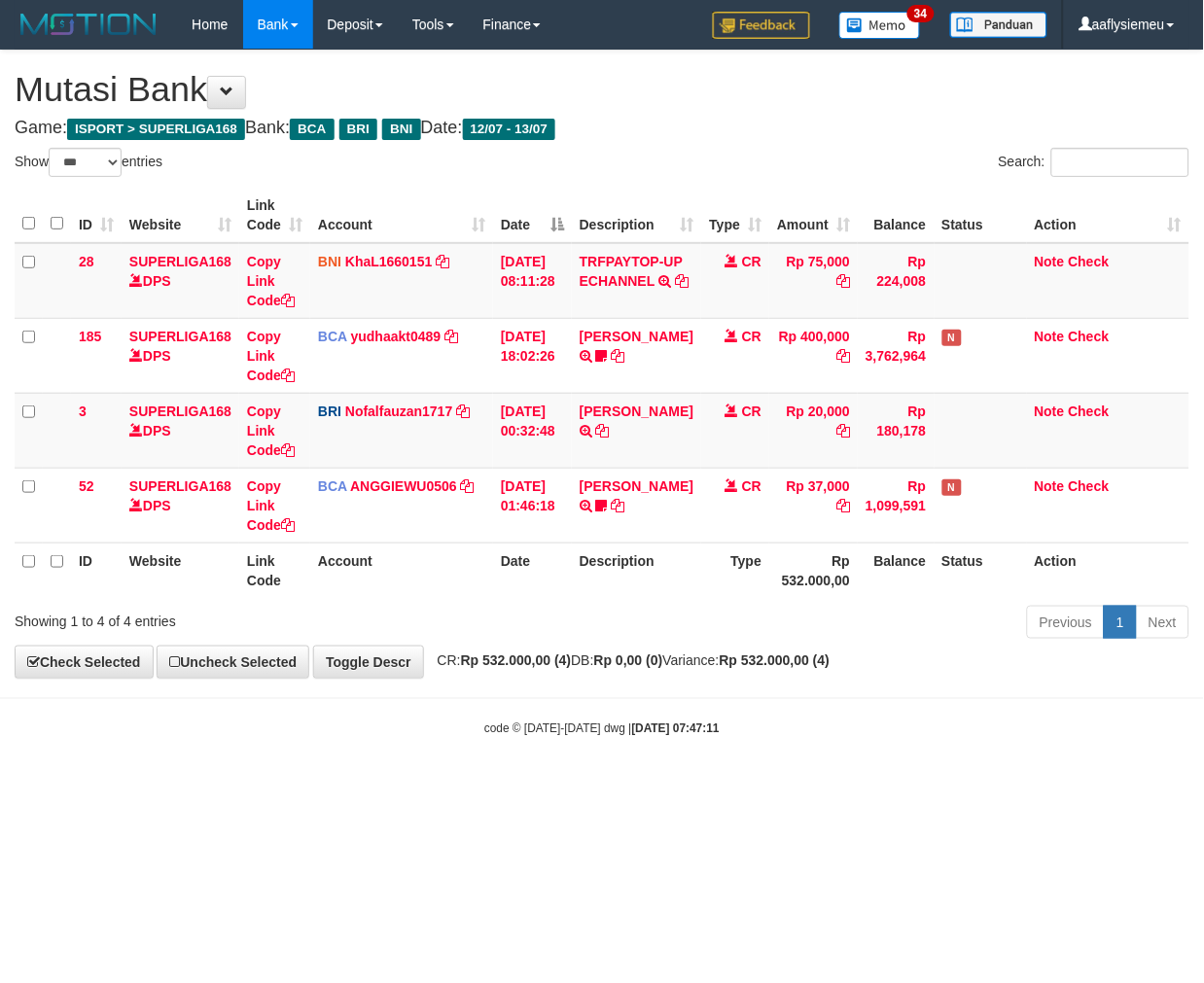 click on "Toggle navigation
Home
Bank
Account List
Load
By Website
Group
[ISPORT]													SUPERLIGA168
By Load Group (DPS)
34" at bounding box center [602, 393] 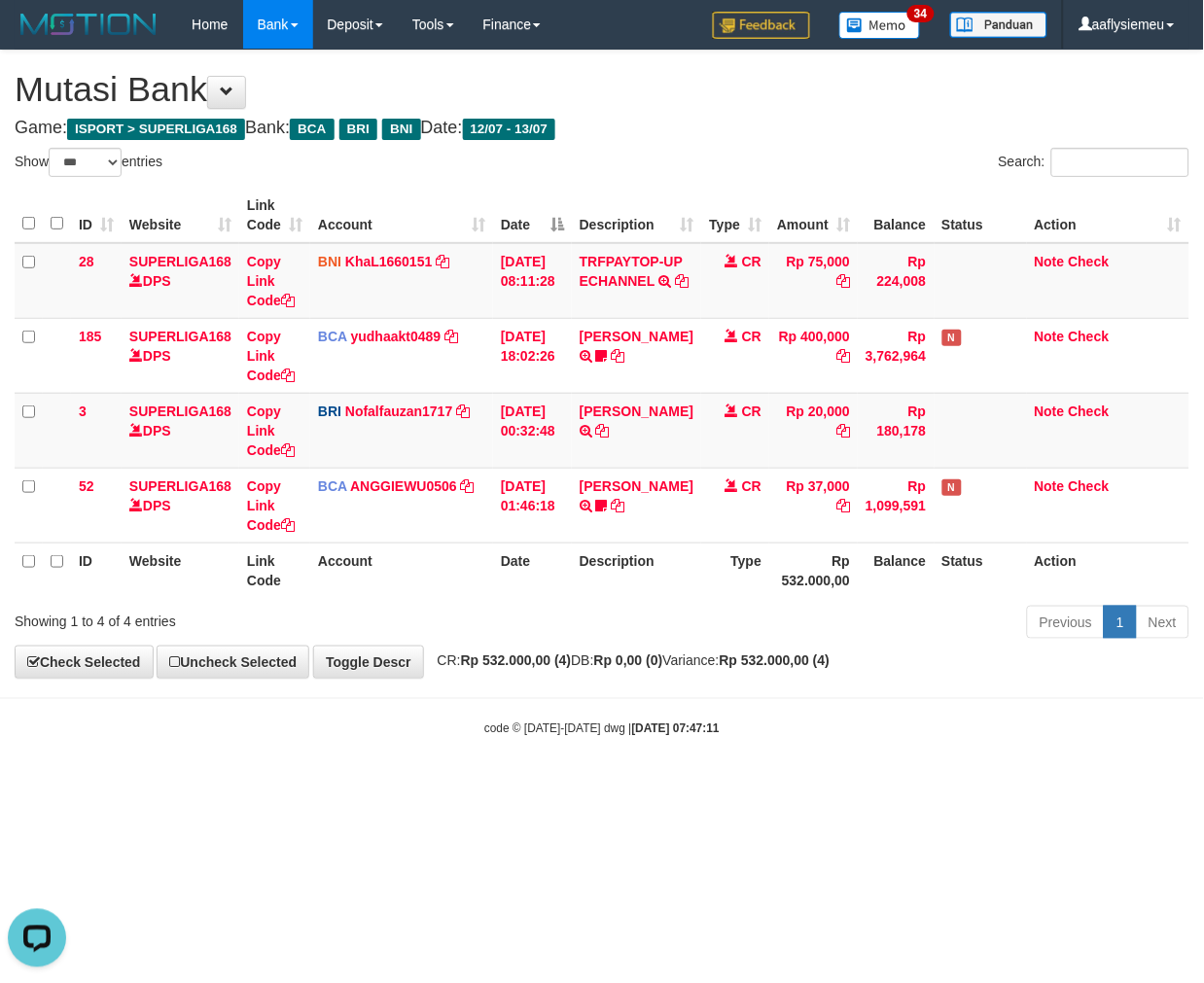 scroll, scrollTop: 0, scrollLeft: 0, axis: both 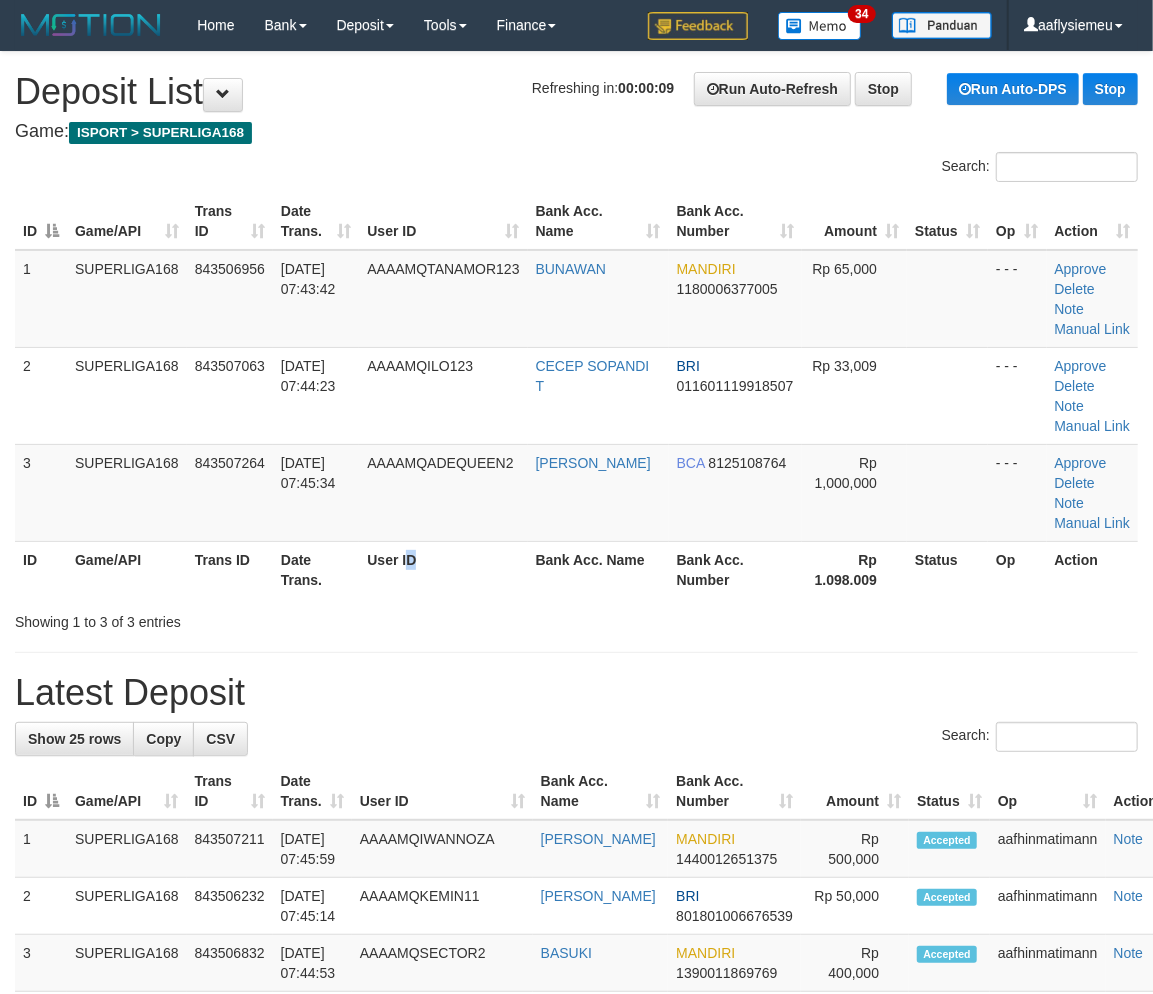 drag, startPoint x: 423, startPoint y: 586, endPoint x: 10, endPoint y: 687, distance: 425.17056 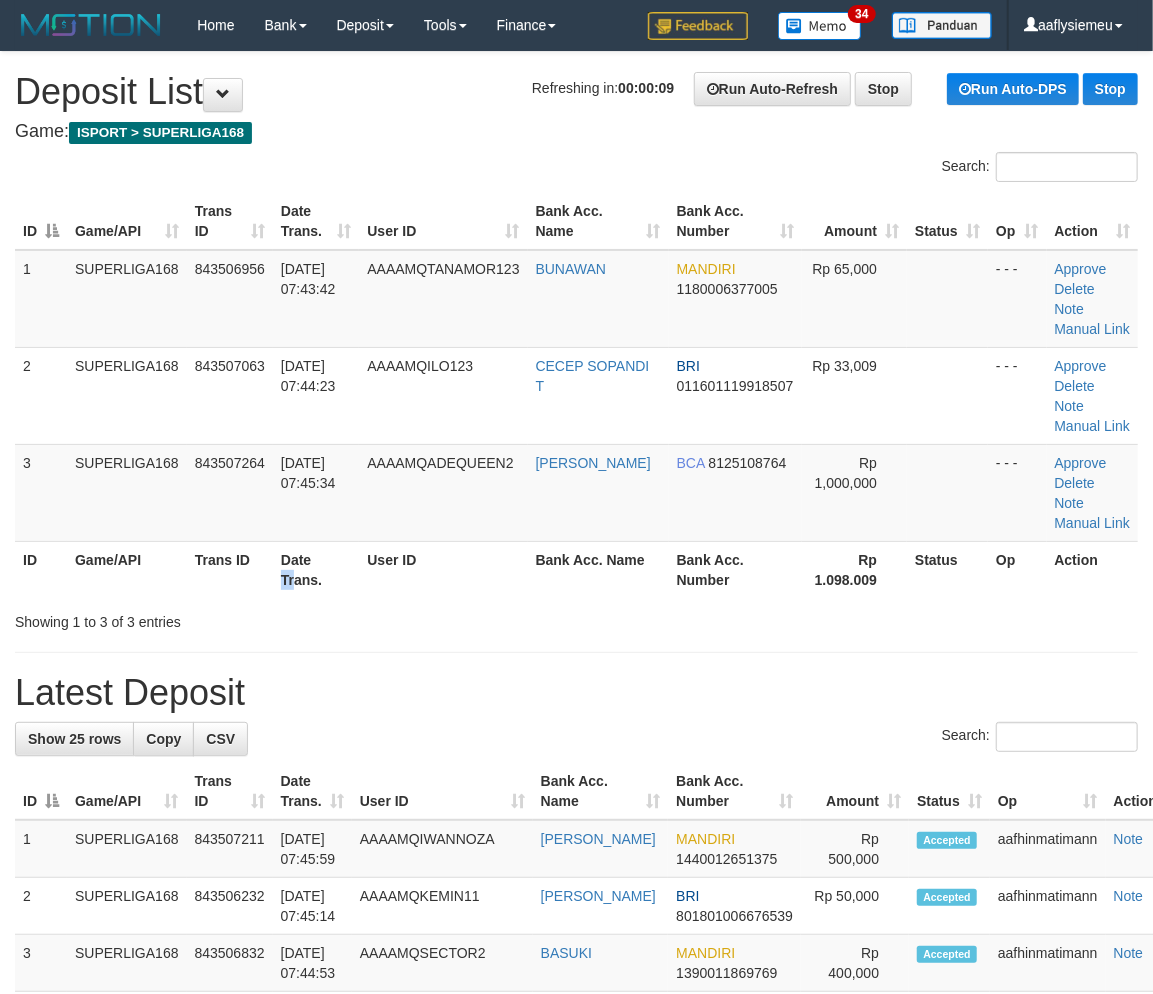 click on "Date Trans." at bounding box center (316, 569) 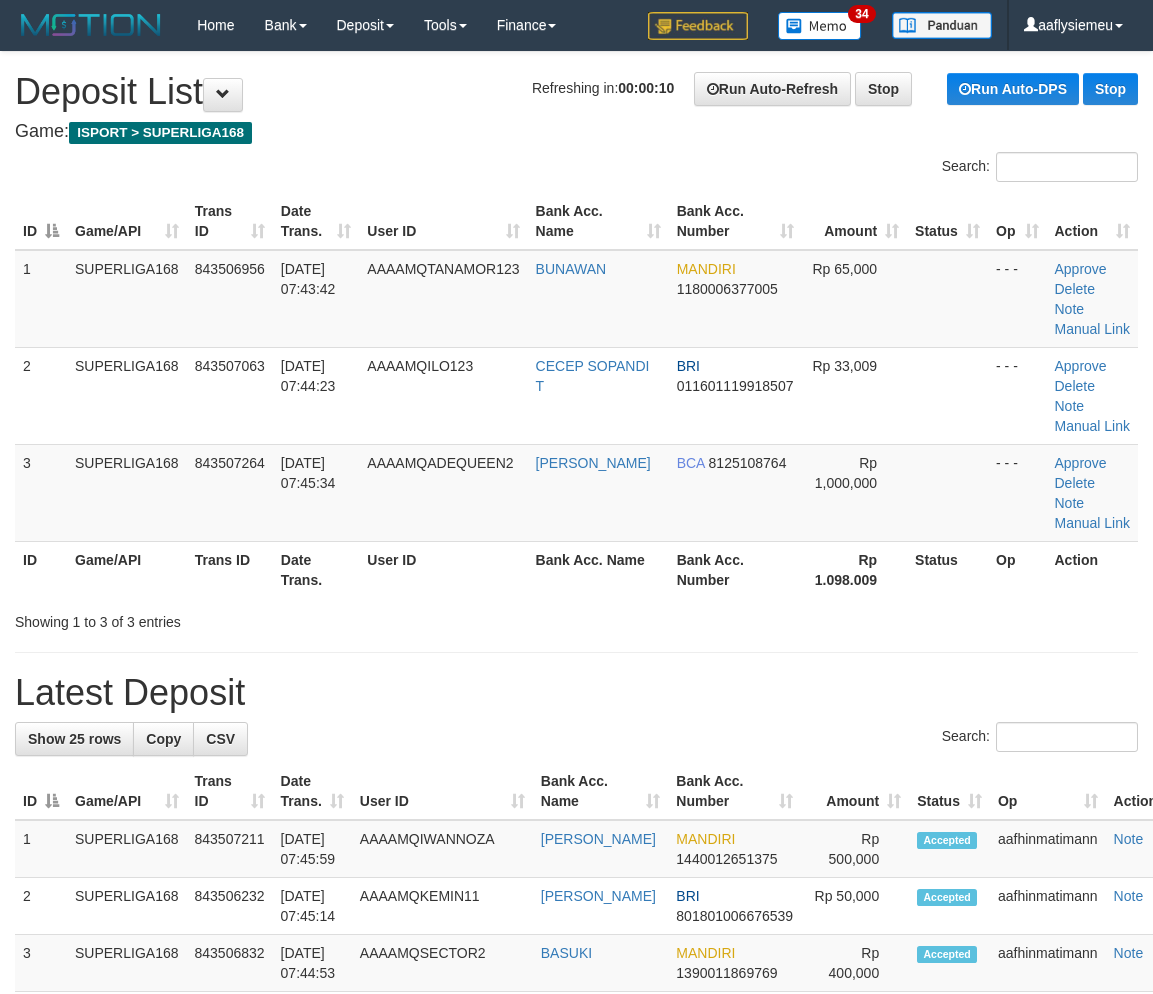 scroll, scrollTop: 0, scrollLeft: 0, axis: both 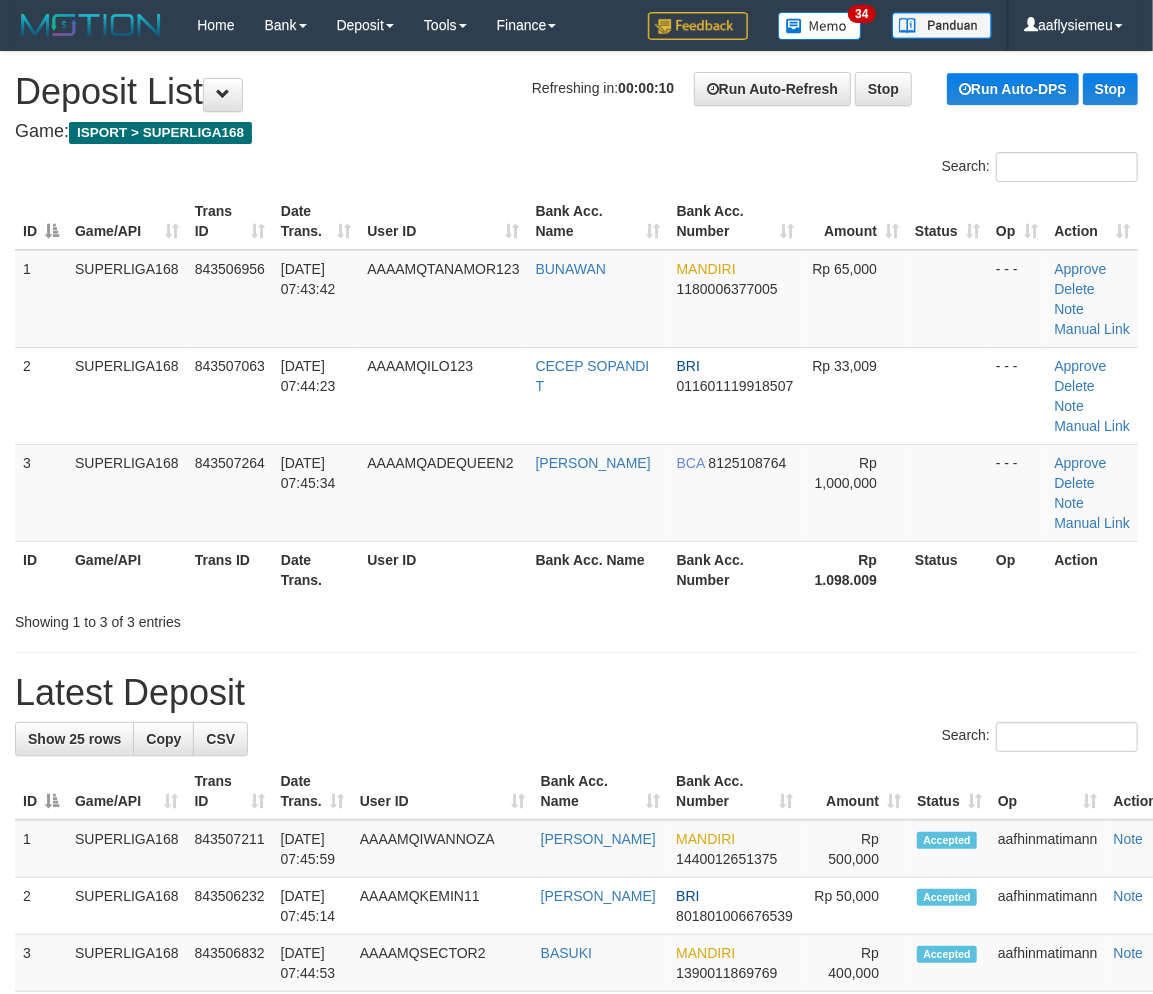 click on "SUPERLIGA168" at bounding box center (127, 492) 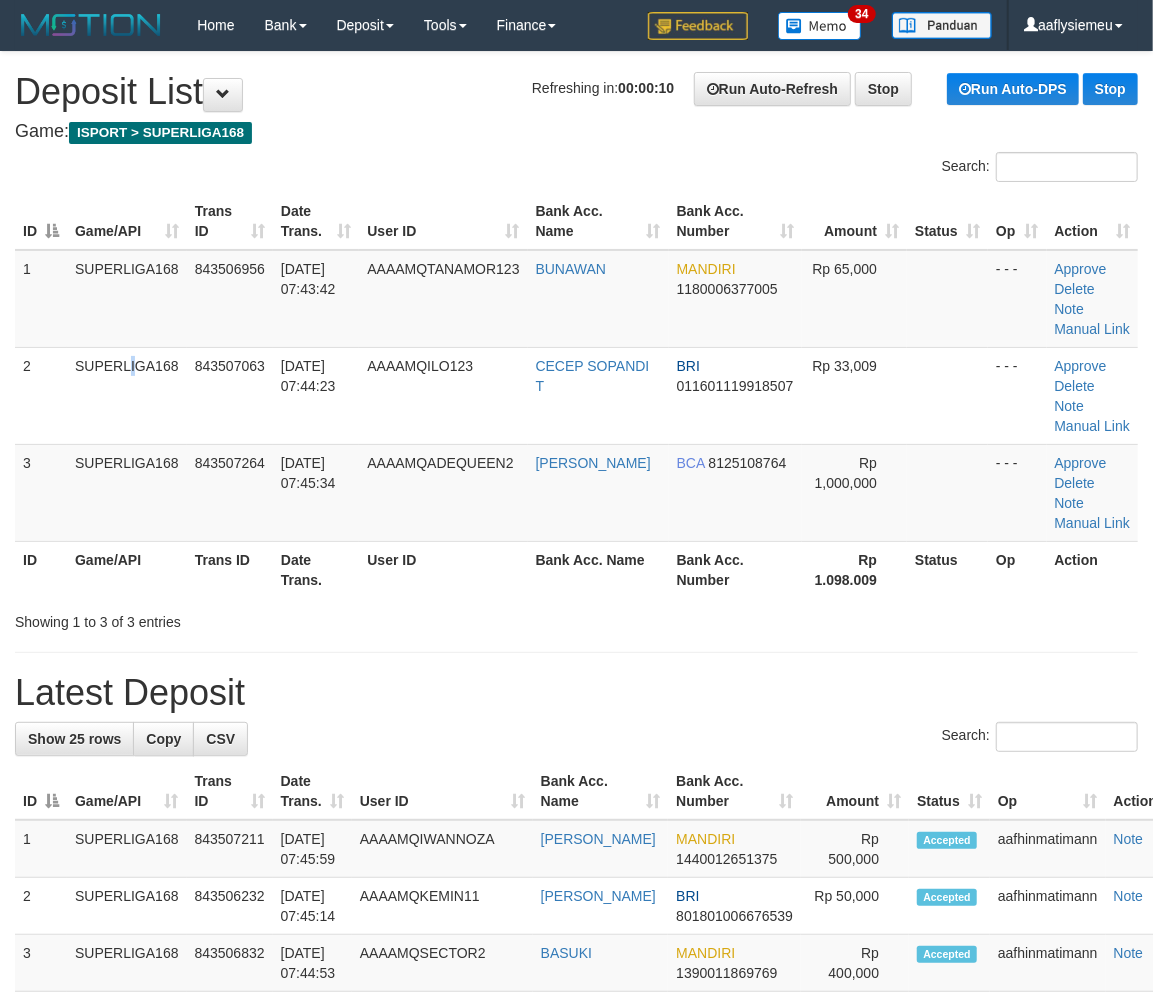 click on "SUPERLIGA168" at bounding box center (127, 395) 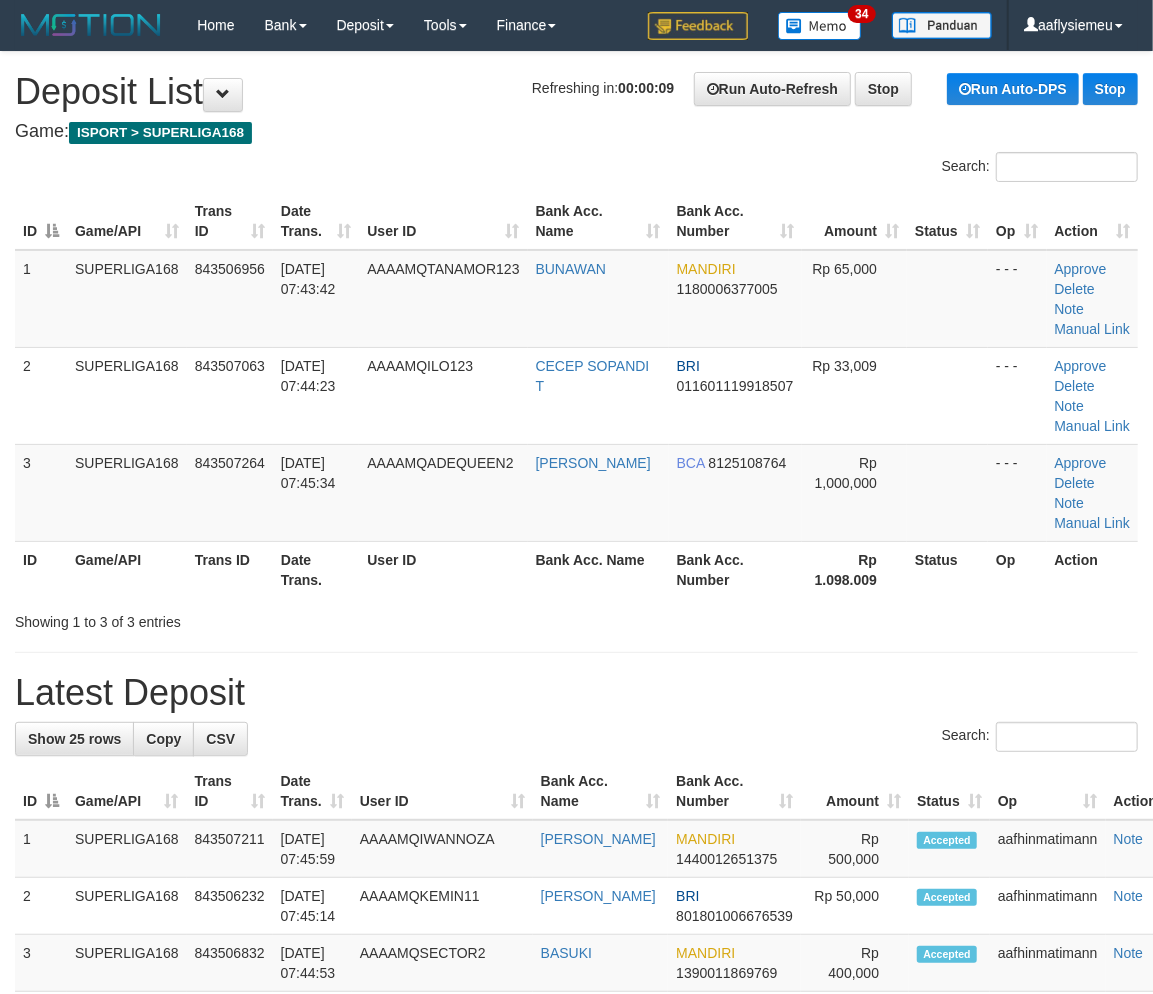 drag, startPoint x: 8, startPoint y: 386, endPoint x: 0, endPoint y: 397, distance: 13.601471 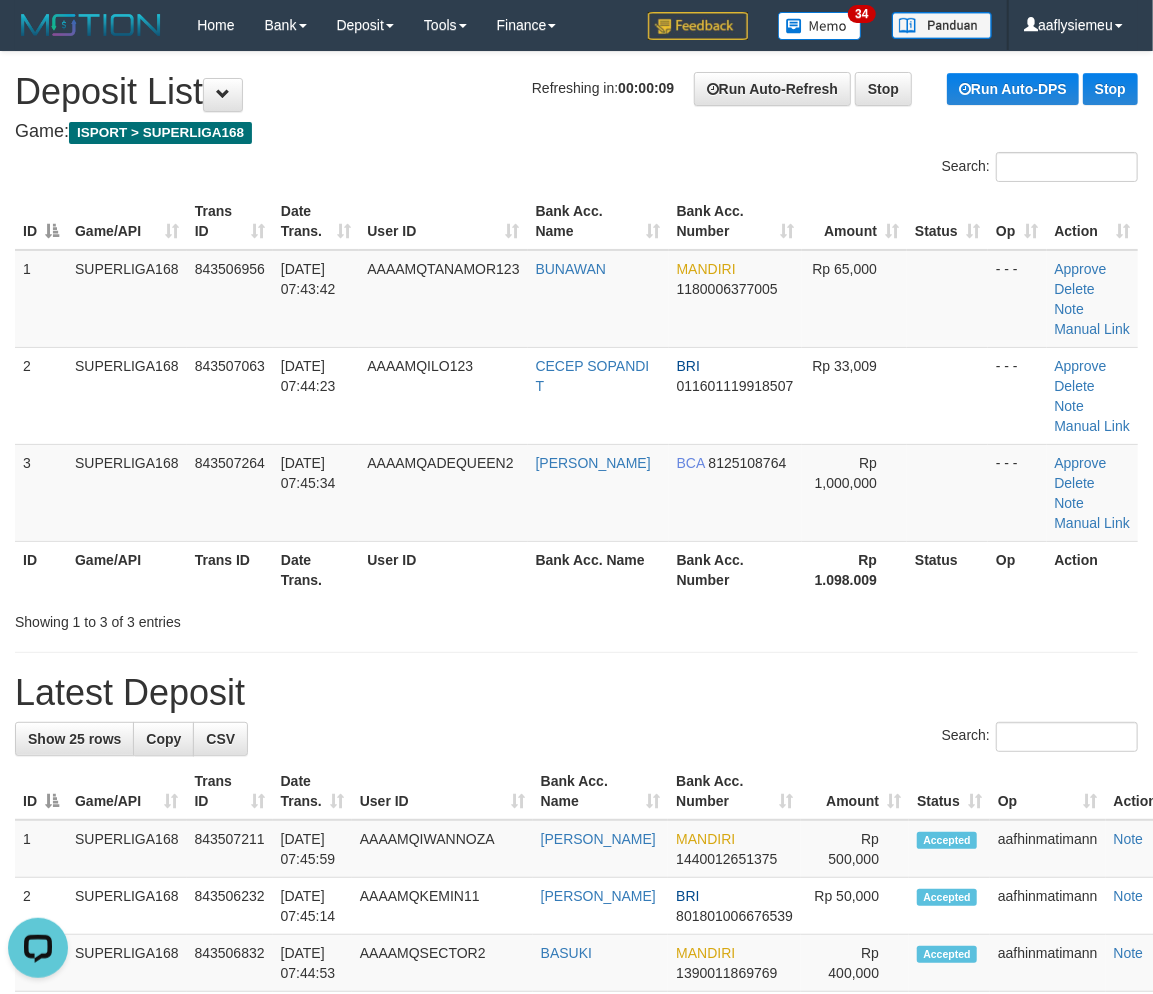scroll, scrollTop: 0, scrollLeft: 0, axis: both 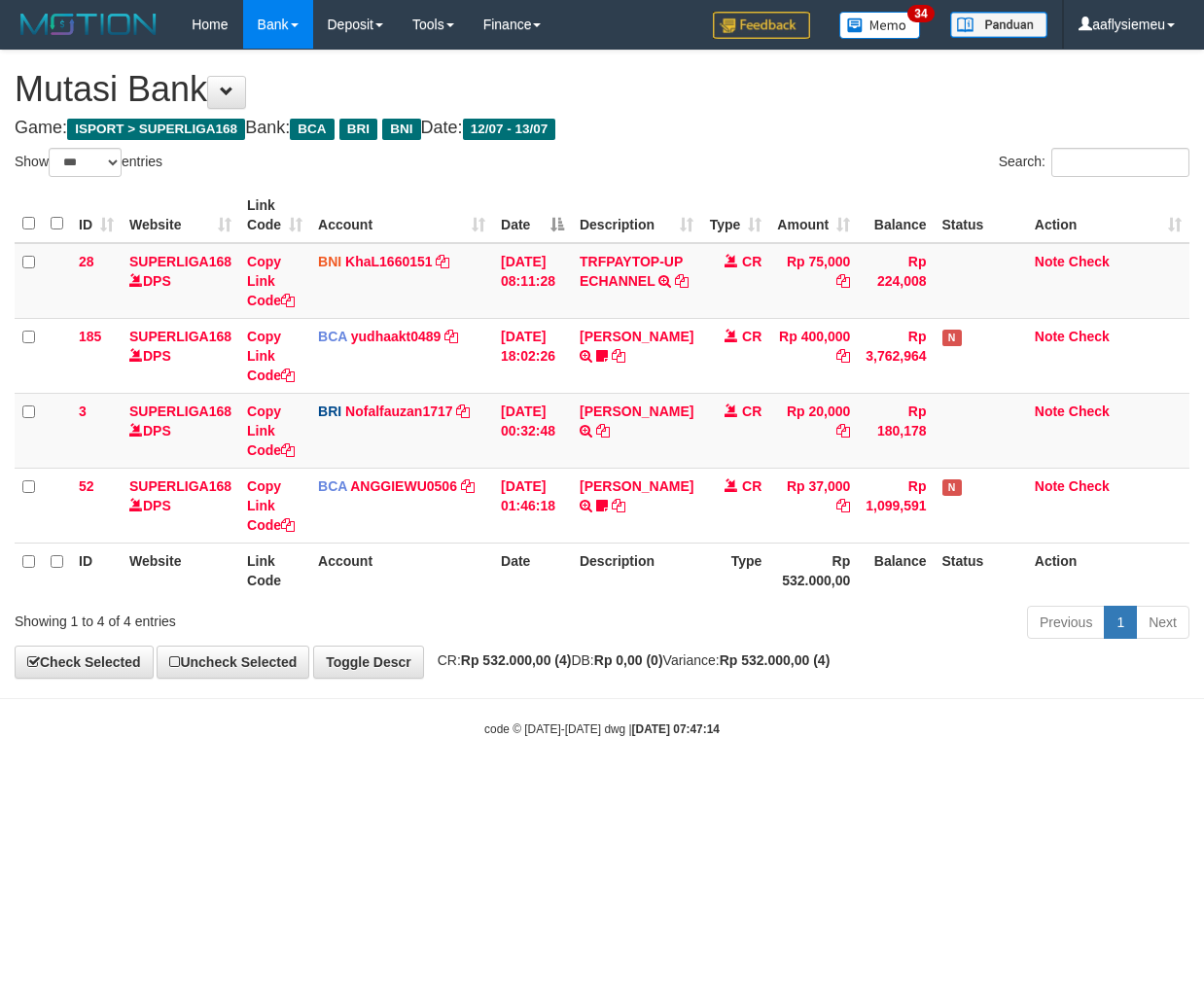 select on "***" 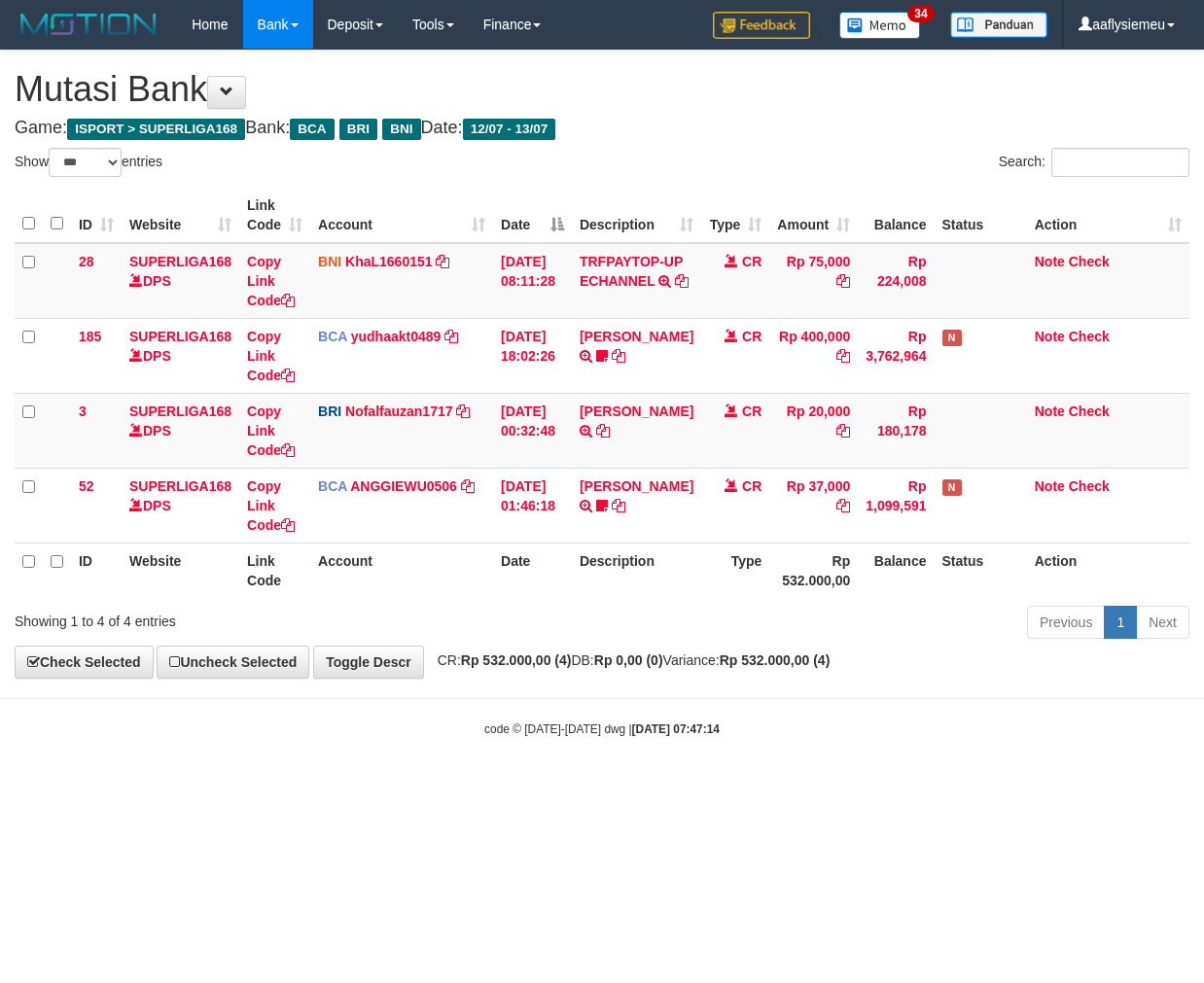 scroll, scrollTop: 0, scrollLeft: 0, axis: both 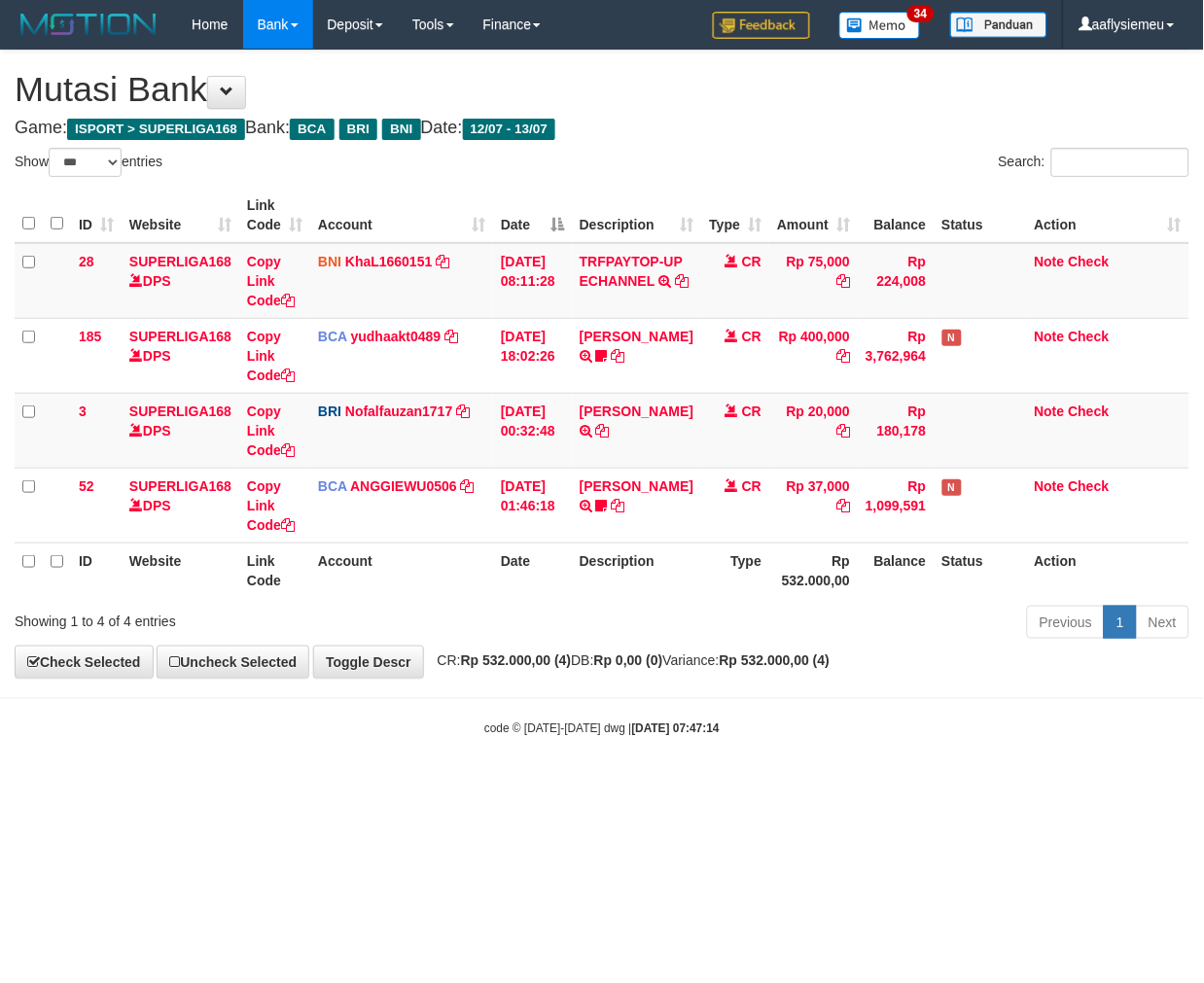 click on "Previous 1 Next" at bounding box center [853, 624] 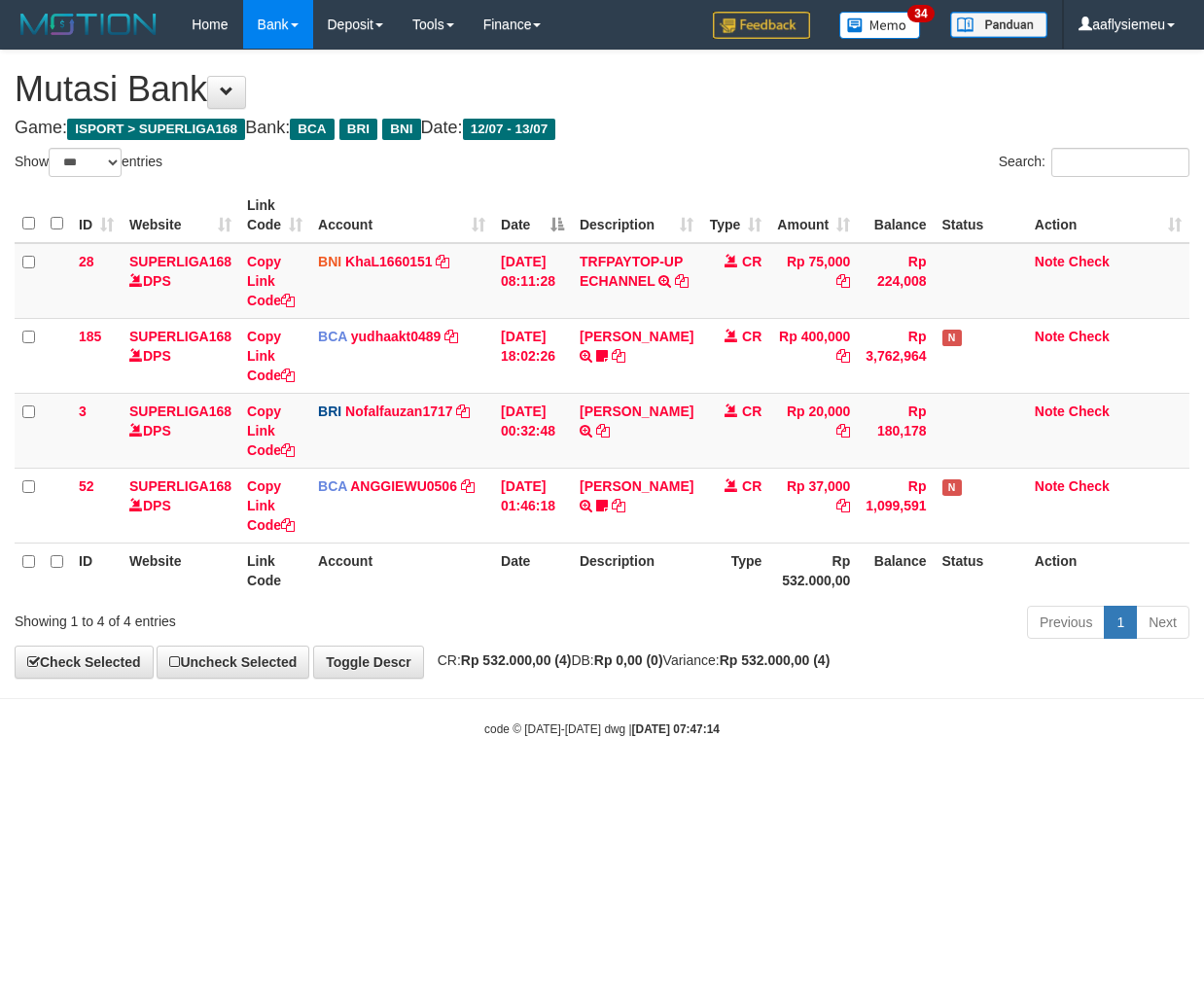 select on "***" 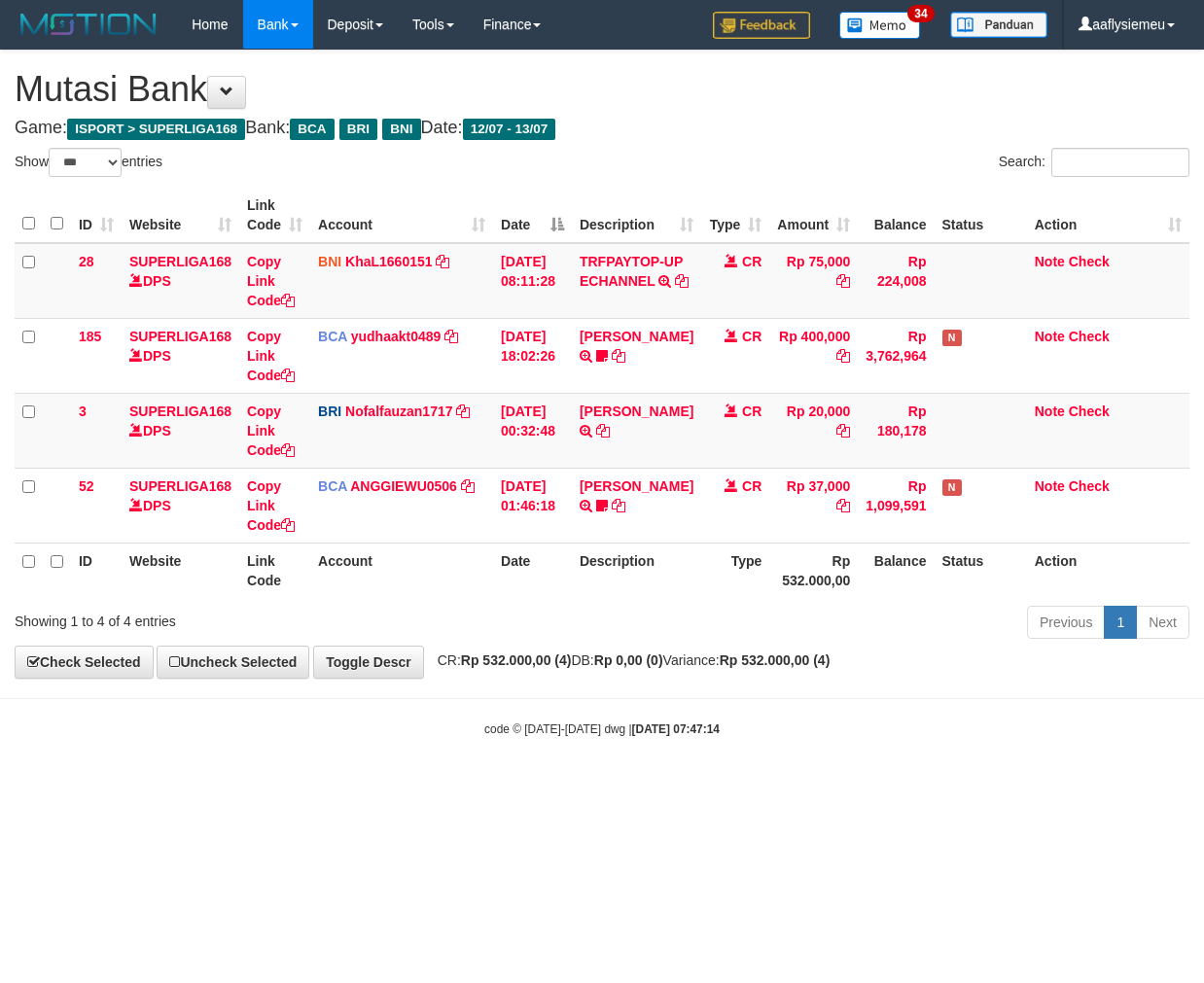 scroll, scrollTop: 0, scrollLeft: 0, axis: both 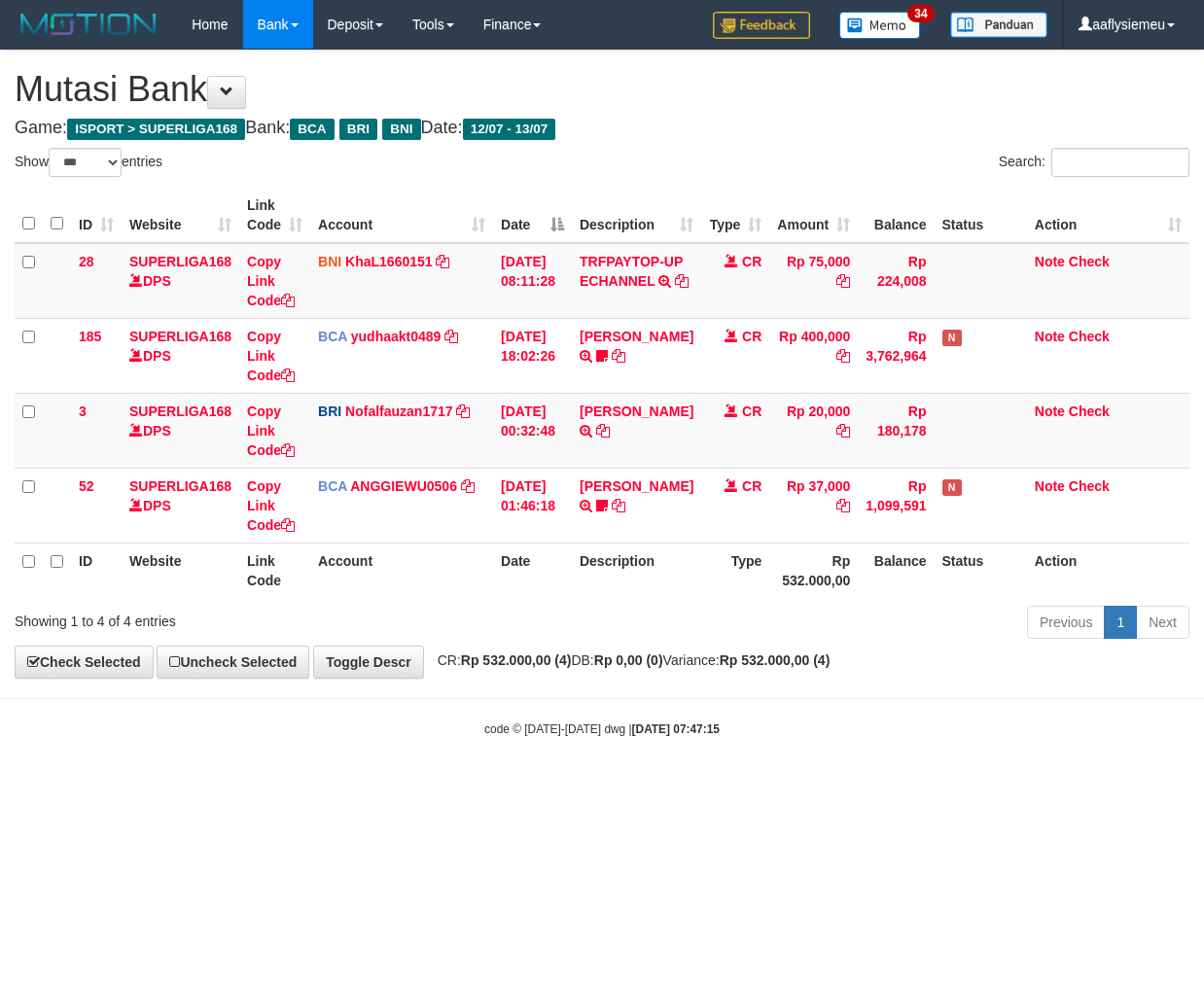 select on "***" 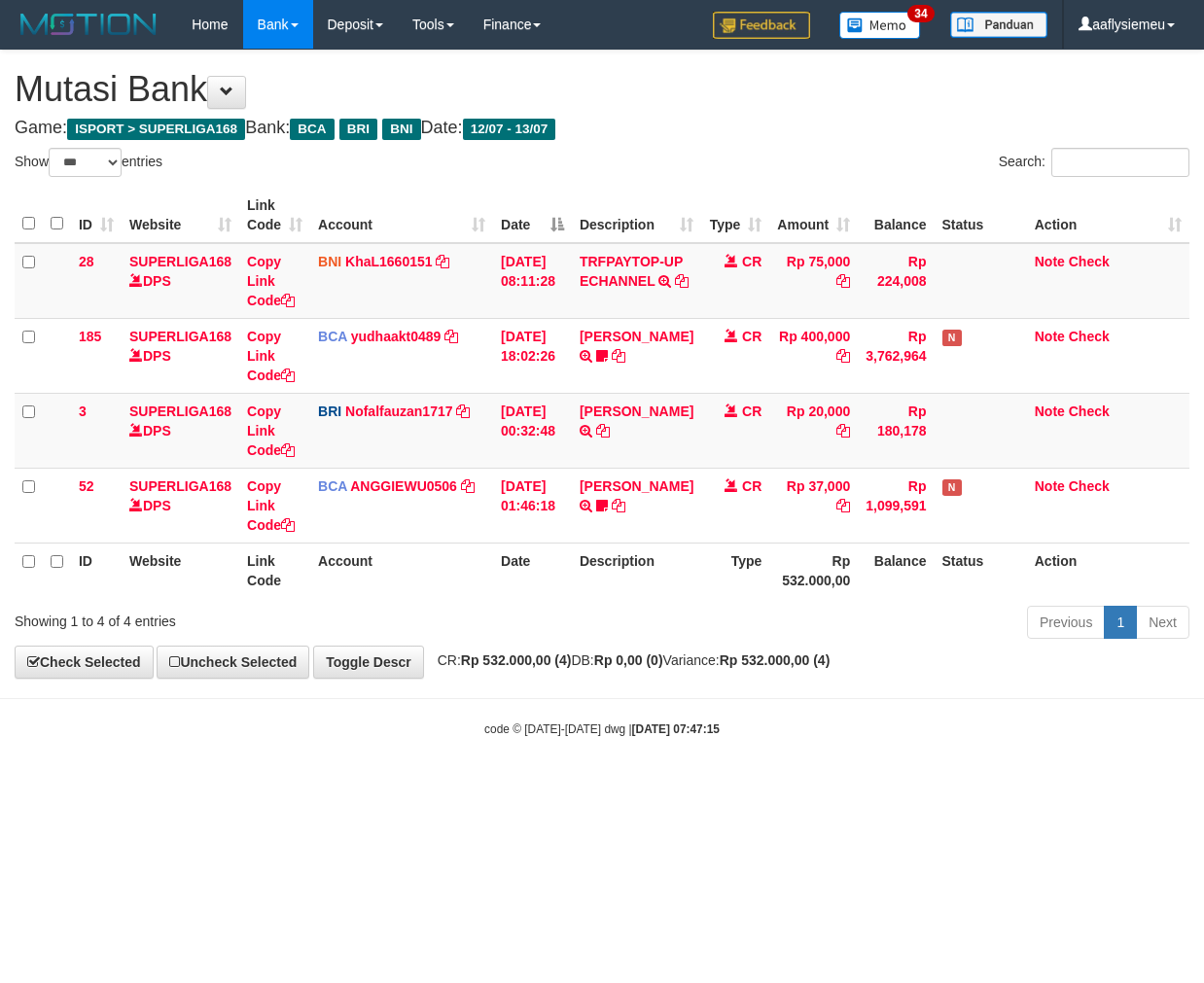 scroll, scrollTop: 0, scrollLeft: 0, axis: both 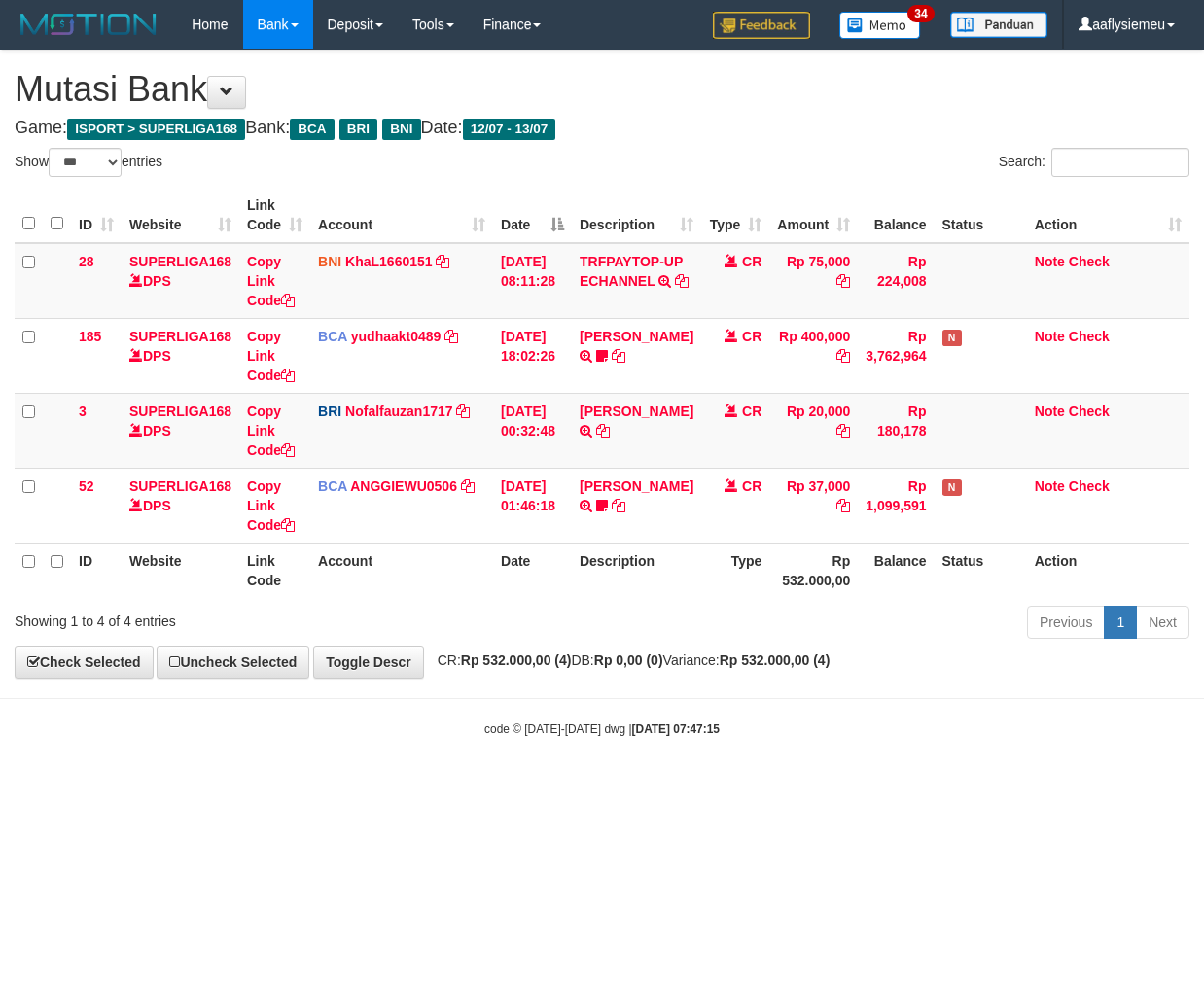 select on "***" 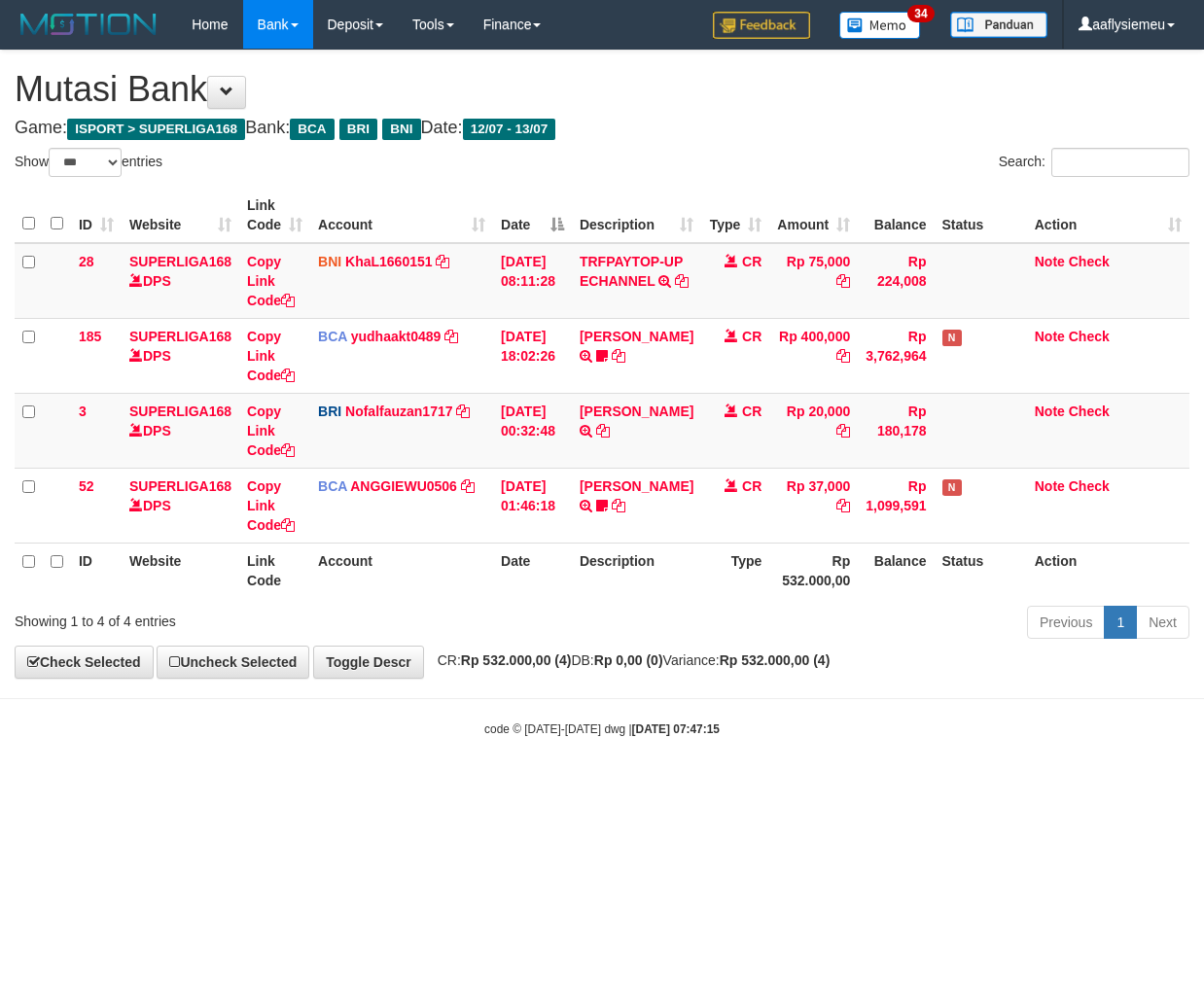 scroll, scrollTop: 0, scrollLeft: 0, axis: both 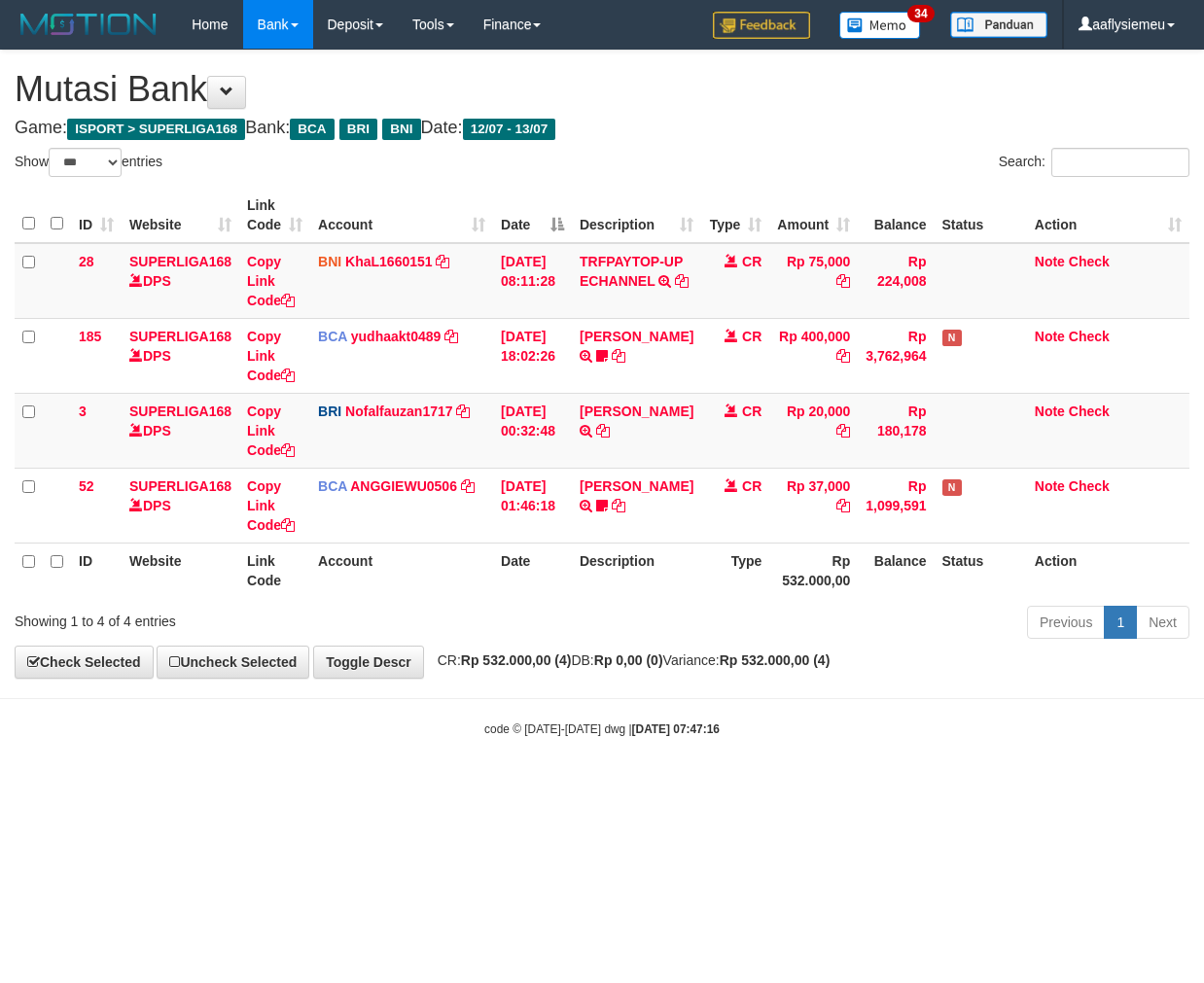 select on "***" 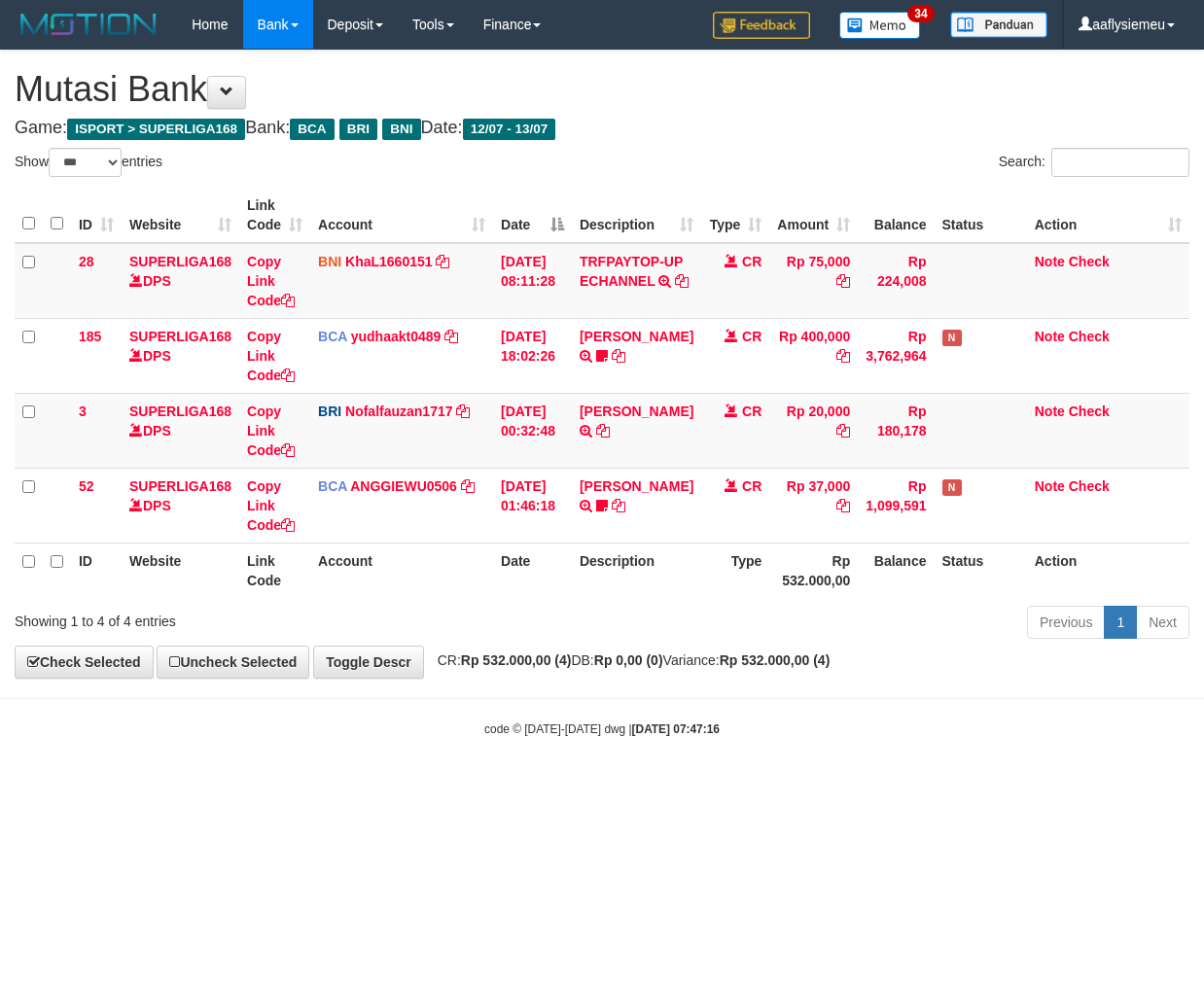 scroll, scrollTop: 0, scrollLeft: 0, axis: both 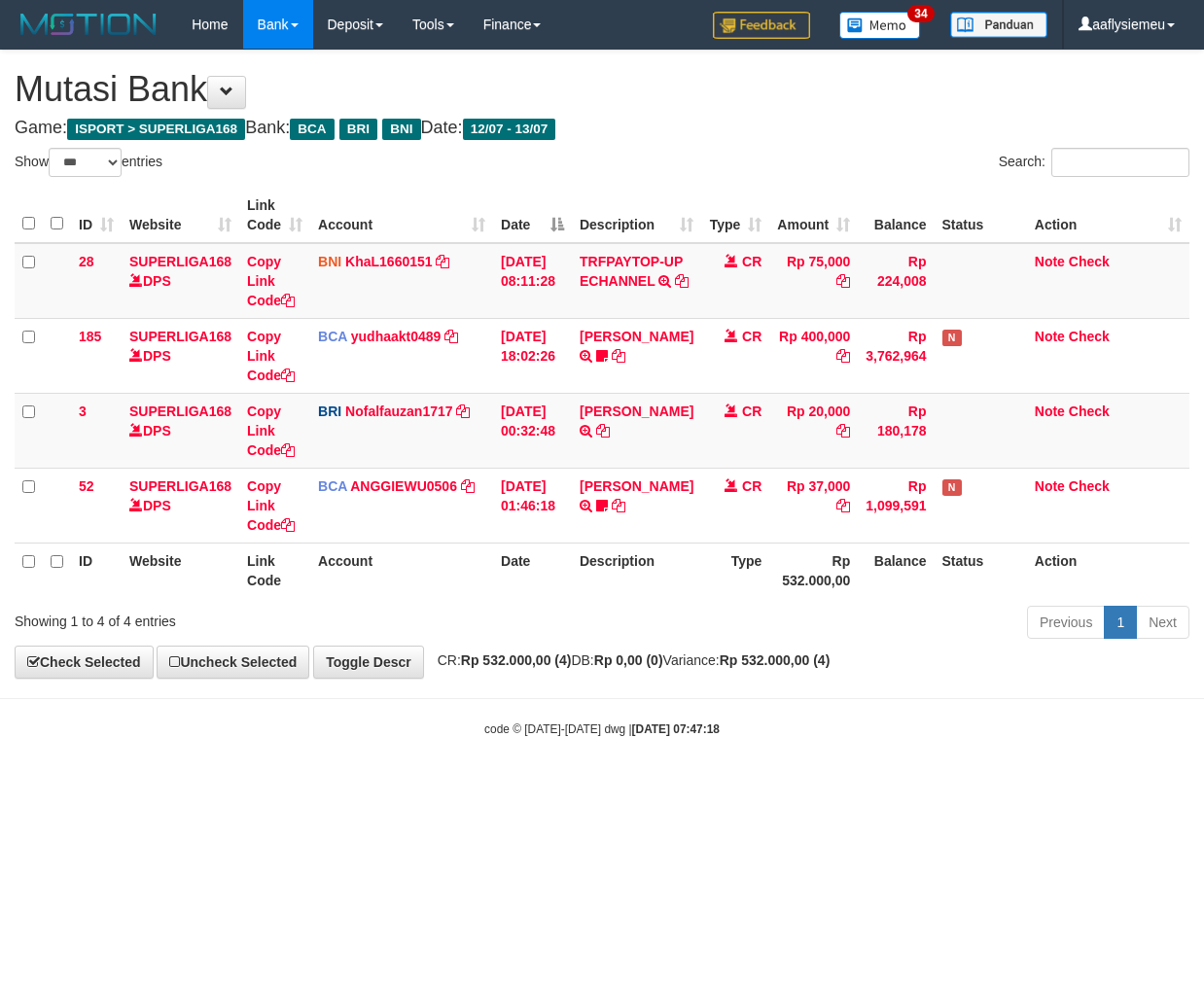 select on "***" 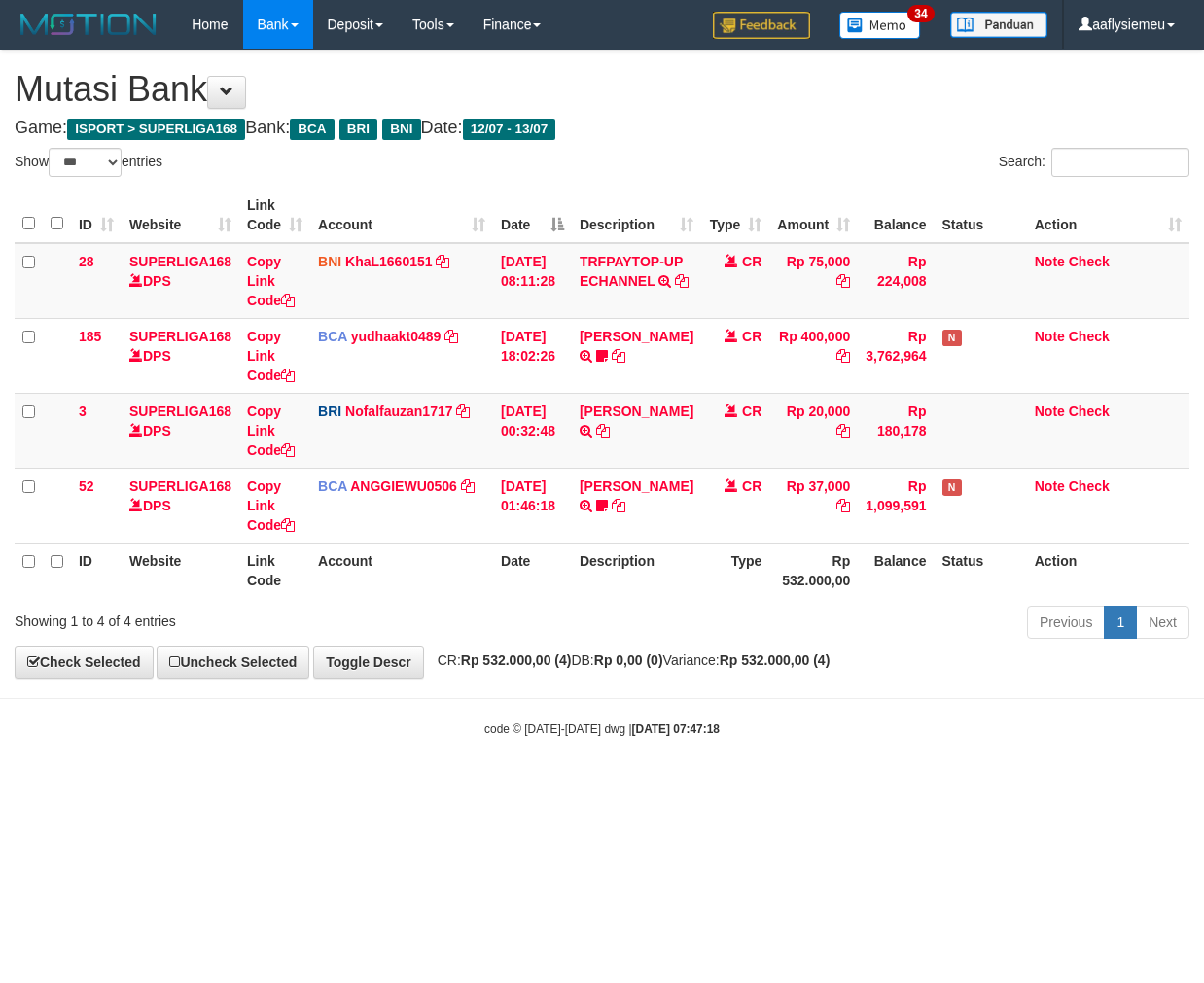 scroll, scrollTop: 0, scrollLeft: 0, axis: both 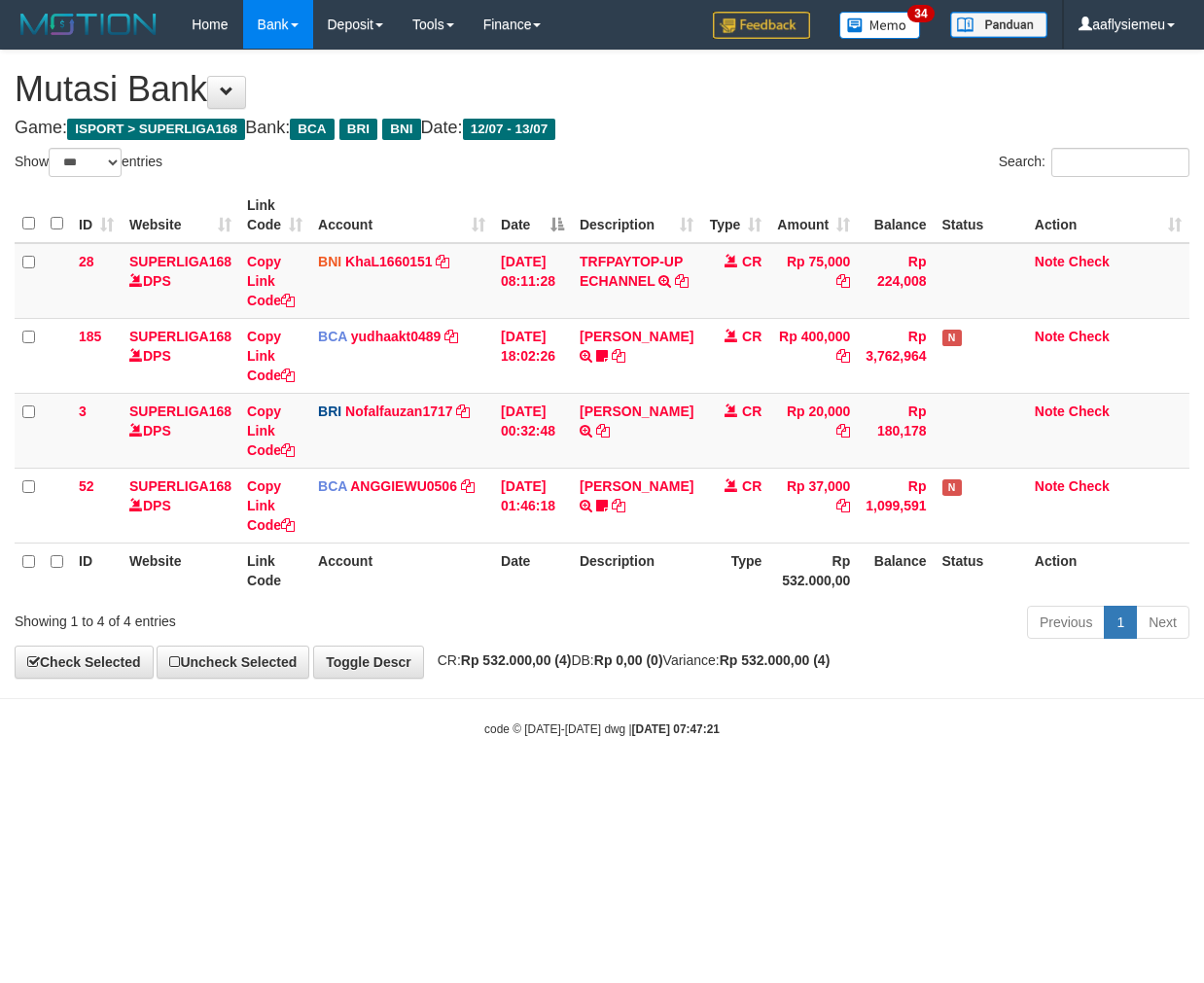 select on "***" 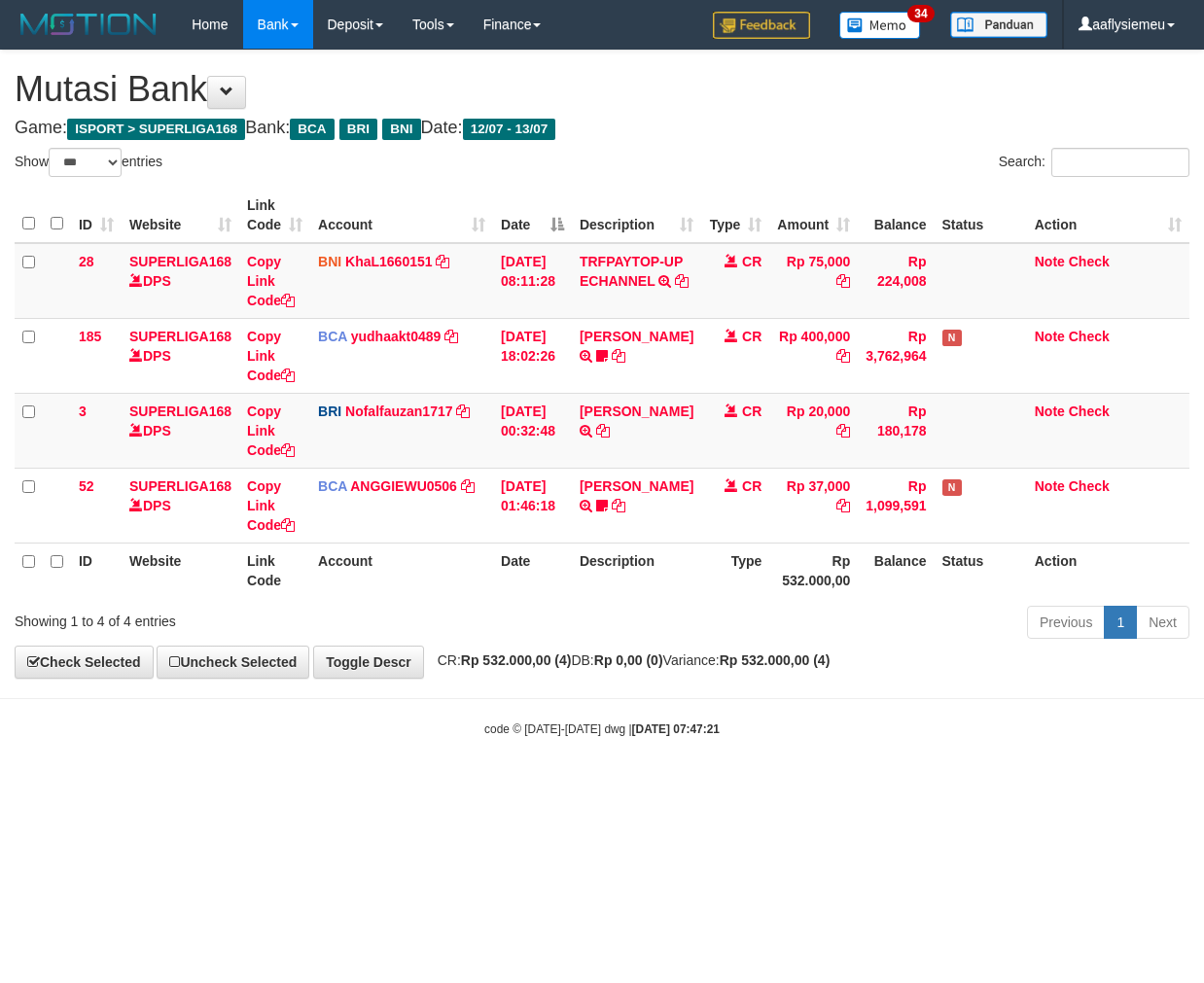 scroll, scrollTop: 0, scrollLeft: 0, axis: both 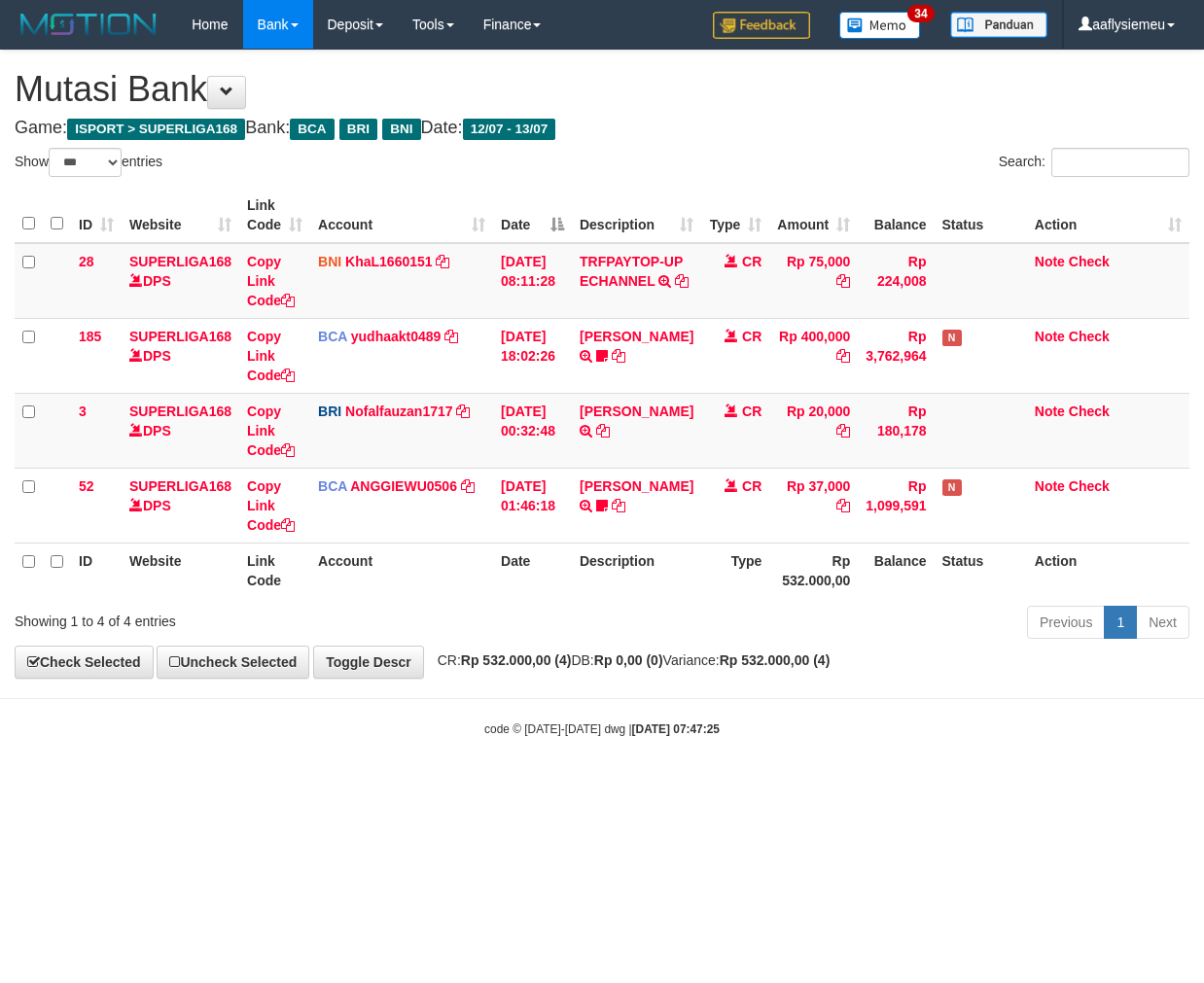 select on "***" 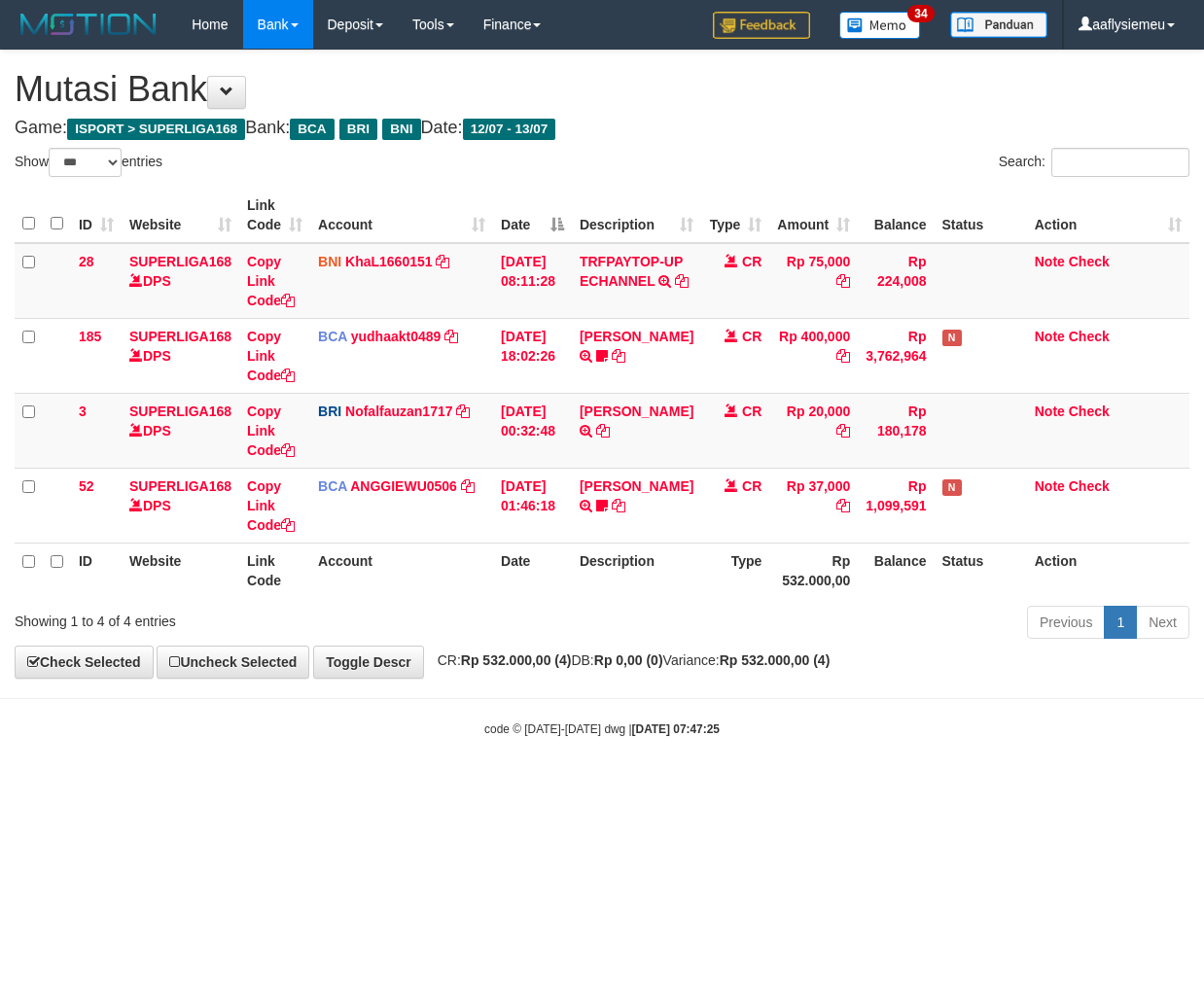 scroll, scrollTop: 0, scrollLeft: 0, axis: both 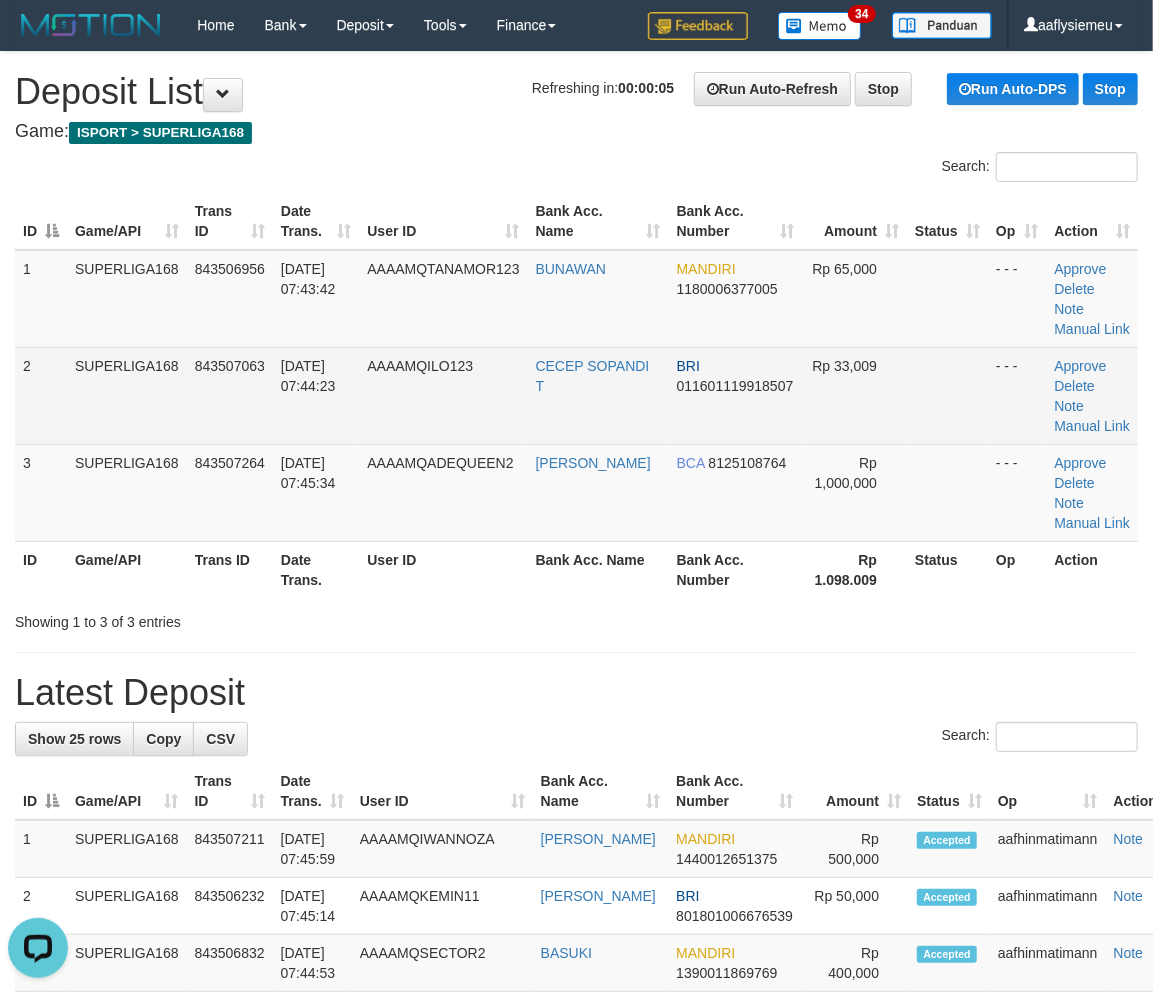 drag, startPoint x: 431, startPoint y: 358, endPoint x: 6, endPoint y: 573, distance: 476.28772 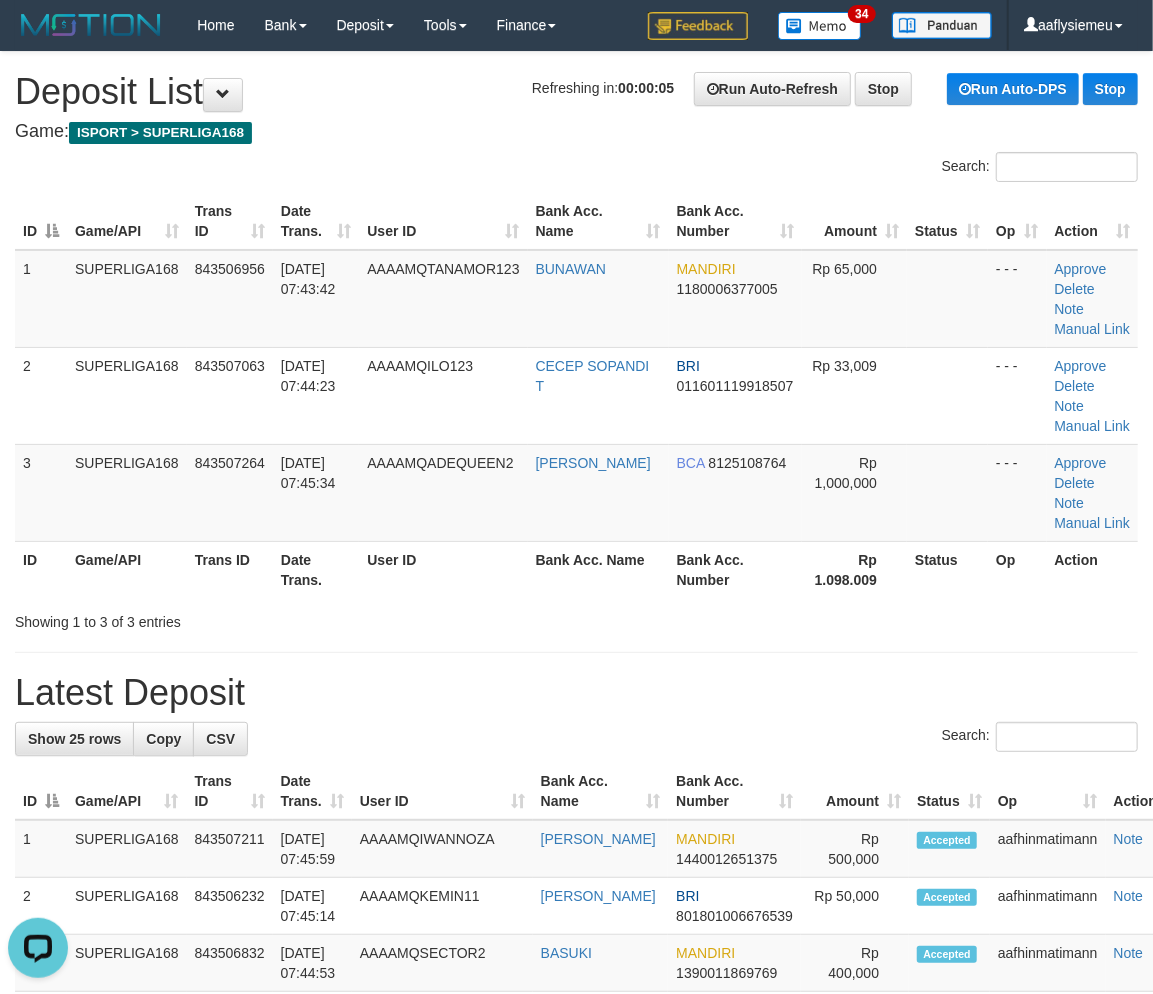 drag, startPoint x: 267, startPoint y: 480, endPoint x: 20, endPoint y: 604, distance: 276.37836 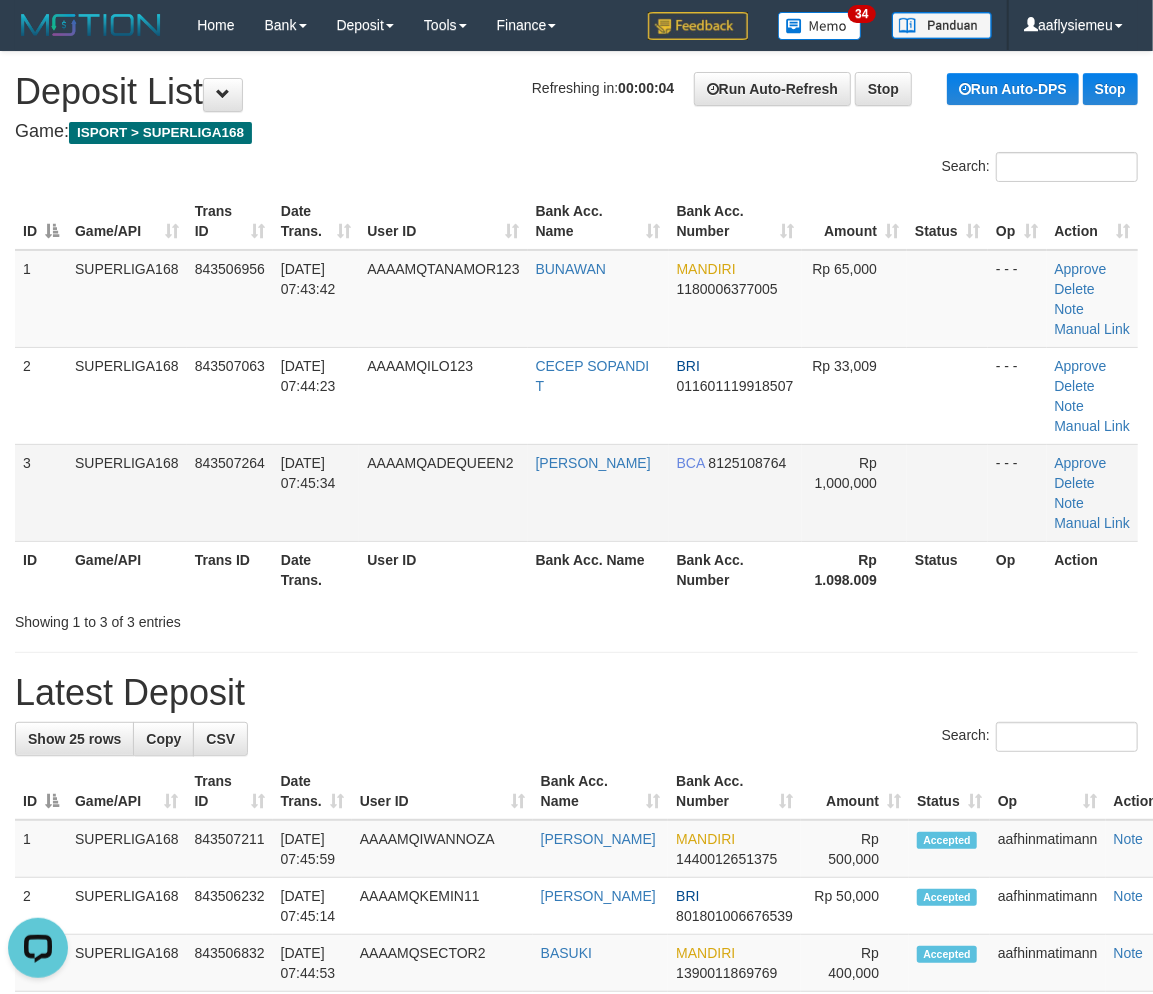 click on "843507264" at bounding box center [230, 492] 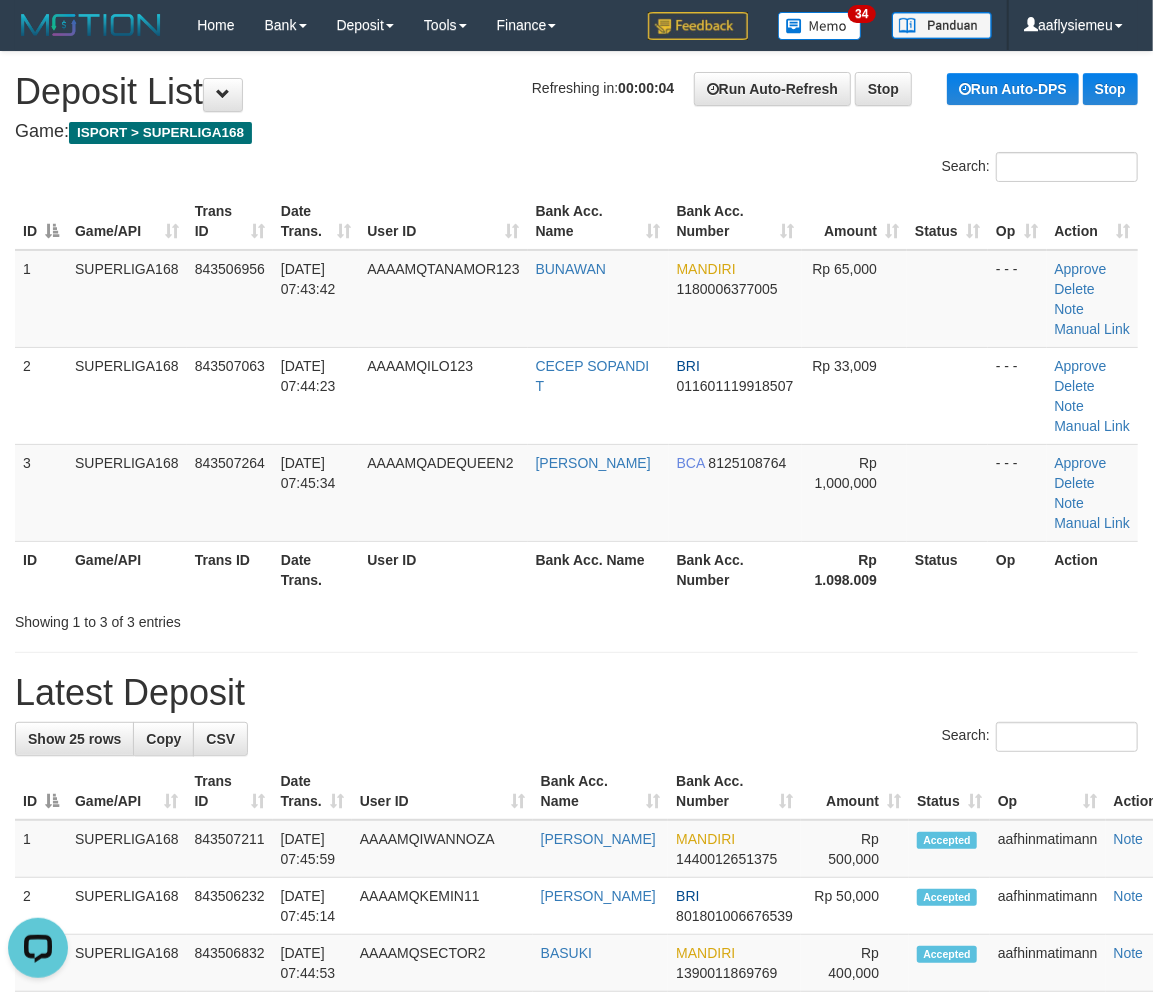 drag, startPoint x: 221, startPoint y: 492, endPoint x: 23, endPoint y: 570, distance: 212.80977 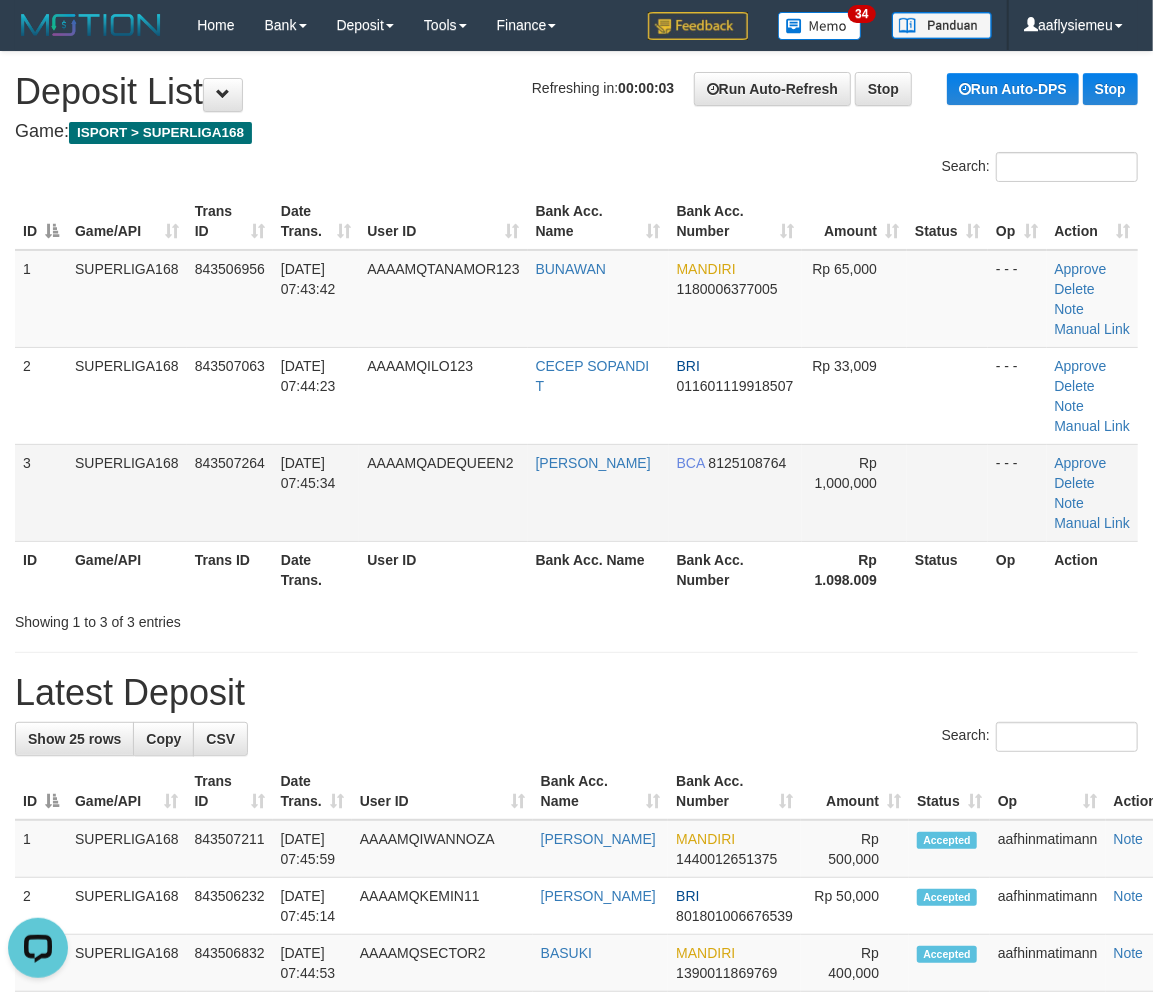 click on "AAAAMQADEQUEEN2" at bounding box center [443, 492] 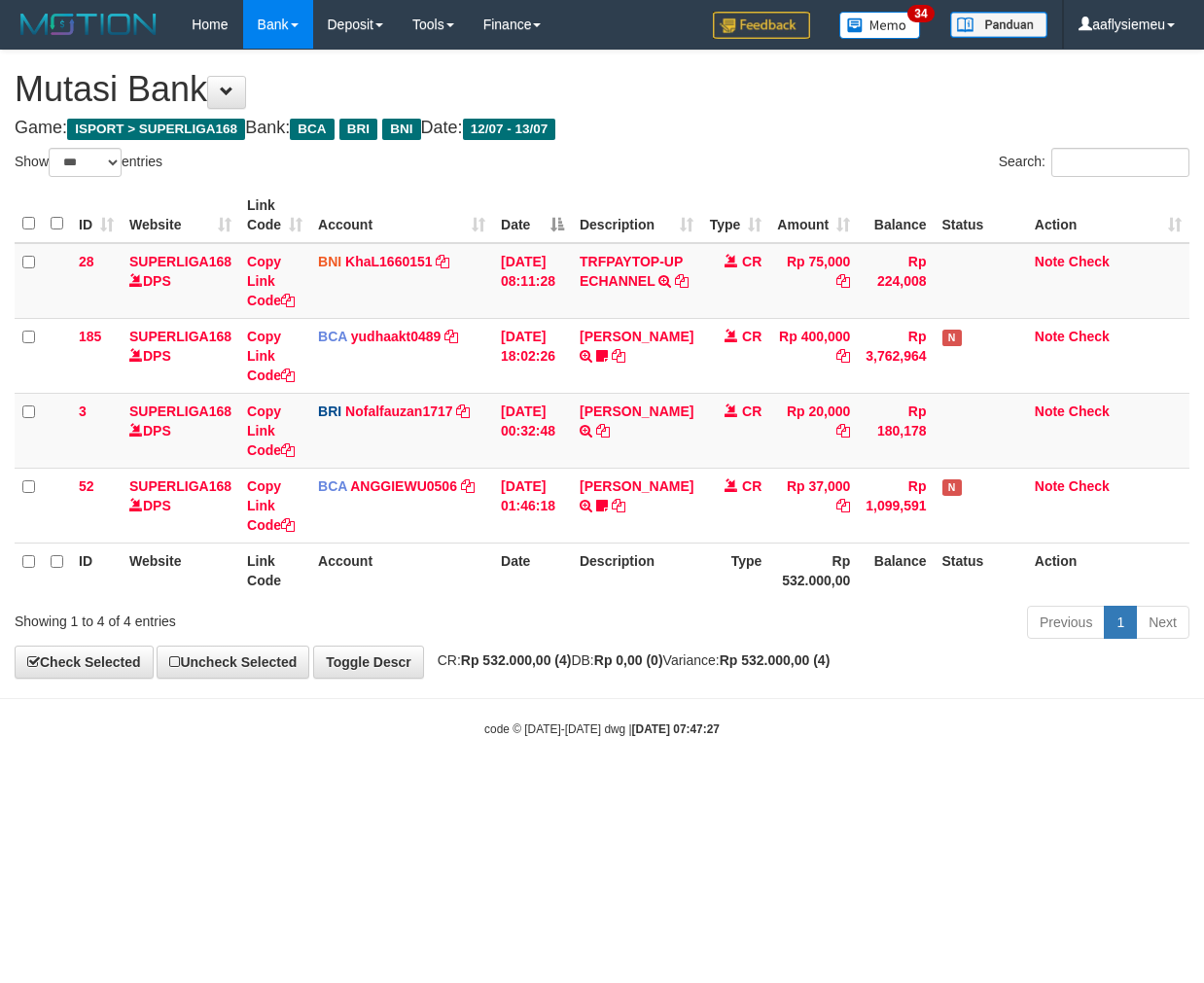 select on "***" 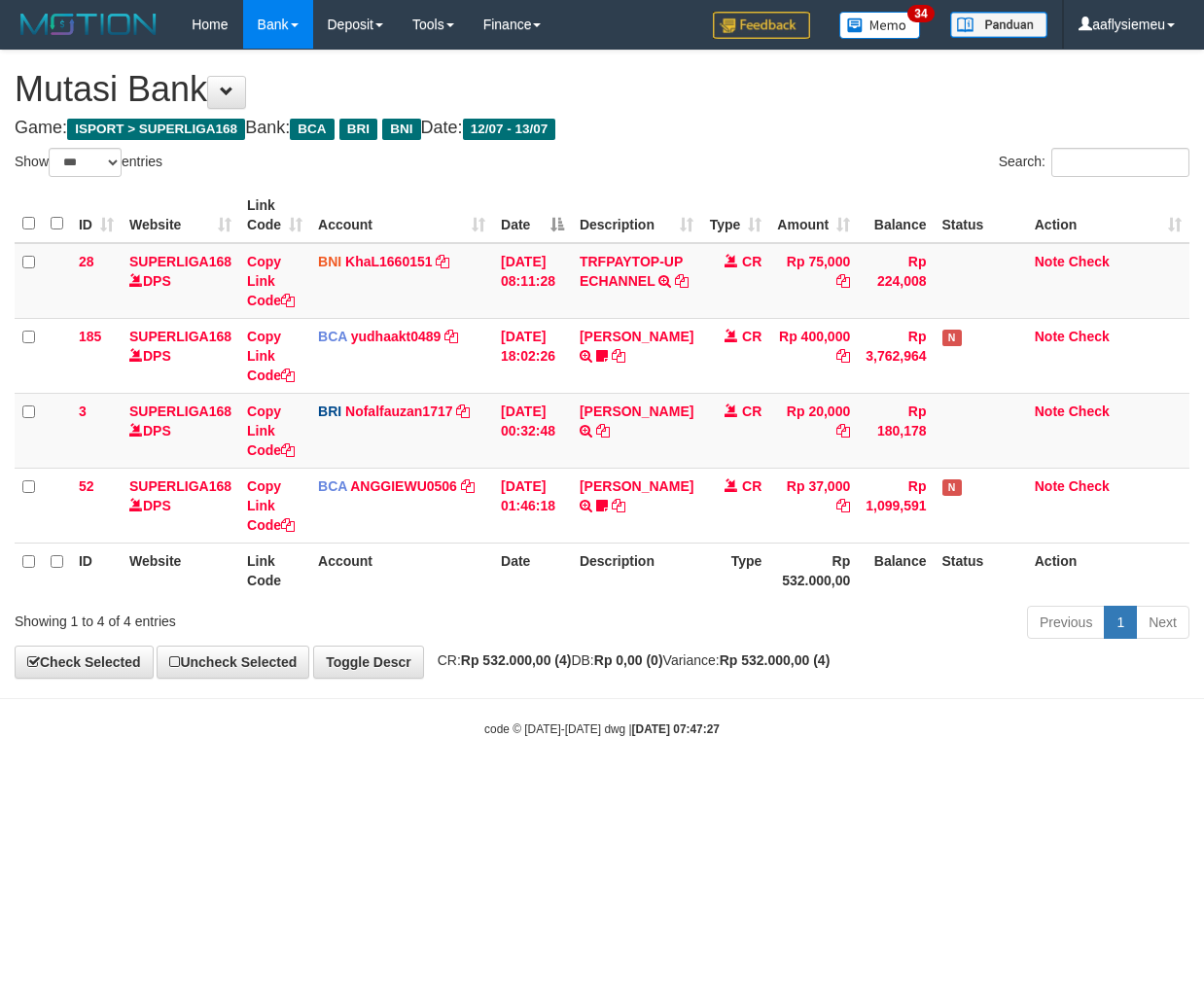 scroll, scrollTop: 0, scrollLeft: 0, axis: both 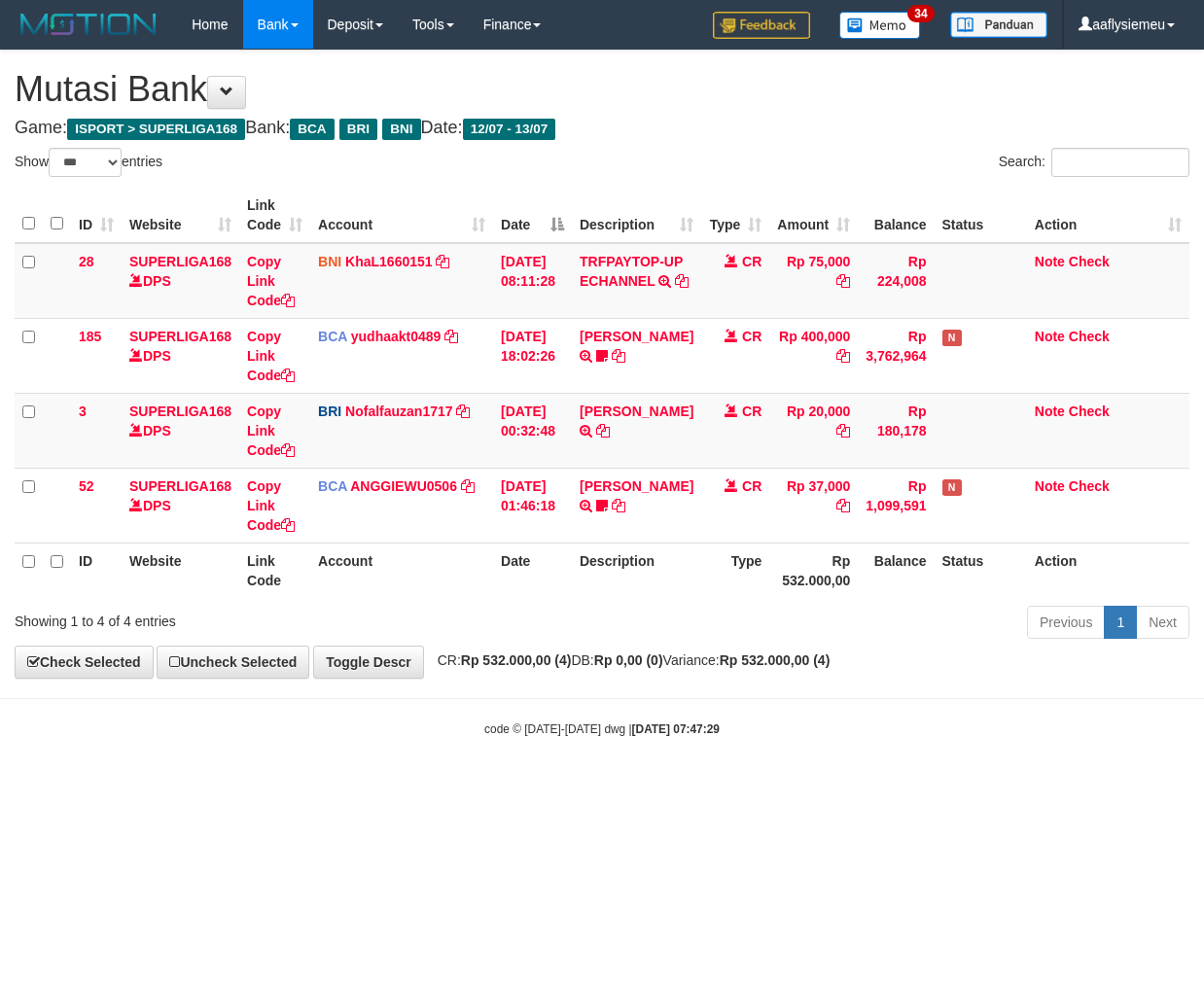 select on "***" 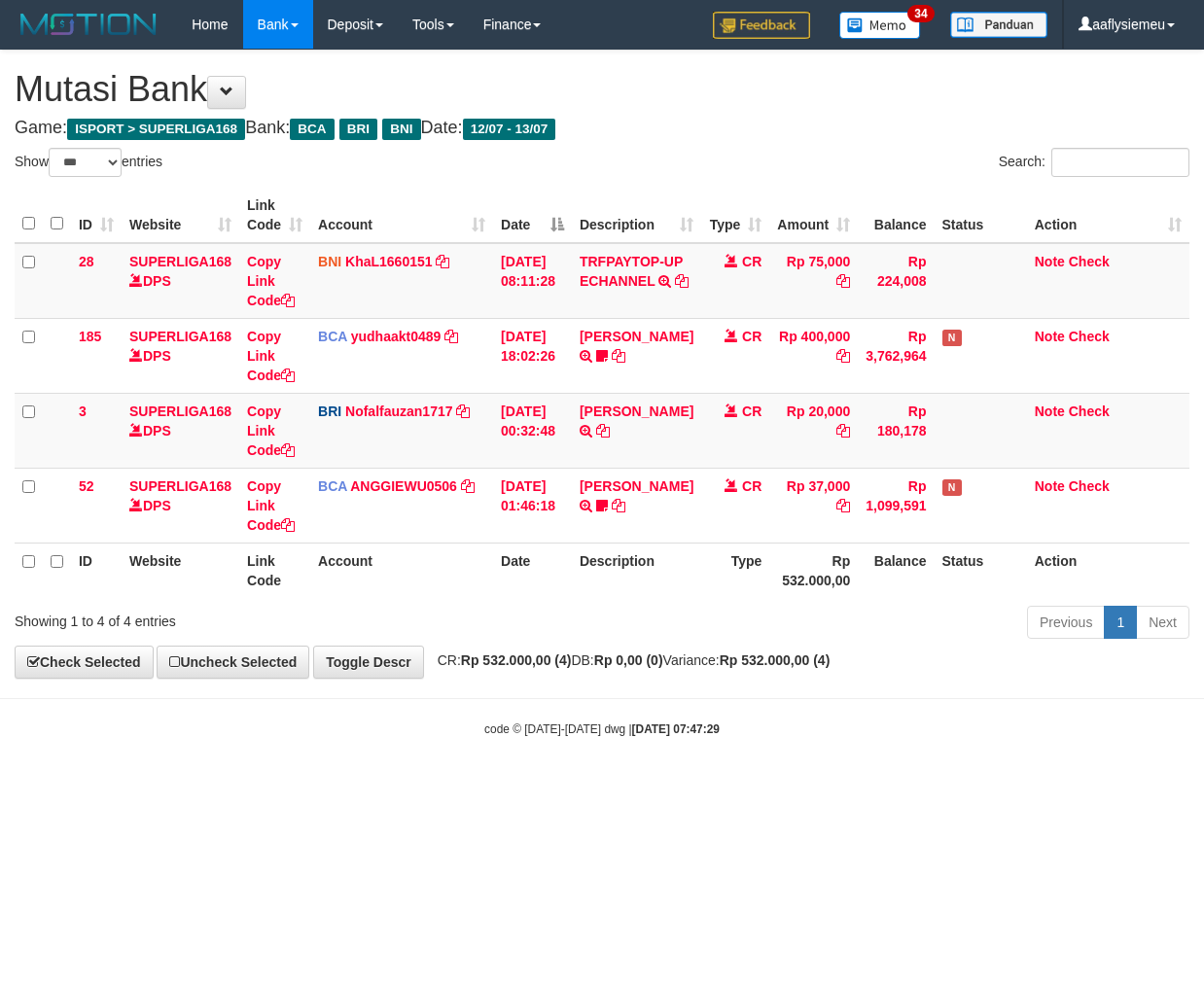 scroll, scrollTop: 0, scrollLeft: 0, axis: both 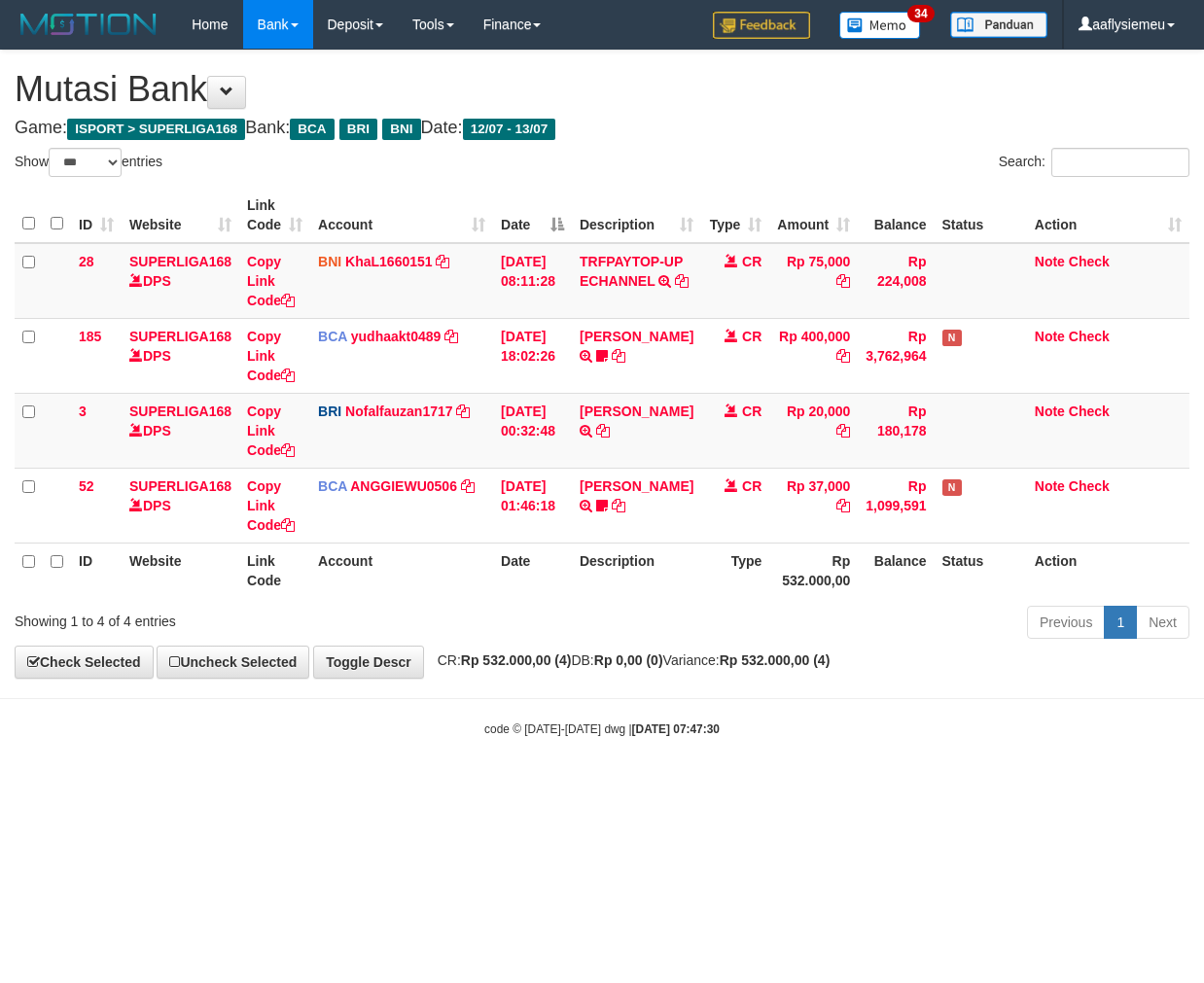select on "***" 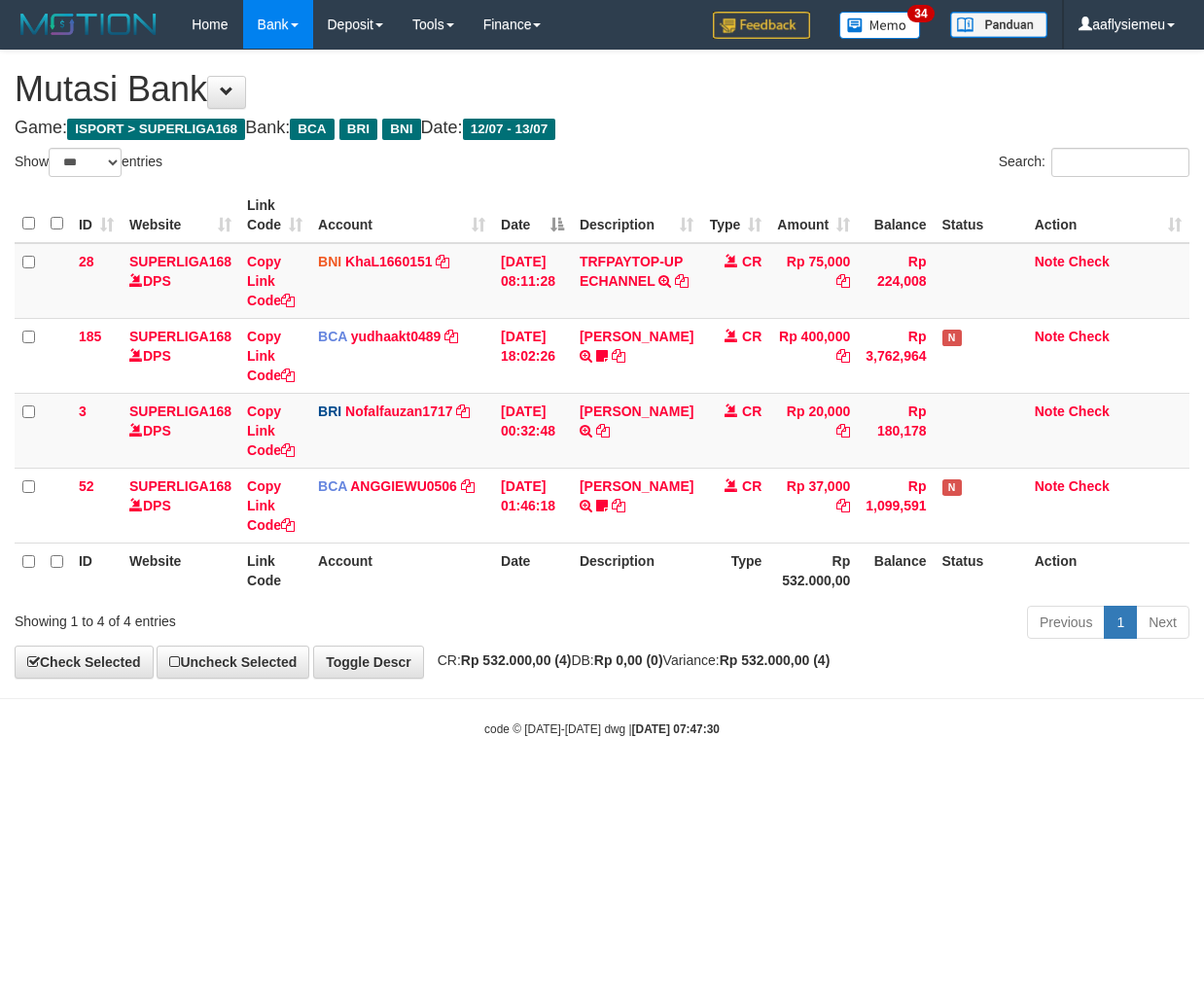 scroll, scrollTop: 0, scrollLeft: 0, axis: both 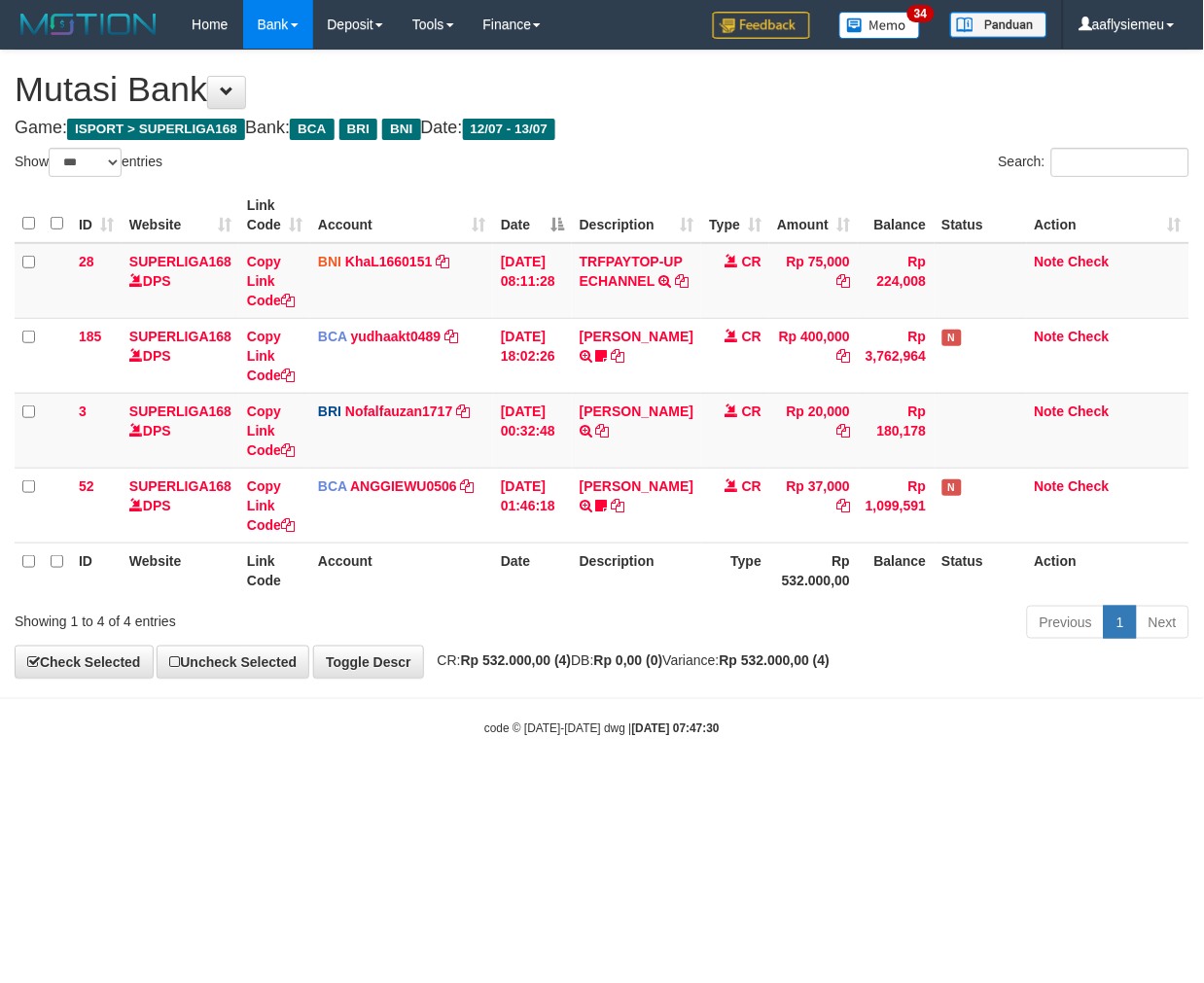 drag, startPoint x: 626, startPoint y: 769, endPoint x: 1140, endPoint y: 635, distance: 531.1798 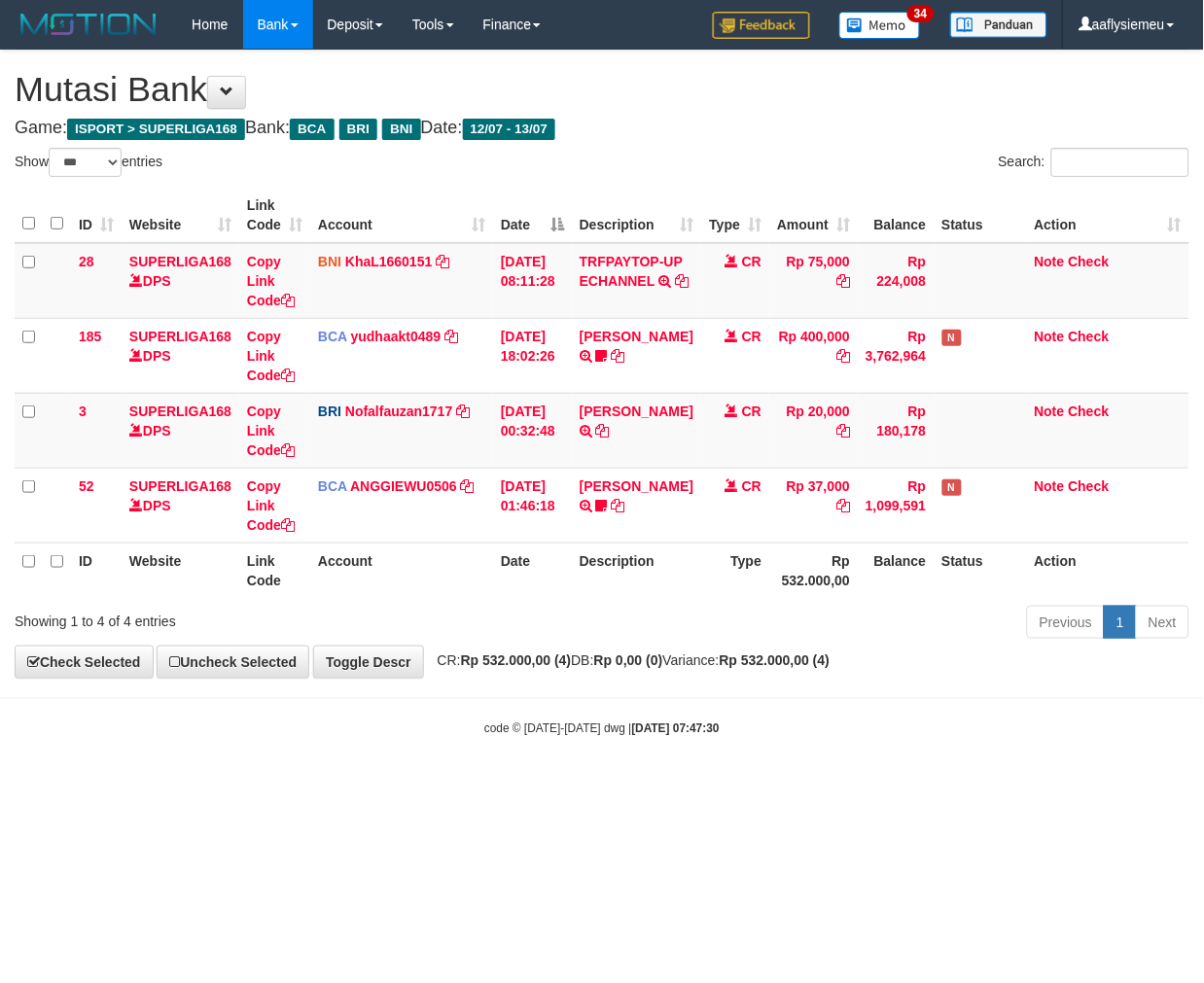 click on "Toggle navigation
Home
Bank
Account List
Load
By Website
Group
[ISPORT]													SUPERLIGA168
By Load Group (DPS)
34" at bounding box center [602, 393] 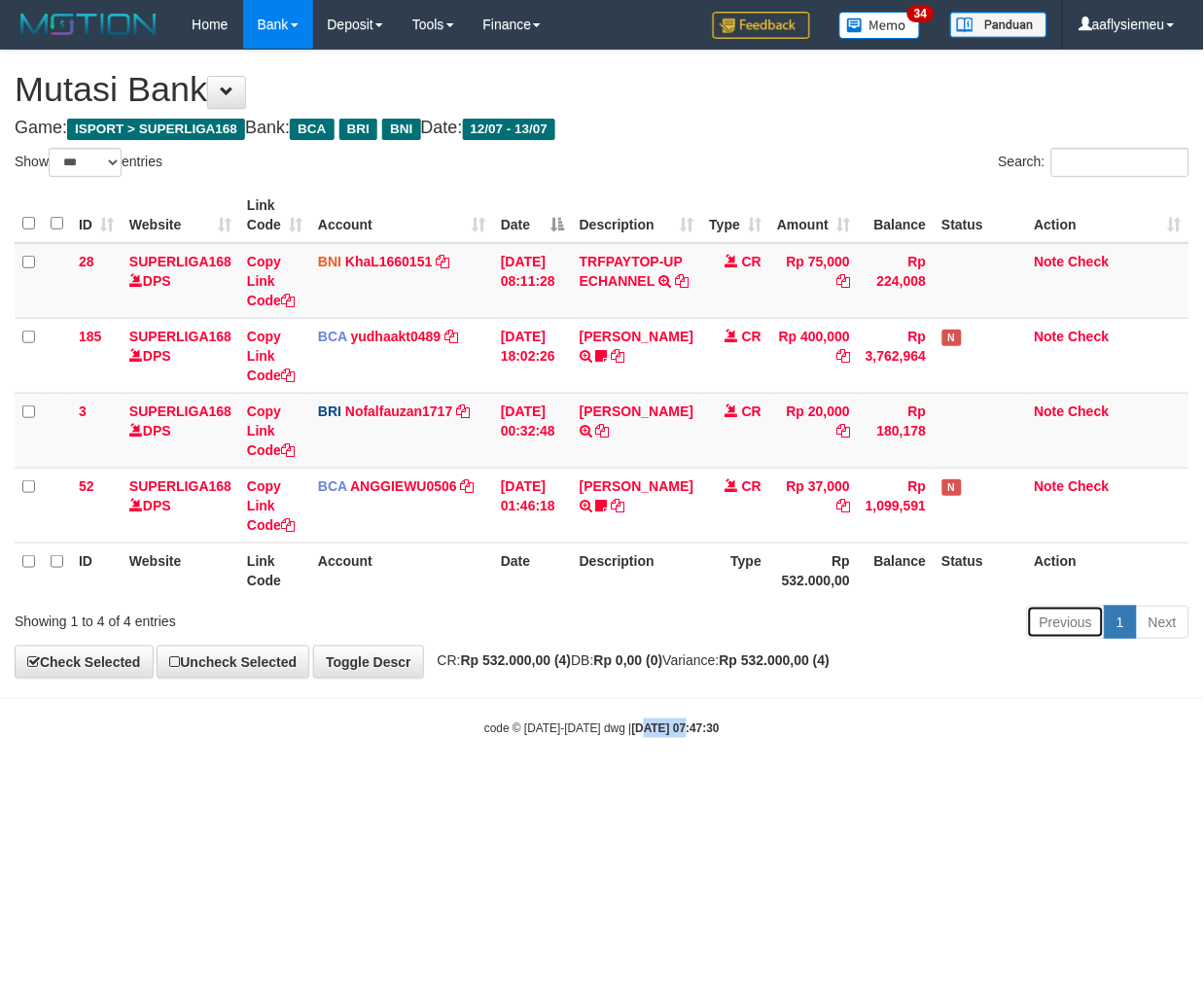 click on "Previous" at bounding box center (1066, 622) 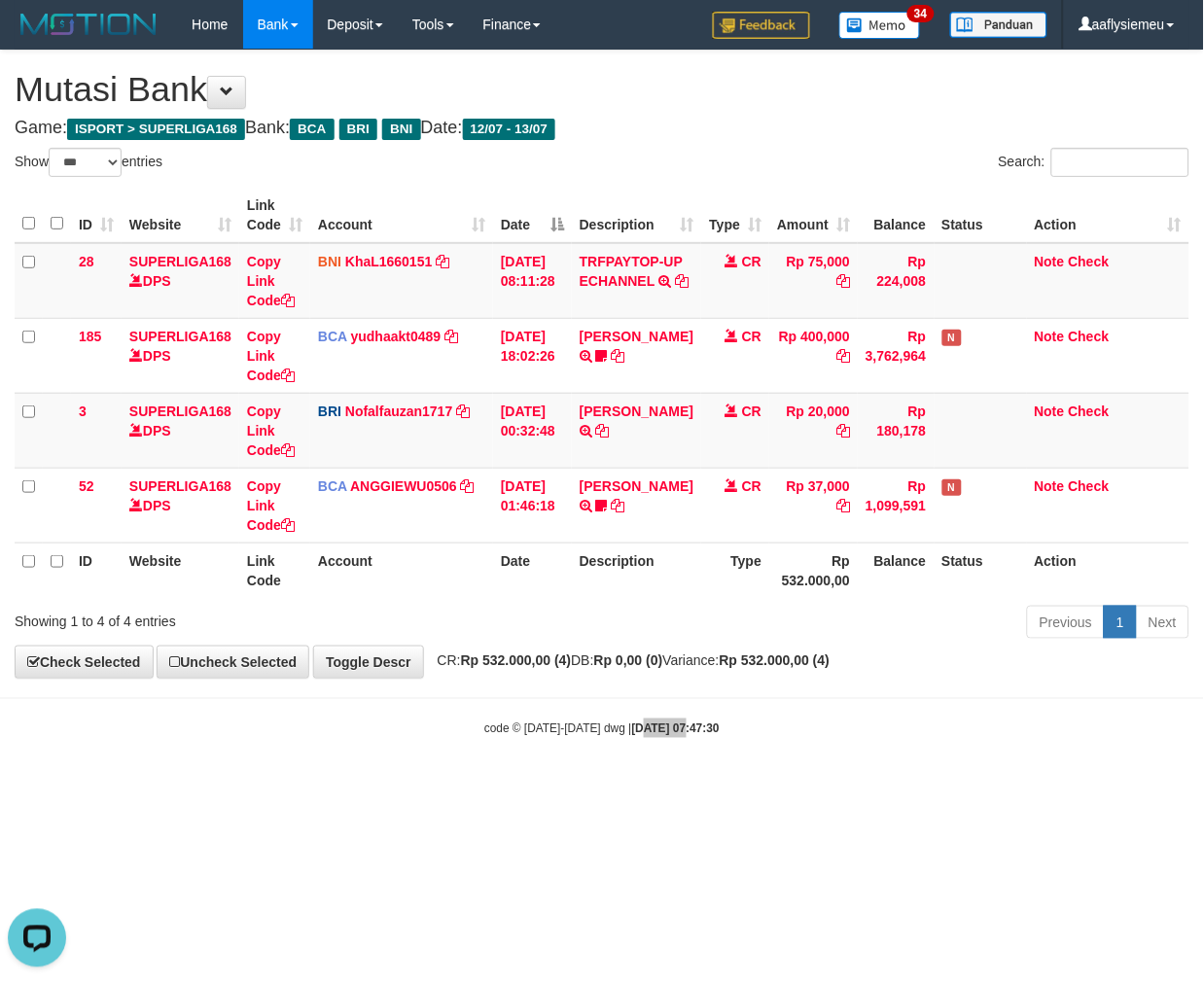 scroll, scrollTop: 0, scrollLeft: 0, axis: both 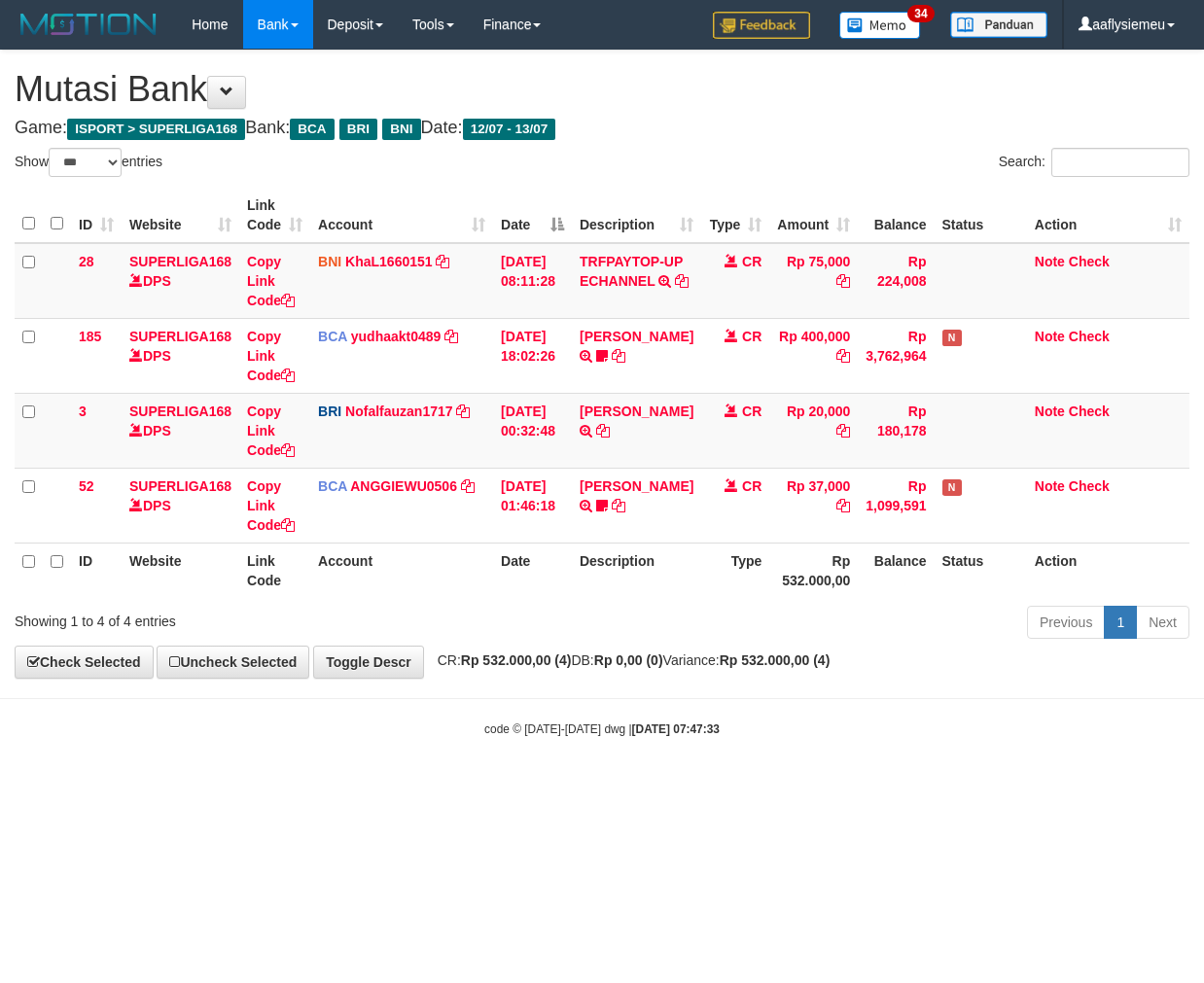 select on "***" 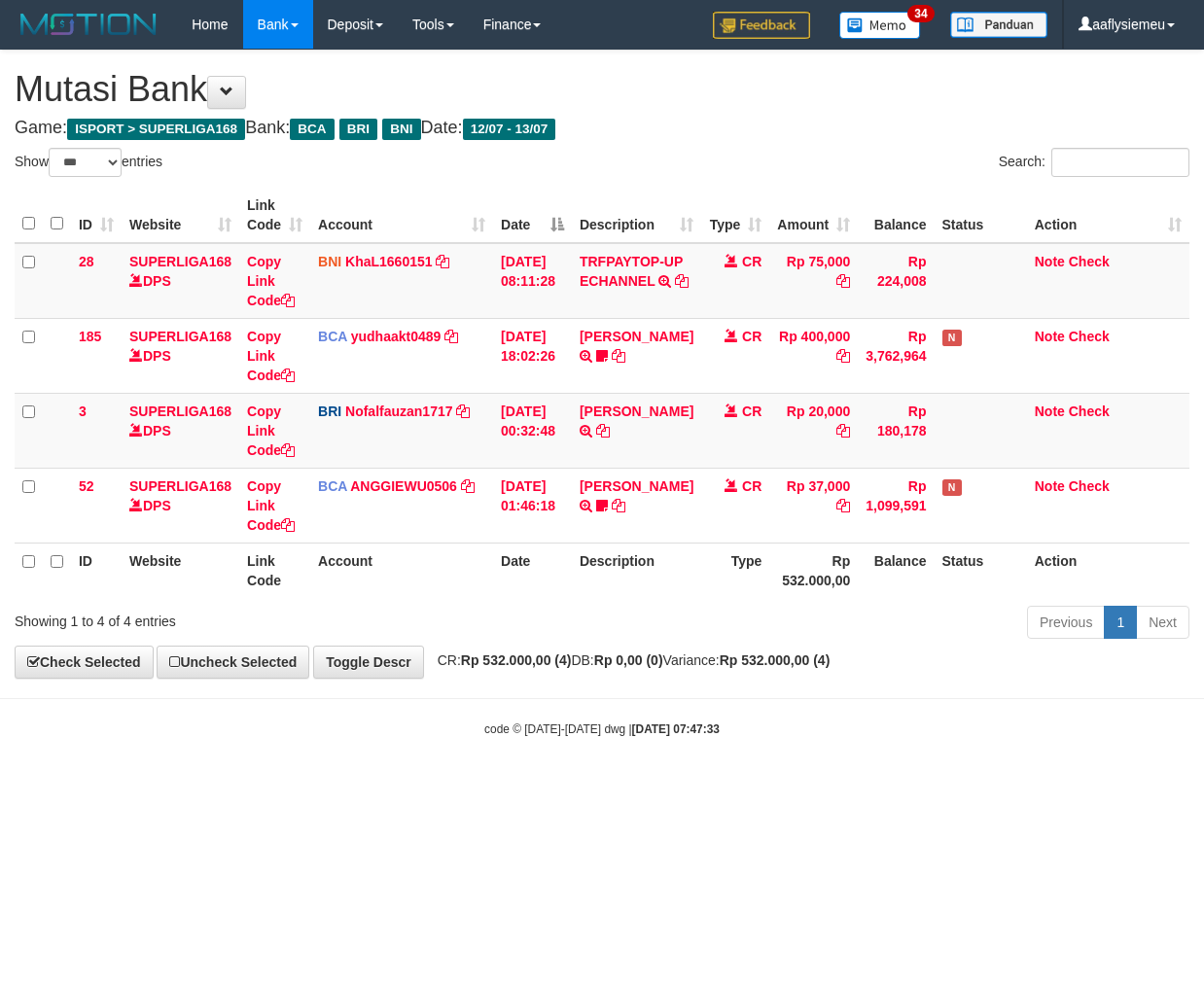 scroll, scrollTop: 0, scrollLeft: 0, axis: both 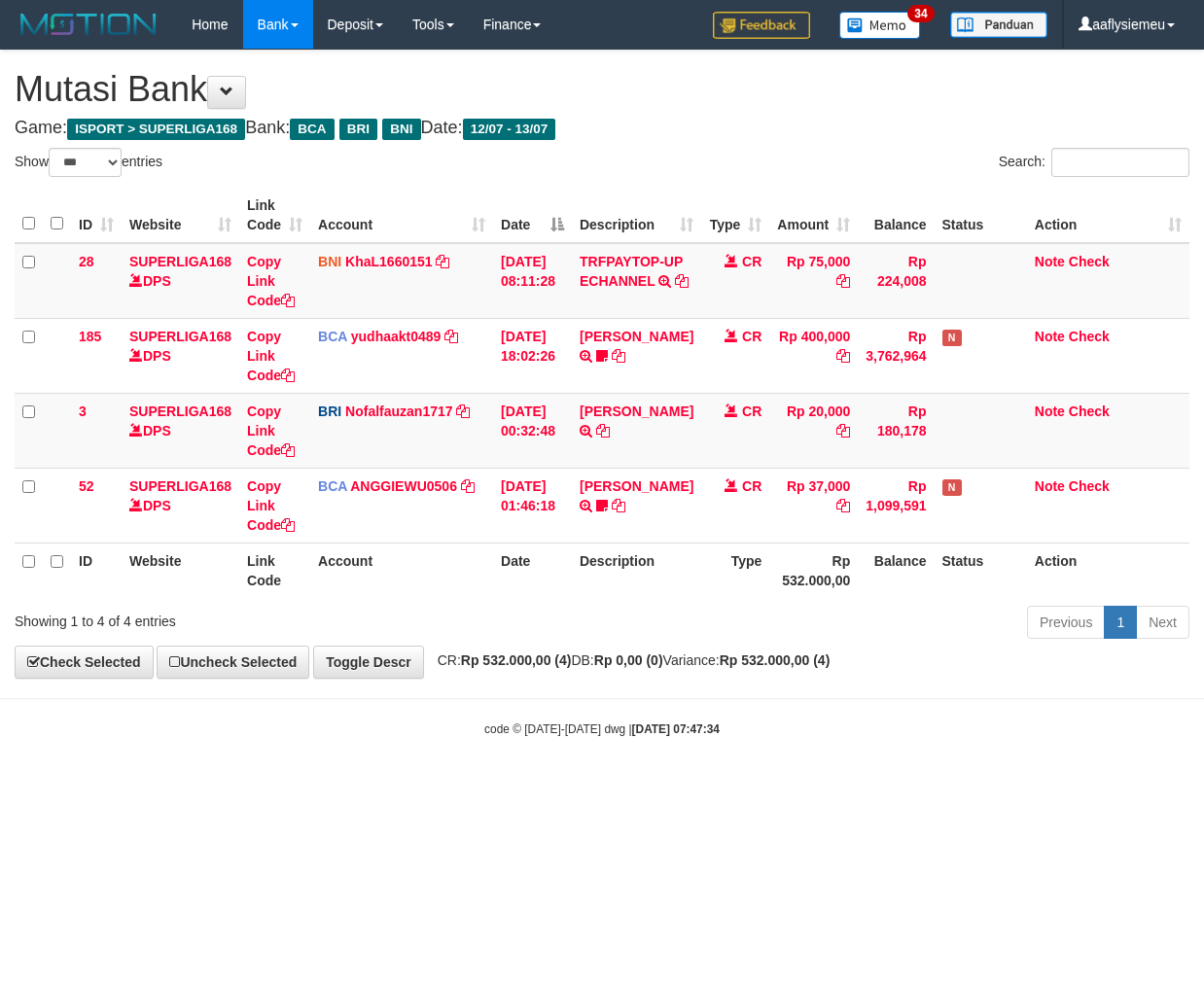 select on "***" 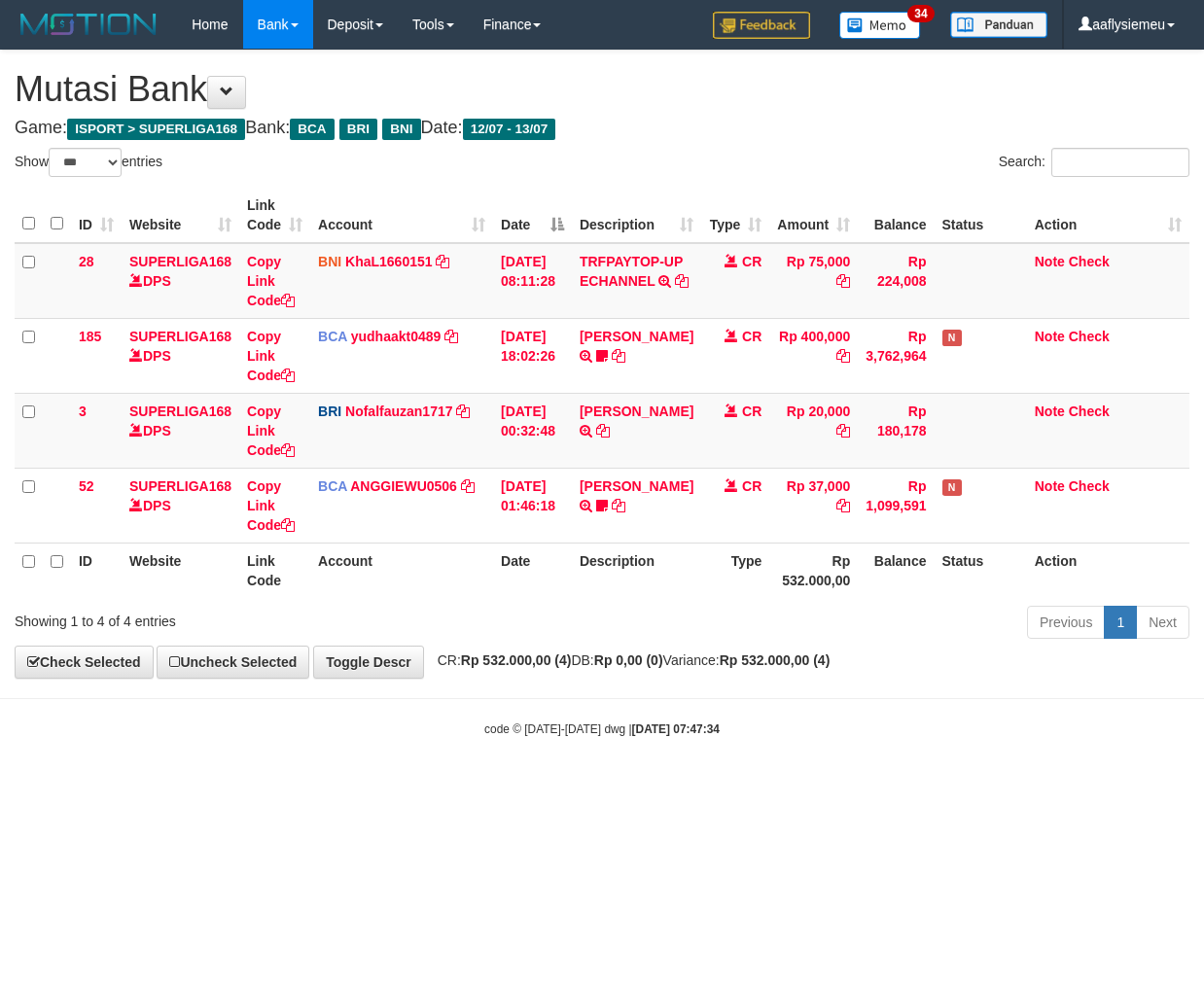 scroll, scrollTop: 0, scrollLeft: 0, axis: both 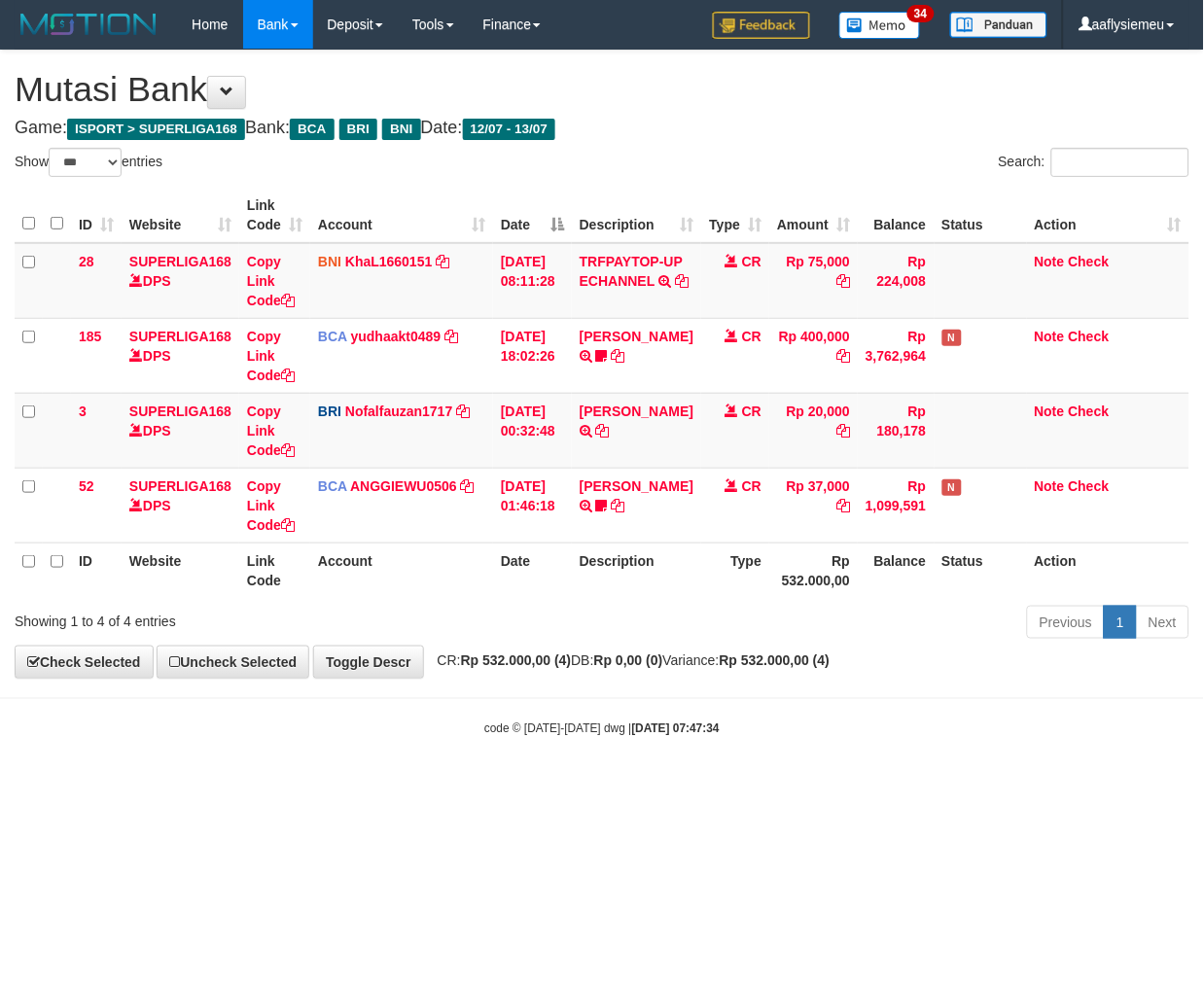 click on "**********" at bounding box center (602, 364) 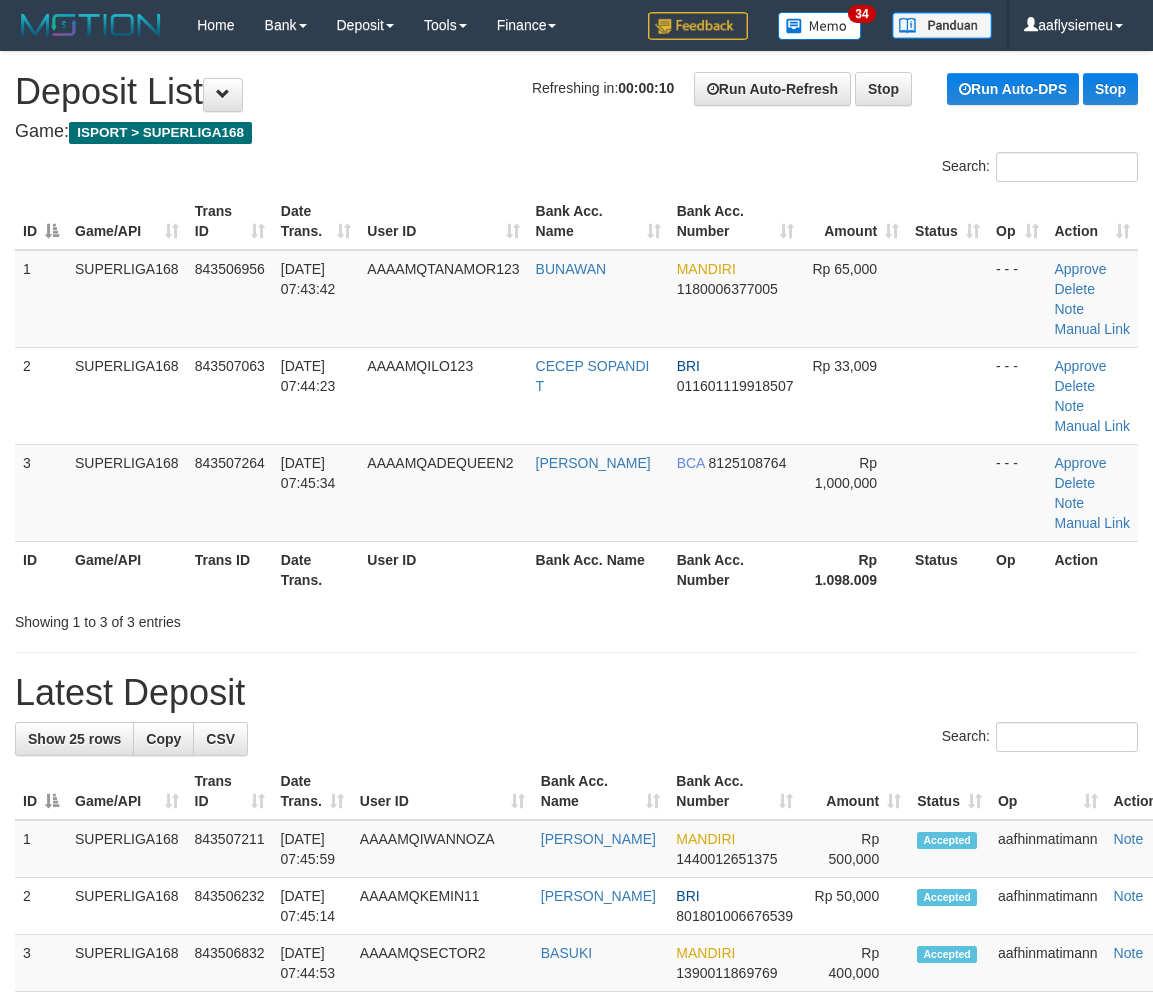 scroll, scrollTop: 0, scrollLeft: 0, axis: both 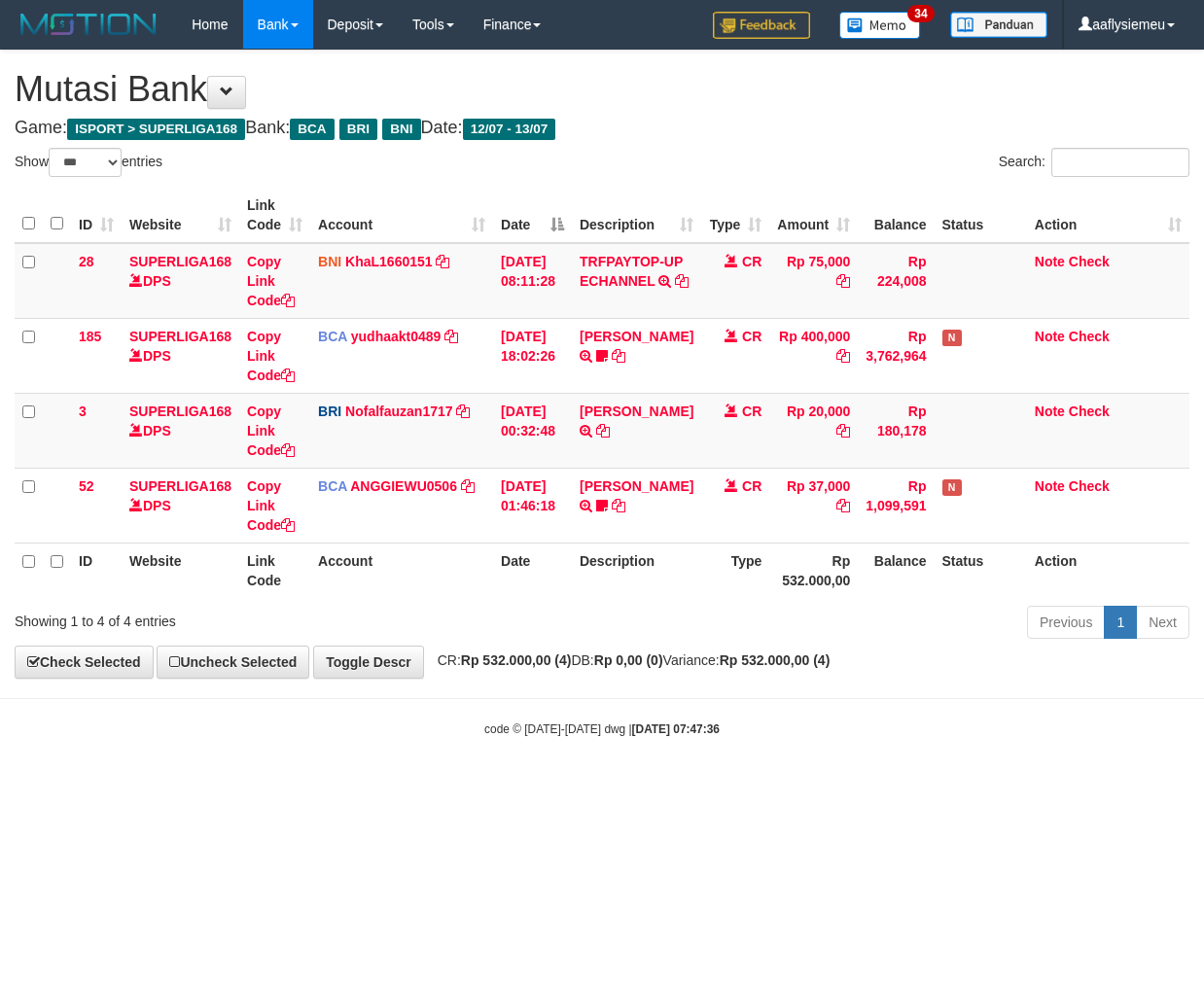 select on "***" 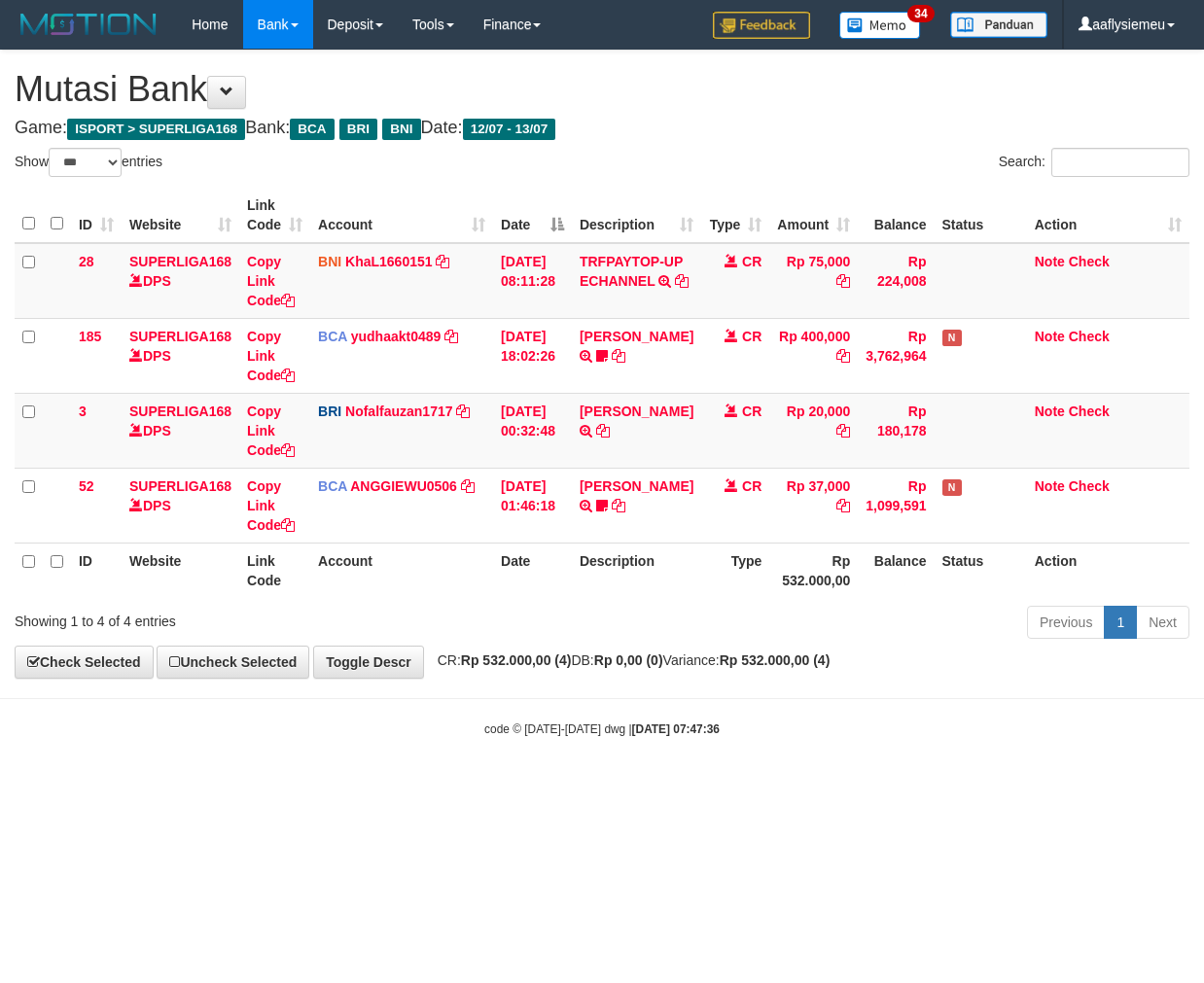 scroll, scrollTop: 0, scrollLeft: 0, axis: both 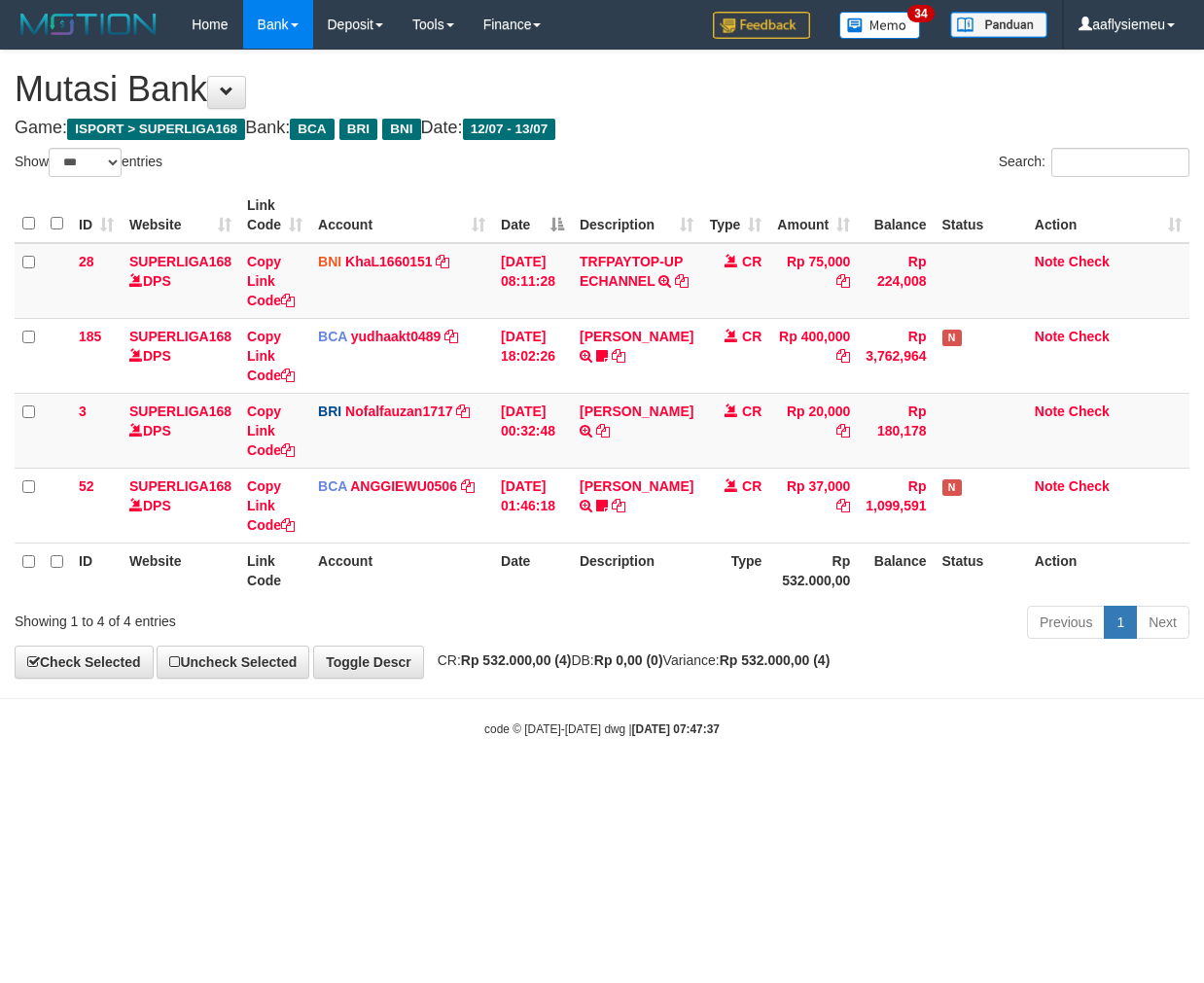 select on "***" 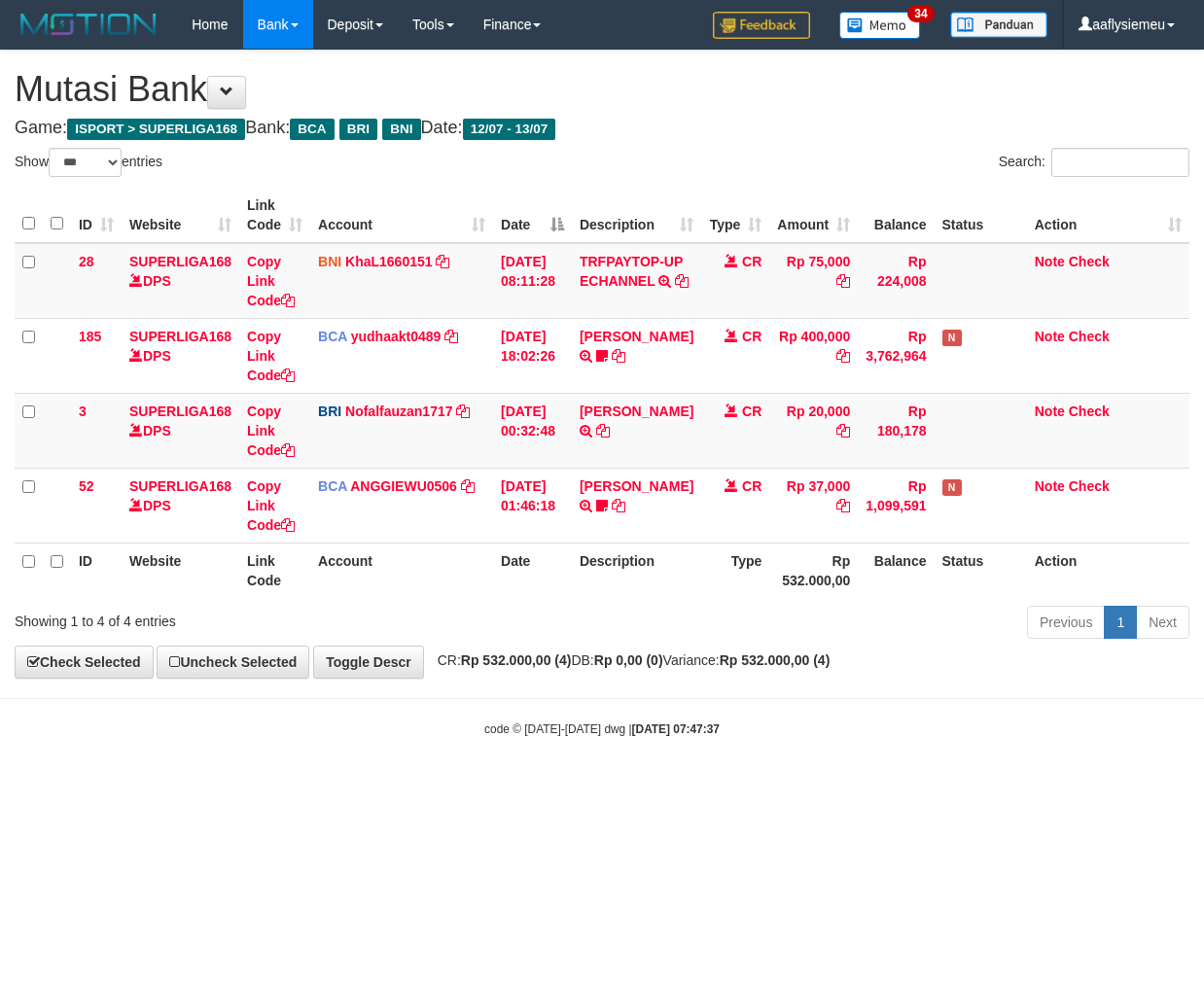 scroll, scrollTop: 0, scrollLeft: 0, axis: both 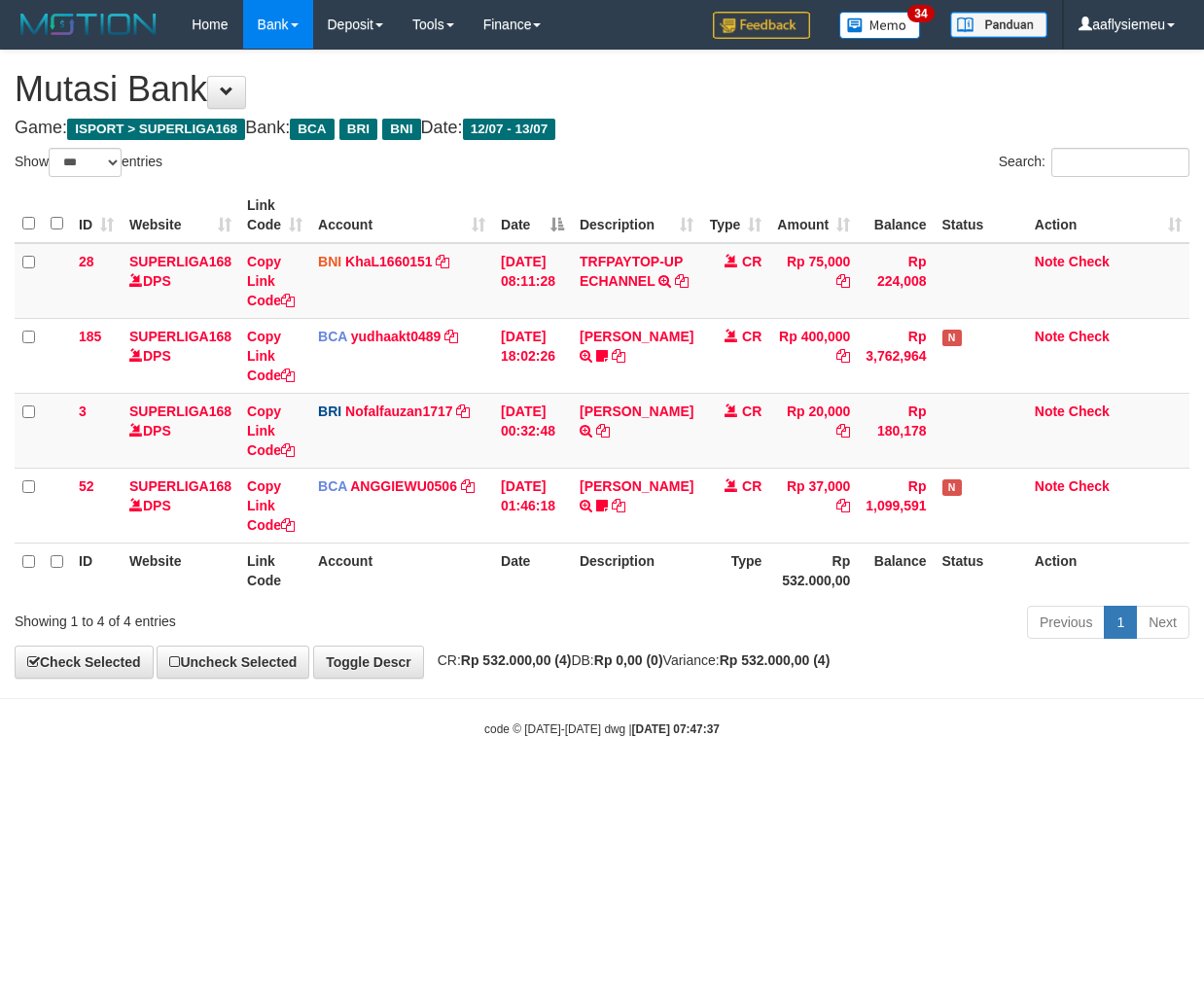 select on "***" 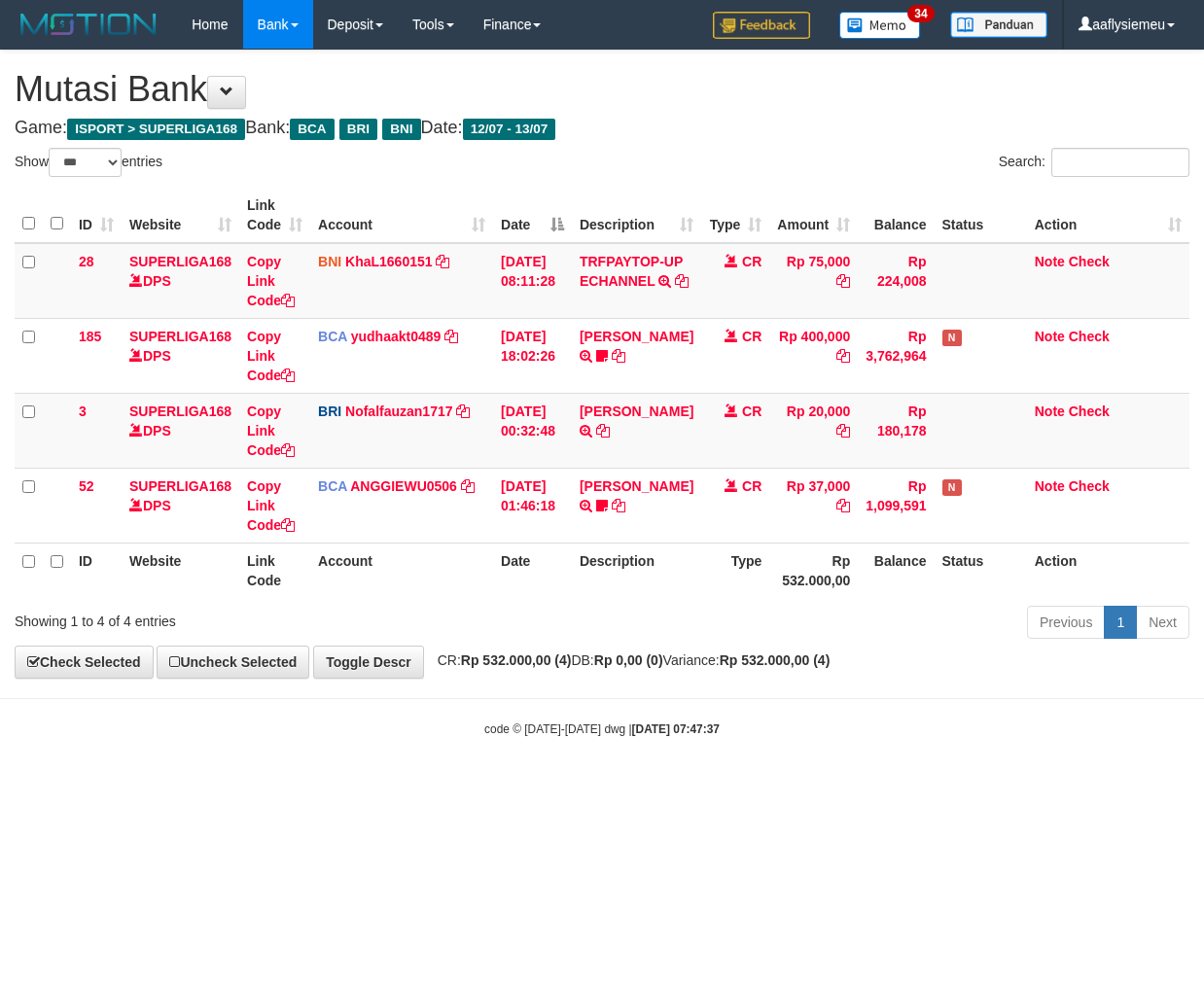 scroll, scrollTop: 0, scrollLeft: 0, axis: both 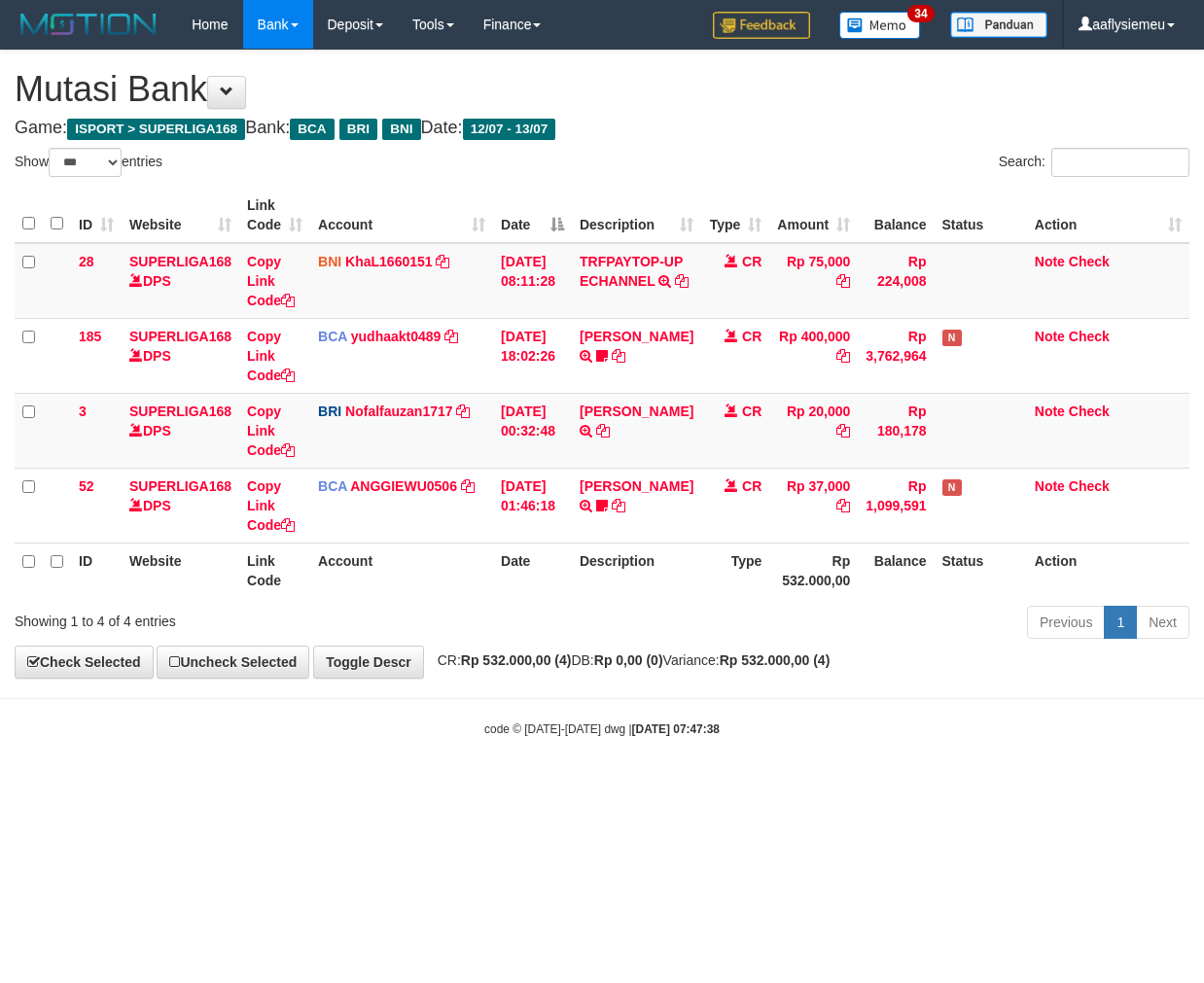 select on "***" 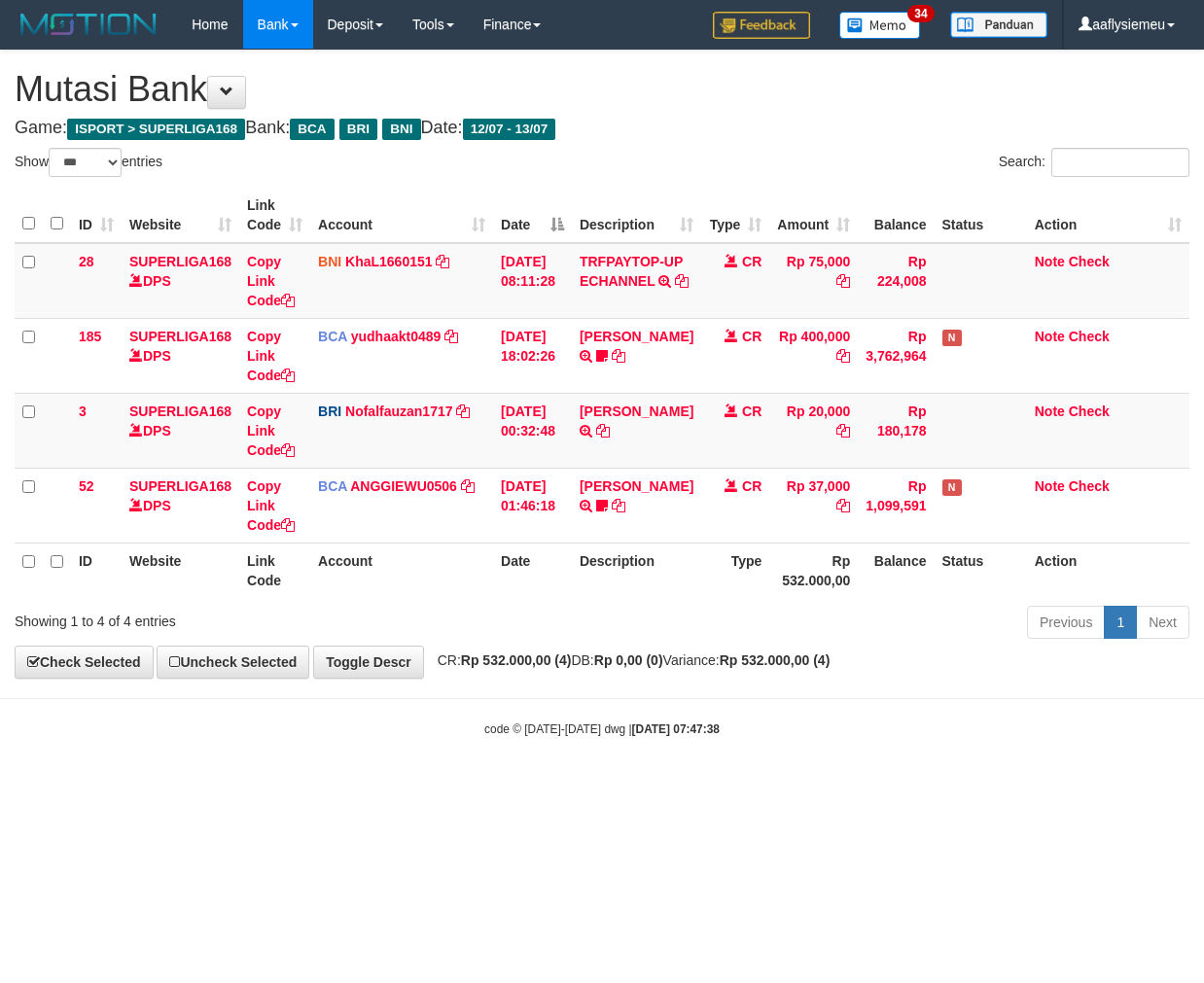 scroll, scrollTop: 0, scrollLeft: 0, axis: both 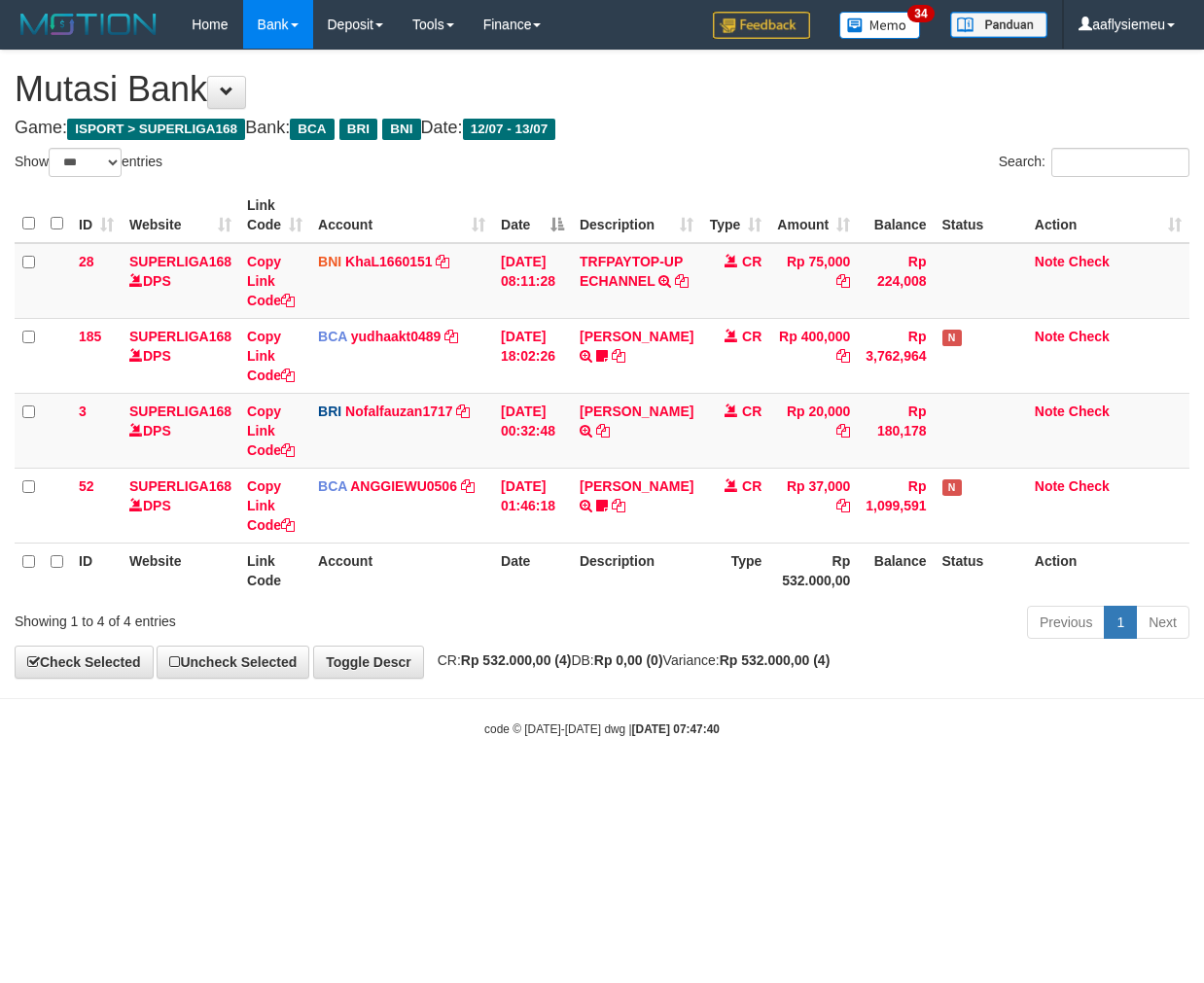 select on "***" 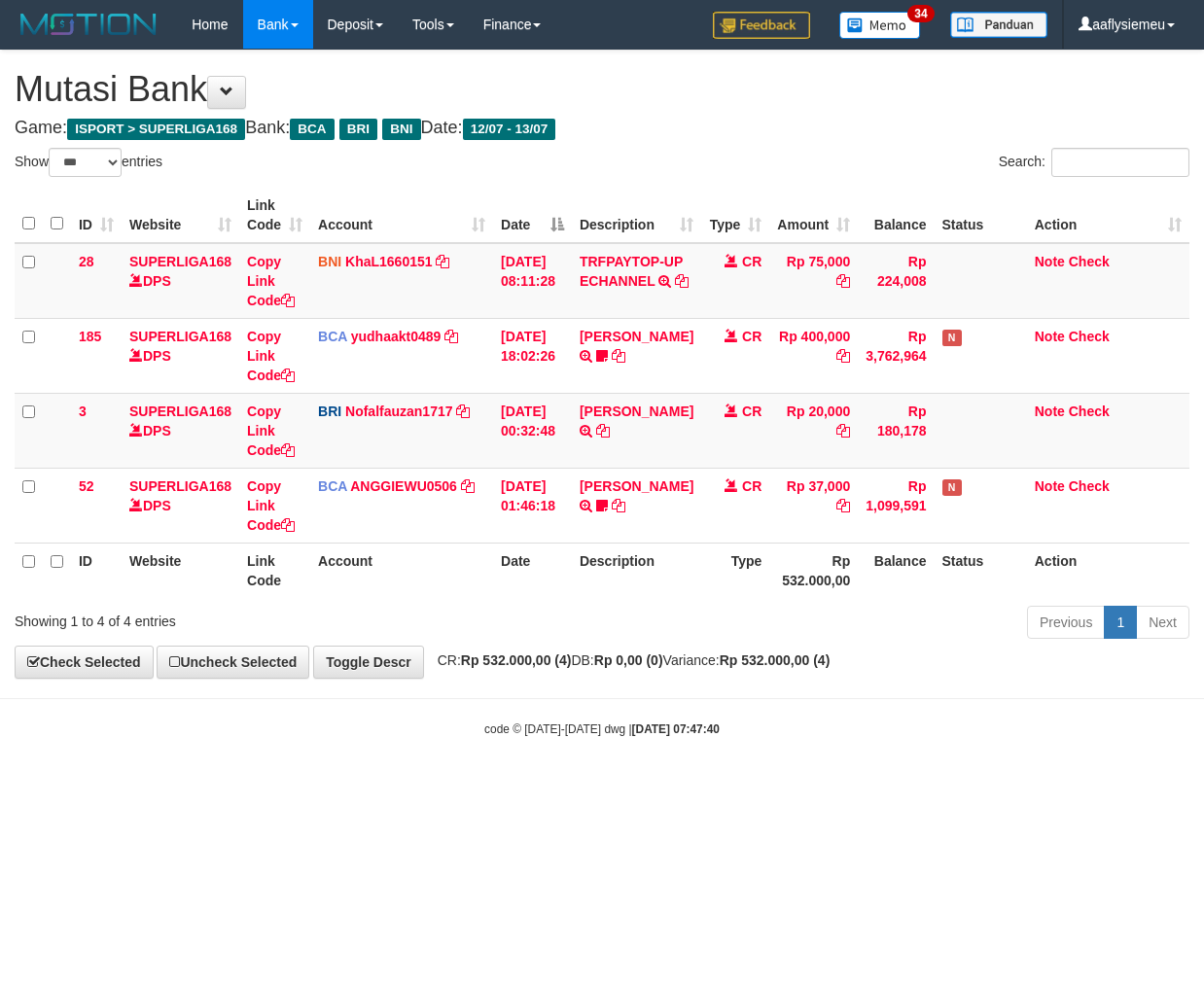 scroll, scrollTop: 0, scrollLeft: 0, axis: both 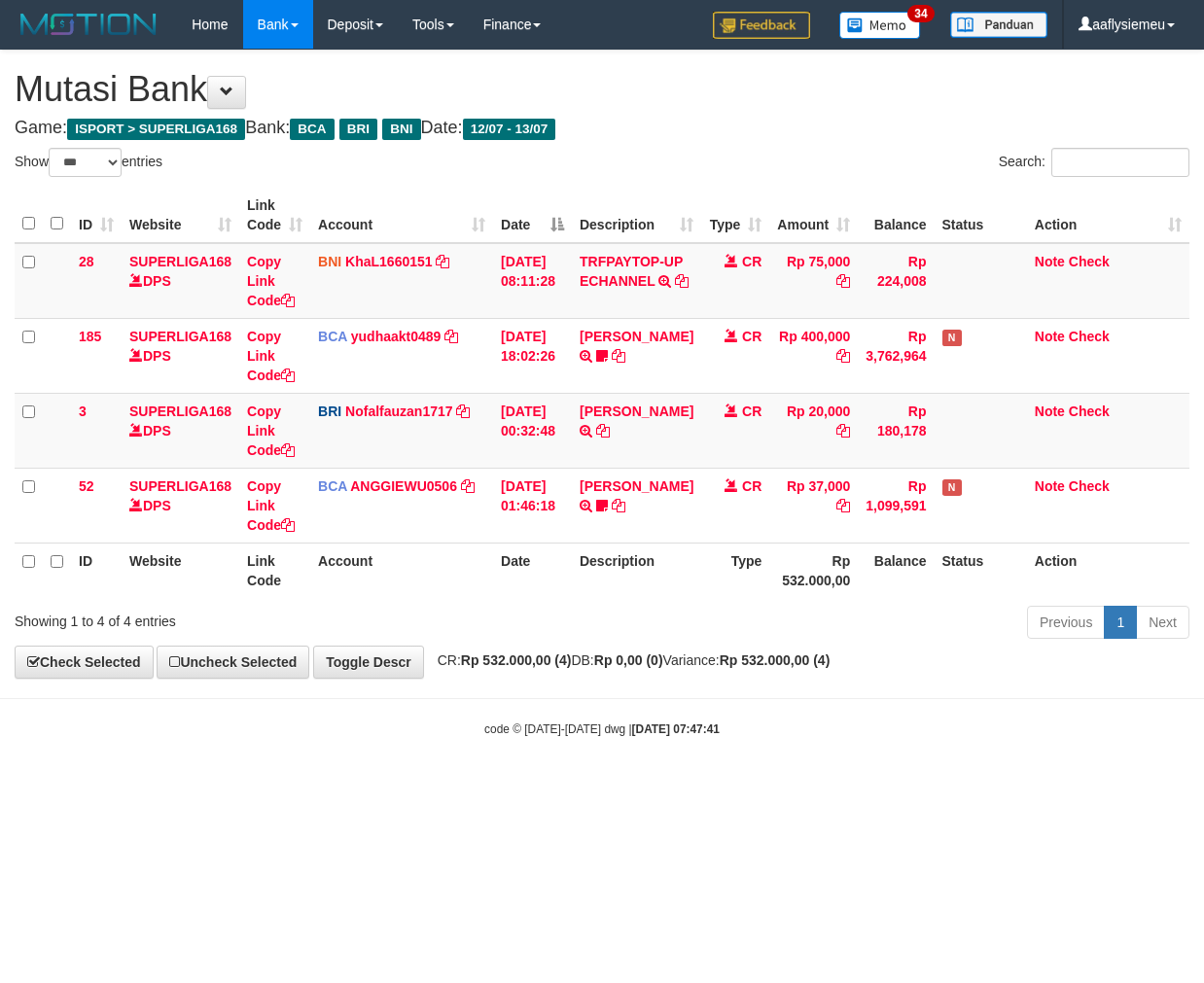select on "***" 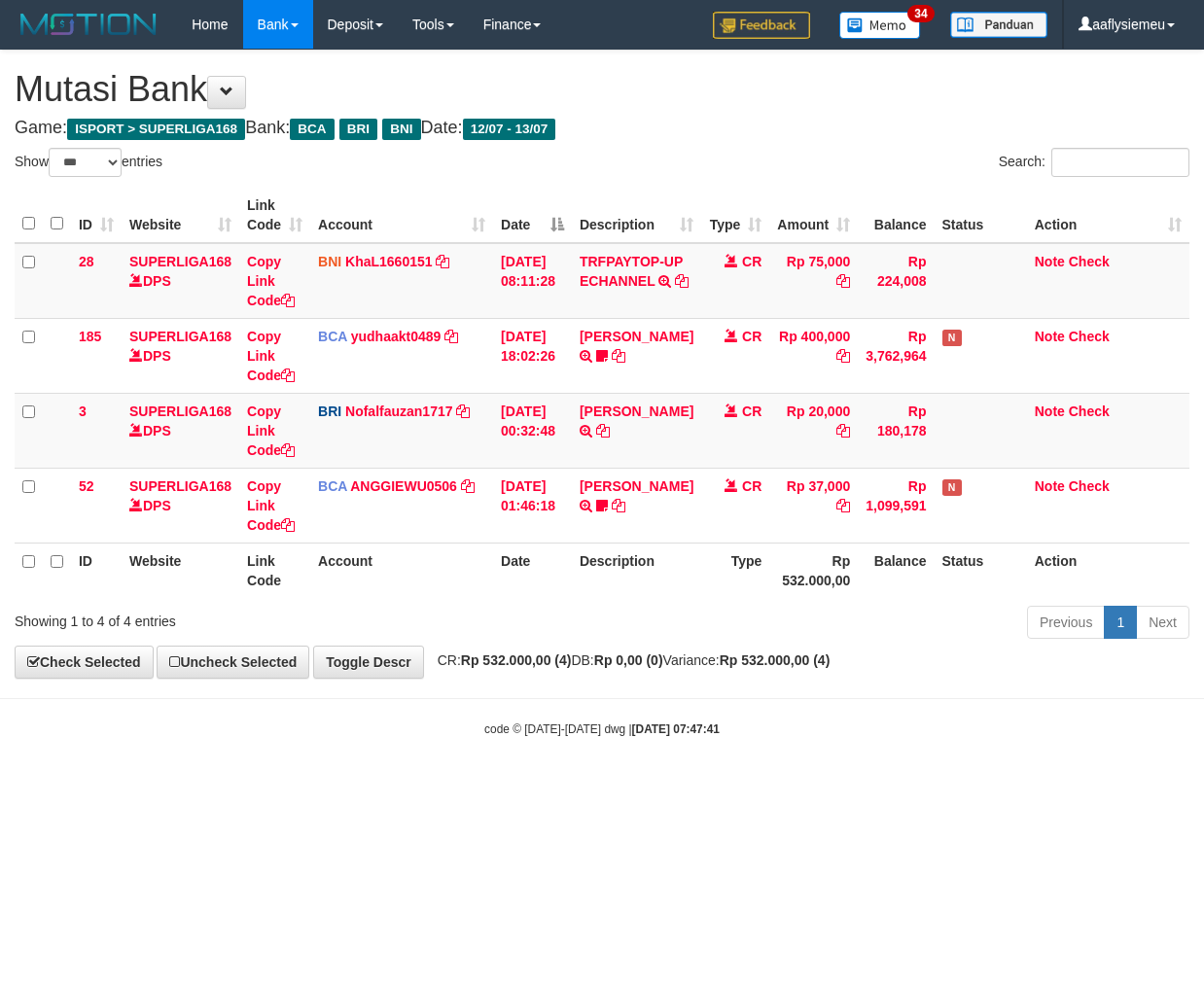 scroll, scrollTop: 0, scrollLeft: 0, axis: both 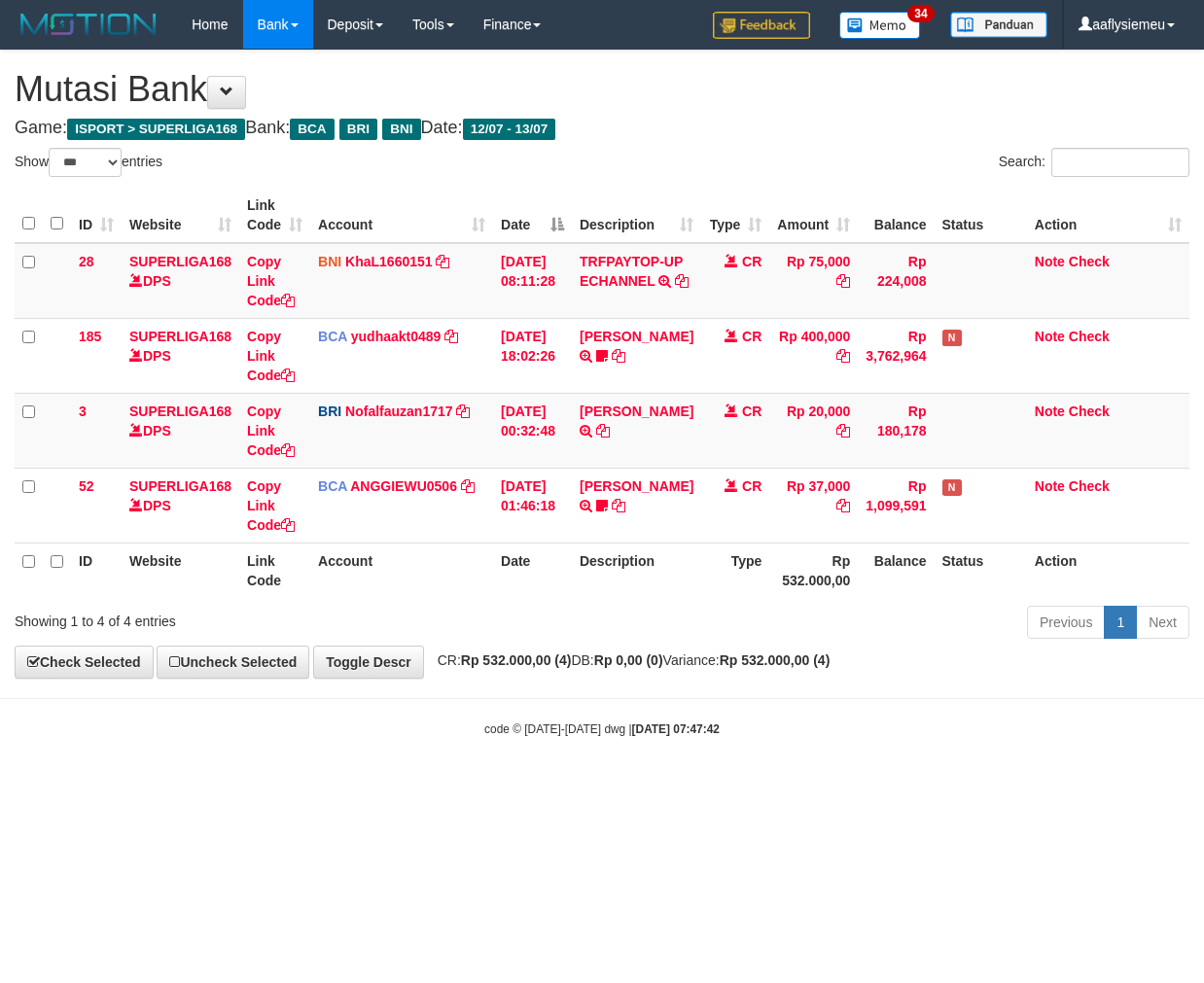 select on "***" 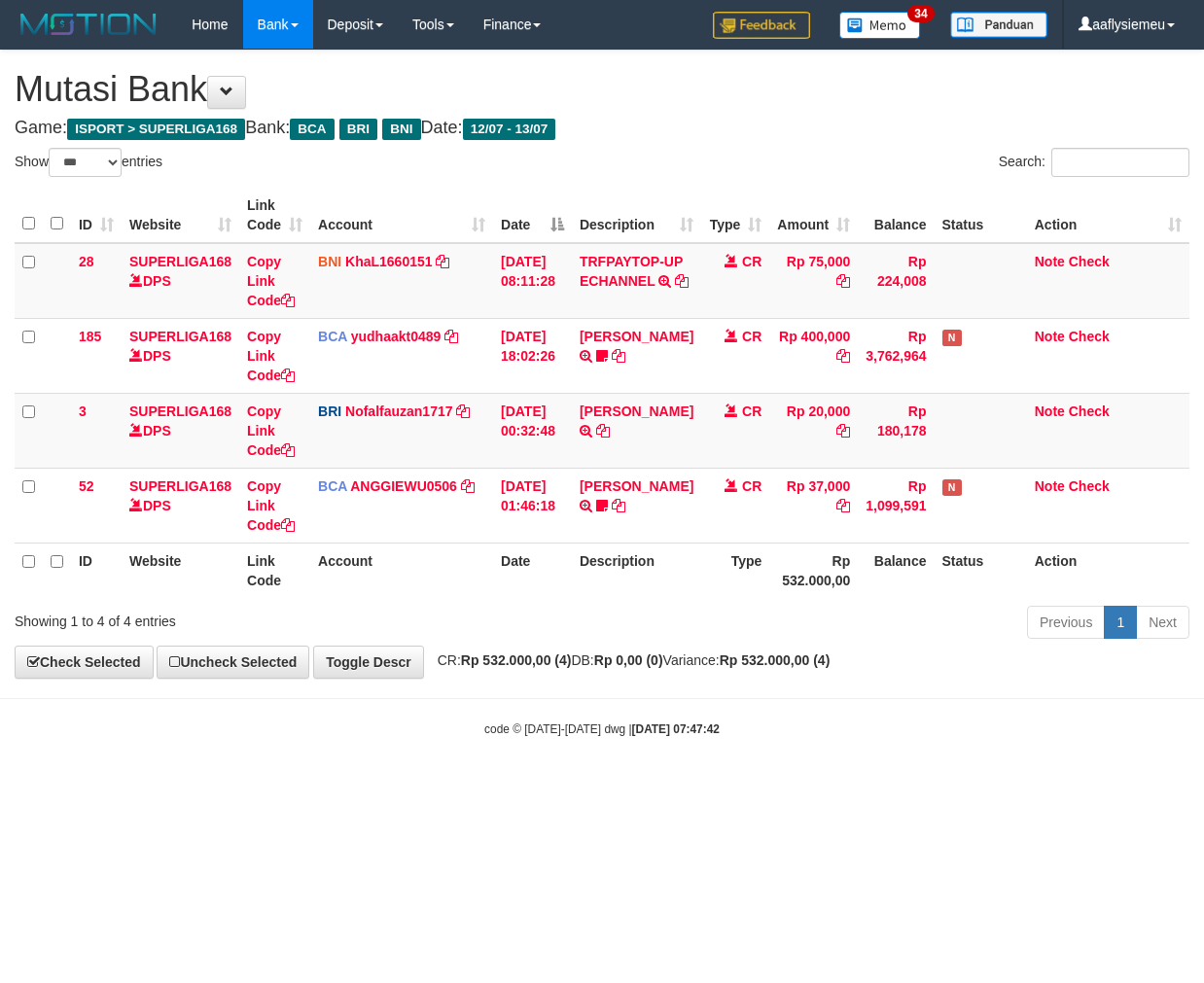 scroll, scrollTop: 0, scrollLeft: 0, axis: both 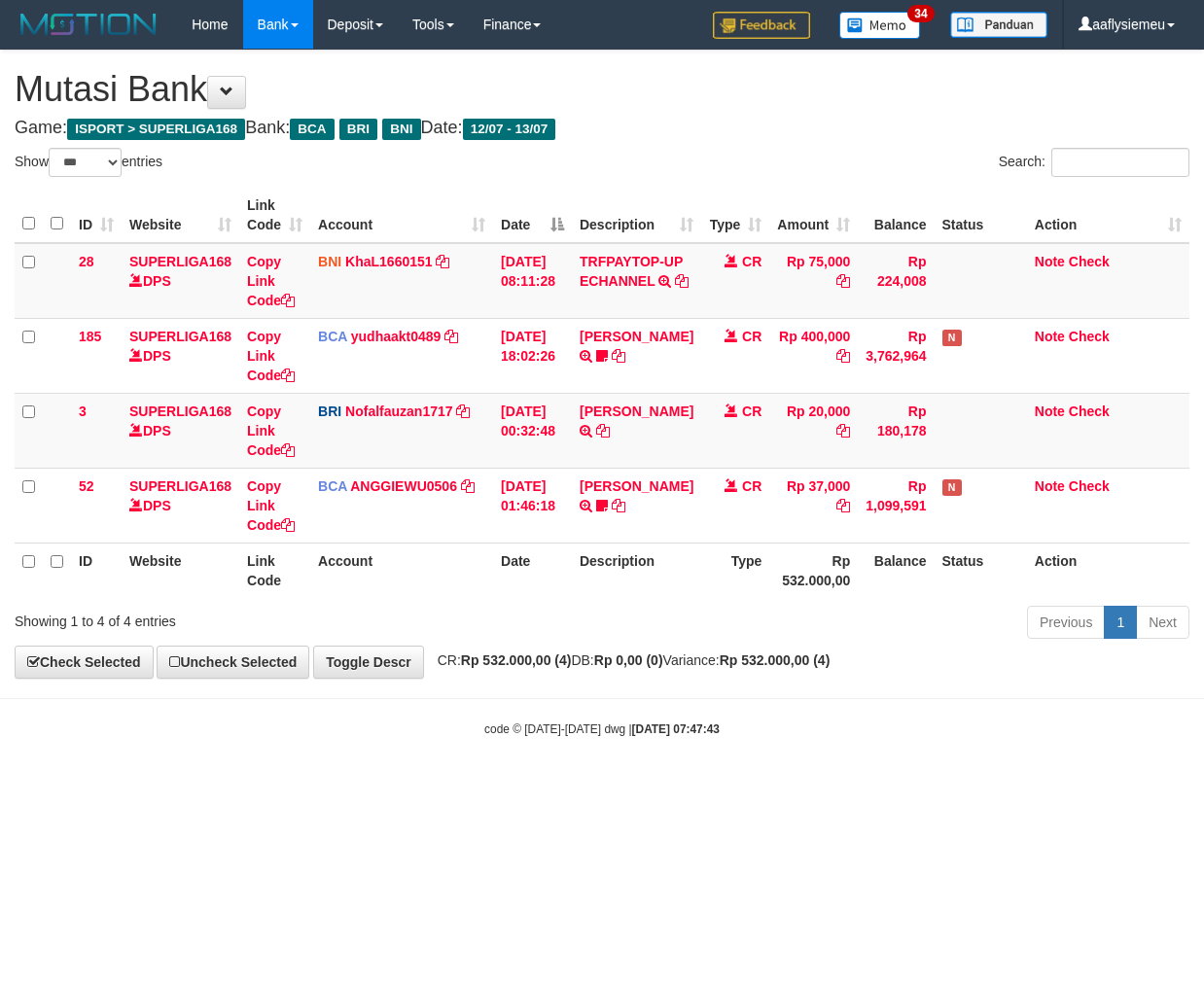 select on "***" 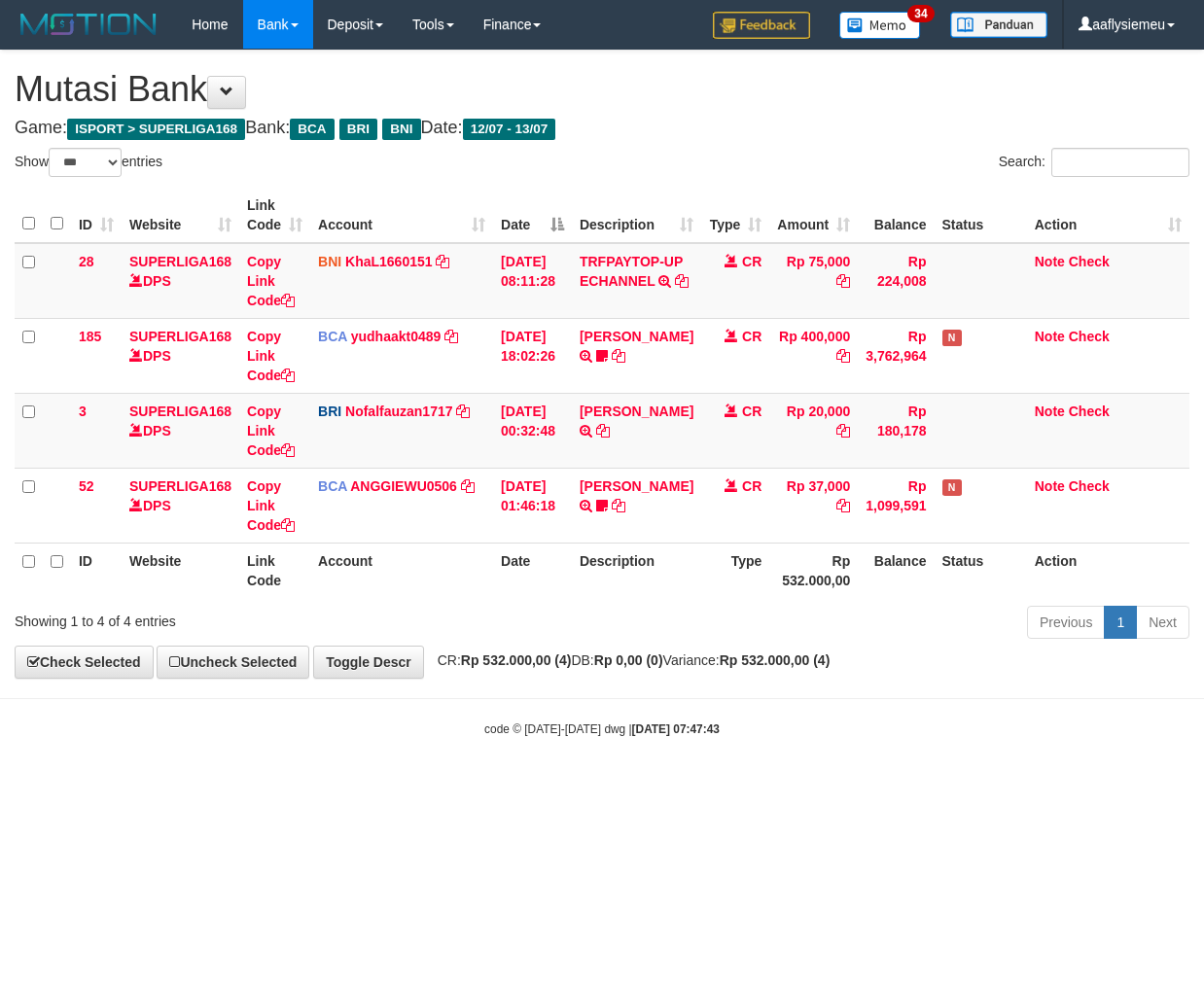 scroll, scrollTop: 0, scrollLeft: 0, axis: both 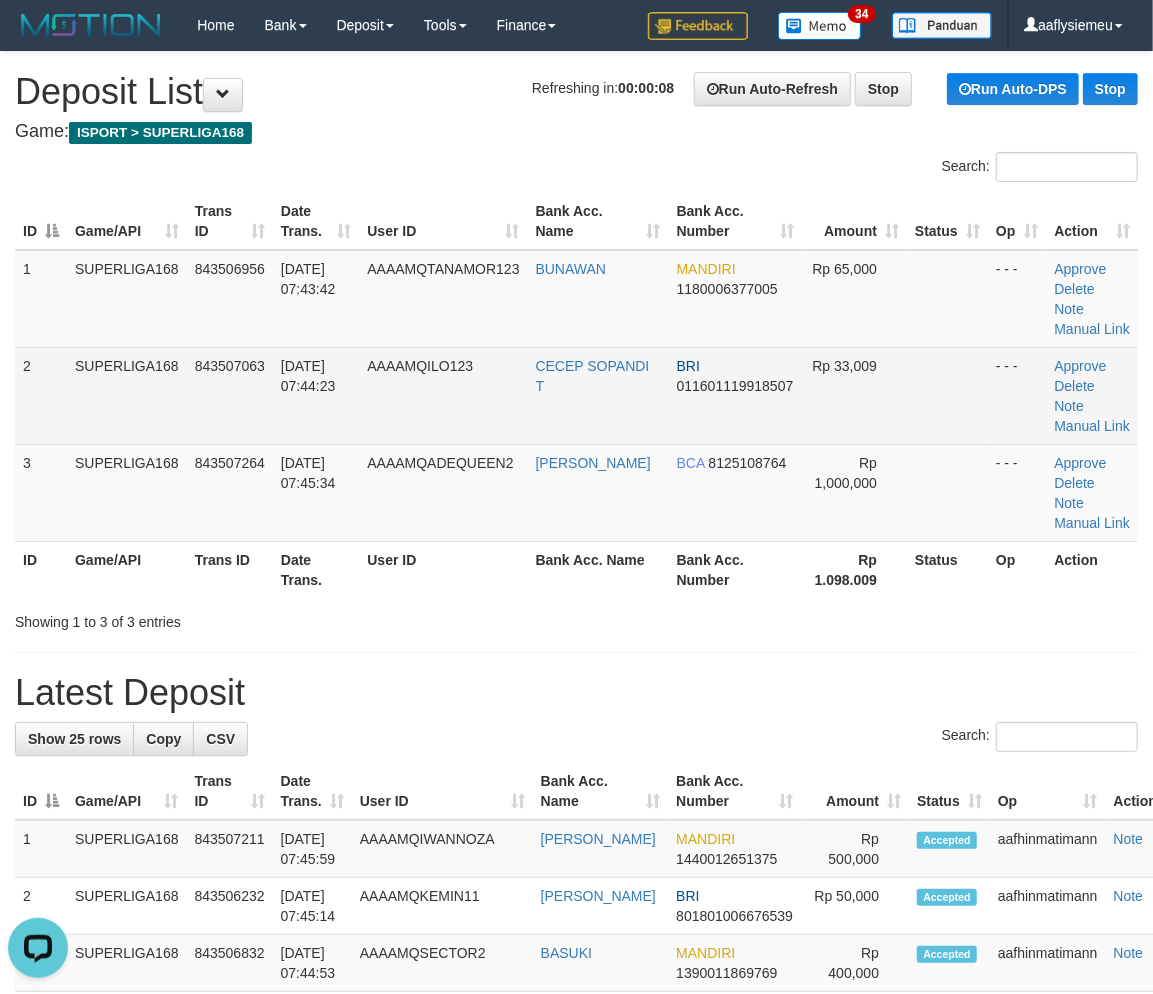 click on "13/07/2025 07:44:23" at bounding box center [316, 395] 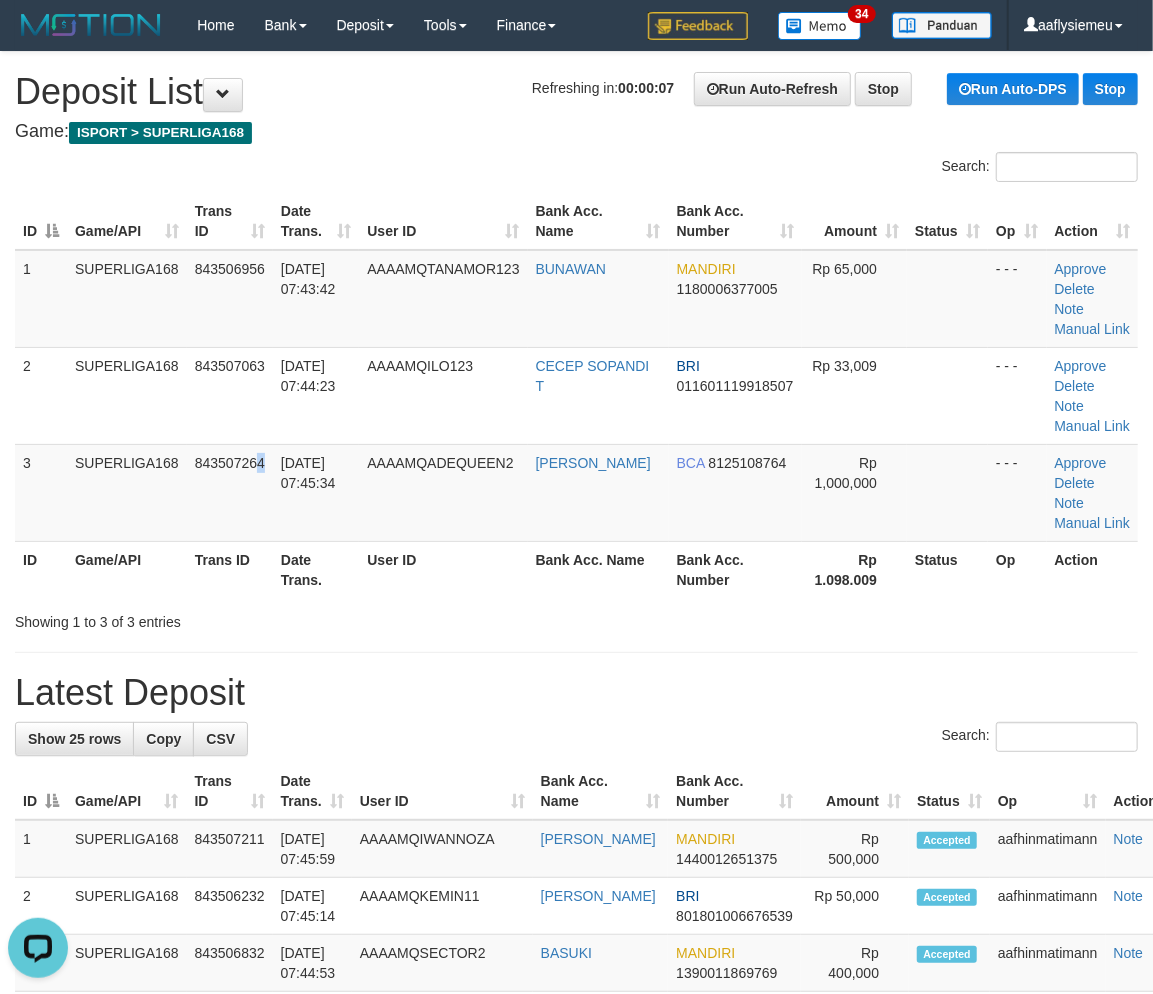 drag, startPoint x: 263, startPoint y: 478, endPoint x: 15, endPoint y: 601, distance: 276.82666 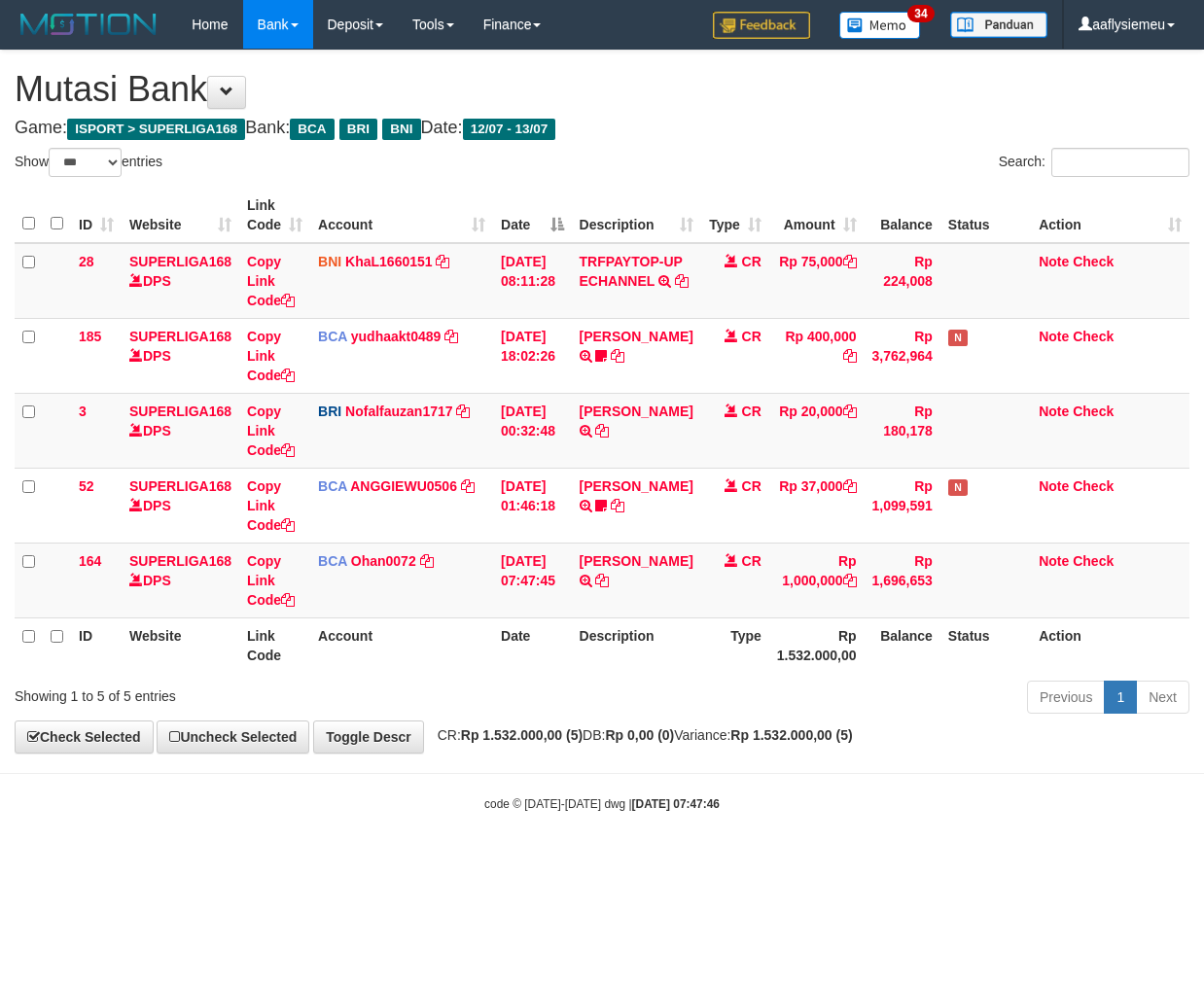 select on "***" 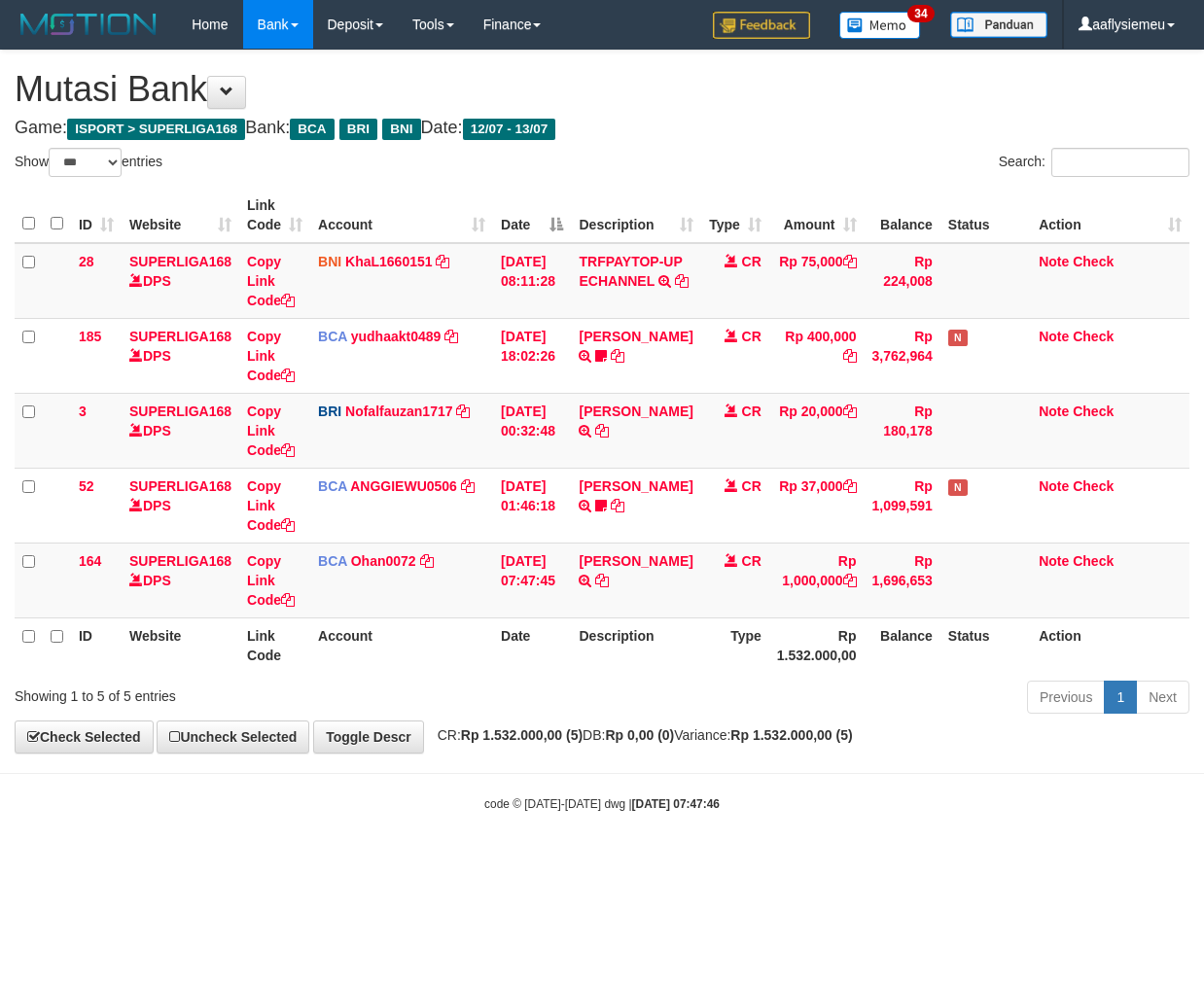 scroll, scrollTop: 0, scrollLeft: 0, axis: both 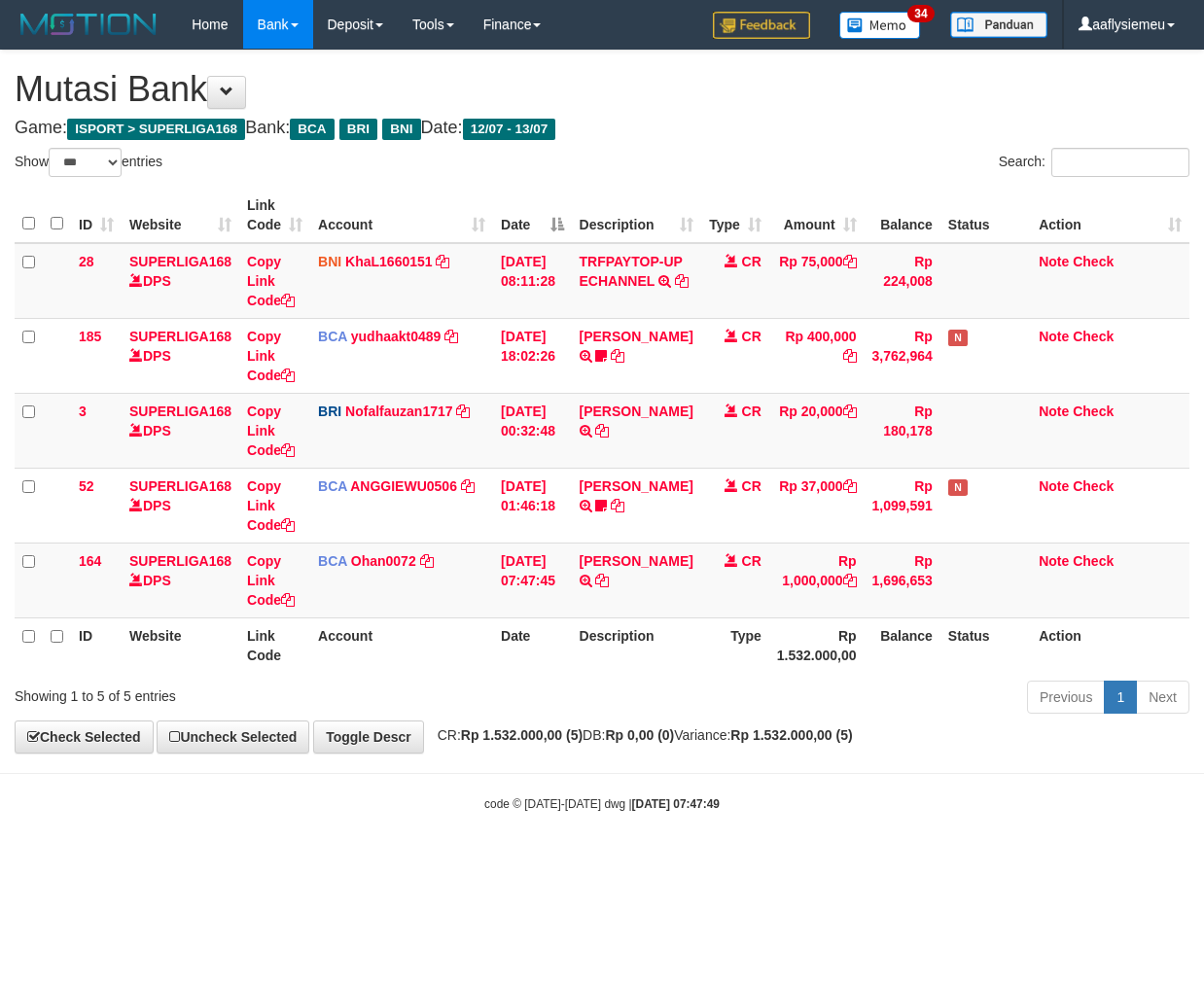 select on "***" 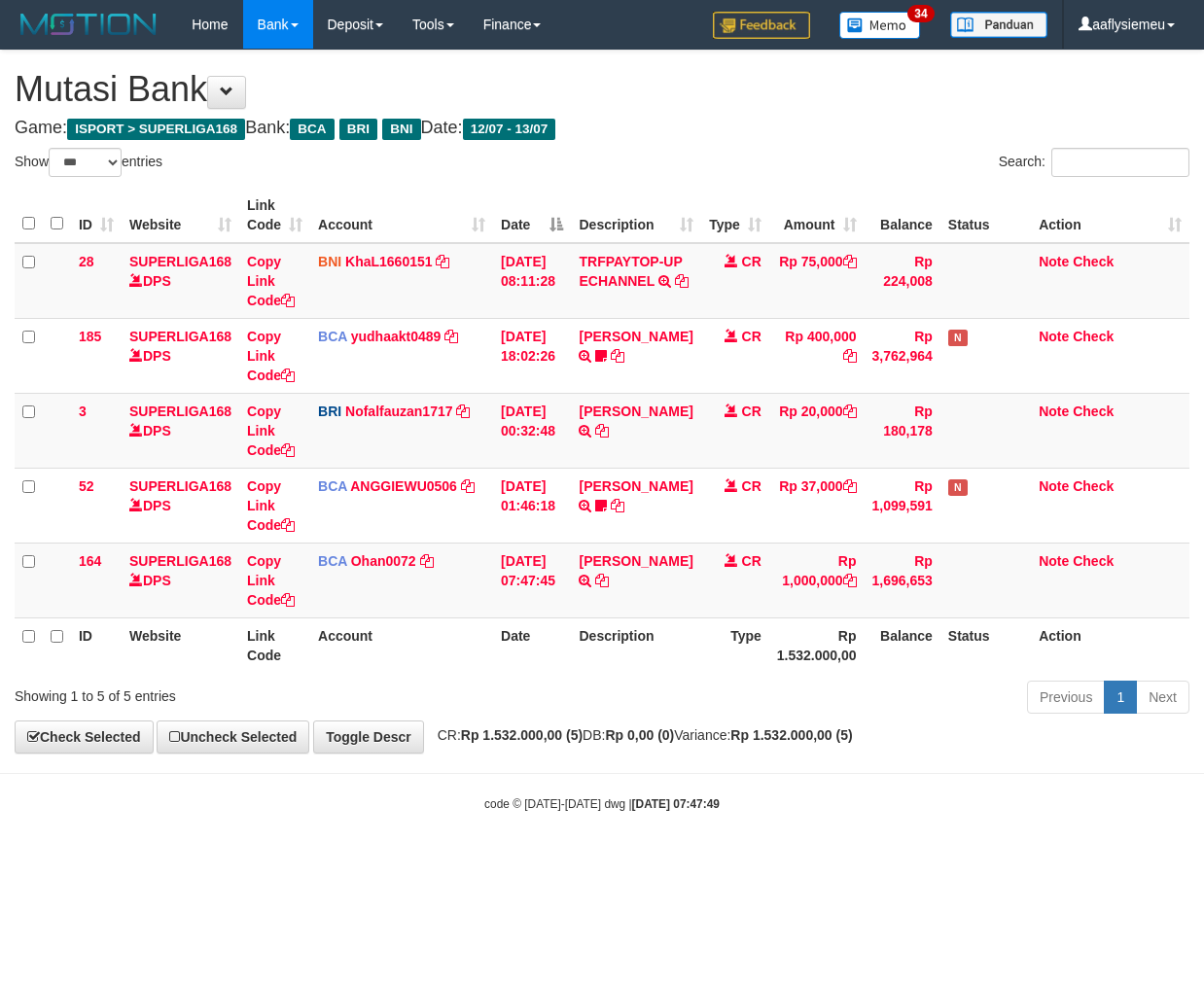 scroll, scrollTop: 0, scrollLeft: 0, axis: both 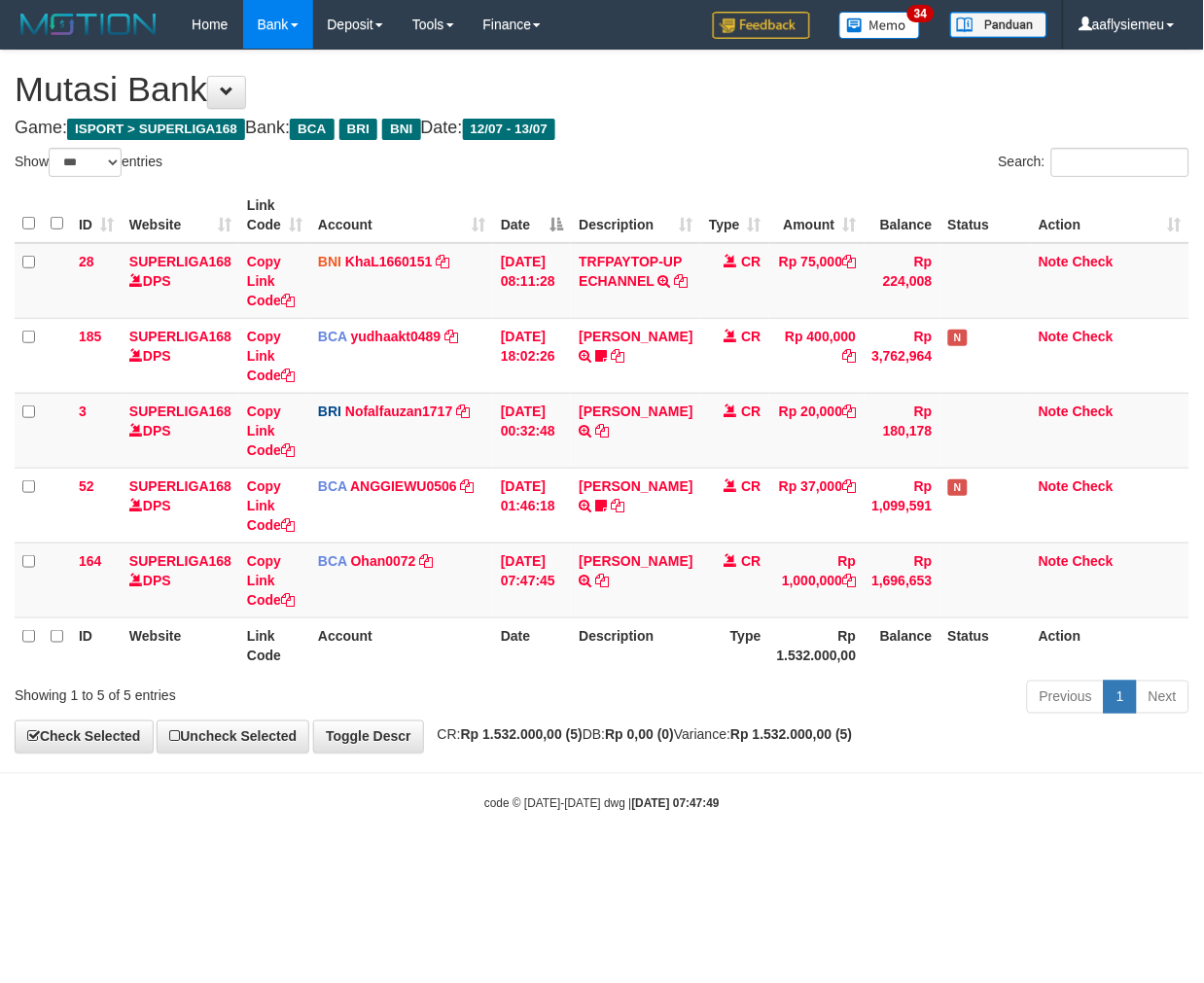 click on "ID Website Link Code Account Date Description Type Amount Balance Status Action
28
SUPERLIGA168    DPS
Copy Link Code
BNI
KhaL1660151
DPS
KHEIR TSAR MUHAMMAD ALI
mutasi_20250712_4651 | 28
mutasi_20250712_4651 | 28
12/07/2025 08:11:28
TRFPAYTOP-UP ECHANNEL         TRF/PAY/TOP-UP ECHANNEL
CR
Rp 75,000
Rp 224,008
Note
Check
185
SUPERLIGA168    DPS
Copy Link Code
BCA
yudhaakt0489
DPS
YUDHA AKTARIANTO" at bounding box center [602, 430] 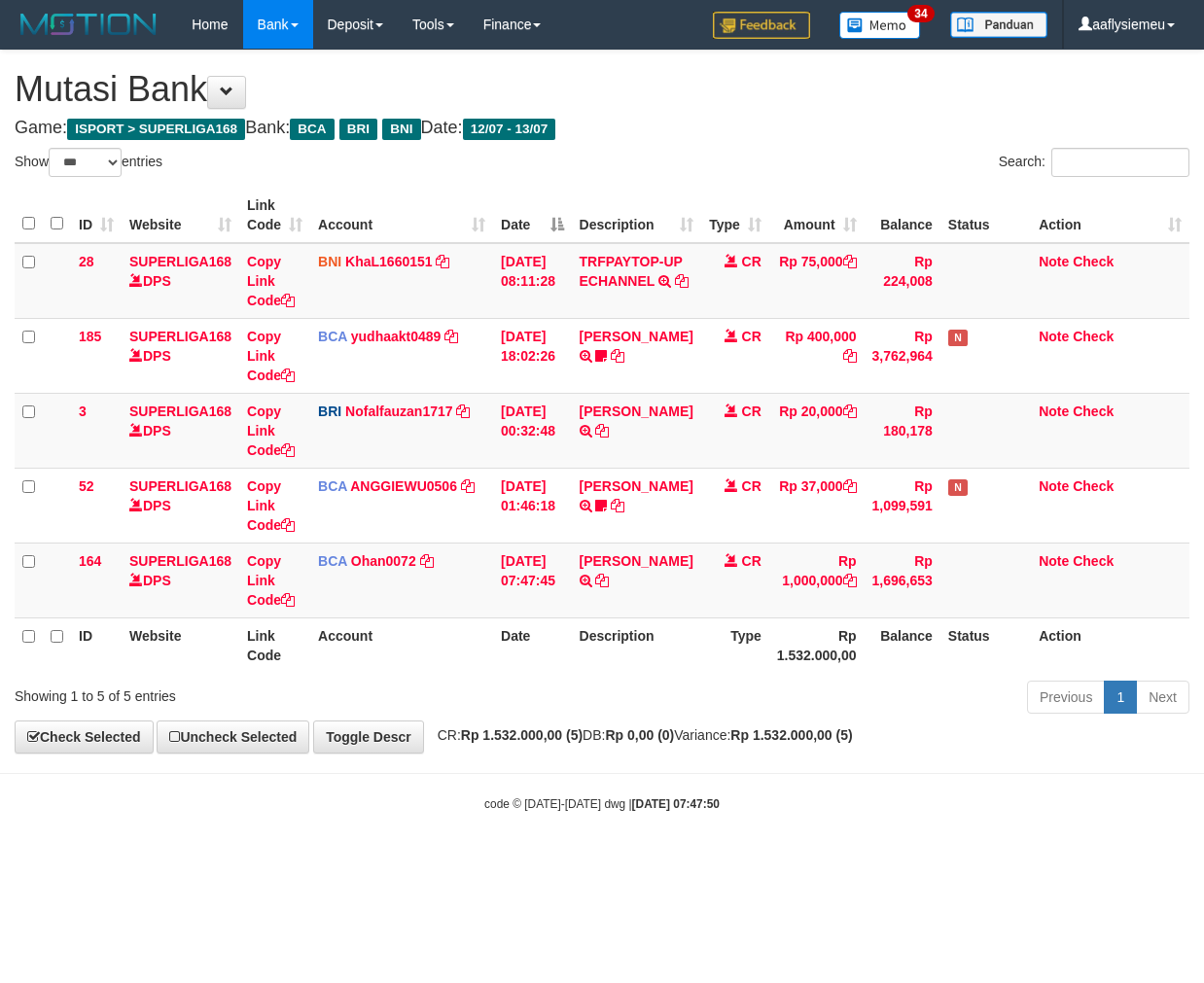 select on "***" 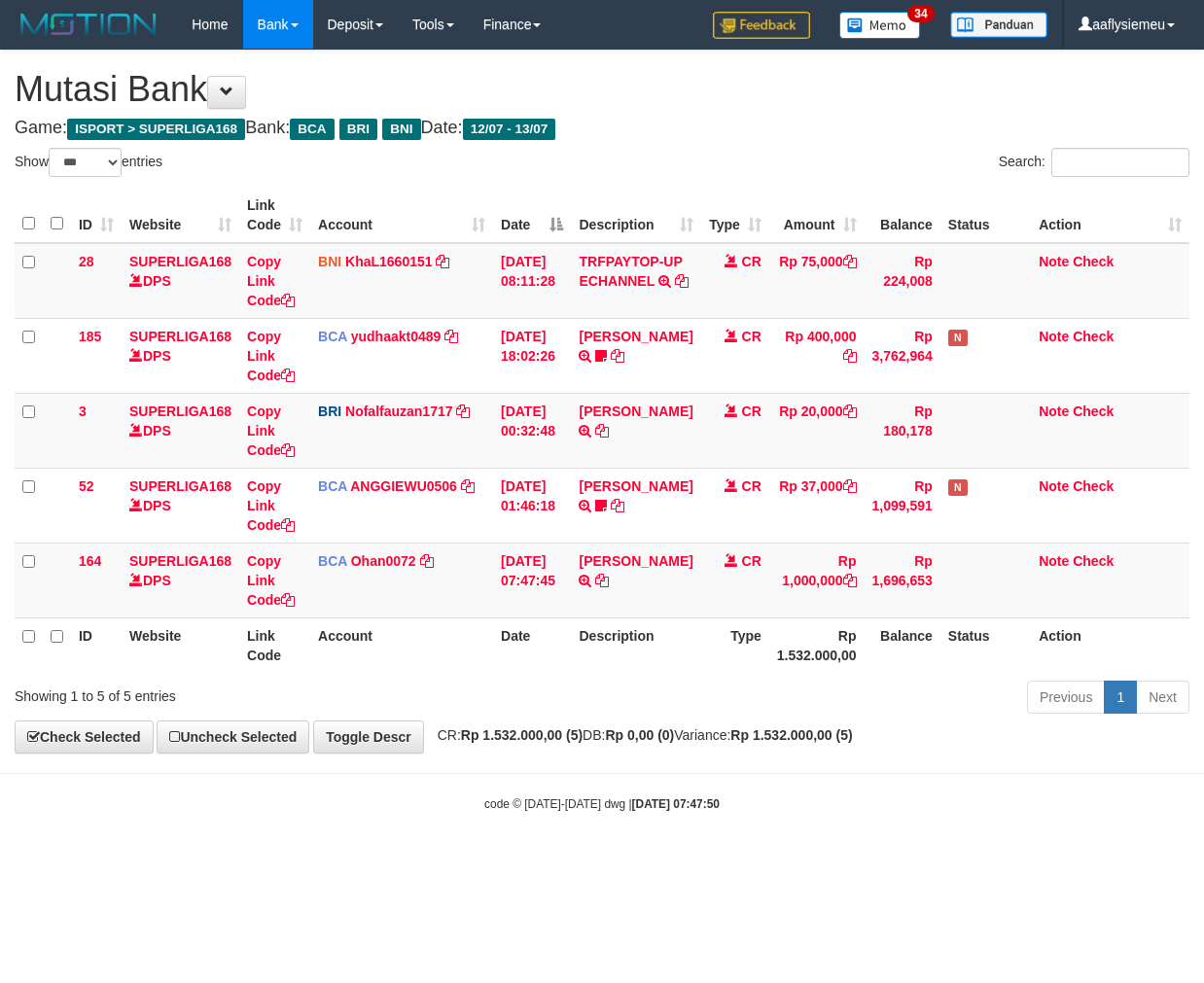 scroll, scrollTop: 0, scrollLeft: 0, axis: both 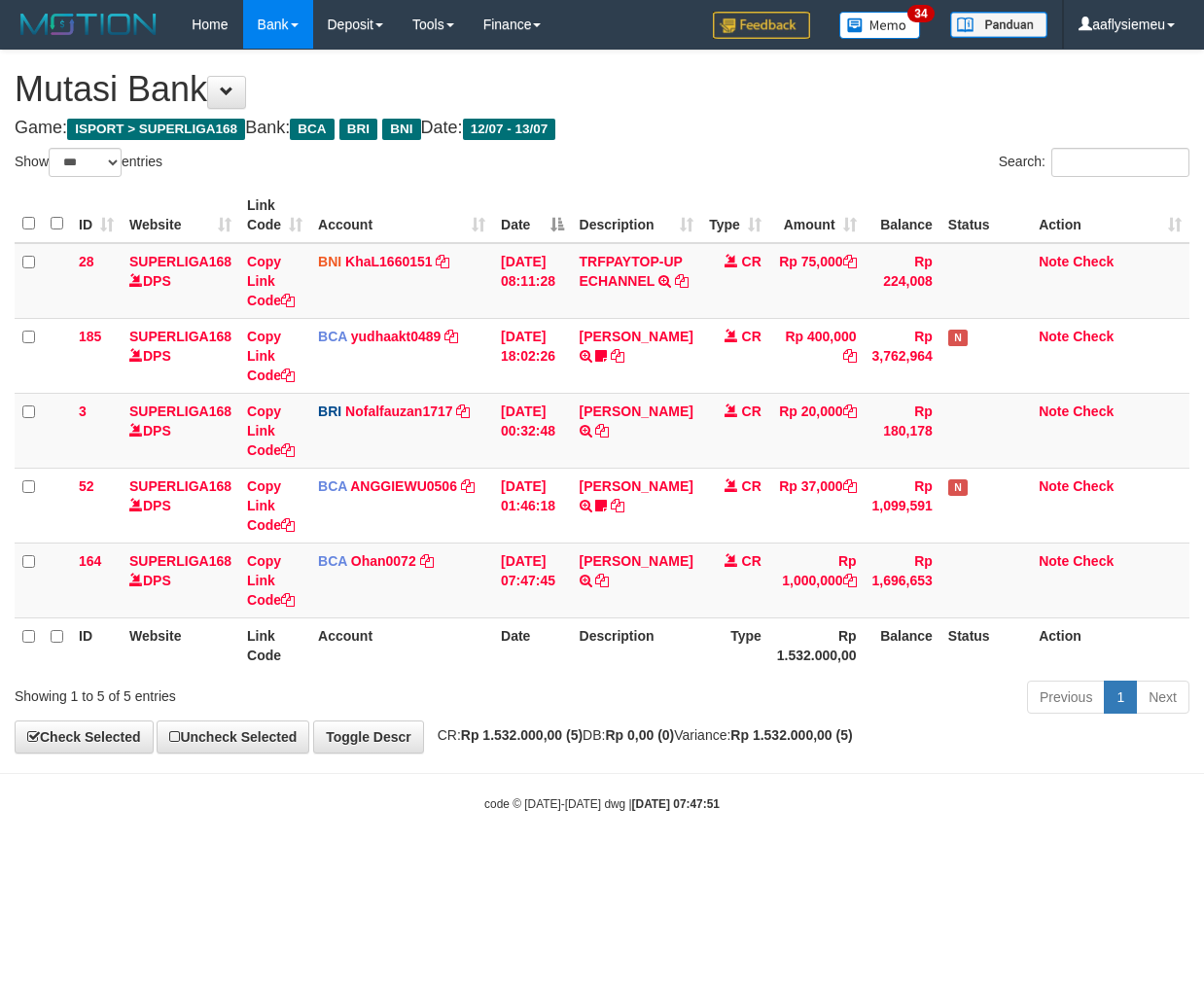 select on "***" 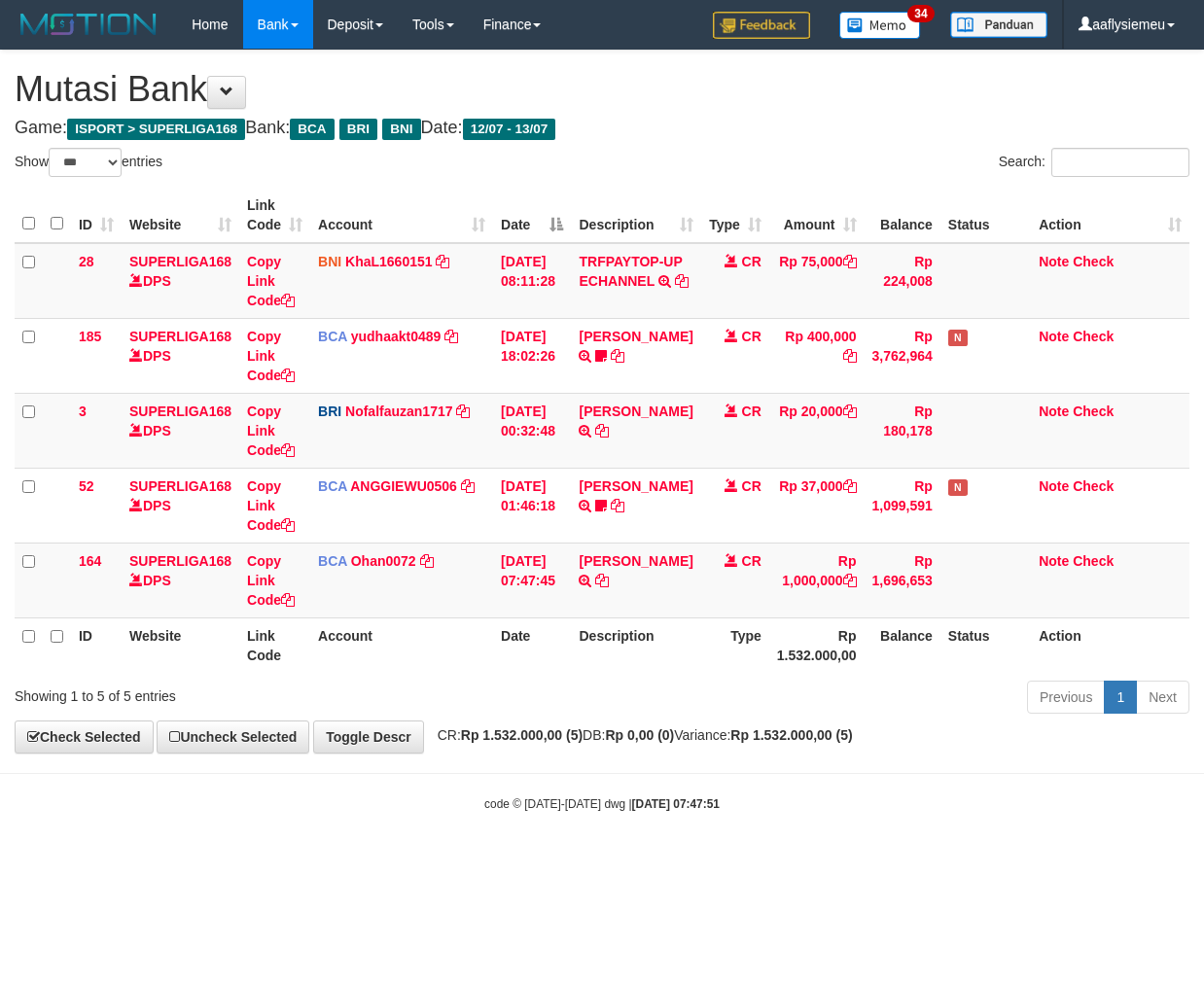 scroll, scrollTop: 0, scrollLeft: 0, axis: both 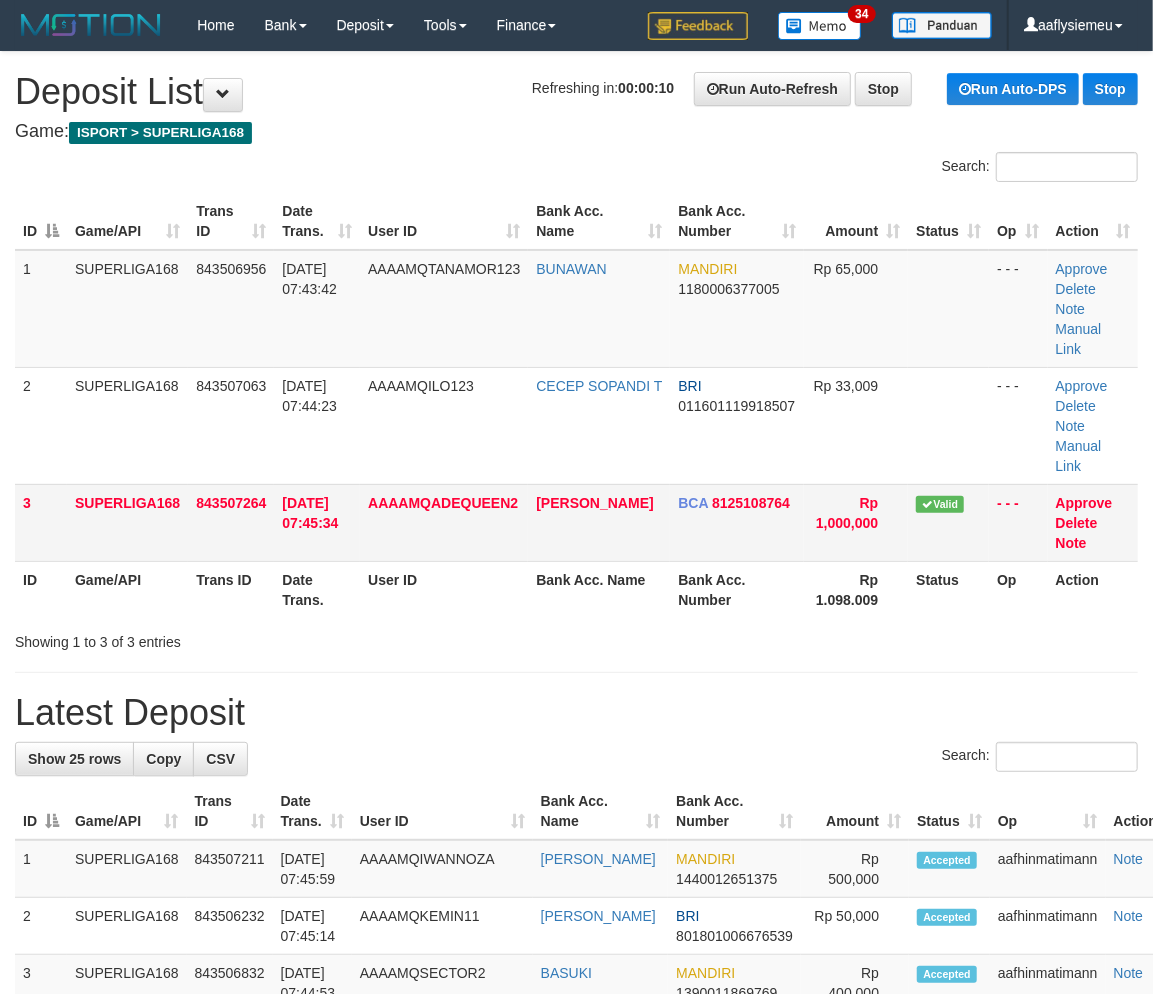 click on "SUPERLIGA168" at bounding box center (127, 522) 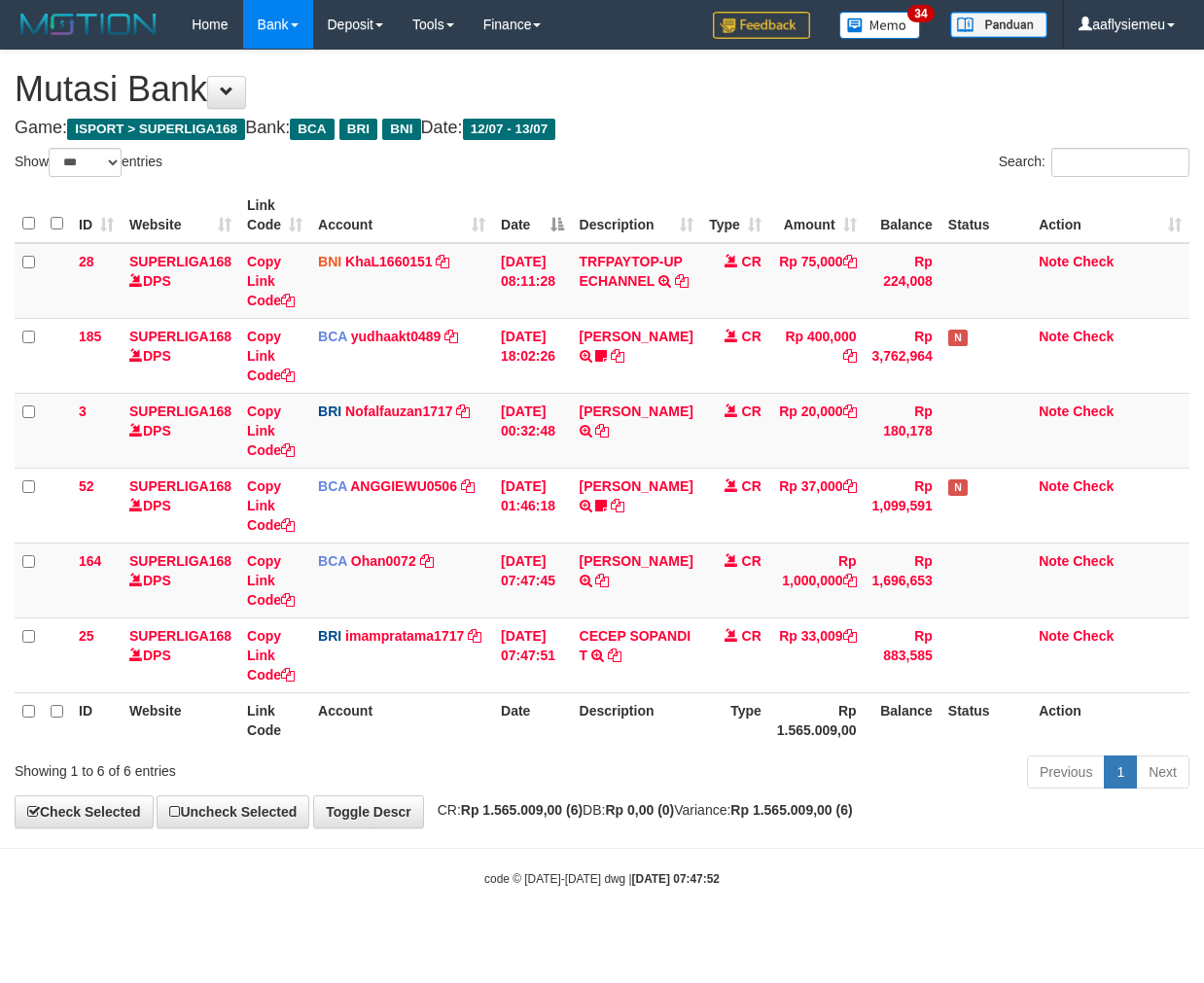 select on "***" 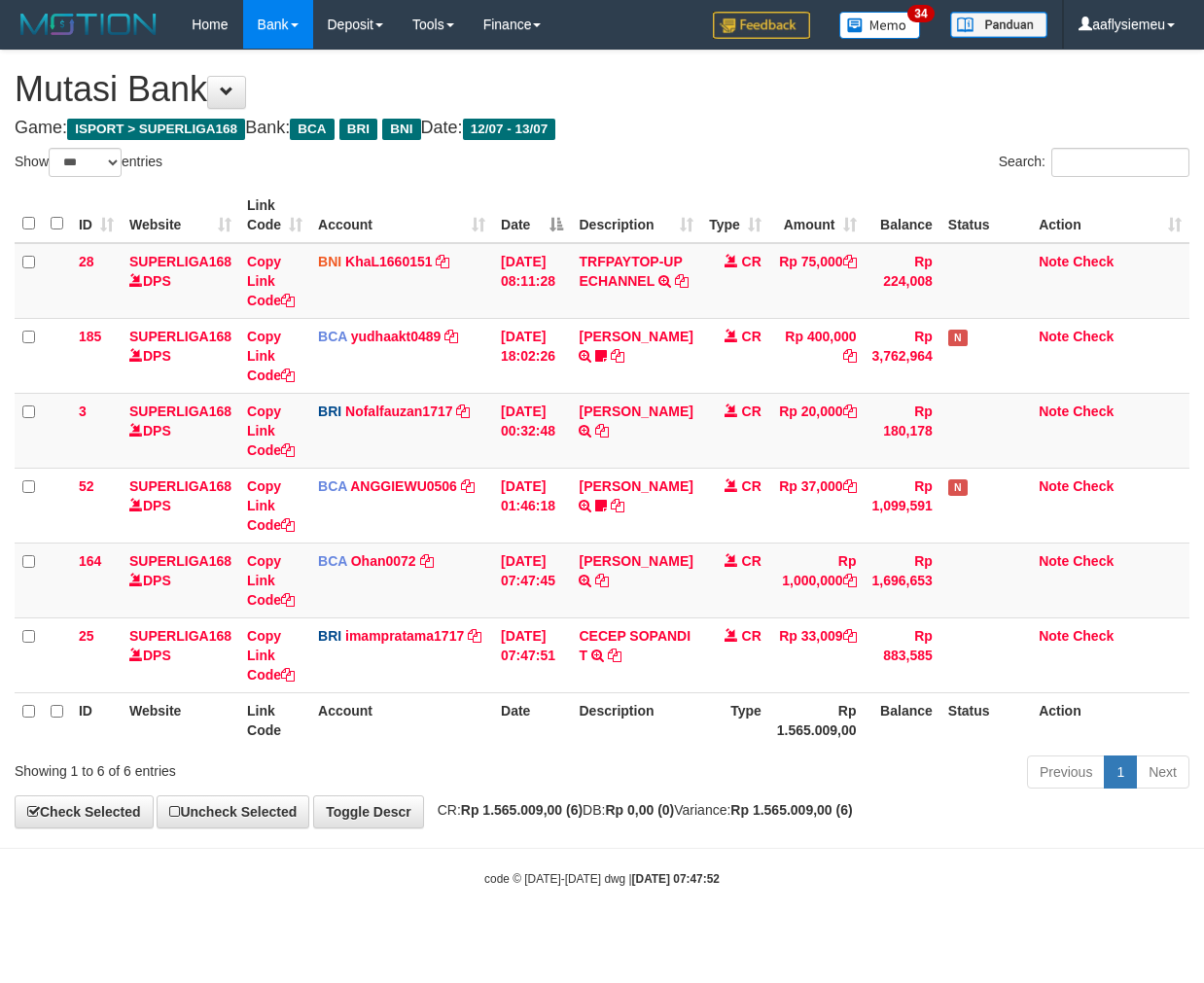scroll, scrollTop: 0, scrollLeft: 0, axis: both 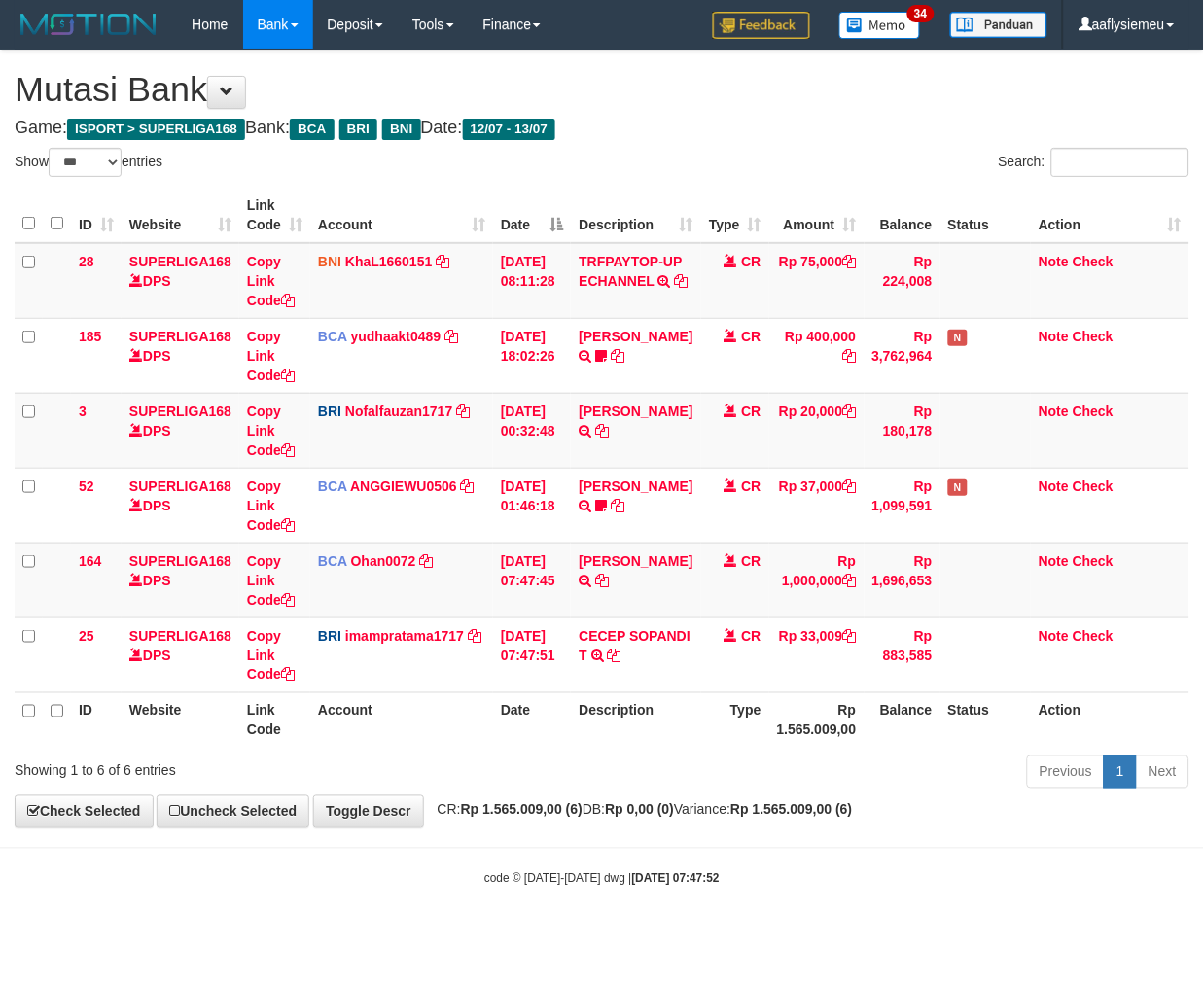 click on "Account" at bounding box center (402, 720) 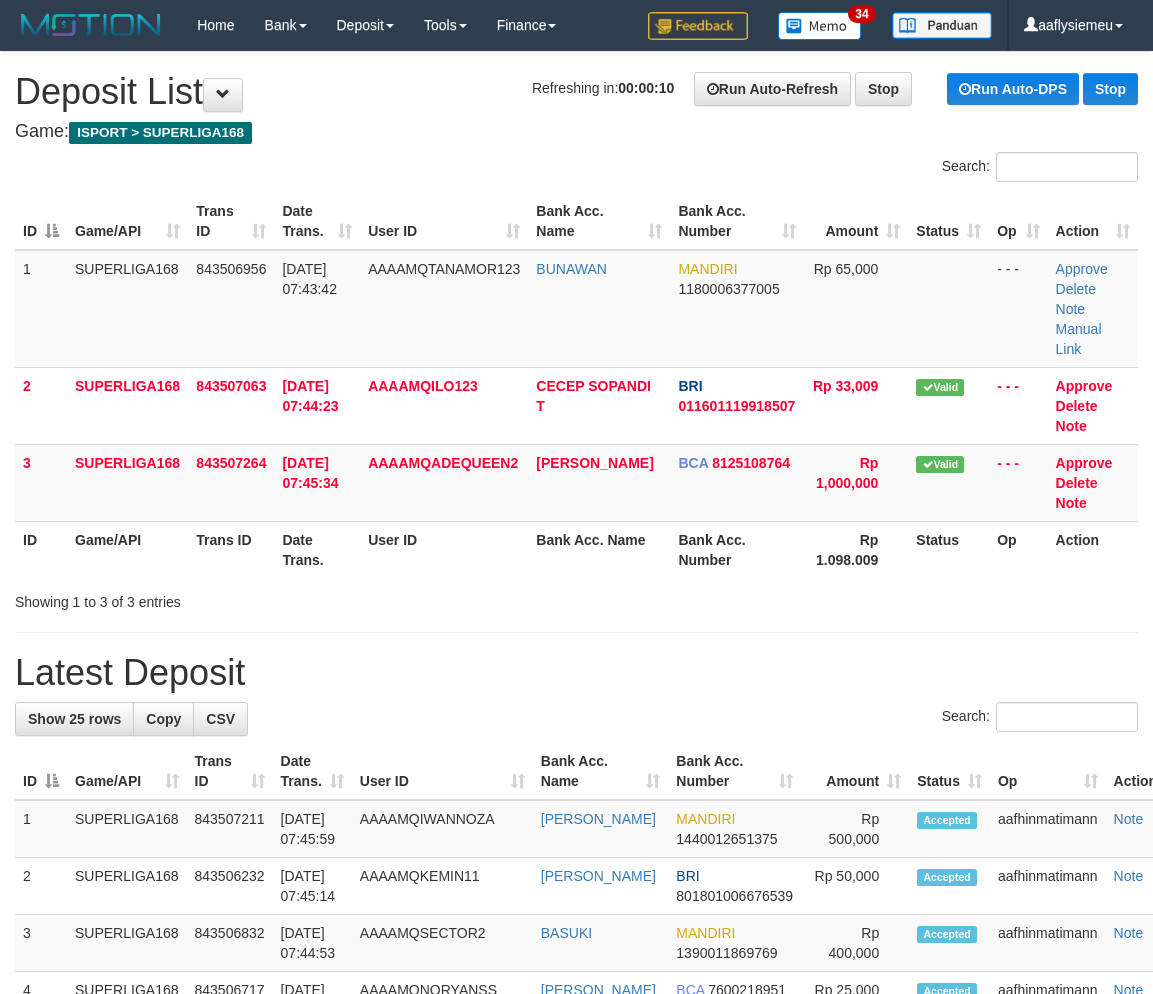scroll, scrollTop: 0, scrollLeft: 0, axis: both 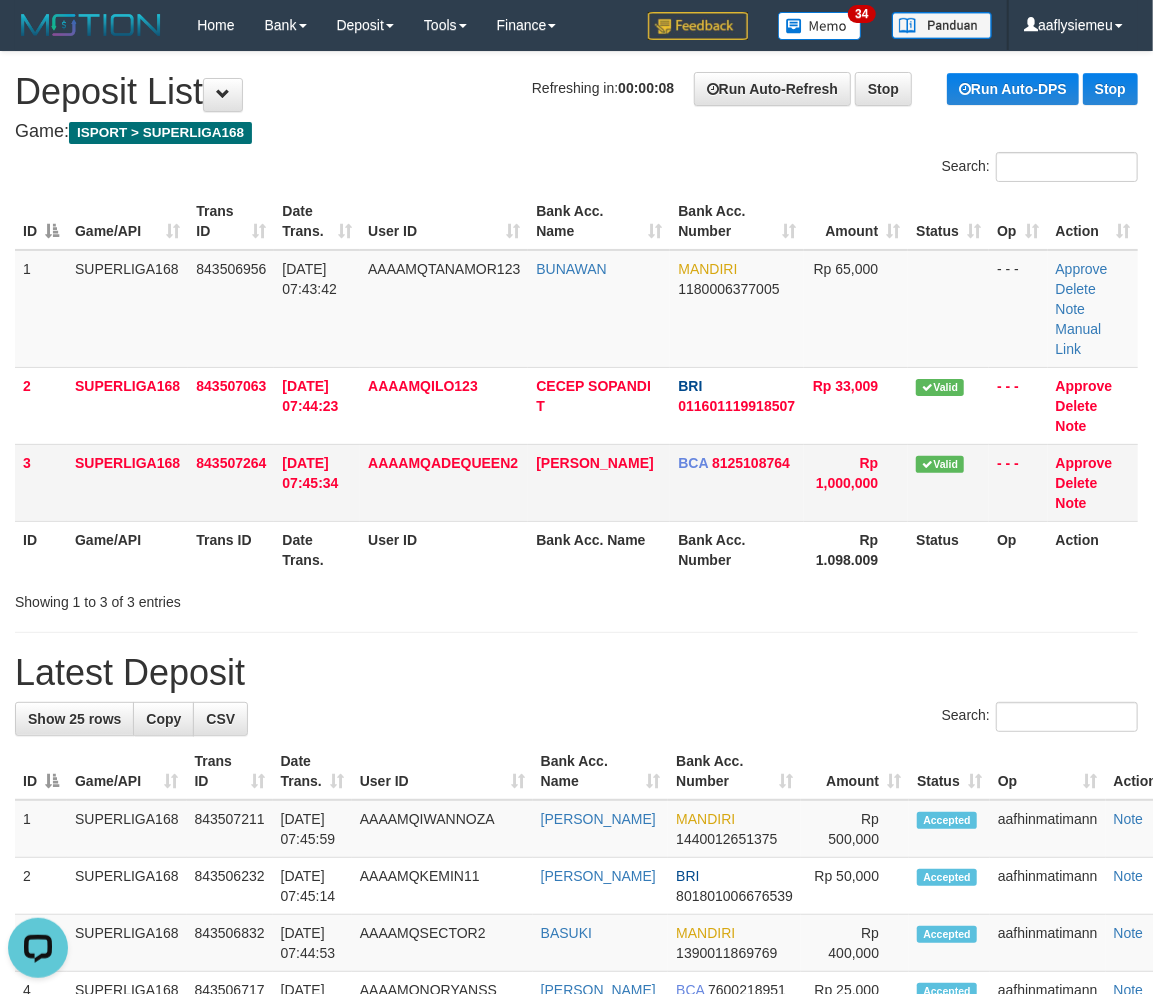 drag, startPoint x: 237, startPoint y: 412, endPoint x: 178, endPoint y: 460, distance: 76.05919 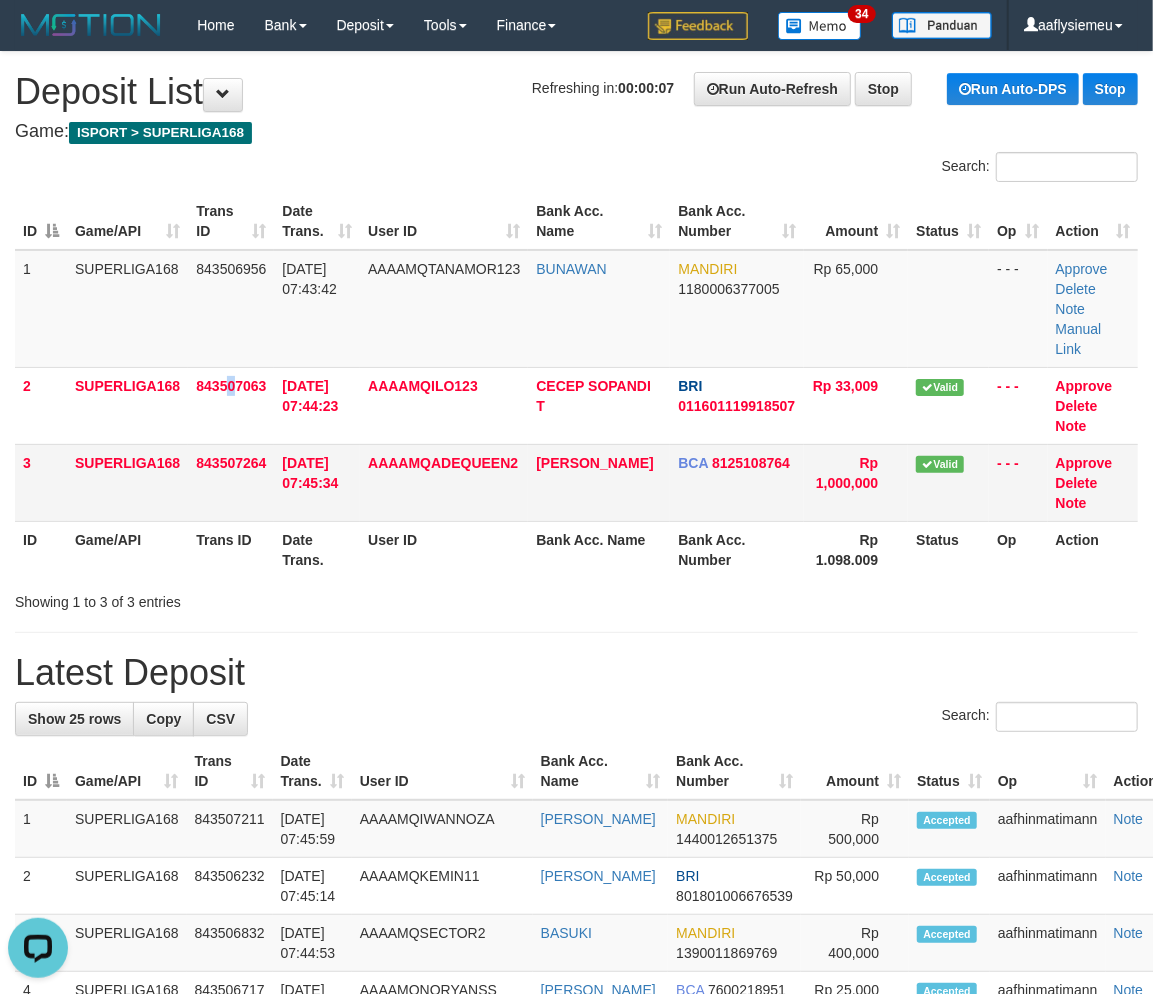 drag, startPoint x: 230, startPoint y: 422, endPoint x: 122, endPoint y: 470, distance: 118.186295 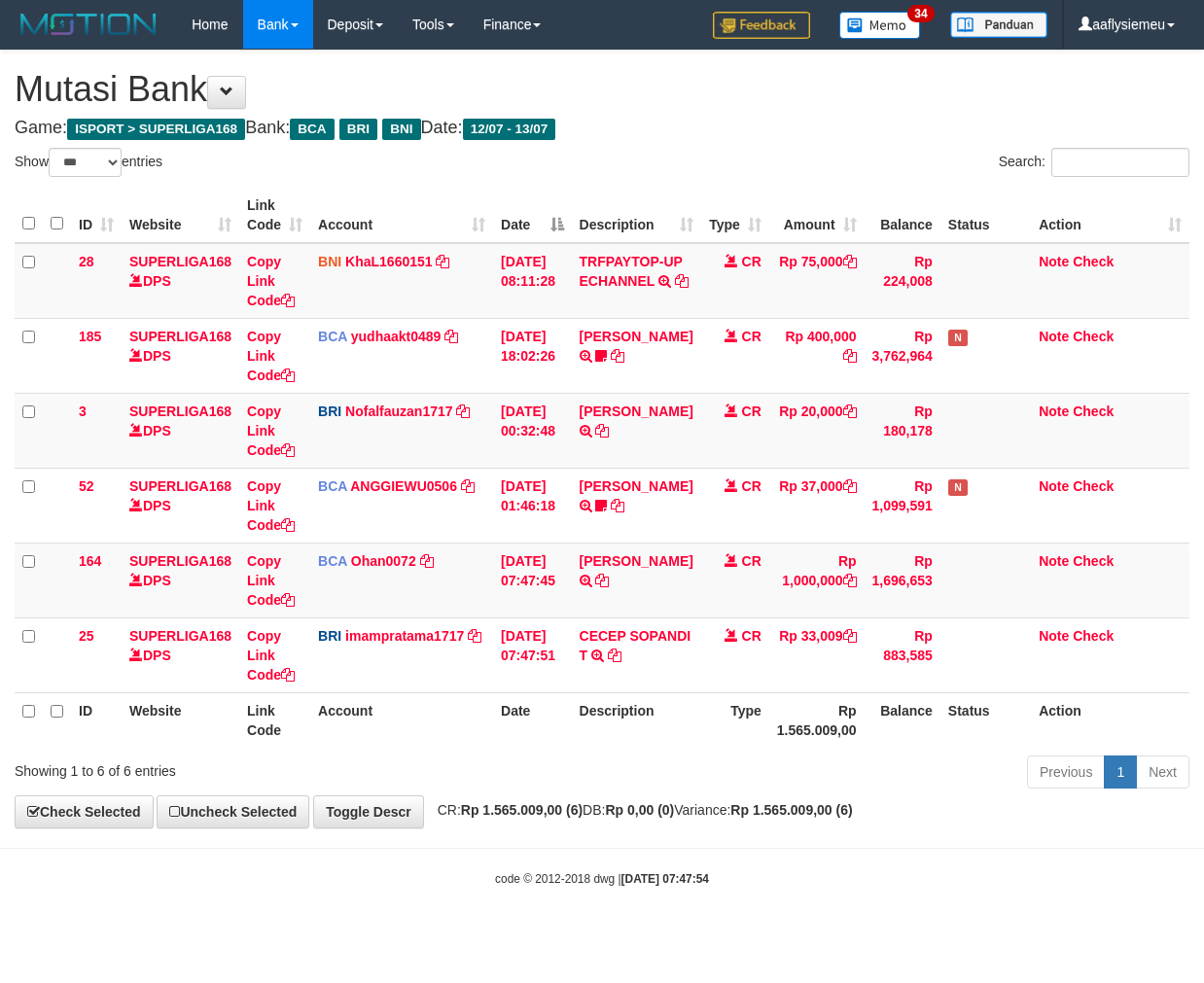 select on "***" 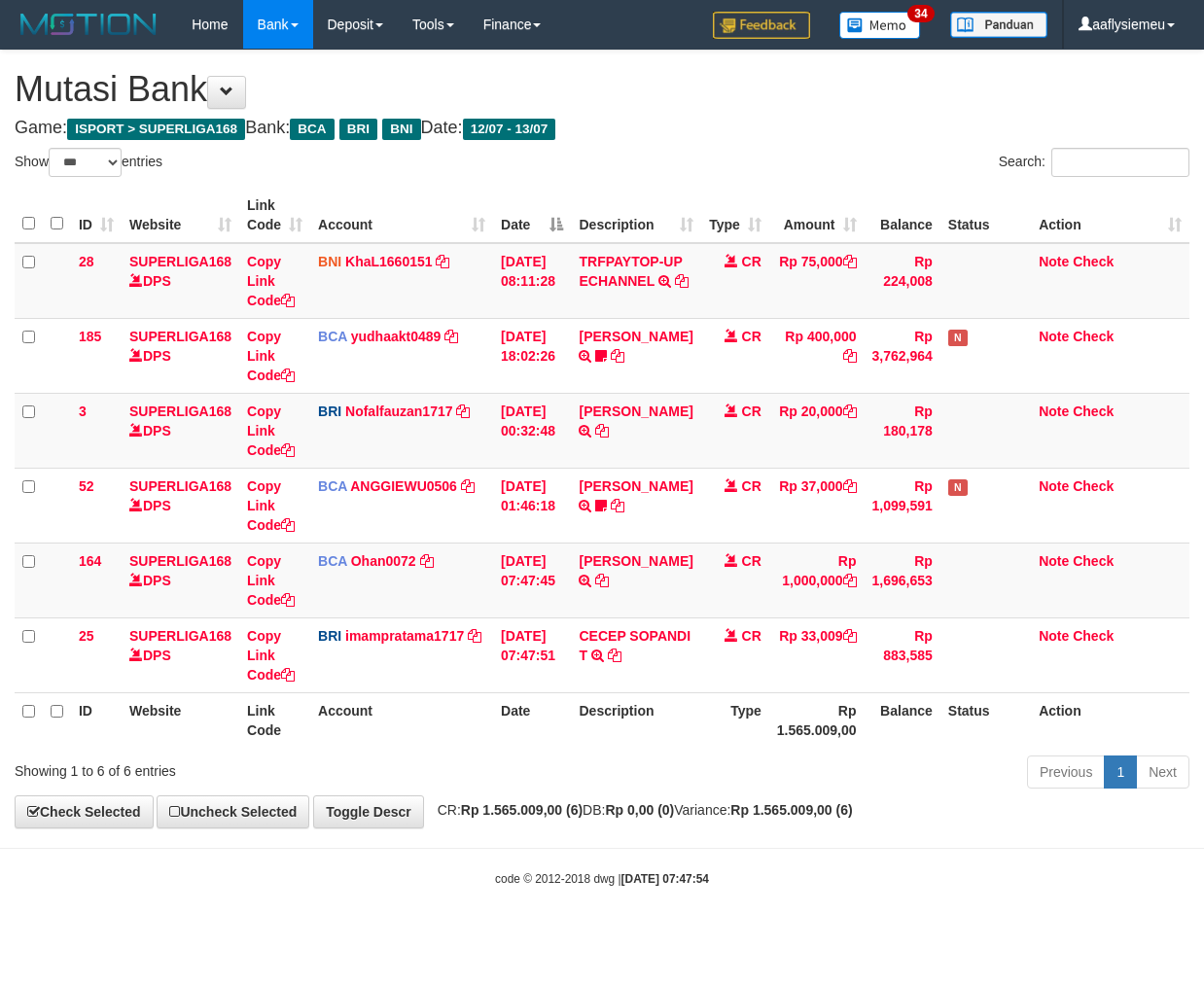 scroll, scrollTop: 0, scrollLeft: 0, axis: both 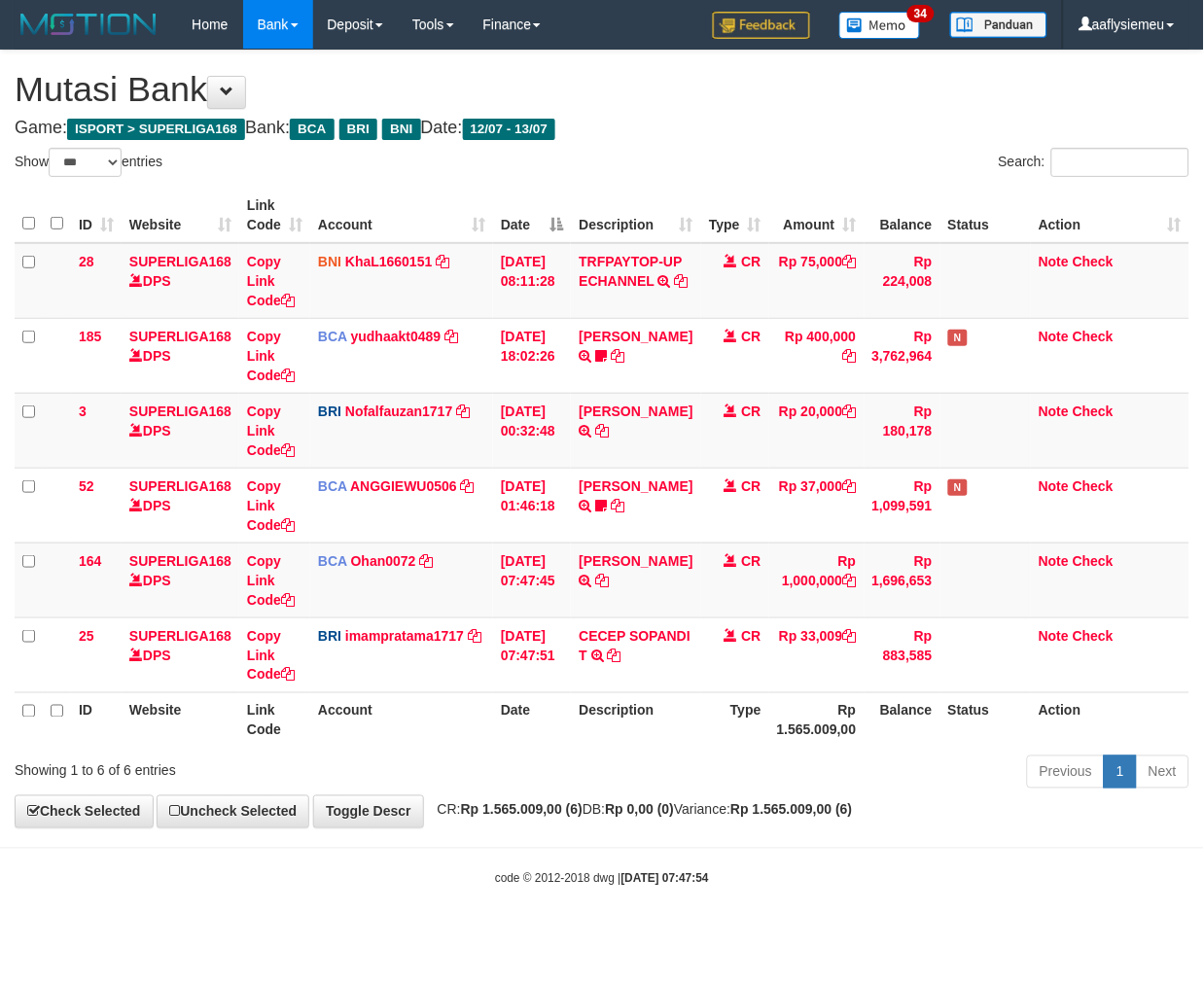 click on "Account" at bounding box center (402, 720) 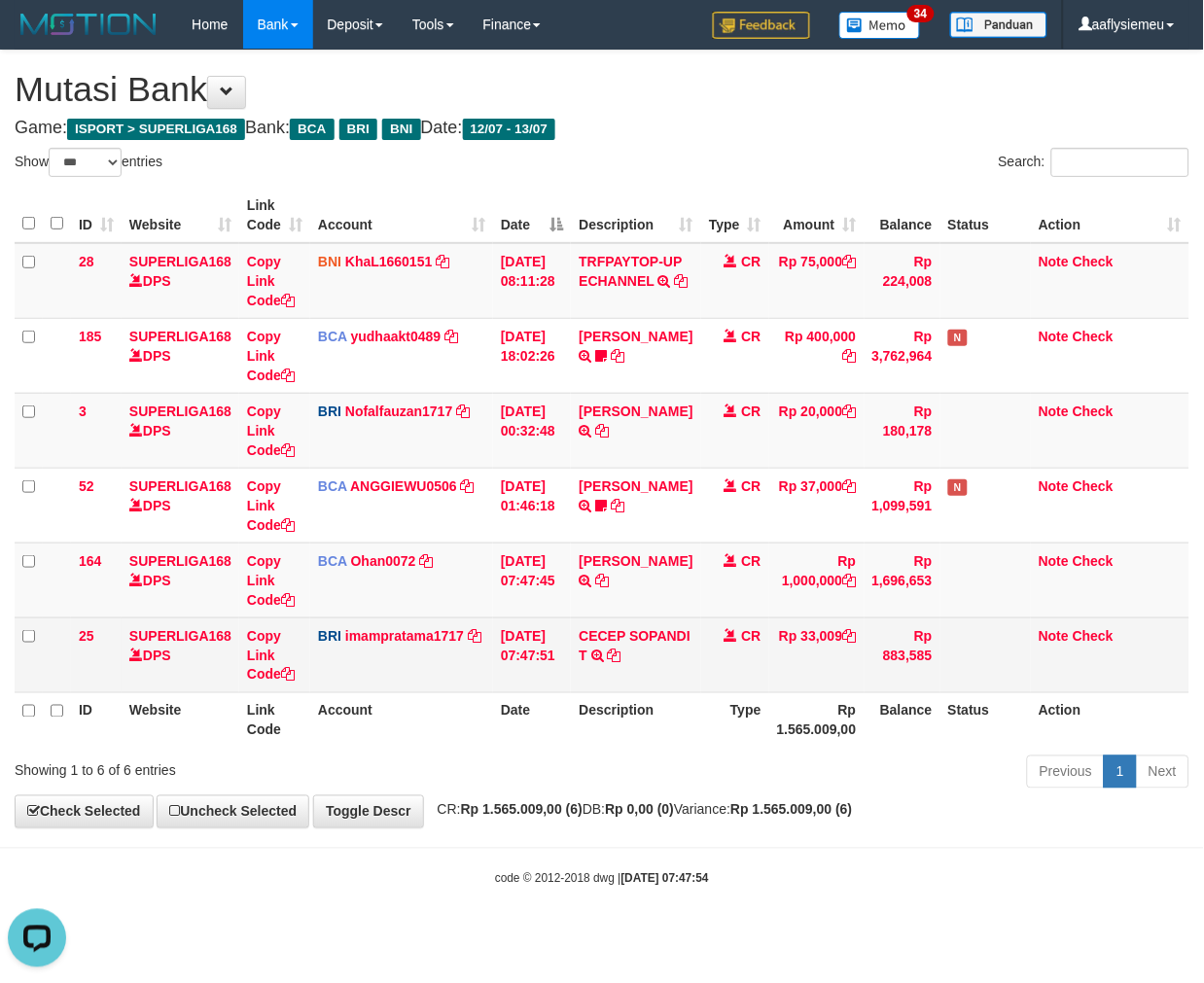 scroll, scrollTop: 0, scrollLeft: 0, axis: both 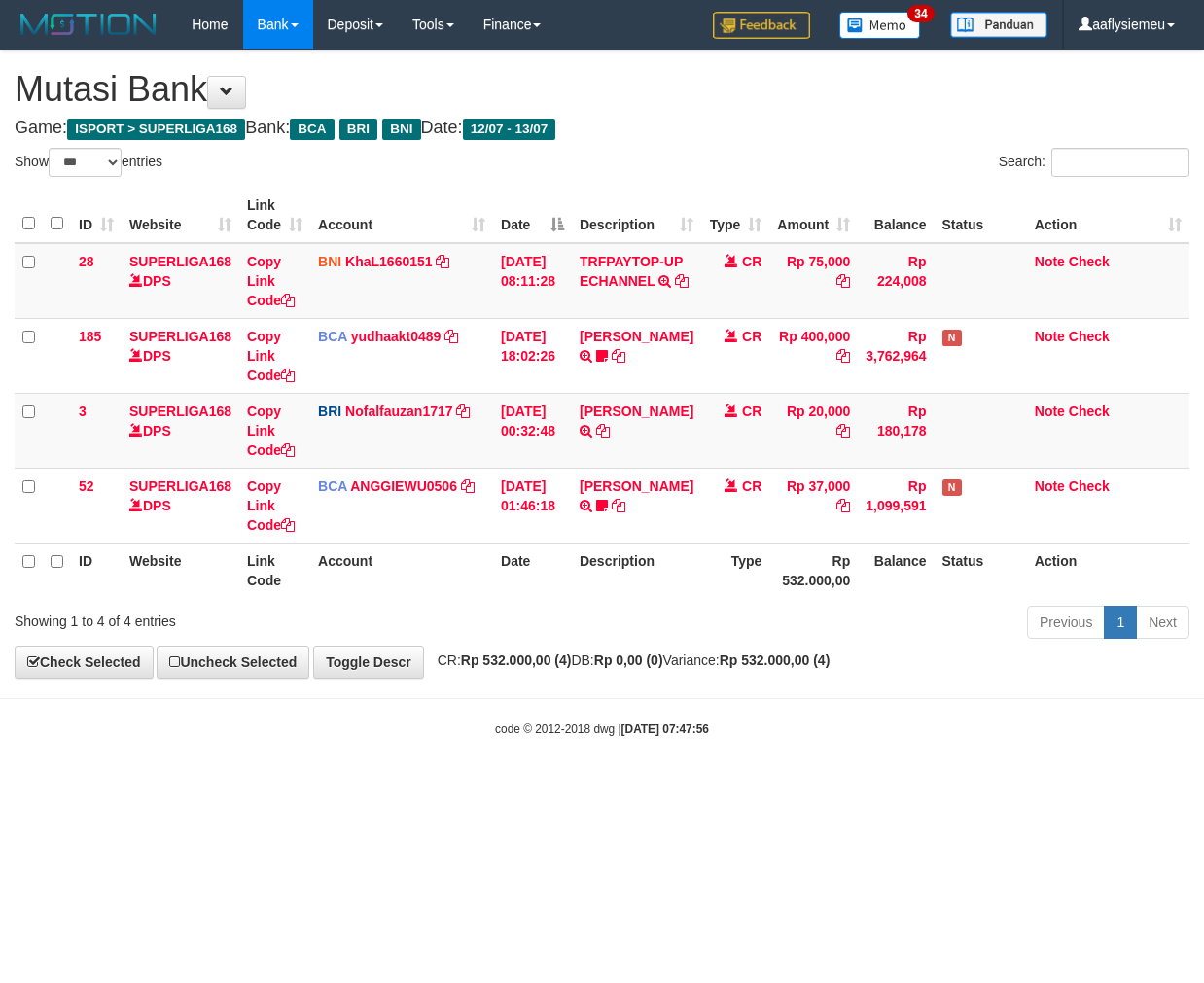 select on "***" 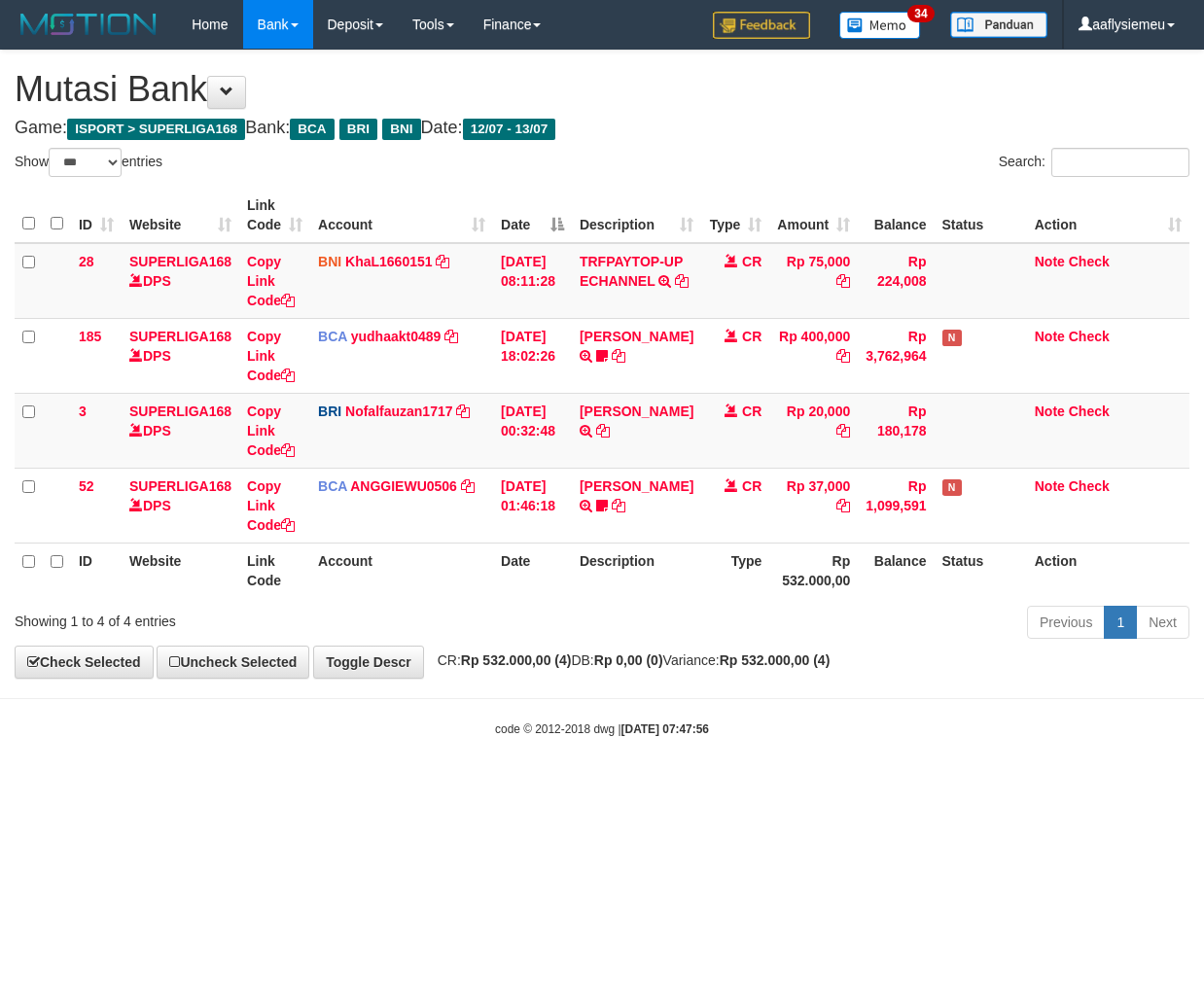 scroll, scrollTop: 0, scrollLeft: 0, axis: both 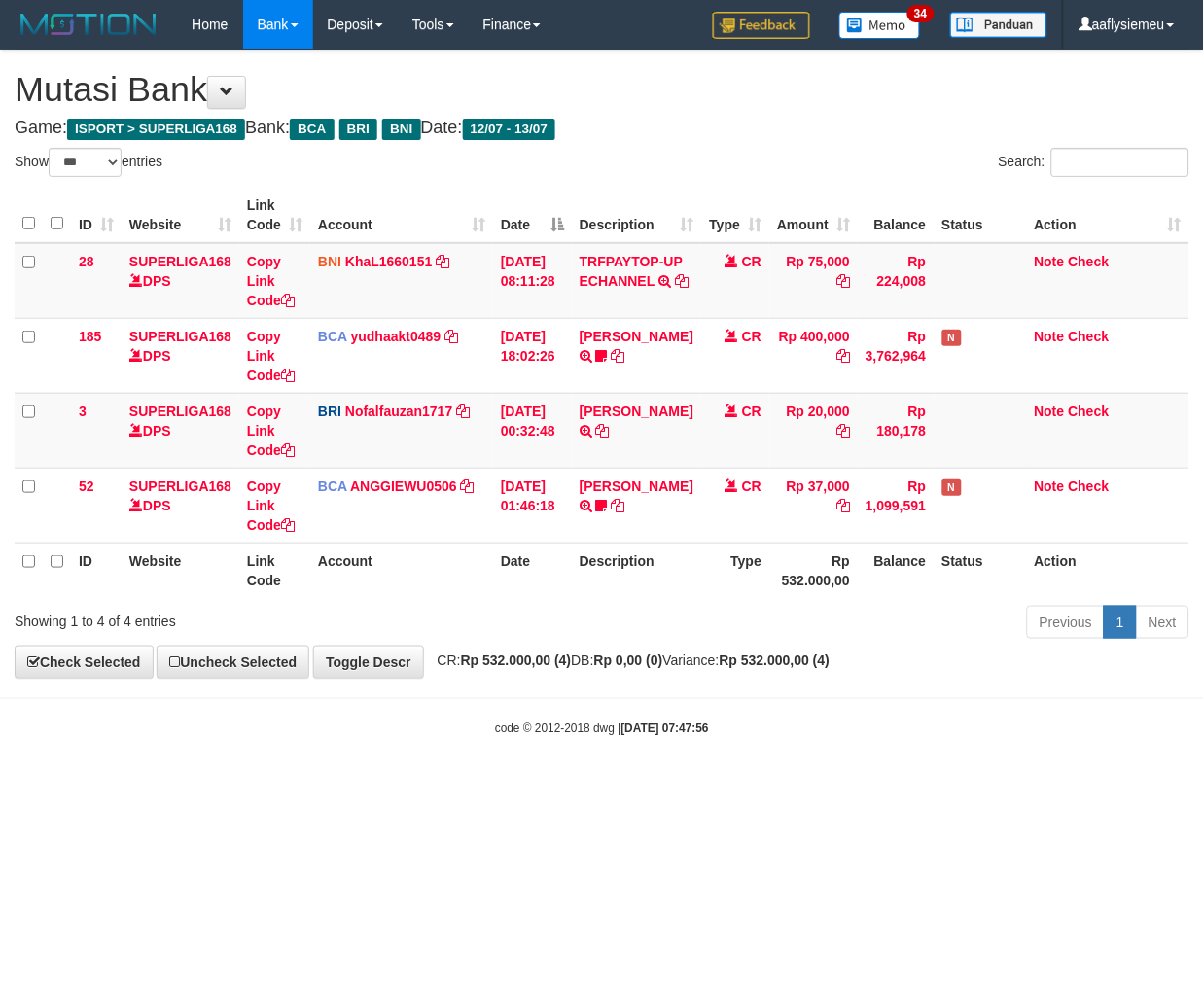 drag, startPoint x: 560, startPoint y: 763, endPoint x: 815, endPoint y: 679, distance: 268.47905 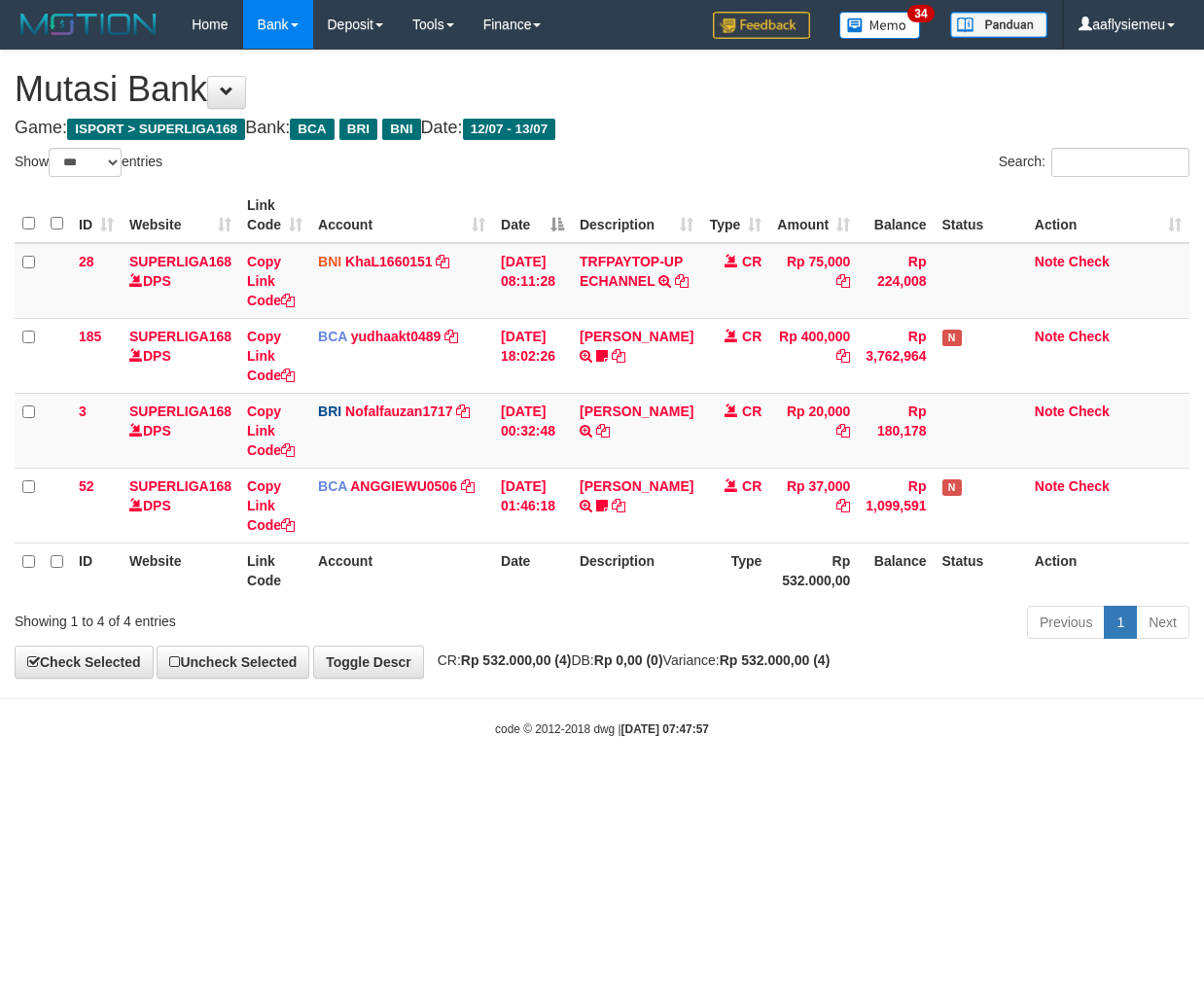 select on "***" 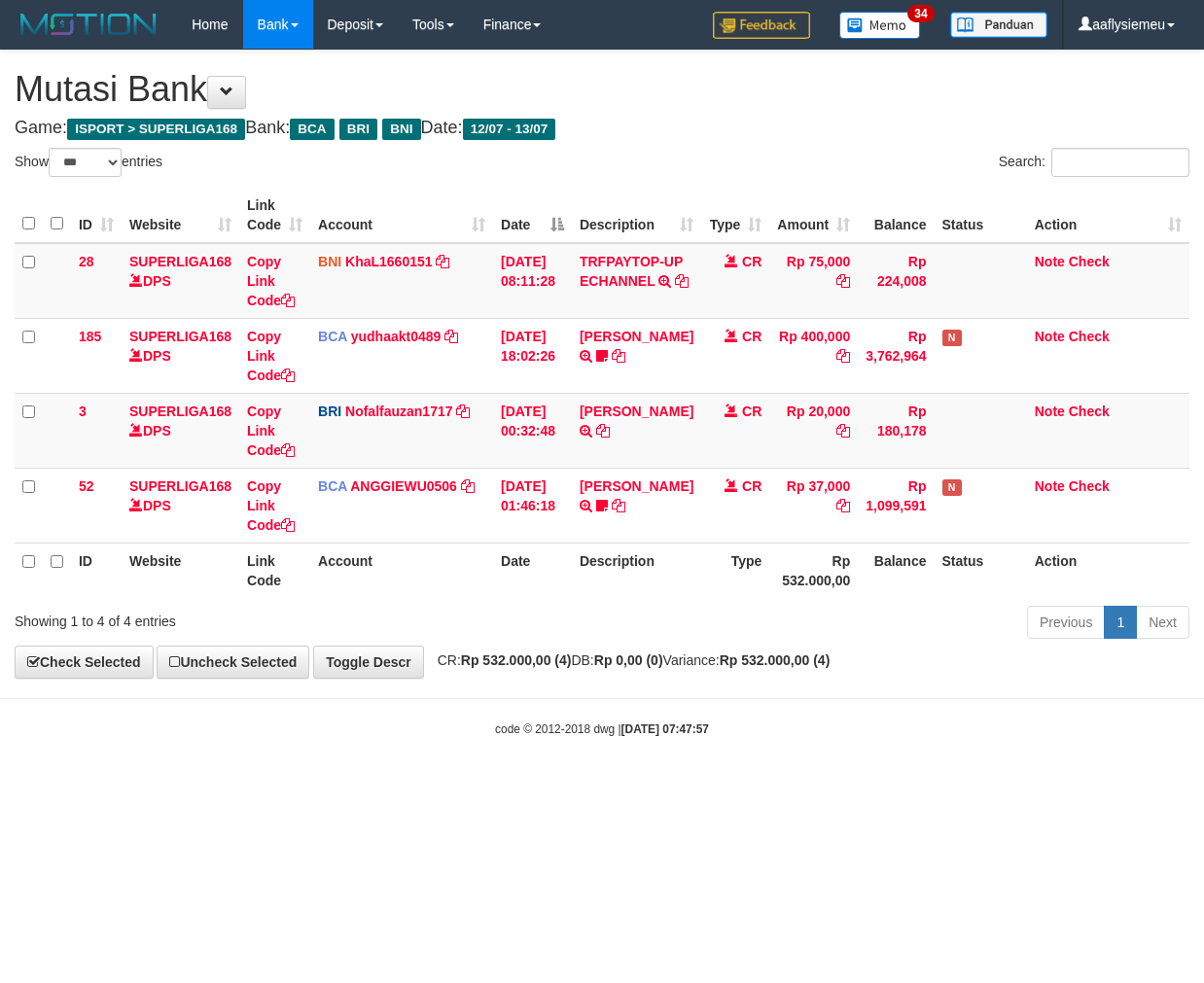 scroll, scrollTop: 0, scrollLeft: 0, axis: both 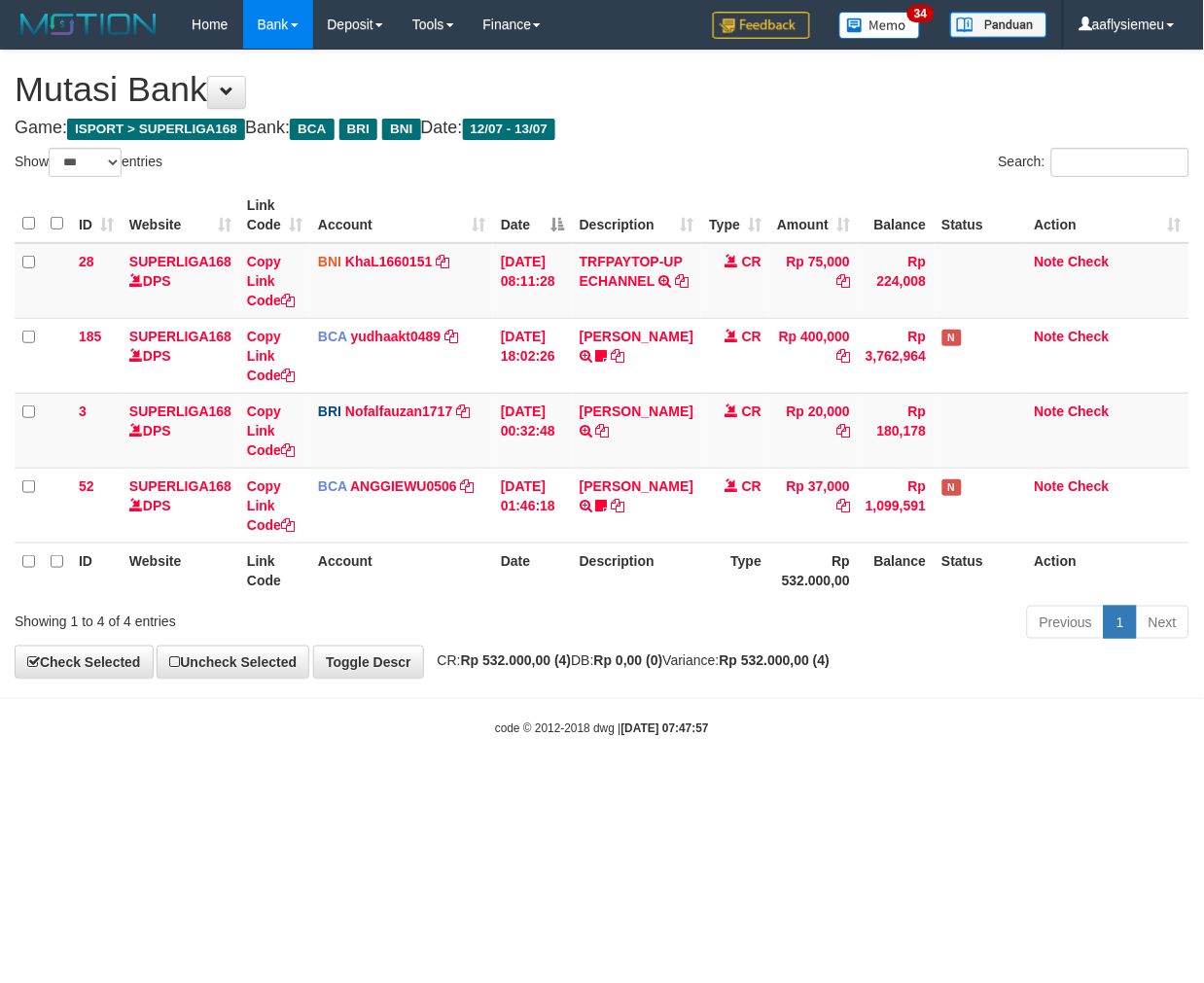 click on "Toggle navigation
Home
Bank
Account List
Load
By Website
Group
[ISPORT]													SUPERLIGA168
By Load Group (DPS)
34" at bounding box center (602, 393) 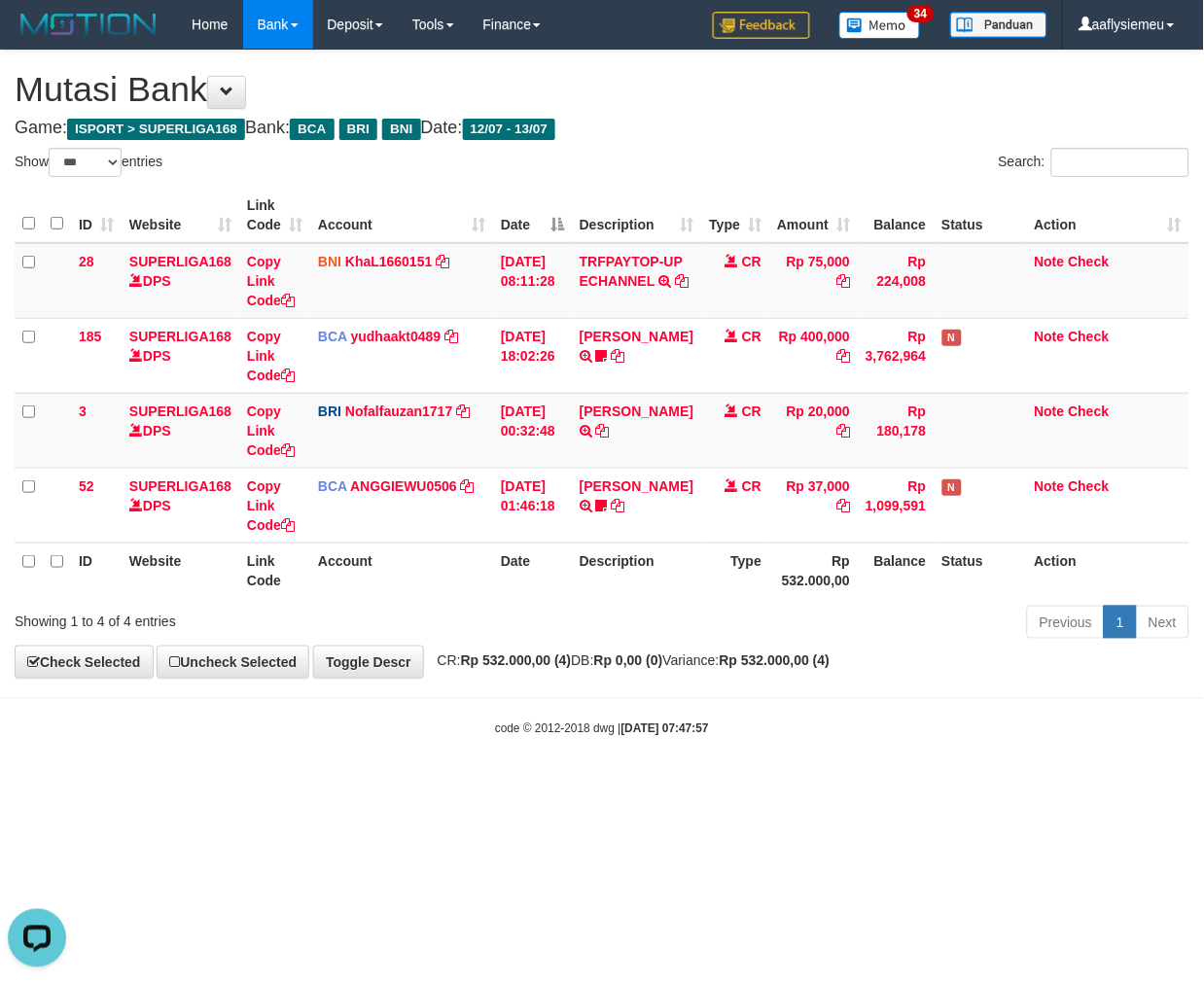 scroll, scrollTop: 0, scrollLeft: 0, axis: both 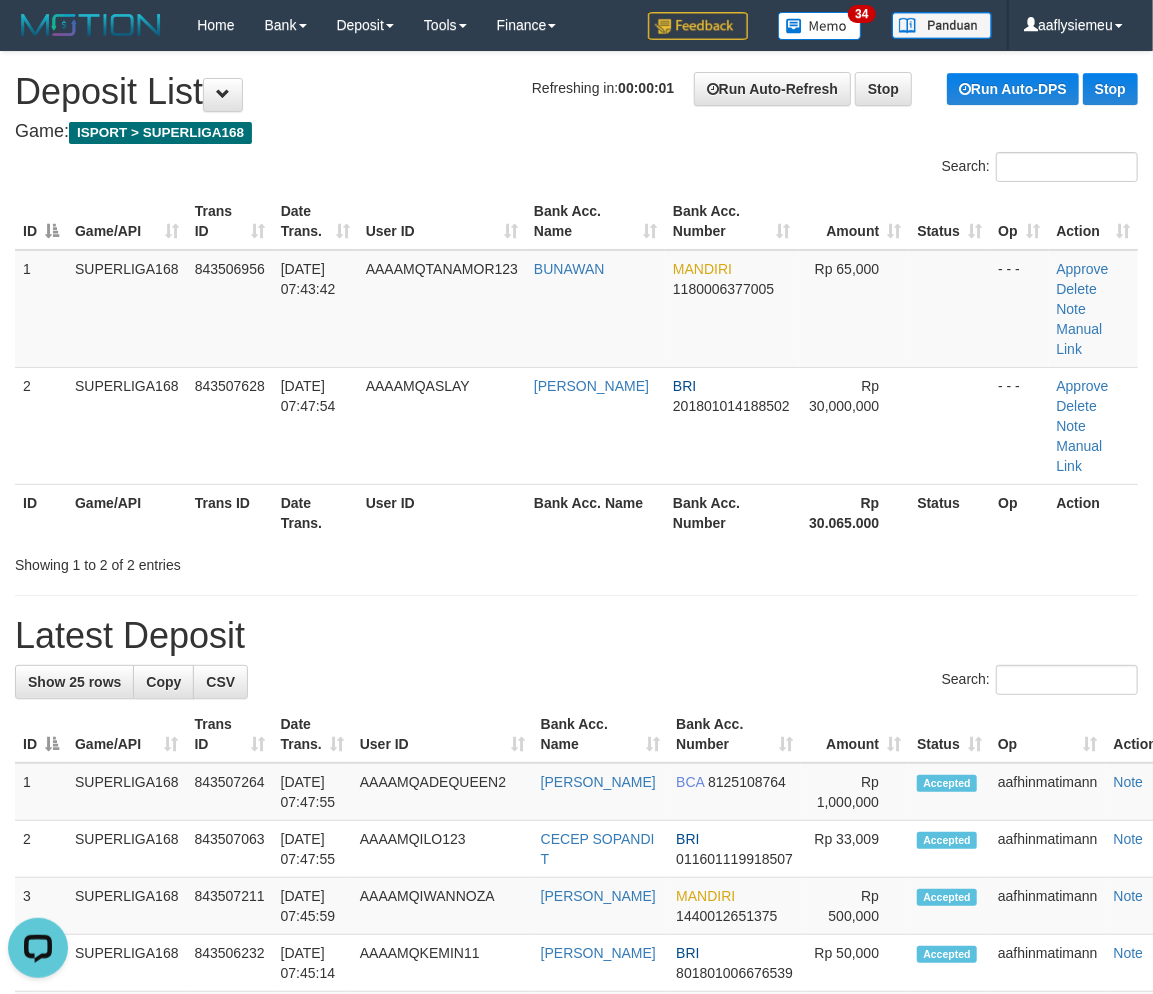 click on "**********" at bounding box center (576, 1187) 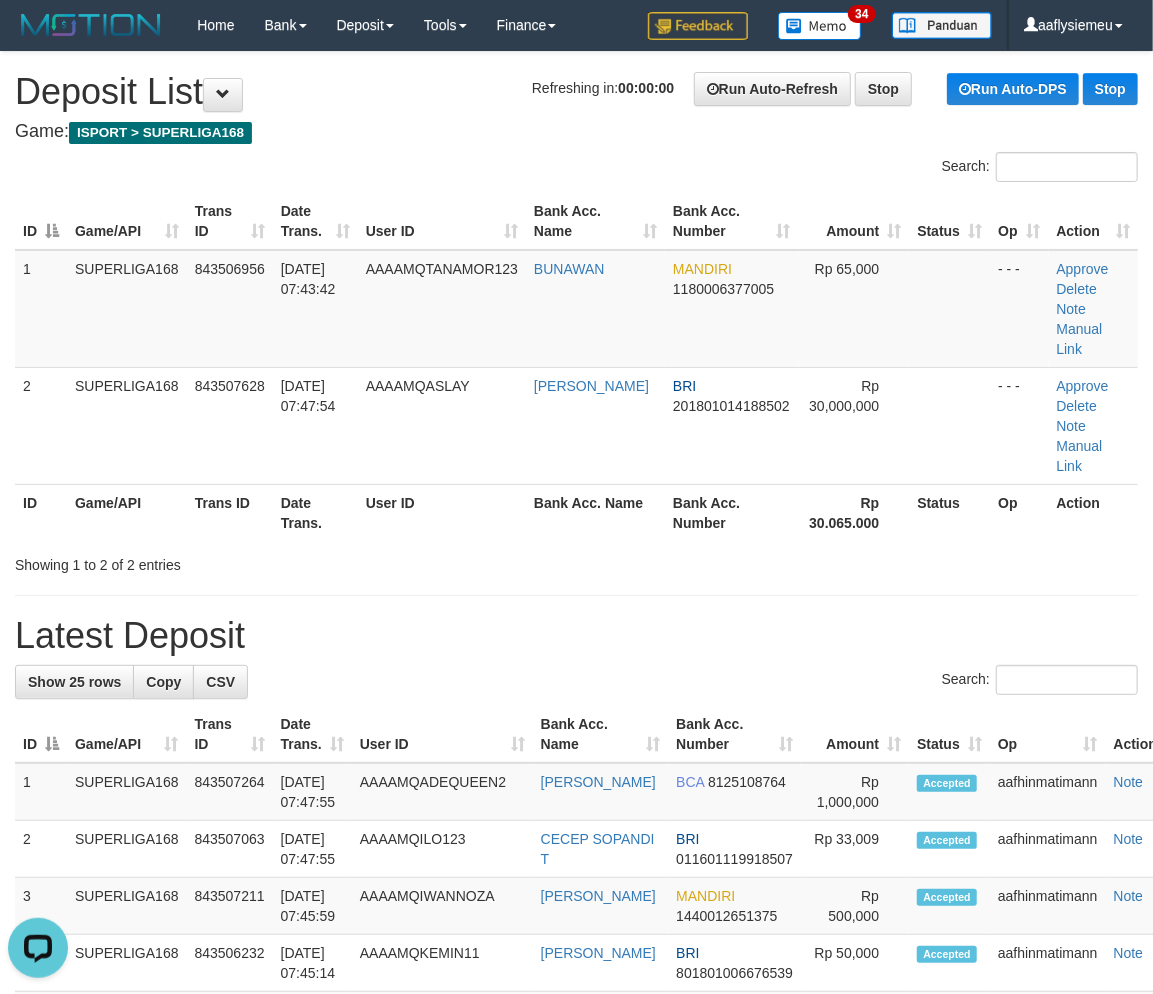 click on "Game/API" at bounding box center (127, 512) 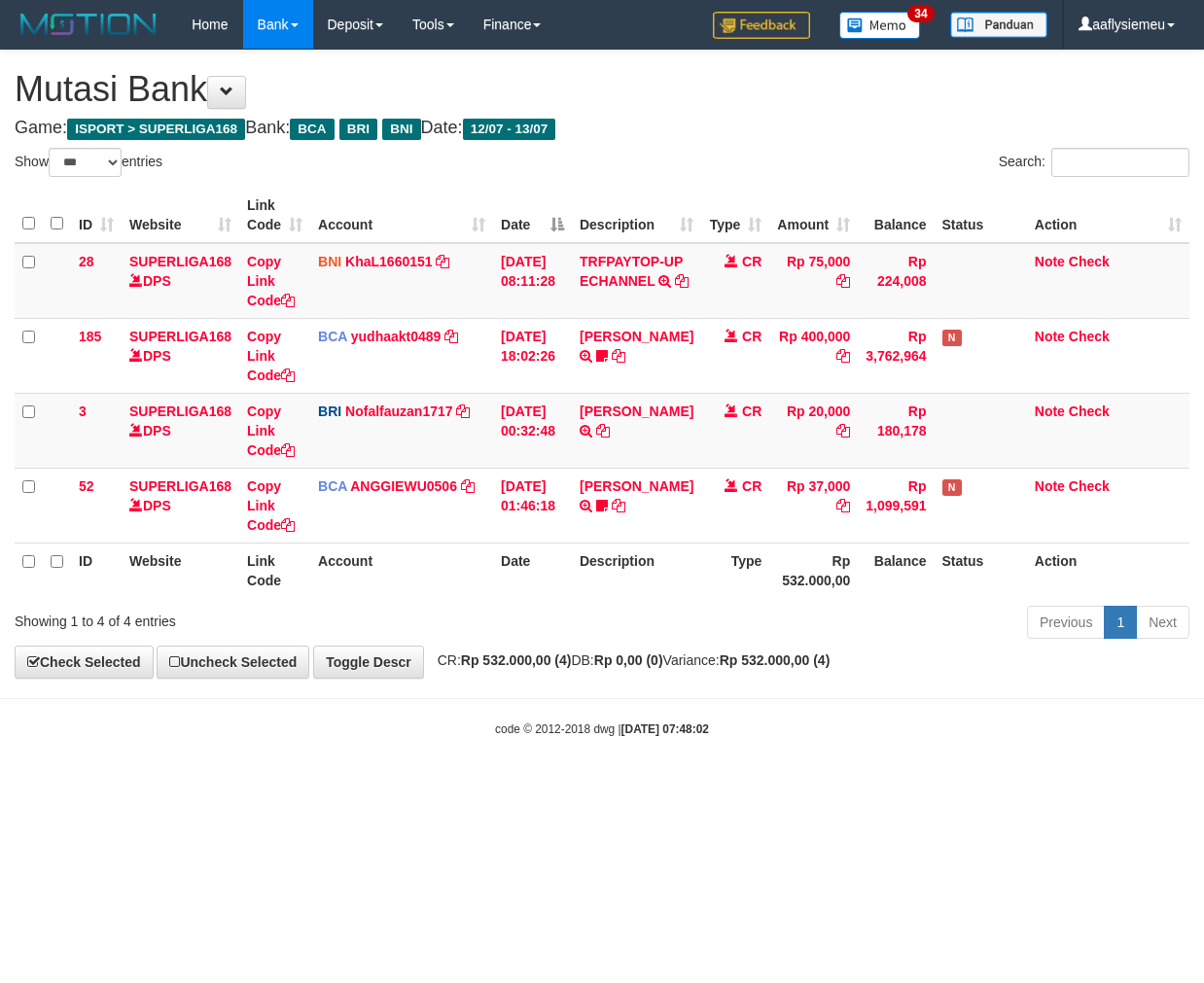 select on "***" 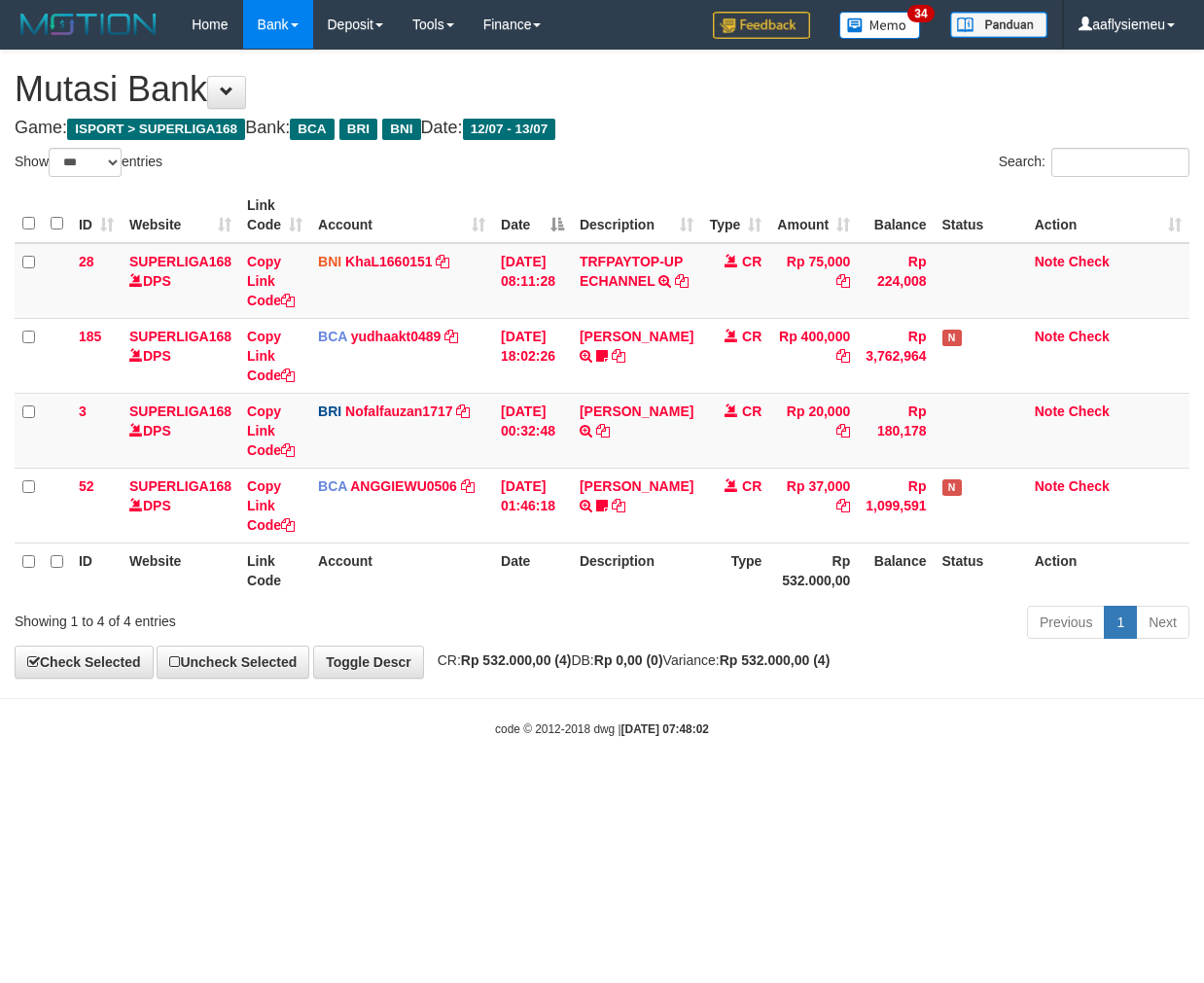 scroll, scrollTop: 0, scrollLeft: 0, axis: both 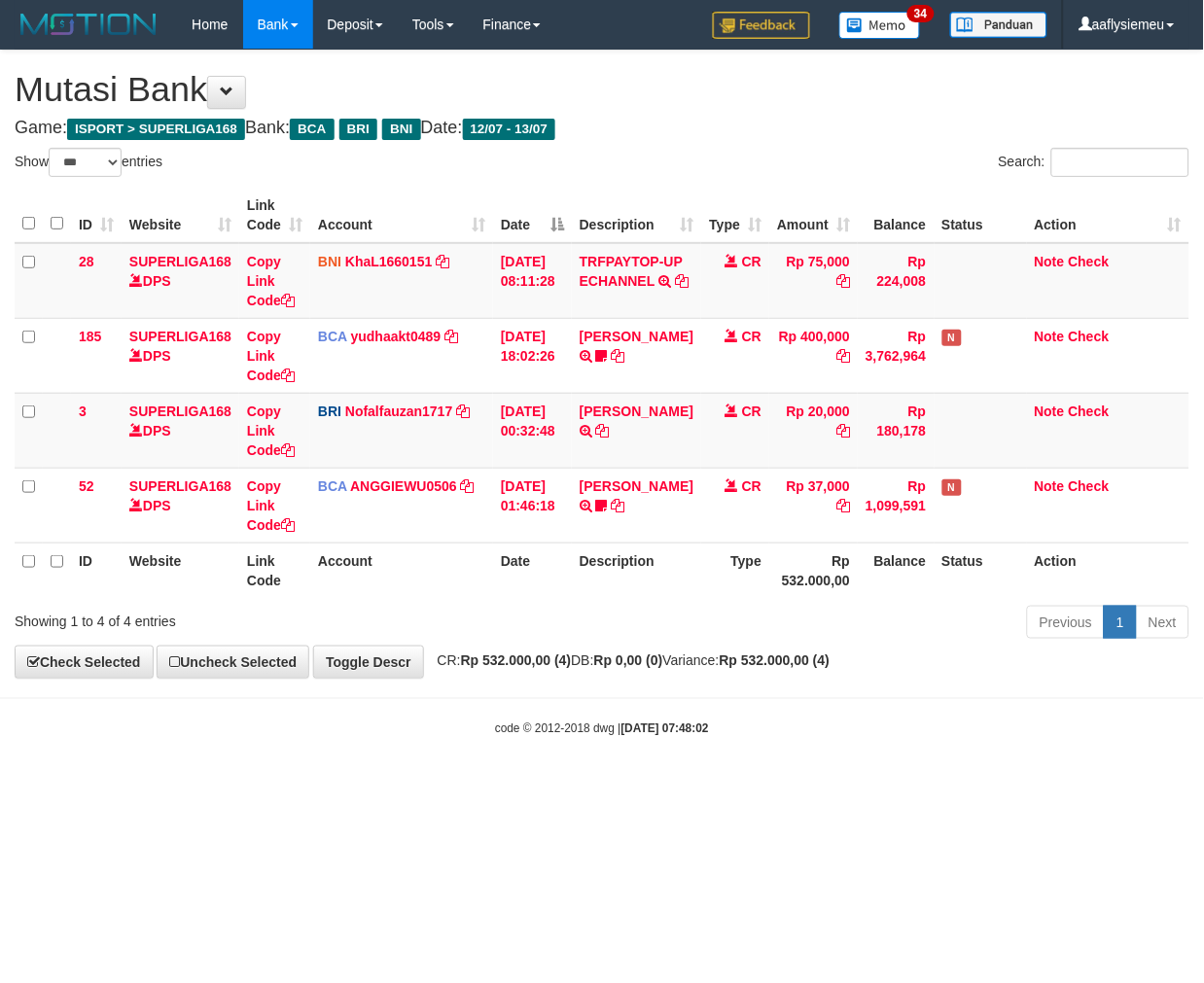 click on "Toggle navigation
Home
Bank
Account List
Load
By Website
Group
[ISPORT]													SUPERLIGA168
By Load Group (DPS)
34" at bounding box center (602, 393) 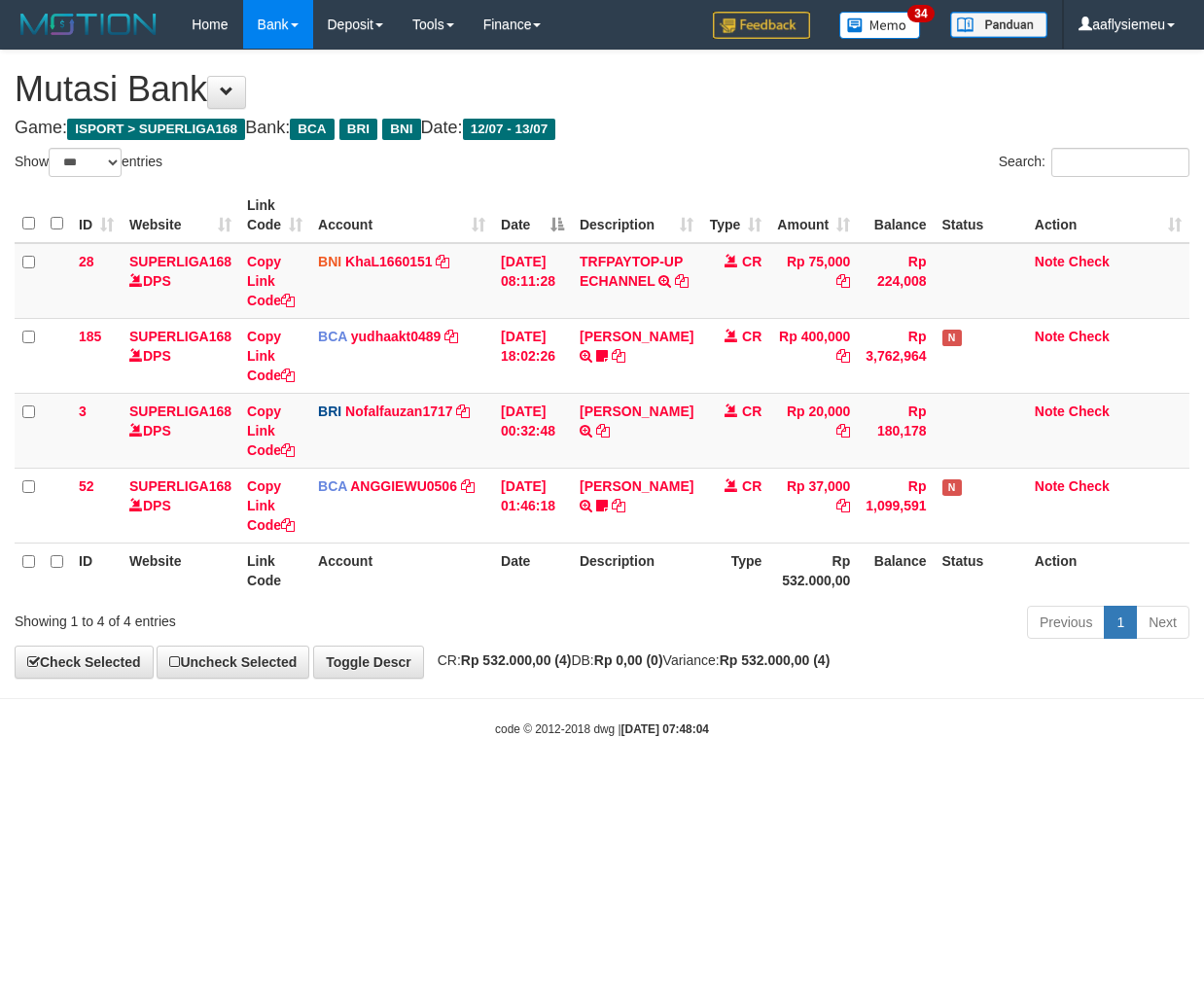 select on "***" 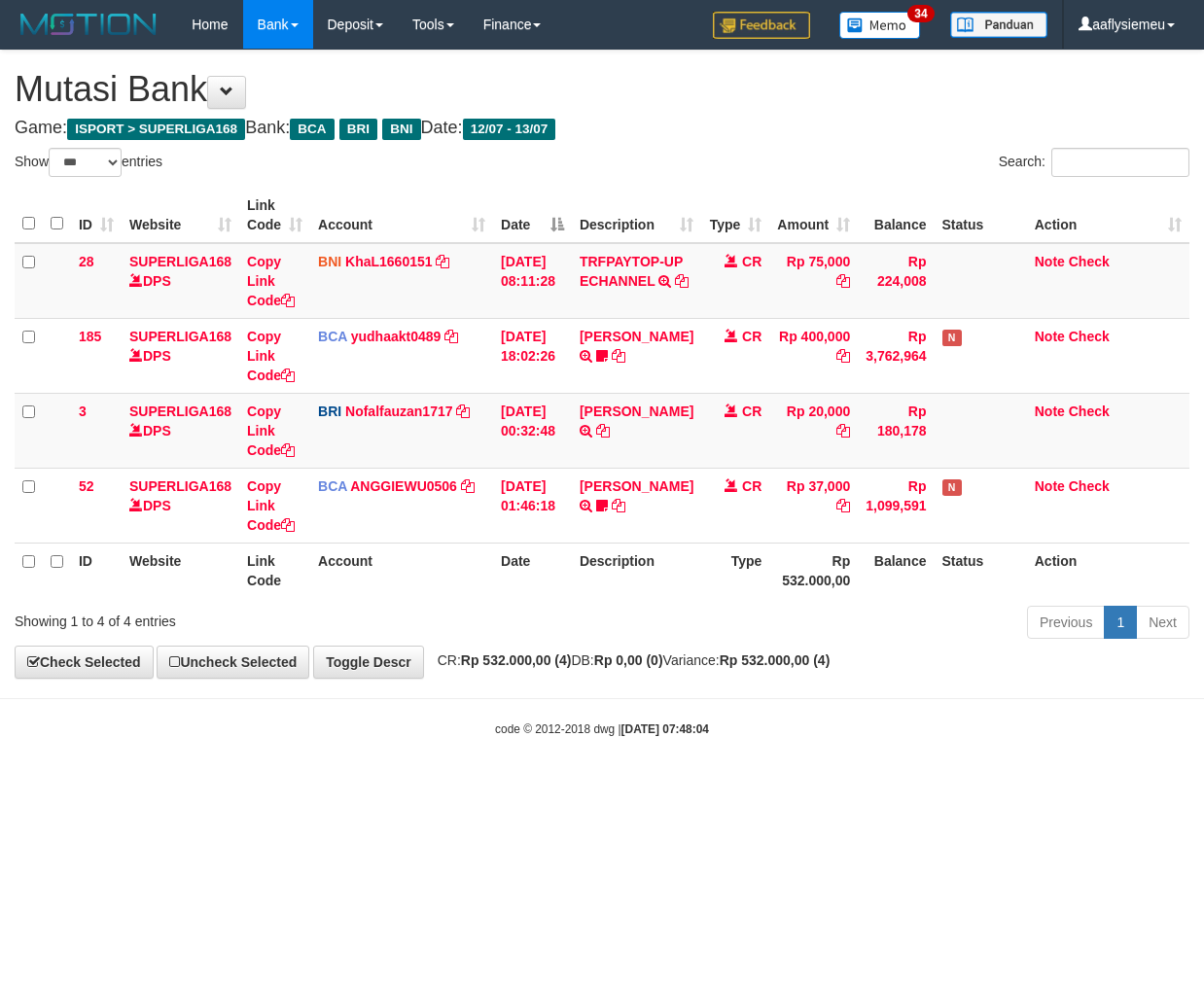 scroll, scrollTop: 0, scrollLeft: 0, axis: both 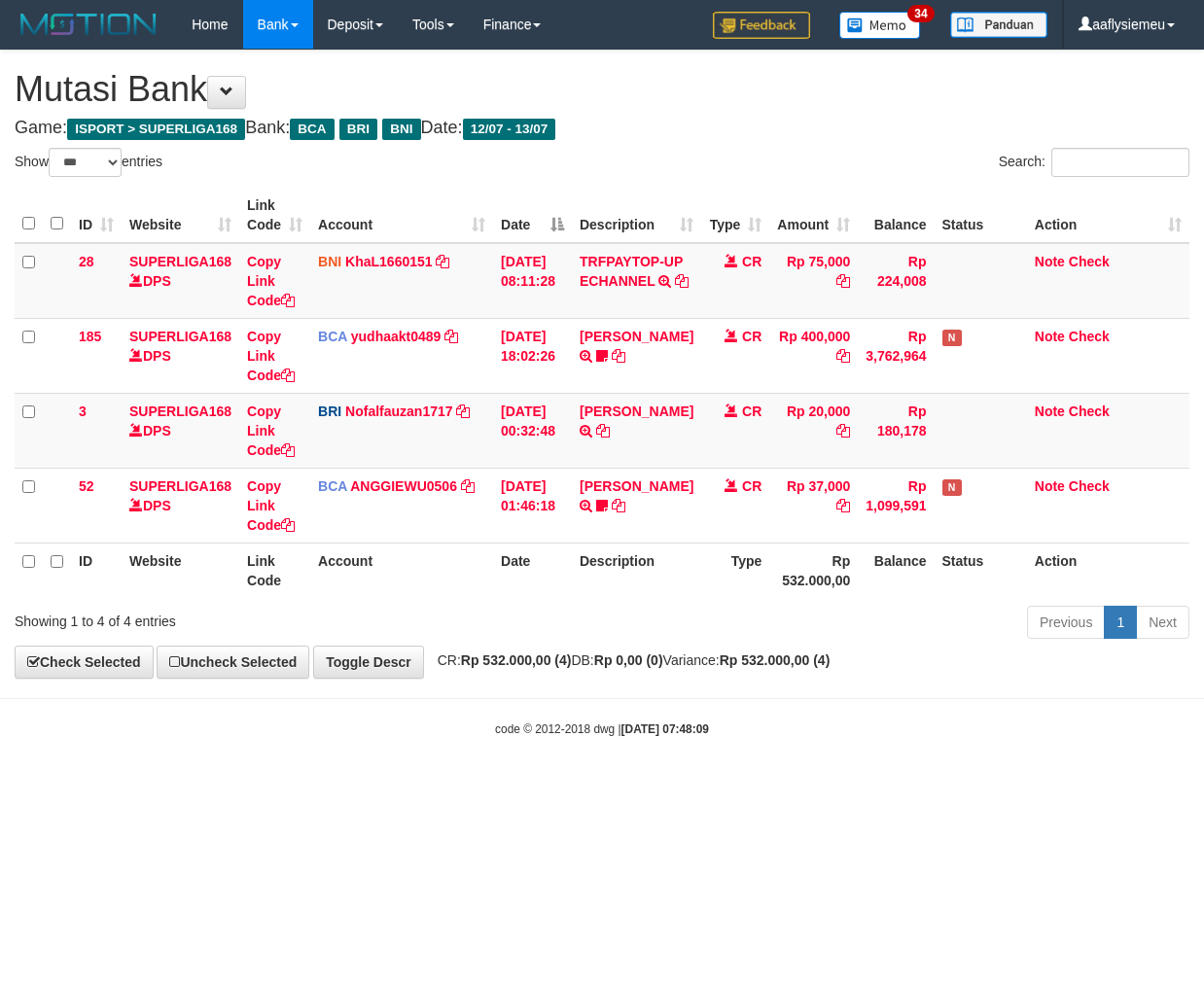 select on "***" 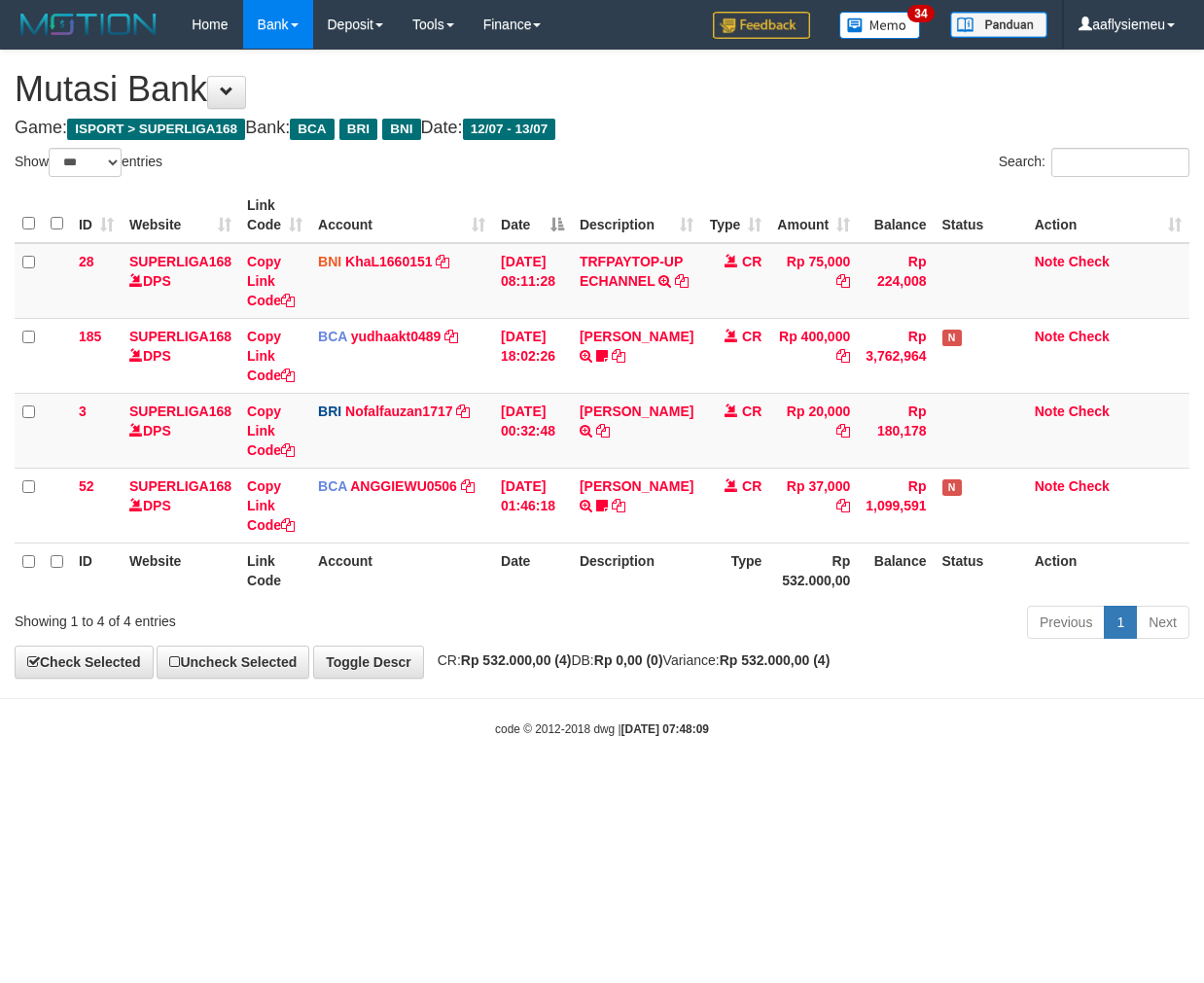 scroll, scrollTop: 0, scrollLeft: 0, axis: both 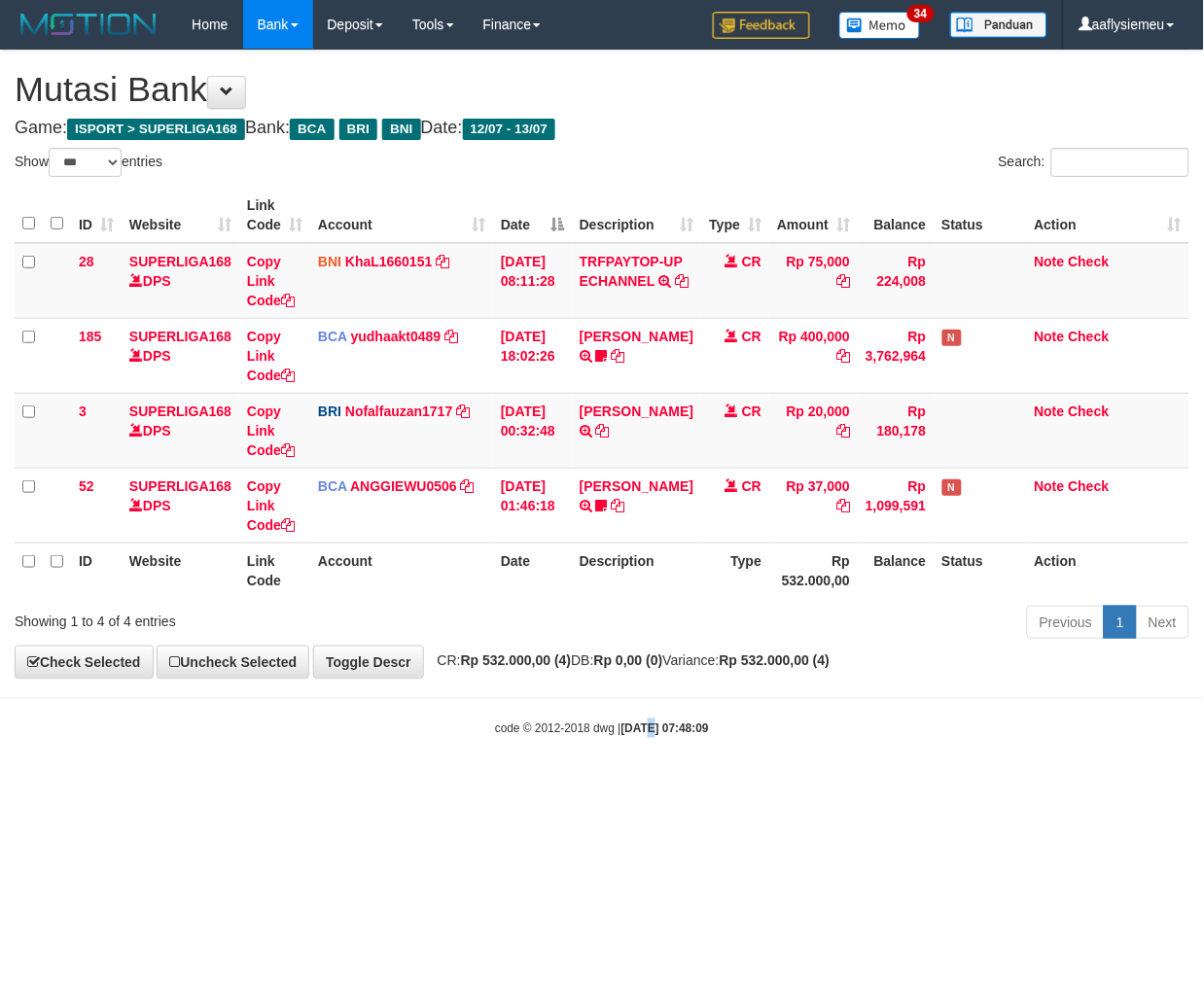 click on "code © 2012-2018 dwg |  2025/07/13 07:48:09" at bounding box center [602, 728] 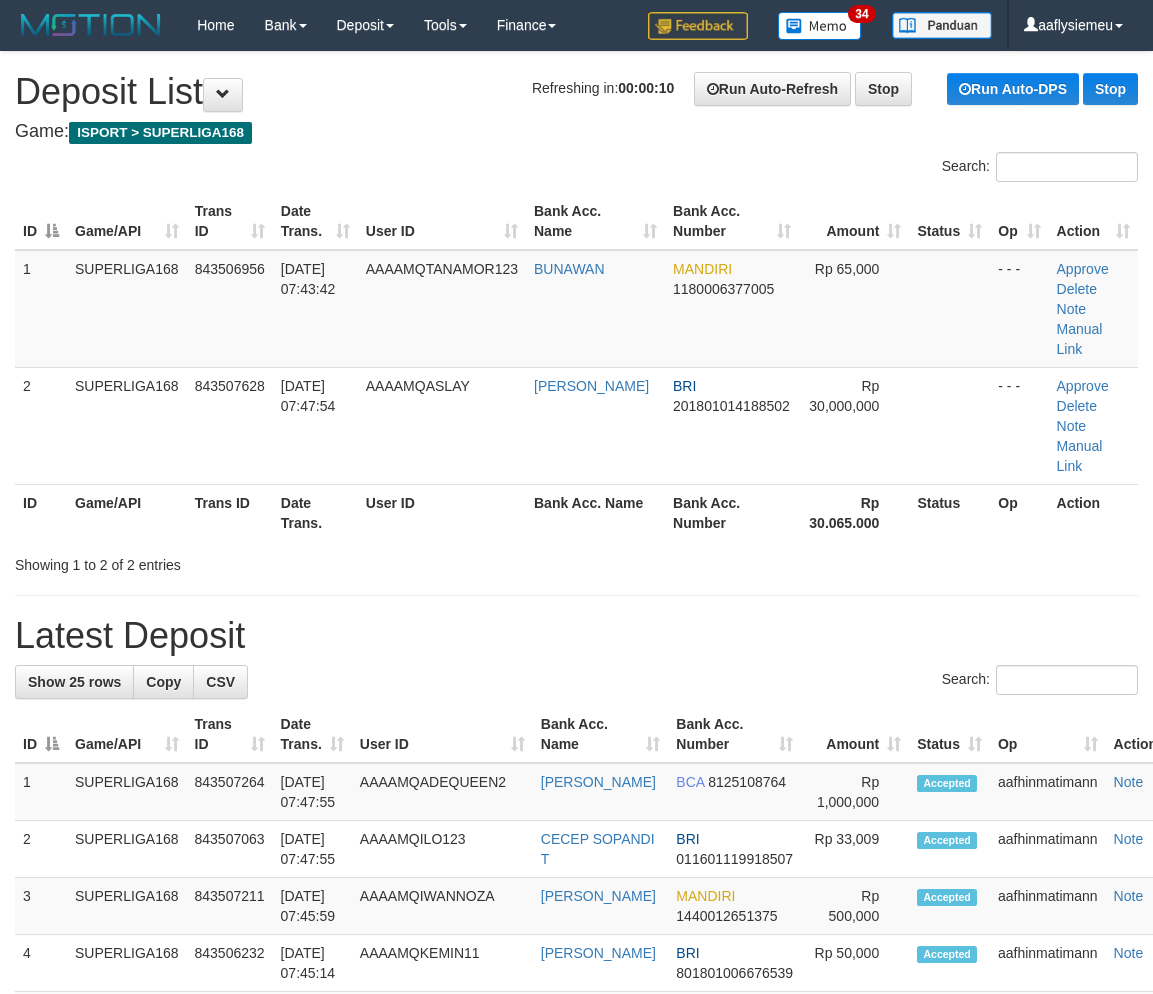 scroll, scrollTop: 0, scrollLeft: 0, axis: both 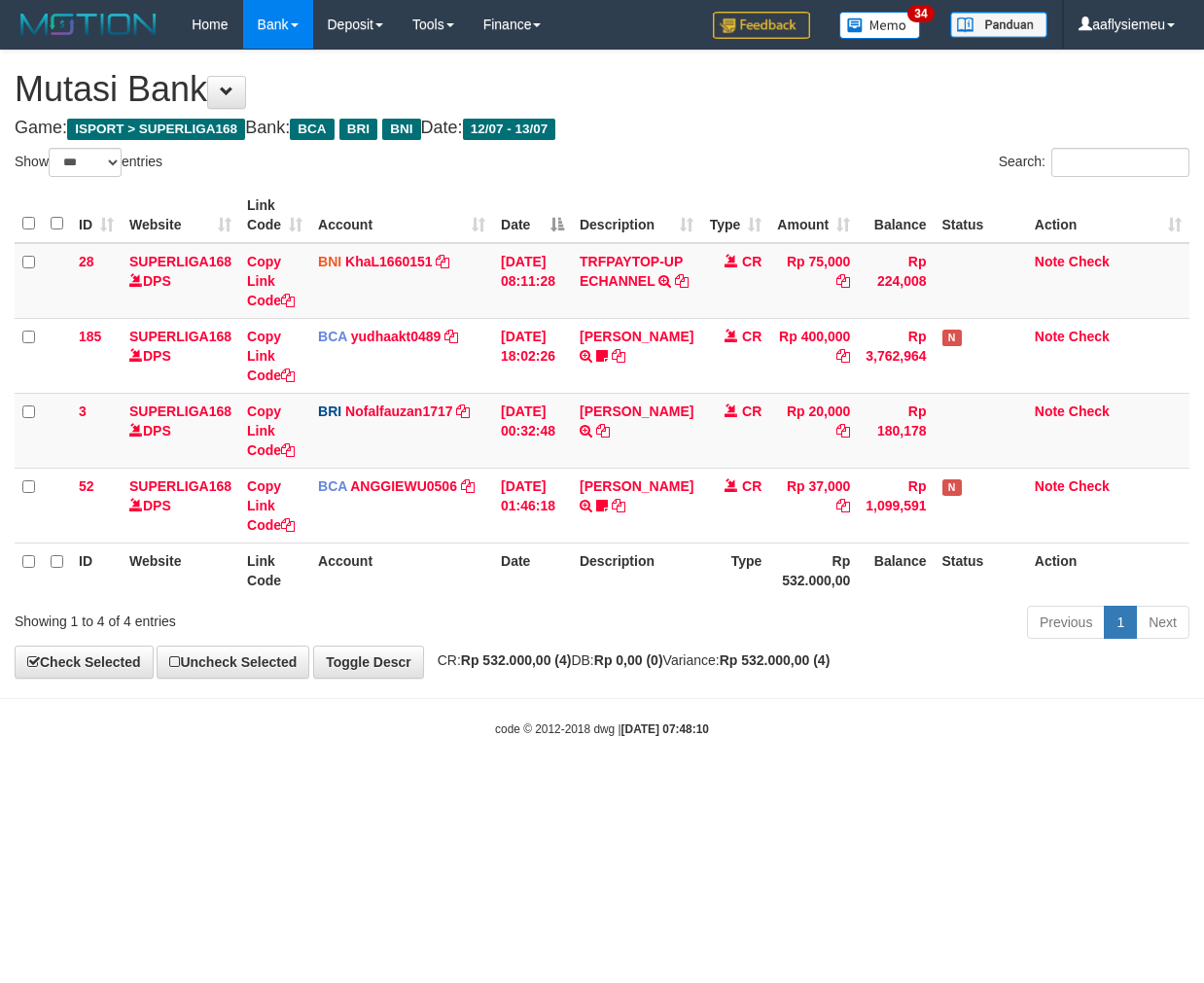 select on "***" 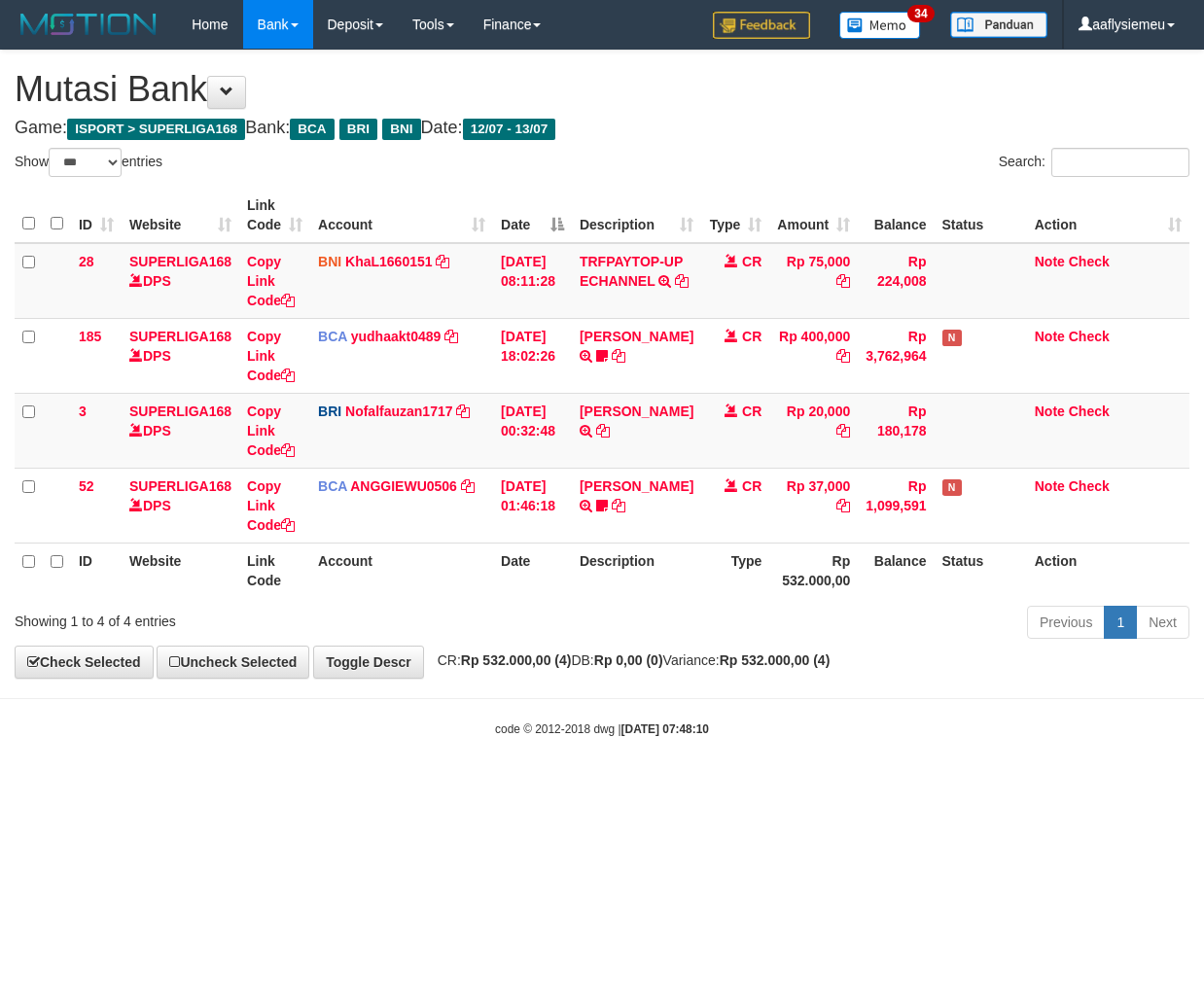 scroll, scrollTop: 0, scrollLeft: 0, axis: both 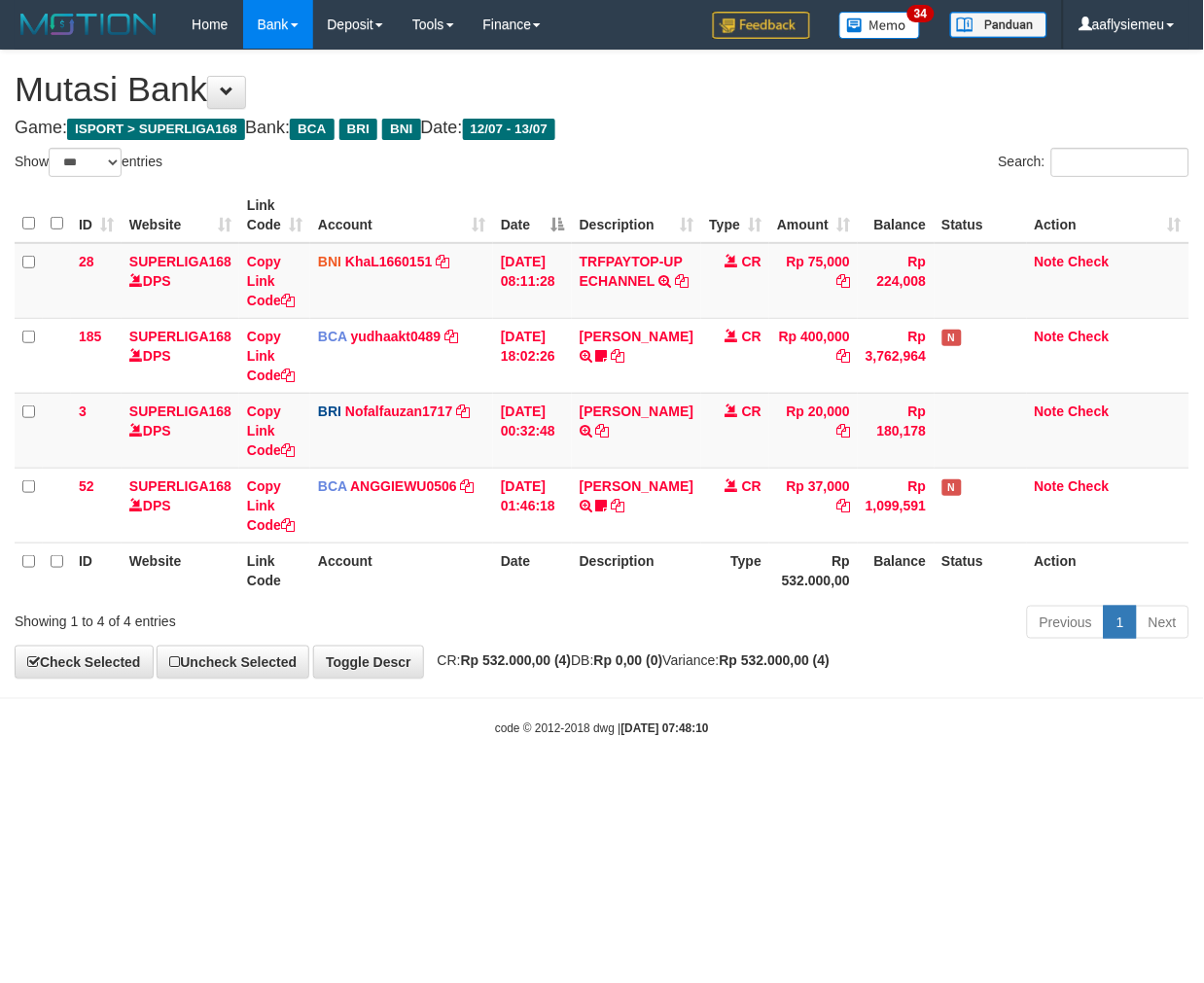 drag, startPoint x: 746, startPoint y: 755, endPoint x: 724, endPoint y: 759, distance: 22.36068 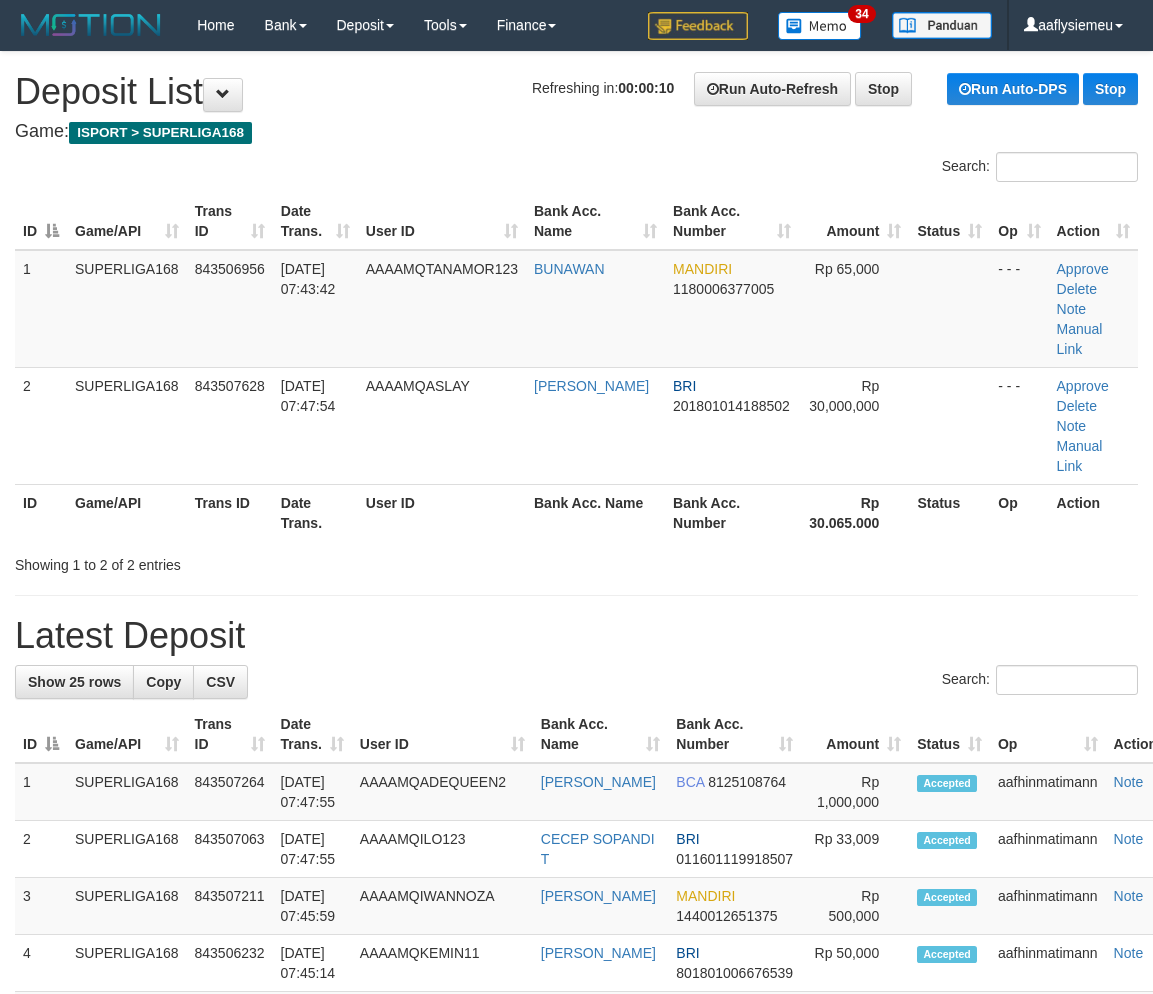 scroll, scrollTop: 0, scrollLeft: 0, axis: both 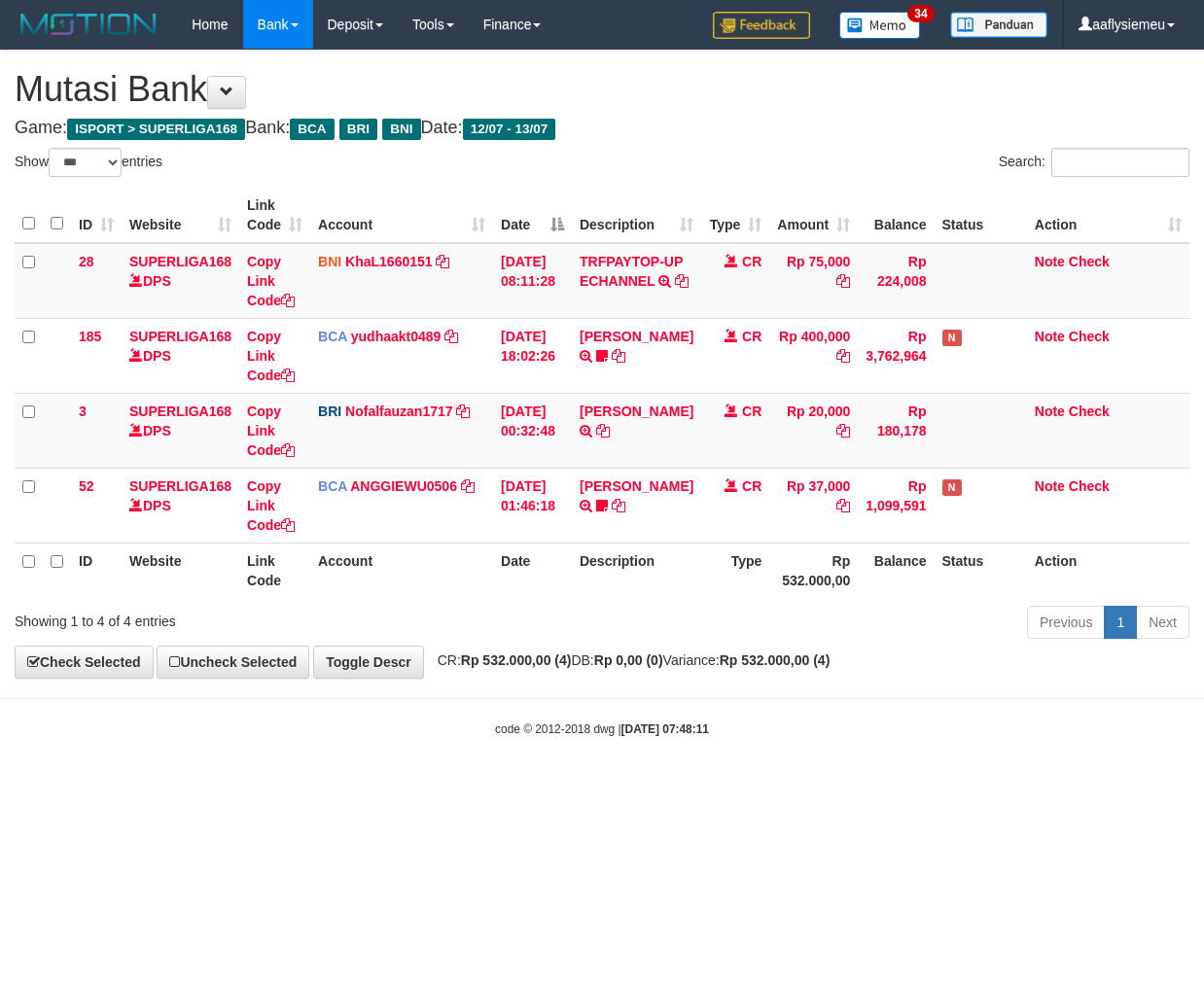 select on "***" 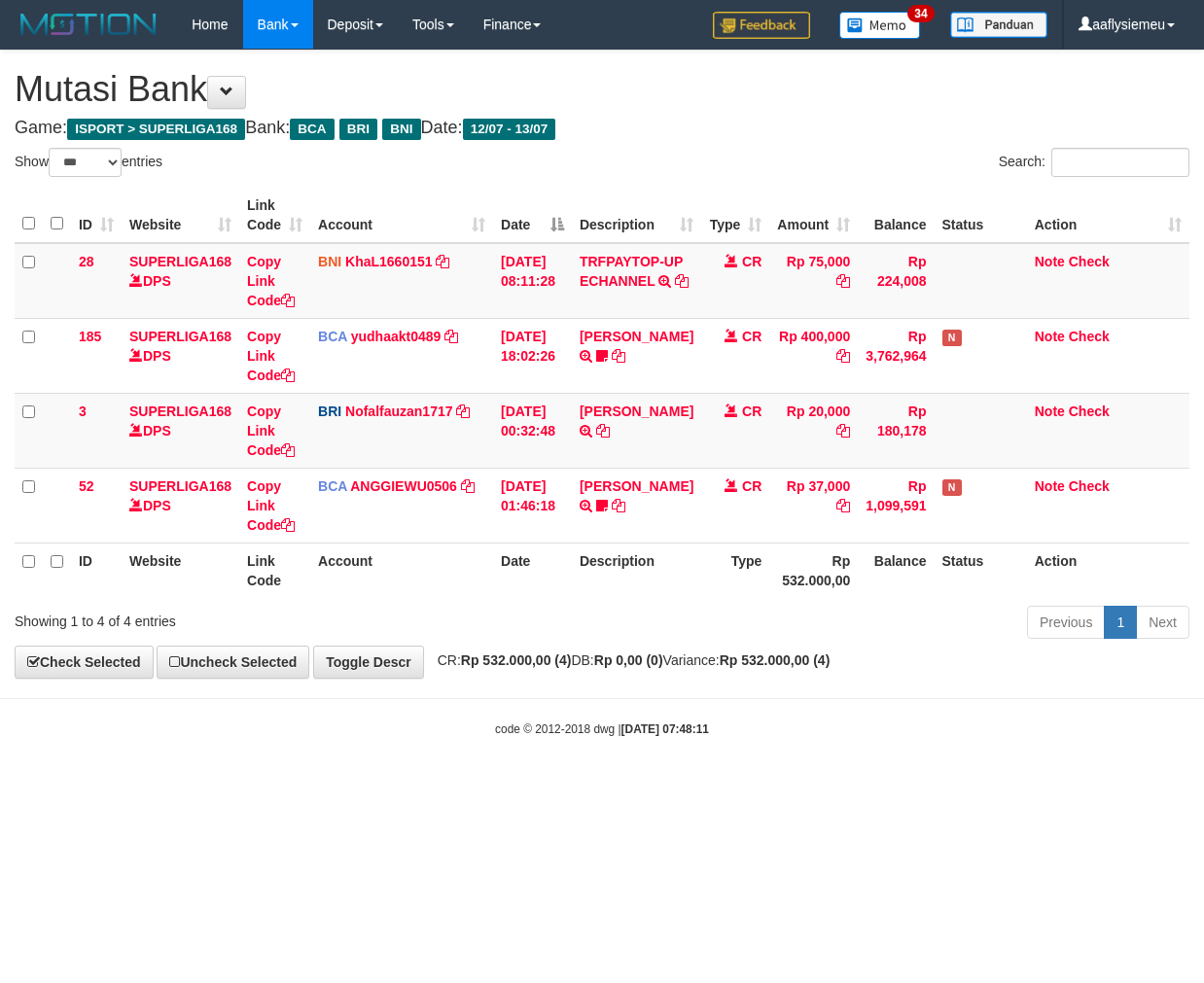 scroll, scrollTop: 0, scrollLeft: 0, axis: both 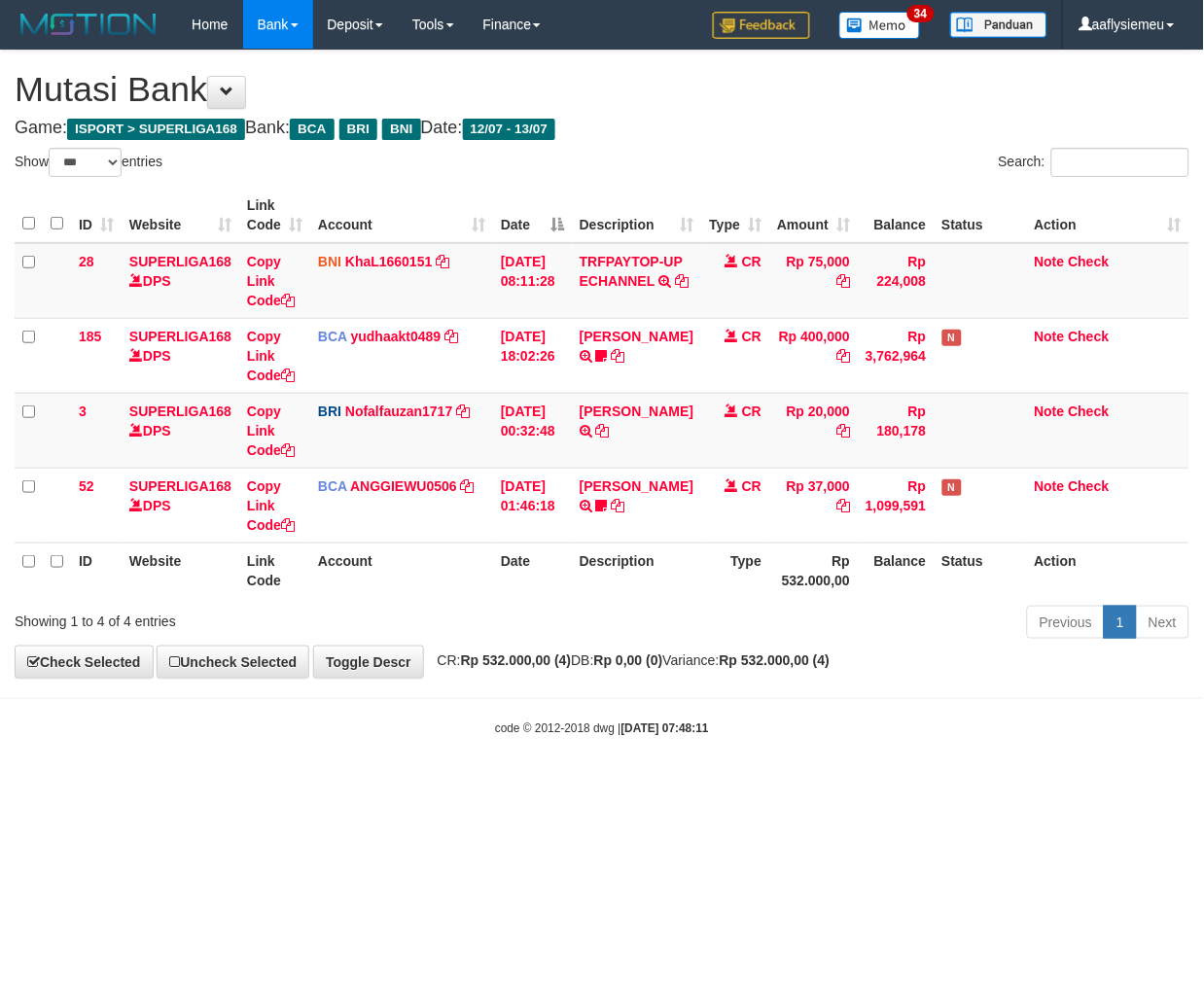 drag, startPoint x: 0, startPoint y: 0, endPoint x: 691, endPoint y: 759, distance: 1026.4317 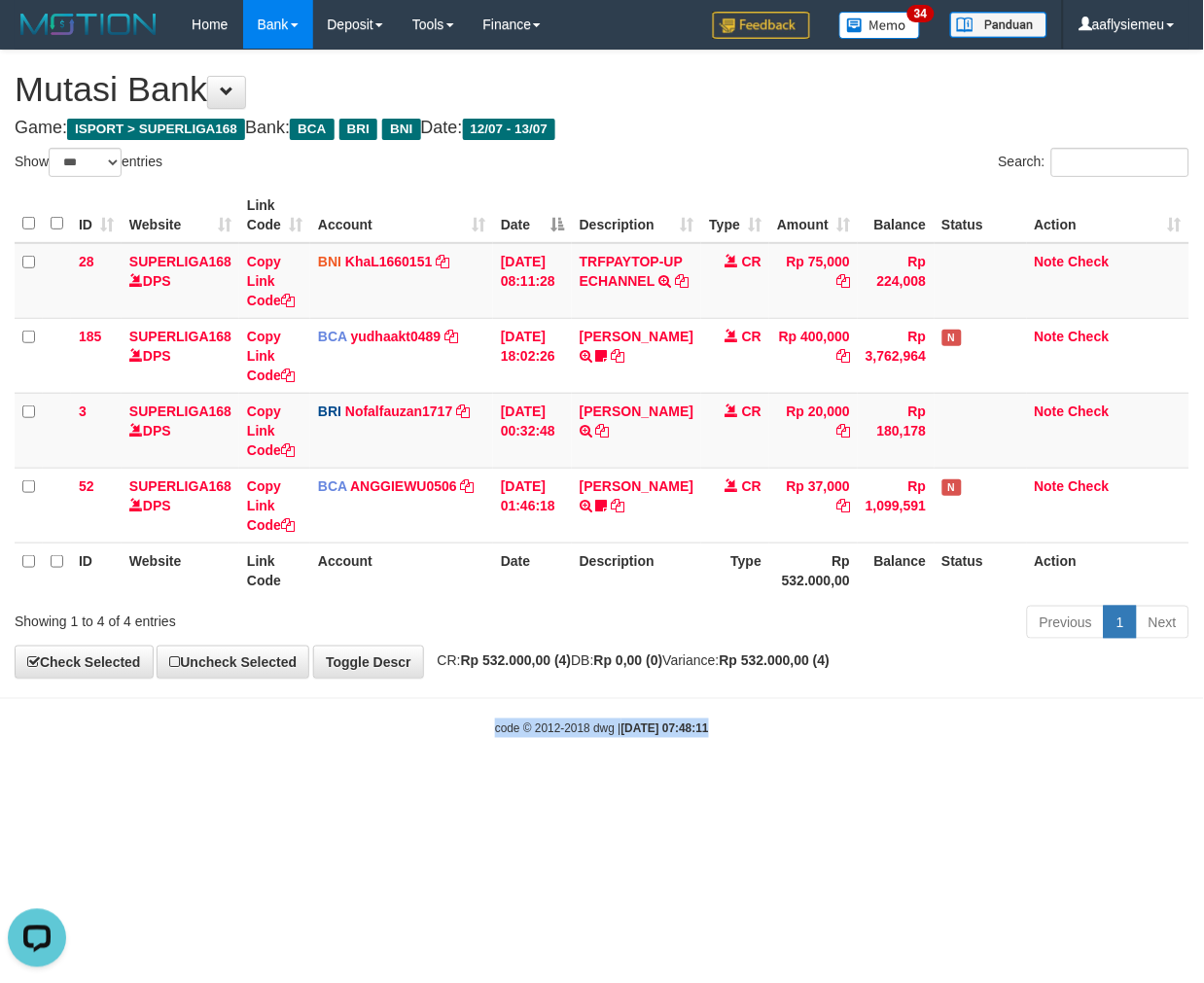 scroll, scrollTop: 0, scrollLeft: 0, axis: both 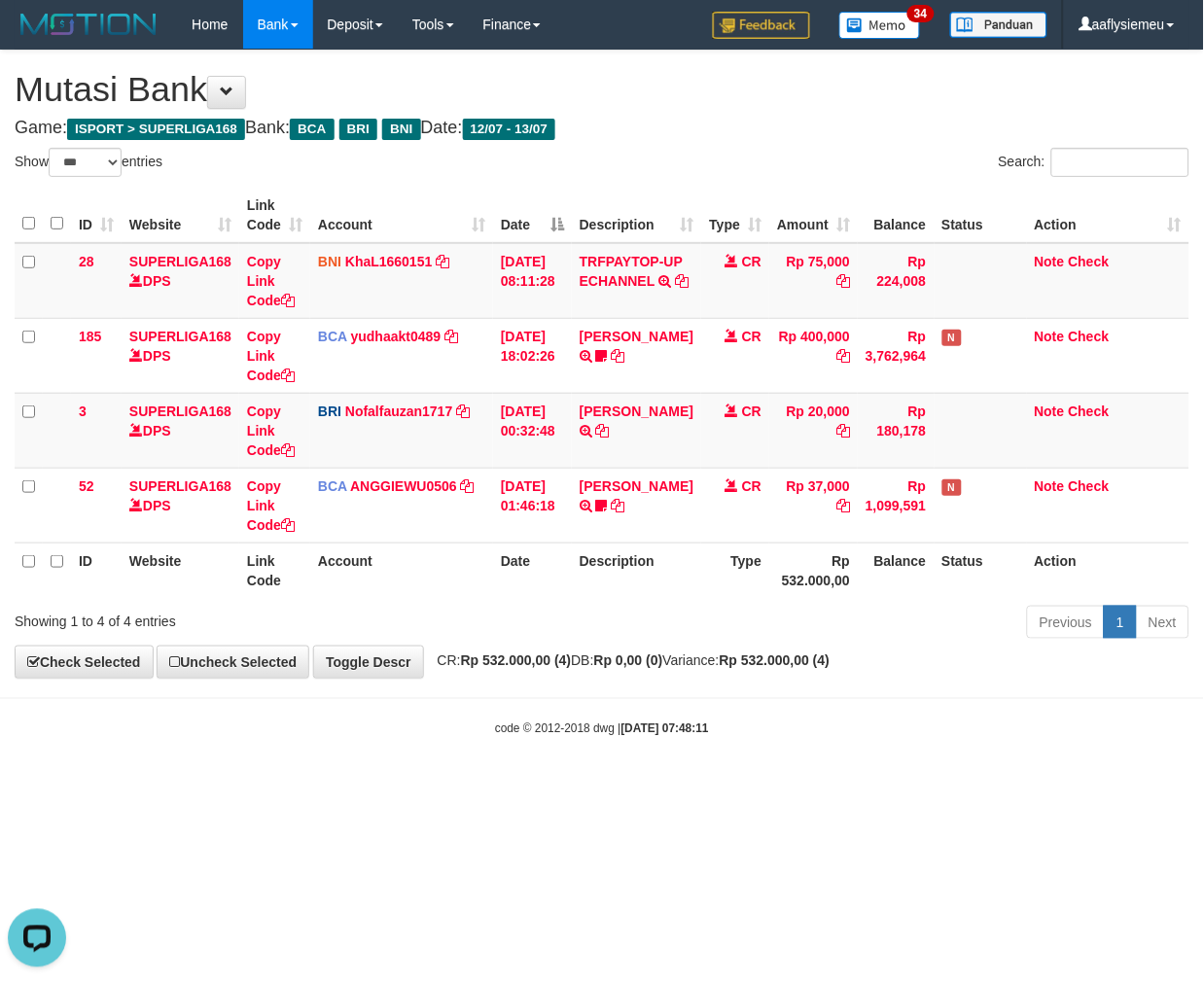click on "Toggle navigation
Home
Bank
Account List
Load
By Website
Group
[ISPORT]													SUPERLIGA168
By Load Group (DPS)
34" at bounding box center [602, 393] 